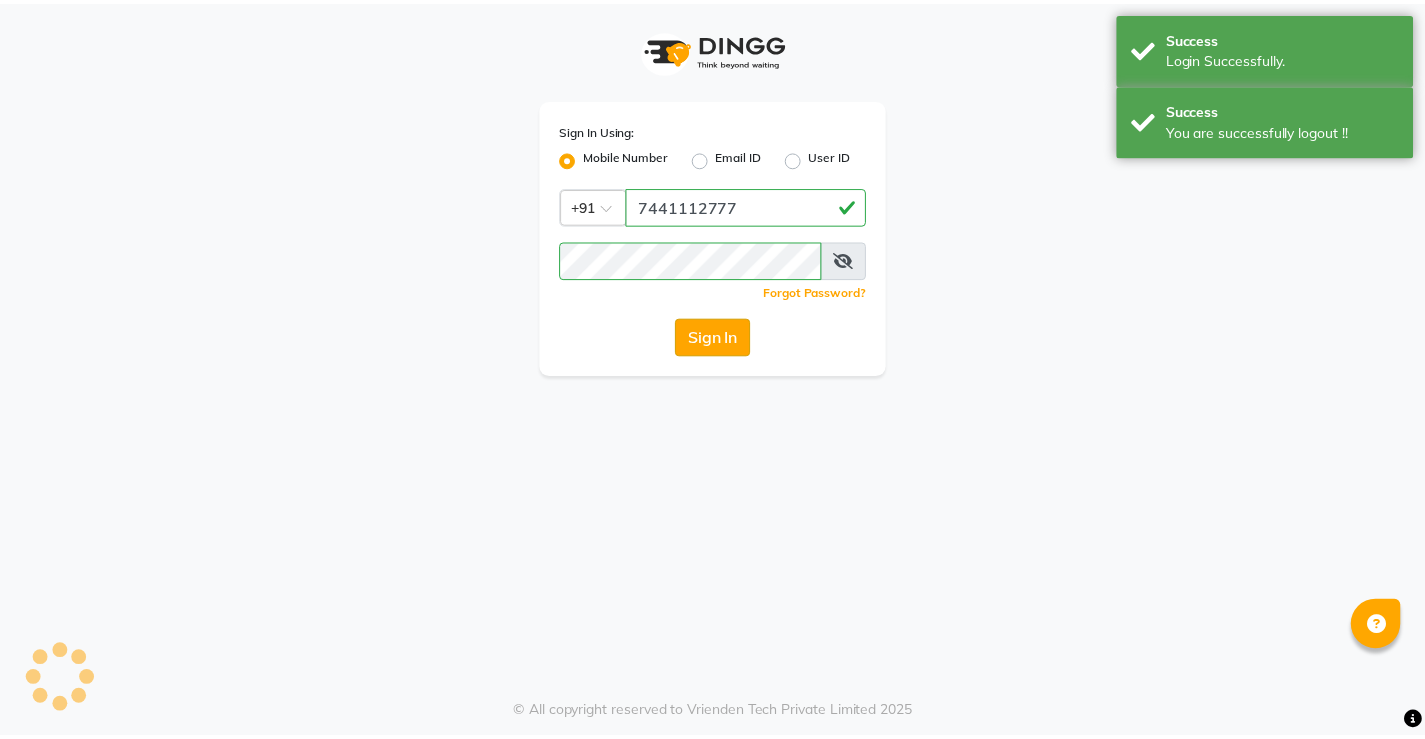 scroll, scrollTop: 0, scrollLeft: 0, axis: both 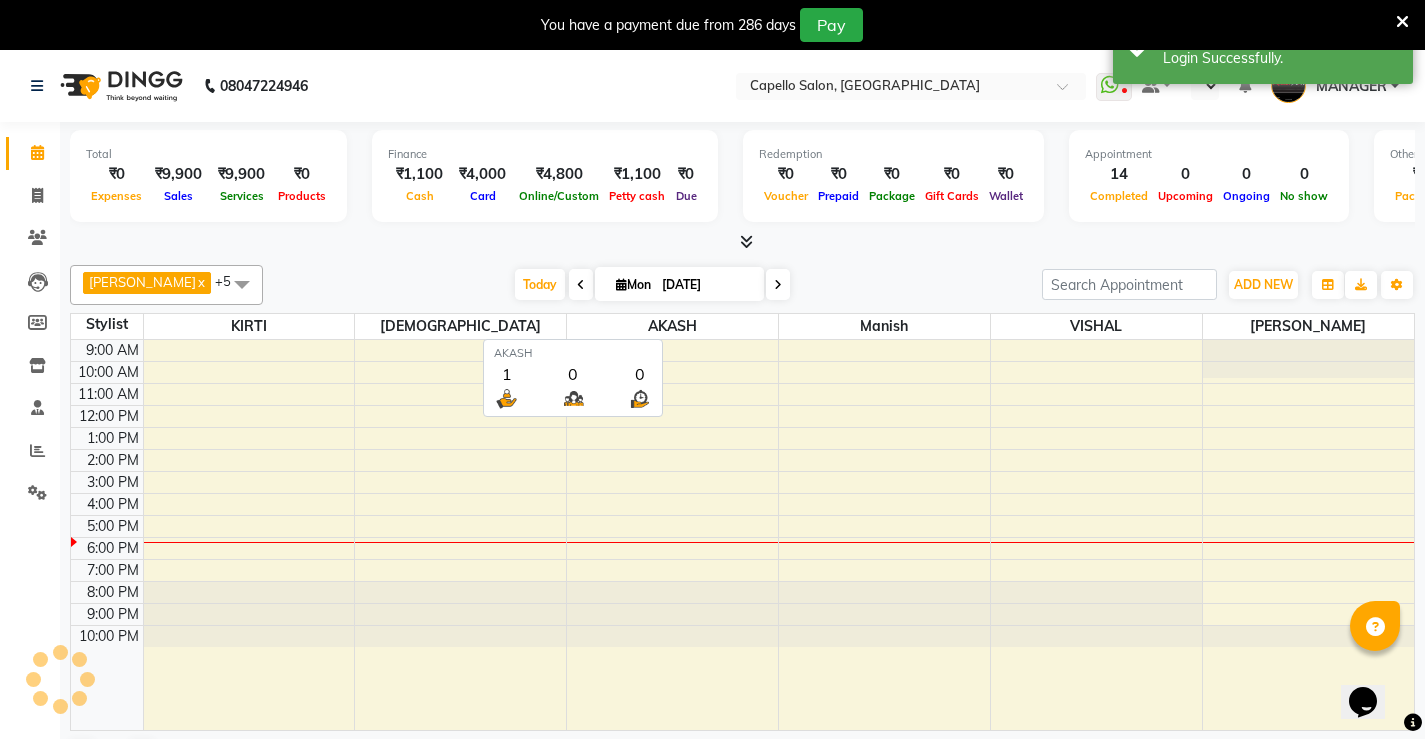 select on "en" 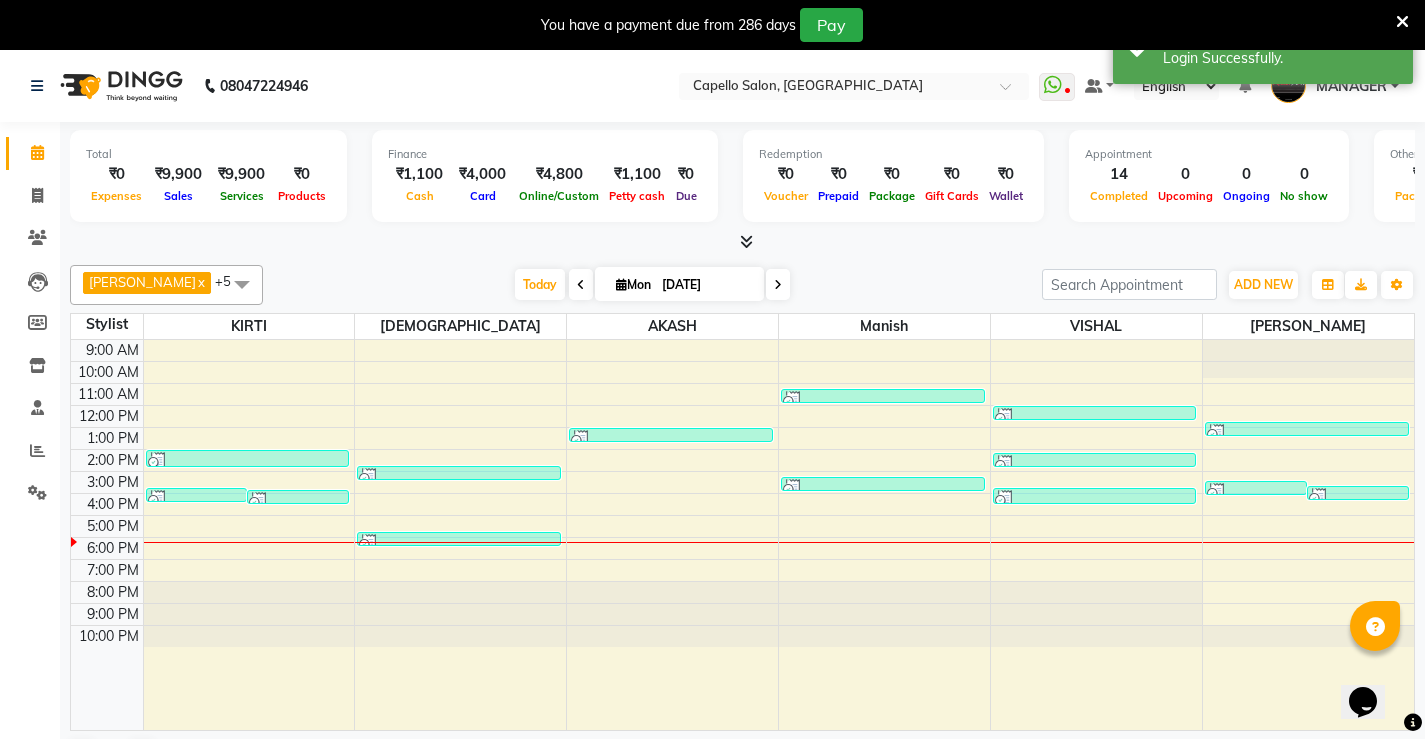 click at bounding box center (1402, 22) 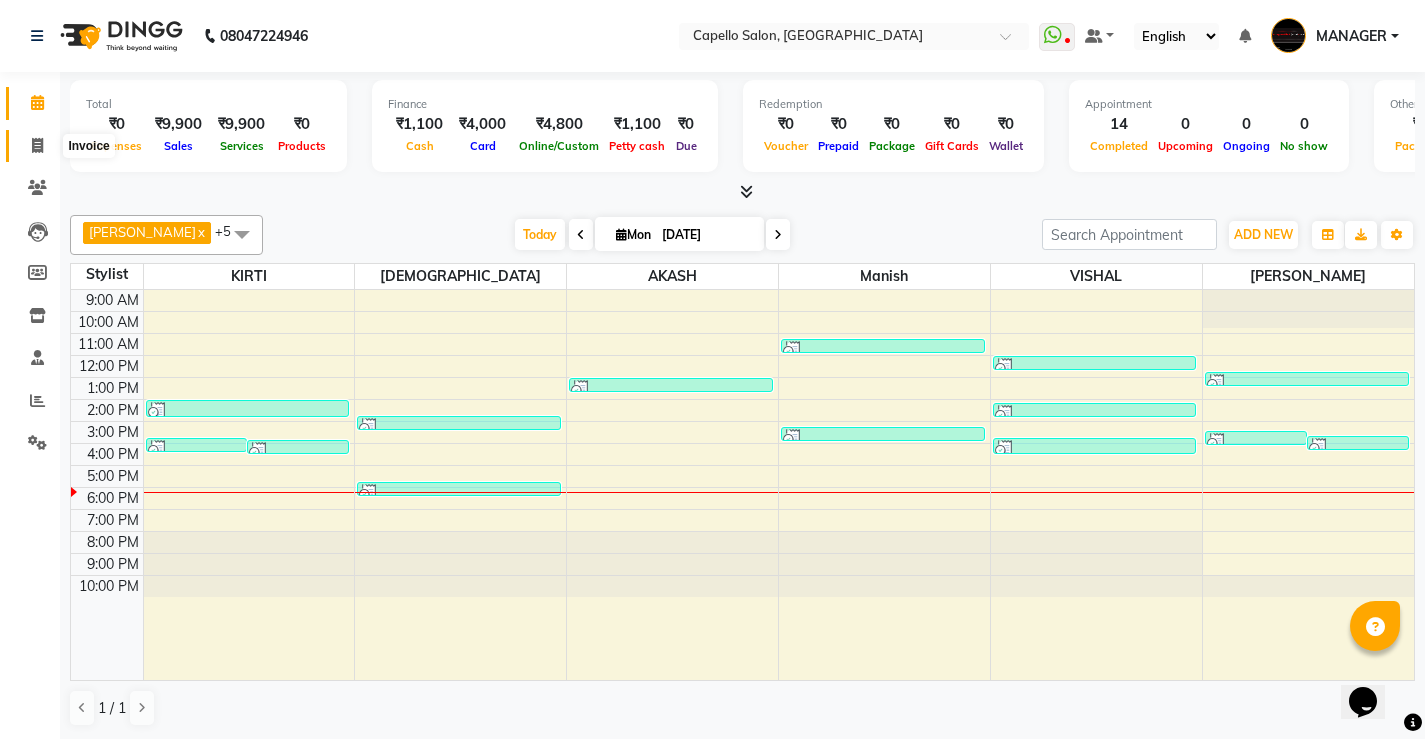 click 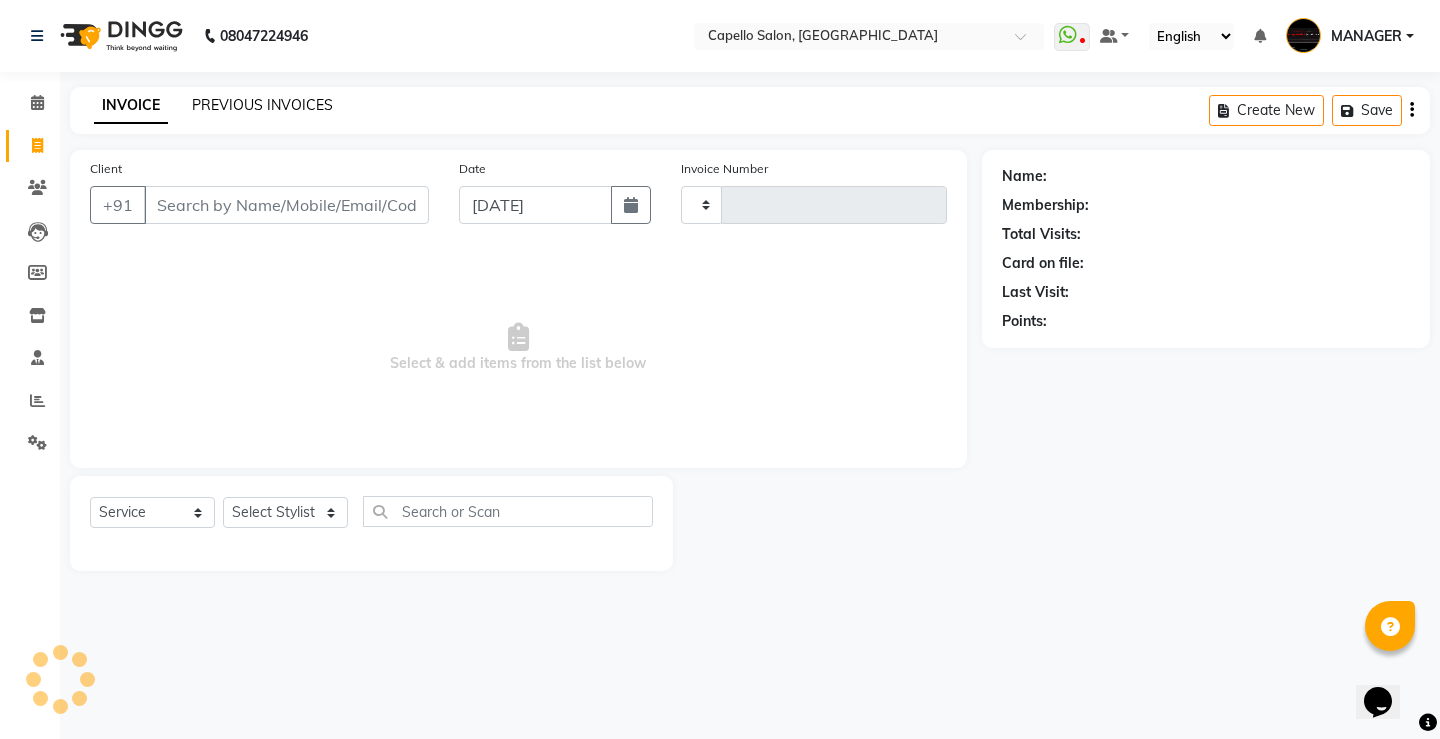 click on "PREVIOUS INVOICES" 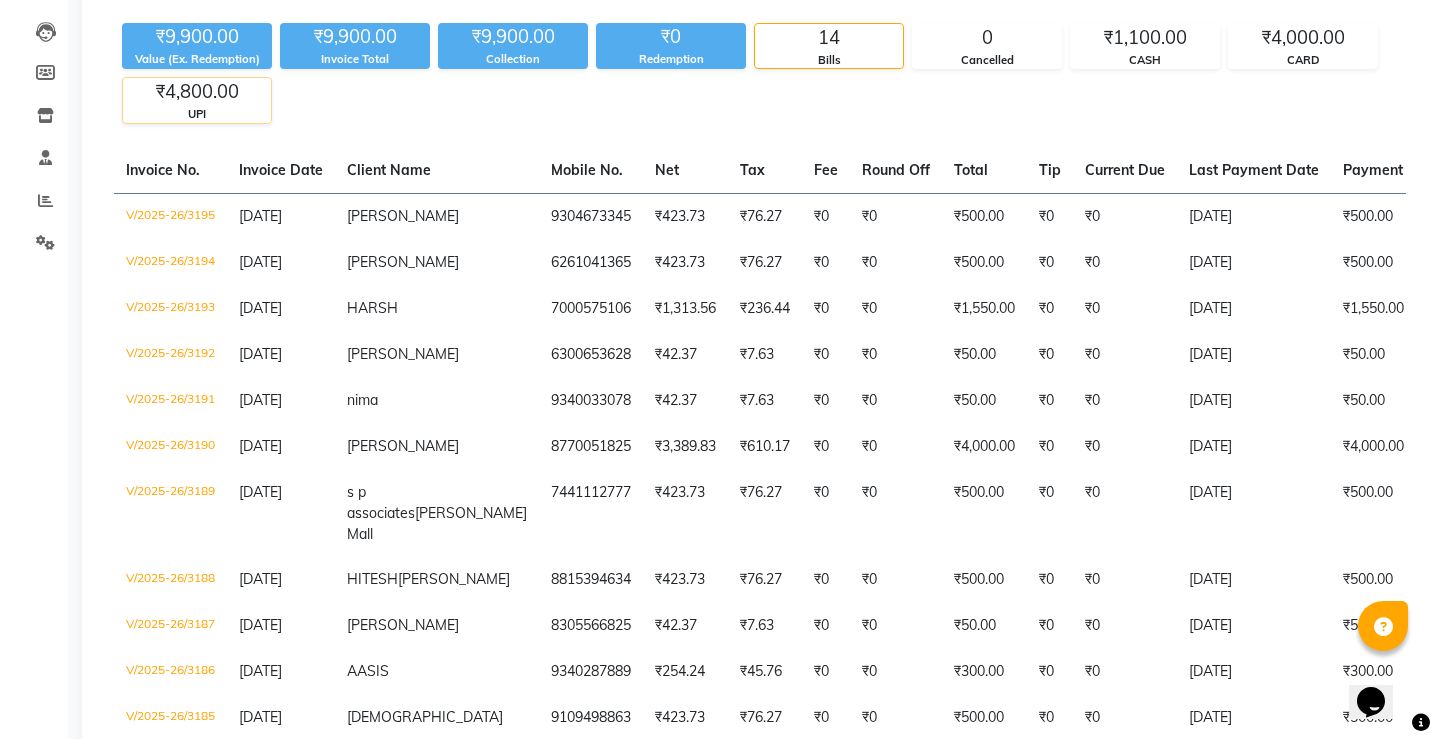 scroll, scrollTop: 0, scrollLeft: 0, axis: both 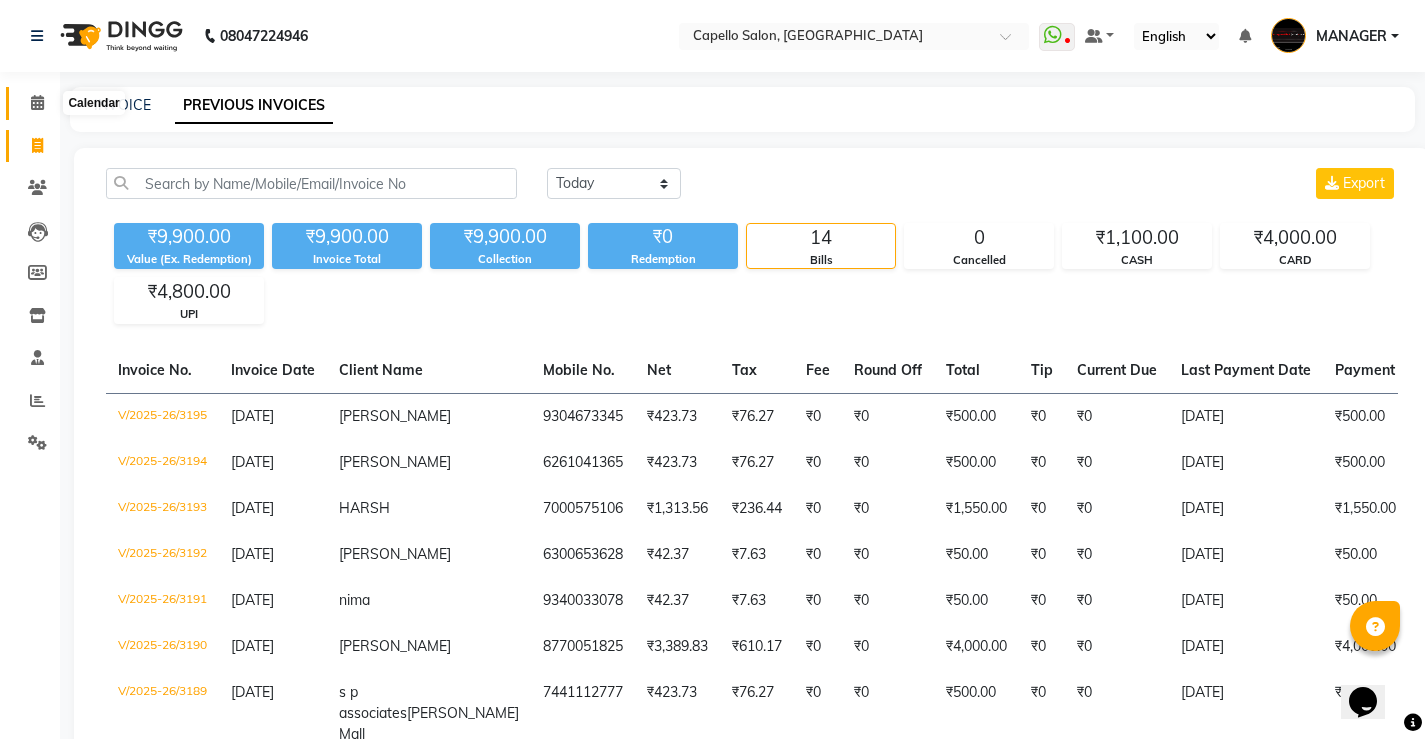click 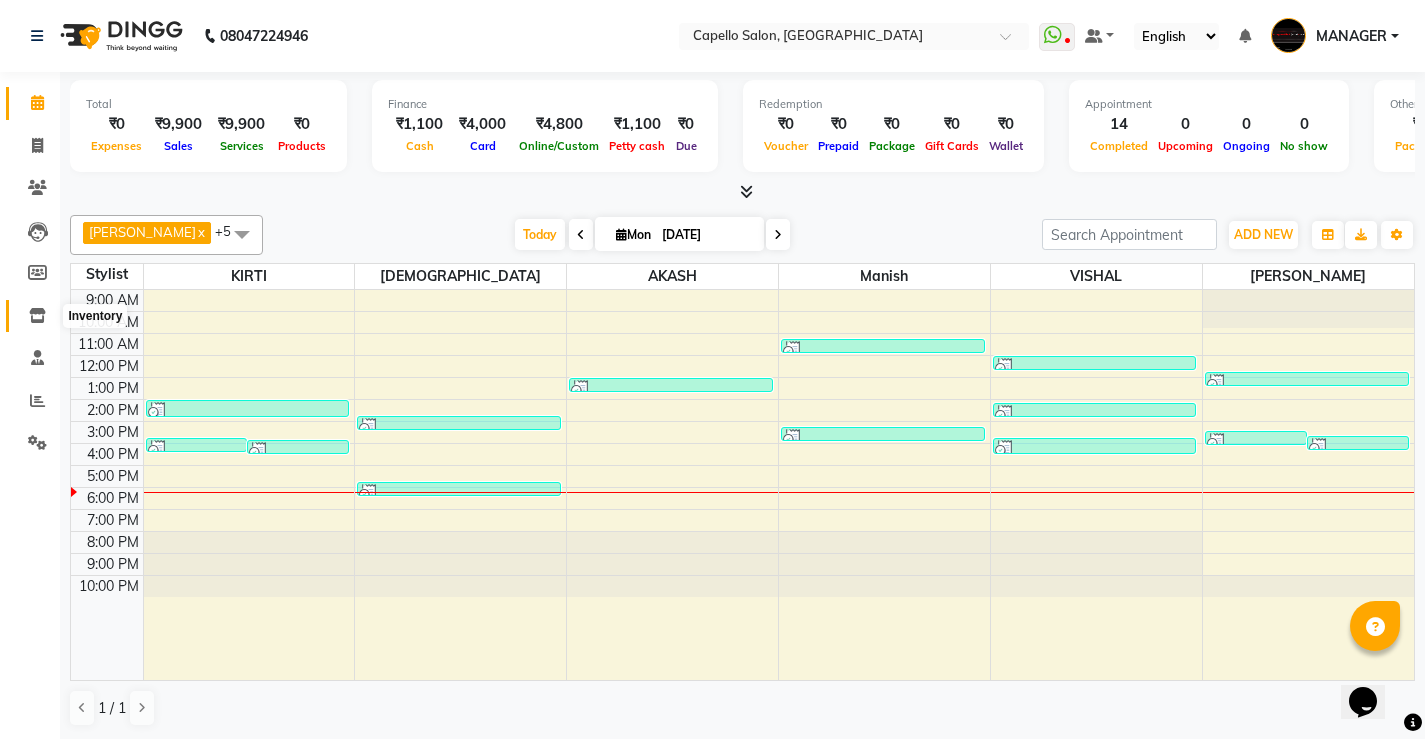 click 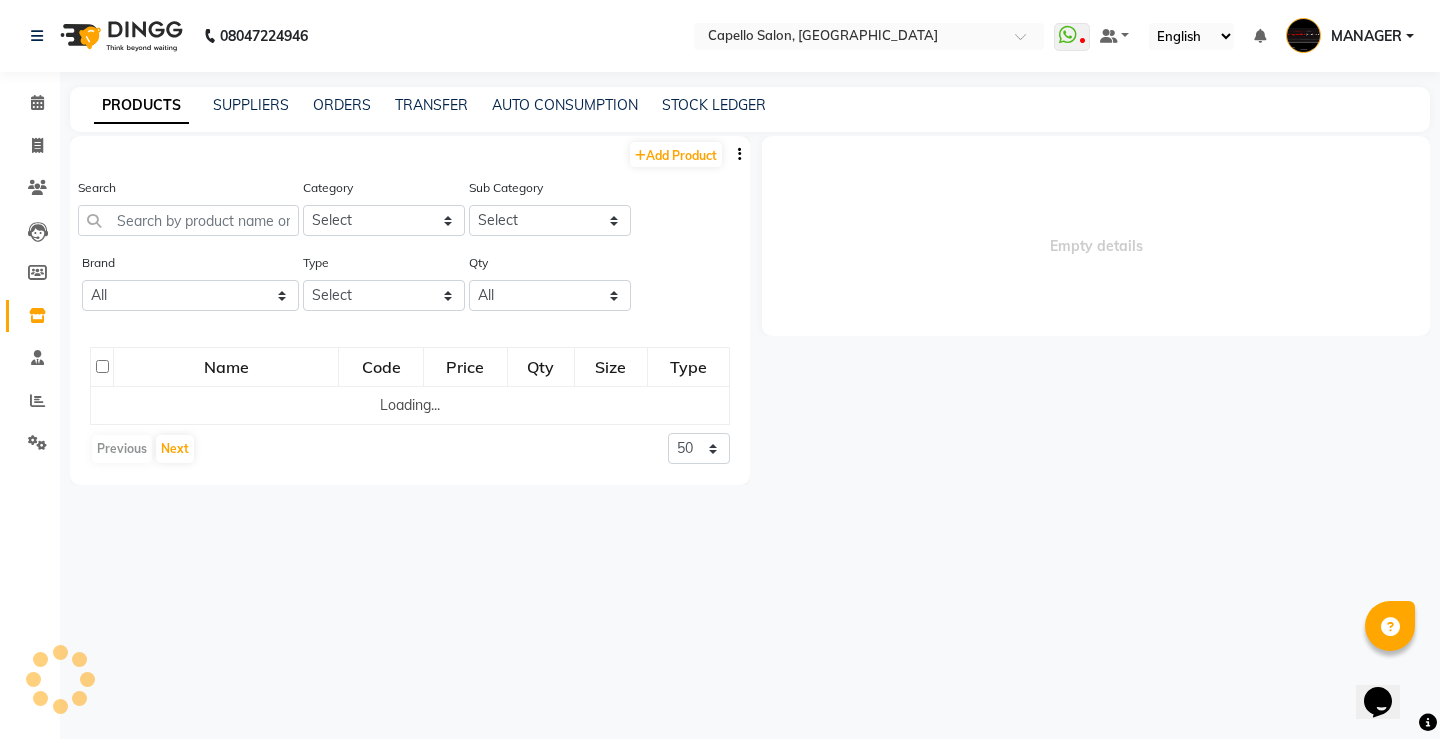 select 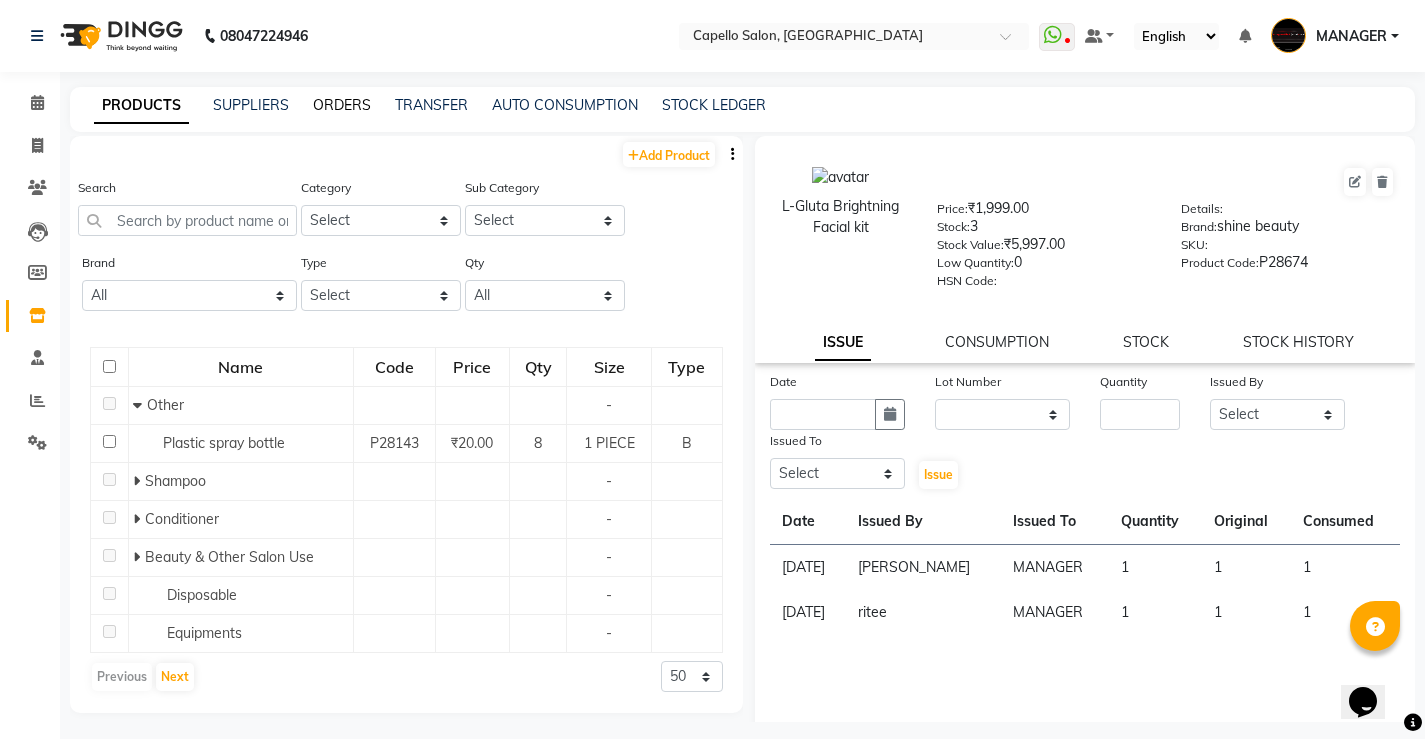 click on "ORDERS" 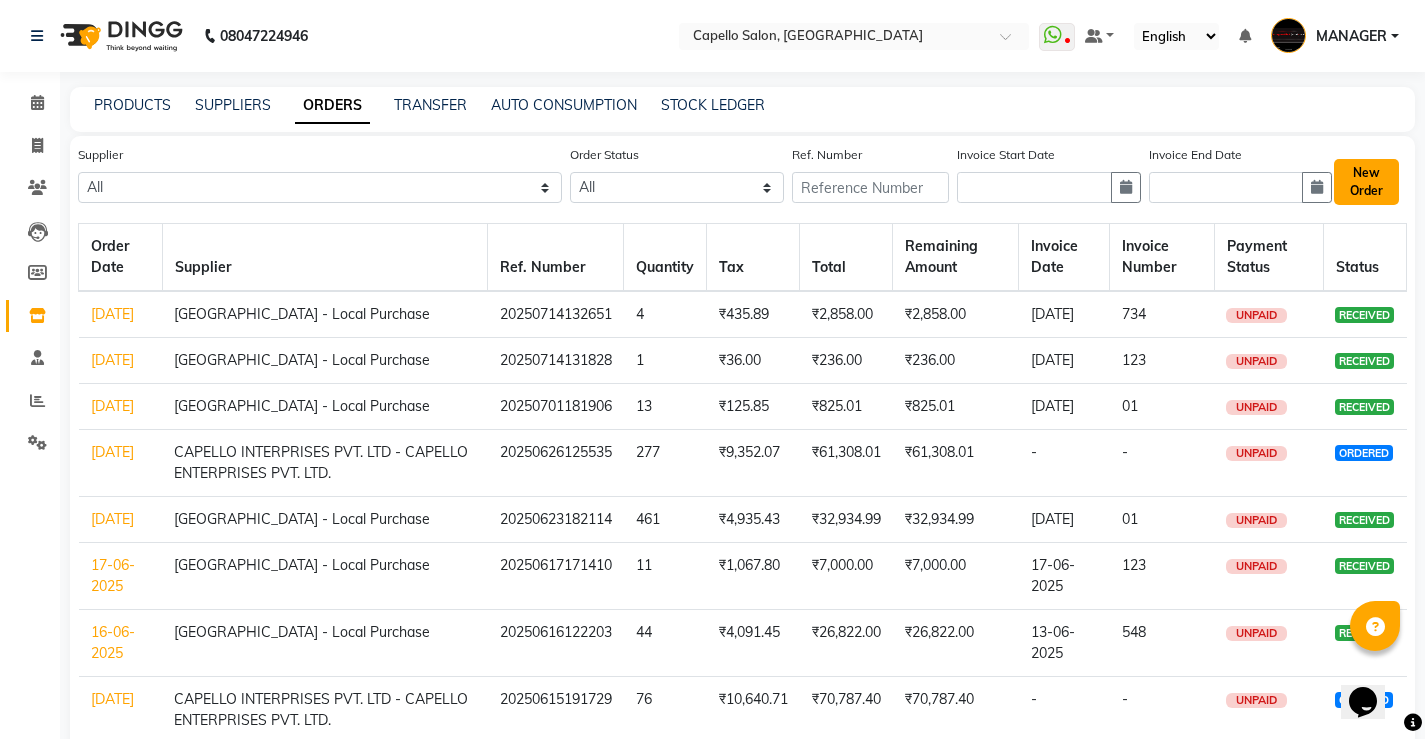 click on "New Order" 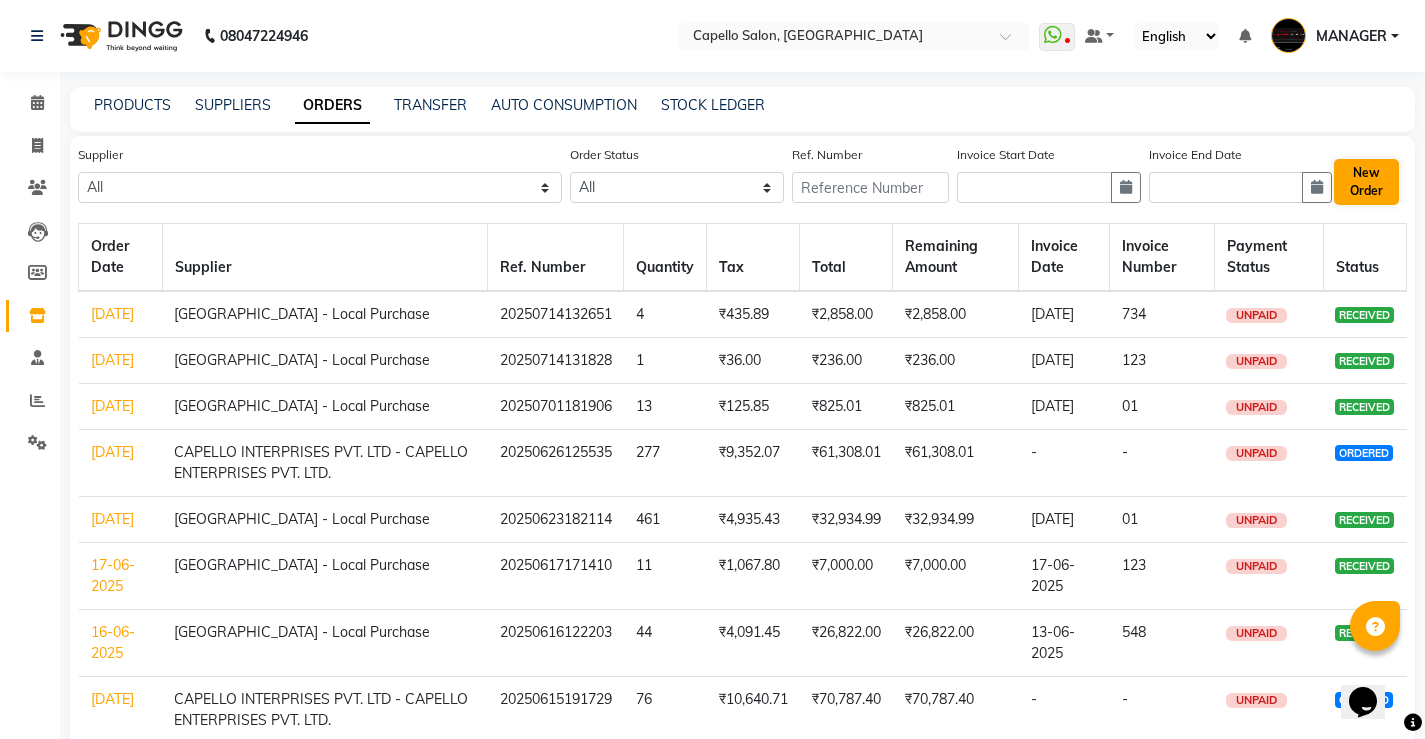 select on "true" 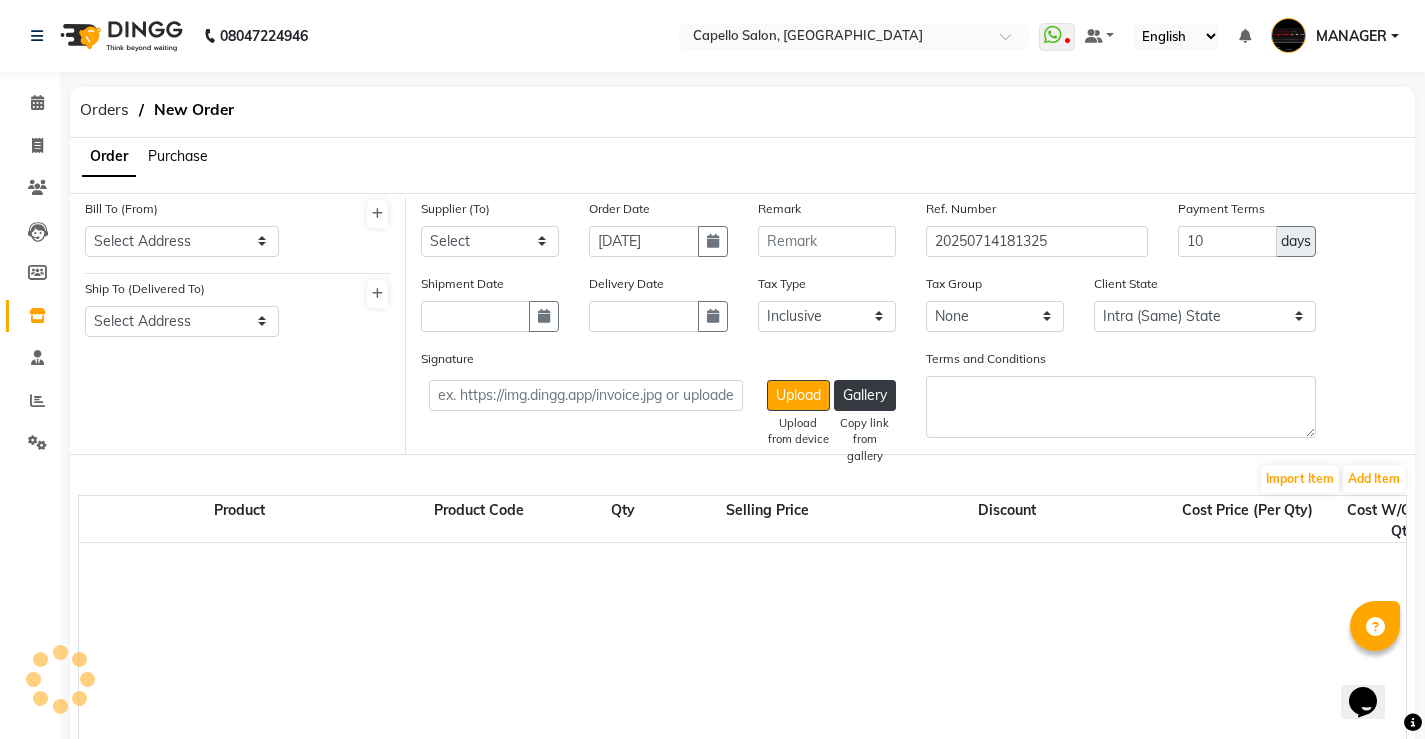 select on "1111" 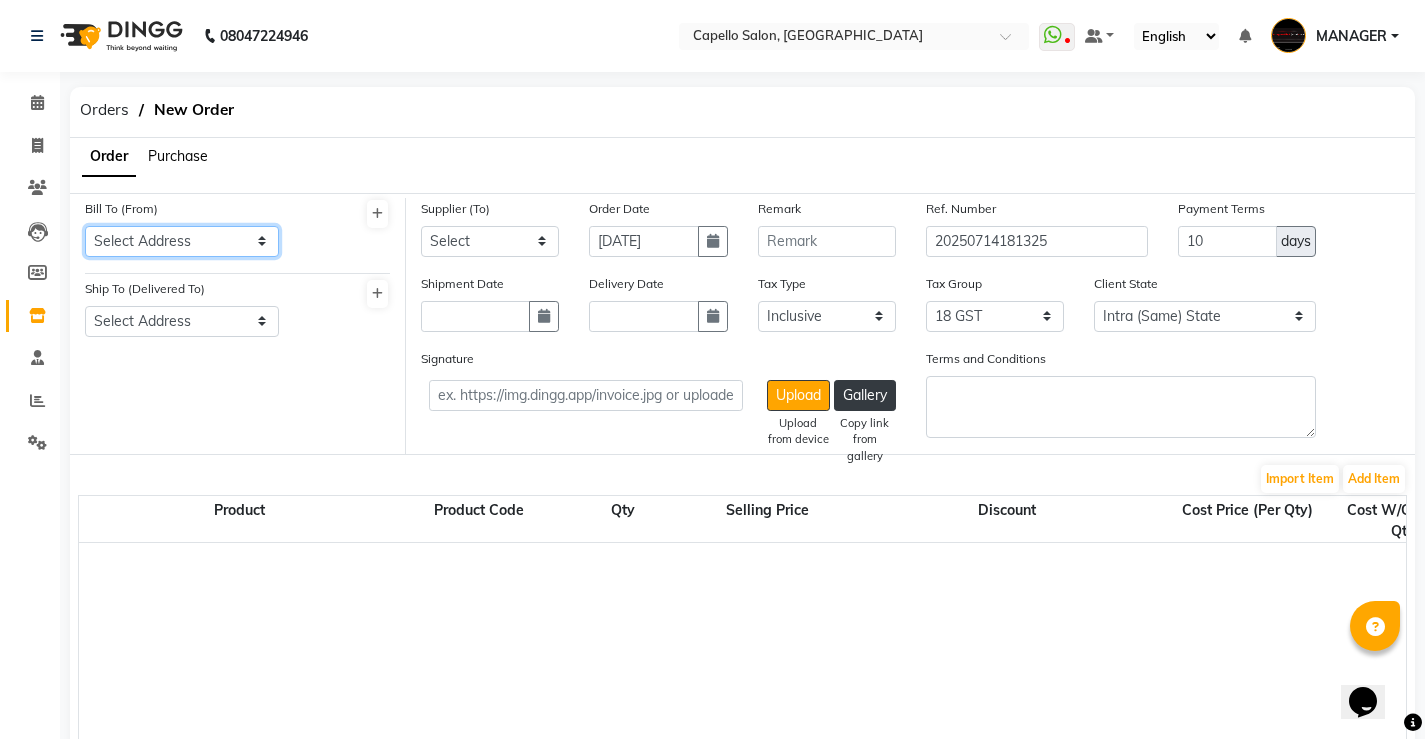 click on "Select Address  [GEOGRAPHIC_DATA] [GEOGRAPHIC_DATA]" 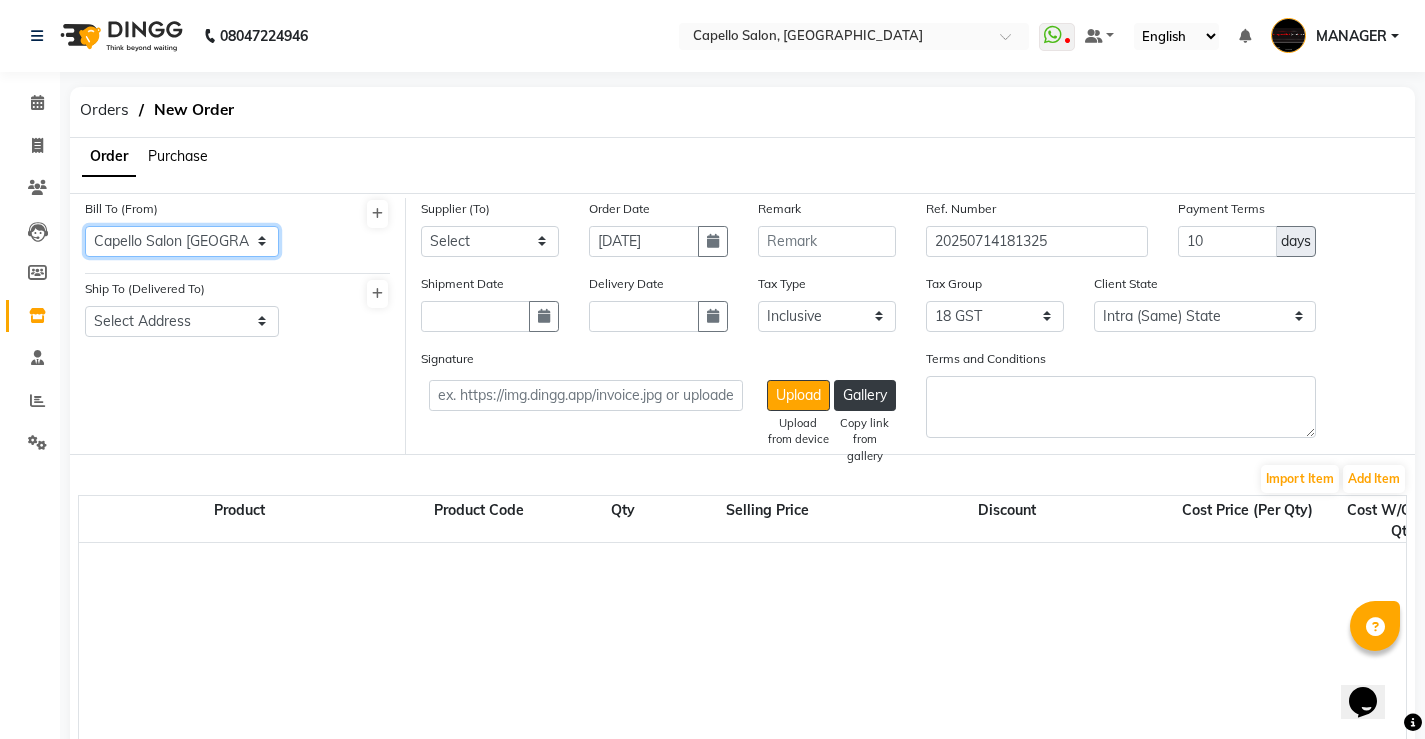 click on "Select Address  [GEOGRAPHIC_DATA] [GEOGRAPHIC_DATA]" 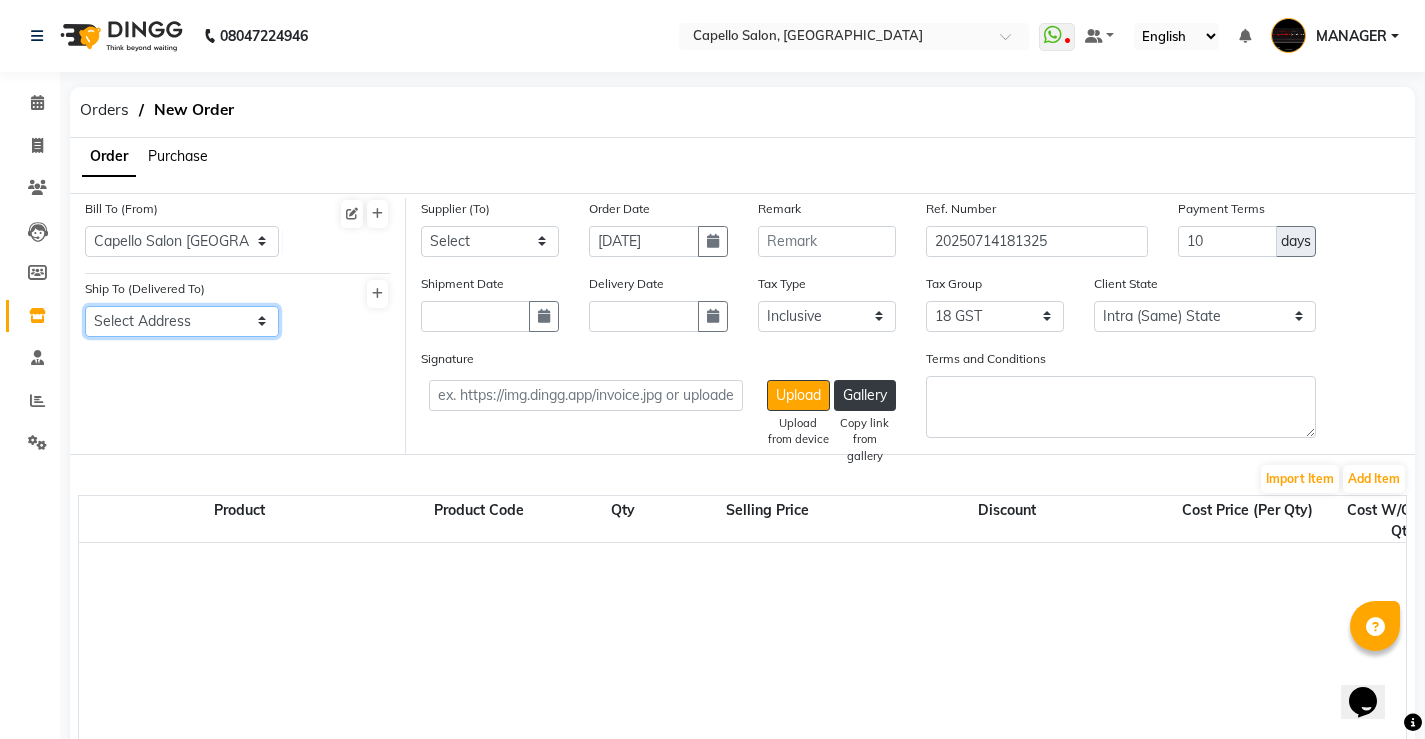 click on "Select Address  [GEOGRAPHIC_DATA] [GEOGRAPHIC_DATA]" 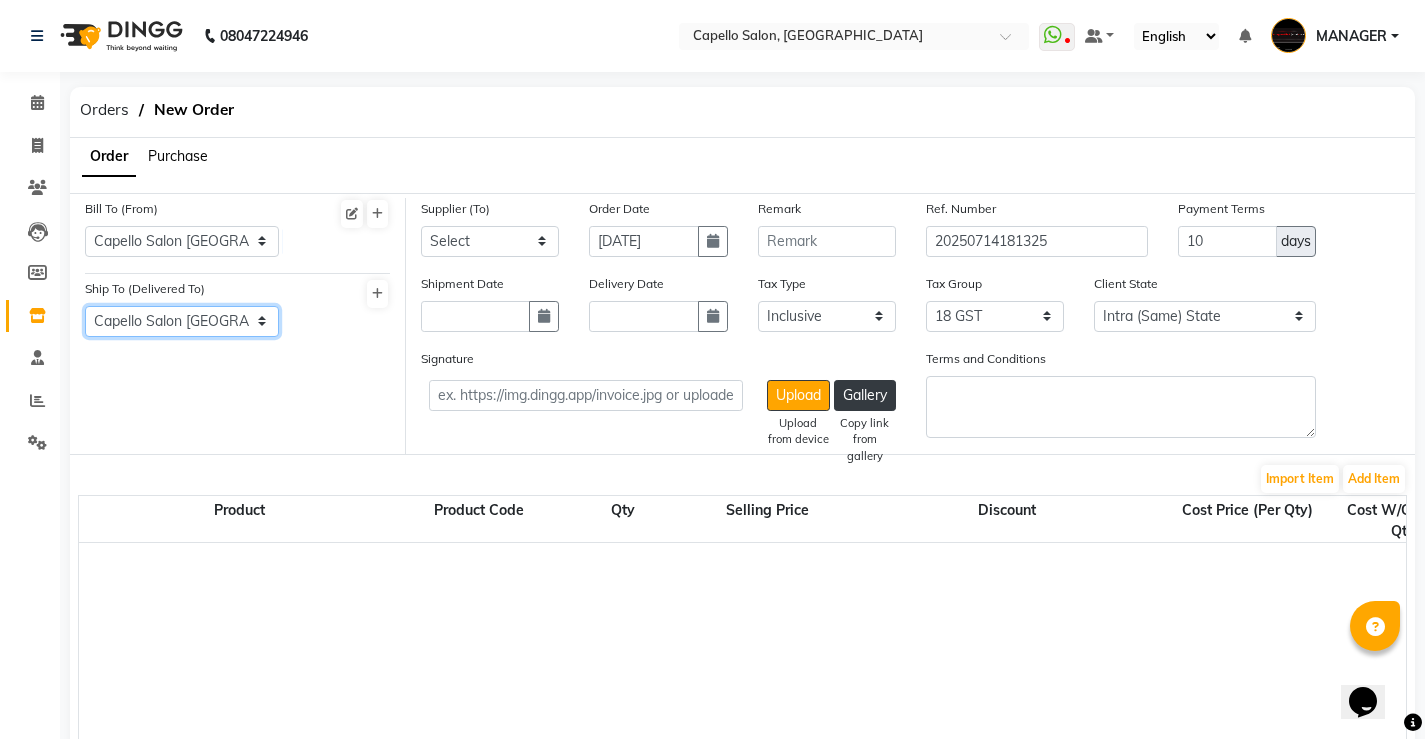 click on "Select Address  [GEOGRAPHIC_DATA] [GEOGRAPHIC_DATA]" 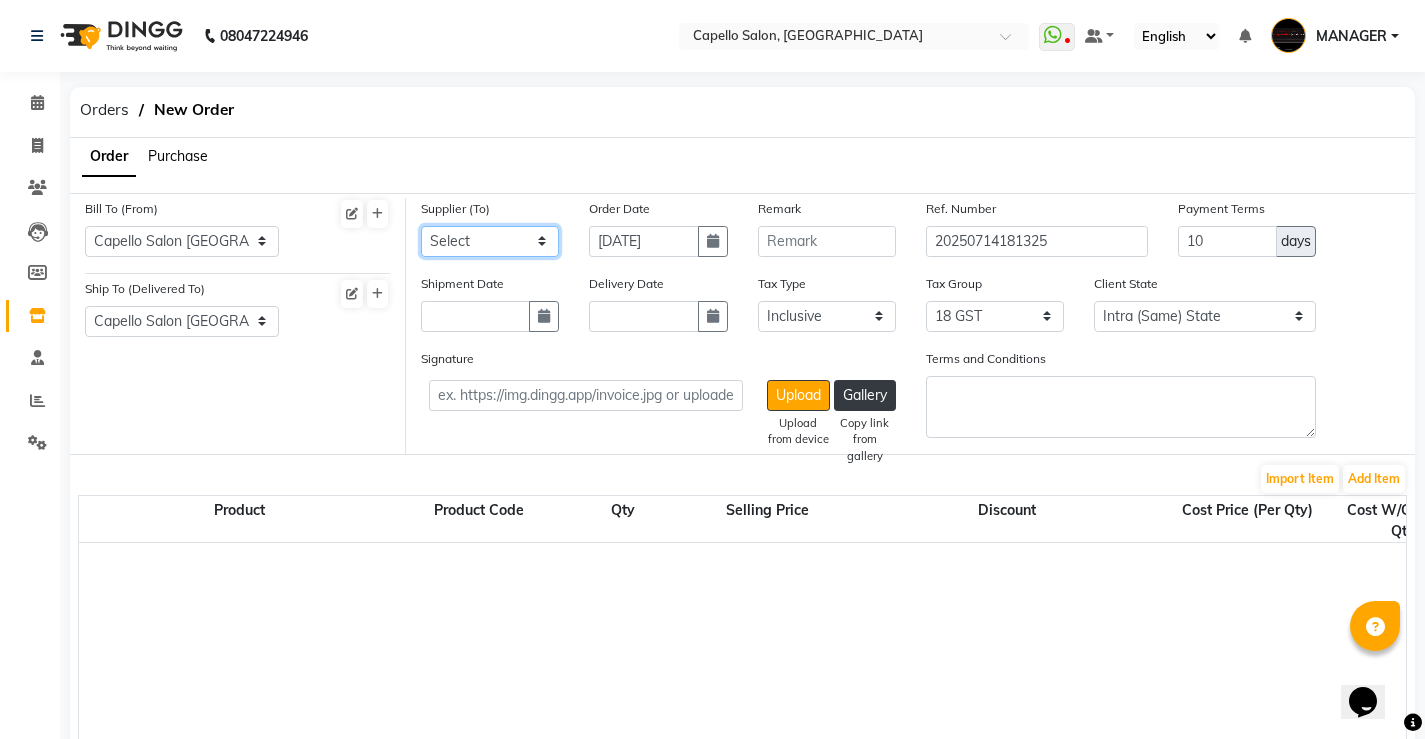 click on "Select CAPELLO INTERPRISES PVT. LTD - CAPELLO ENTERPRISES PVT. LTD. [GEOGRAPHIC_DATA] - Local Purchase" 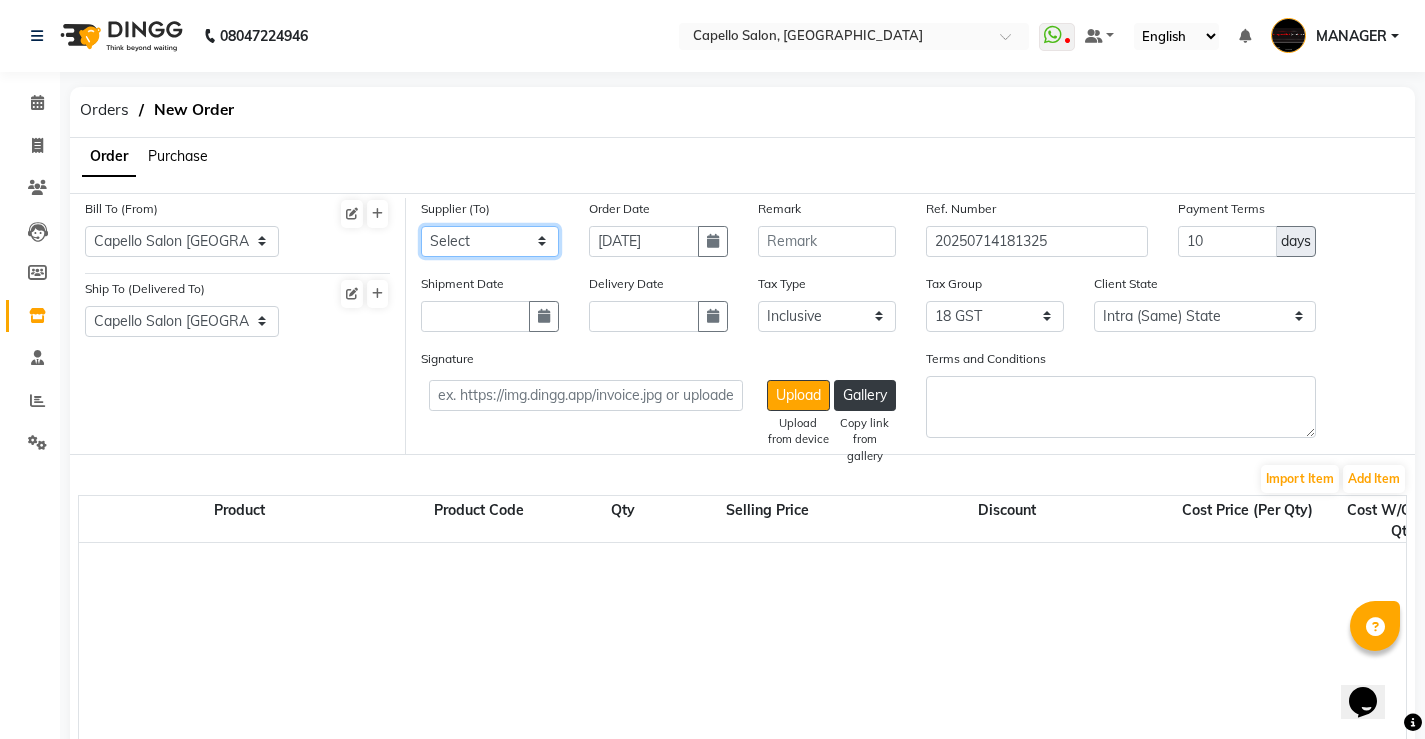 select on "589" 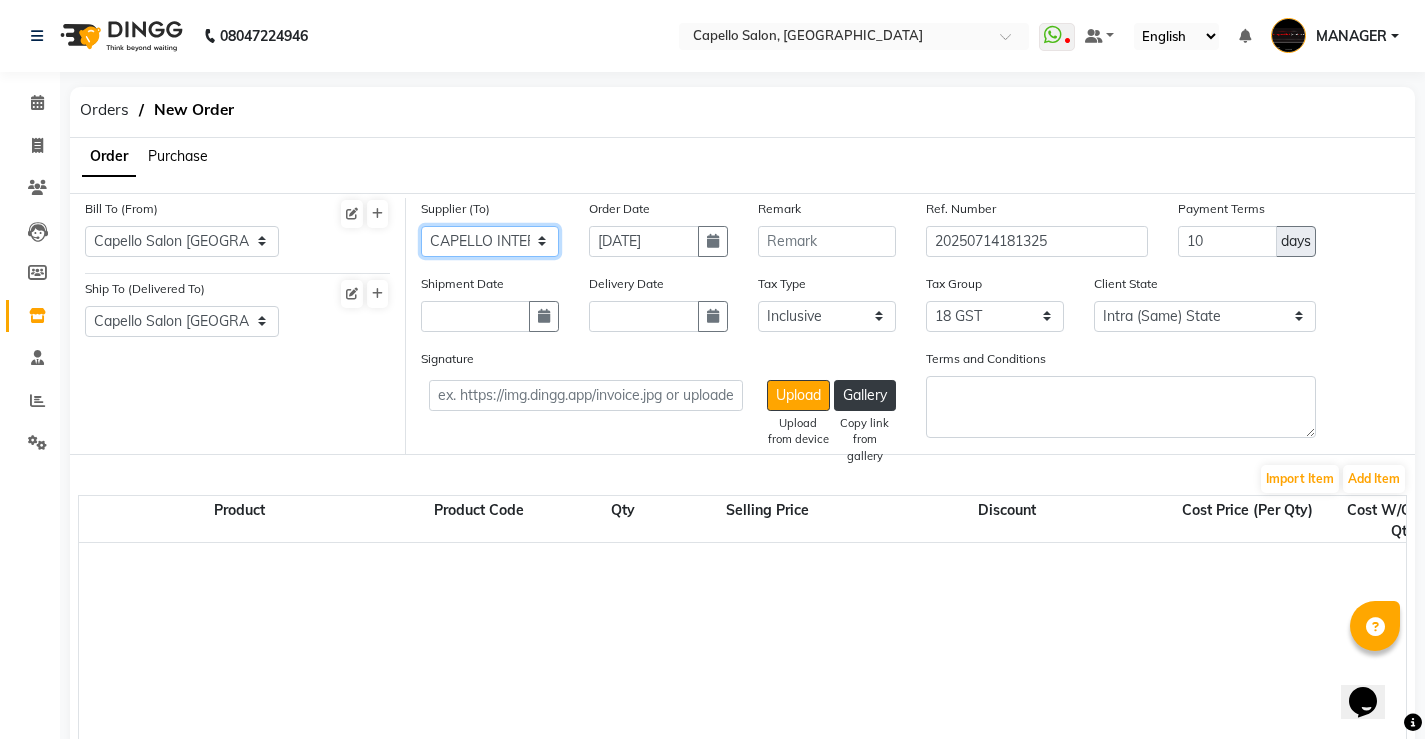 click on "Select CAPELLO INTERPRISES PVT. LTD - CAPELLO ENTERPRISES PVT. LTD. [GEOGRAPHIC_DATA] - Local Purchase" 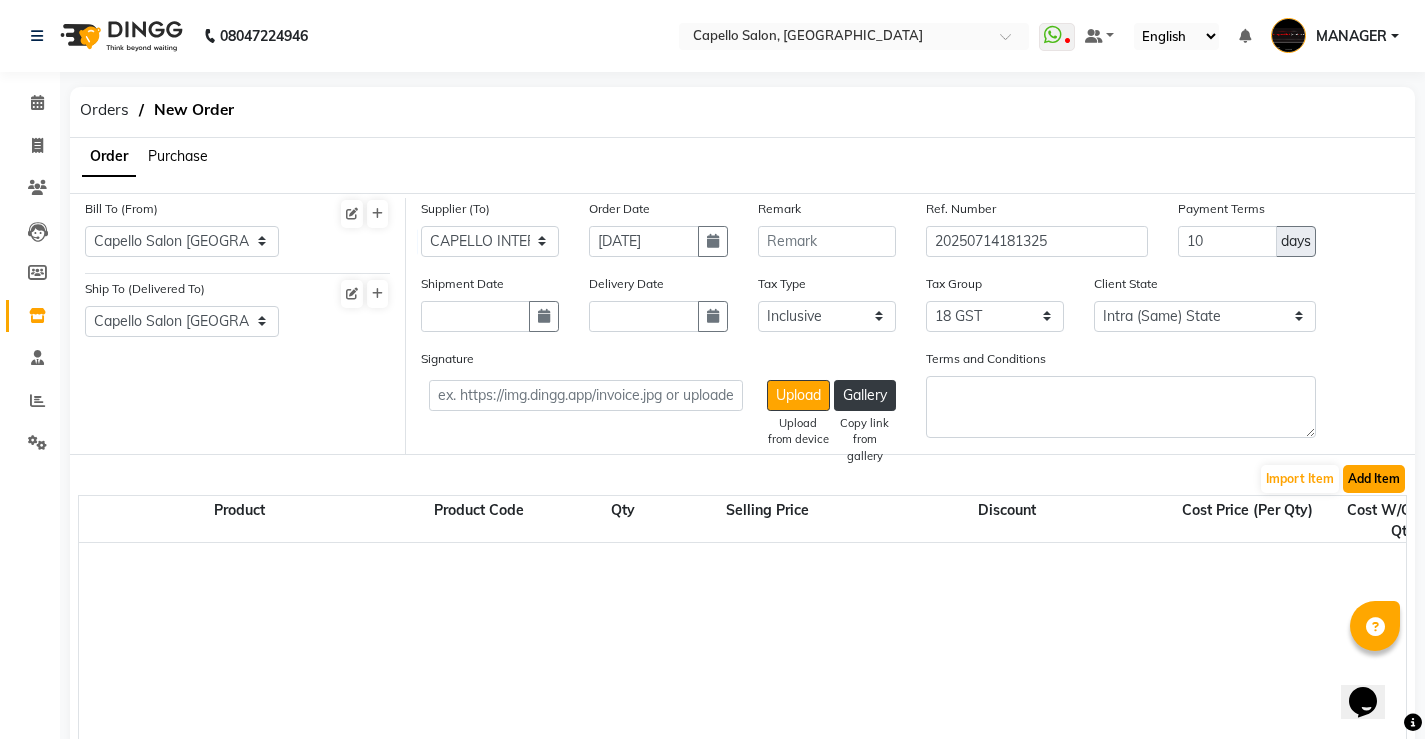 click on "Add Item" 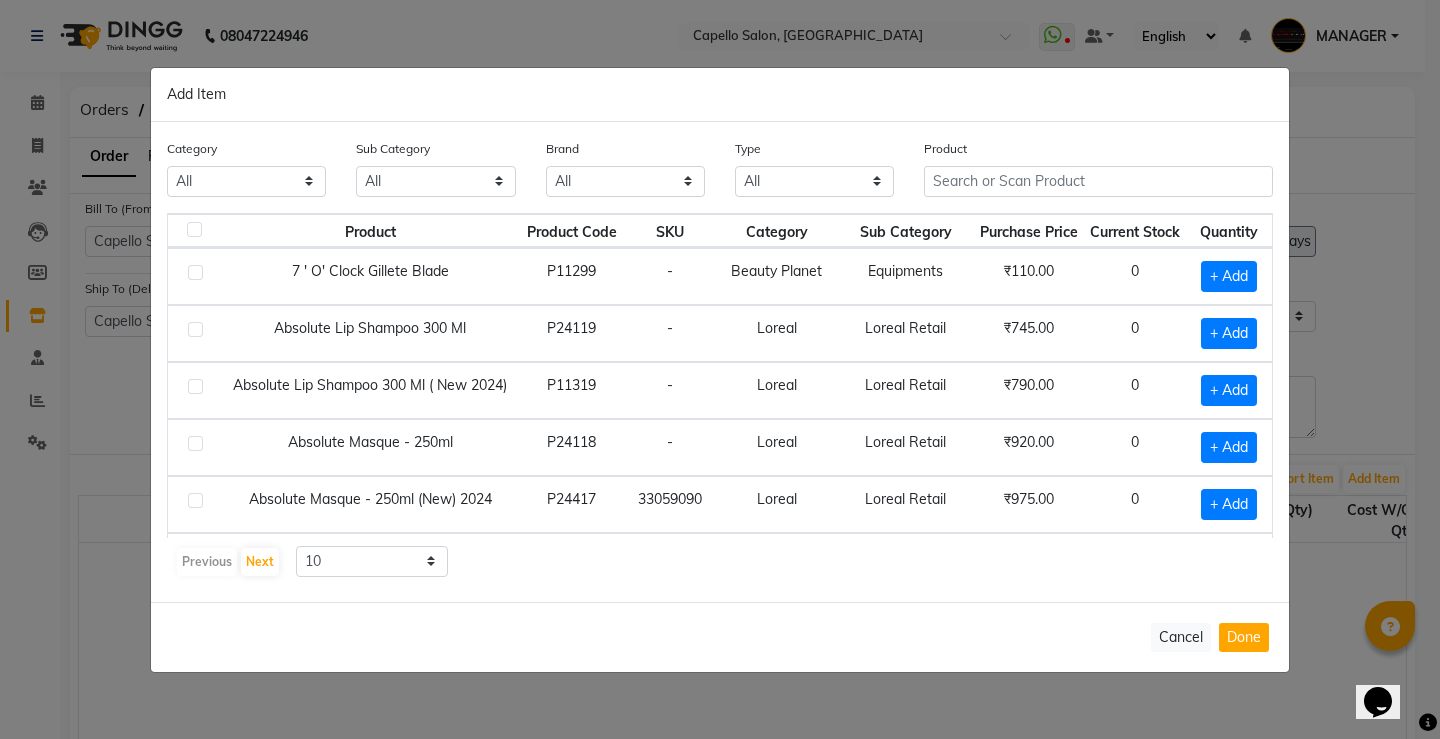 click on "Product" 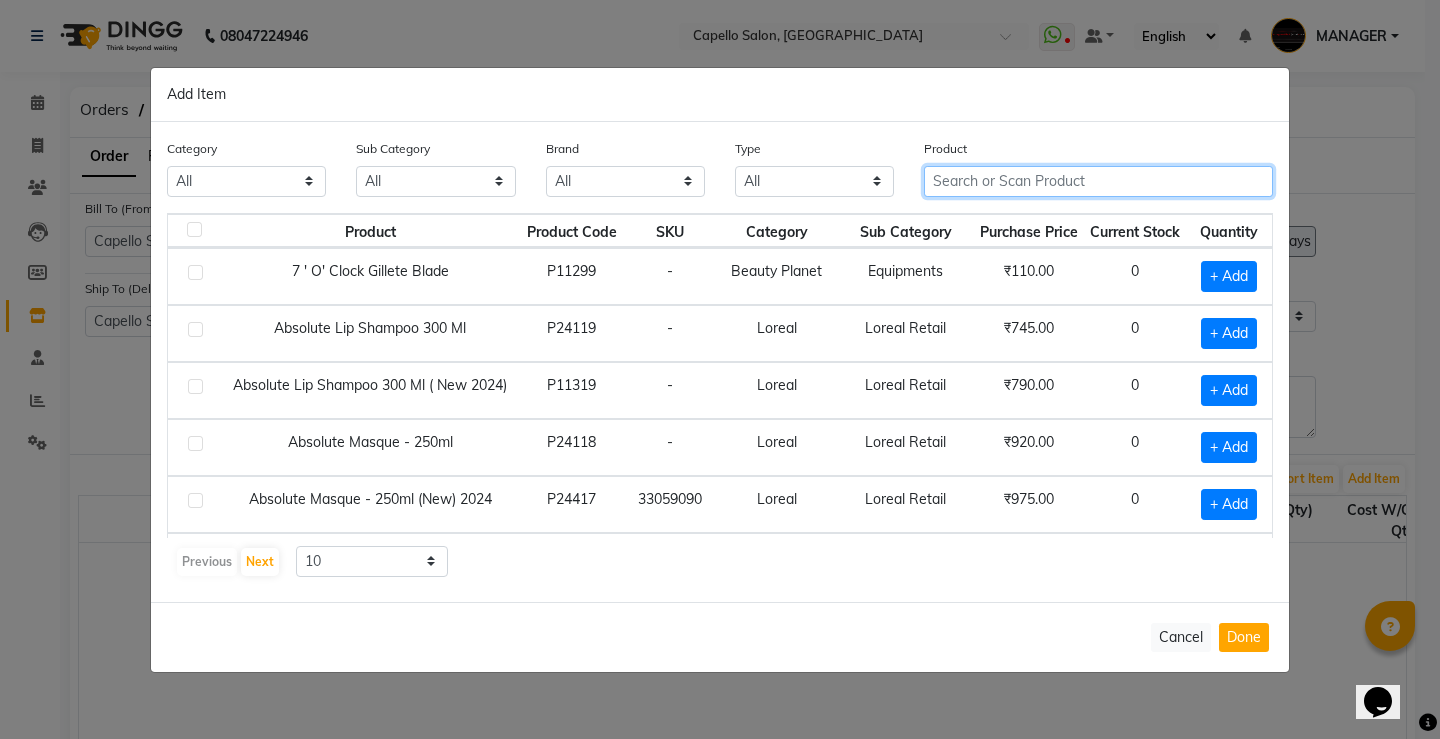 click 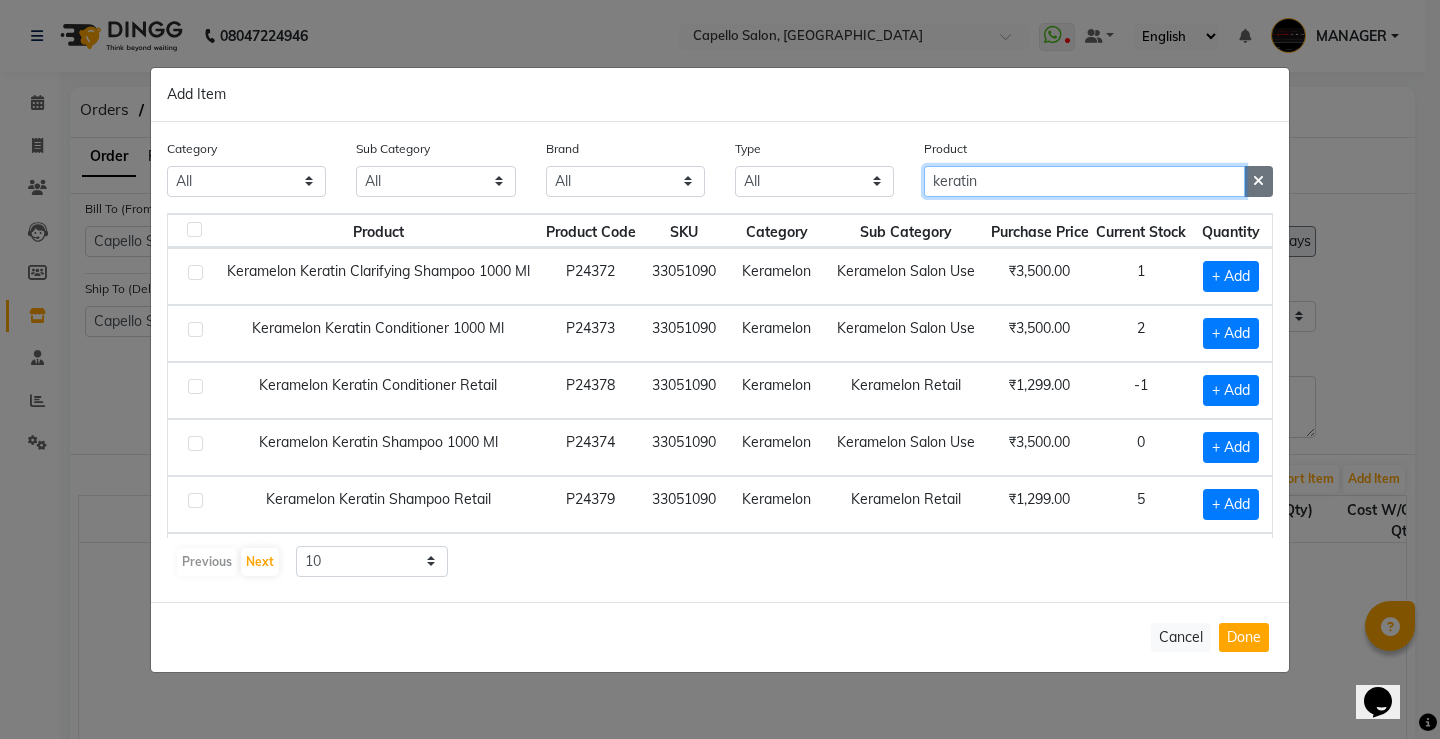 type on "keratin" 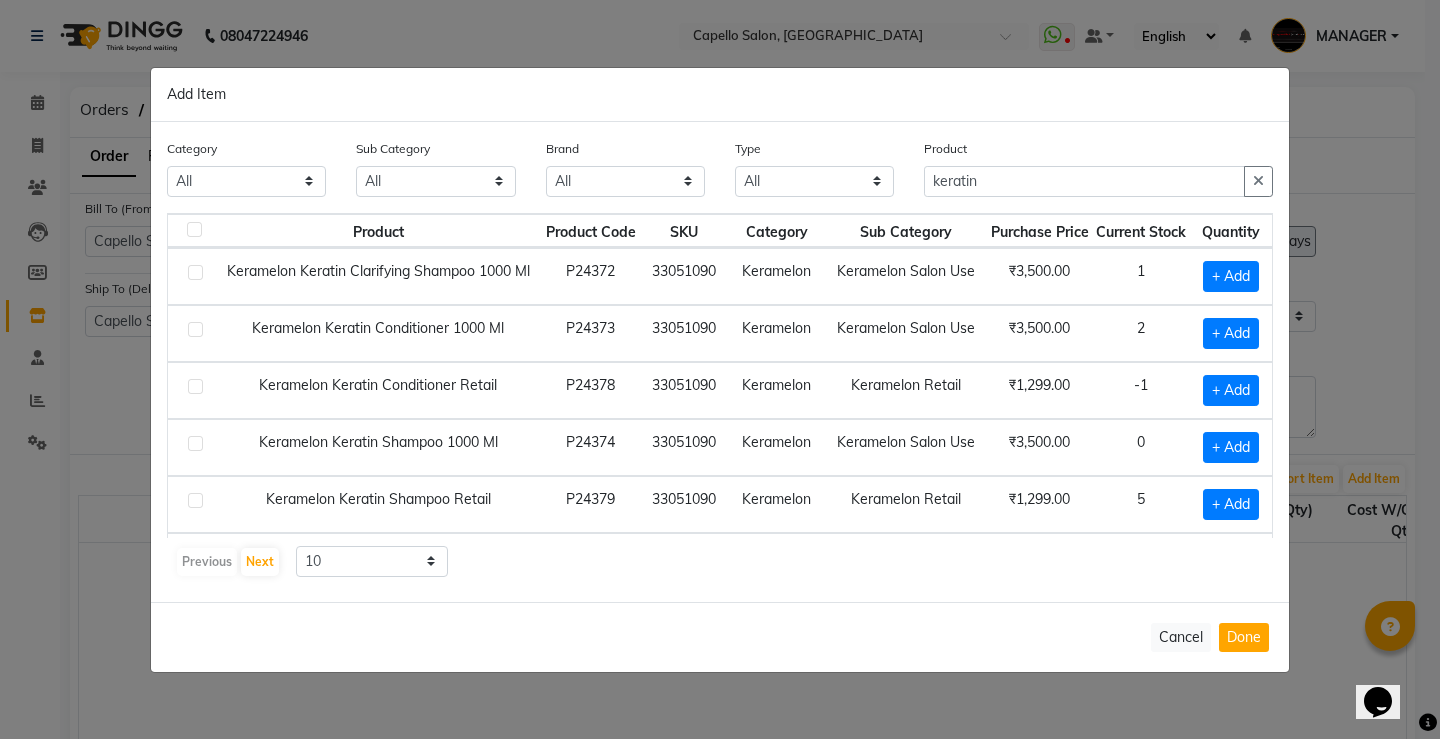 drag, startPoint x: 1256, startPoint y: 182, endPoint x: 1262, endPoint y: 309, distance: 127.141655 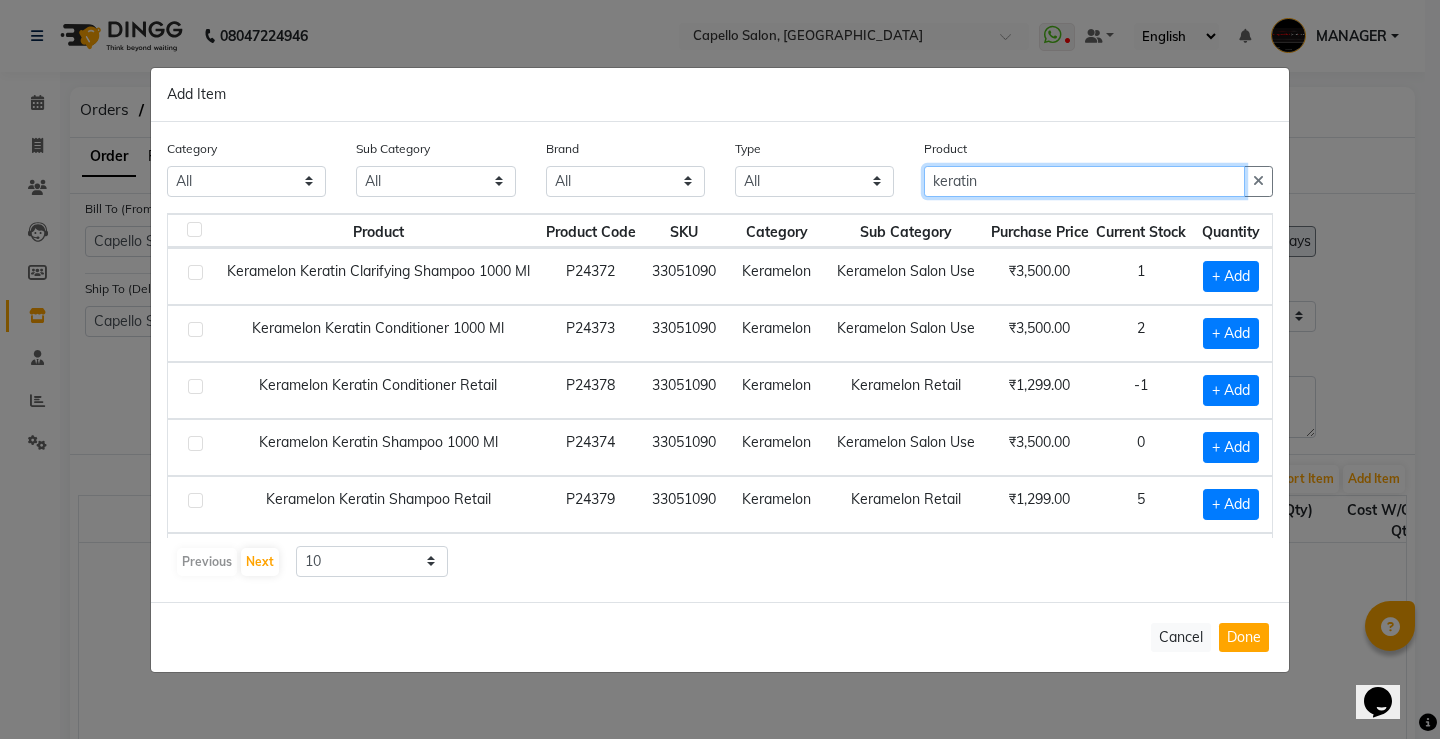 type 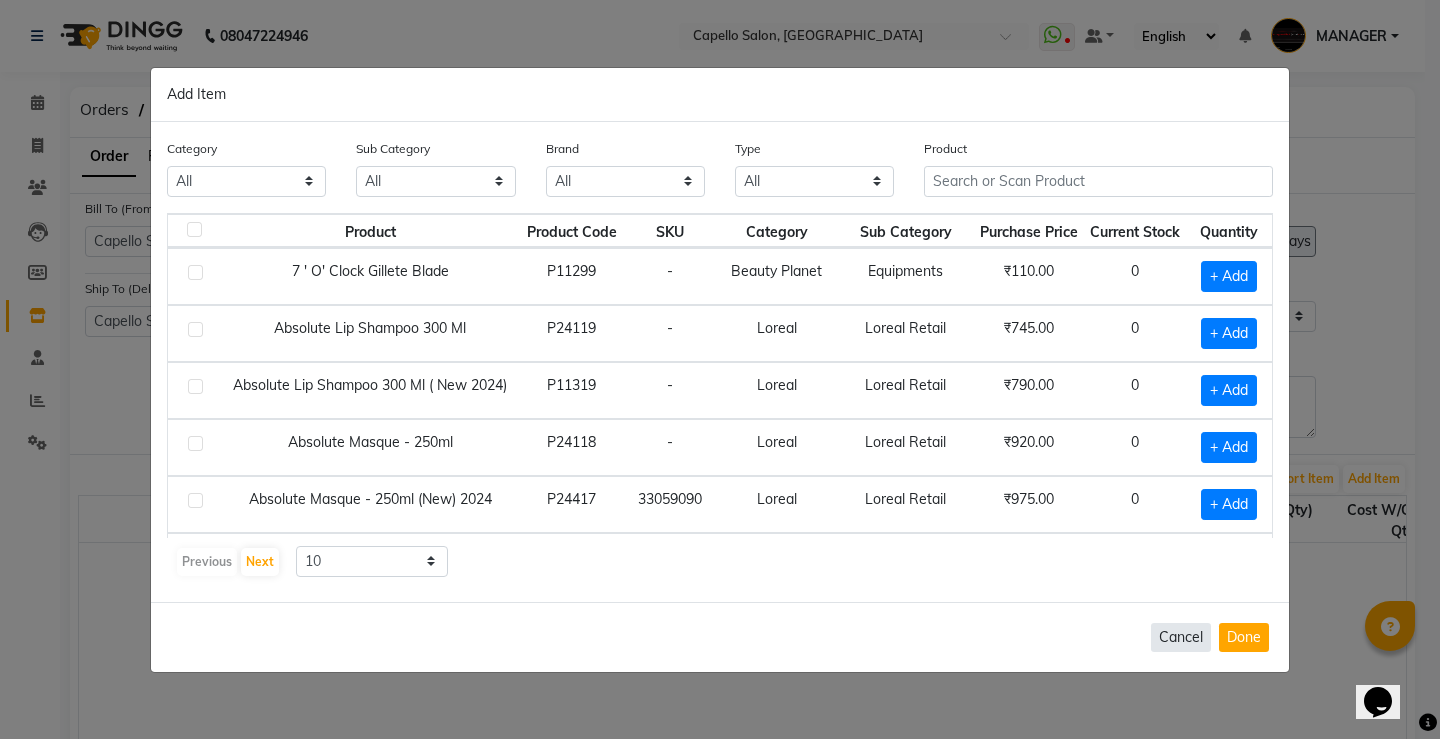 click on "Cancel" 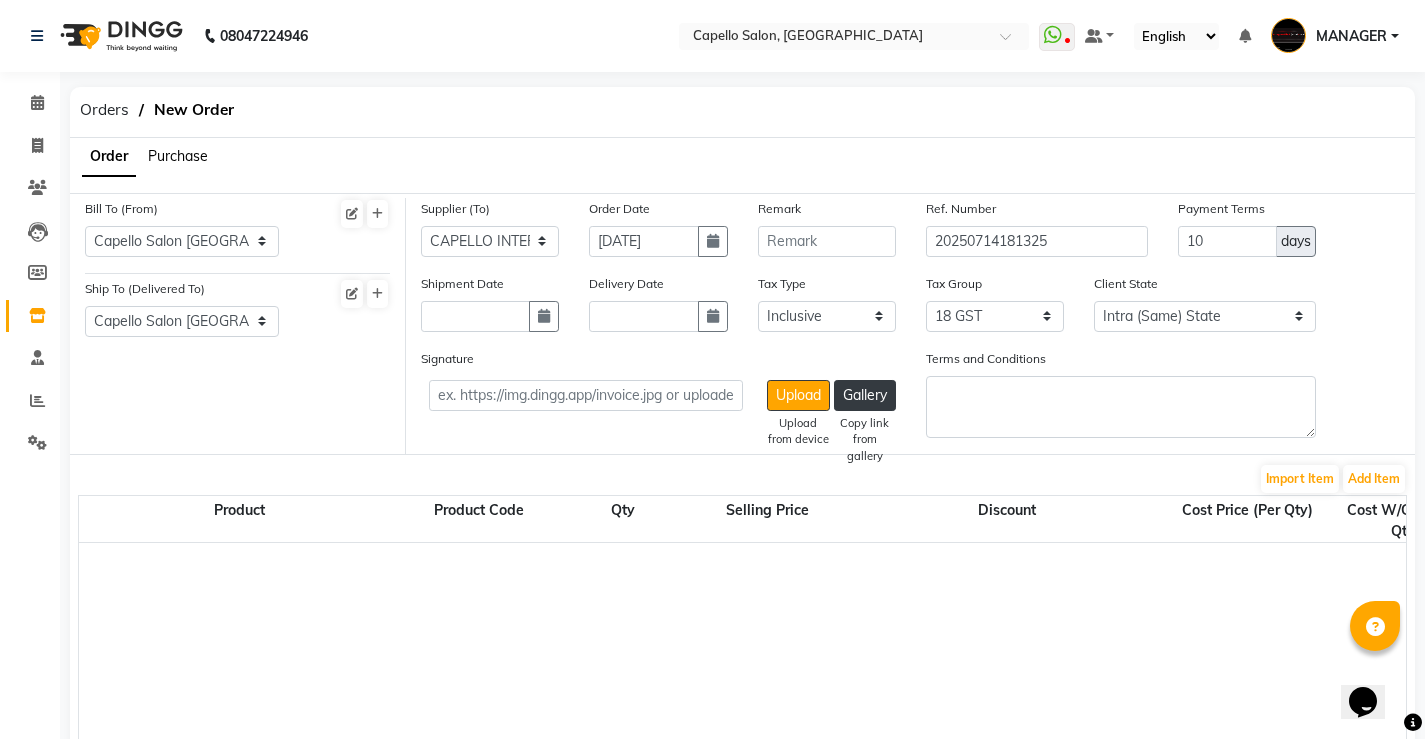 click on "Inventory" 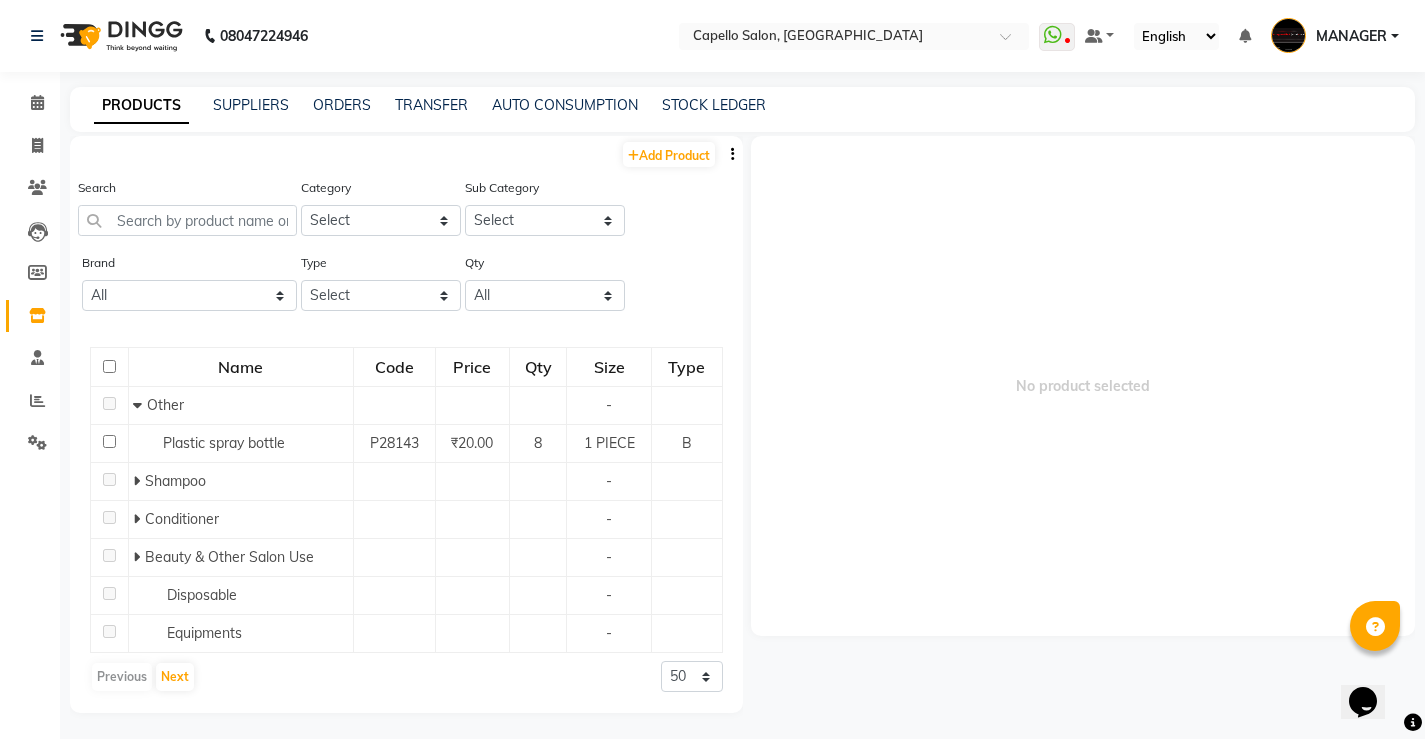 click on "PRODUCTS SUPPLIERS ORDERS TRANSFER AUTO CONSUMPTION STOCK LEDGER" 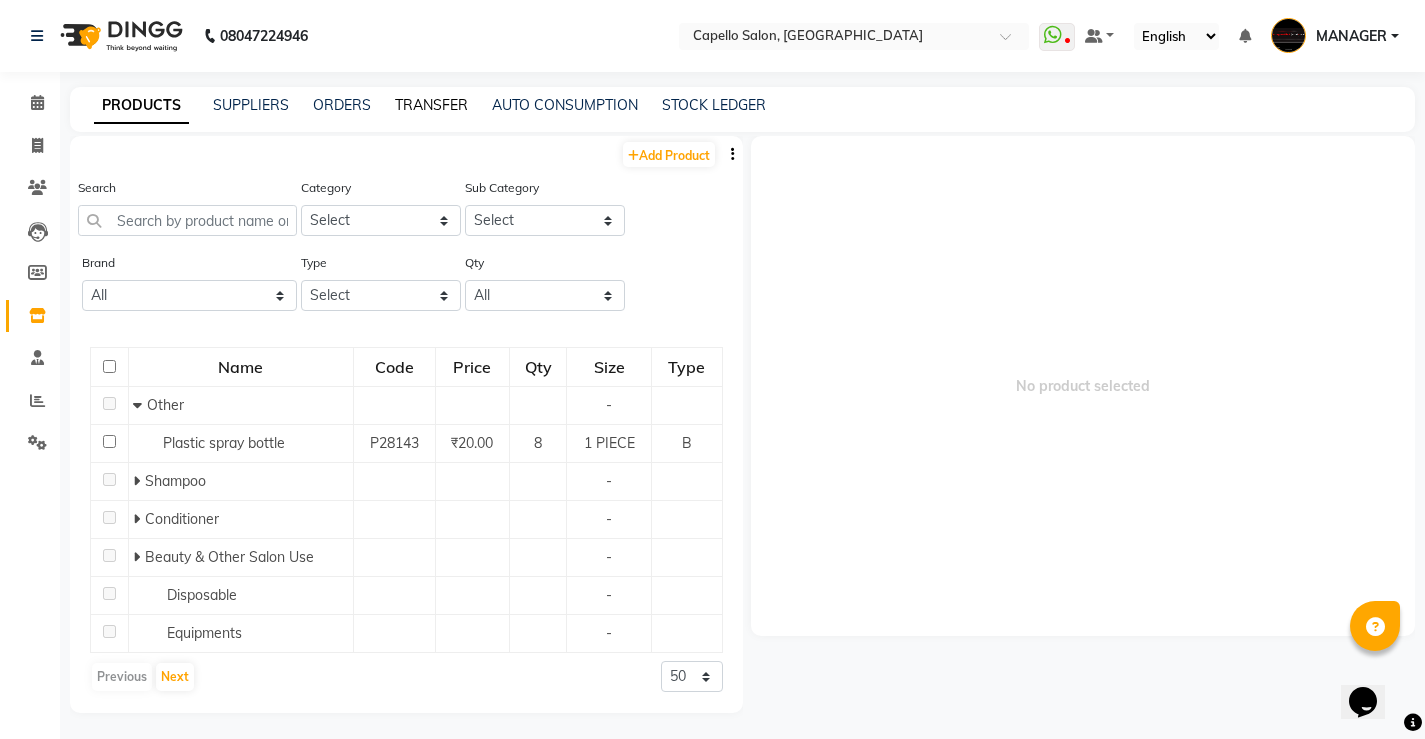 click on "TRANSFER" 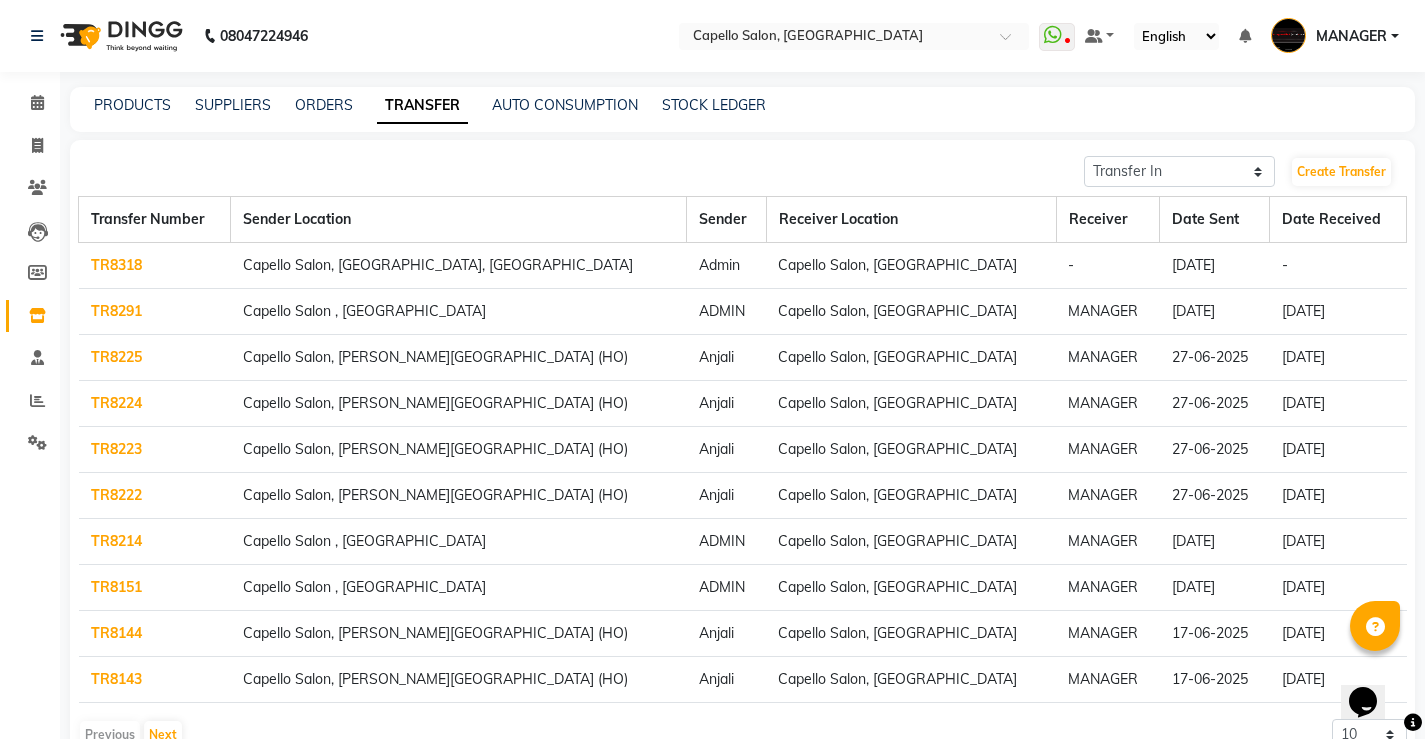 click on "TR8318" 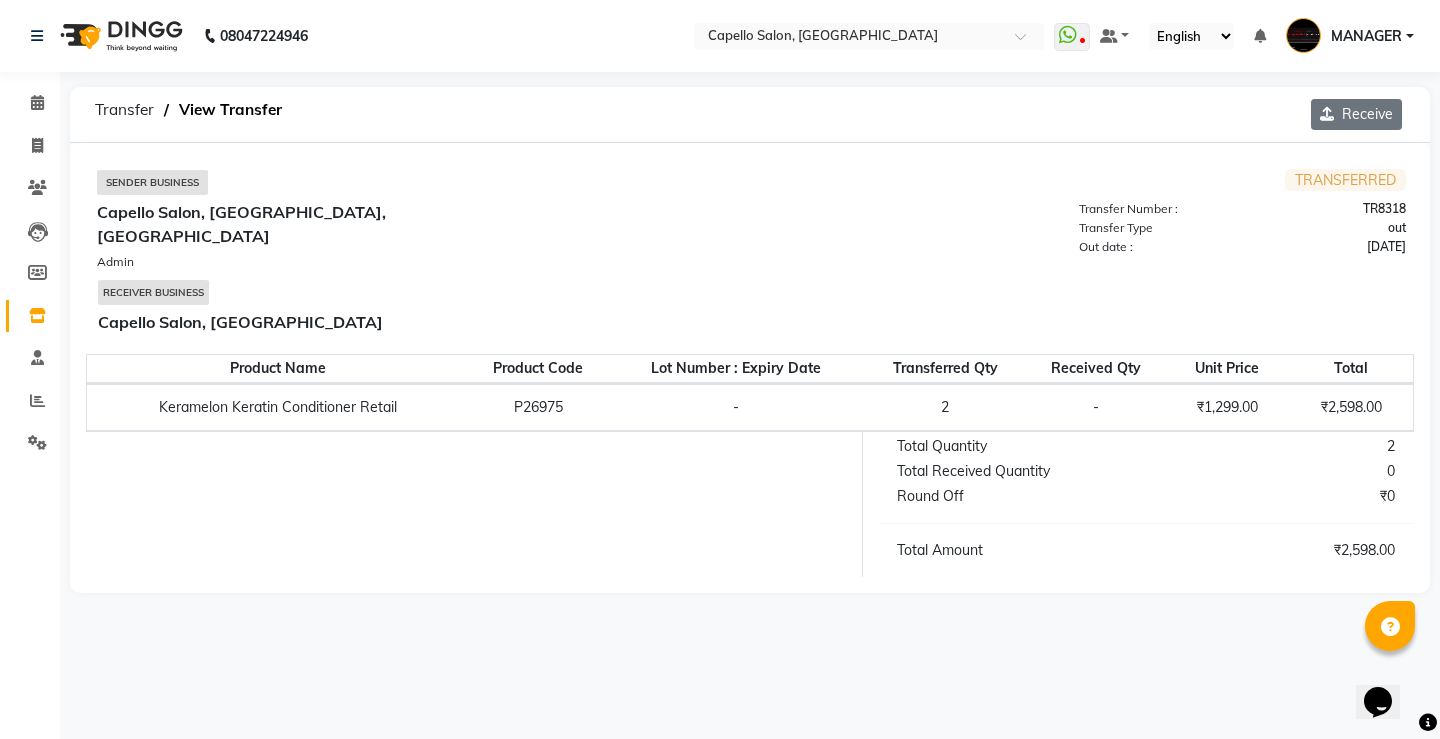 click 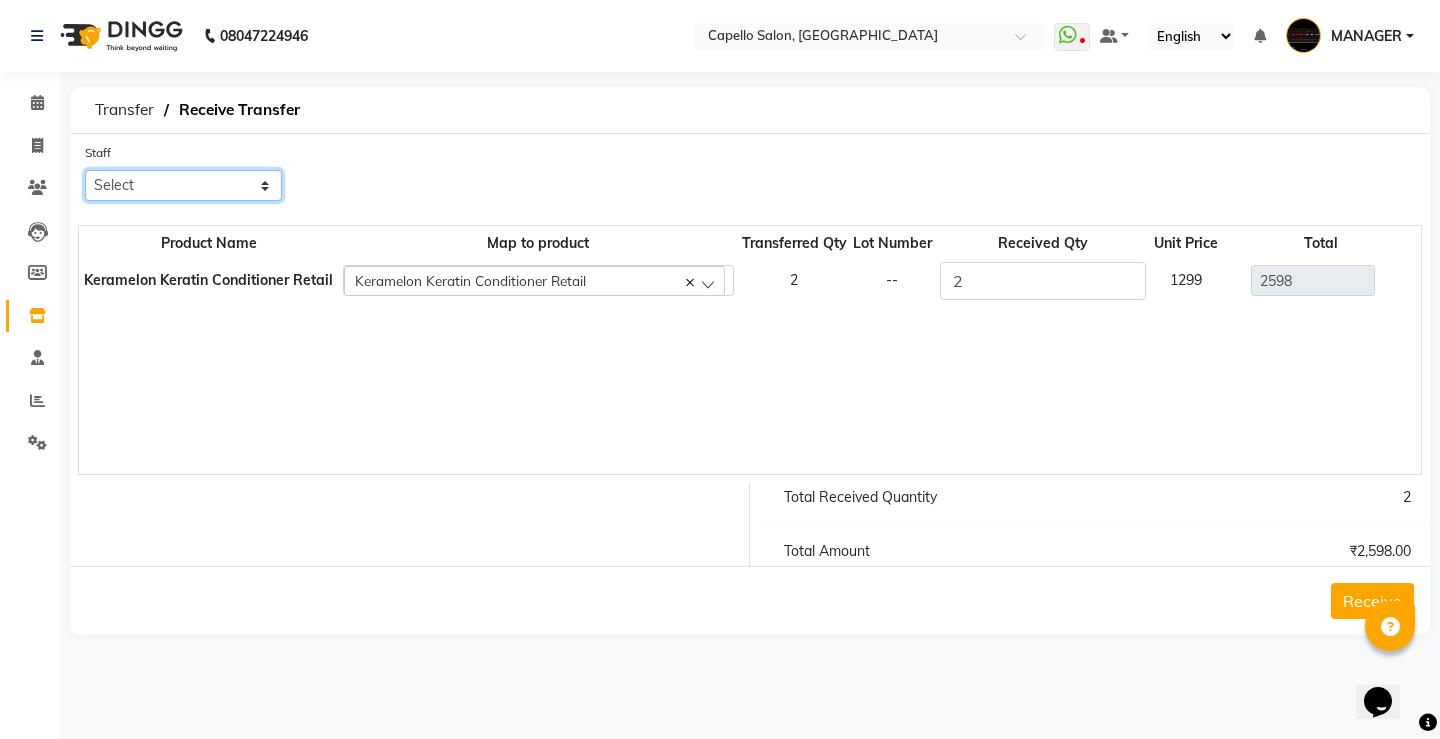 click on "Select [PERSON_NAME] [PERSON_NAME] MANAGER [PERSON_NAME]  [PERSON_NAME] [PERSON_NAME] [PERSON_NAME]" at bounding box center (183, 185) 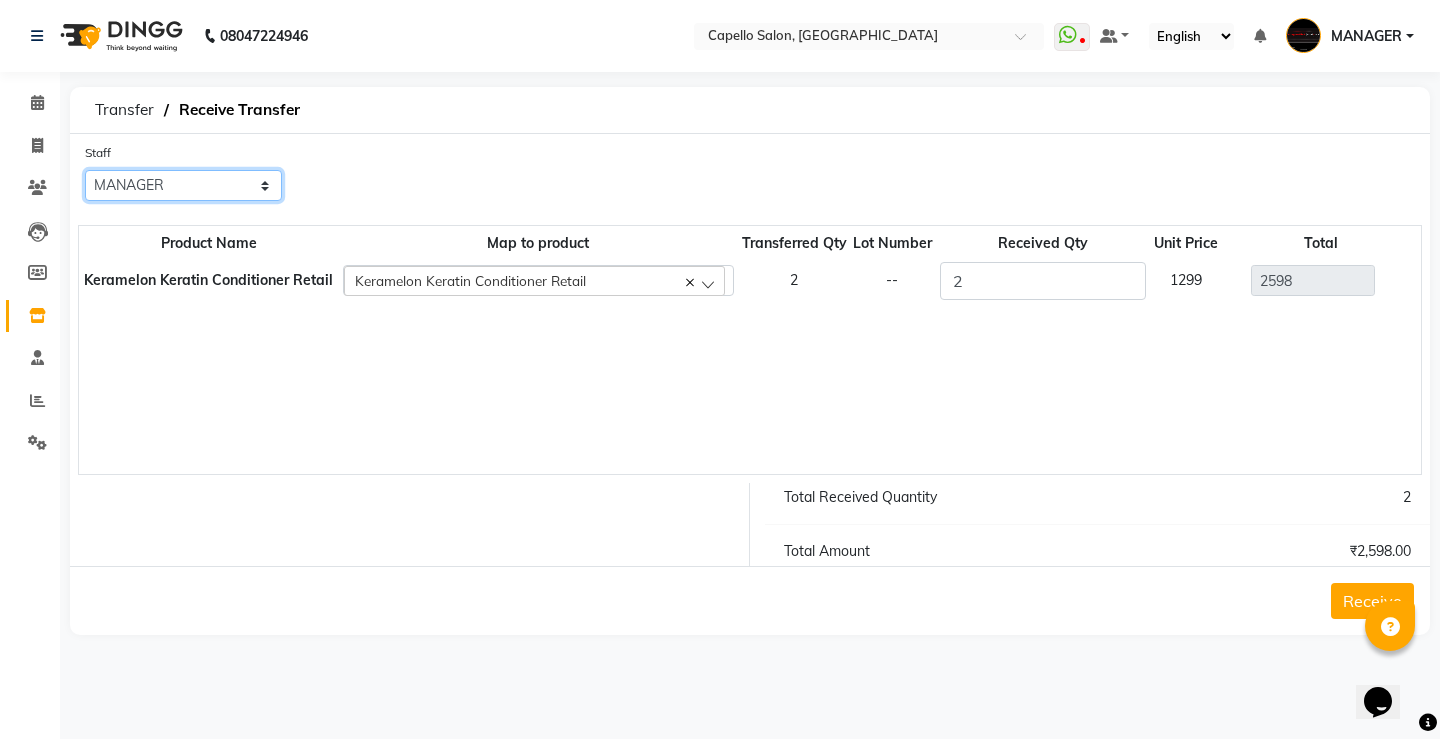 click on "Select [PERSON_NAME] [PERSON_NAME] MANAGER [PERSON_NAME]  [PERSON_NAME] [PERSON_NAME] [PERSON_NAME]" at bounding box center (183, 185) 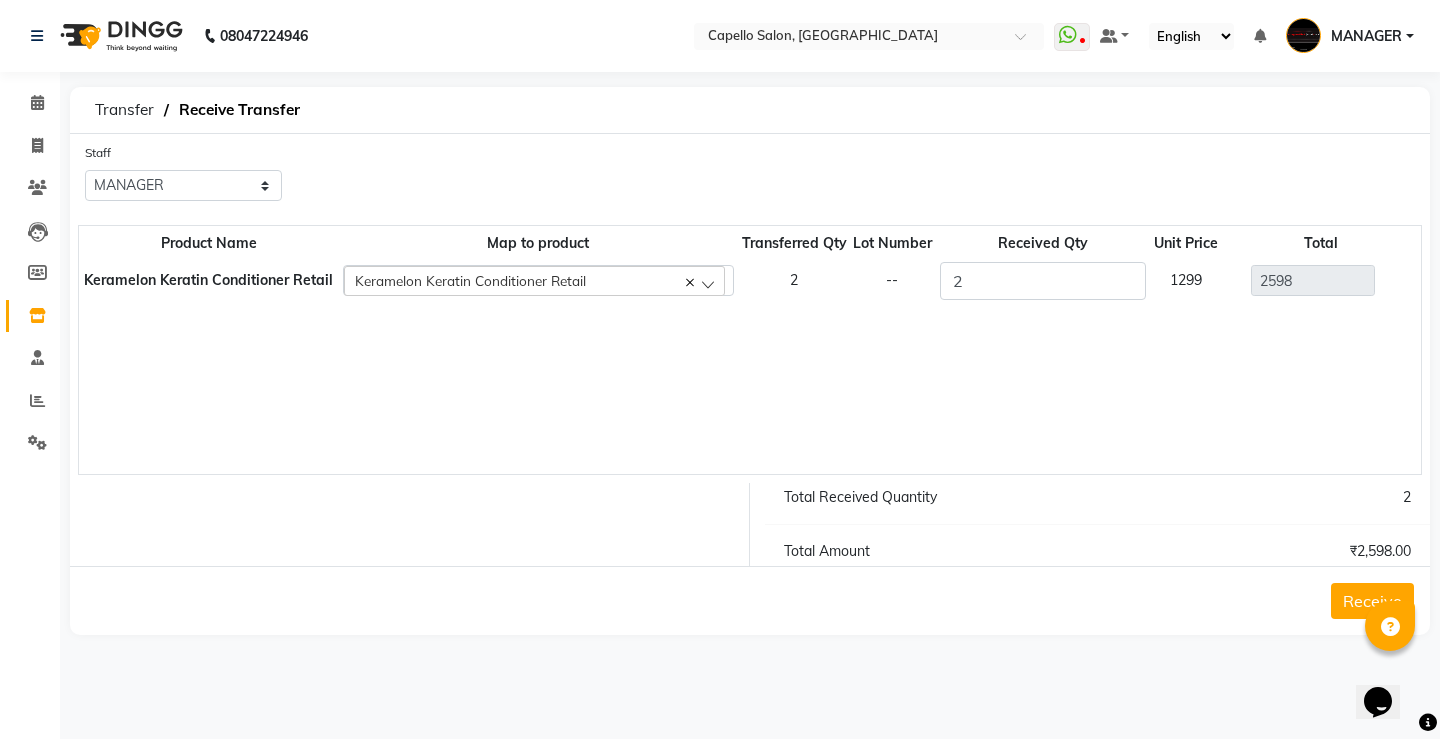 click on "Receive" 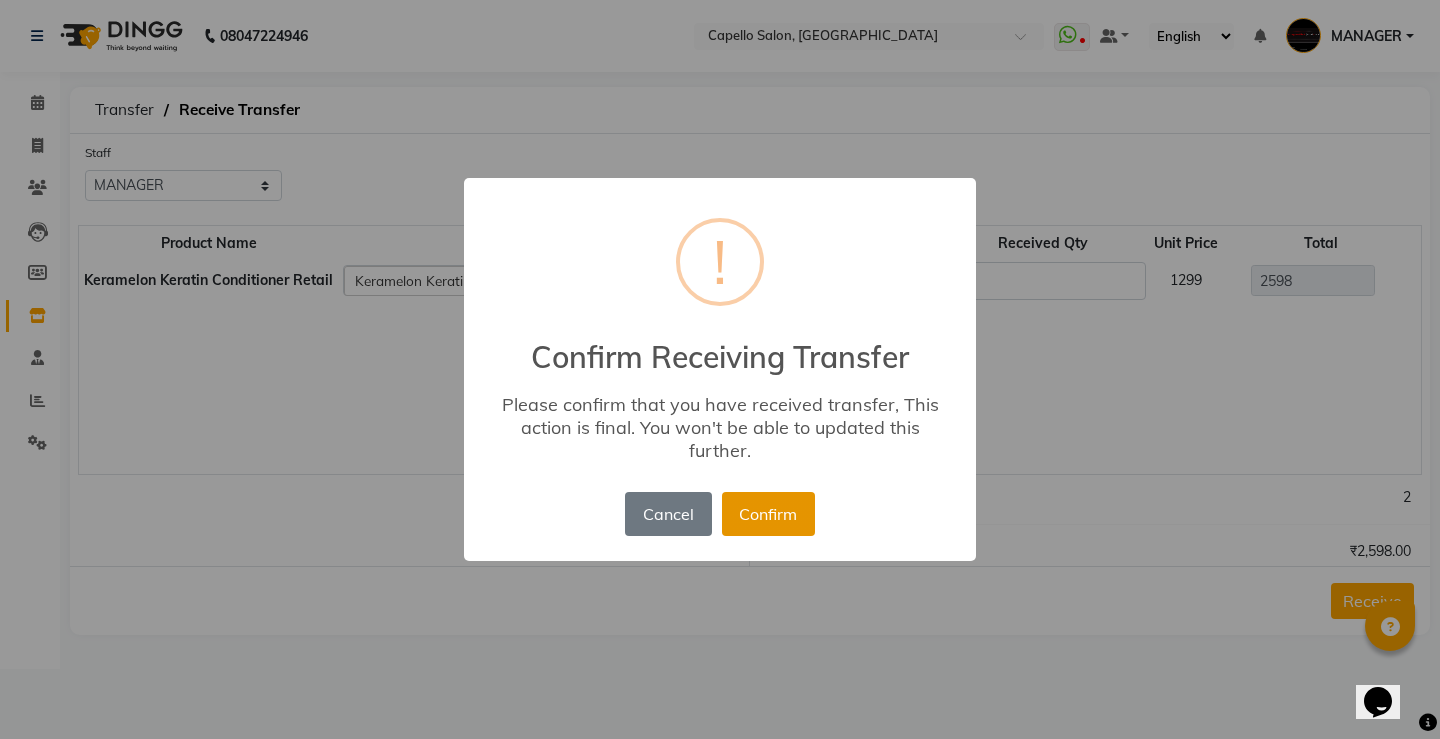 click on "Confirm" at bounding box center (768, 514) 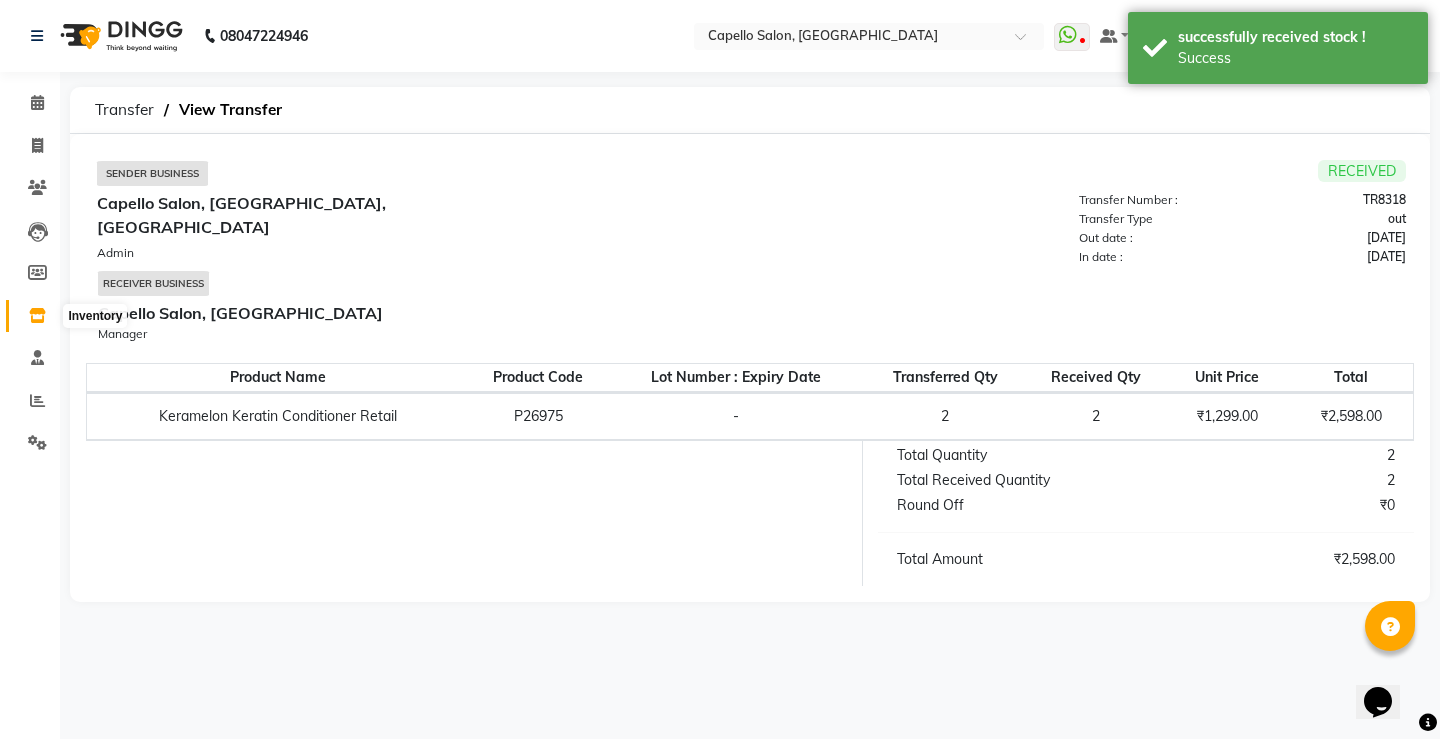 click 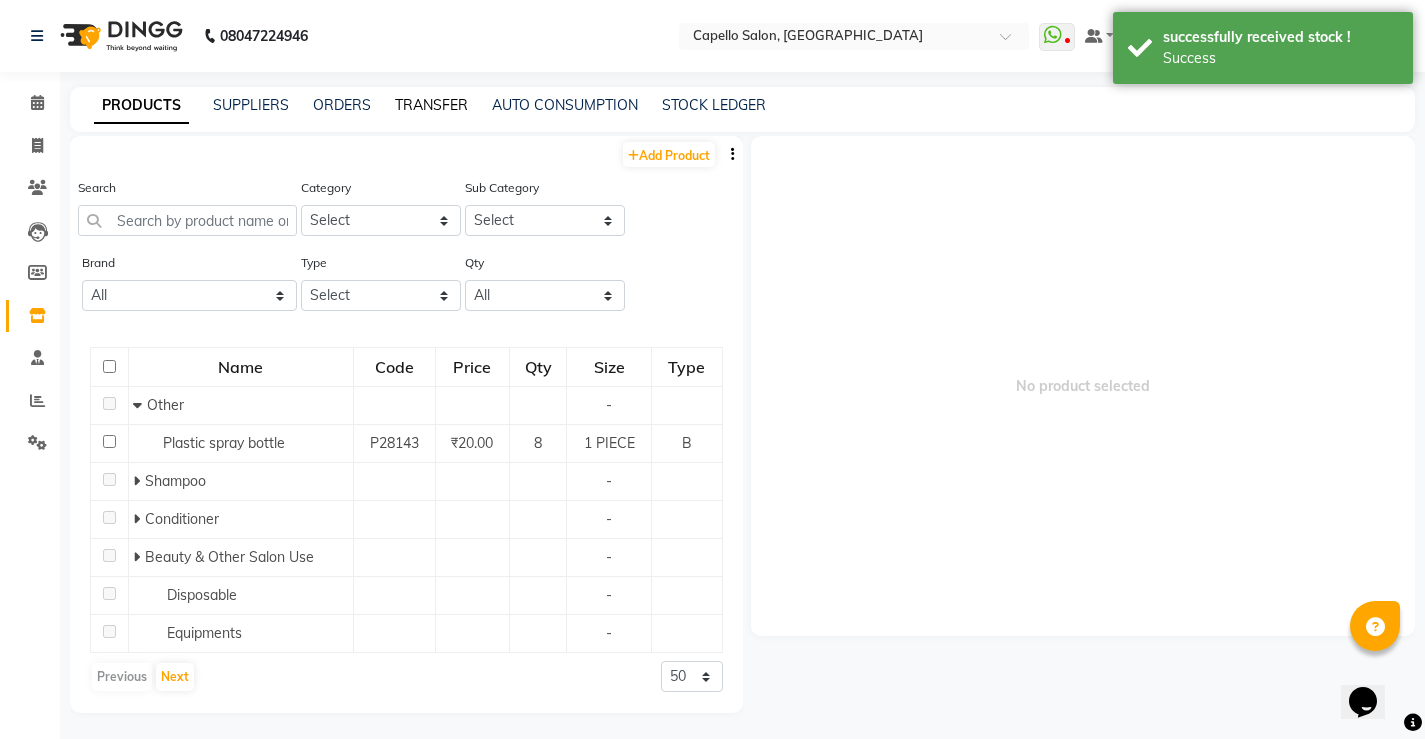 click on "TRANSFER" 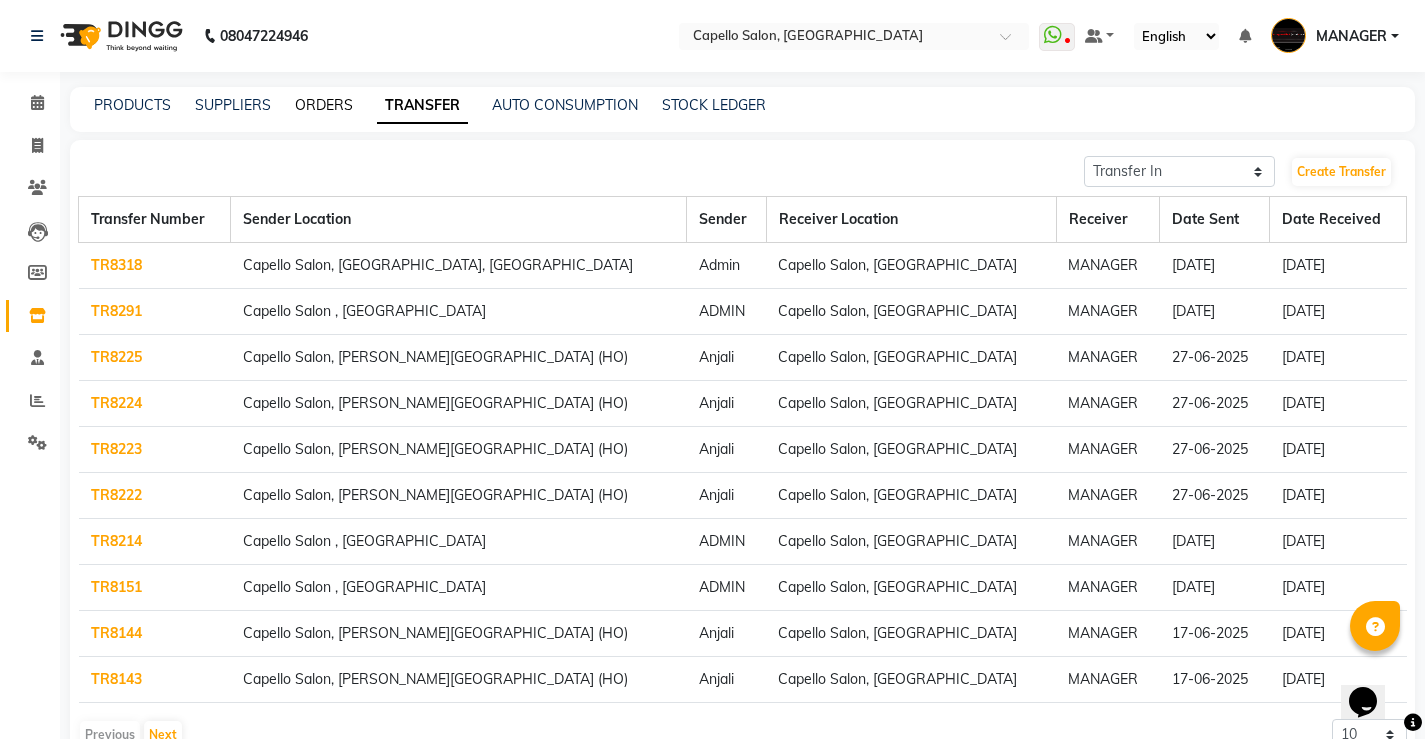 click on "ORDERS" 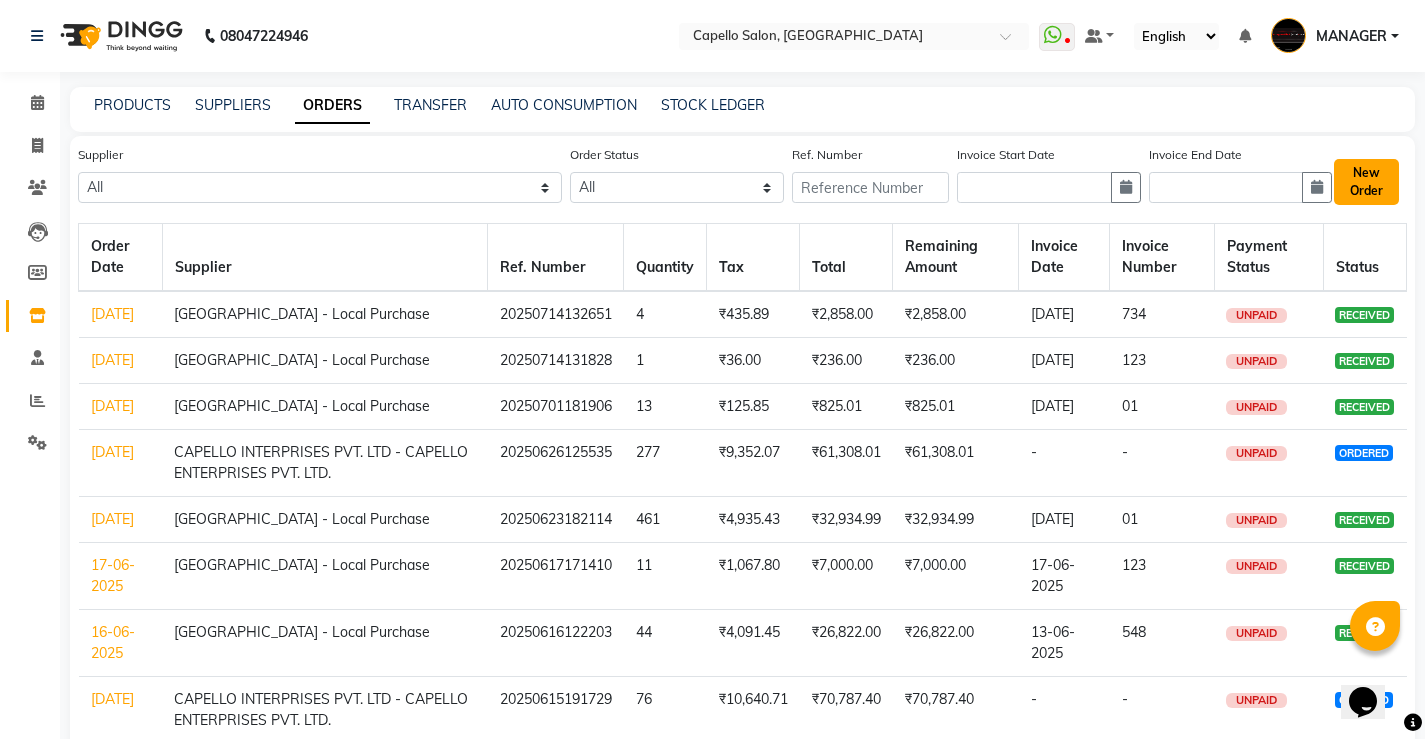 click on "New Order" 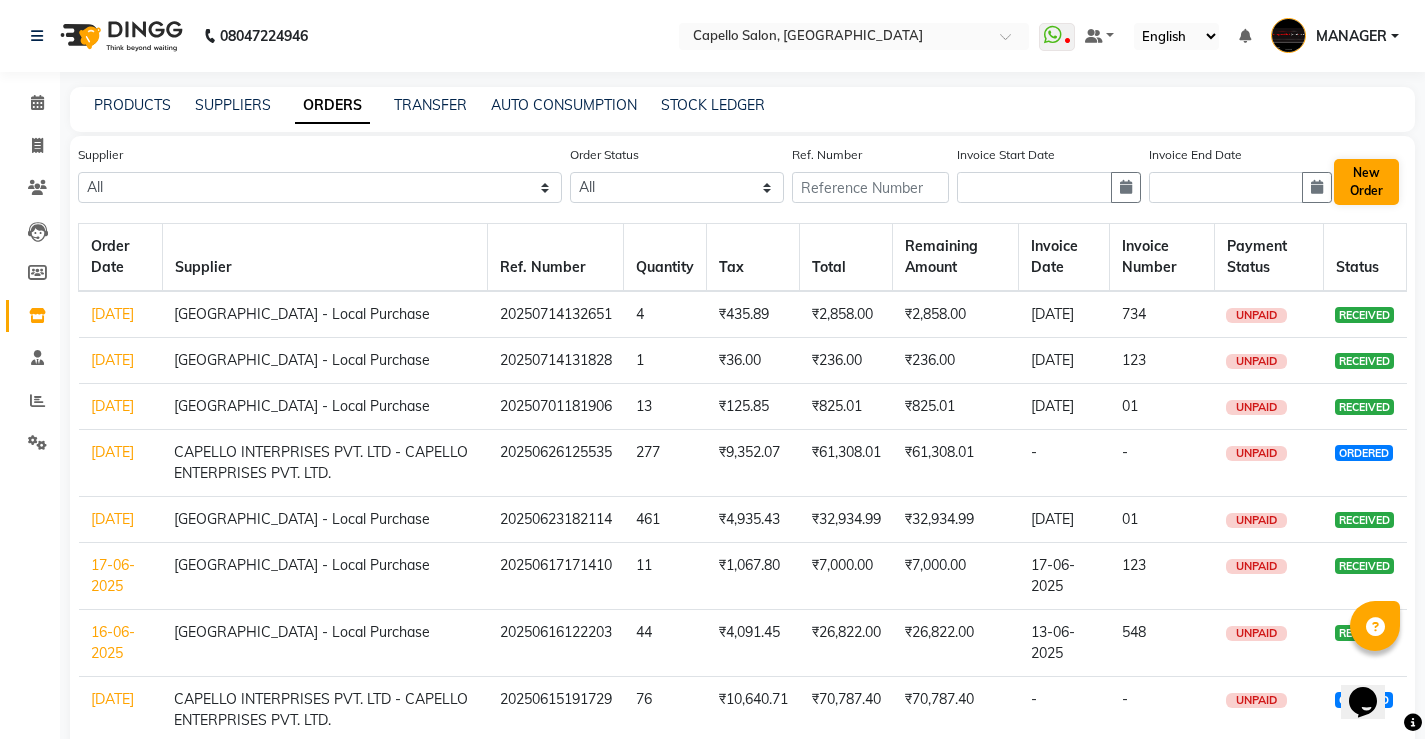 select on "true" 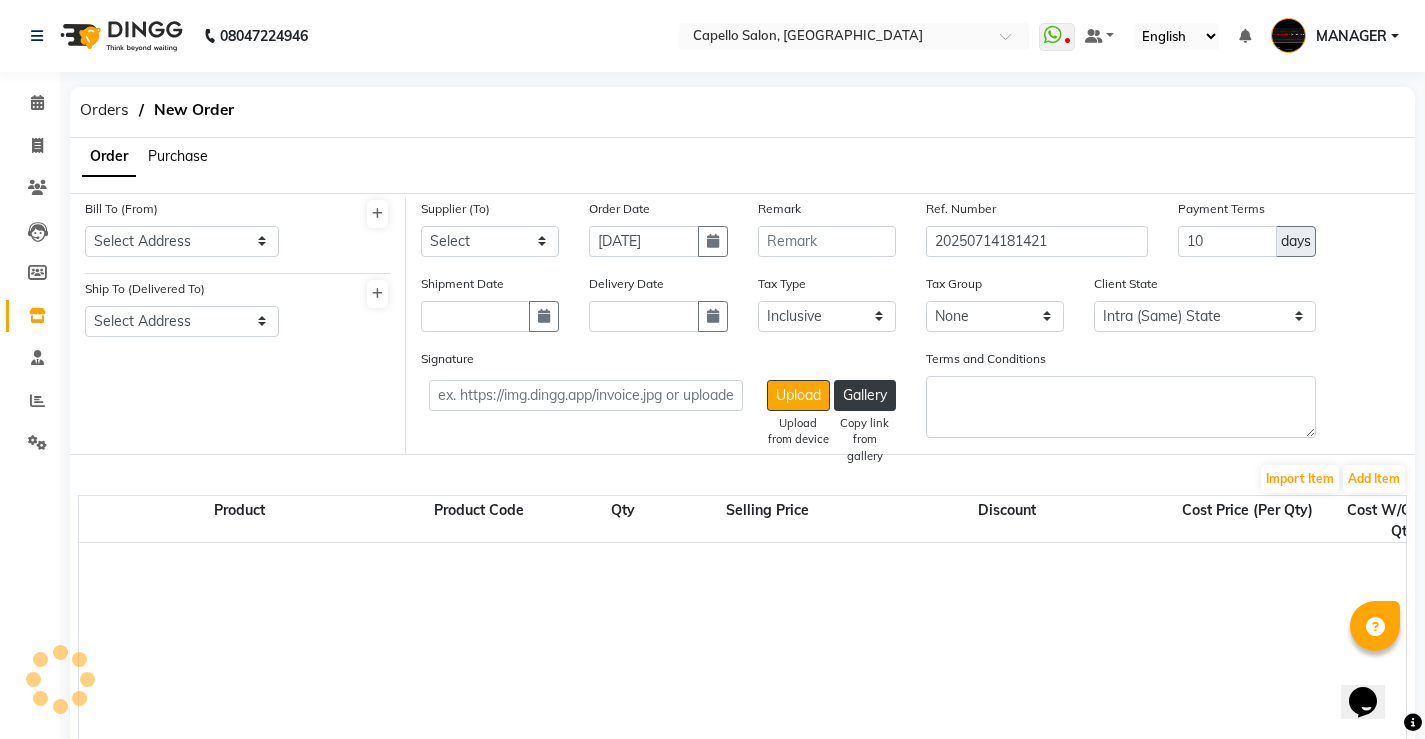 select on "1111" 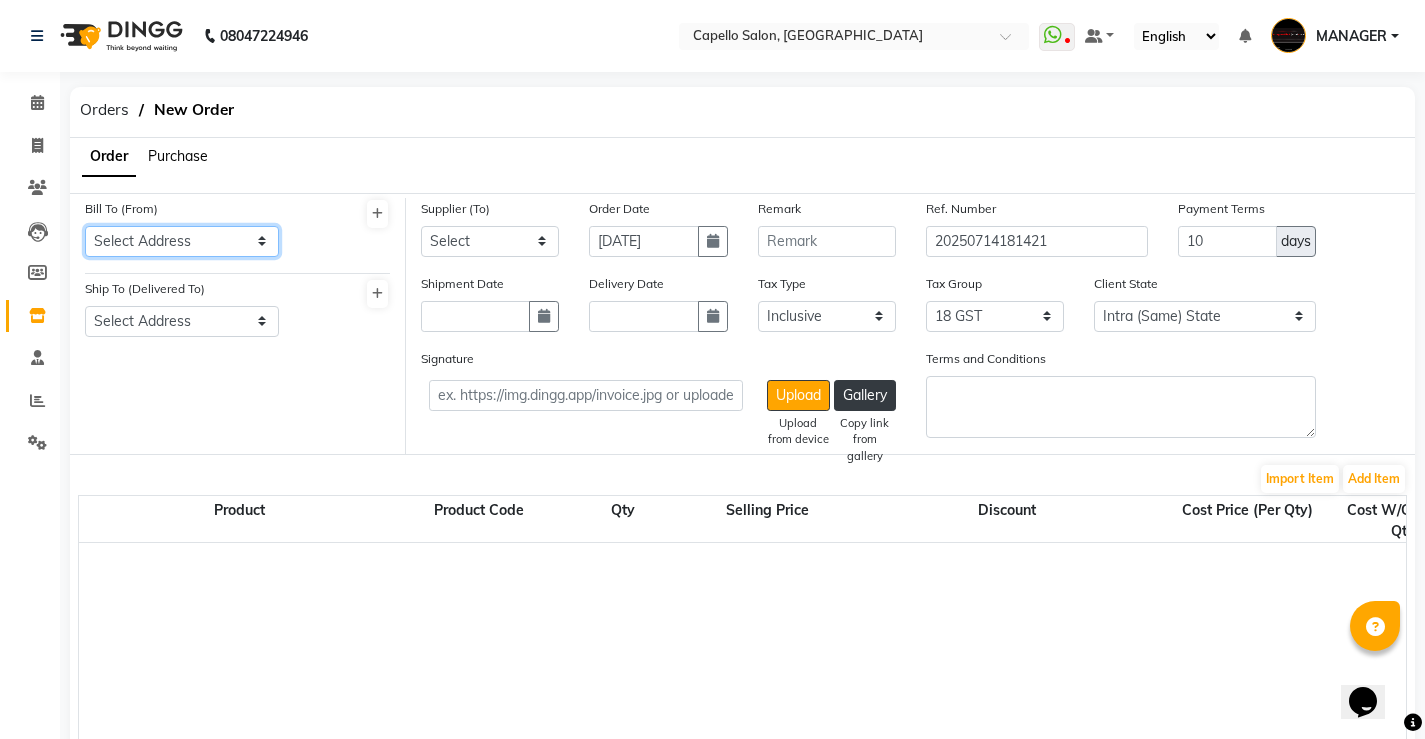 click on "Select Address  [GEOGRAPHIC_DATA] [GEOGRAPHIC_DATA]" 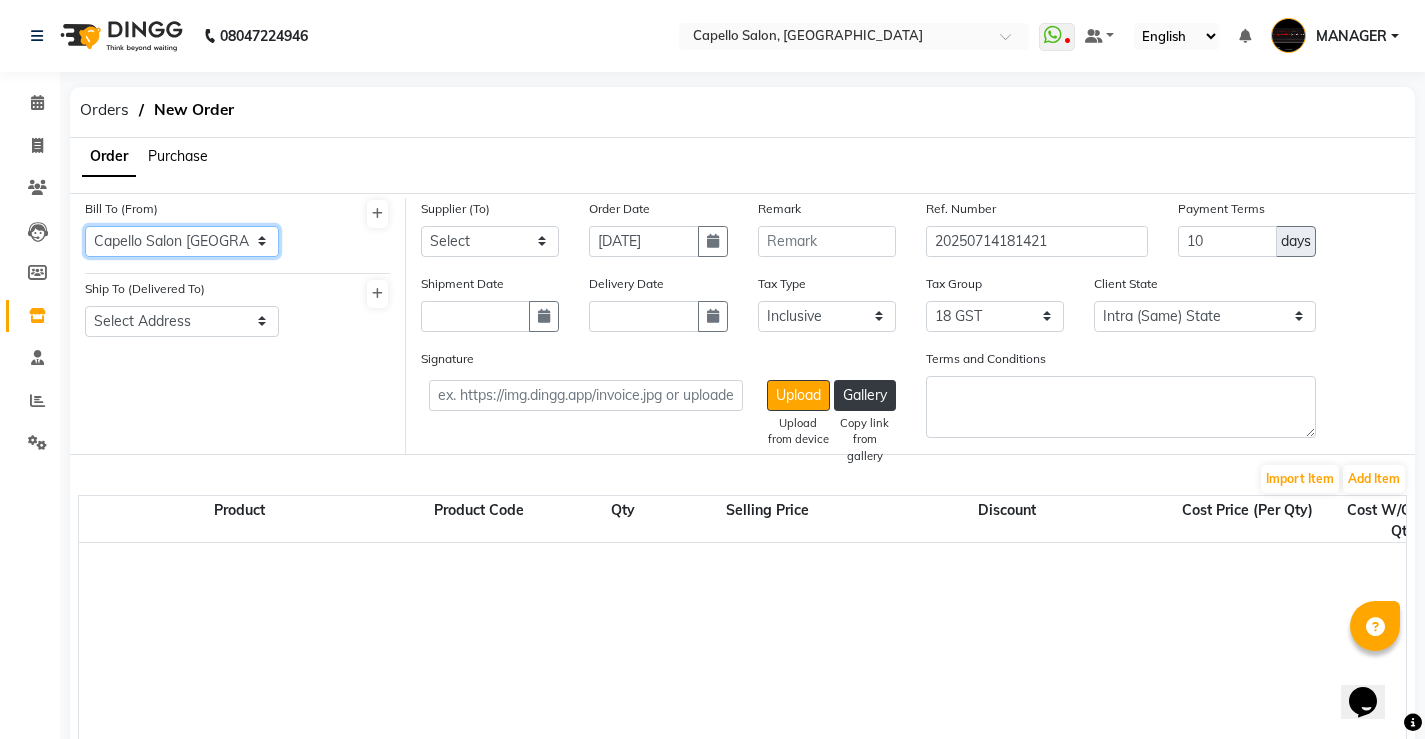 click on "Select Address  [GEOGRAPHIC_DATA] [GEOGRAPHIC_DATA]" 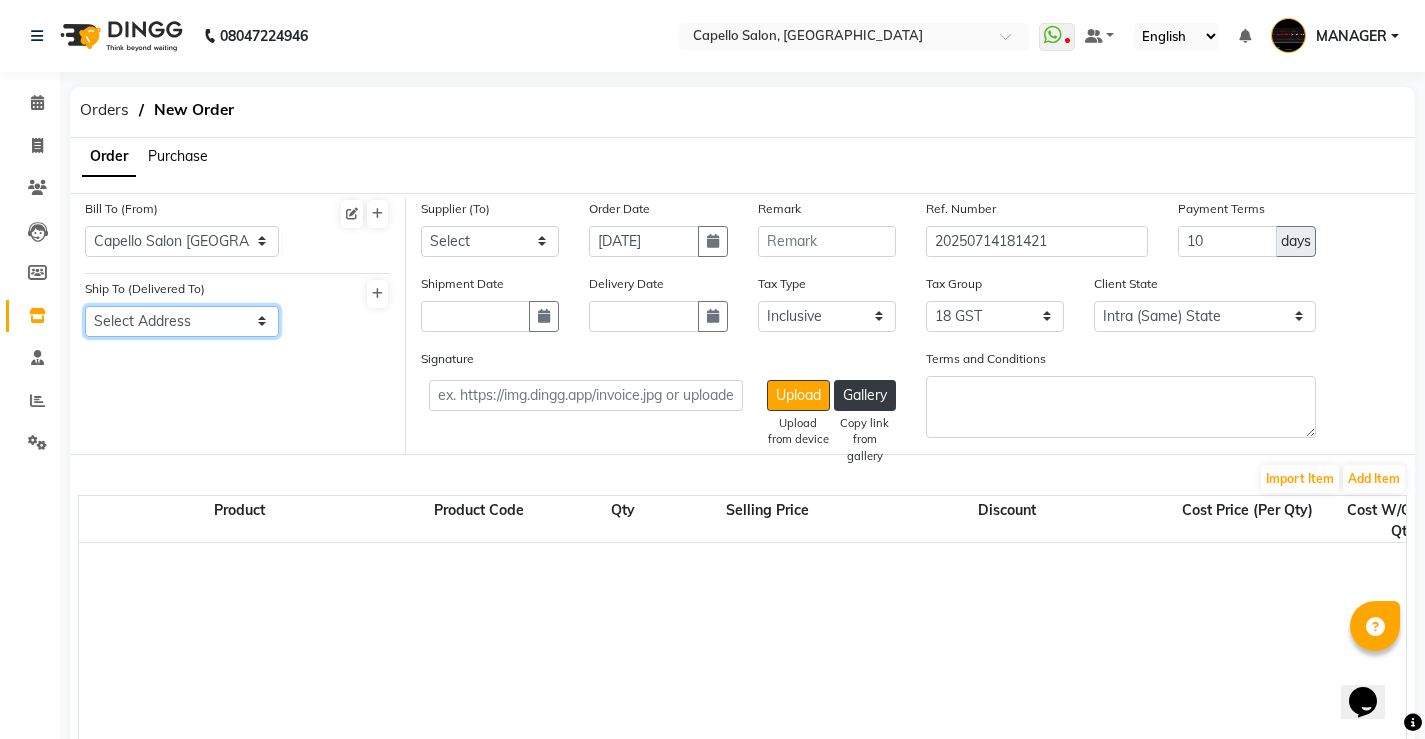 click on "Select Address  [GEOGRAPHIC_DATA] [GEOGRAPHIC_DATA]" 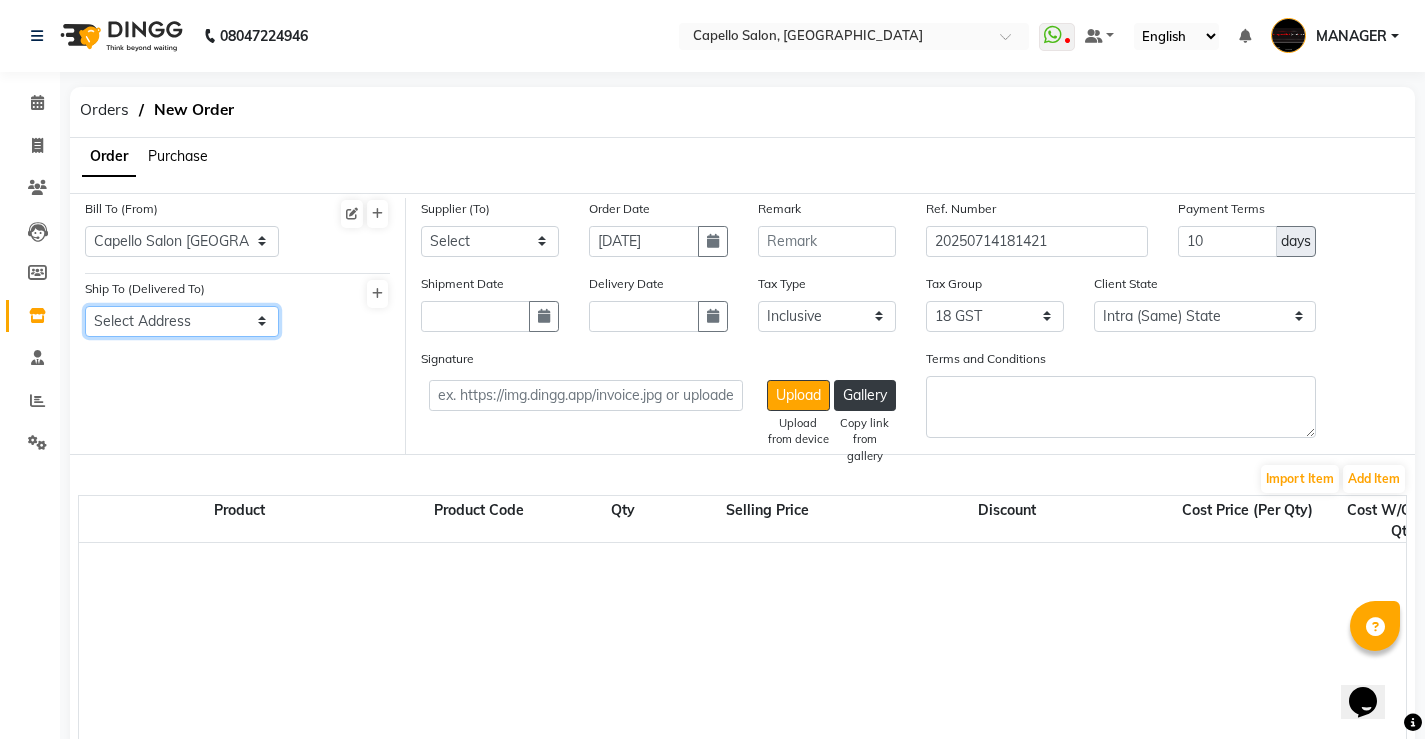 select on "121" 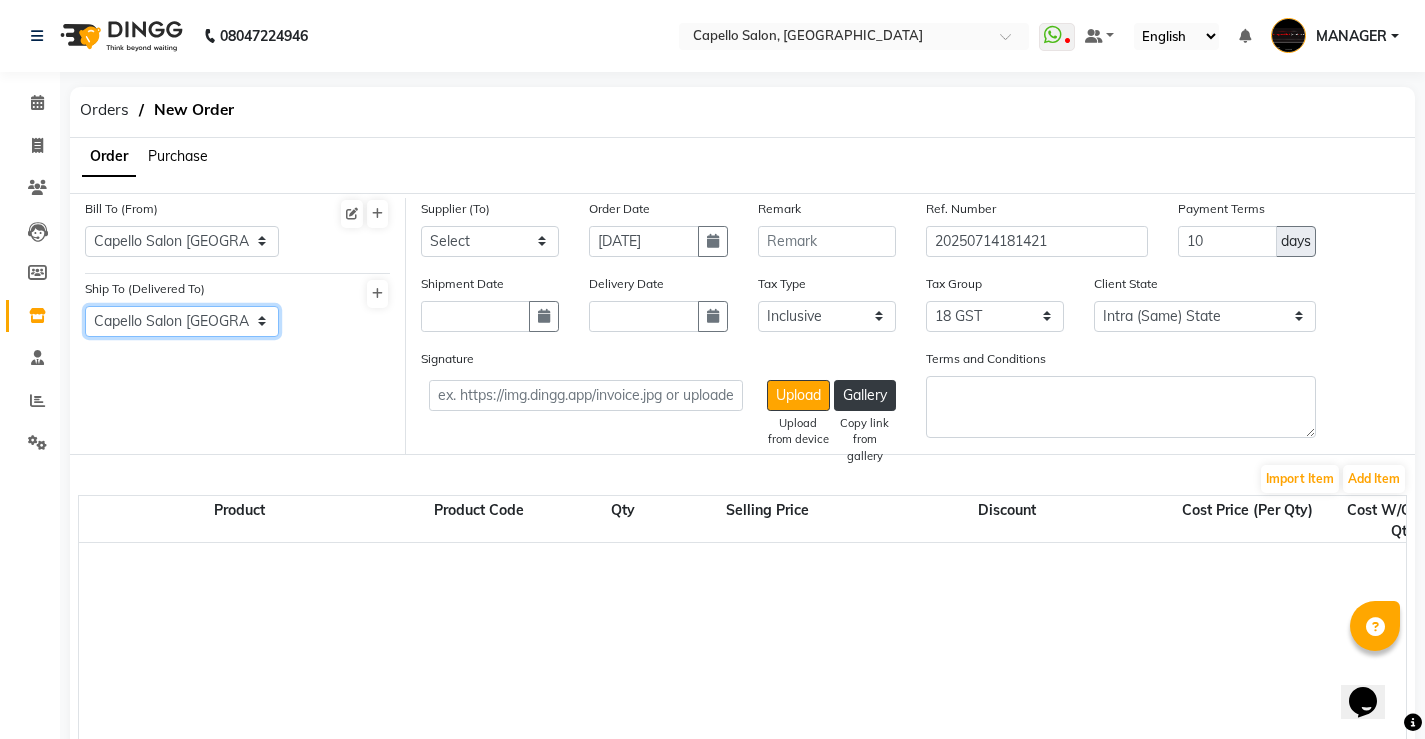 click on "Select Address  [GEOGRAPHIC_DATA] [GEOGRAPHIC_DATA]" 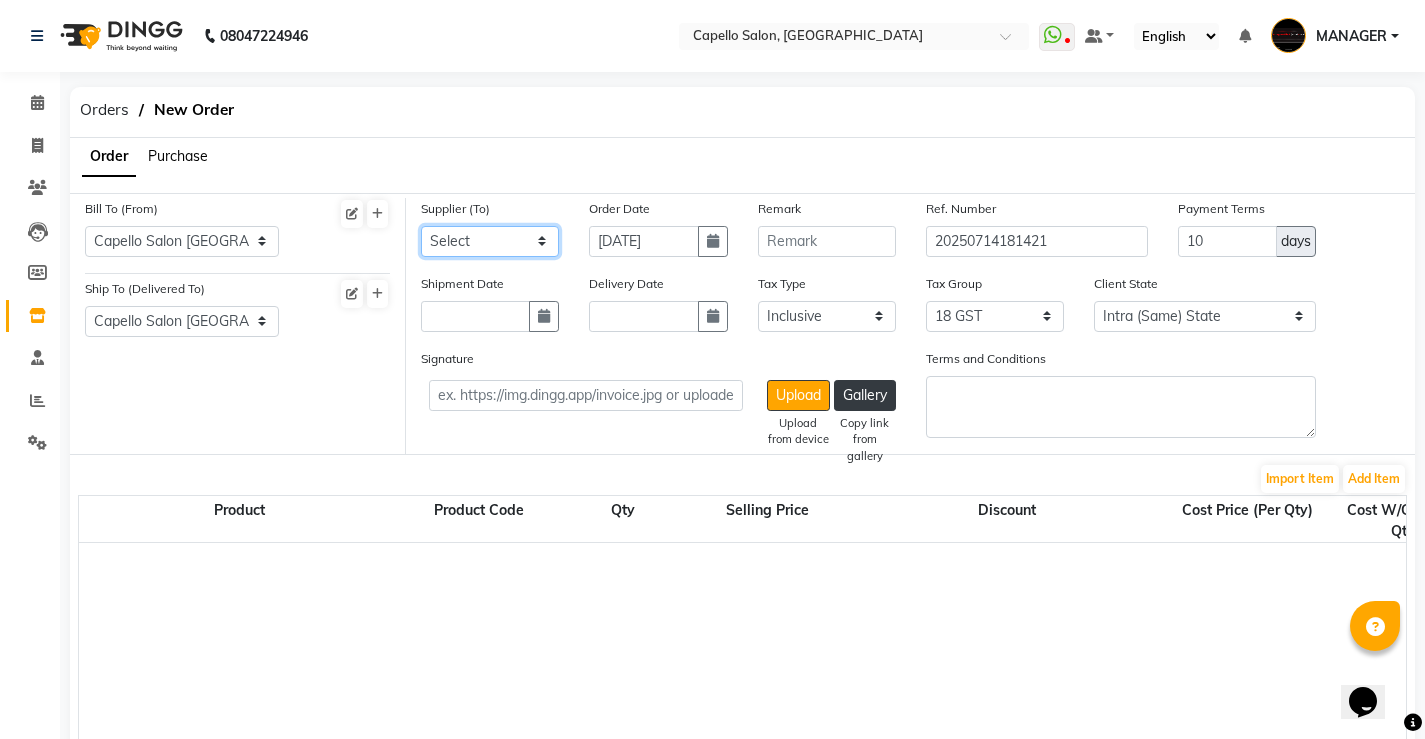 click on "Select CAPELLO INTERPRISES PVT. LTD - CAPELLO ENTERPRISES PVT. LTD. [GEOGRAPHIC_DATA] - Local Purchase" 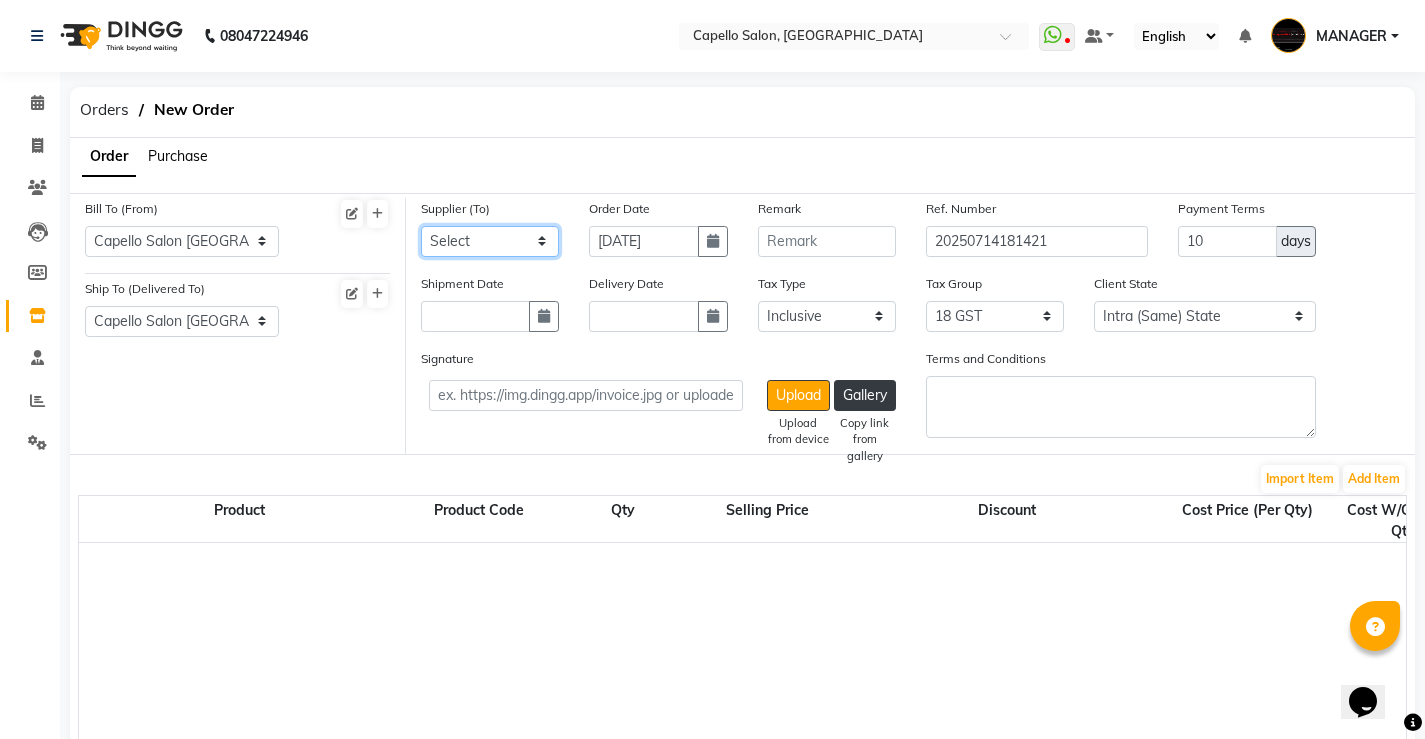 select on "589" 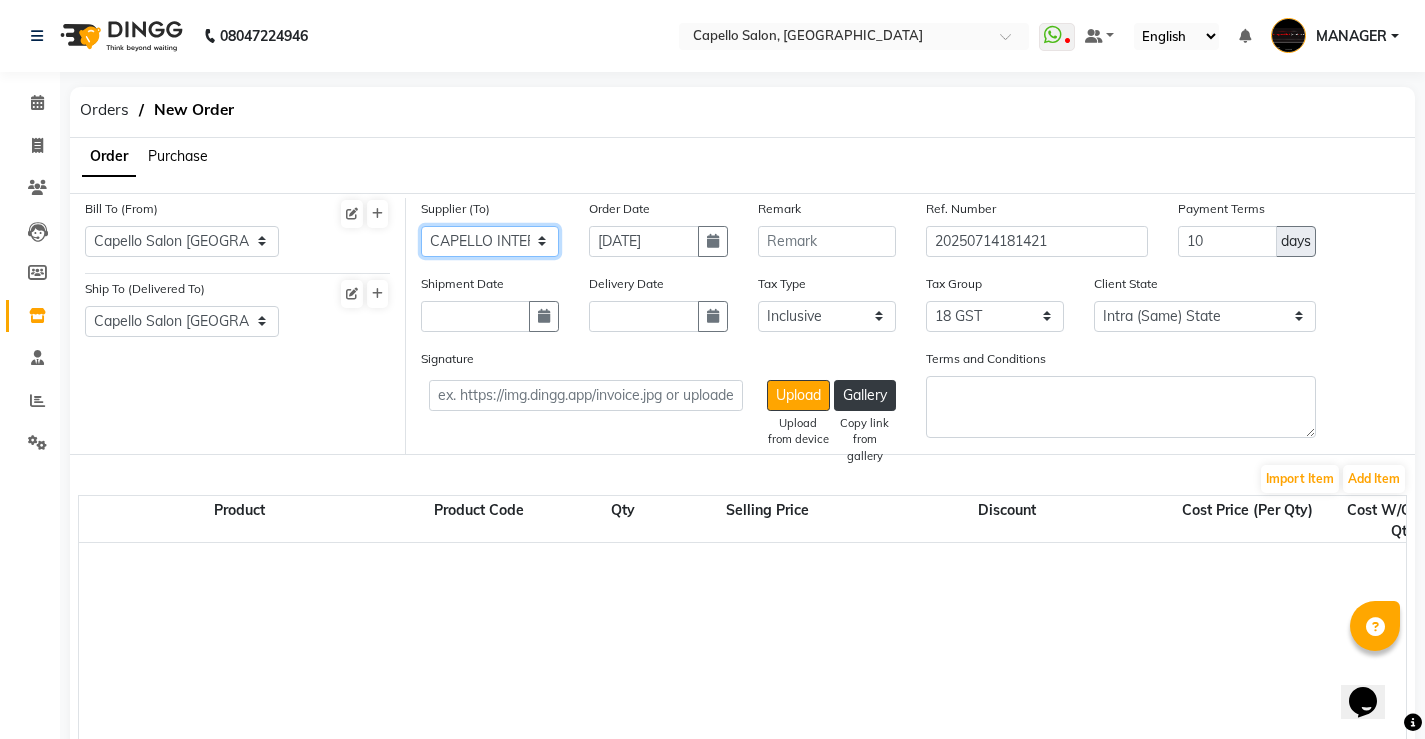click on "Select CAPELLO INTERPRISES PVT. LTD - CAPELLO ENTERPRISES PVT. LTD. [GEOGRAPHIC_DATA] - Local Purchase" 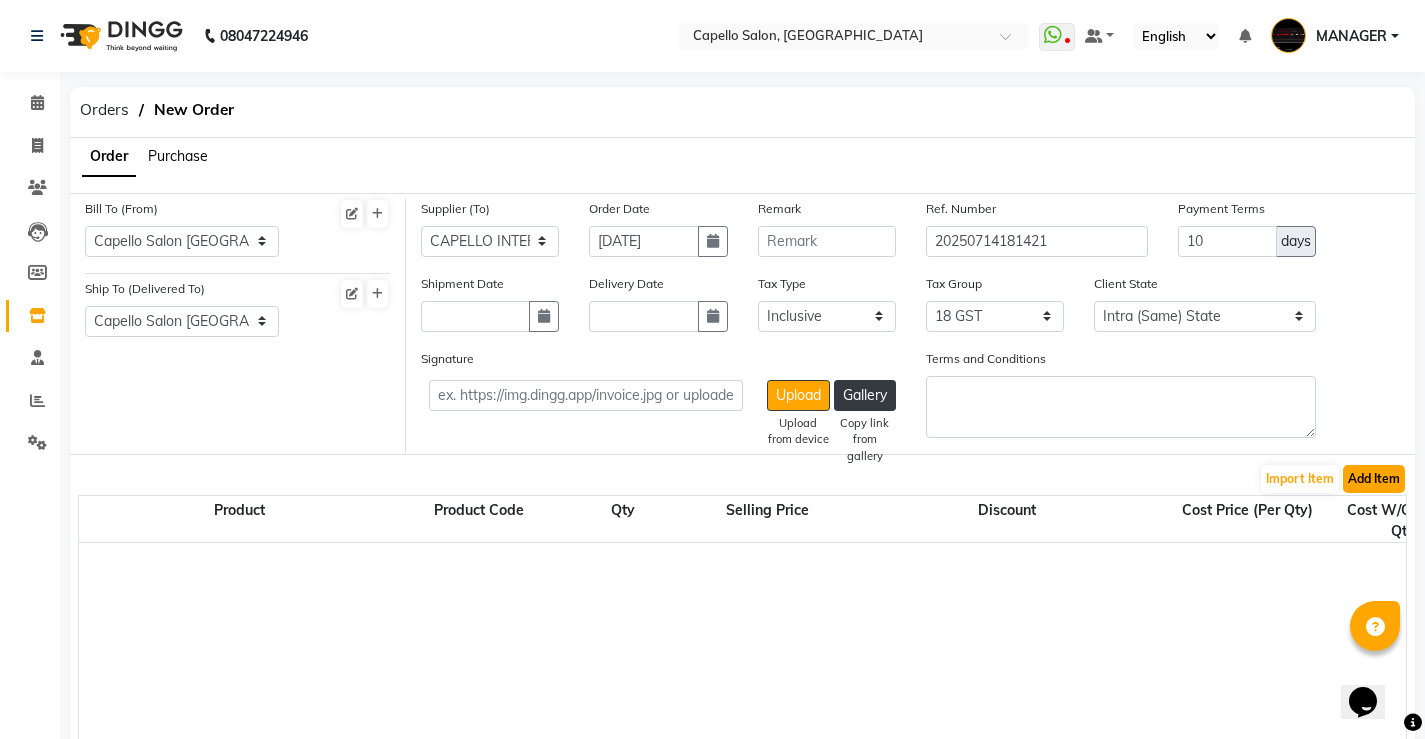 click on "Add Item" 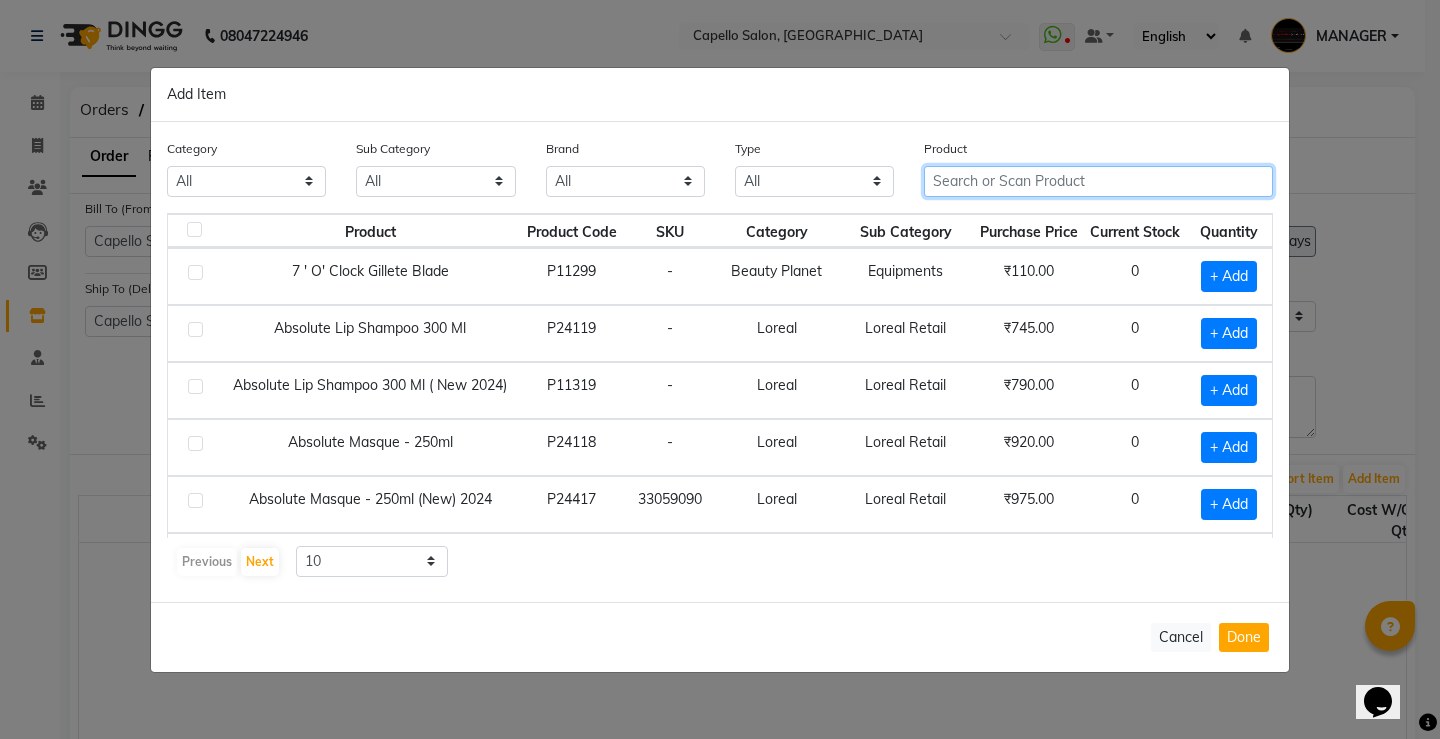 click 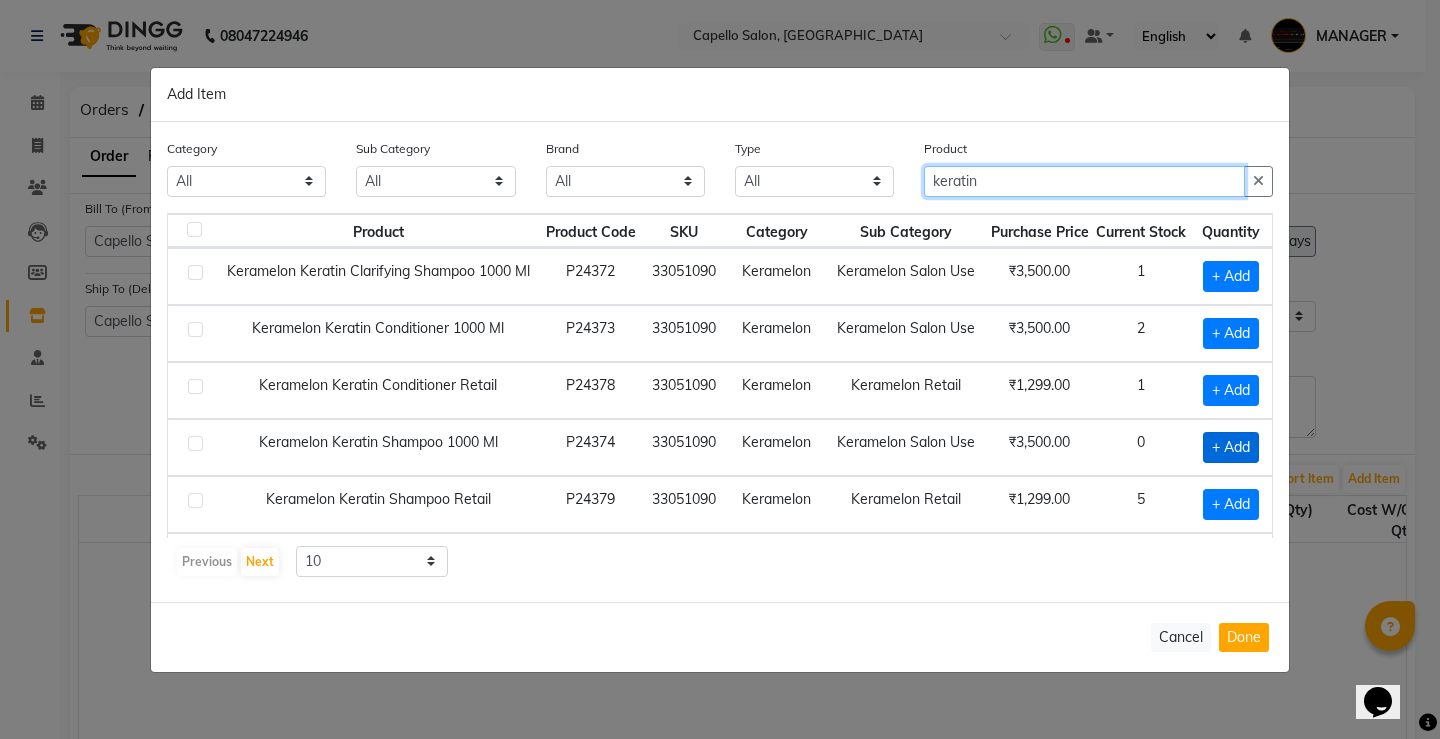 type on "keratin" 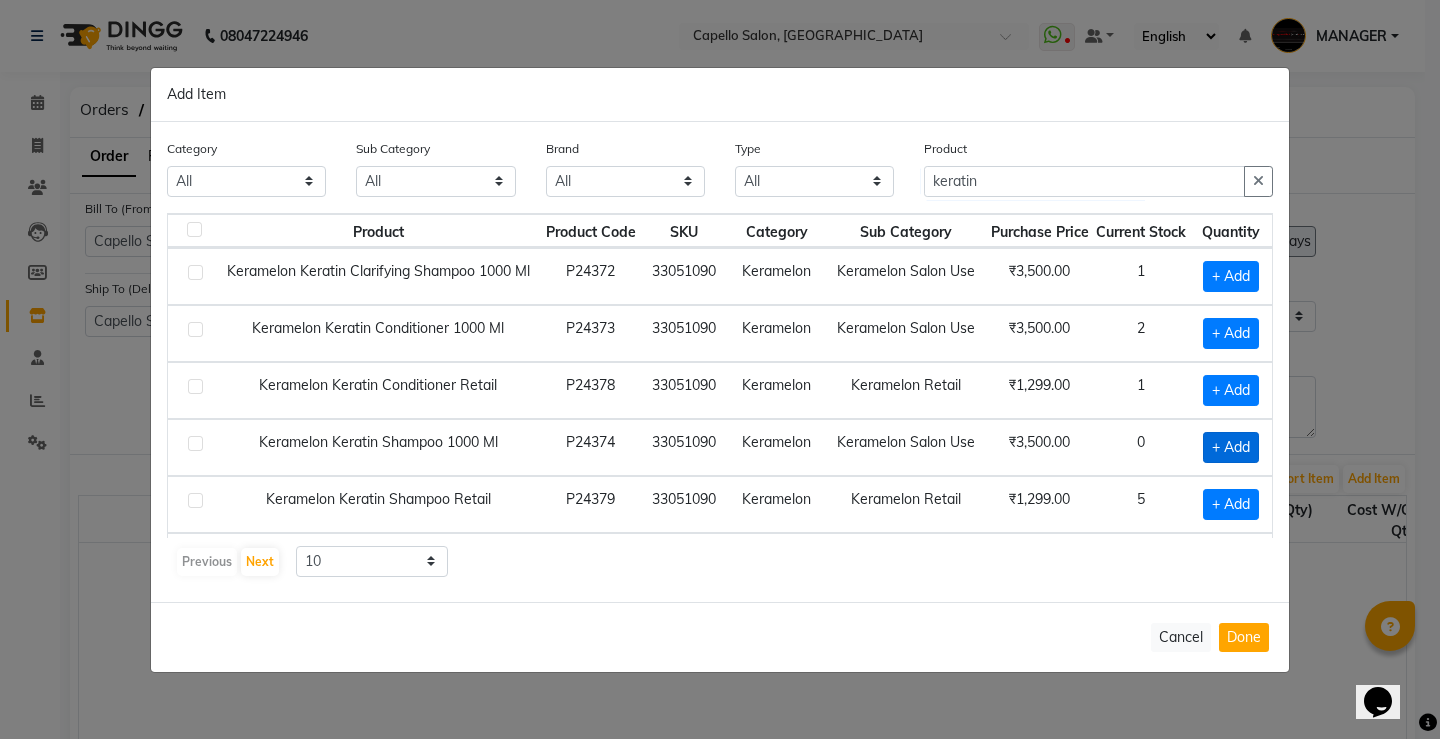click on "+ Add" 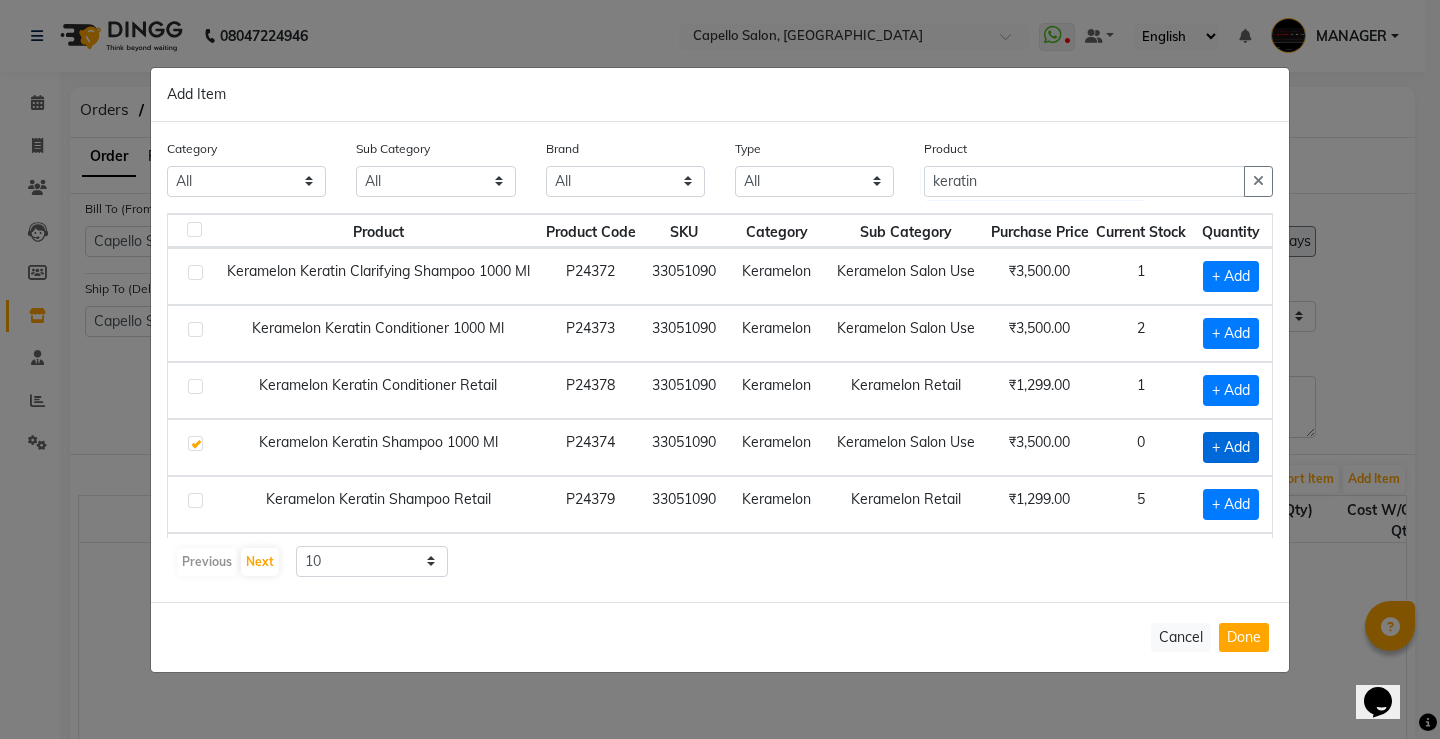 checkbox on "true" 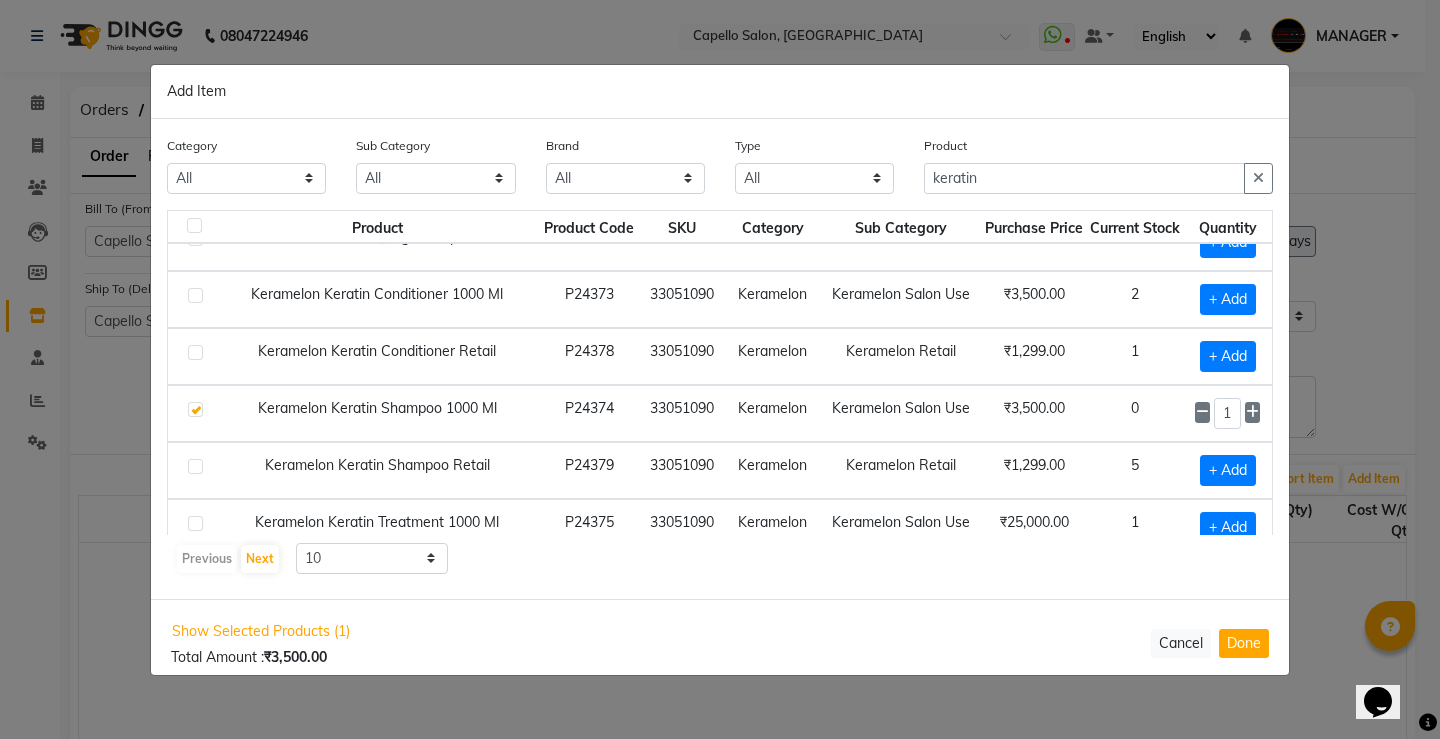 scroll, scrollTop: 68, scrollLeft: 0, axis: vertical 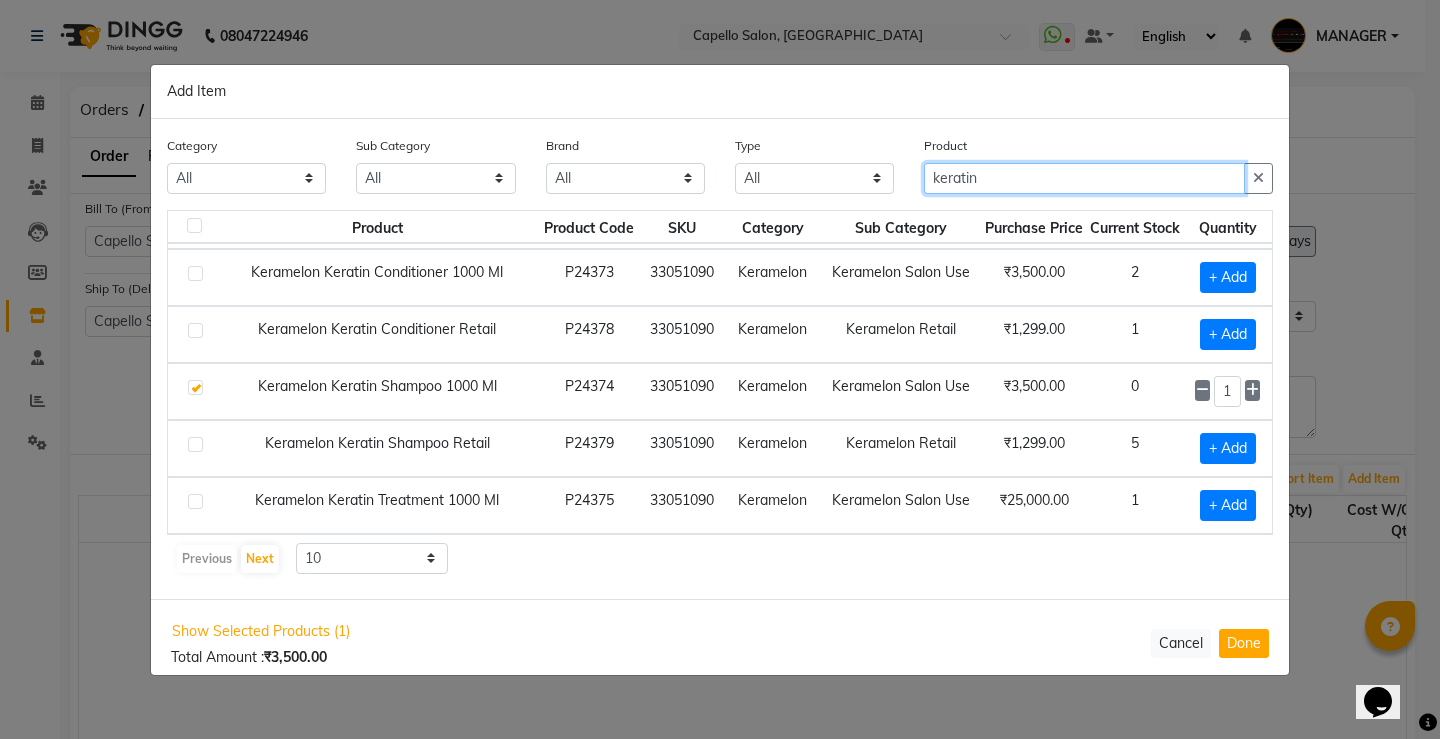drag, startPoint x: 1024, startPoint y: 176, endPoint x: 799, endPoint y: 147, distance: 226.86119 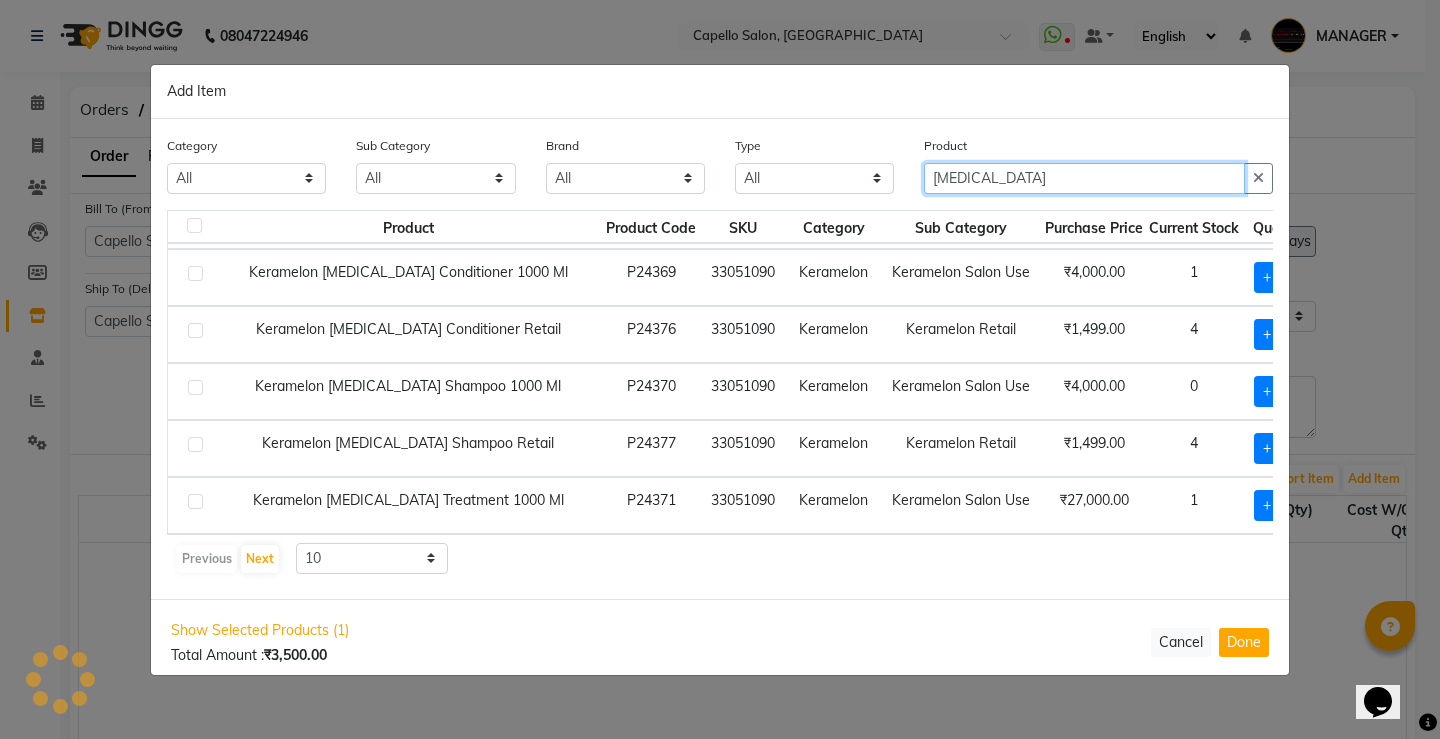 scroll, scrollTop: 53, scrollLeft: 0, axis: vertical 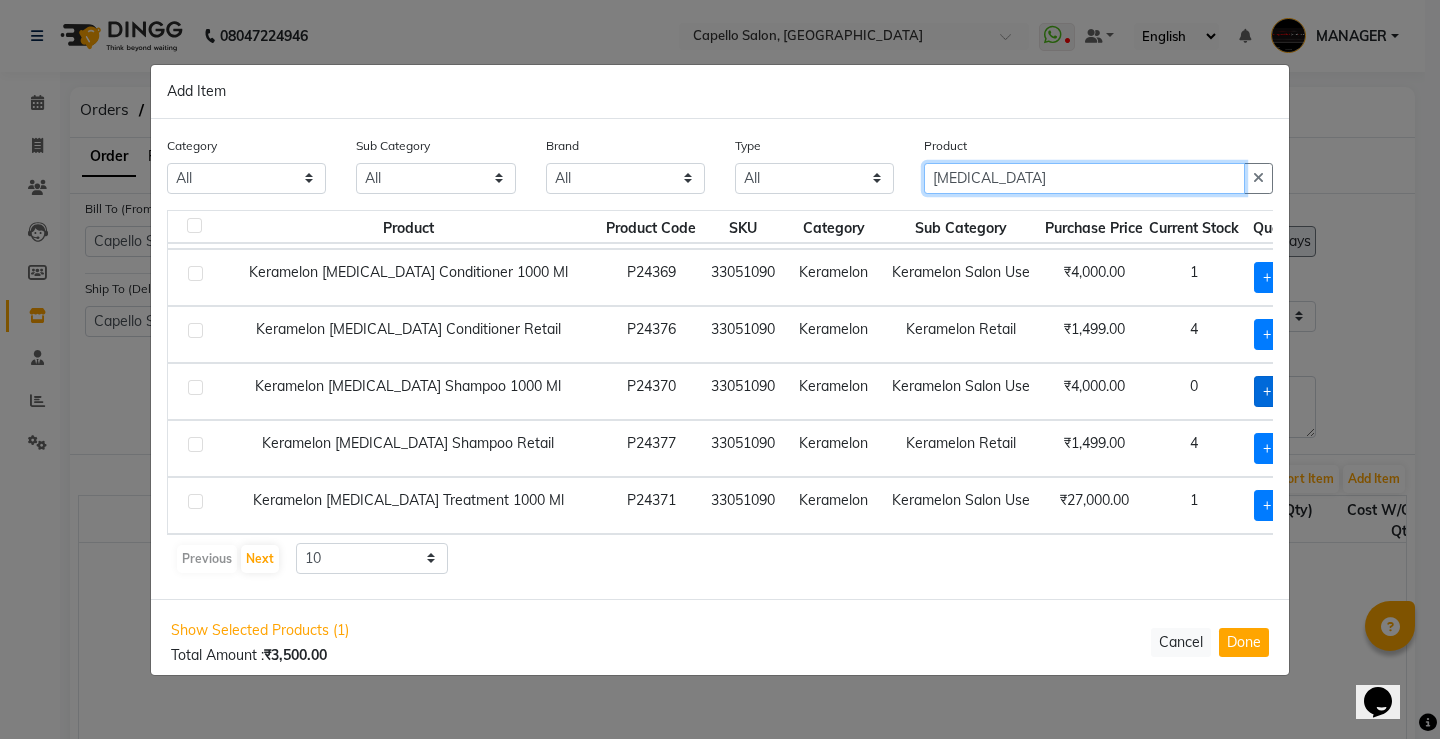 type on "[MEDICAL_DATA]" 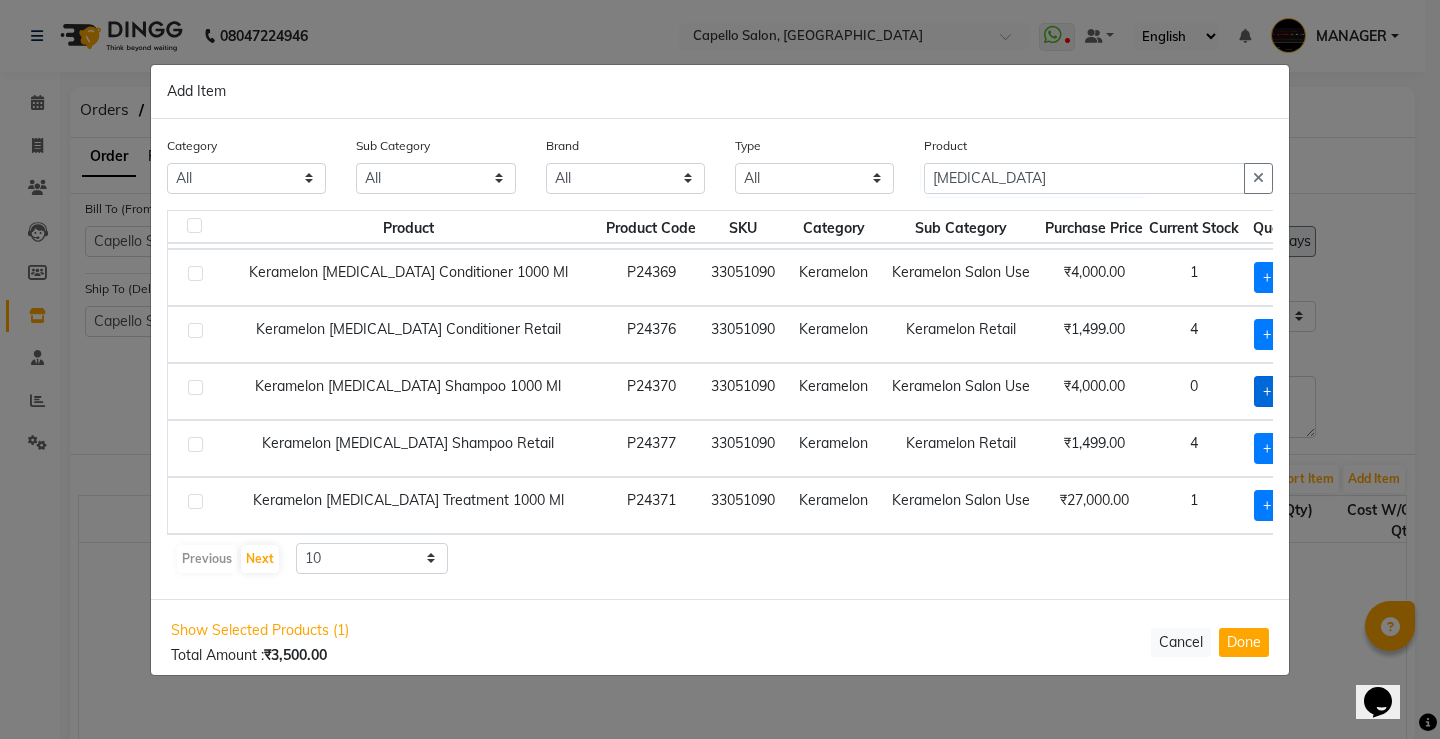 click on "+ Add" 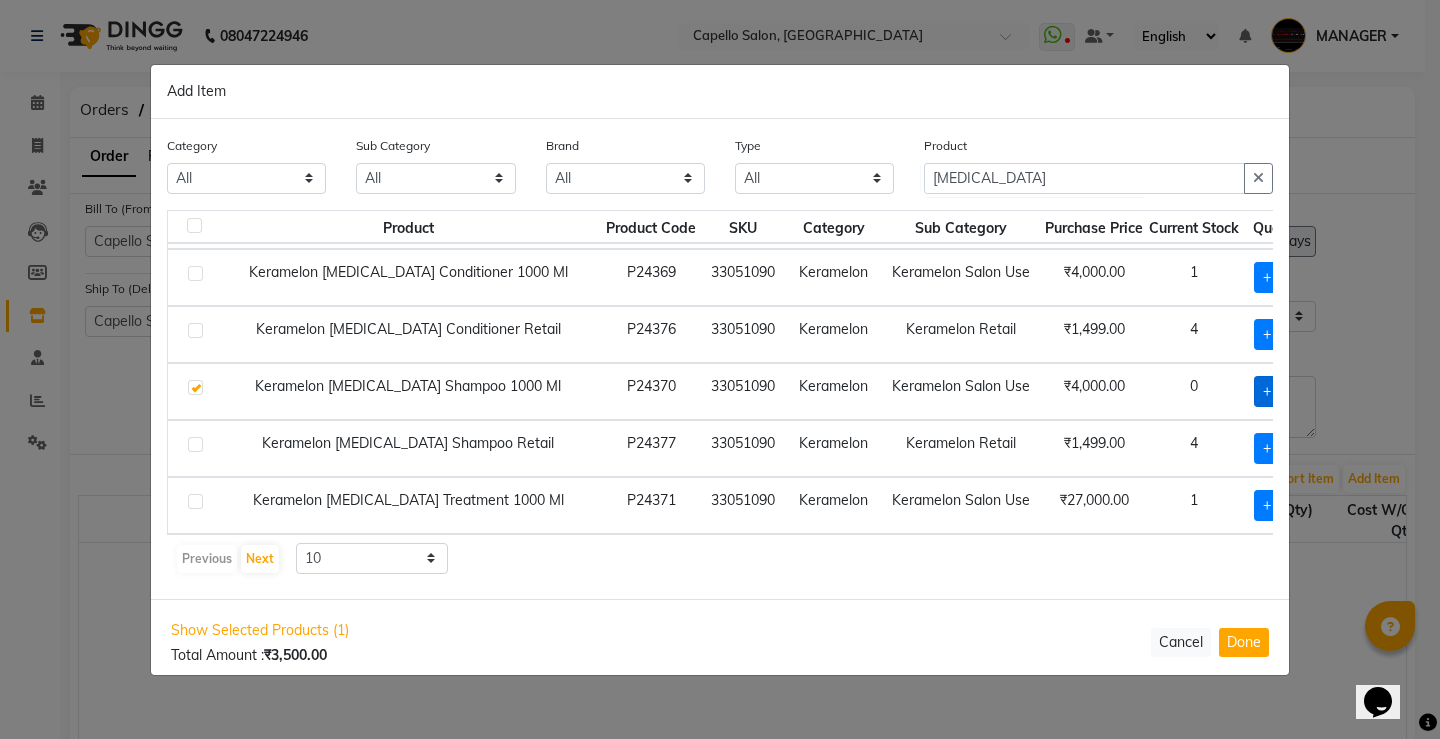 checkbox on "true" 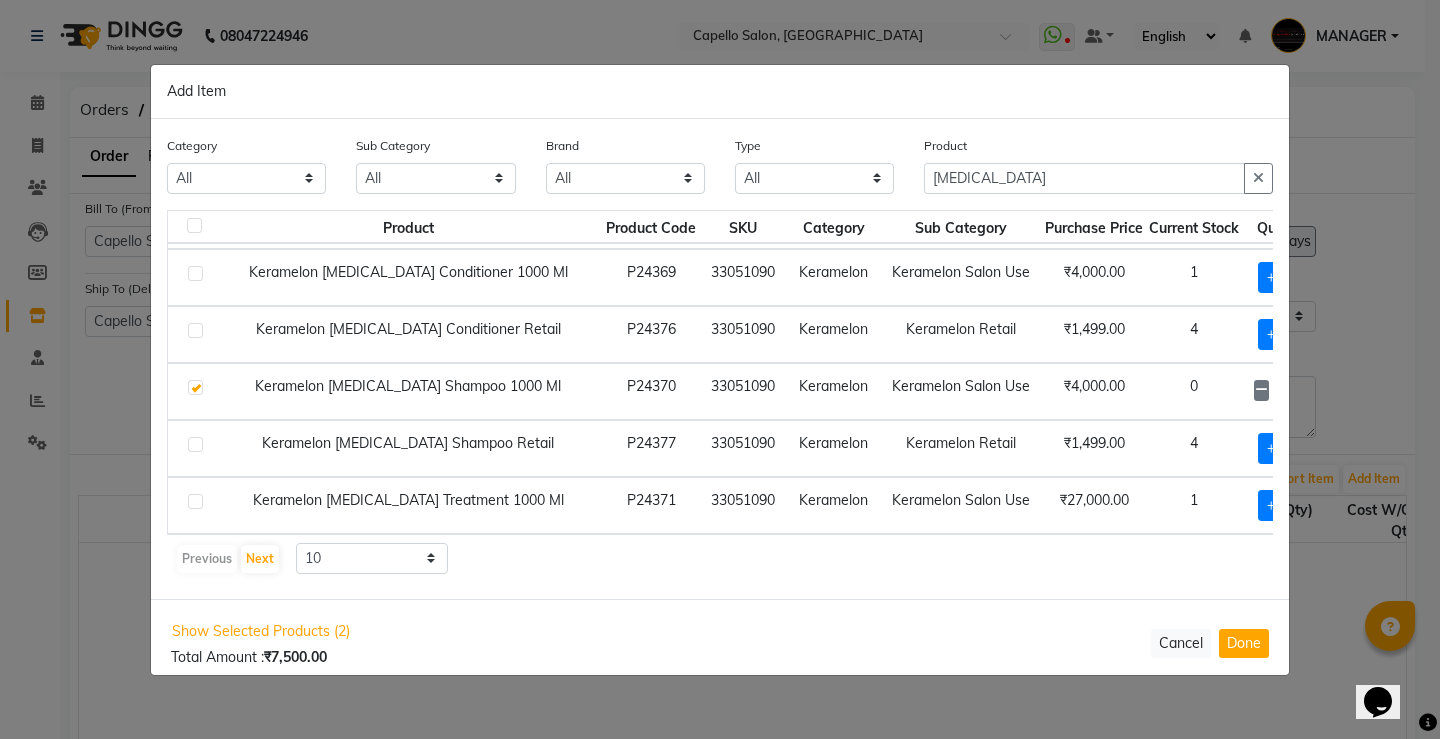 scroll, scrollTop: 68, scrollLeft: 0, axis: vertical 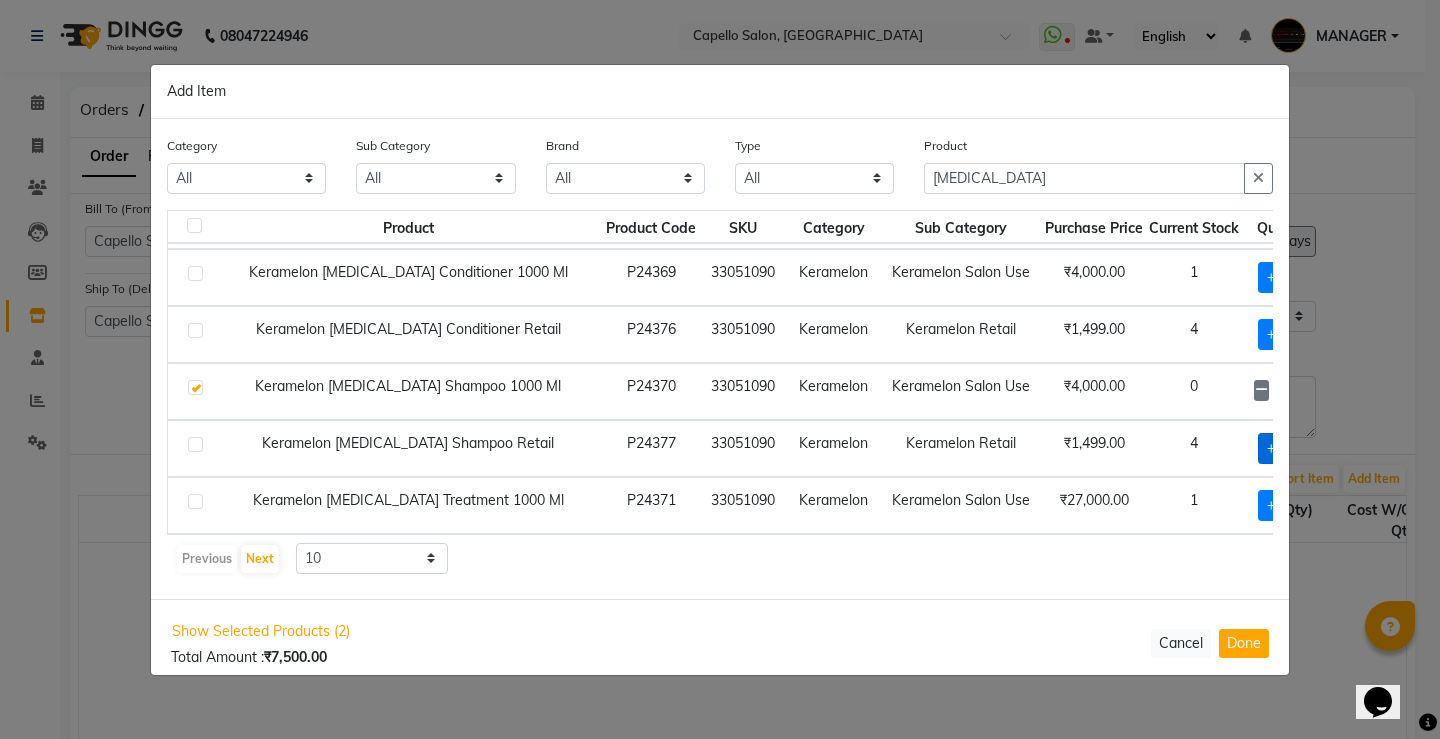 click on "+ Add" 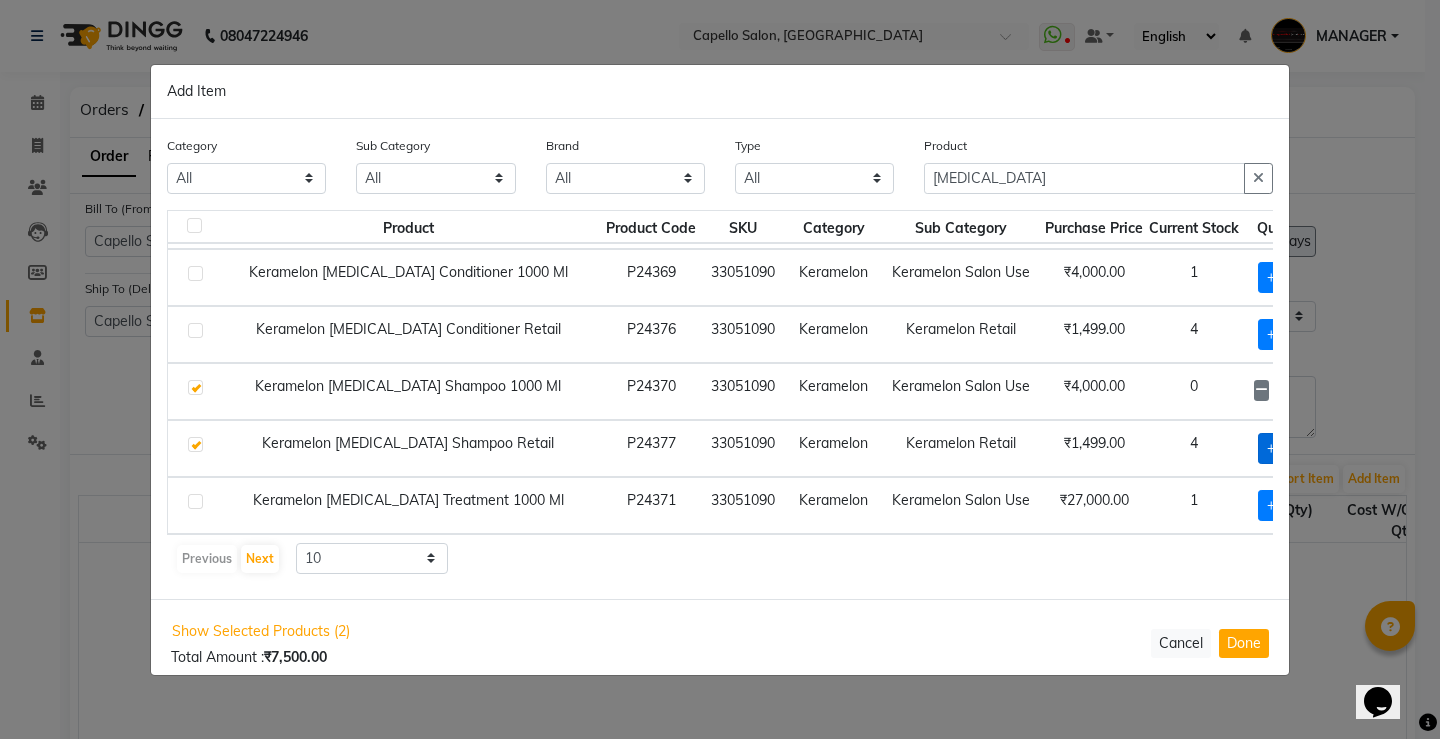 checkbox on "true" 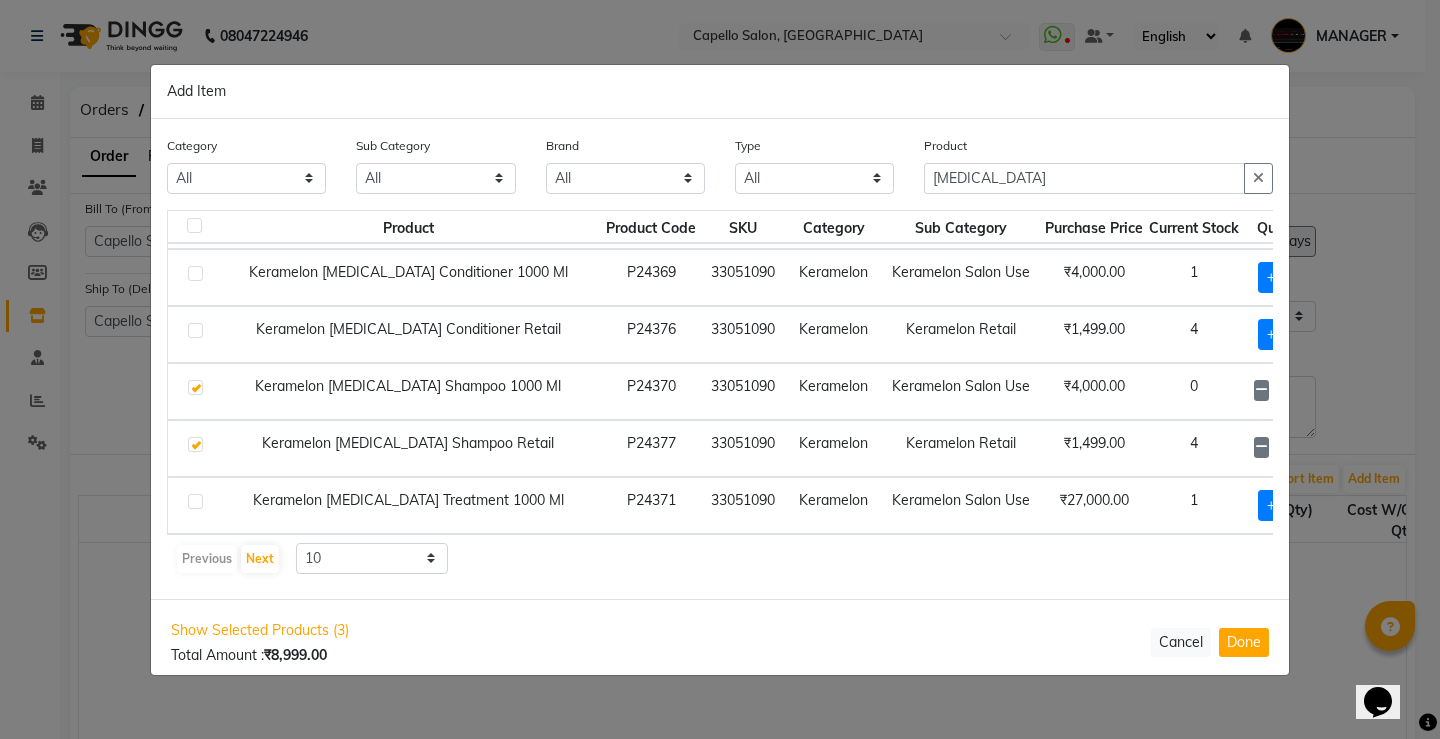 click 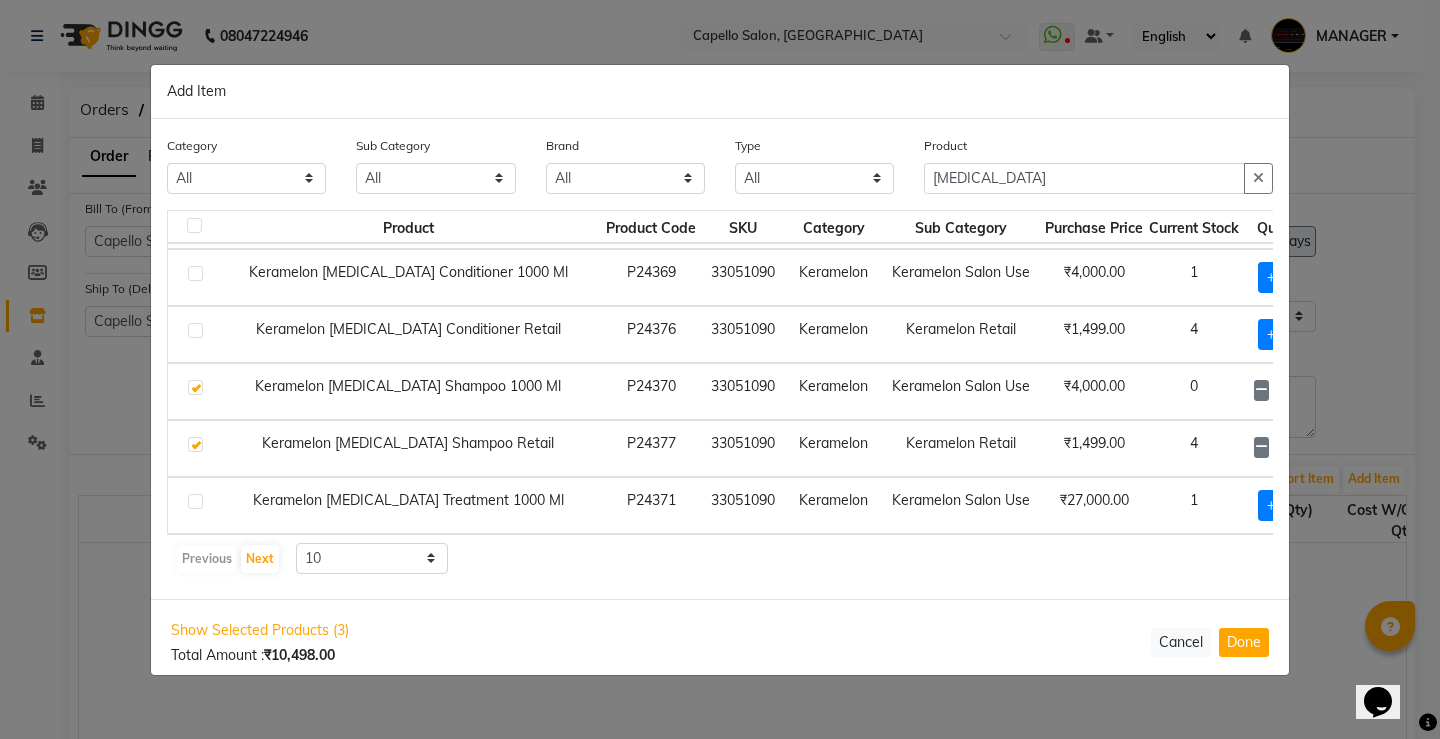 scroll, scrollTop: 0, scrollLeft: 0, axis: both 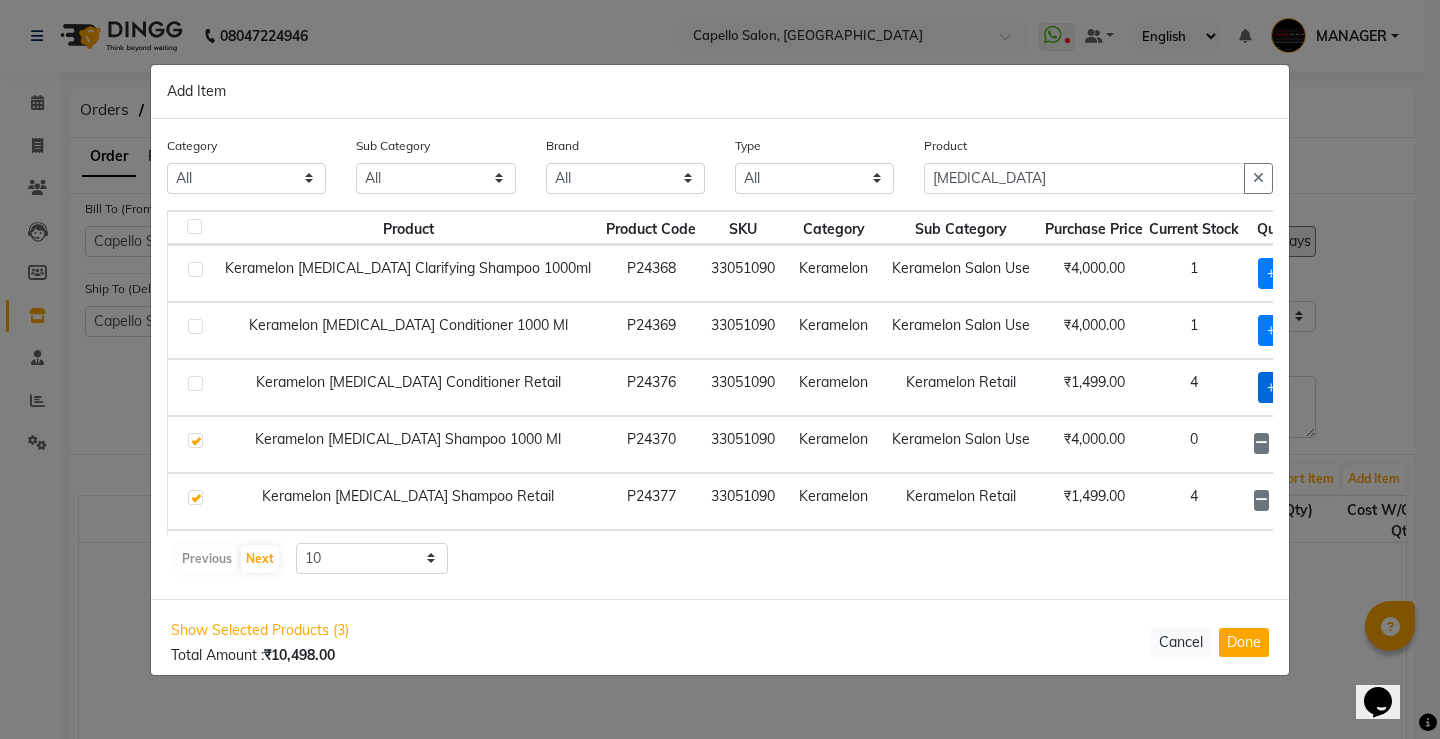 click on "+ Add" 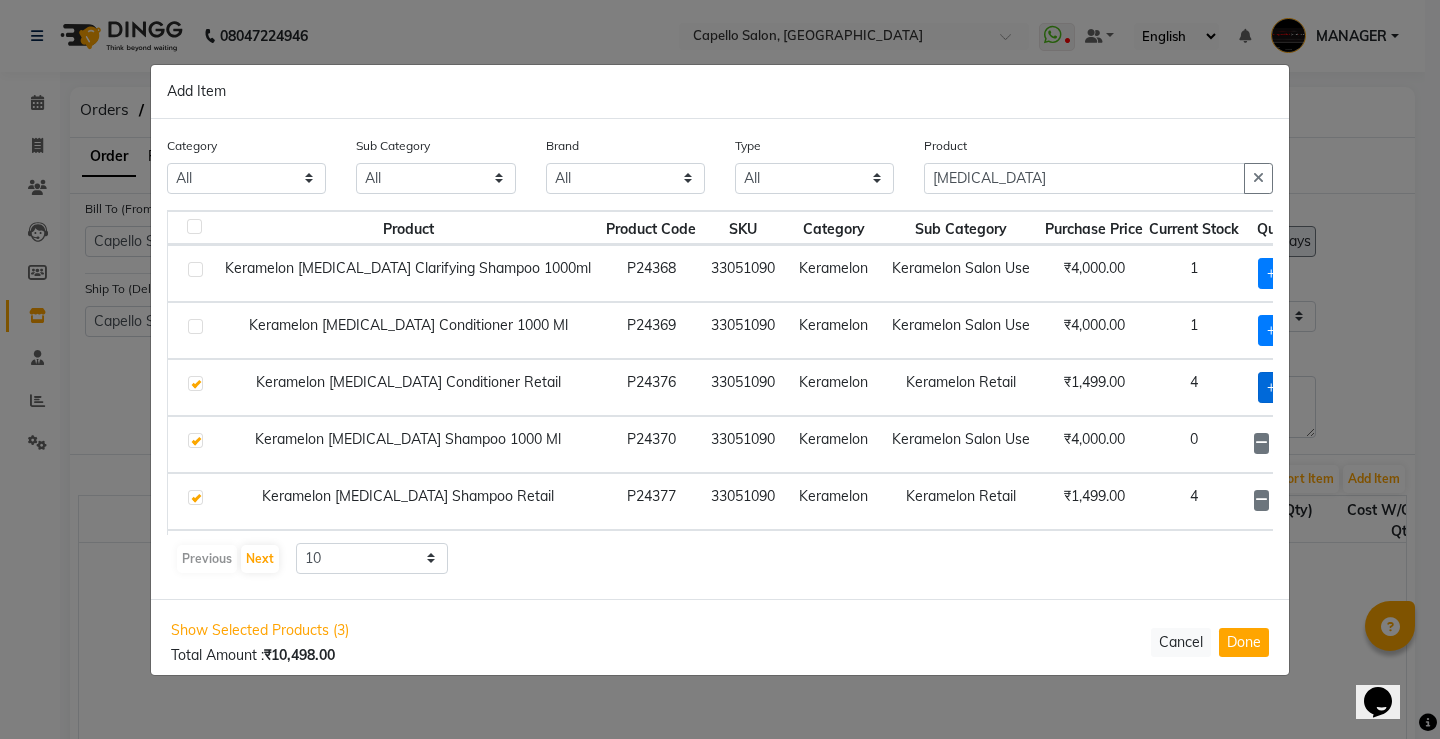 checkbox on "true" 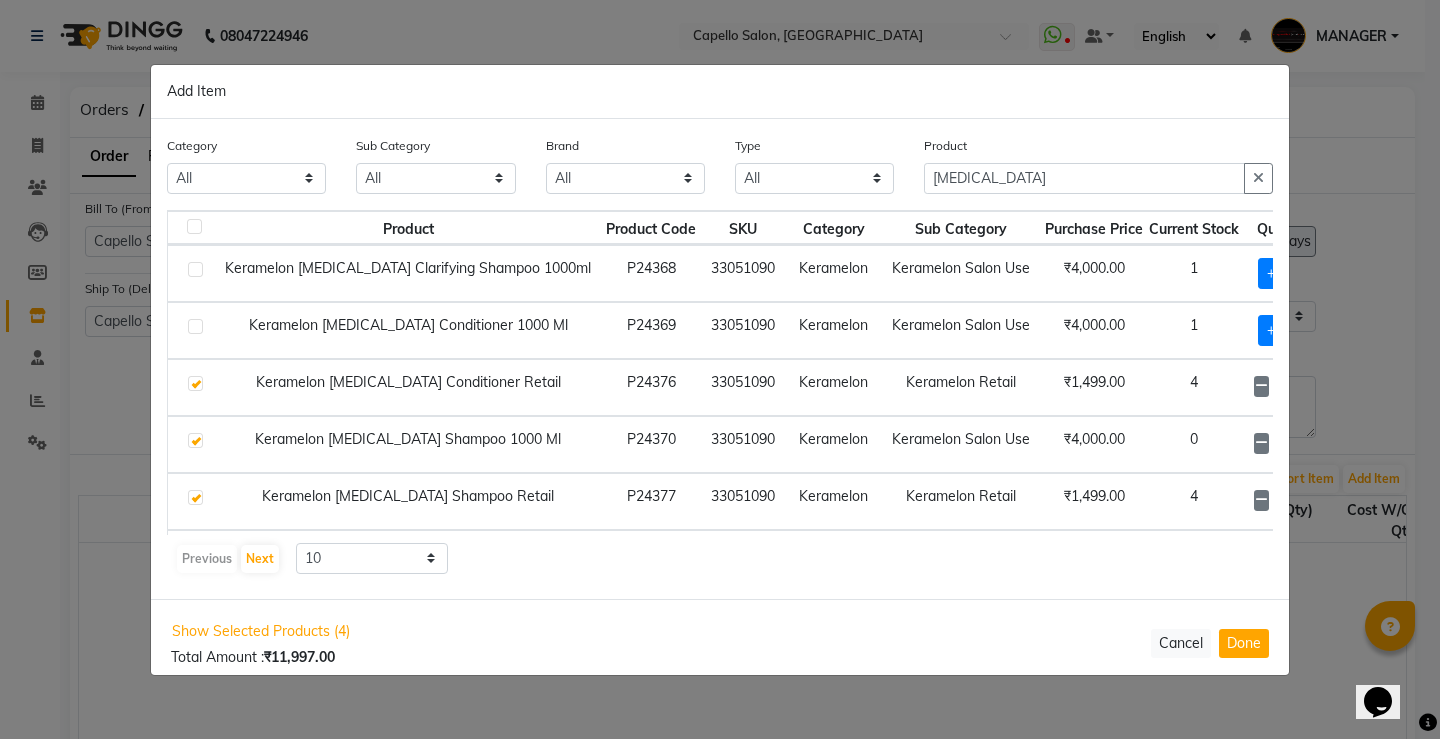click 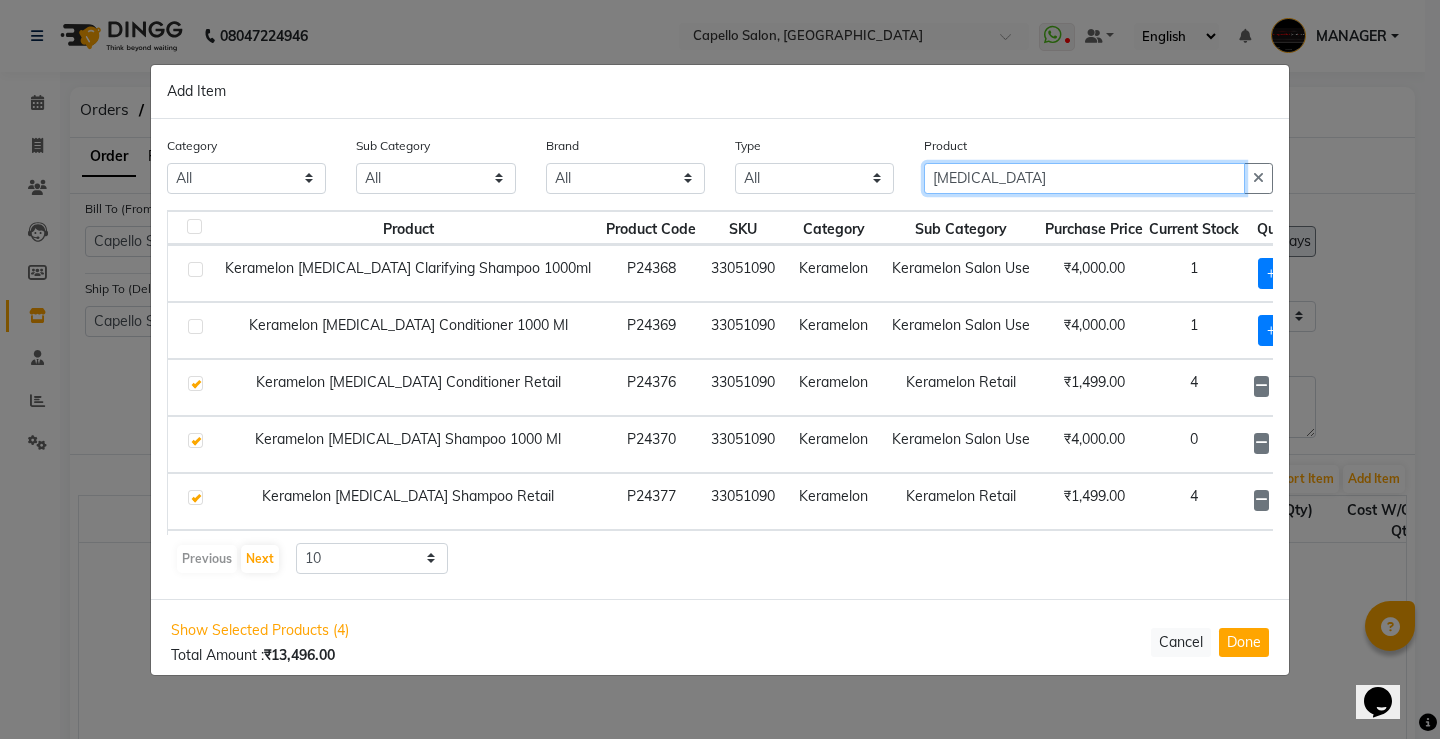drag, startPoint x: 1040, startPoint y: 170, endPoint x: 677, endPoint y: 160, distance: 363.13773 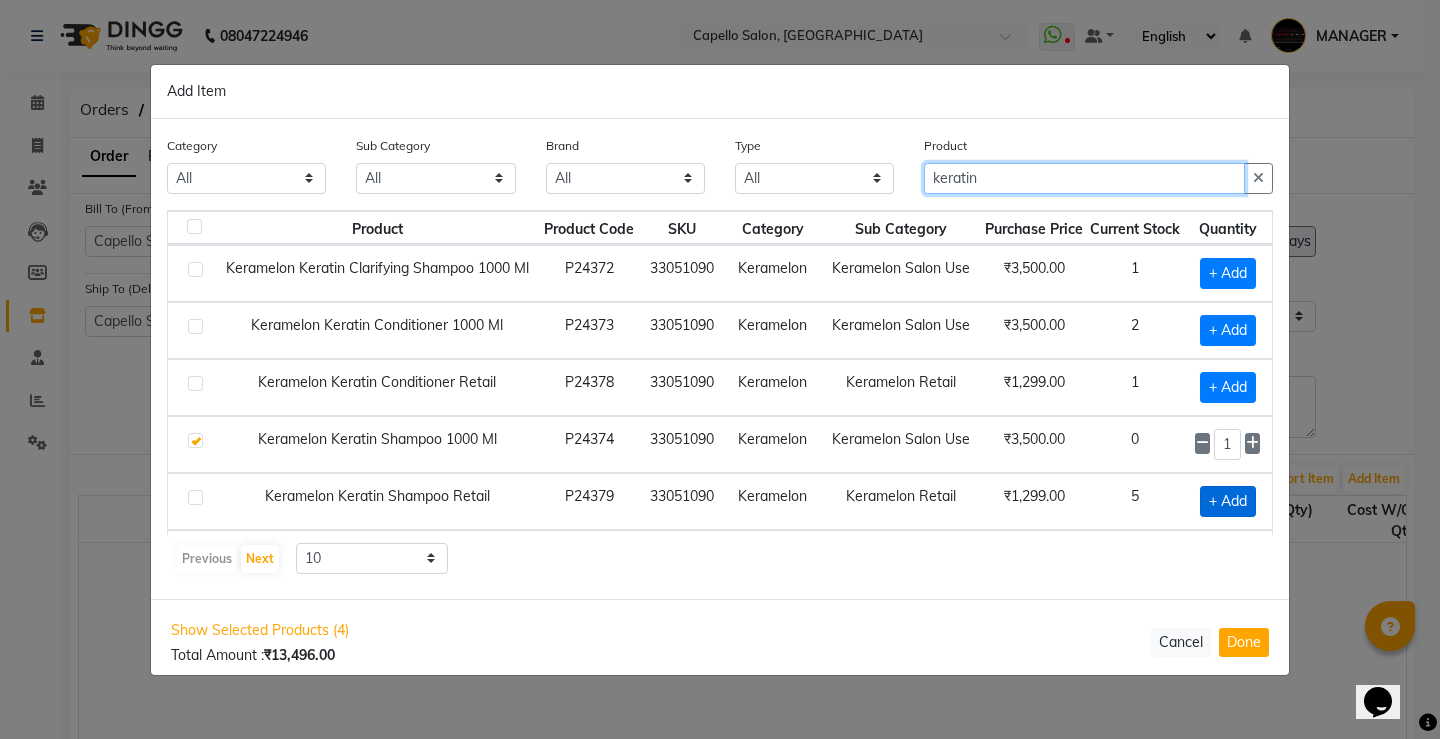 type on "keratin" 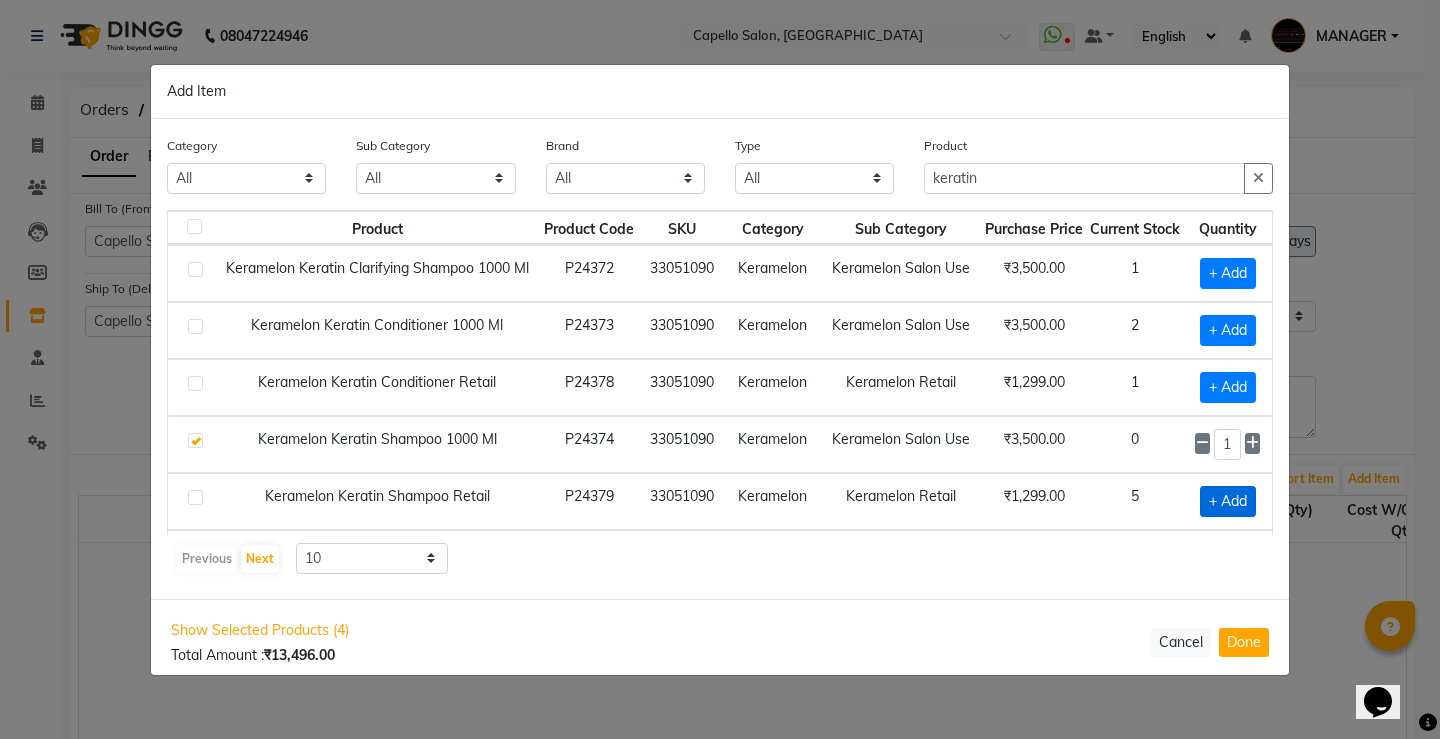click on "+ Add" 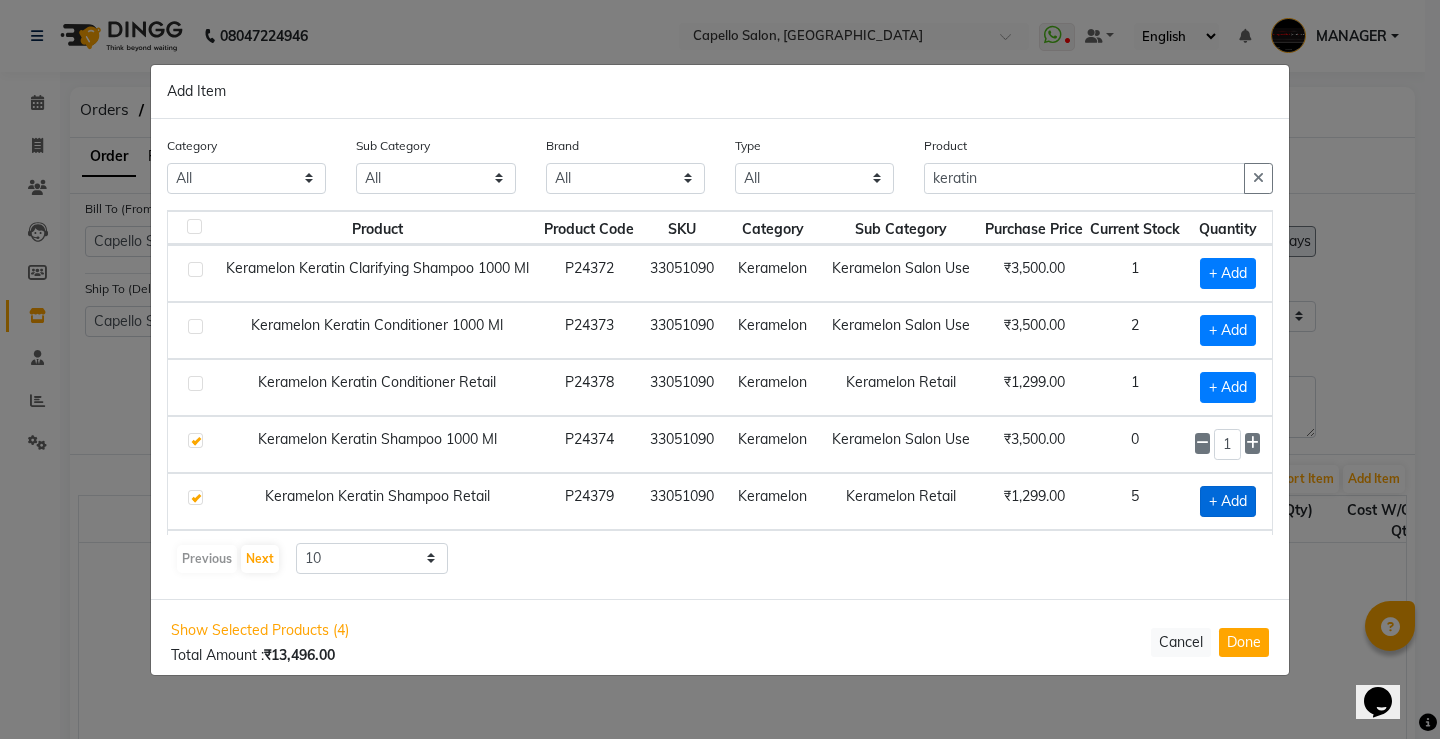 checkbox on "true" 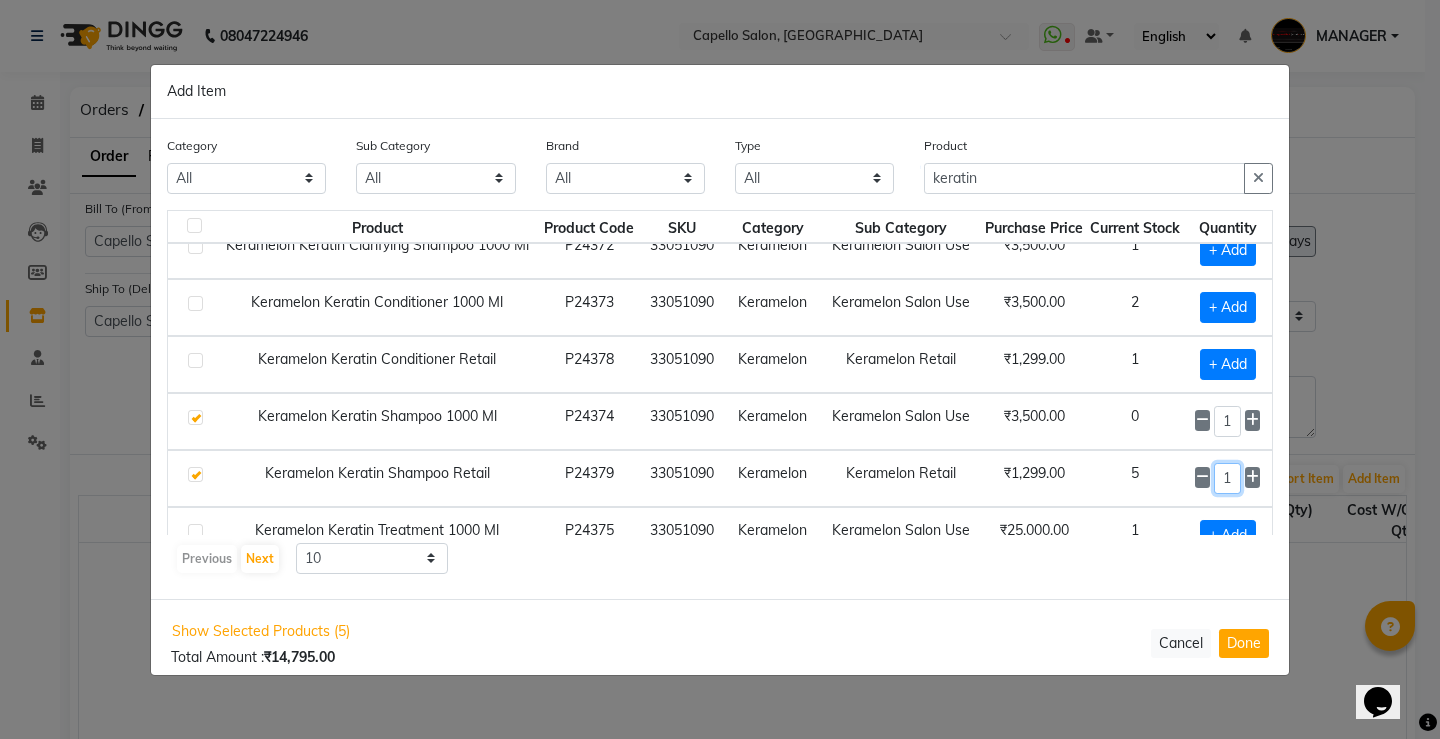drag, startPoint x: 1240, startPoint y: 499, endPoint x: 1125, endPoint y: 504, distance: 115.10864 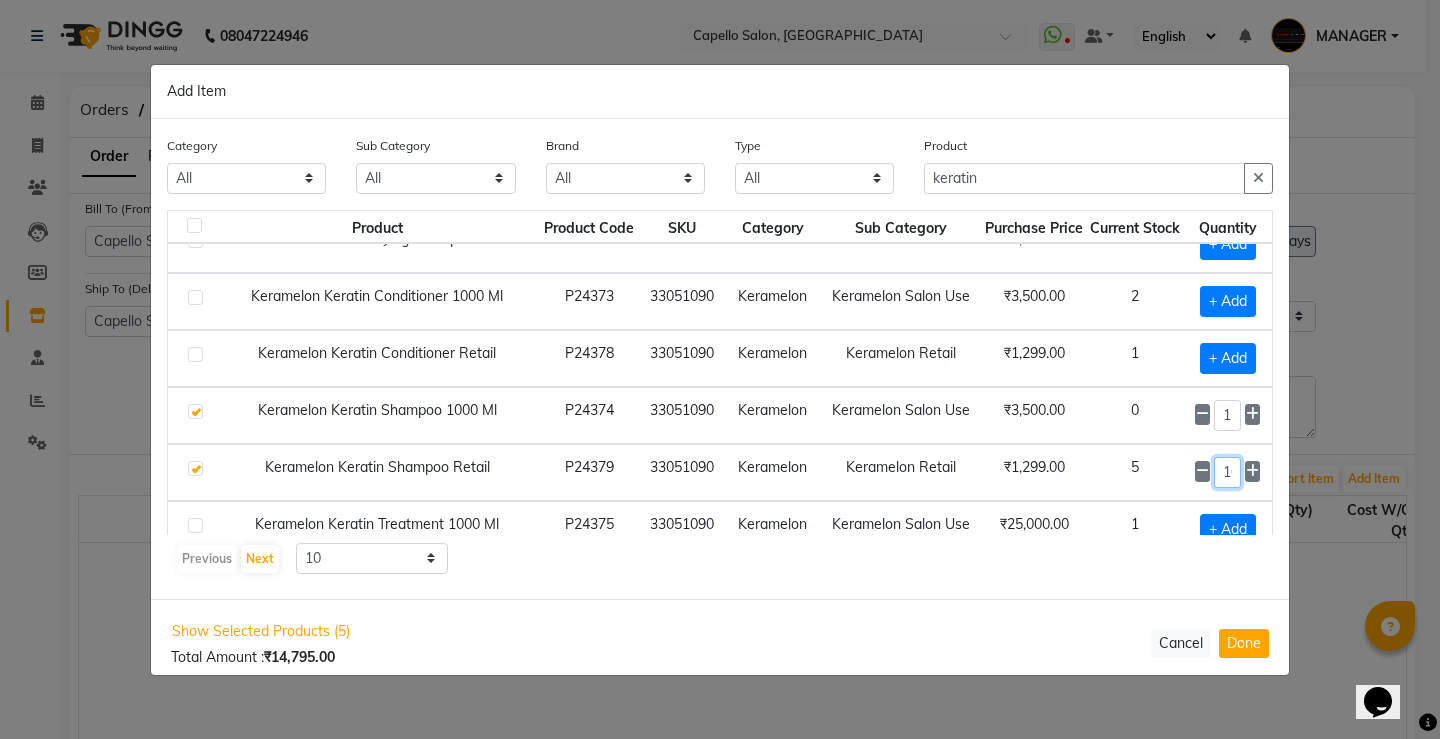 scroll, scrollTop: 0, scrollLeft: 8, axis: horizontal 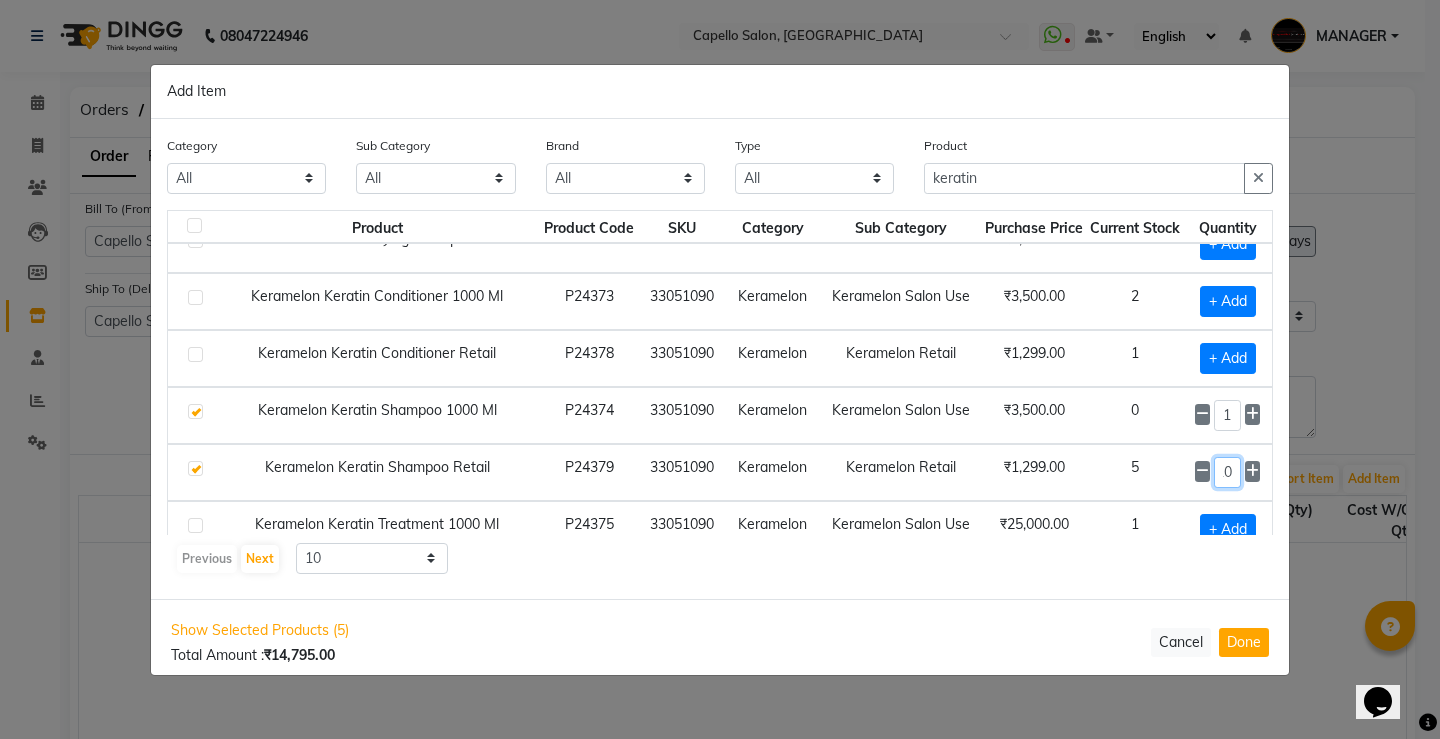 type on "10" 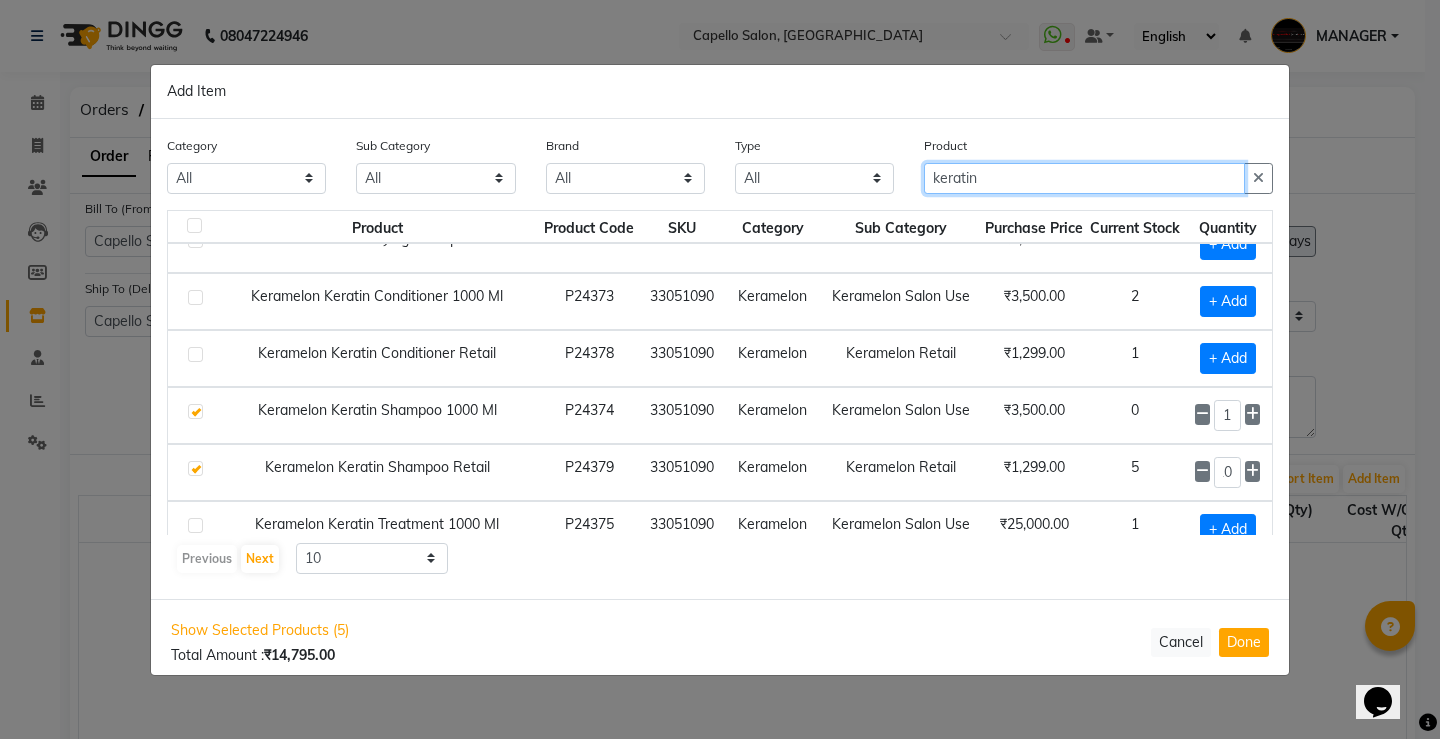 scroll, scrollTop: 0, scrollLeft: 0, axis: both 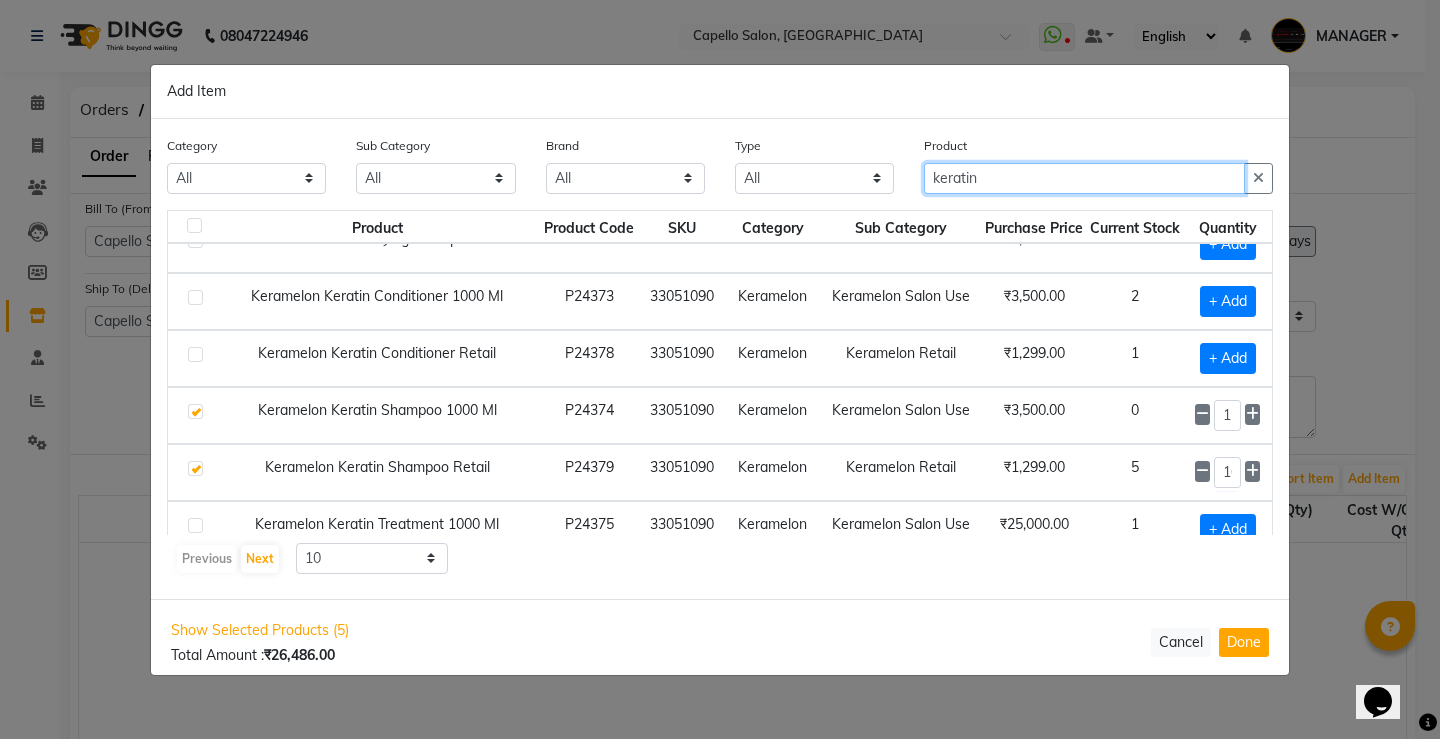 drag, startPoint x: 1010, startPoint y: 177, endPoint x: 887, endPoint y: 183, distance: 123.146255 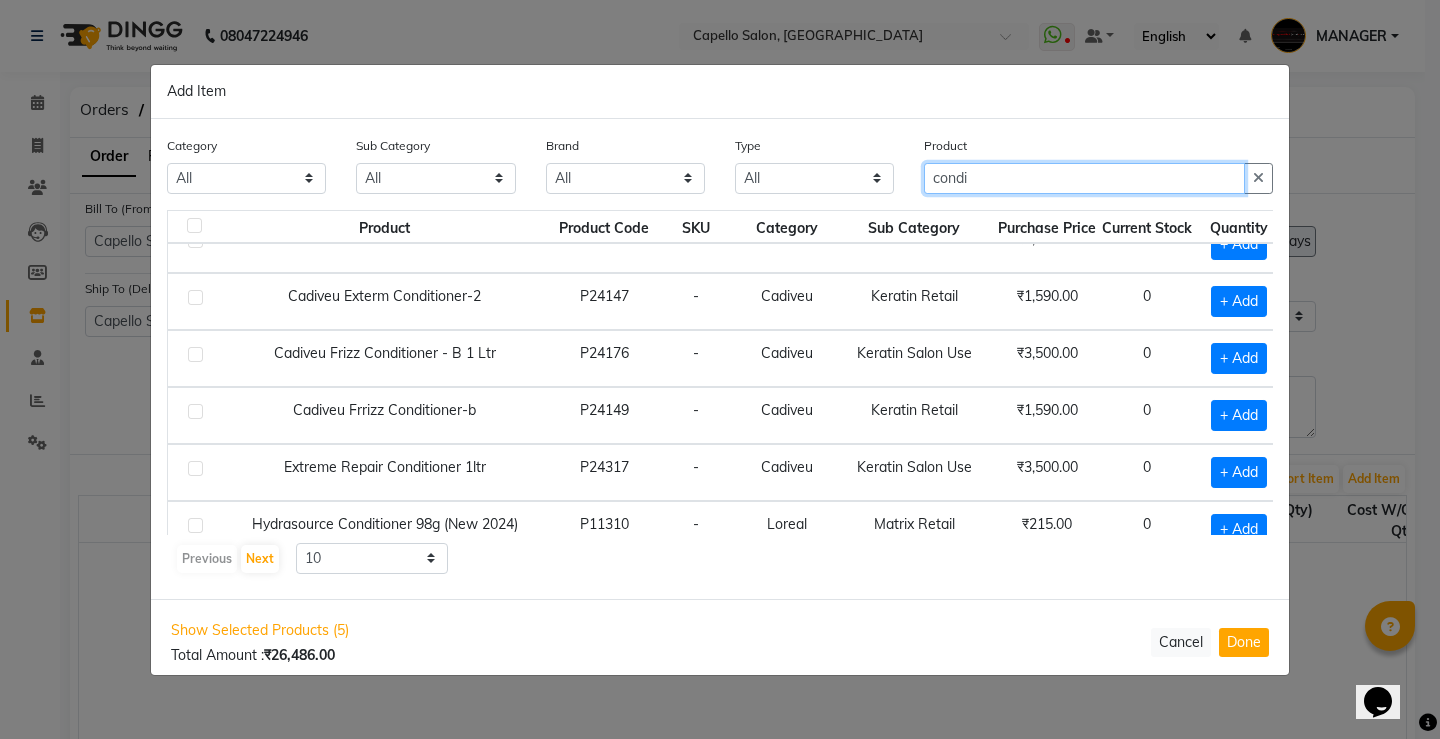drag, startPoint x: 982, startPoint y: 186, endPoint x: 826, endPoint y: 168, distance: 157.03503 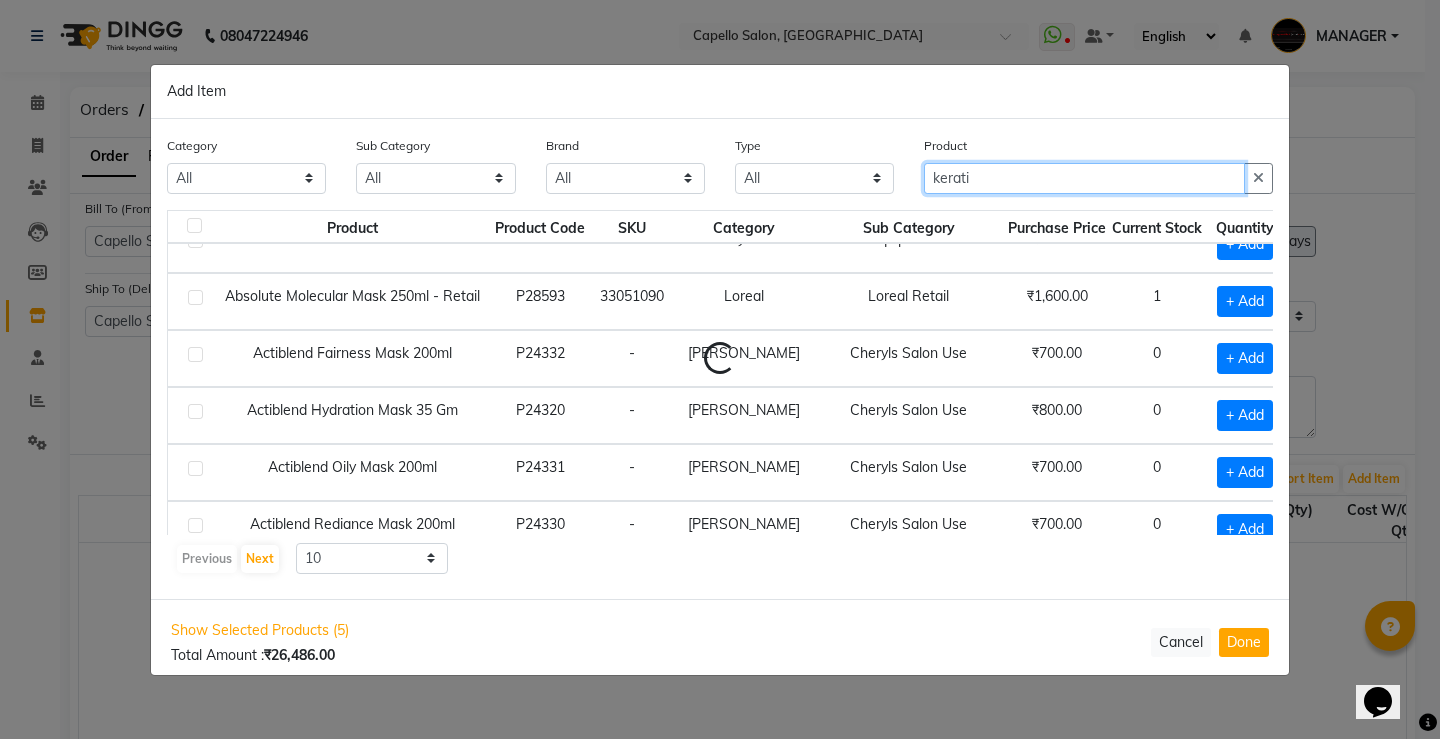 type on "keratin" 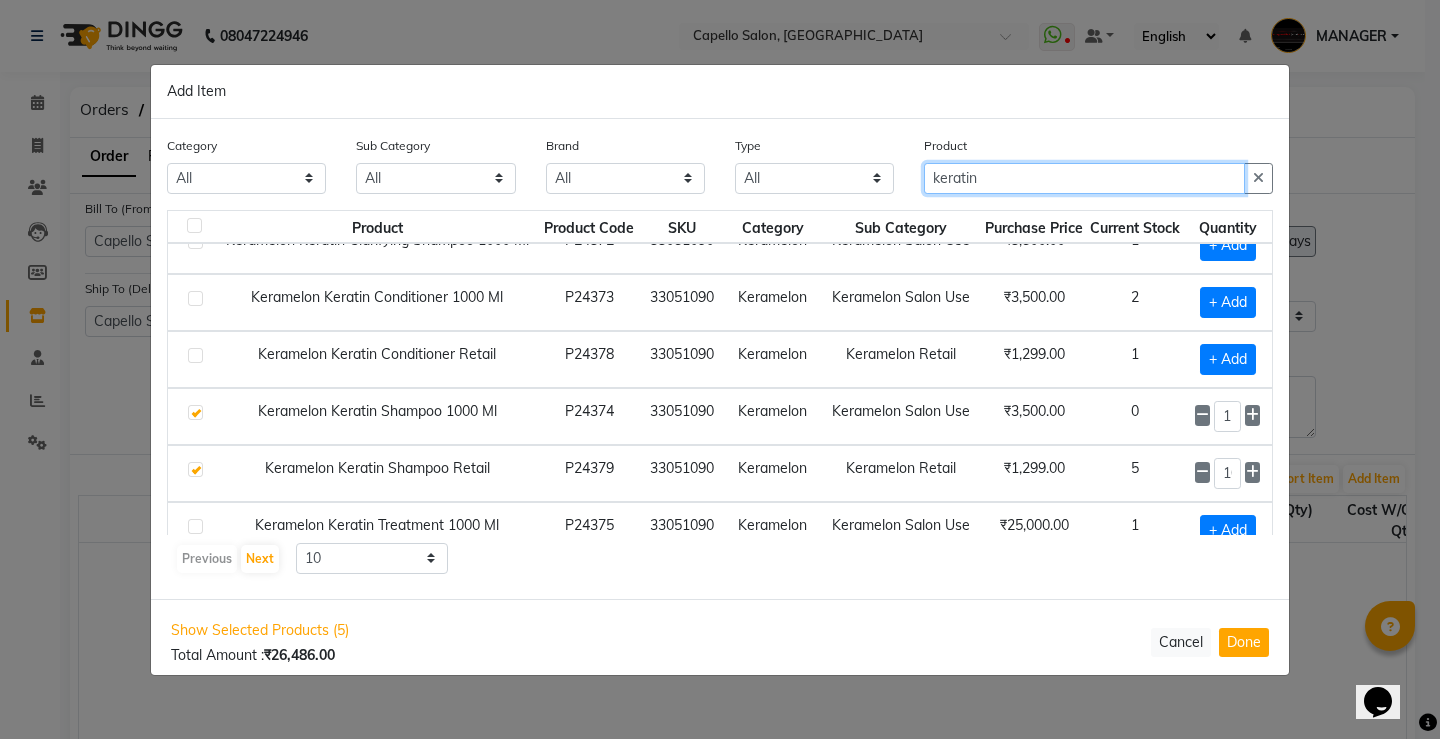 scroll, scrollTop: 0, scrollLeft: 0, axis: both 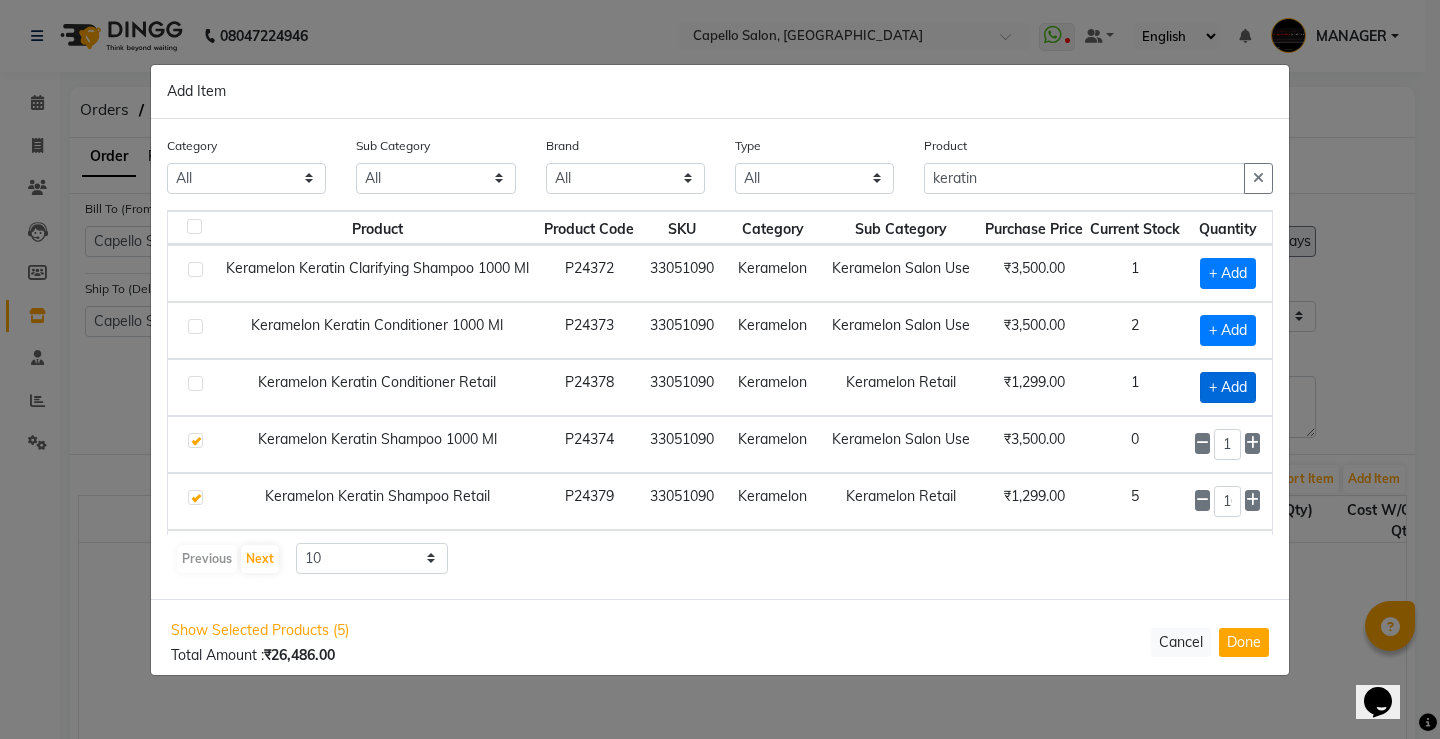 click on "+ Add" 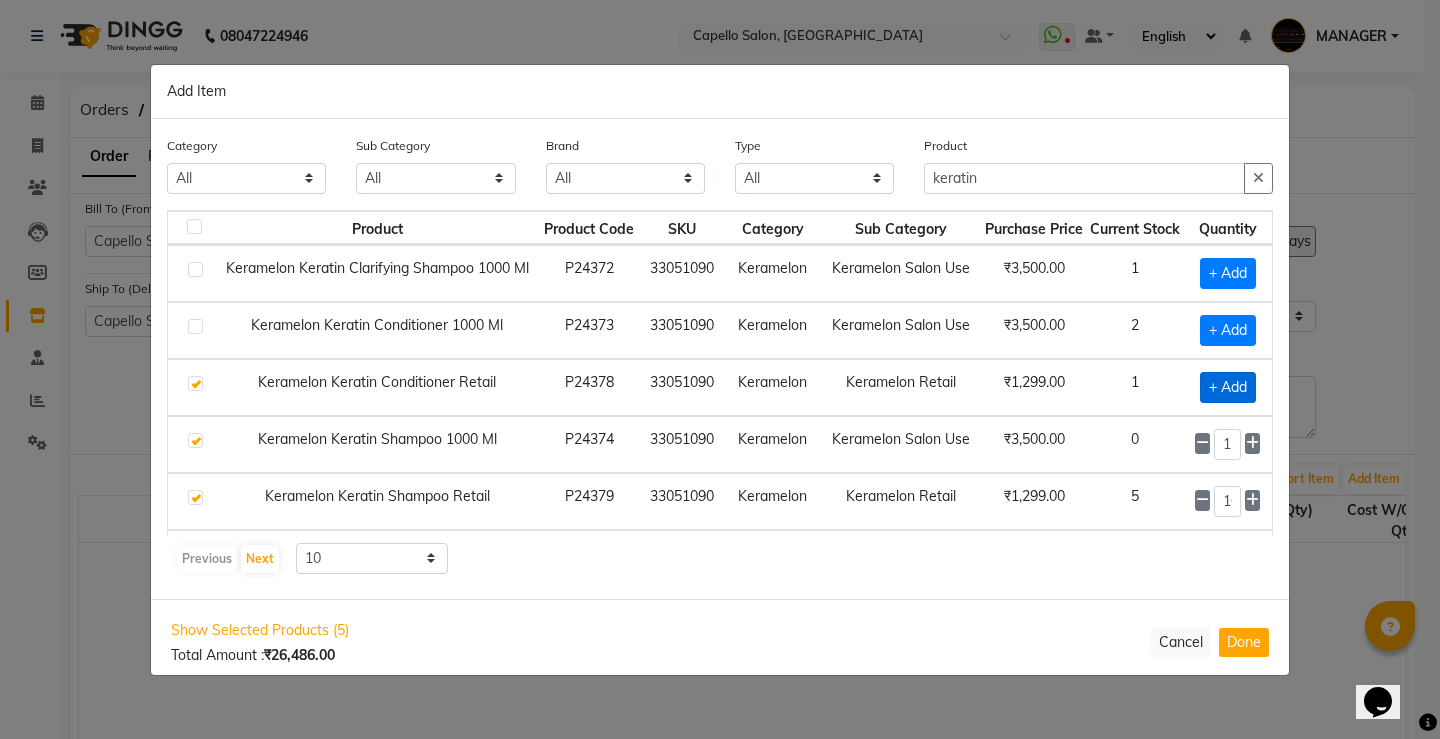 checkbox on "true" 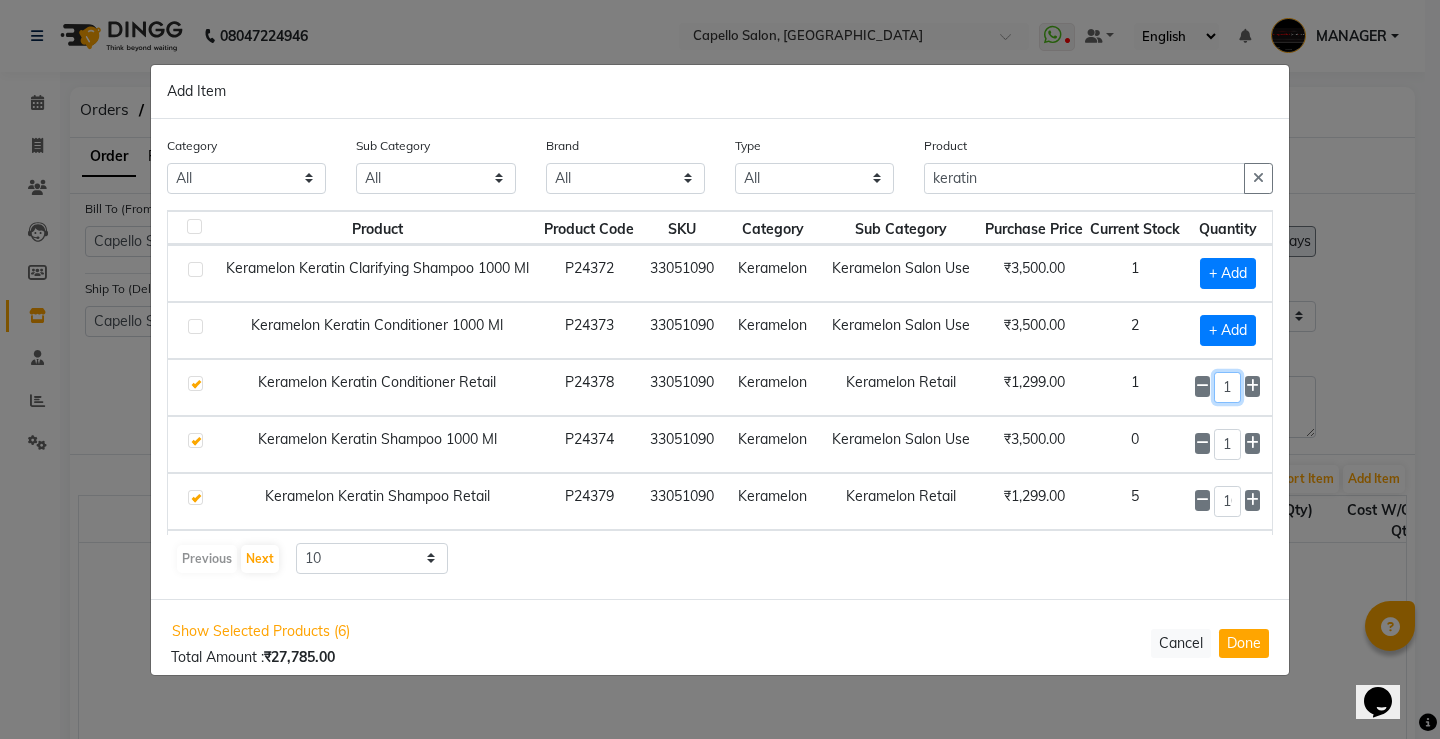 drag, startPoint x: 1239, startPoint y: 390, endPoint x: 1158, endPoint y: 406, distance: 82.565125 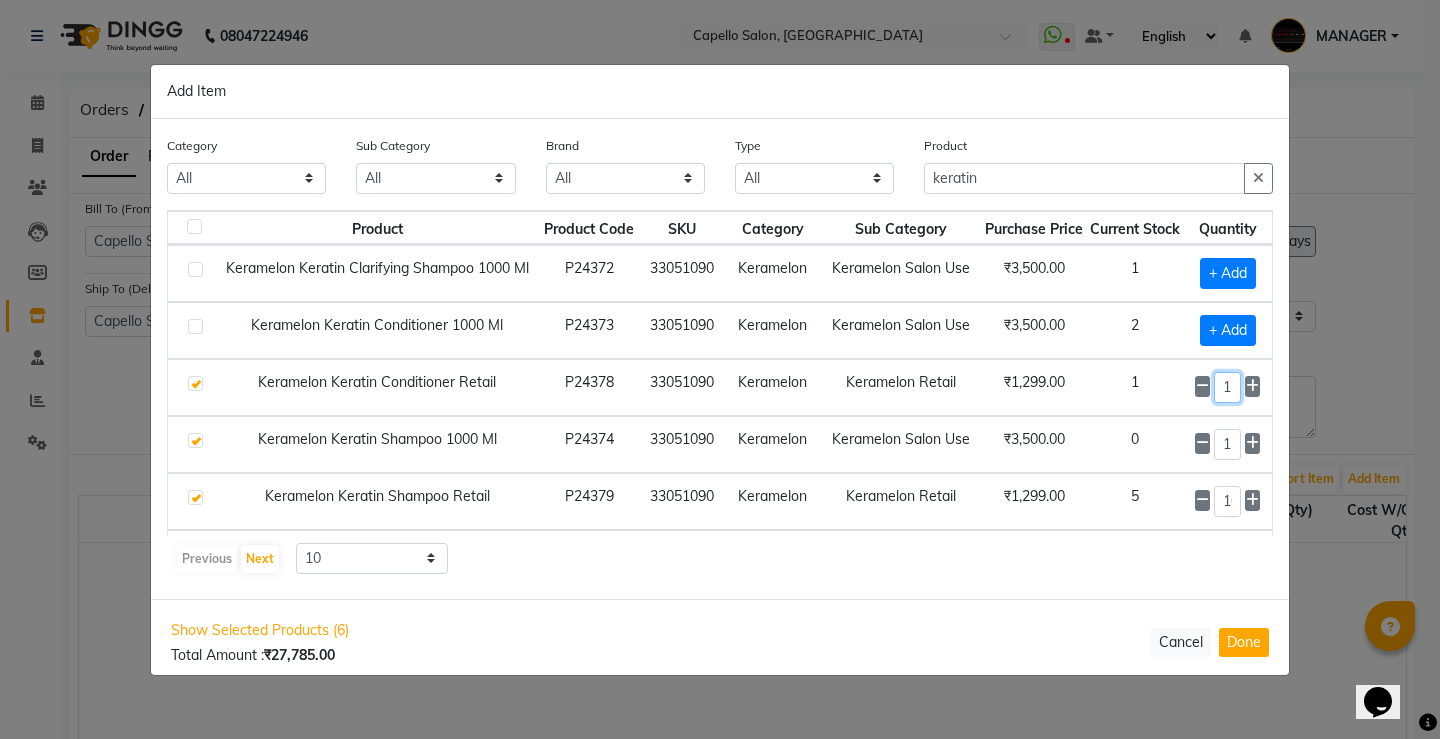 scroll, scrollTop: 0, scrollLeft: 8, axis: horizontal 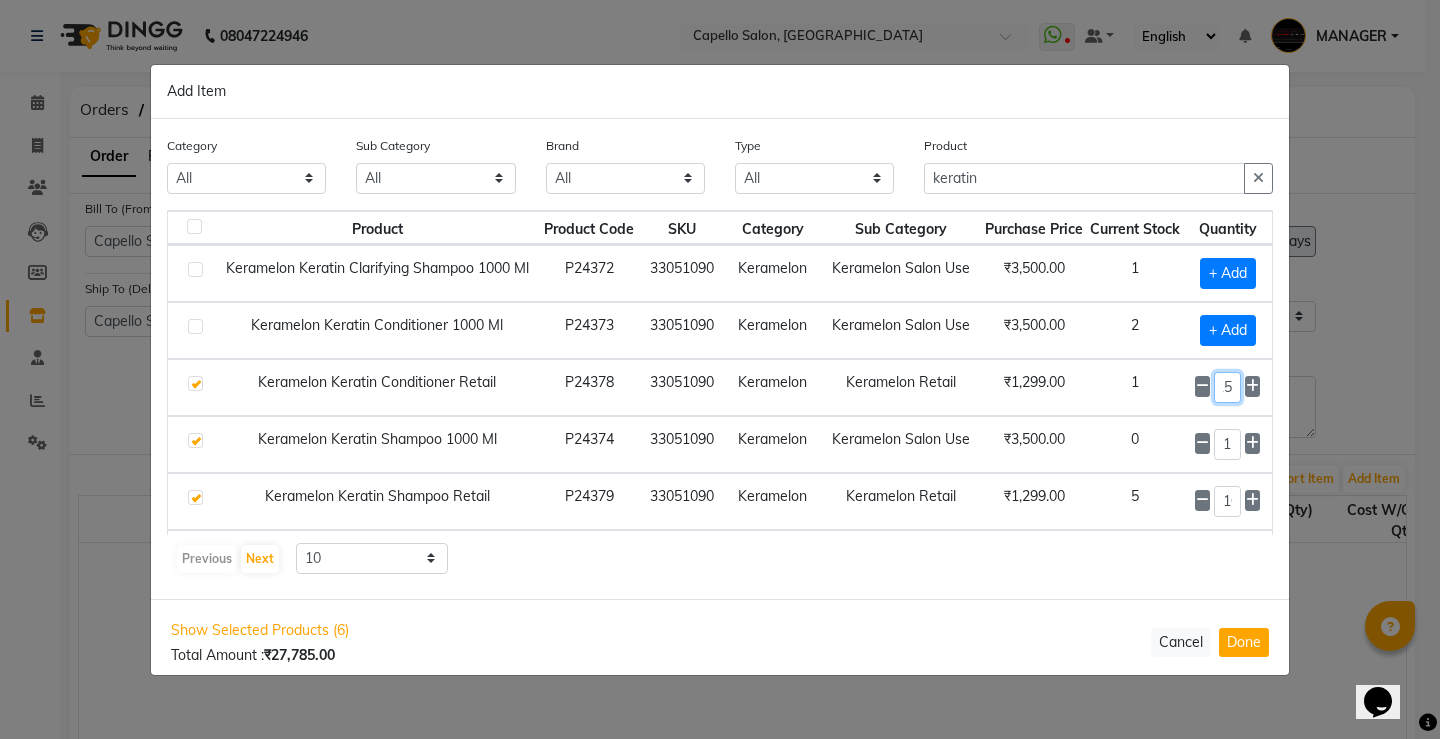 type on "15" 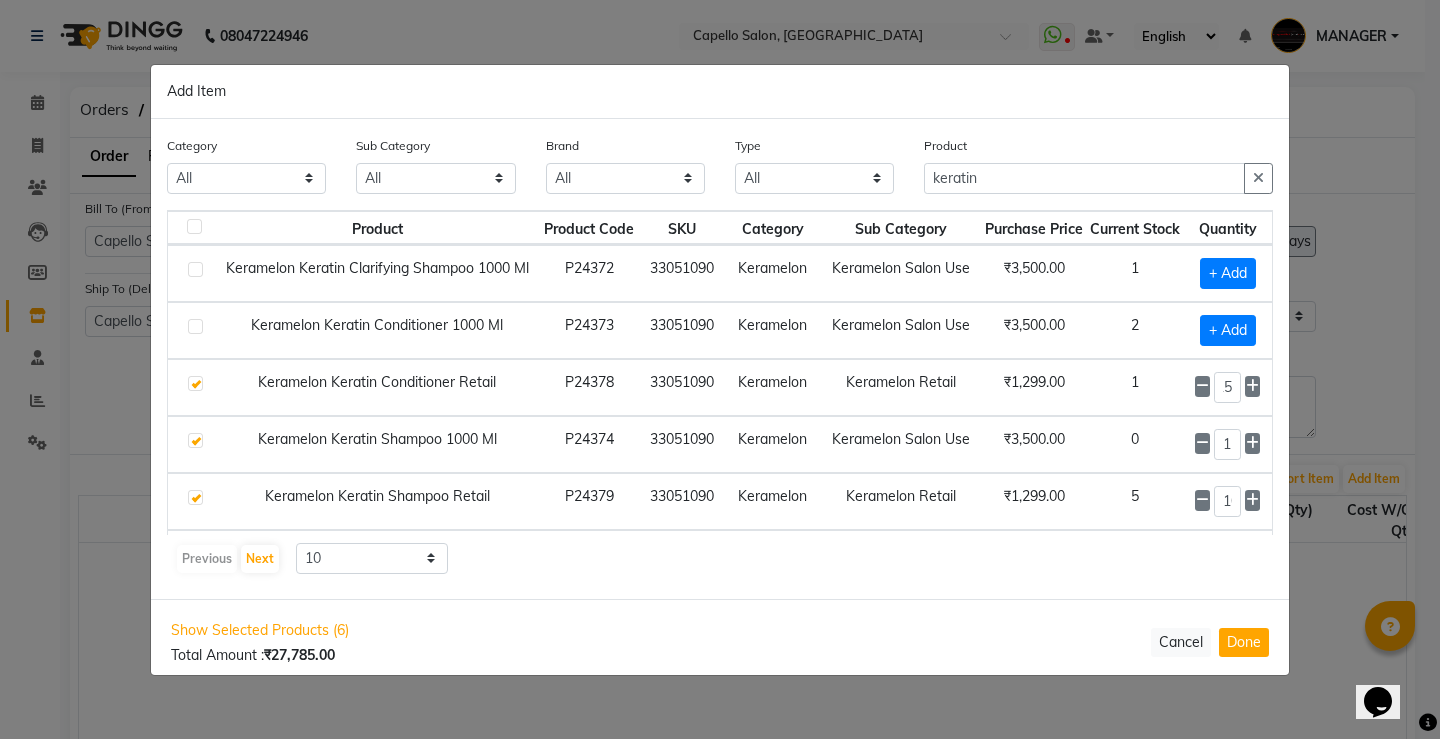 scroll, scrollTop: 0, scrollLeft: 0, axis: both 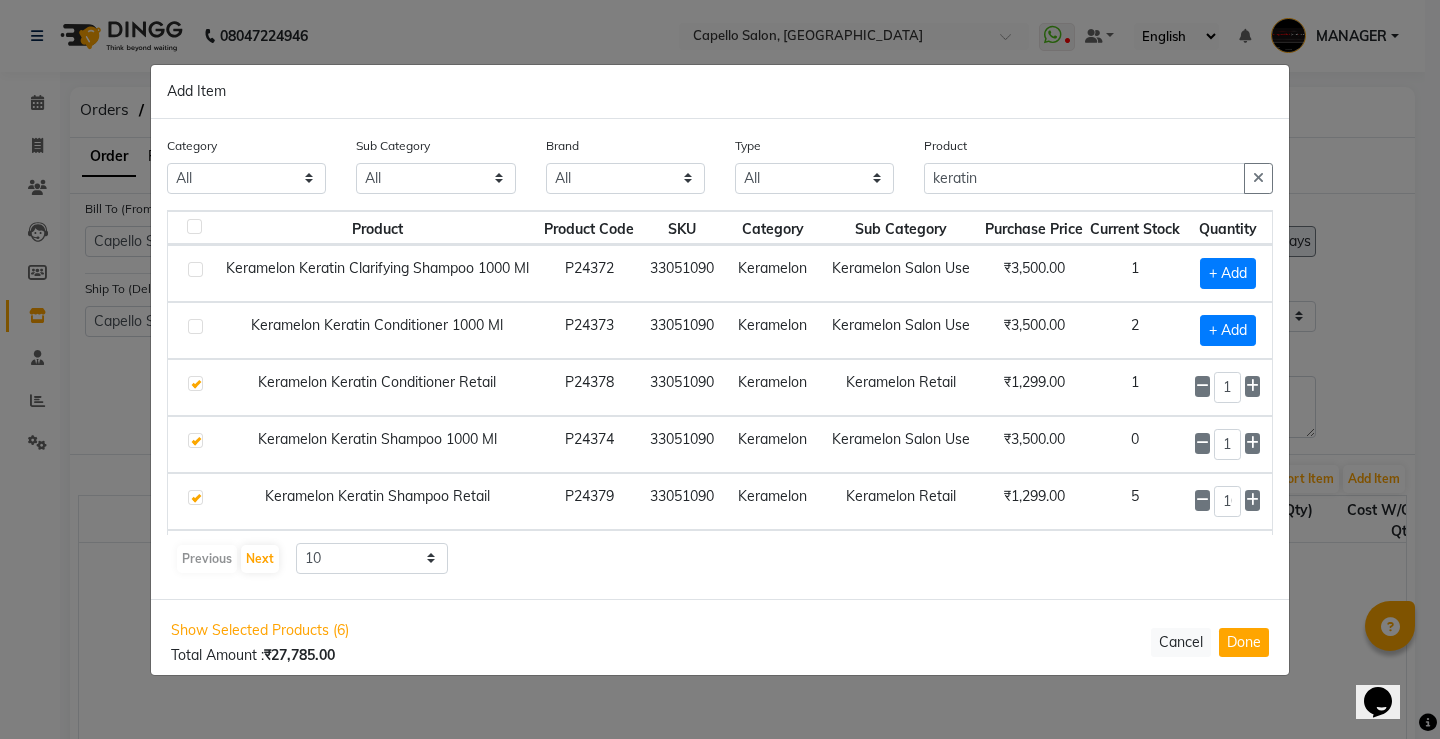 click on "Category All Keramelon  Skin Makeup Personal Care Appliances [PERSON_NAME] Beauty Planet [MEDICAL_DATA] Cadiveu Casmara Cheryls Olaplex Loreal Ikonic Hair Kerastase Skeyndor Skinora Brillare Floractive Shine beauty Kanpeki [PERSON_NAME] Godrej Professional Other Sub Category All Shampoo Bath & Body Lips Beauty & Other Salon Use Cleanser Houskeeping Hair Olaplex Salon Use Loreal Retail Cheryls Retail Casmara Retail Keratin Retail [MEDICAL_DATA] Salon Use Cream Soap [DEMOGRAPHIC_DATA] Hygiene Nails Conditioner Keratin Salon Use Loreal Salon Use [MEDICAL_DATA] Retail Facial Cheryls Salon Use Disposable Makeup Cream Grooming - Women Hair Colour Salon Use Eyes Pre Shave Grooming - Men Face Mask After Shave Matrix Salon Use Dental Care Oil Styling Matrix Colour Tube Tools Serum Matrix Retail Hand & Foot Appliances Brushes Makeup Remover Gifts Color Appliances Cologne Makeup Kit Lip Care Treatment Styling Hand & Feet Kit & Combo Other Care  Other Other Makeup Shine beauty salon Use Salon Use Skinora Retail Kerastase Retail Godrej Professional Salon Use Salon use" 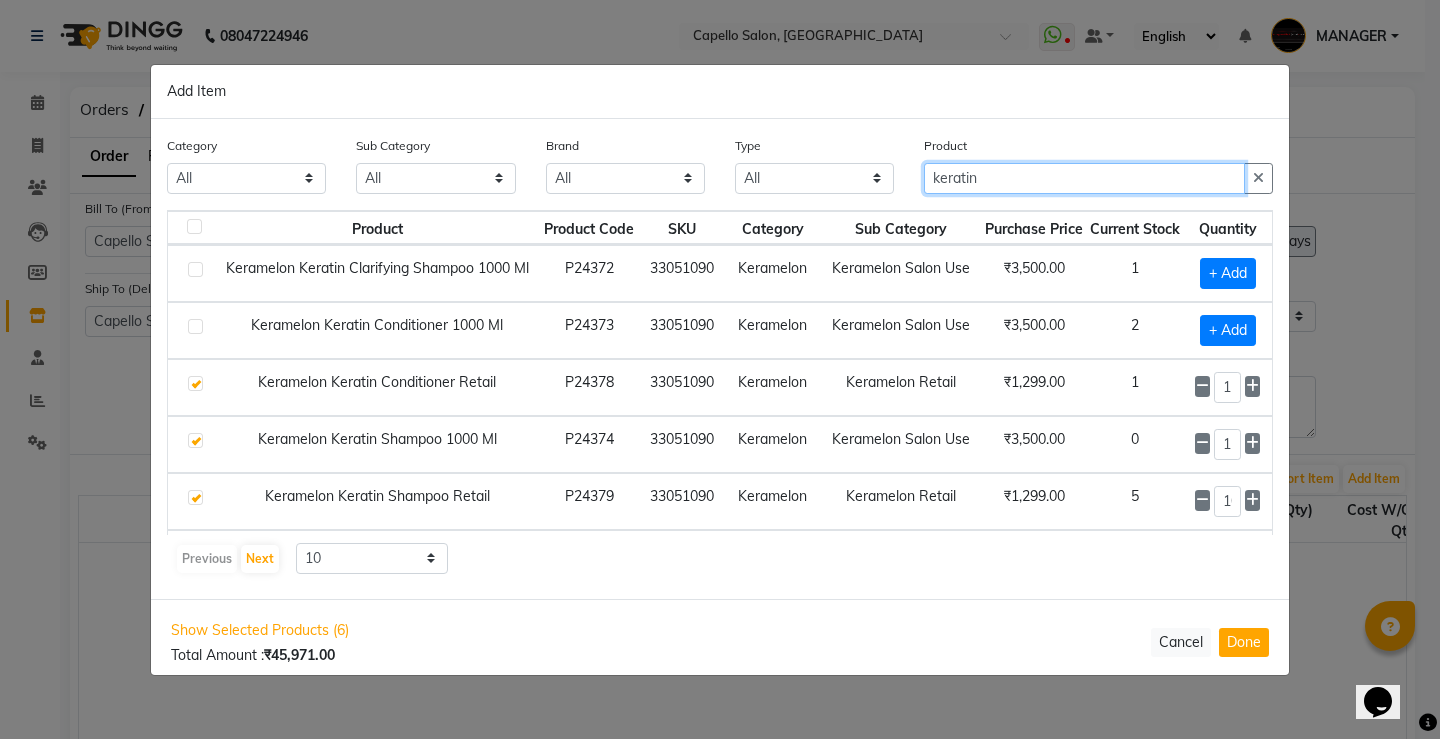 drag, startPoint x: 967, startPoint y: 189, endPoint x: 918, endPoint y: 190, distance: 49.010204 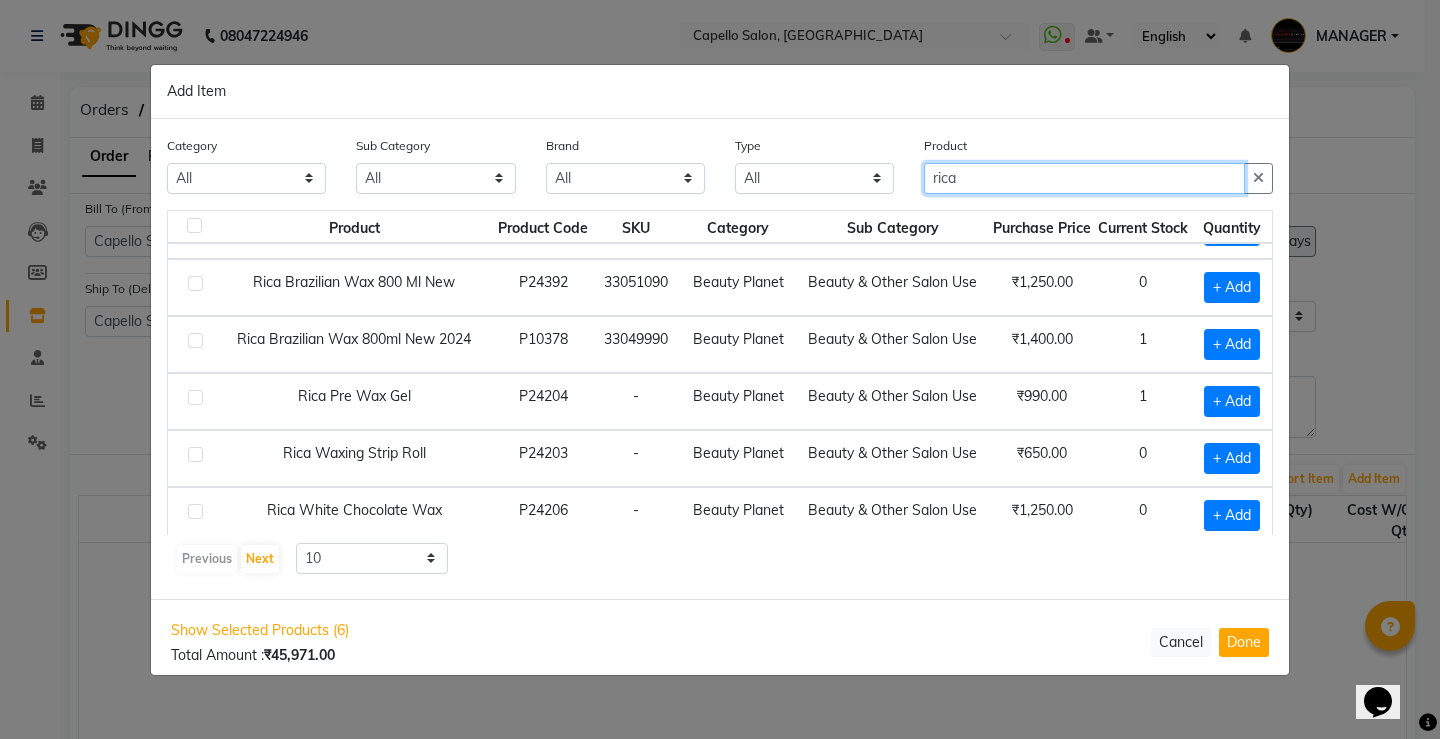 scroll, scrollTop: 200, scrollLeft: 0, axis: vertical 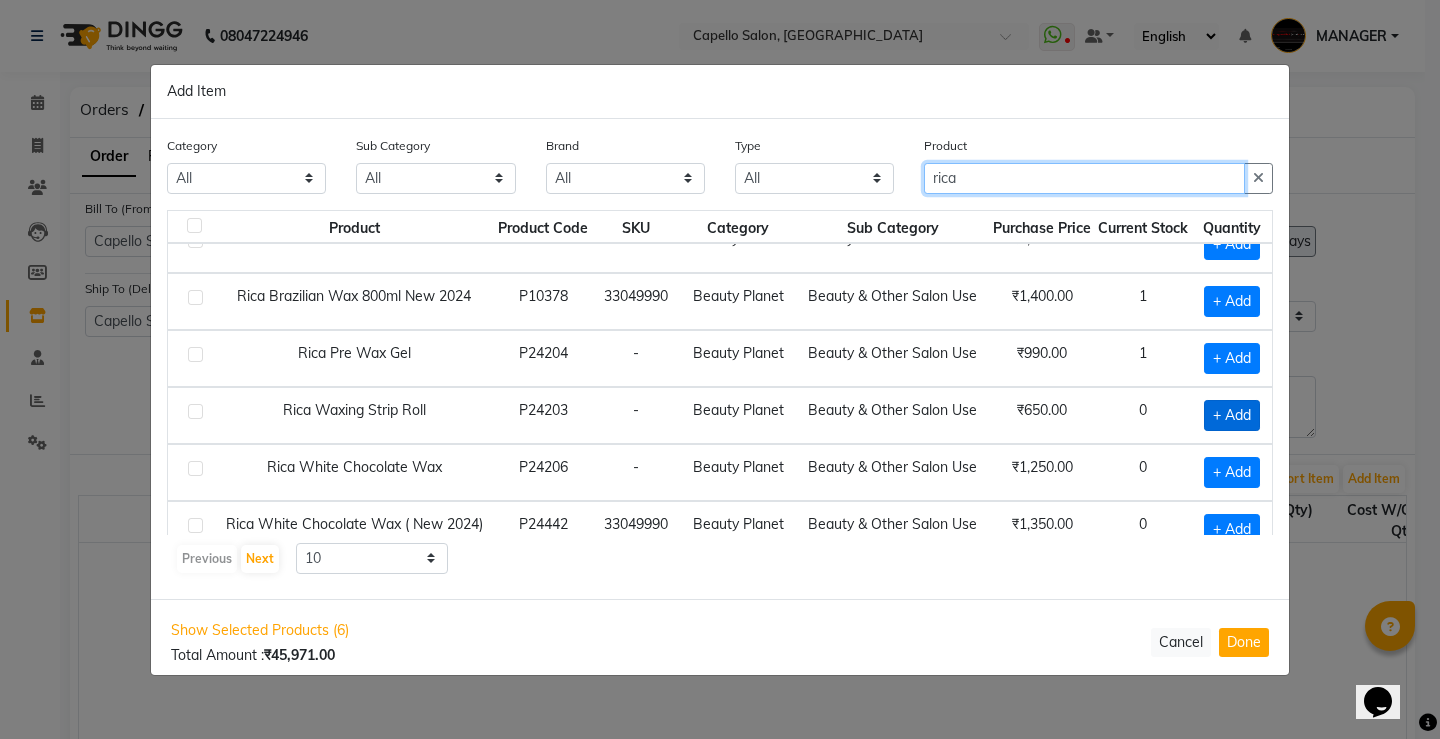 type on "rica" 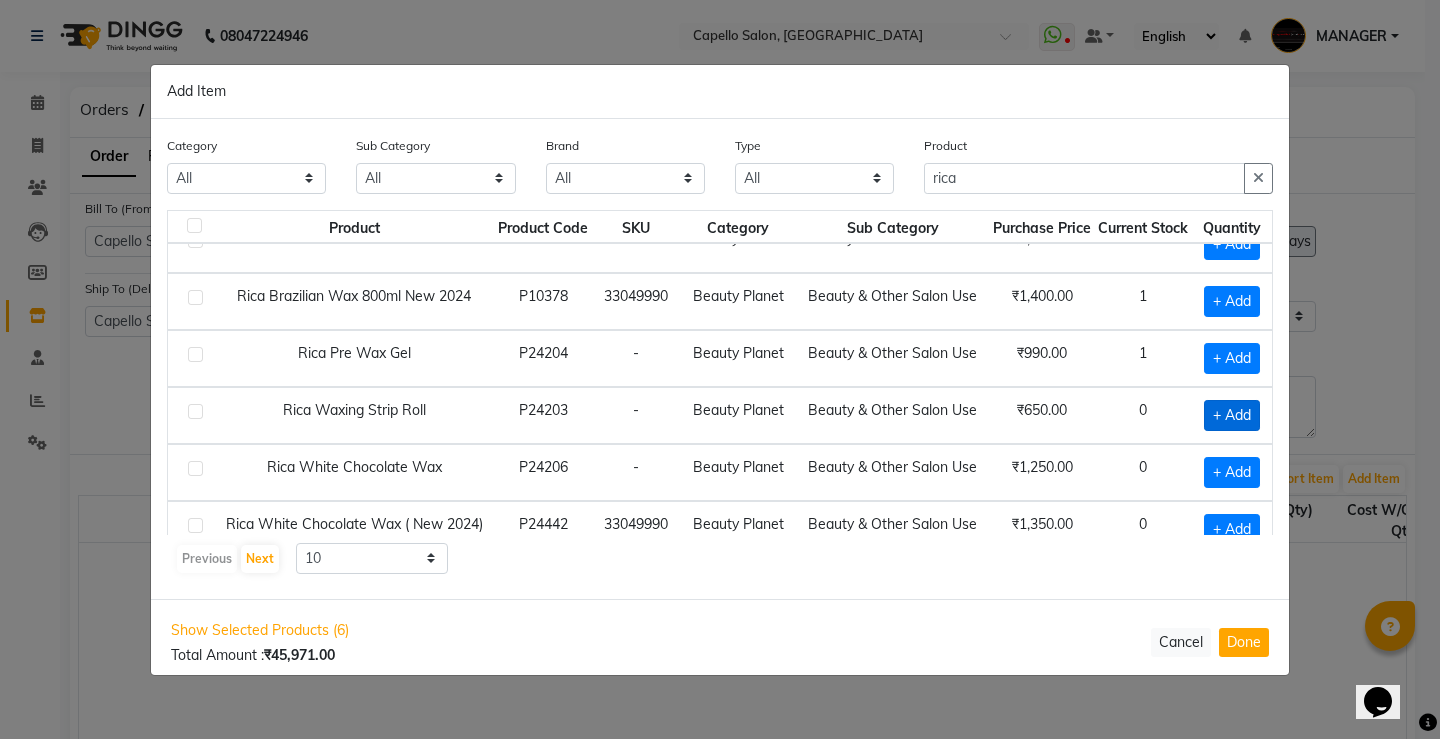 click on "+ Add" 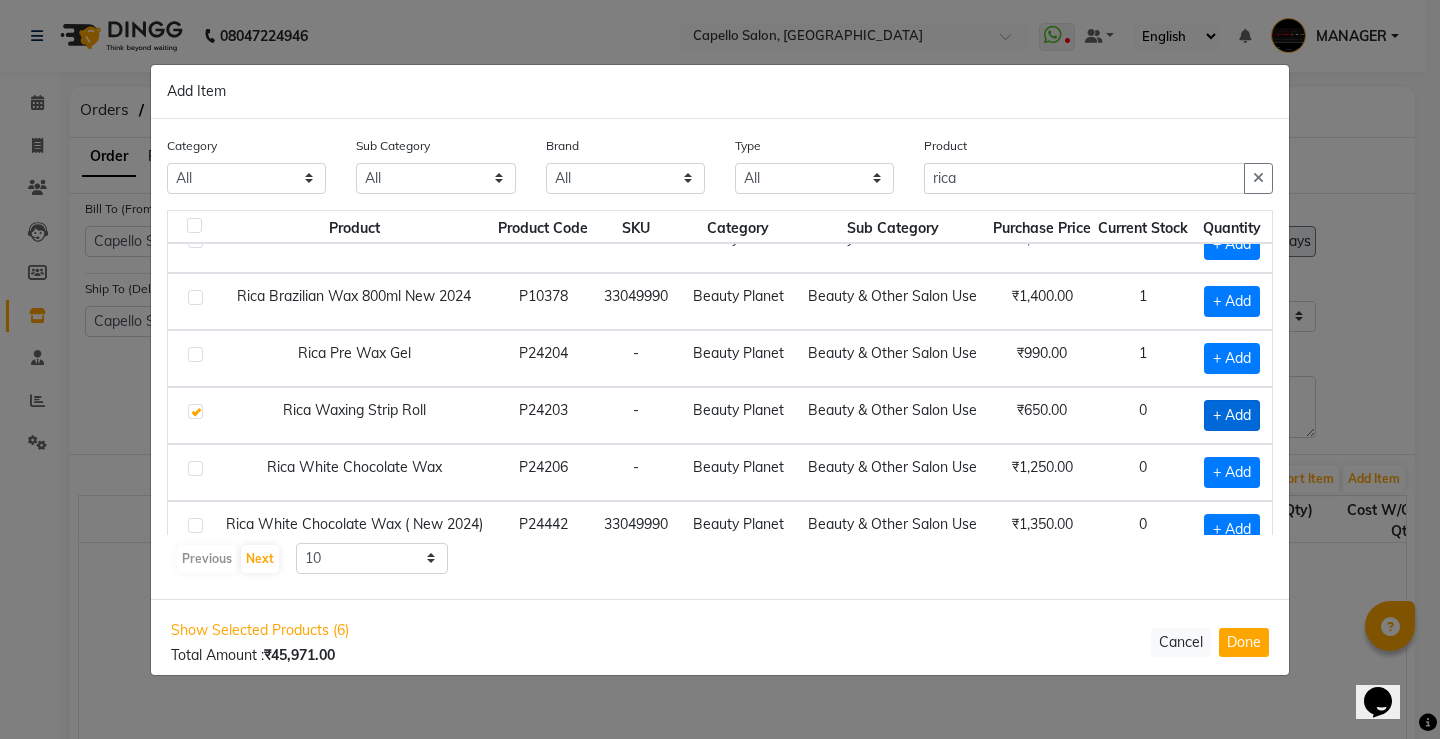 checkbox on "true" 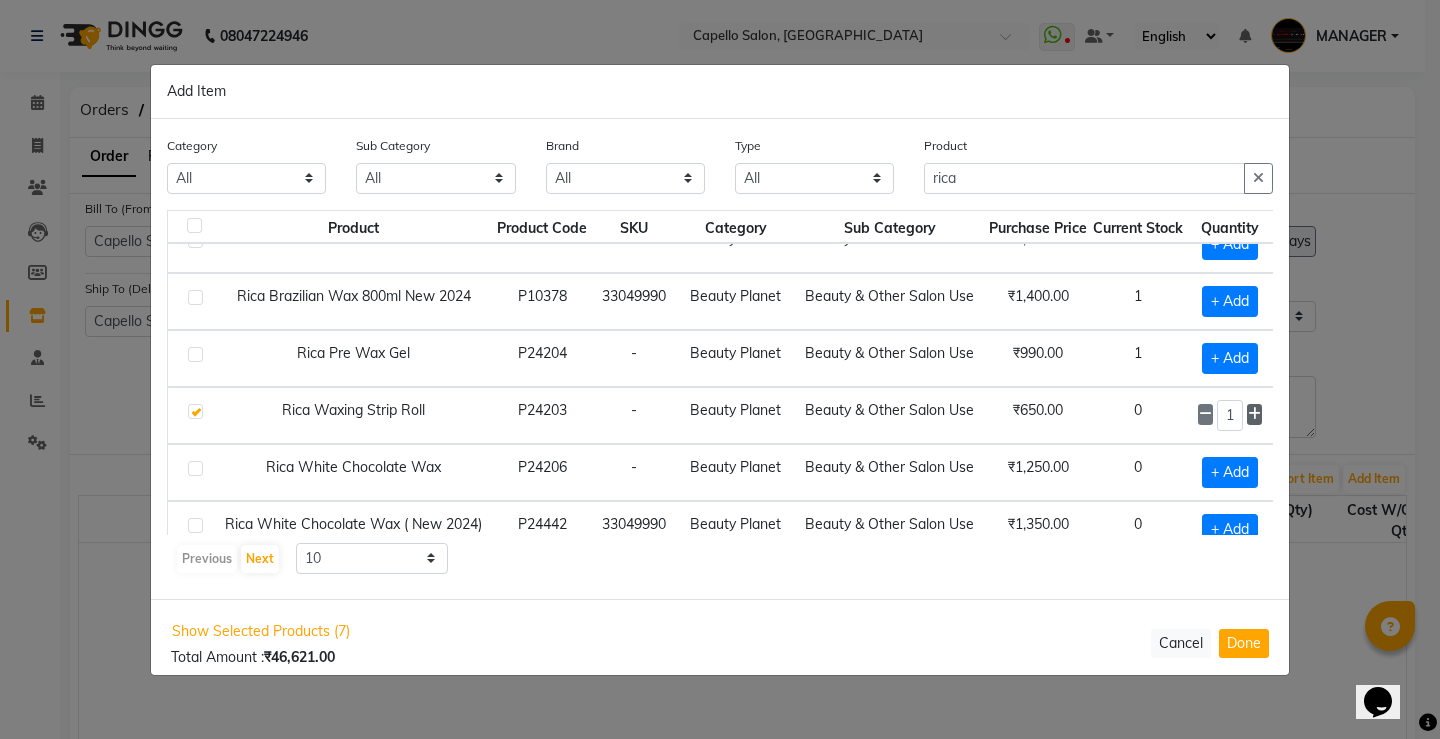 click 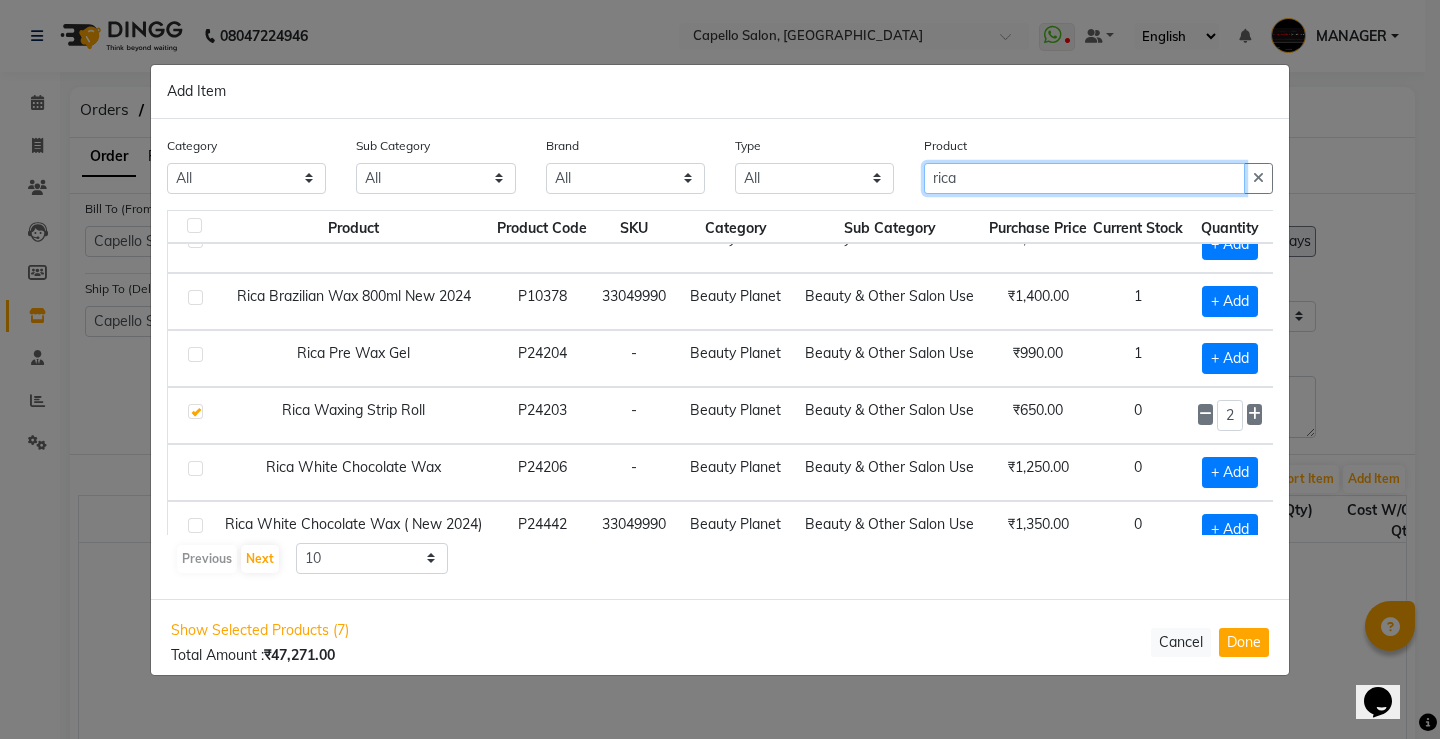drag, startPoint x: 910, startPoint y: 167, endPoint x: 744, endPoint y: 144, distance: 167.5858 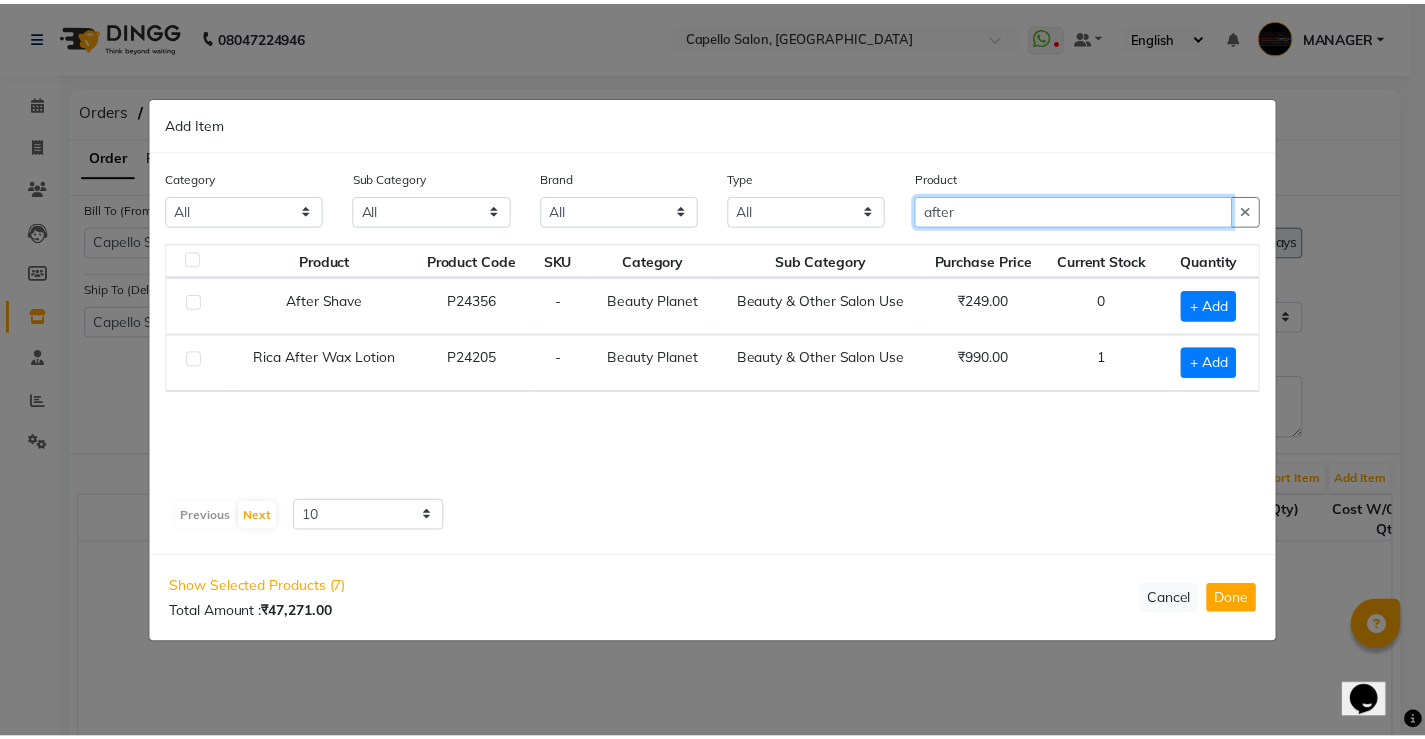 scroll, scrollTop: 0, scrollLeft: 0, axis: both 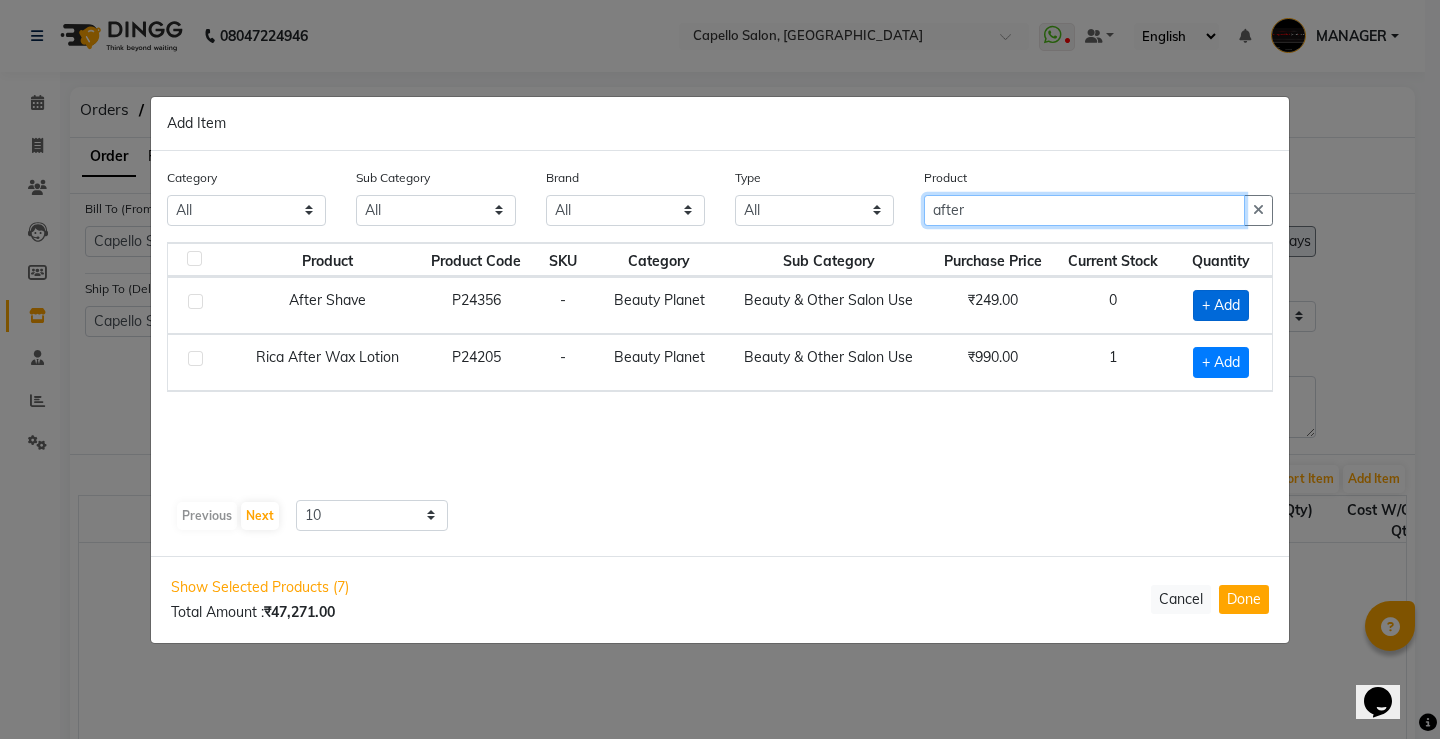 type on "after" 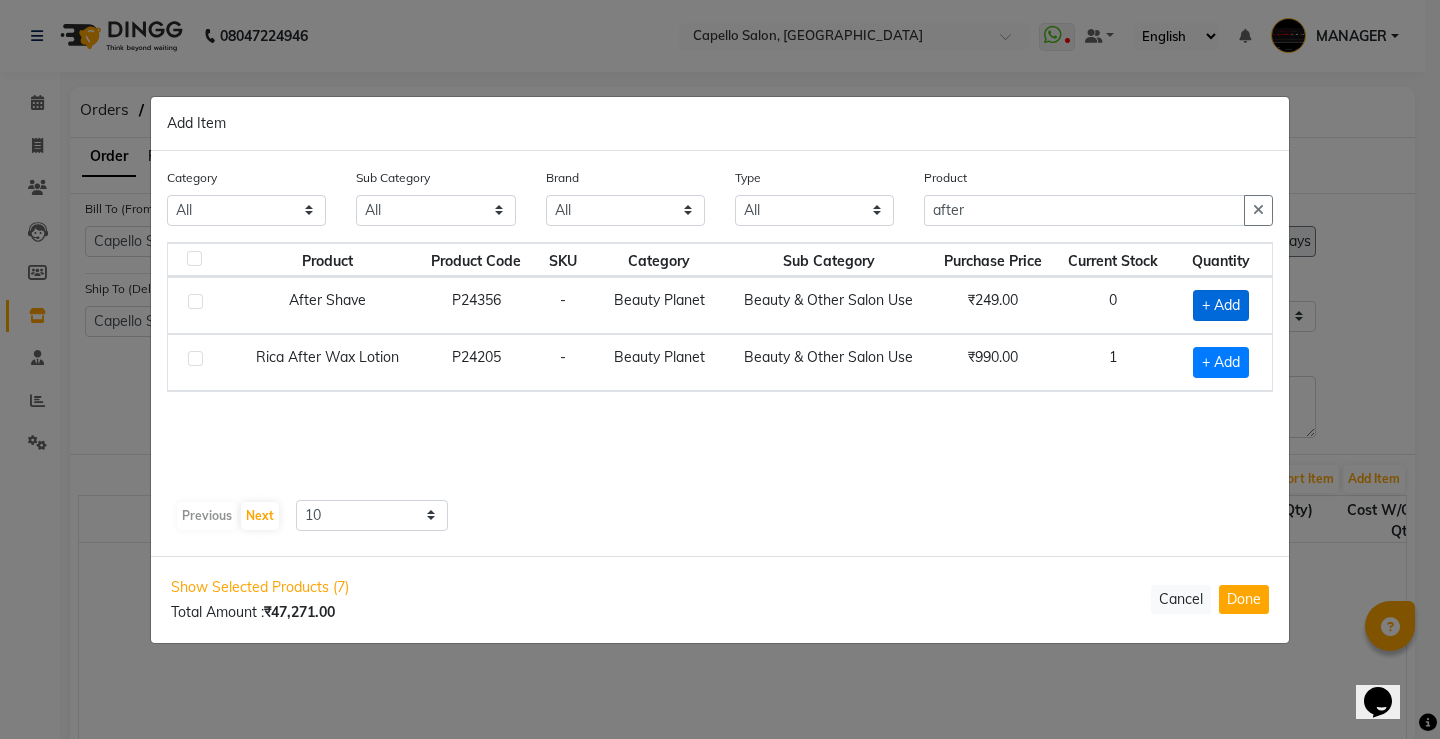 click on "+ Add" 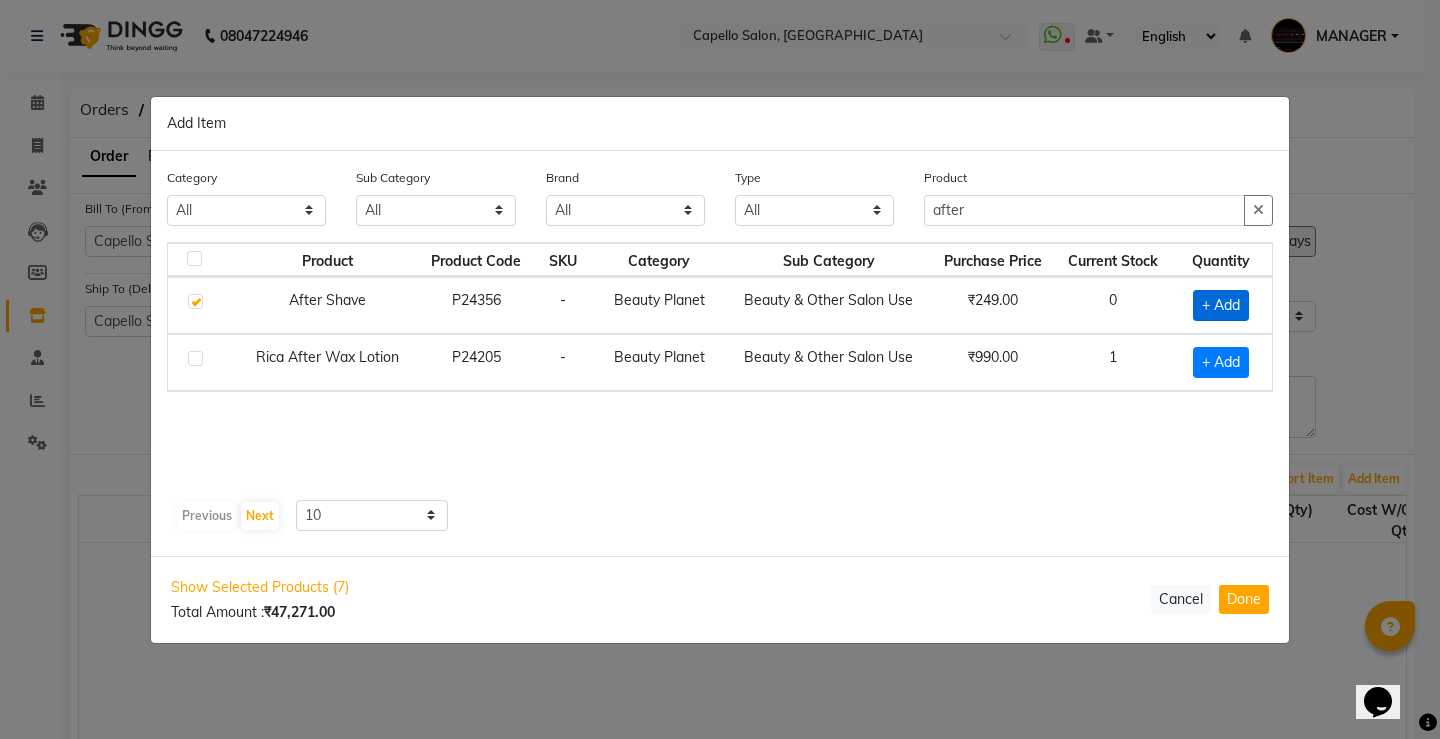 checkbox on "true" 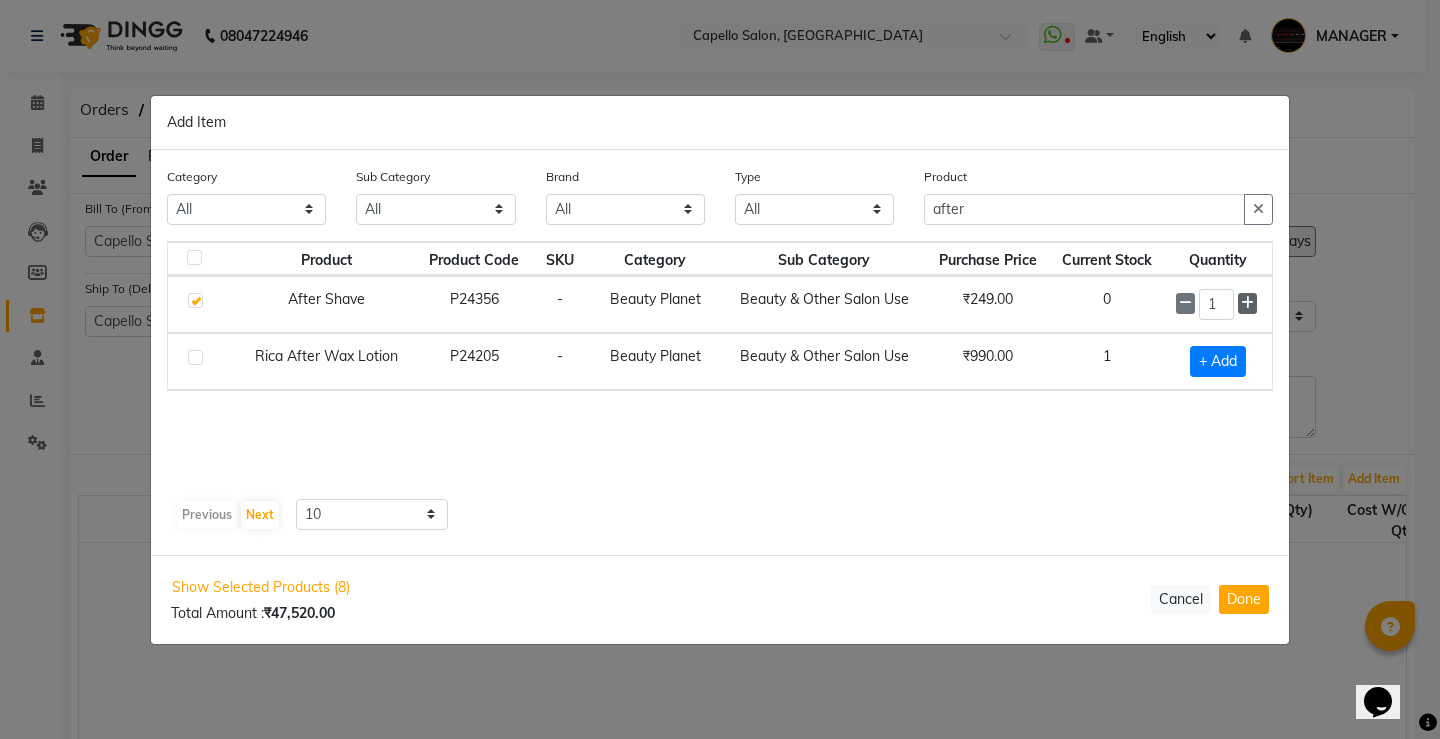 click 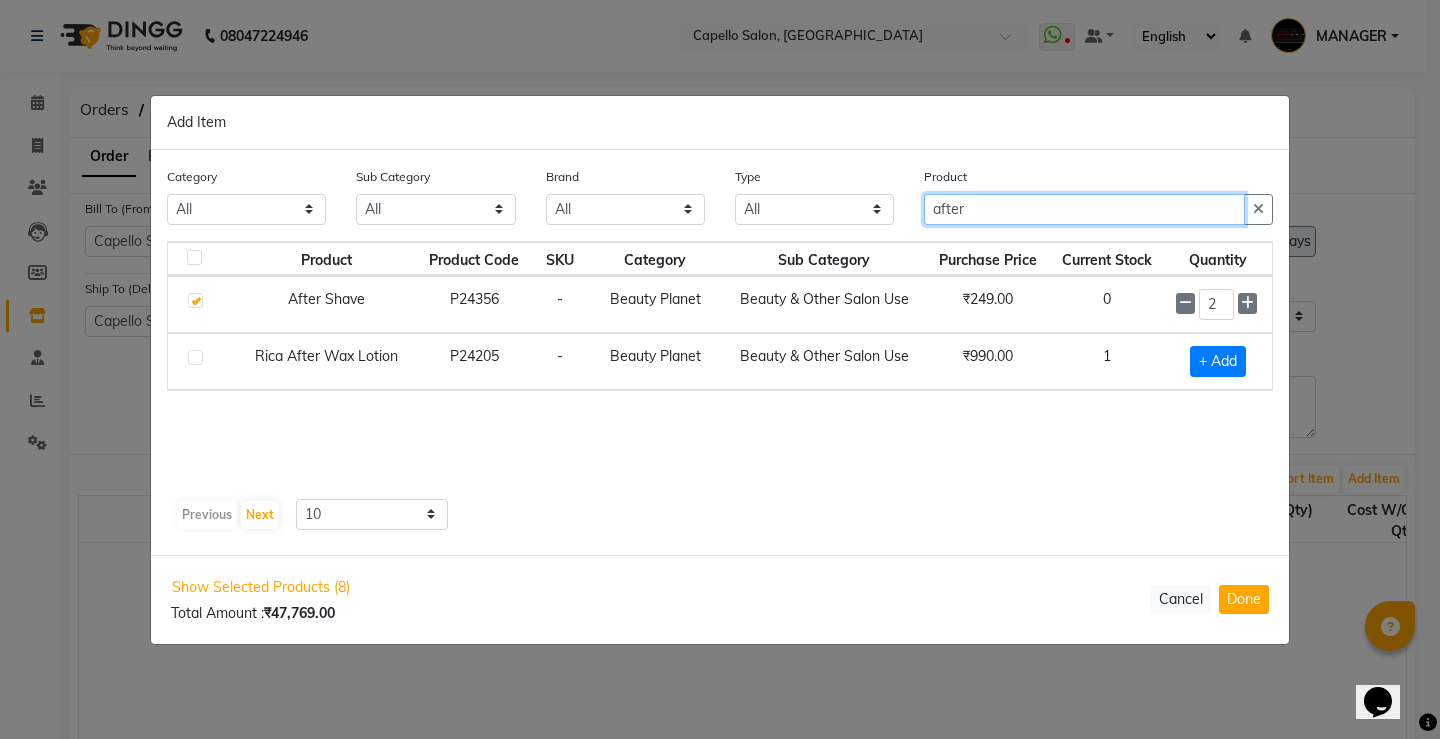 drag, startPoint x: 1001, startPoint y: 205, endPoint x: 767, endPoint y: 171, distance: 236.45718 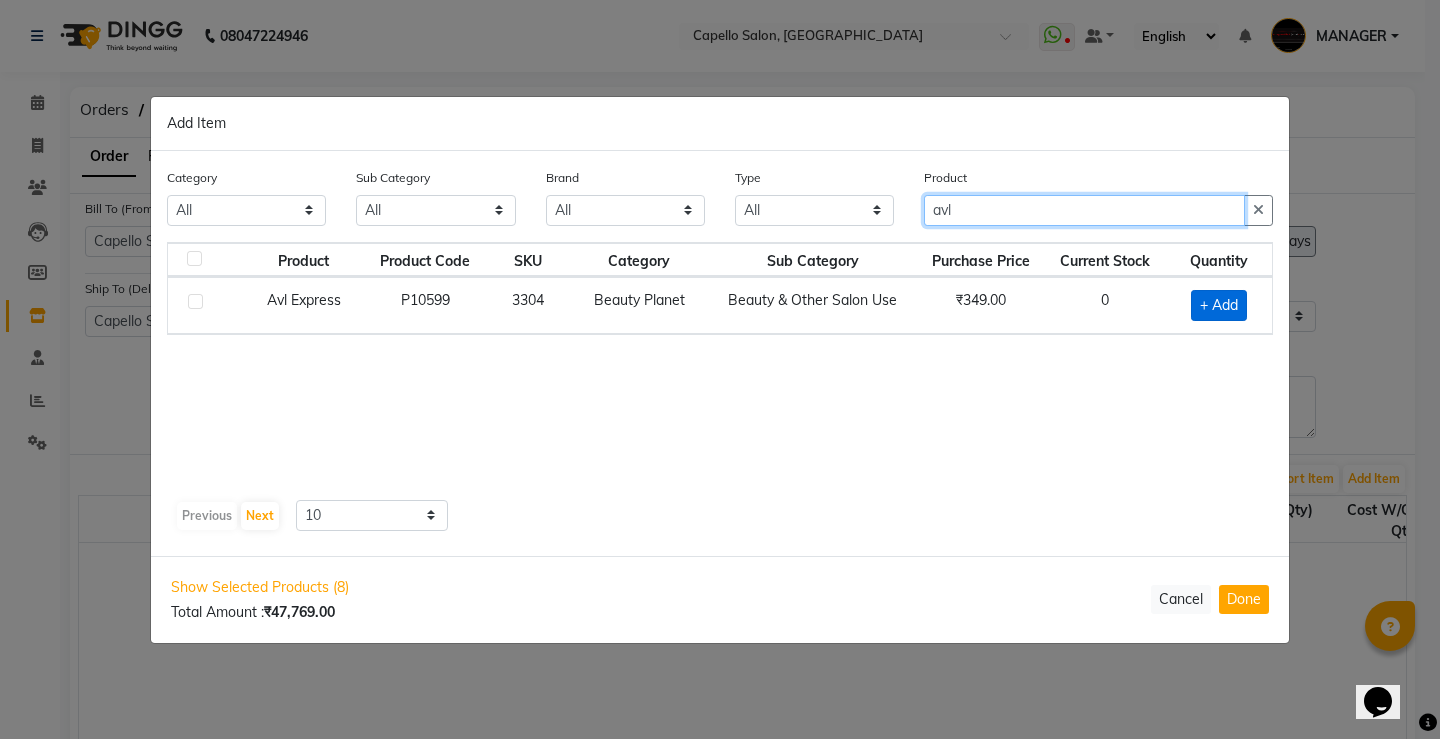 type on "avl" 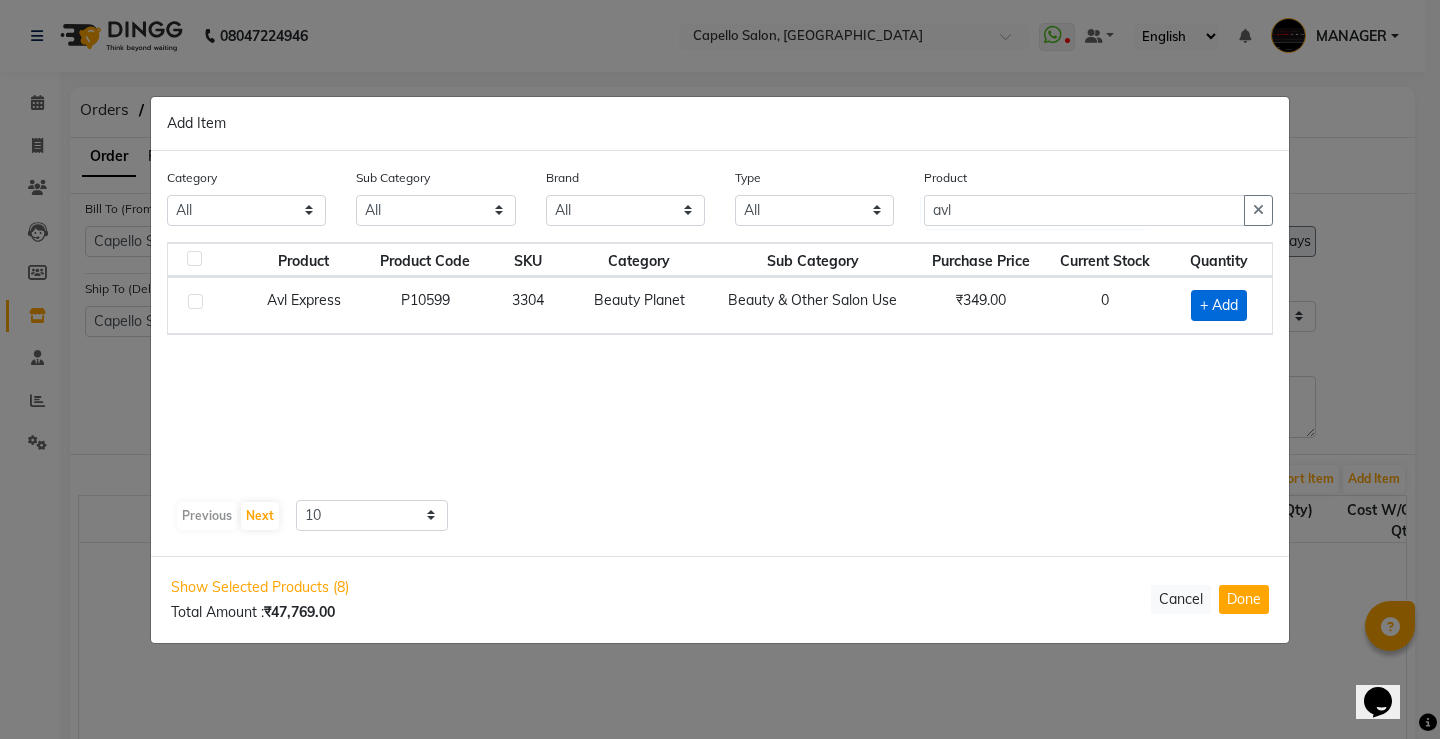 click on "+ Add" 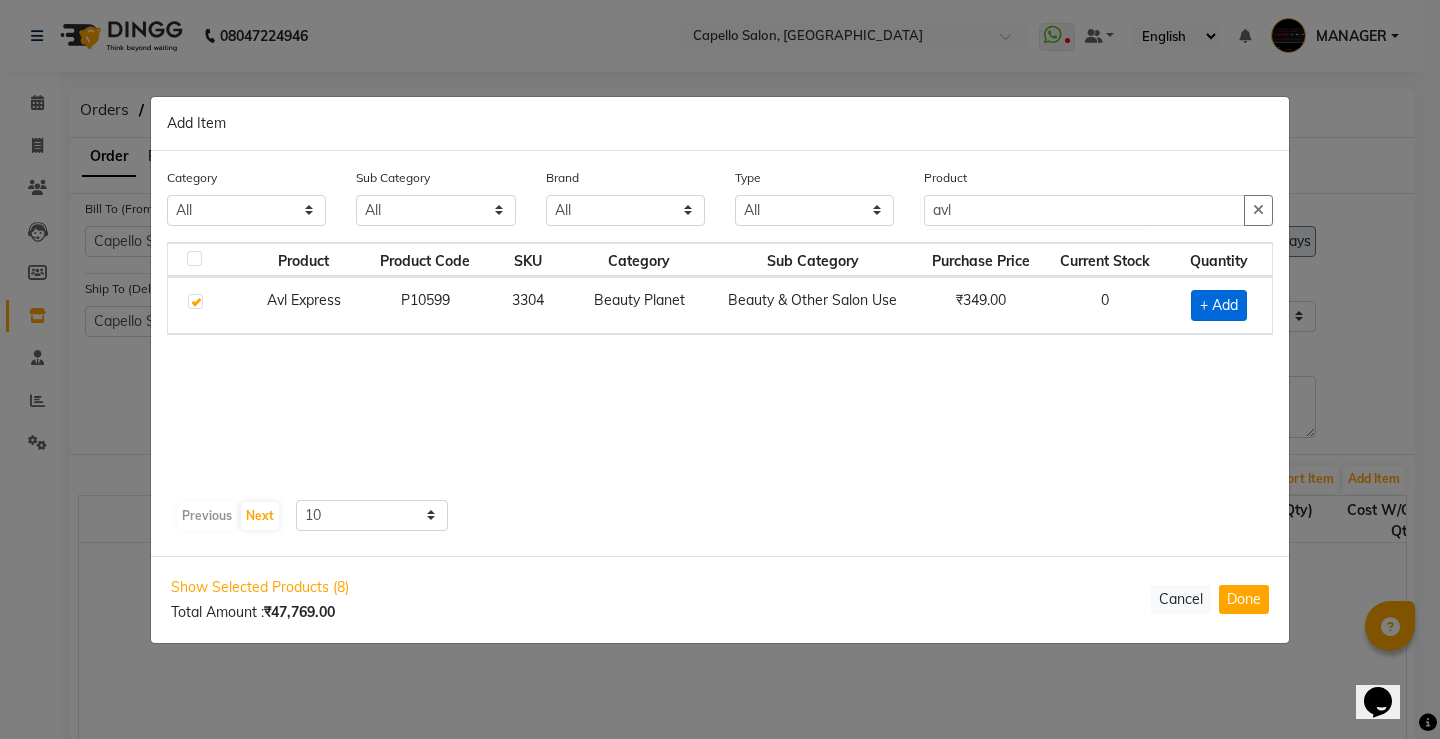checkbox on "true" 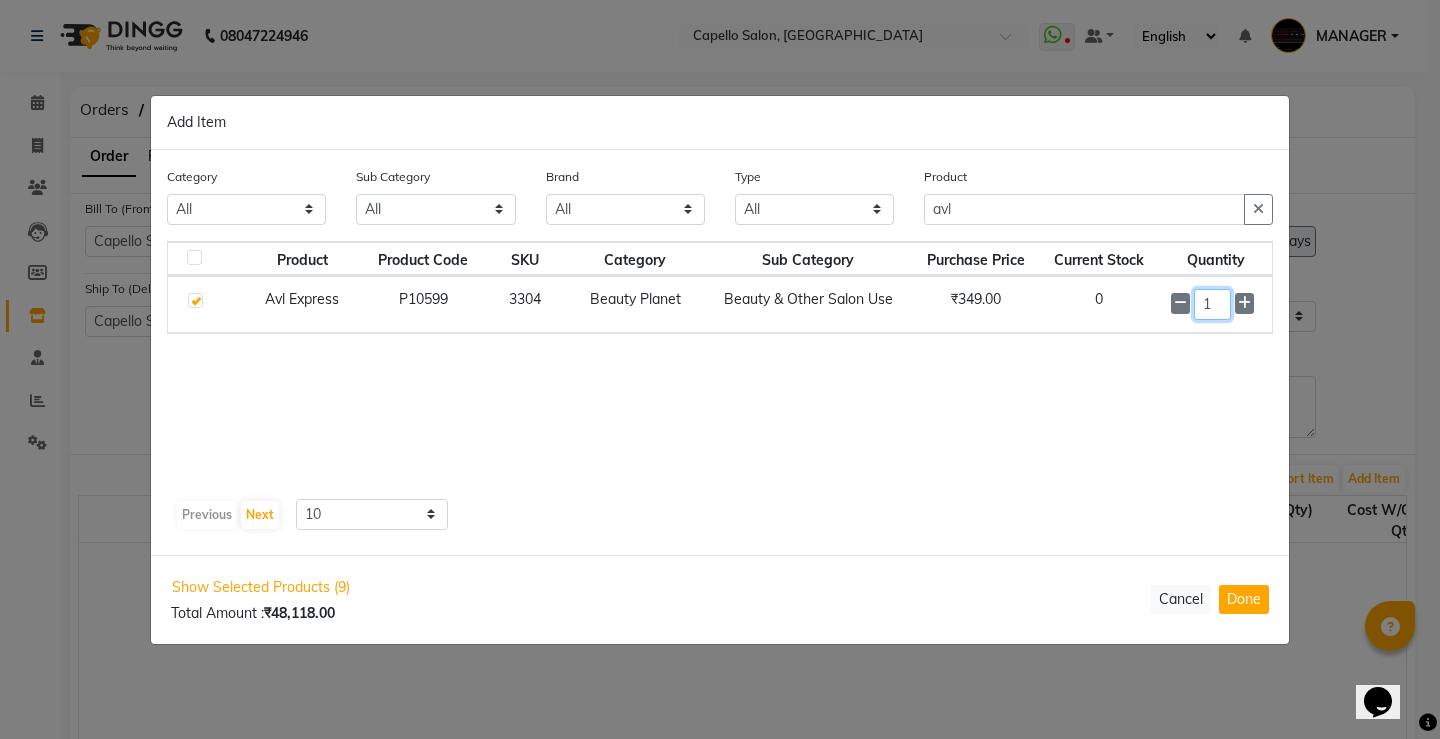 drag, startPoint x: 1209, startPoint y: 304, endPoint x: 1040, endPoint y: 293, distance: 169.3576 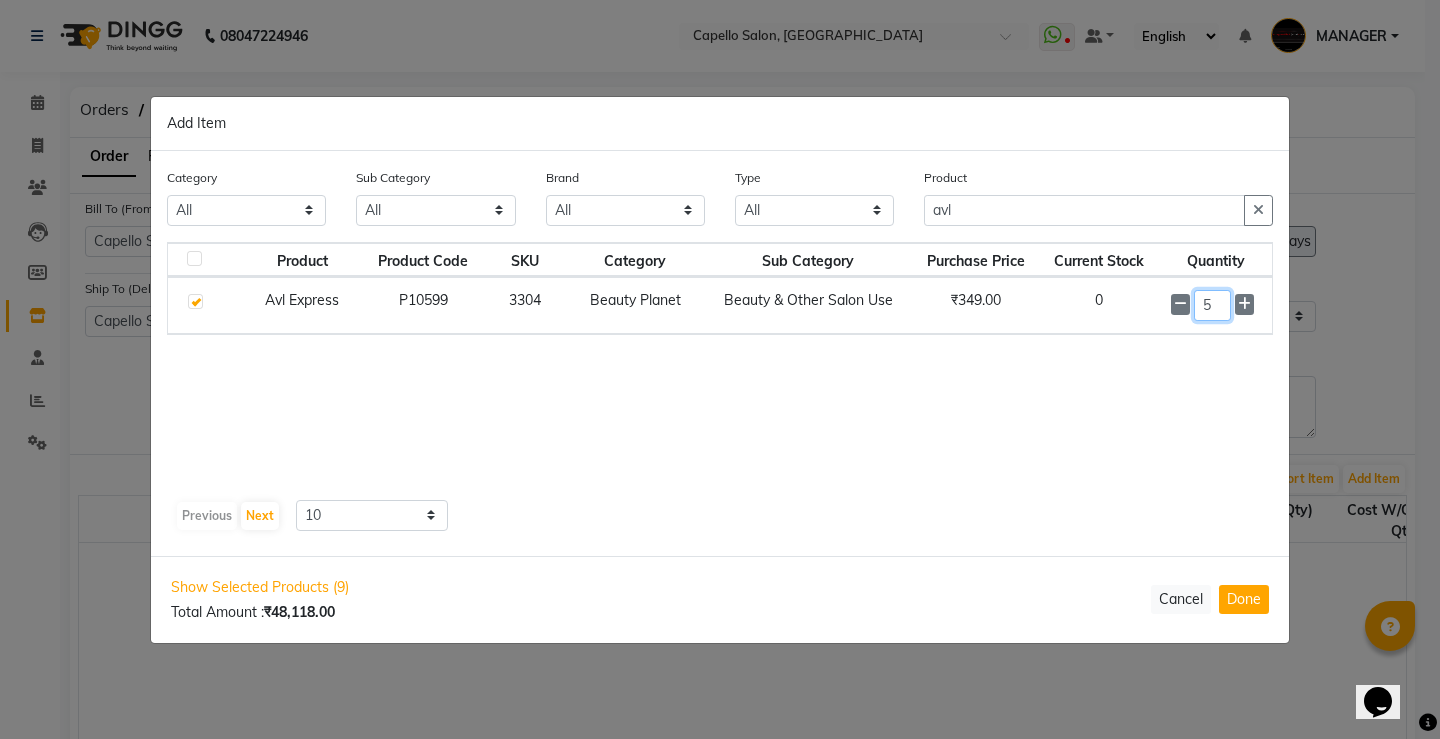 type on "5" 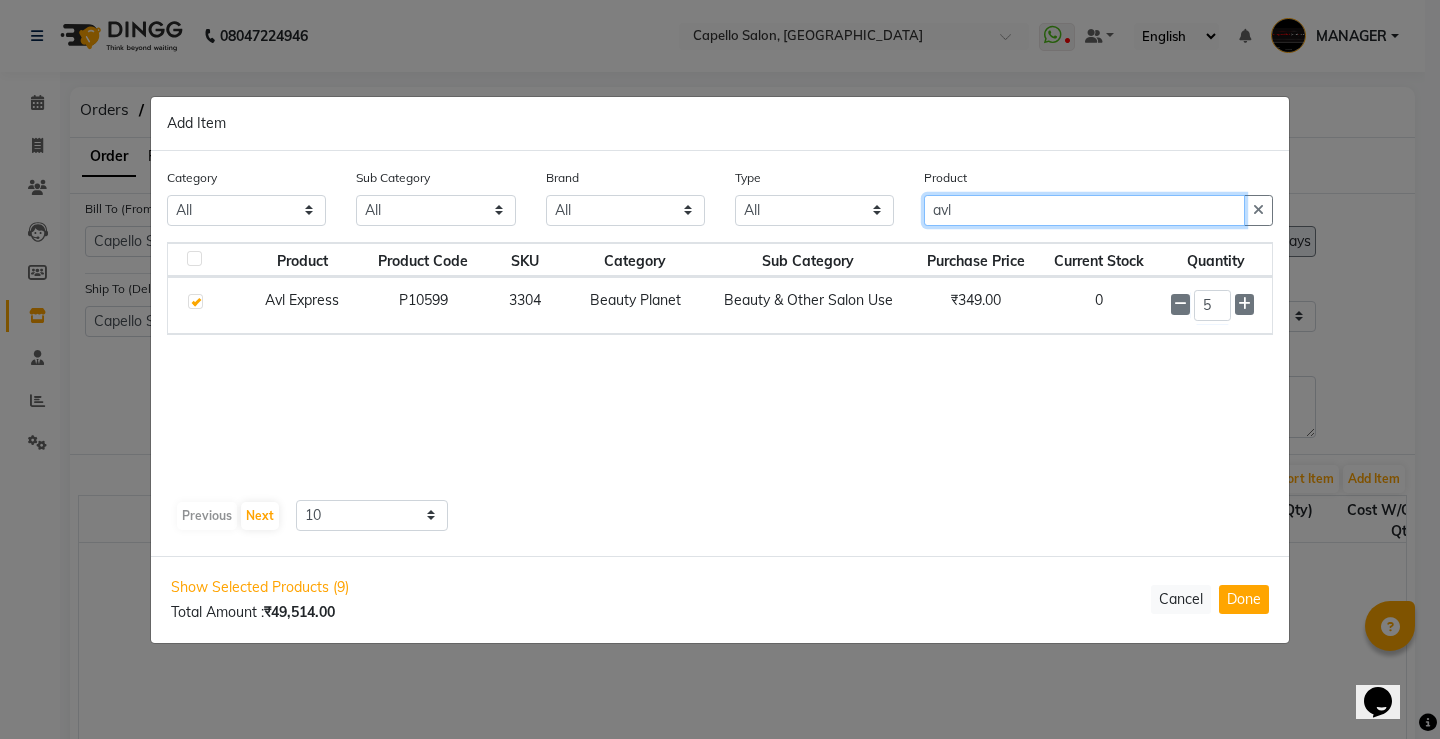 drag, startPoint x: 1032, startPoint y: 203, endPoint x: 661, endPoint y: 198, distance: 371.0337 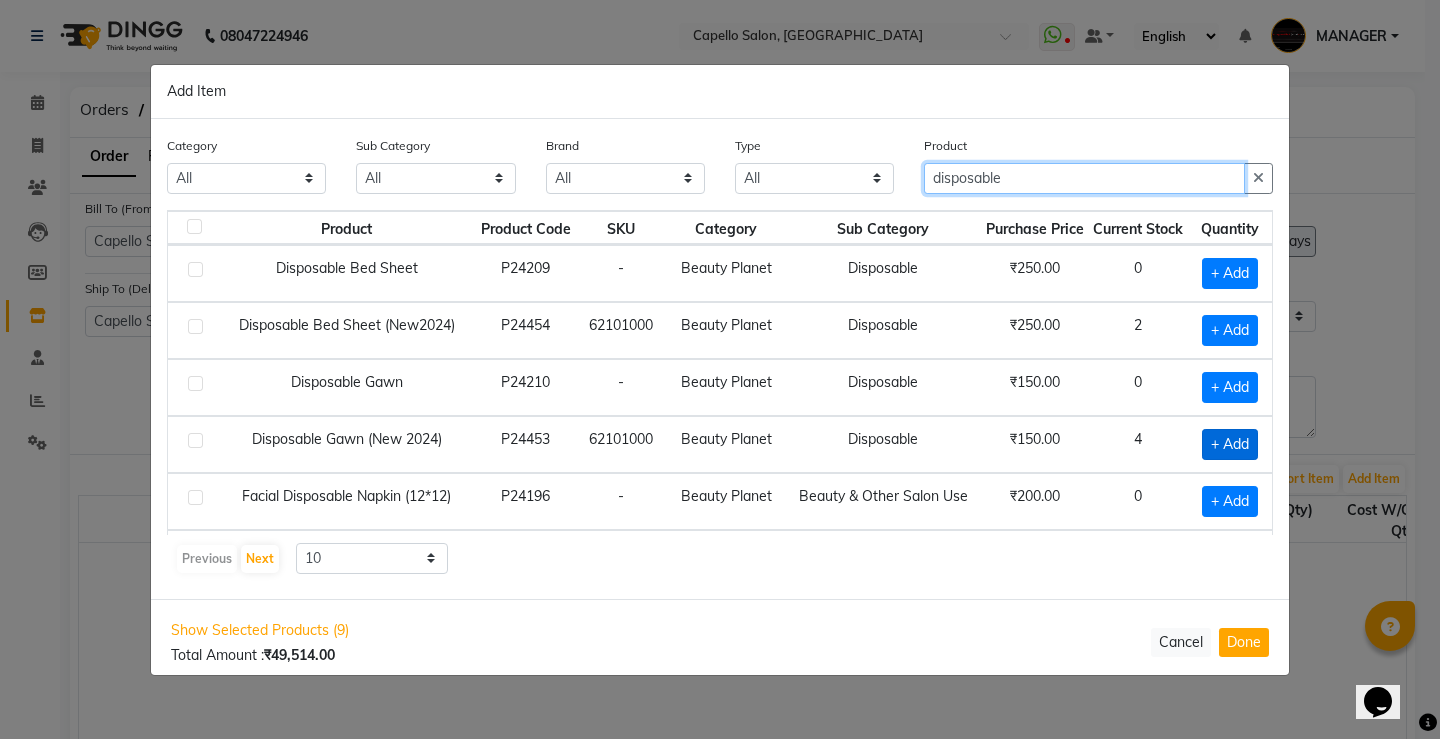 type on "disposable" 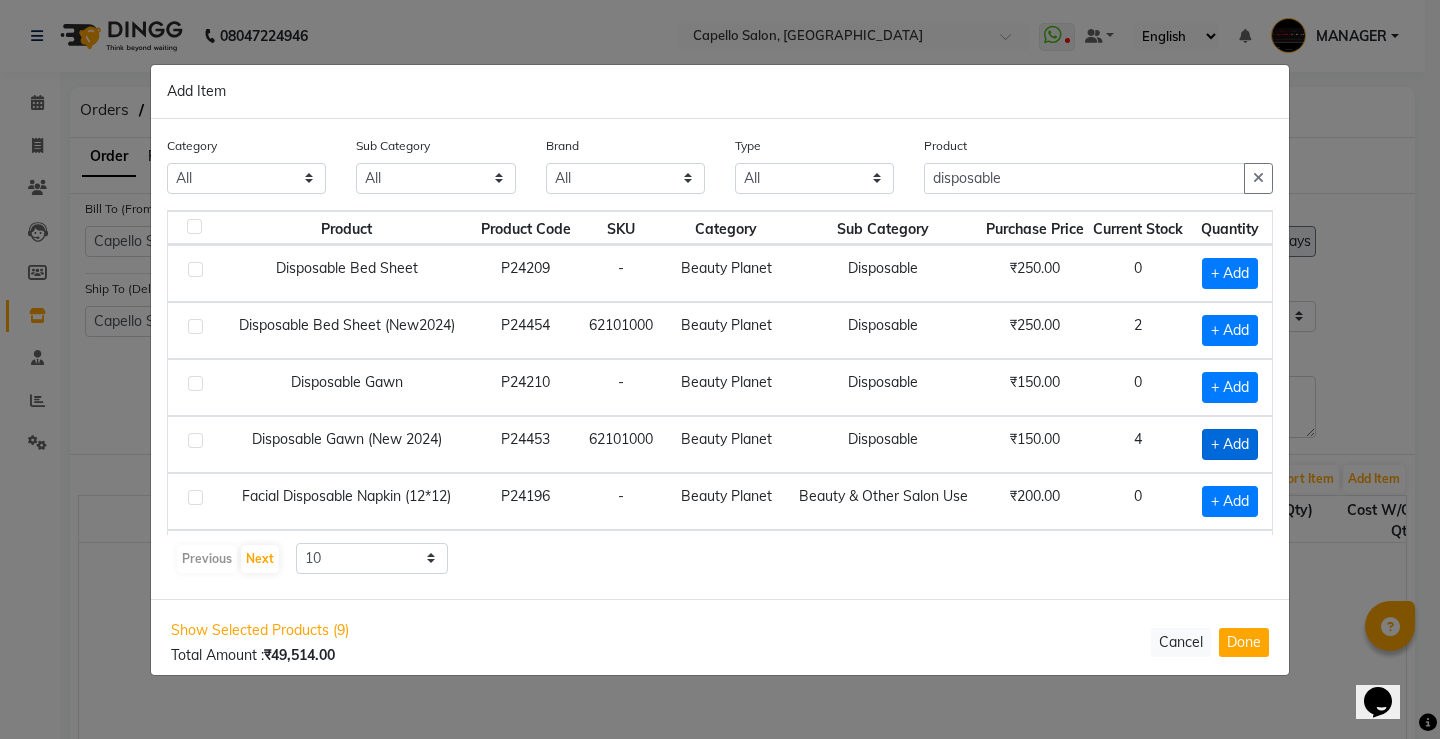 click on "+ Add" 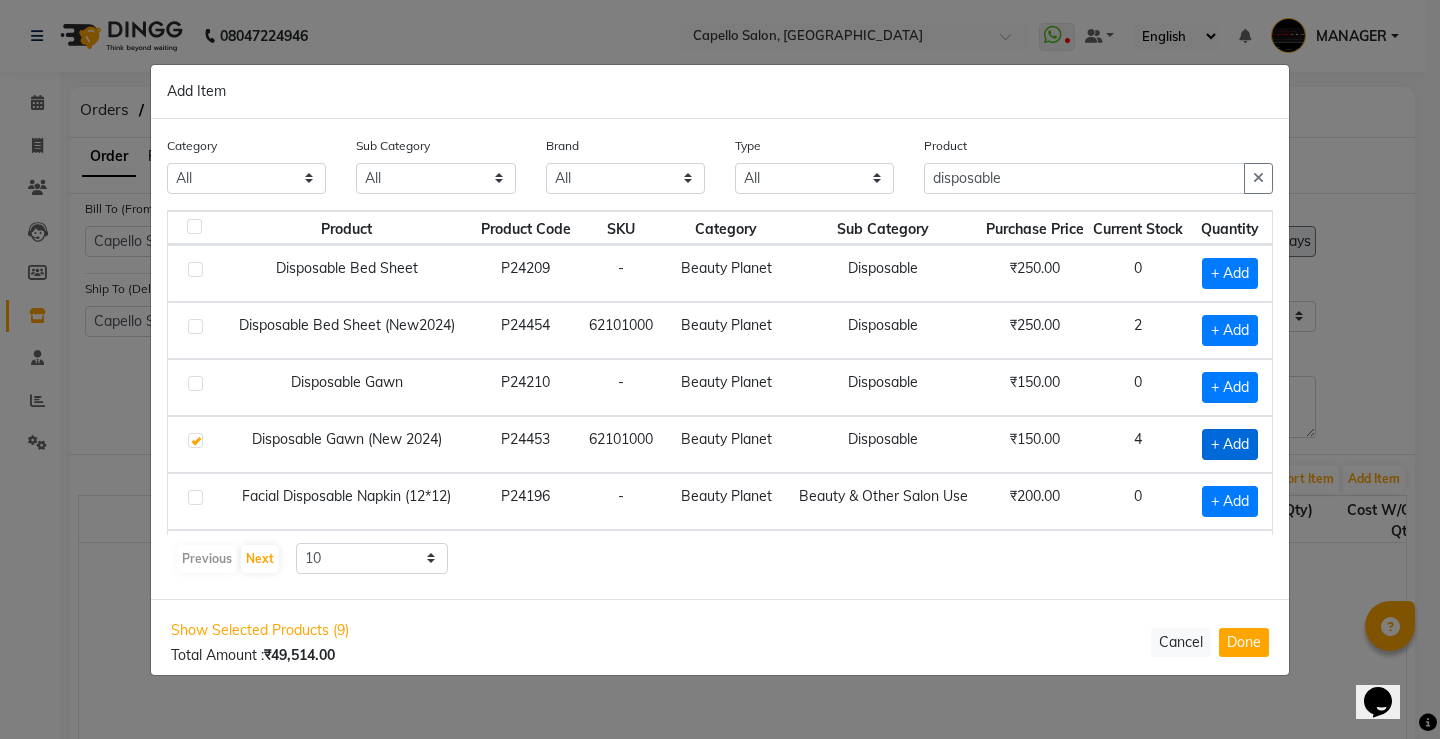 checkbox on "true" 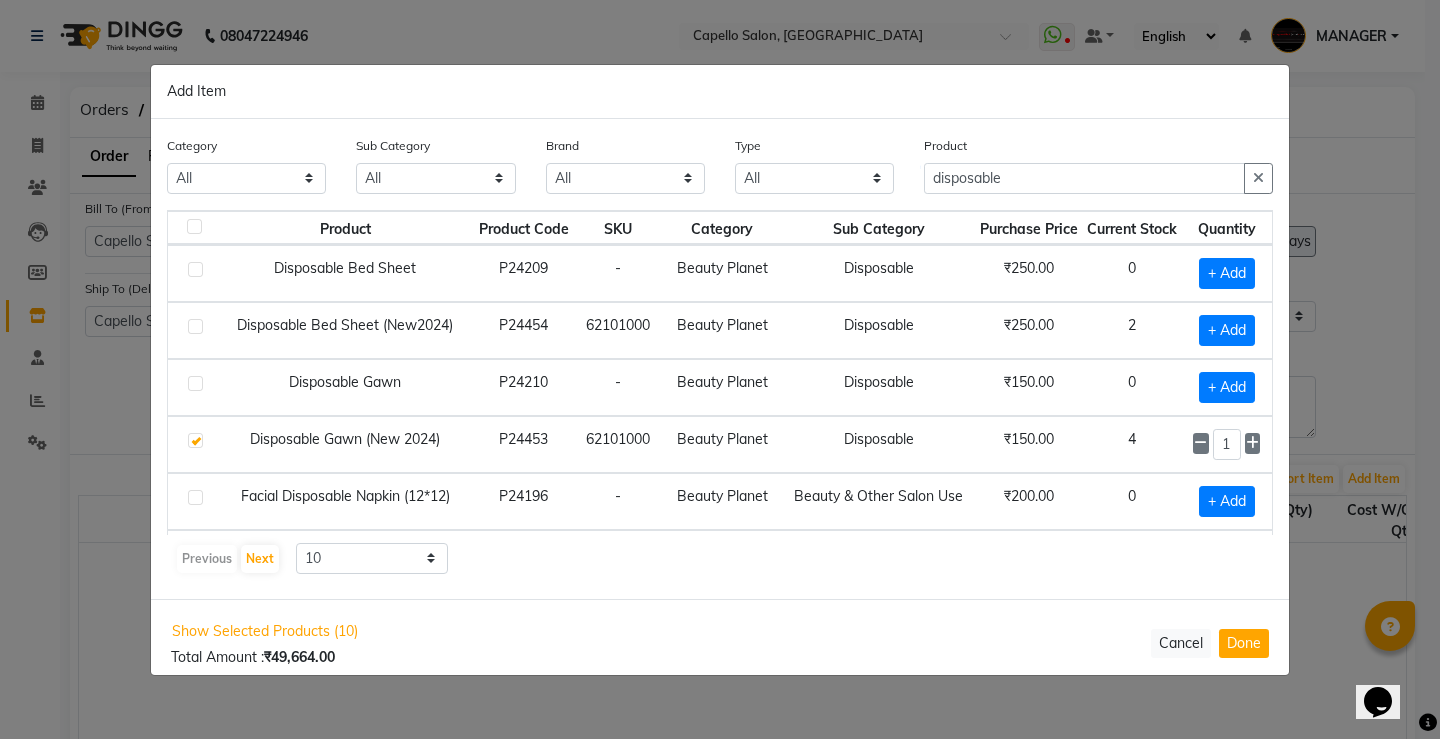 click 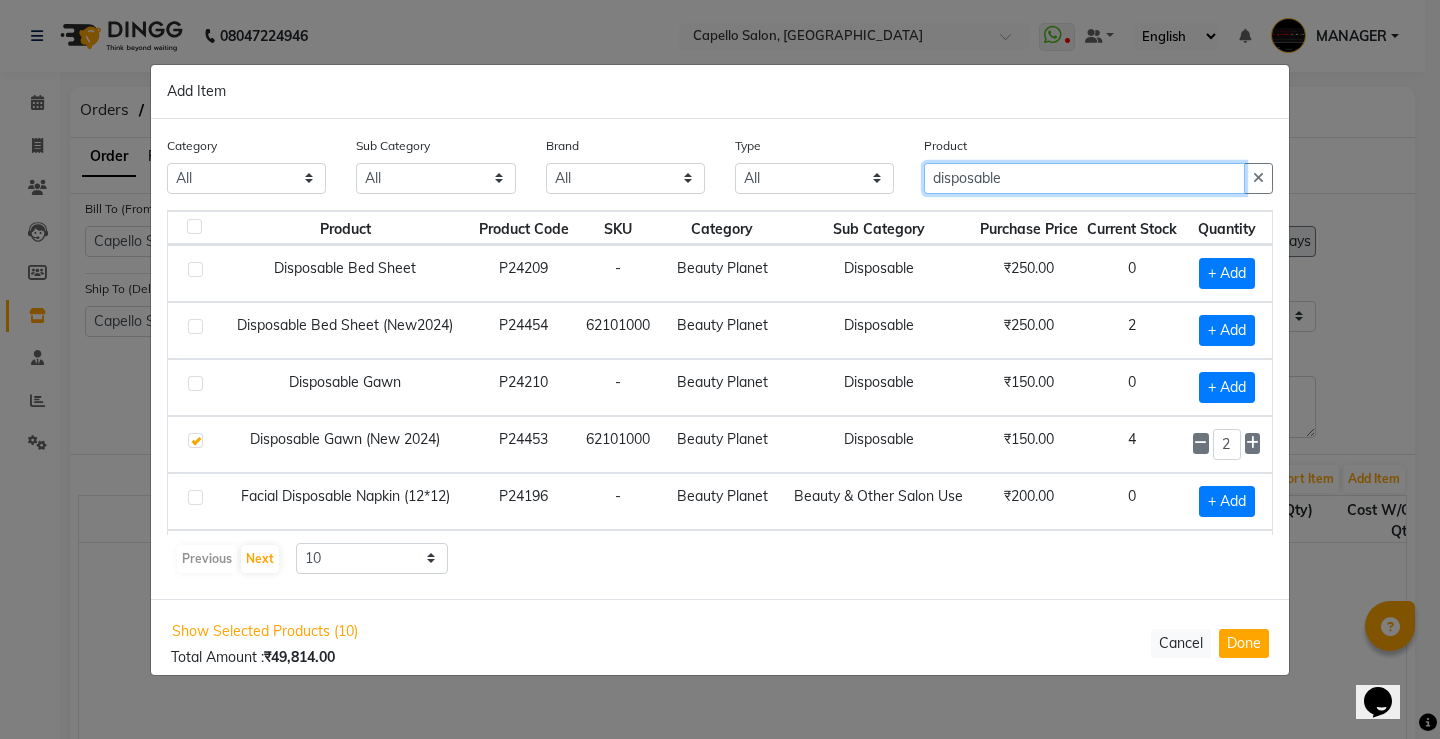 drag, startPoint x: 1037, startPoint y: 175, endPoint x: 910, endPoint y: 156, distance: 128.41339 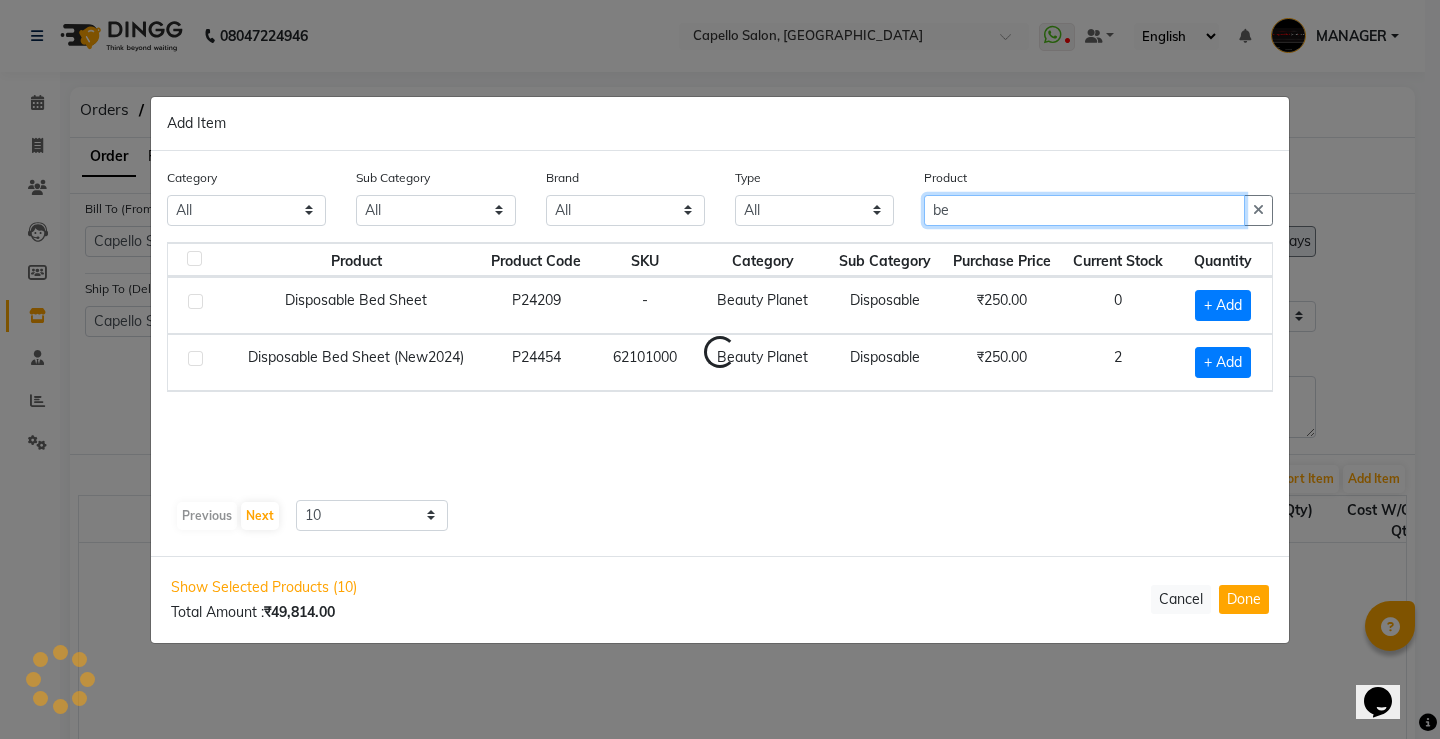 type on "b" 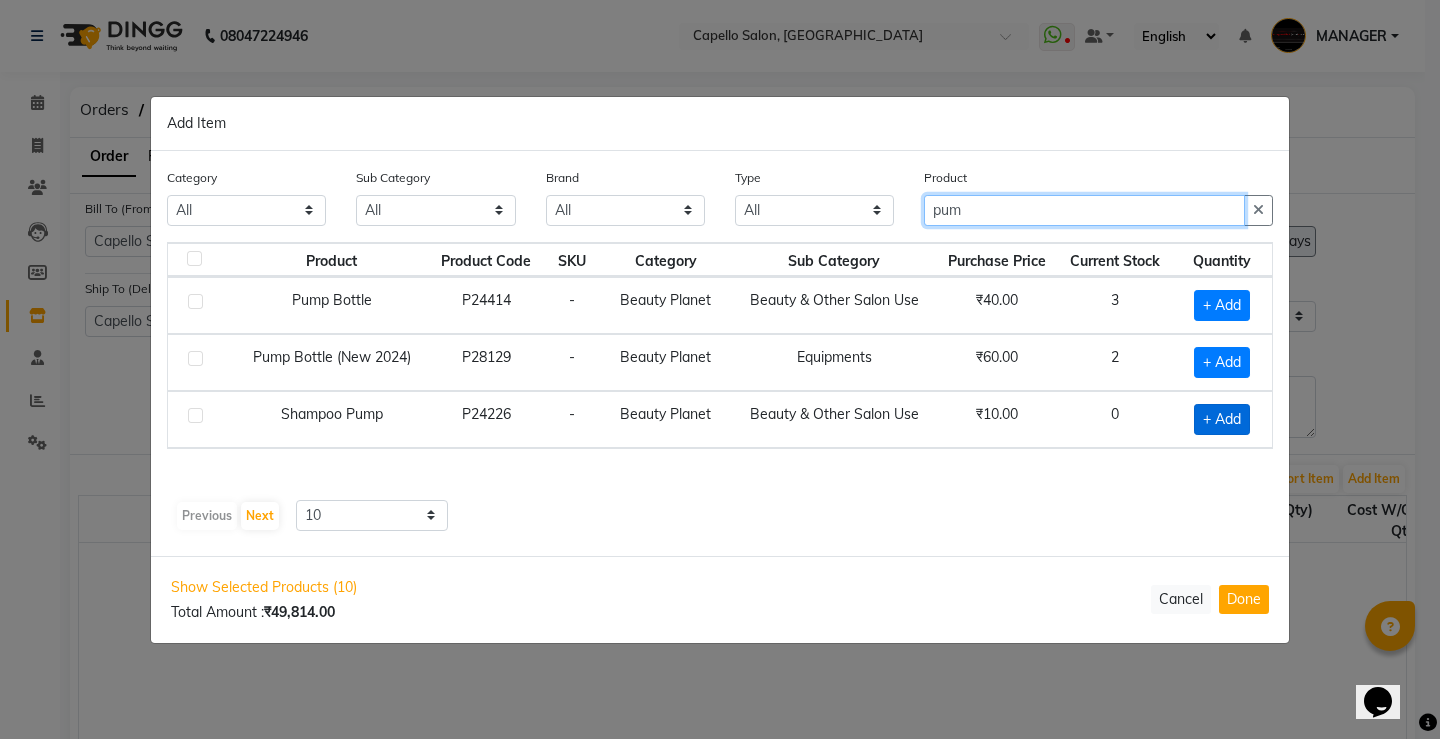 type on "pum" 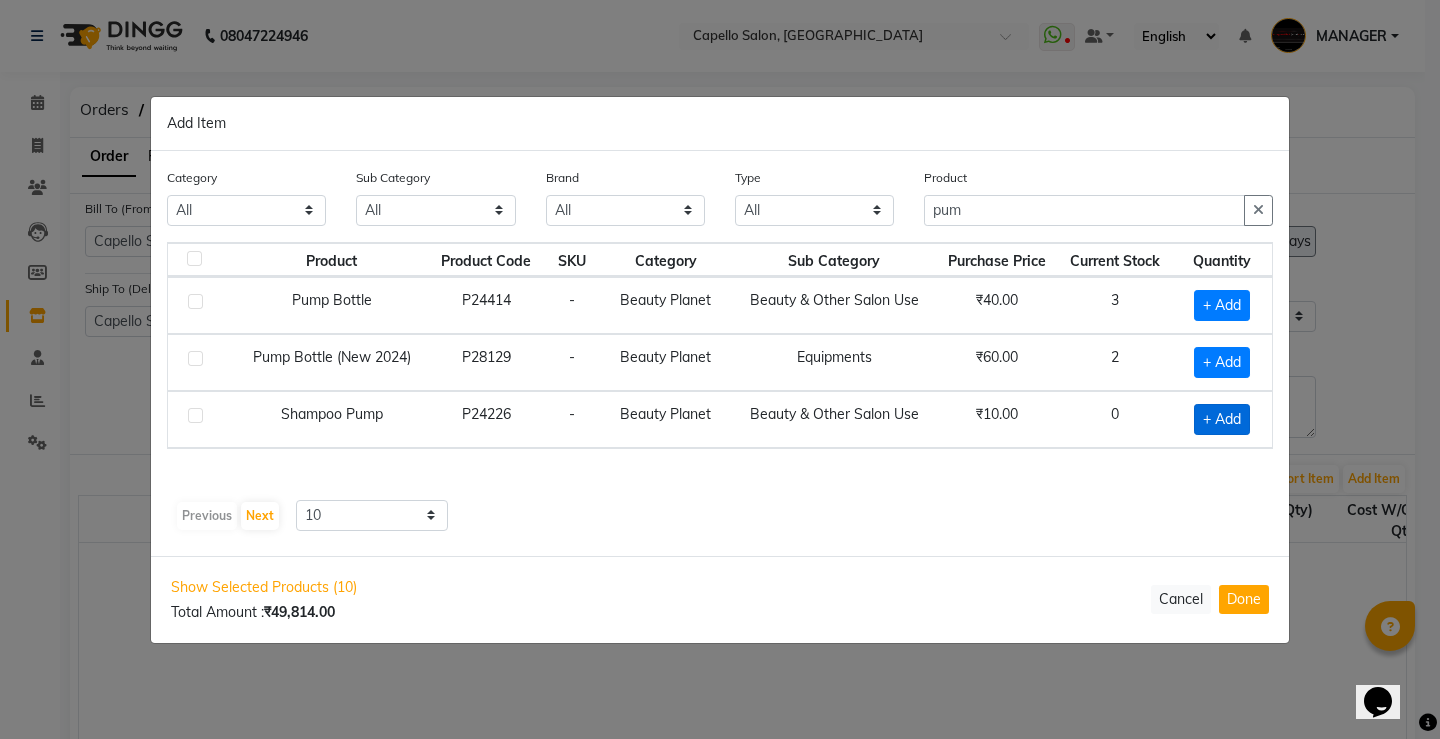 click on "+ Add" 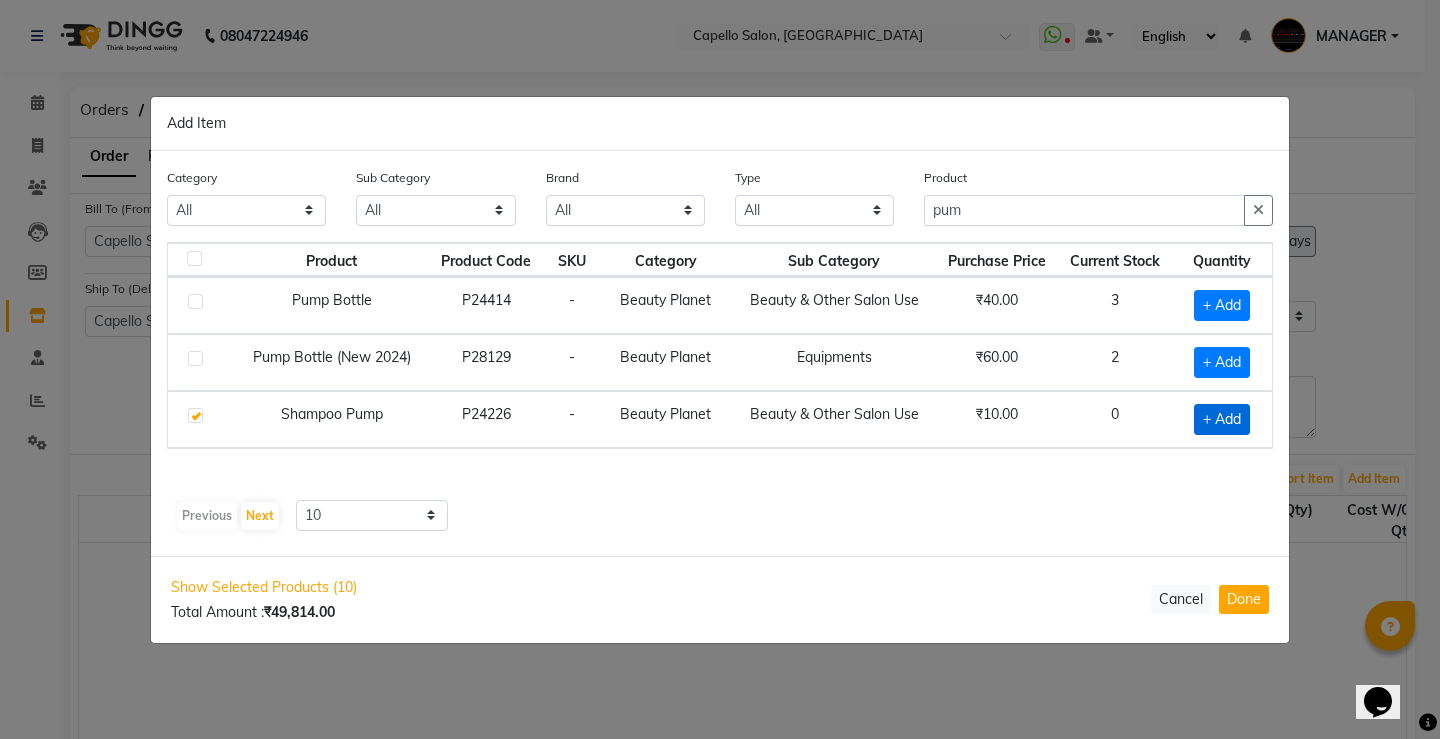 checkbox on "true" 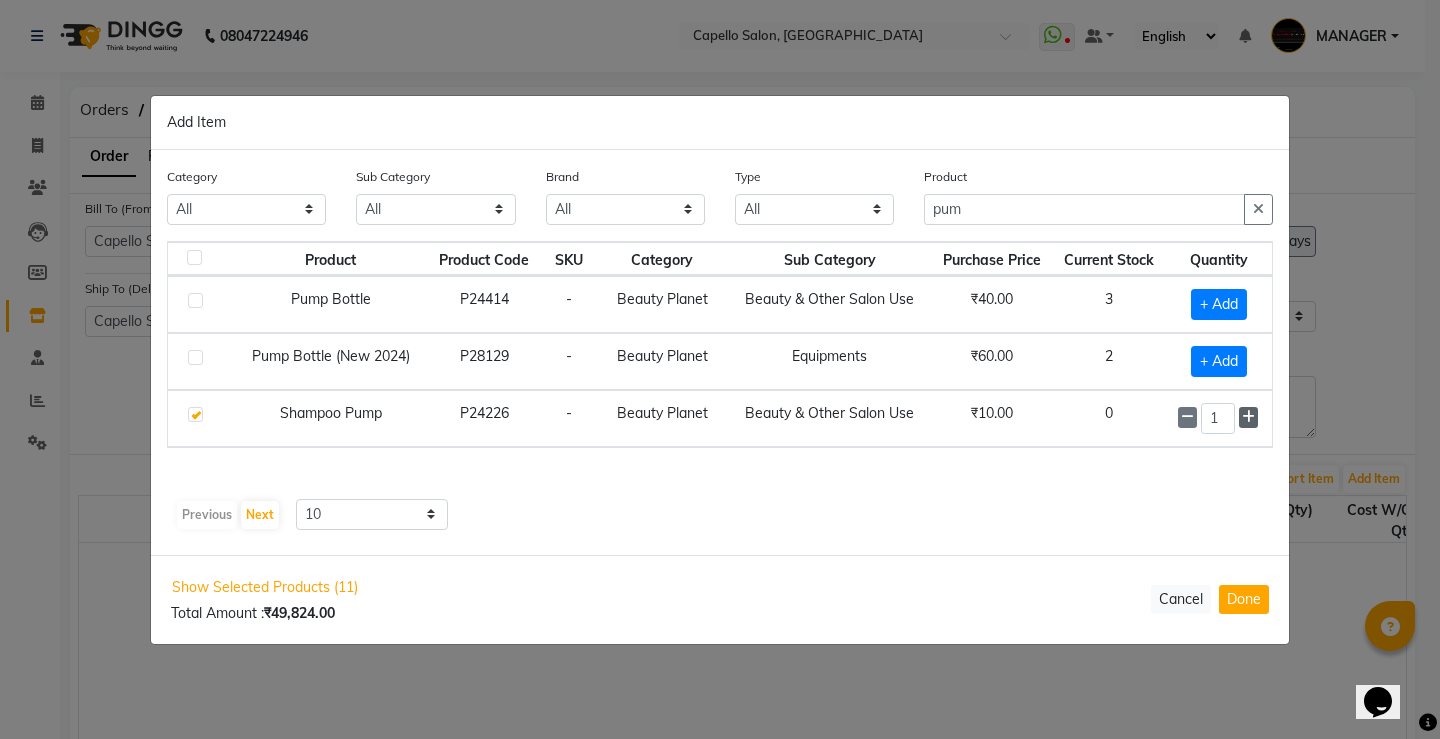 click 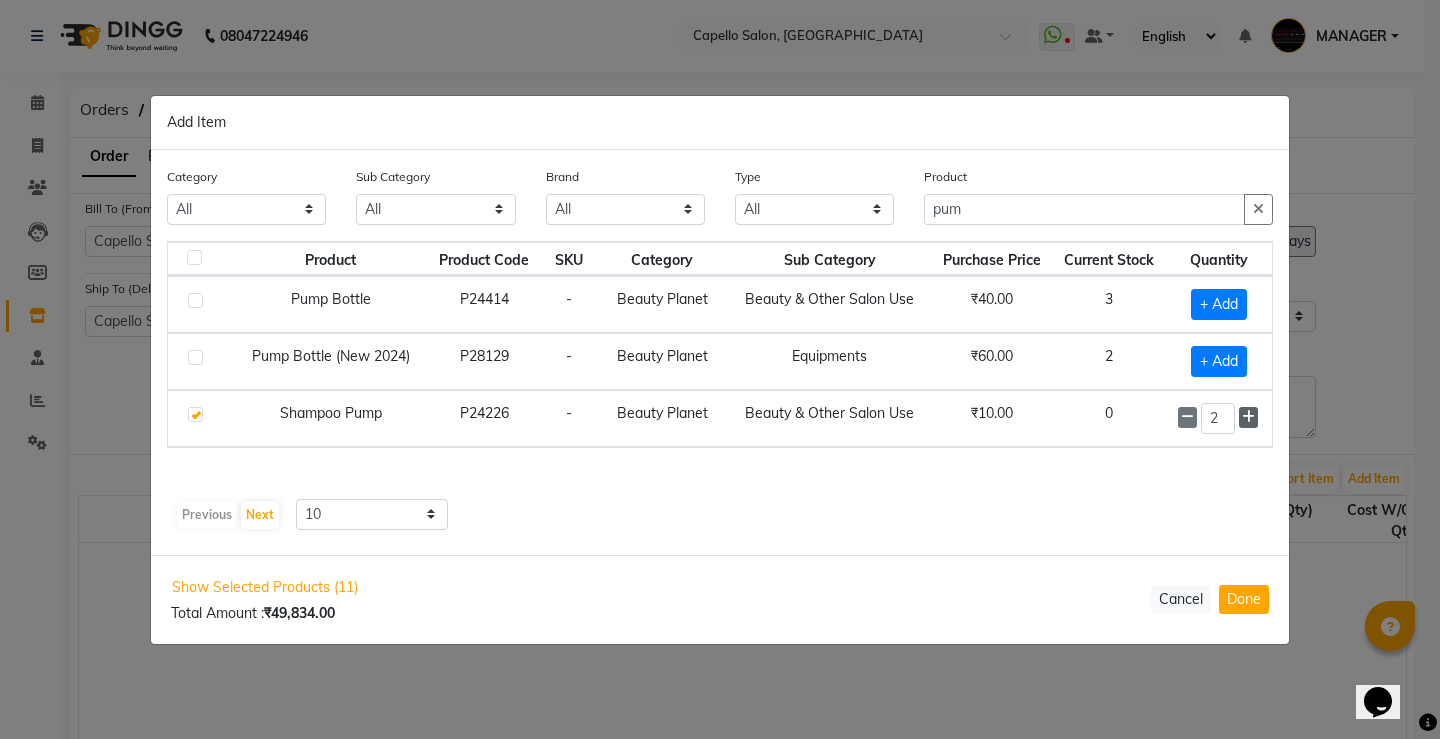 click 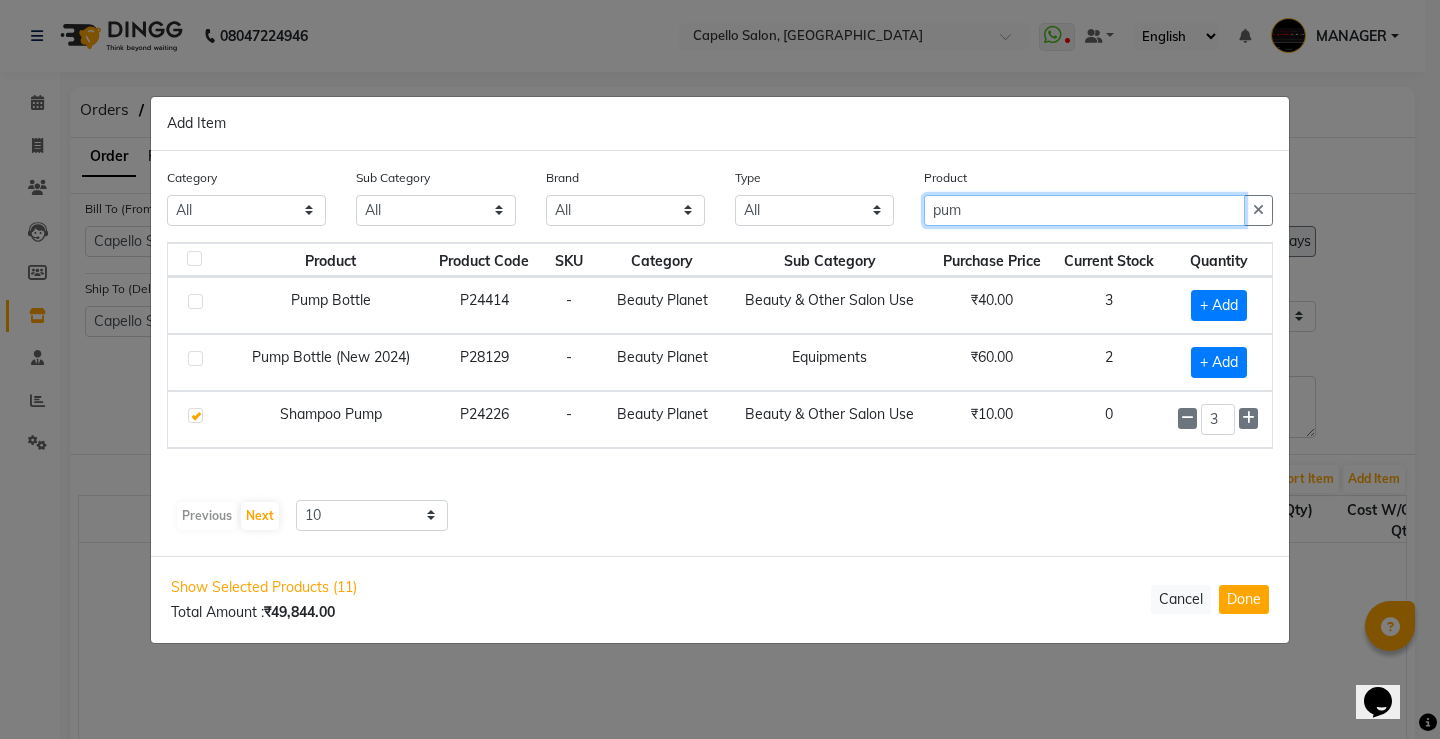 drag, startPoint x: 998, startPoint y: 217, endPoint x: 880, endPoint y: 229, distance: 118.6086 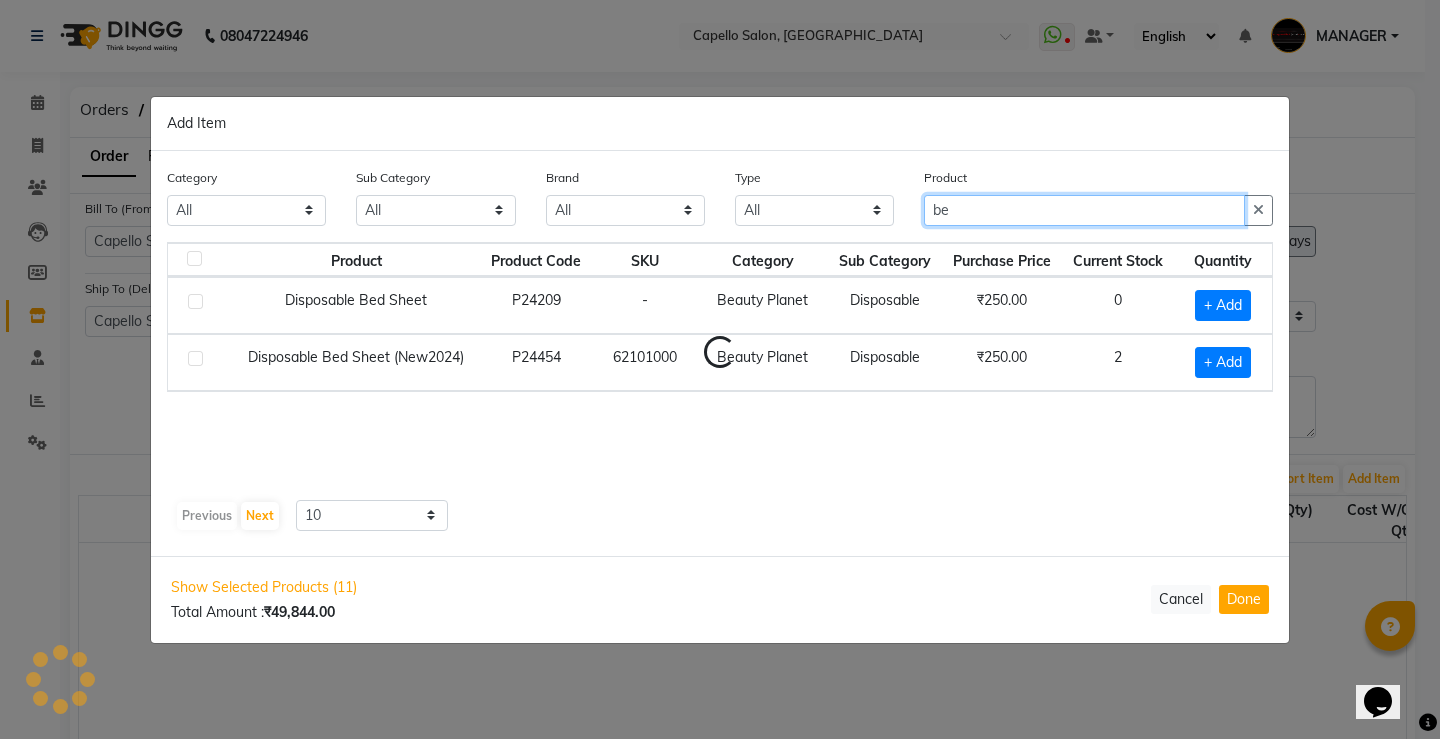 type on "b" 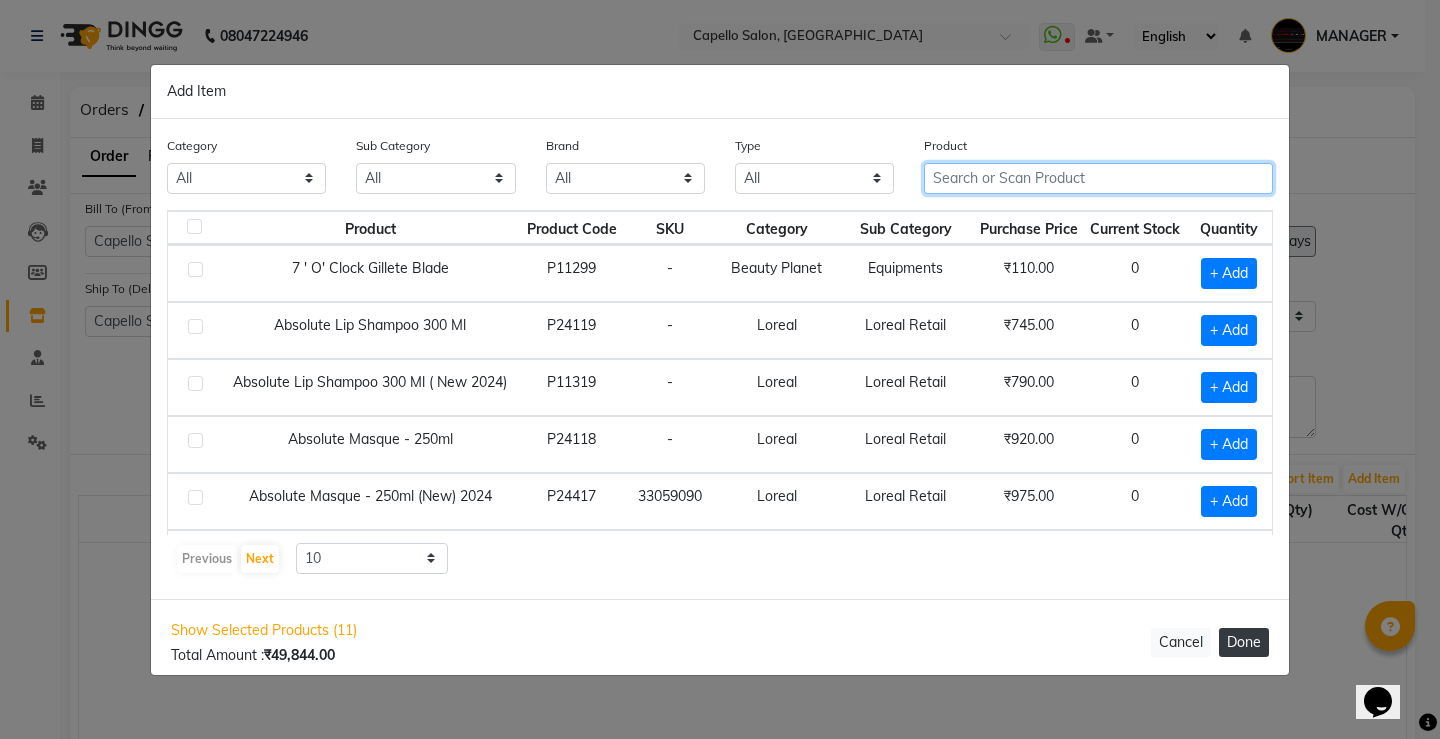 type 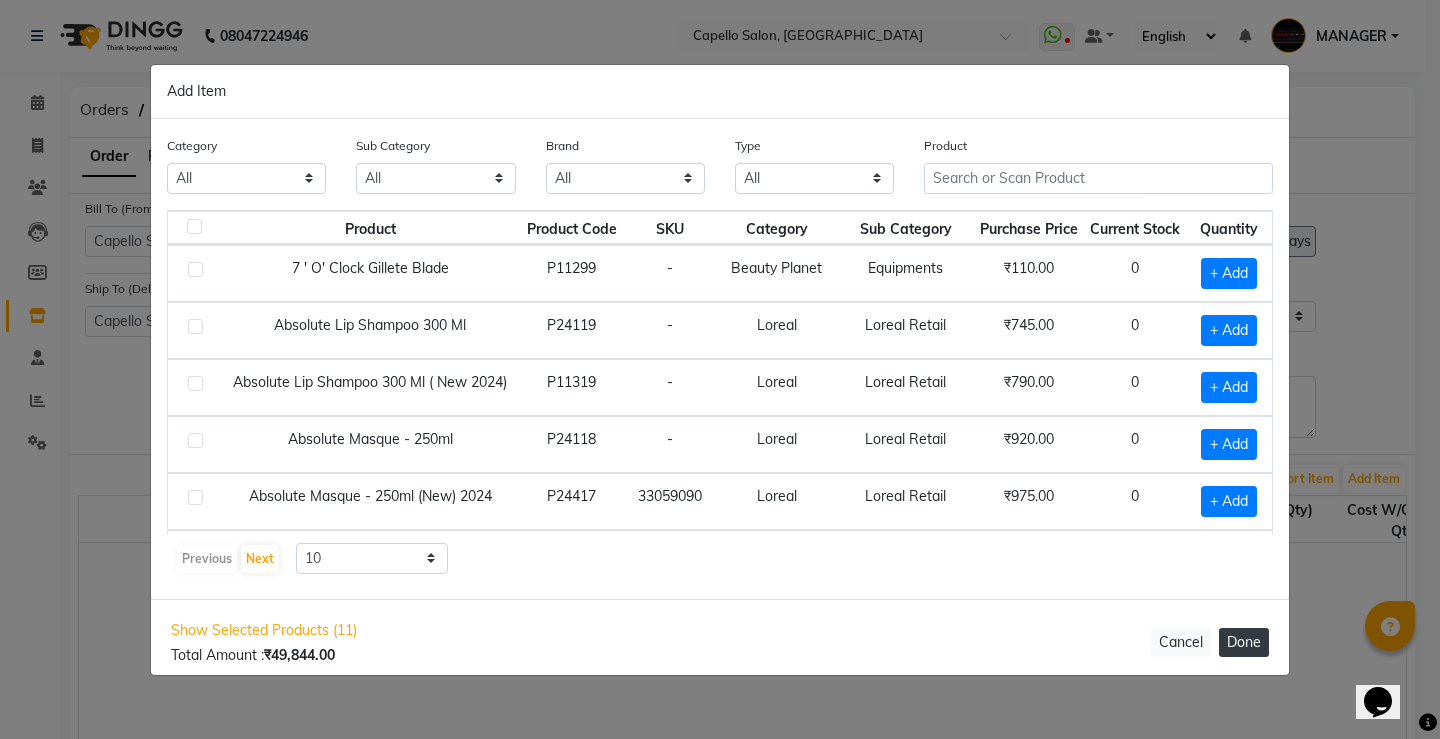 click on "Done" 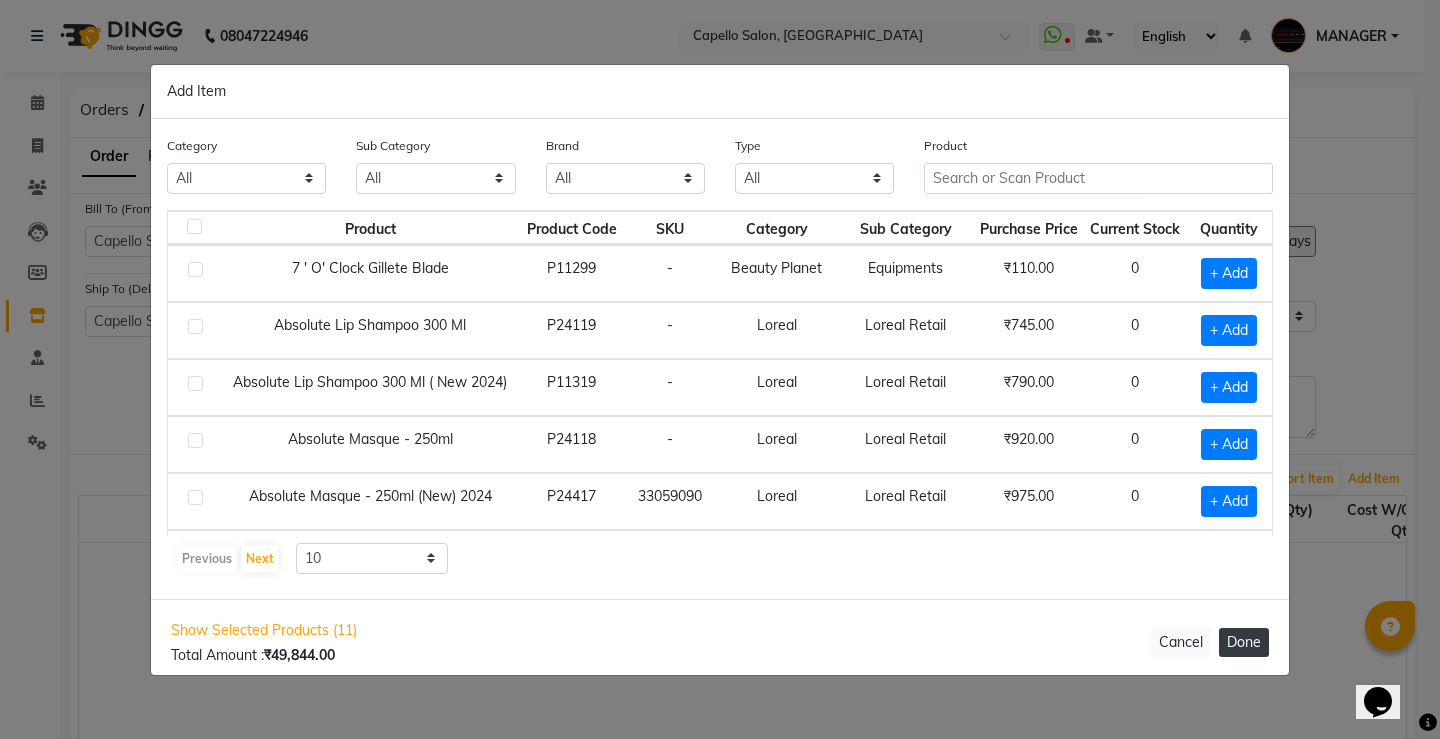 select on "1111" 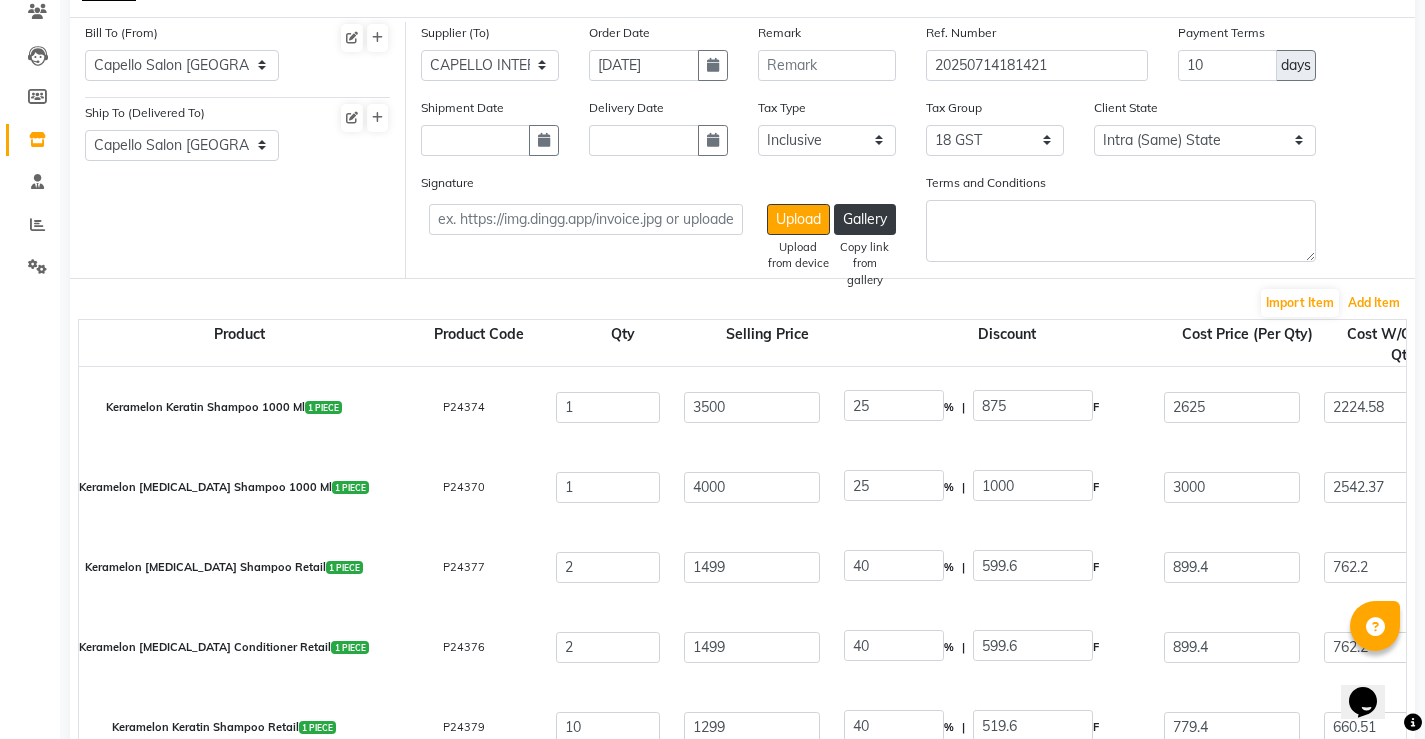 scroll, scrollTop: 300, scrollLeft: 0, axis: vertical 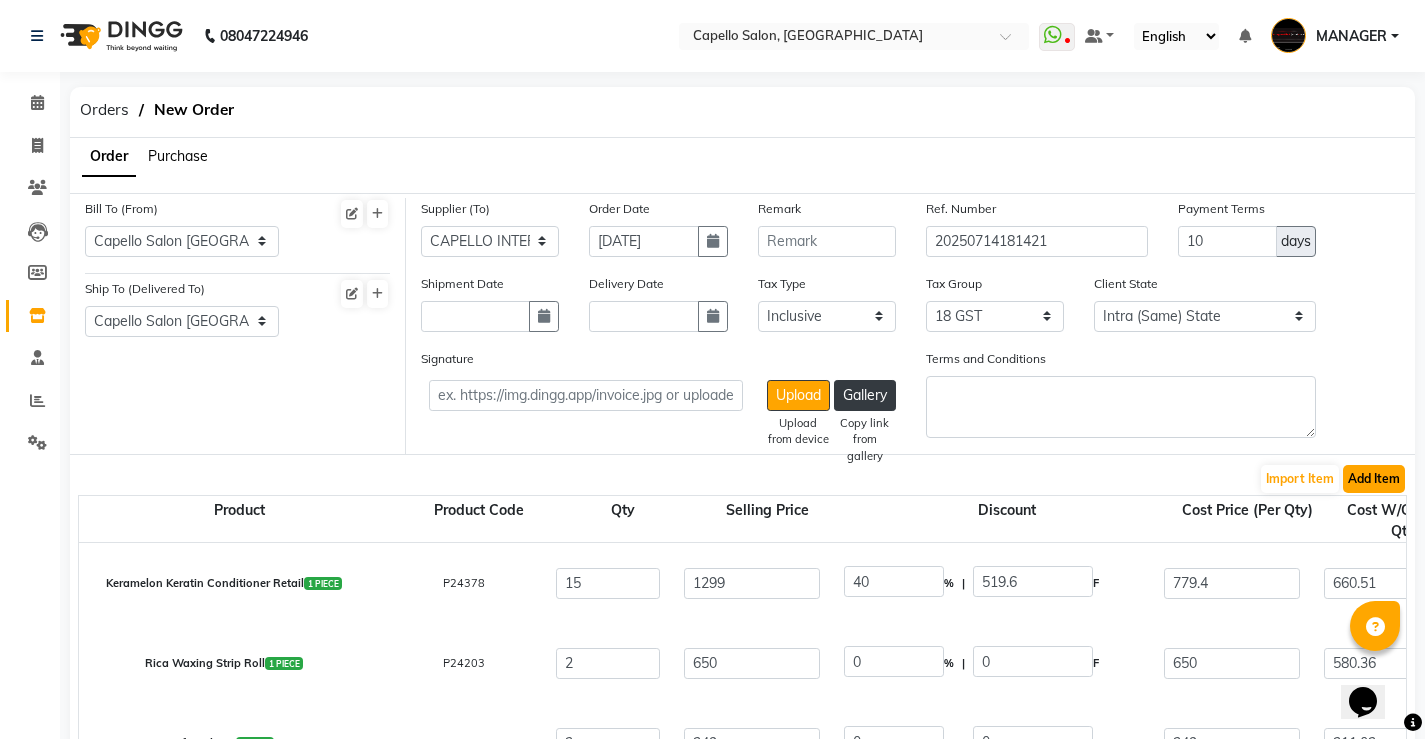 click on "Add Item" 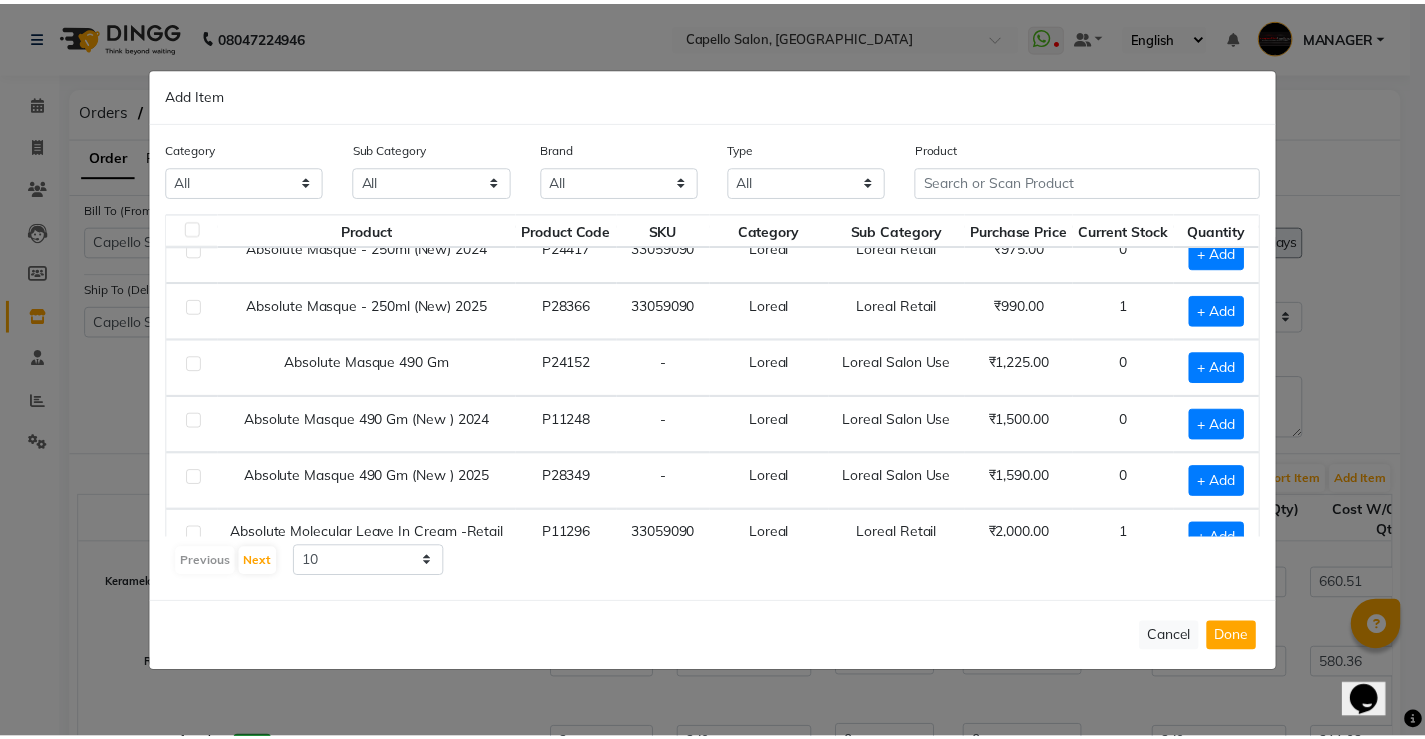scroll, scrollTop: 281, scrollLeft: 0, axis: vertical 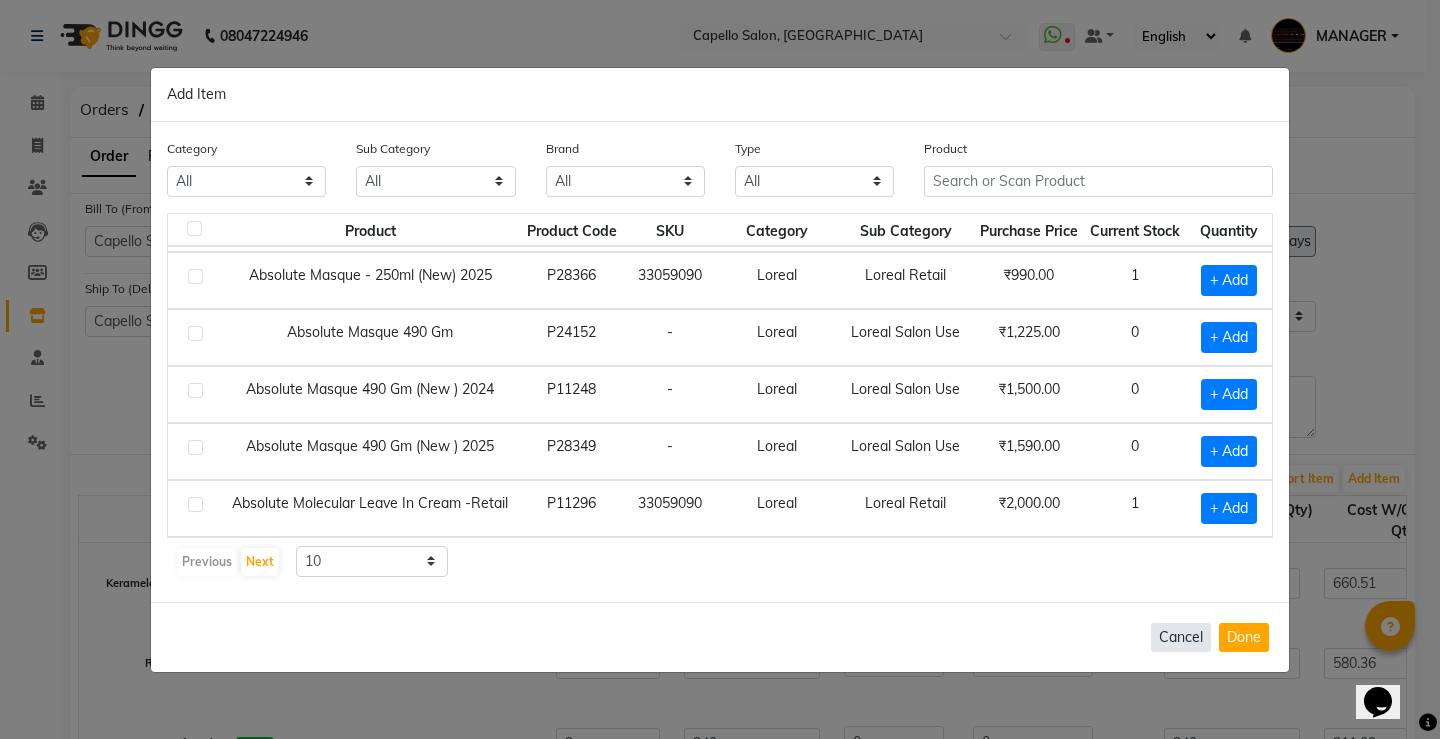click on "Cancel" 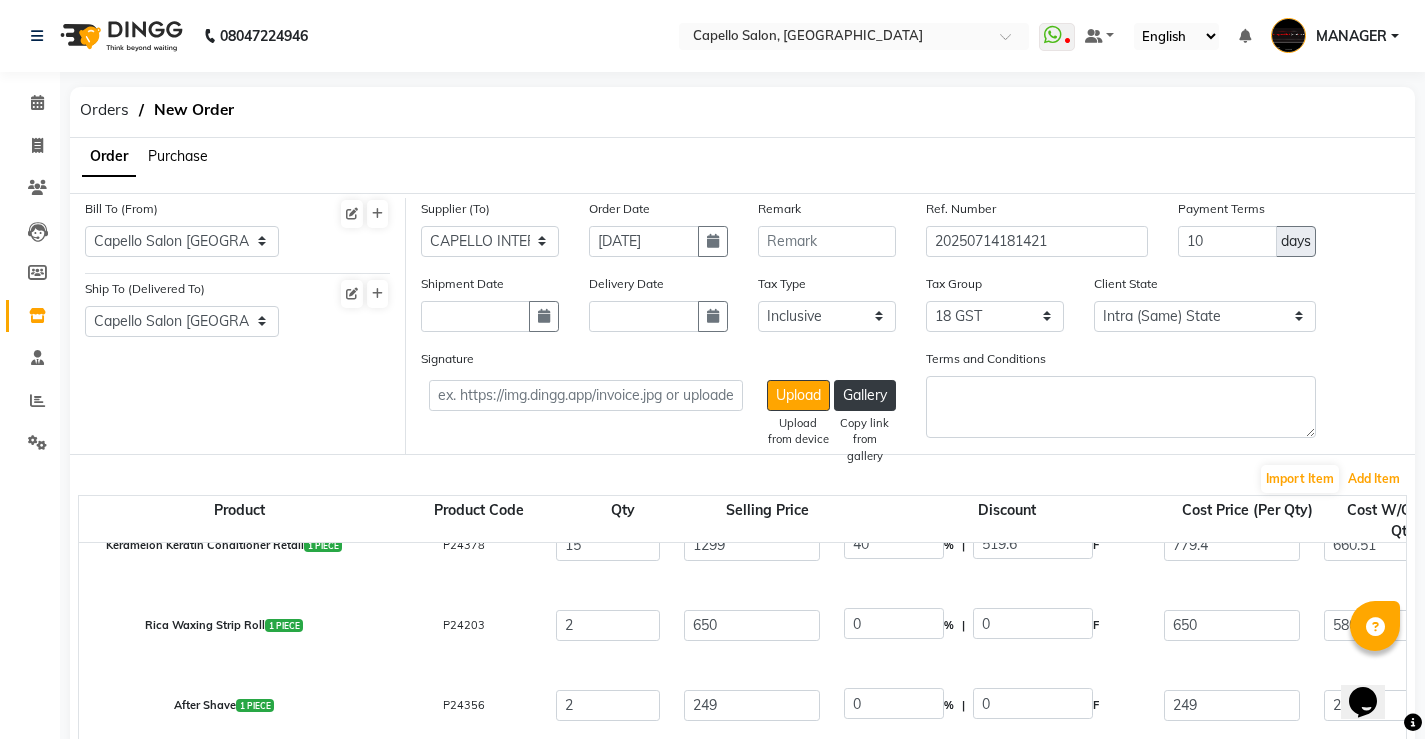 scroll, scrollTop: 480, scrollLeft: 0, axis: vertical 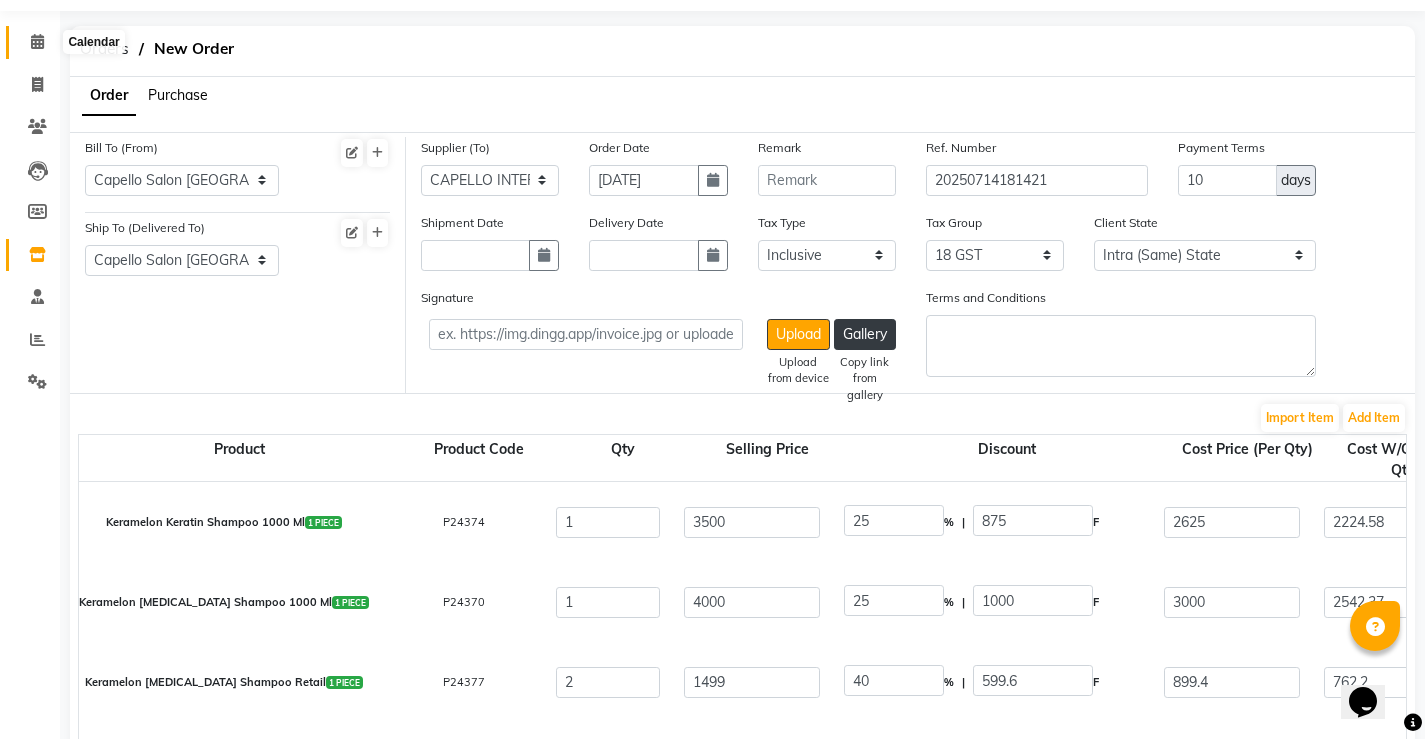 click 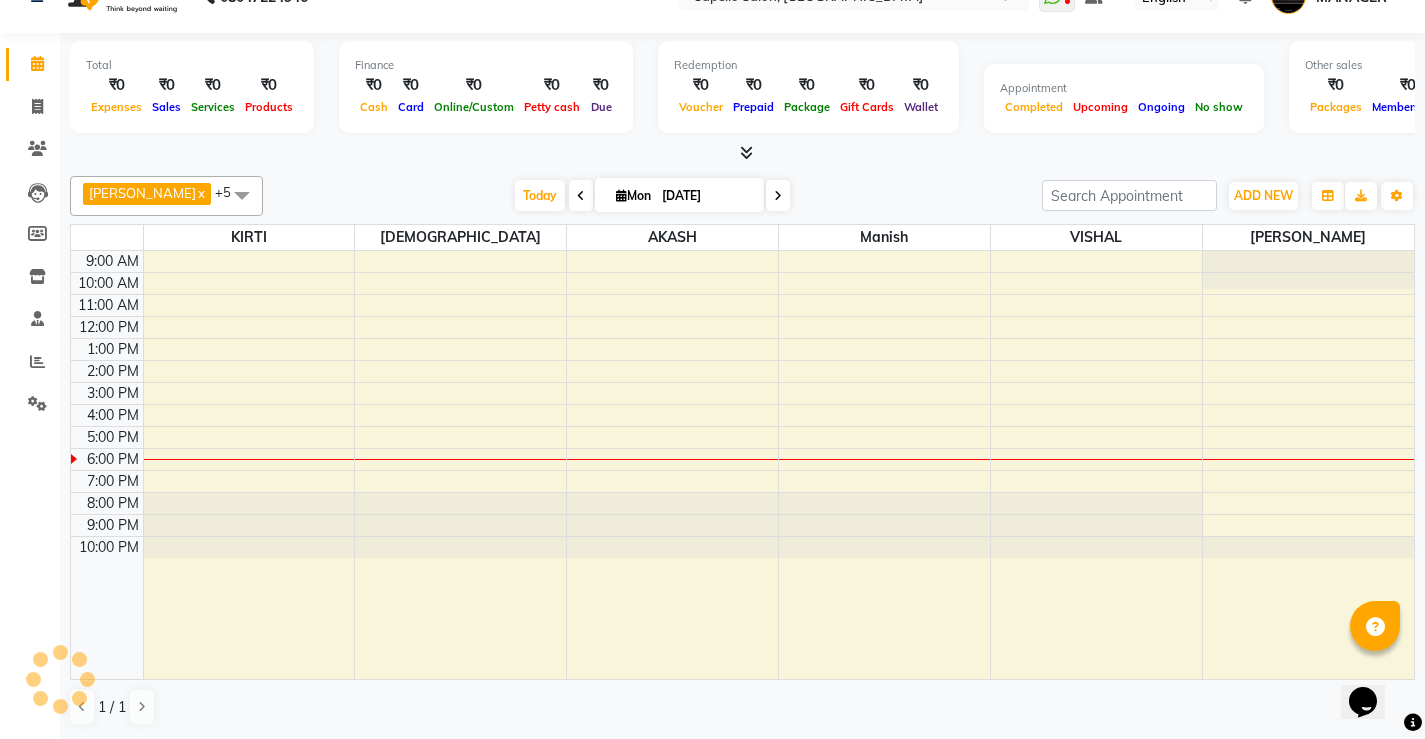 scroll, scrollTop: 0, scrollLeft: 0, axis: both 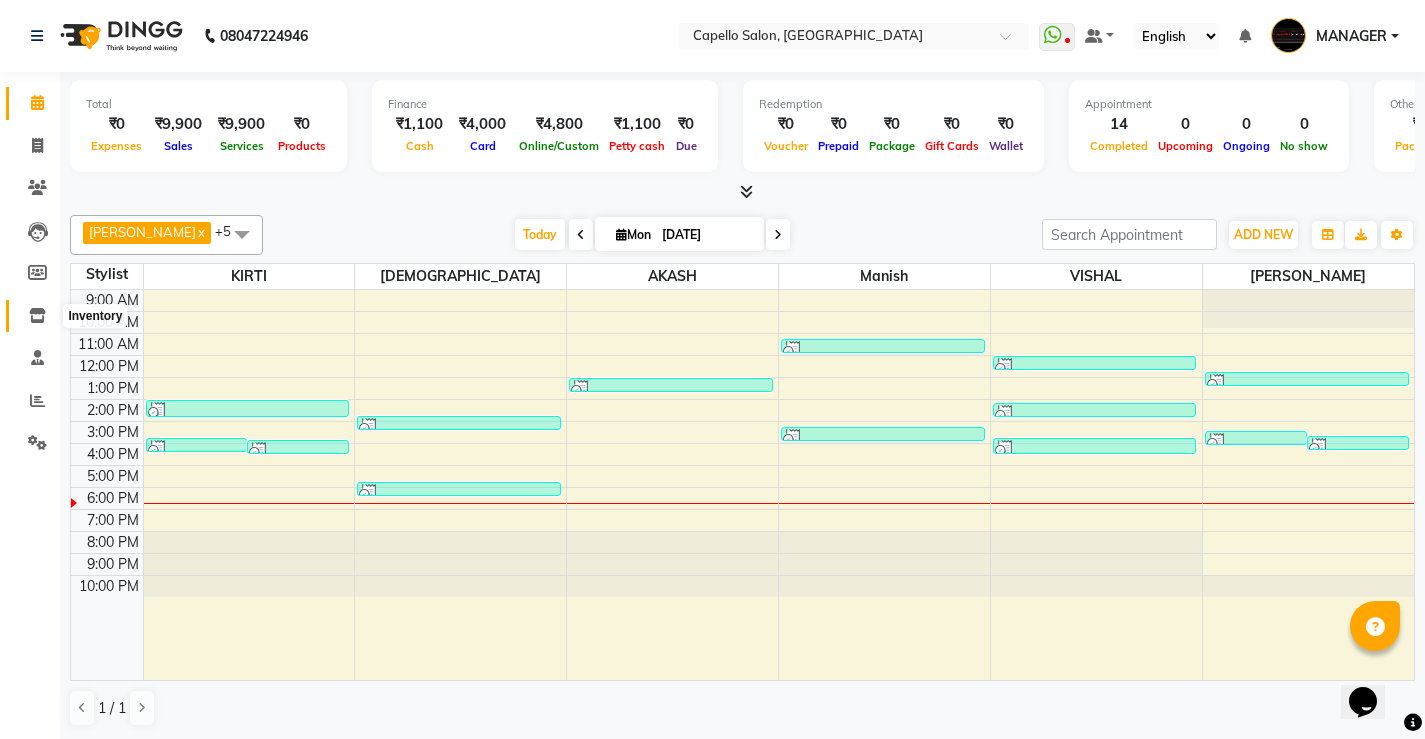 click 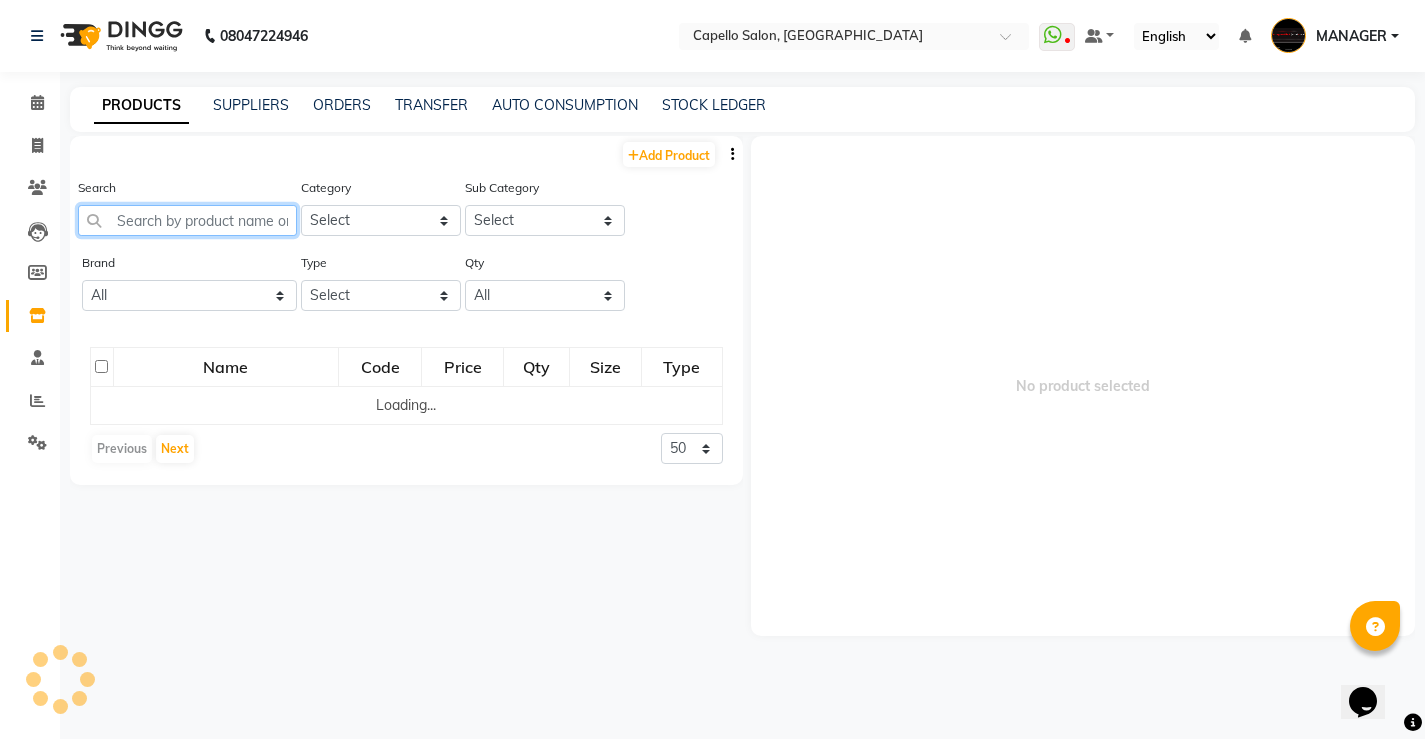 click 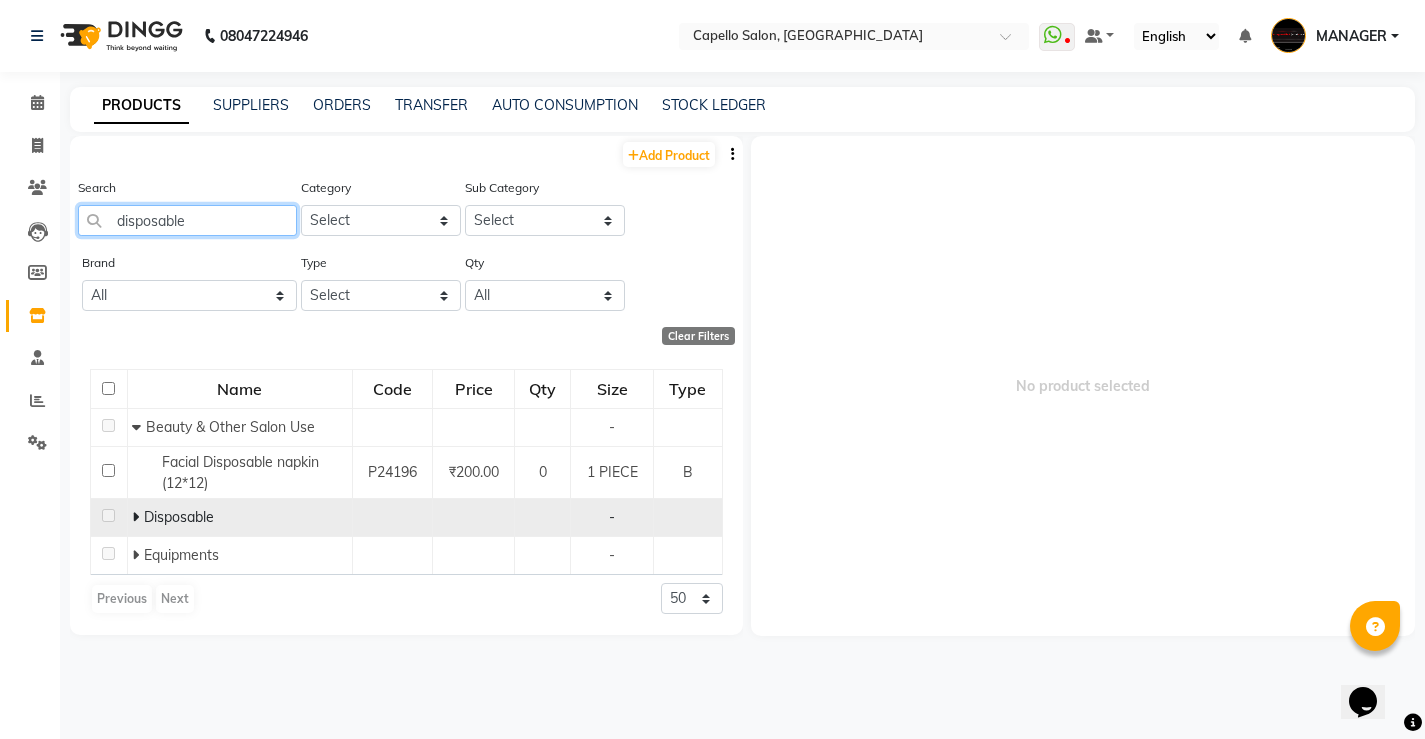 type on "disposable" 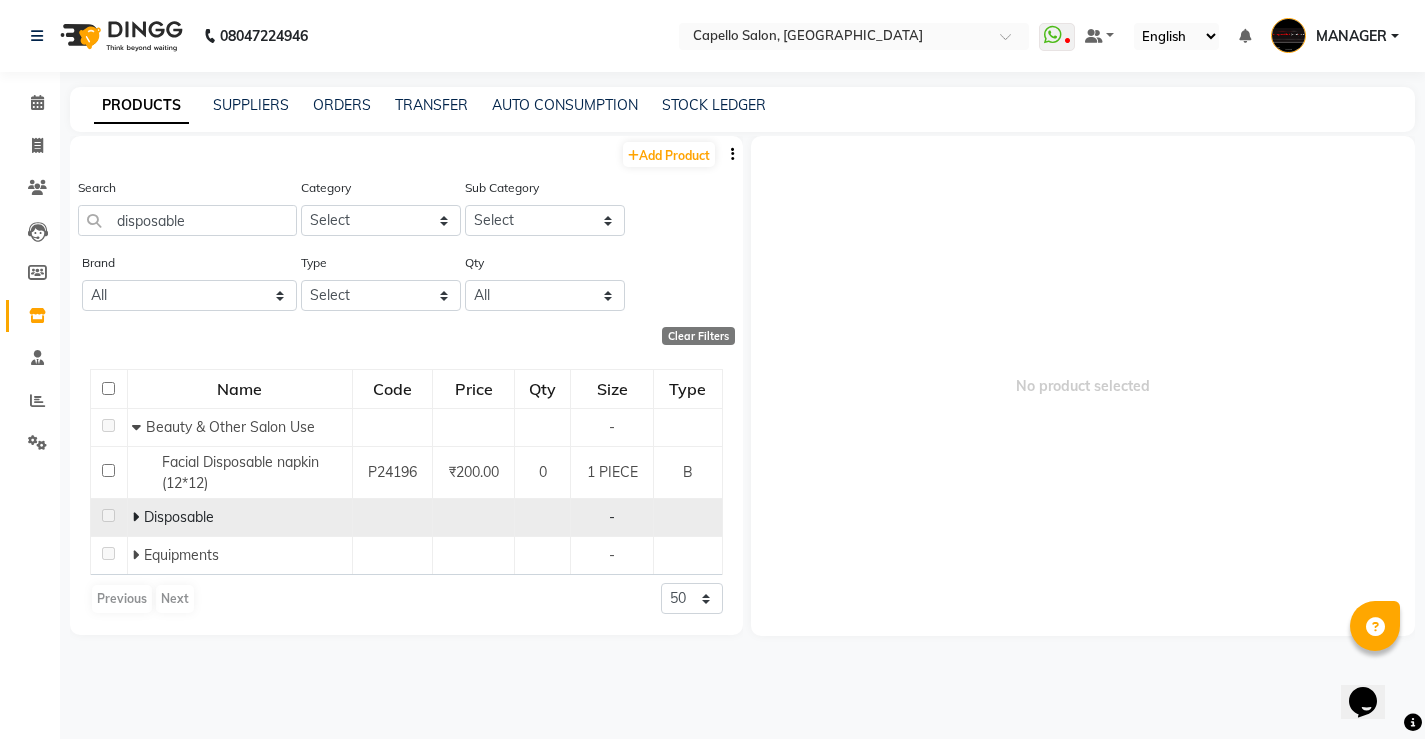click 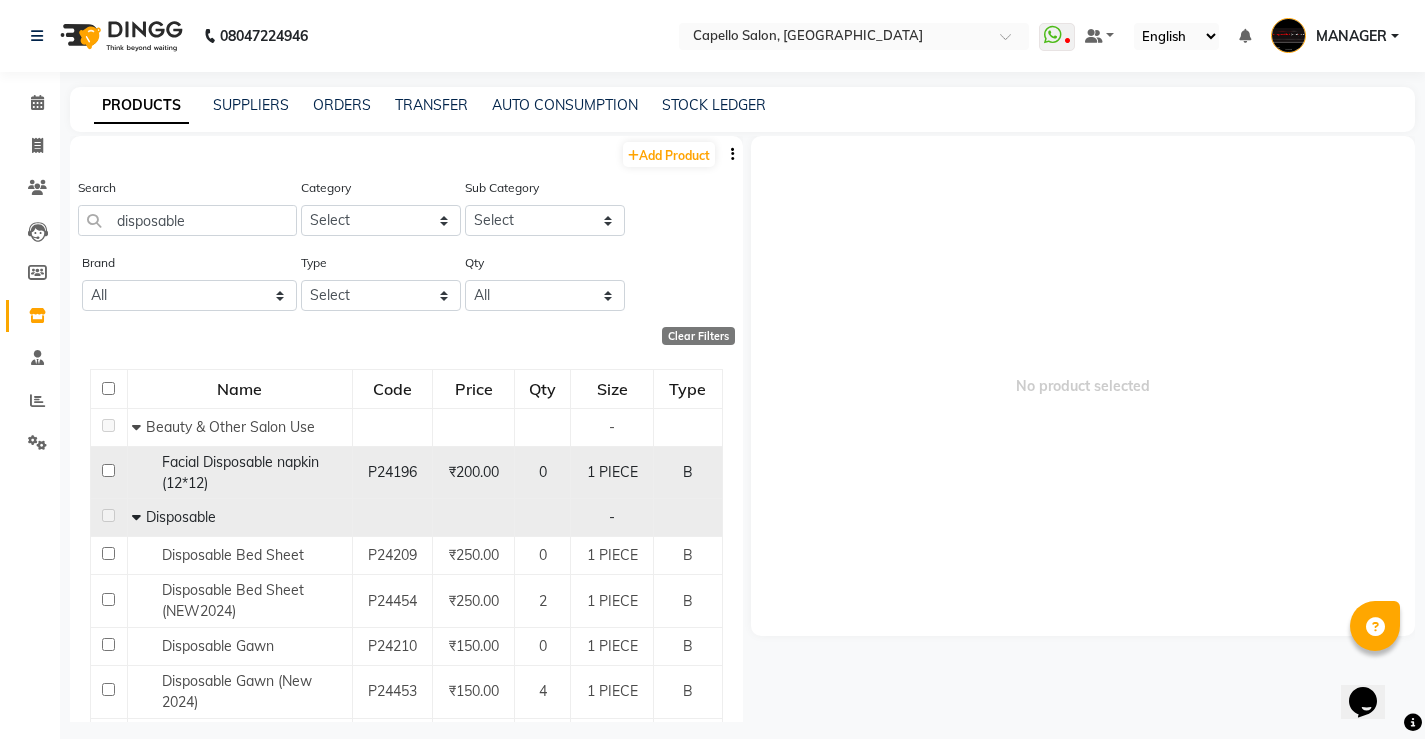 scroll, scrollTop: 95, scrollLeft: 0, axis: vertical 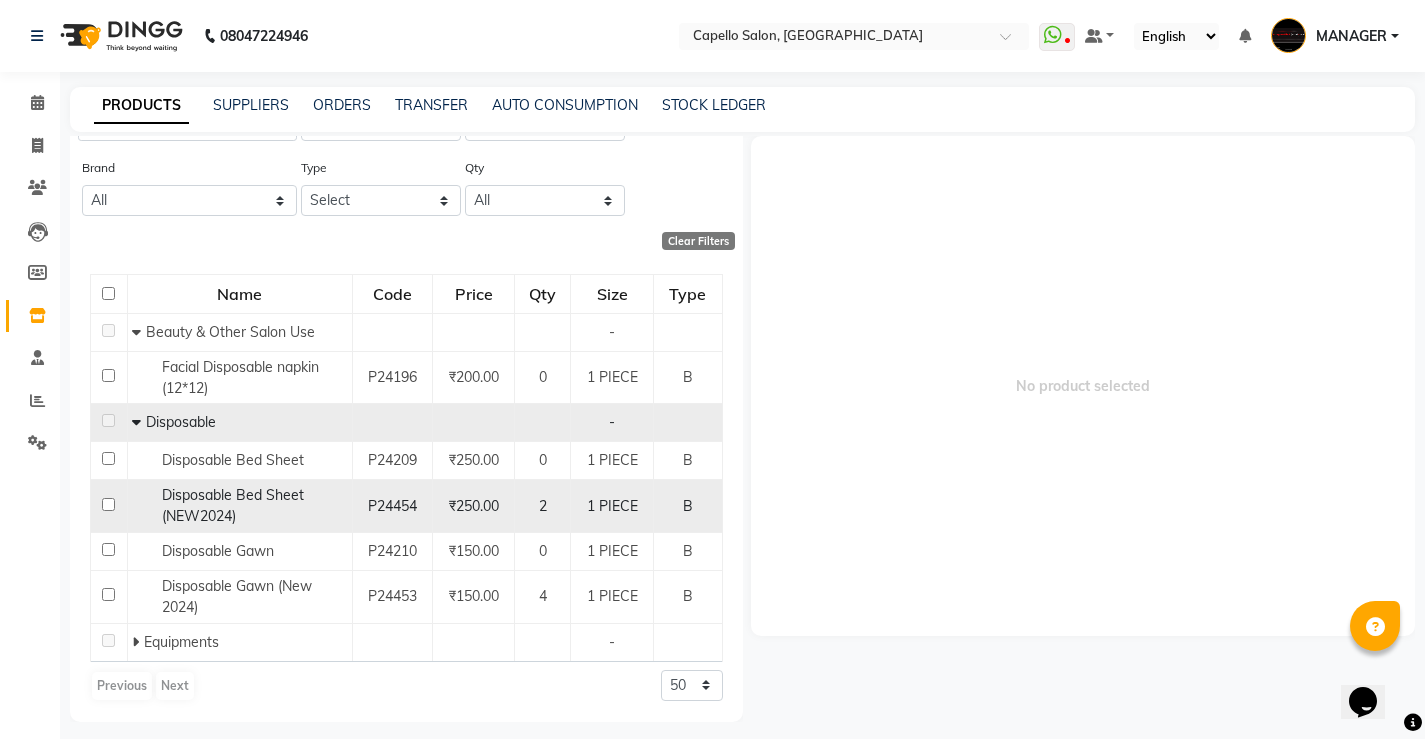 click on "Disposable Bed Sheet (NEW2024)" 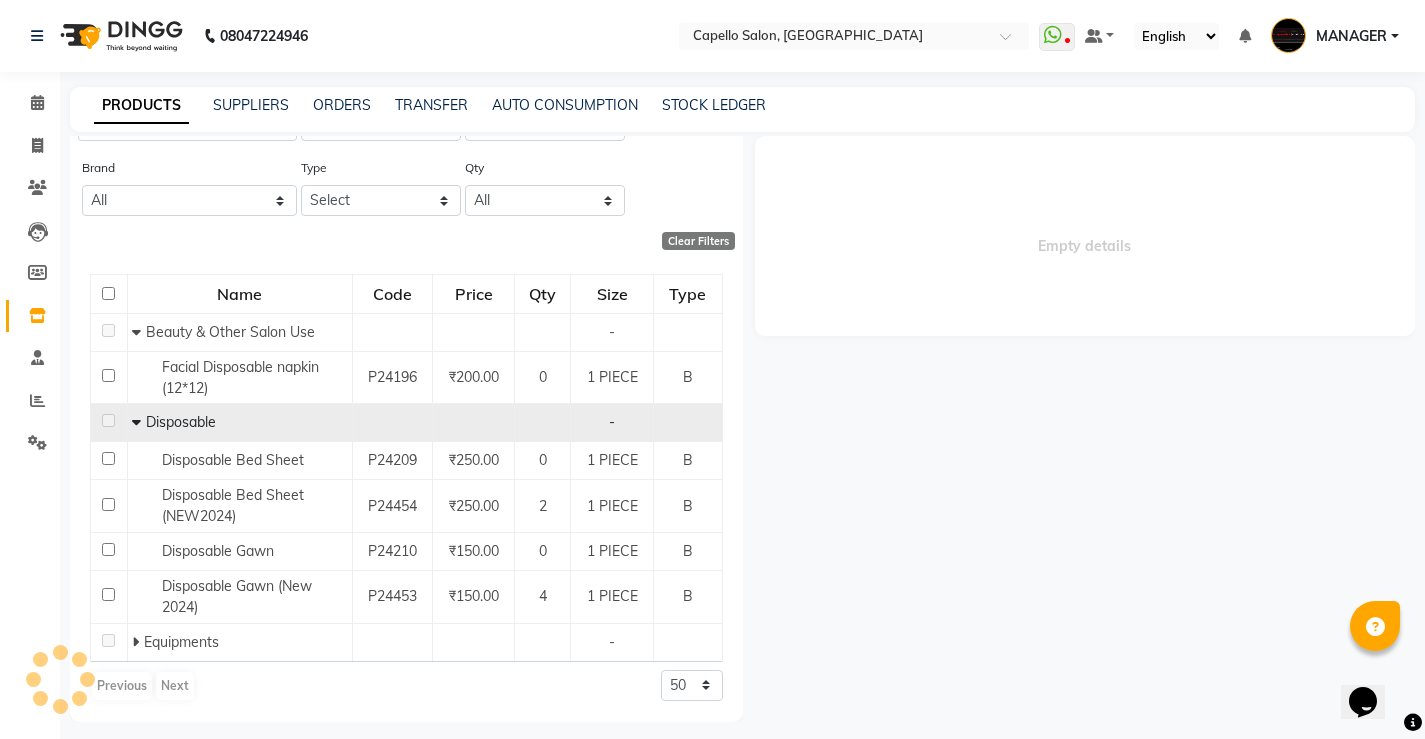 select 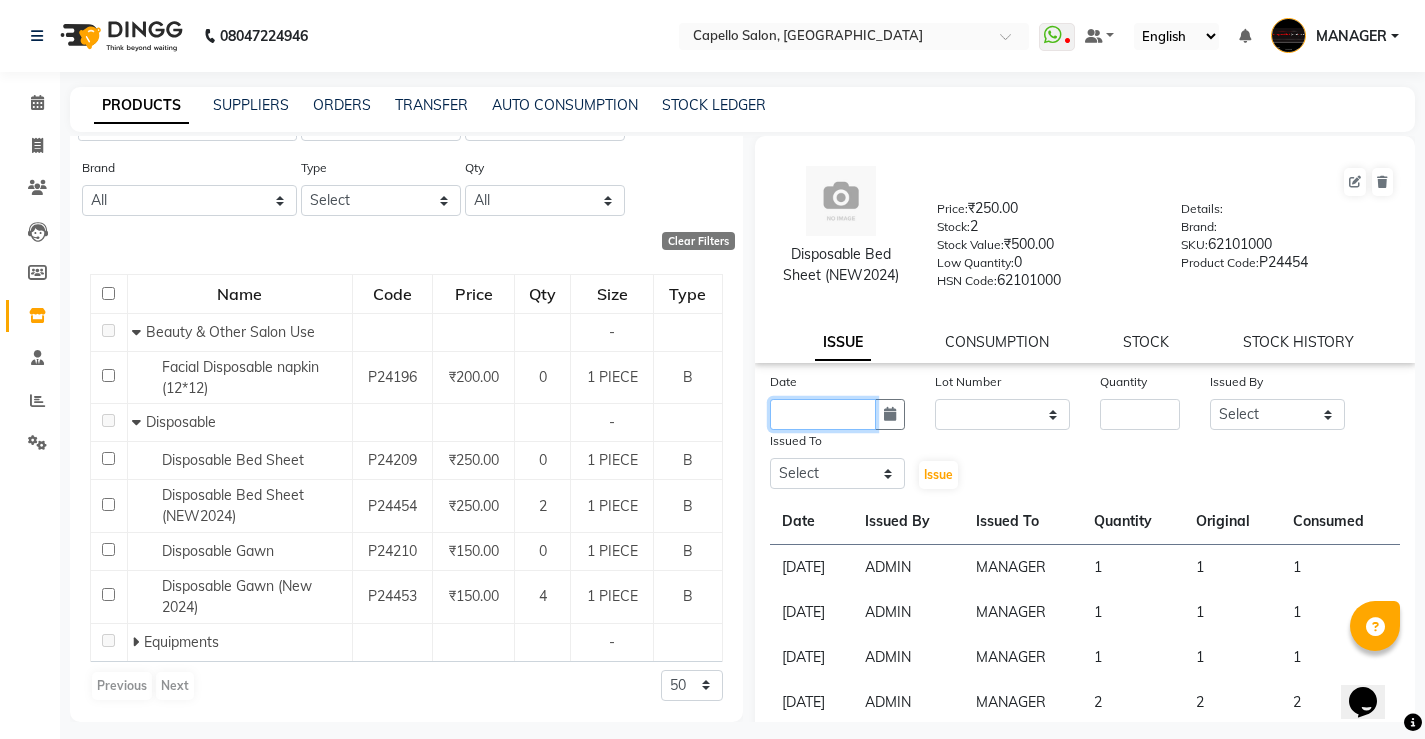 click 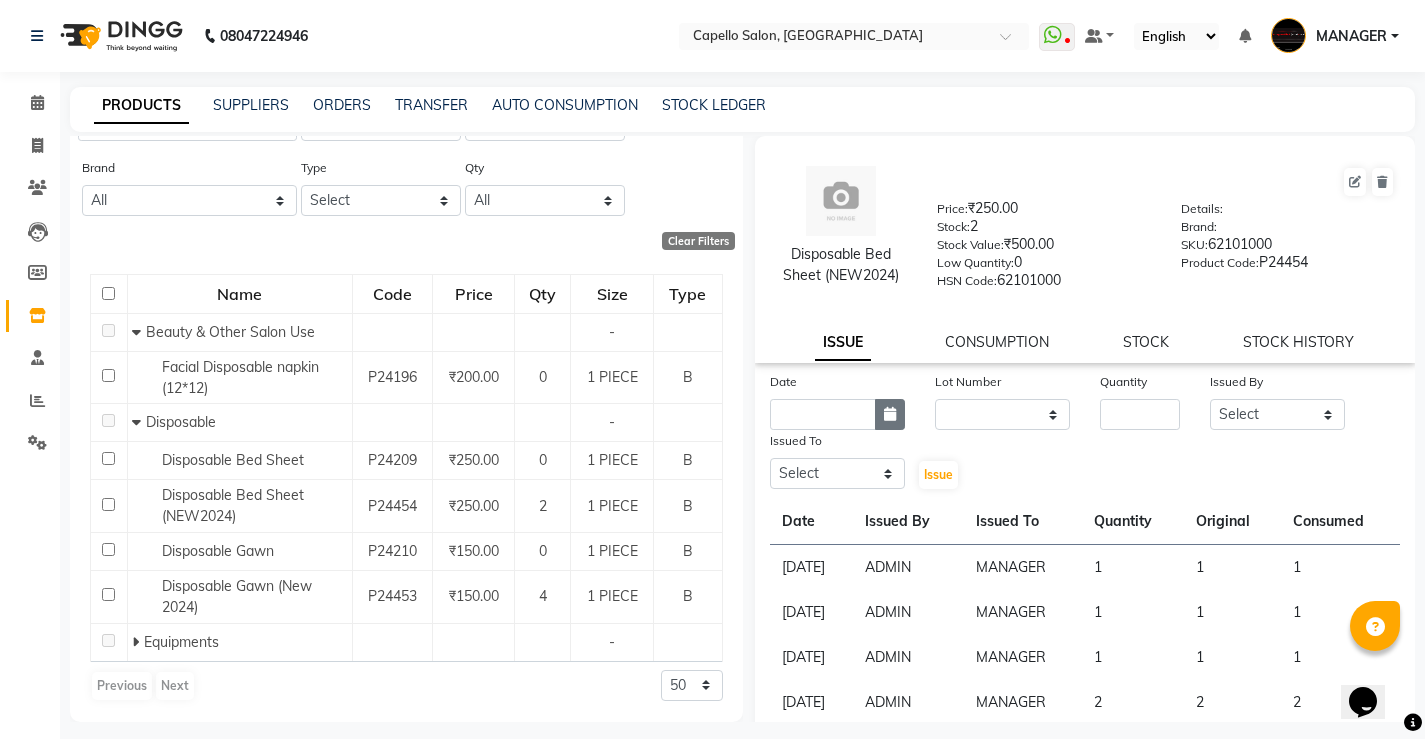 select on "7" 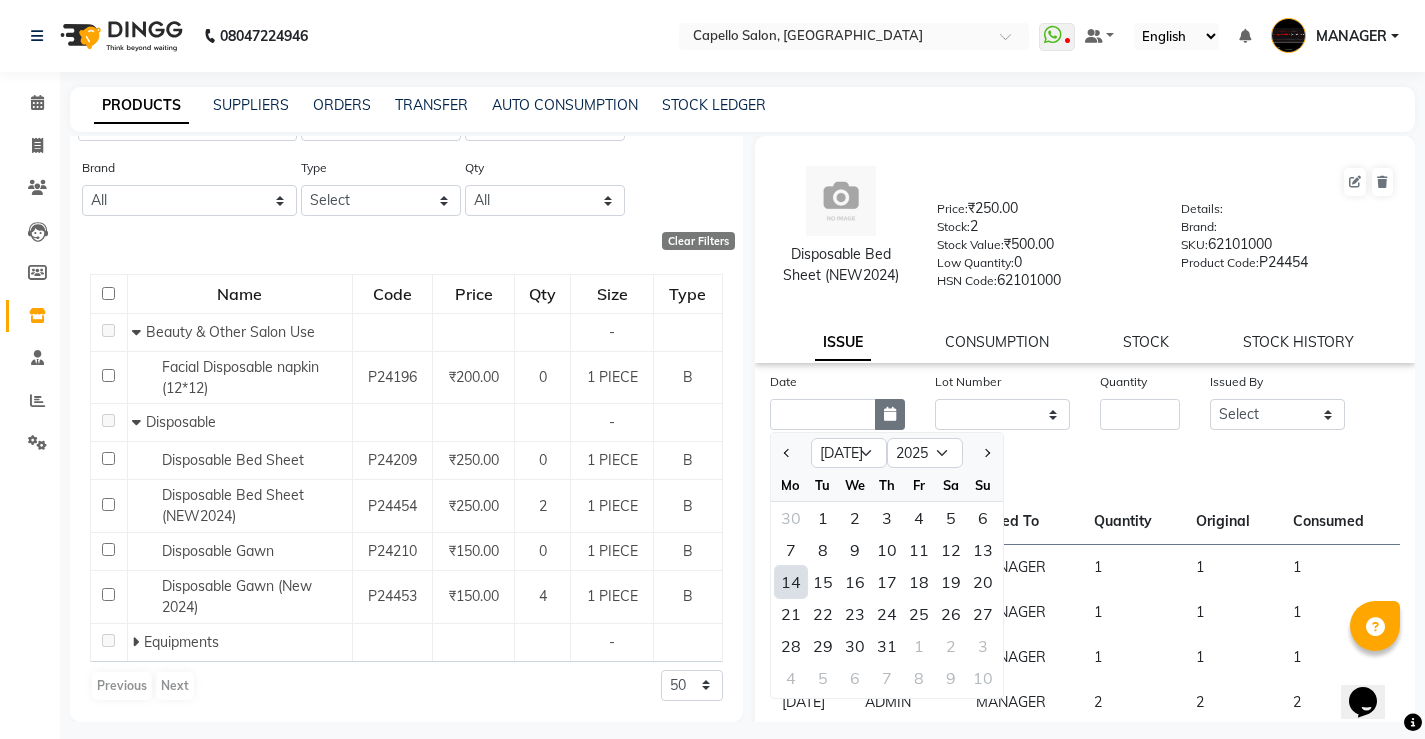 click 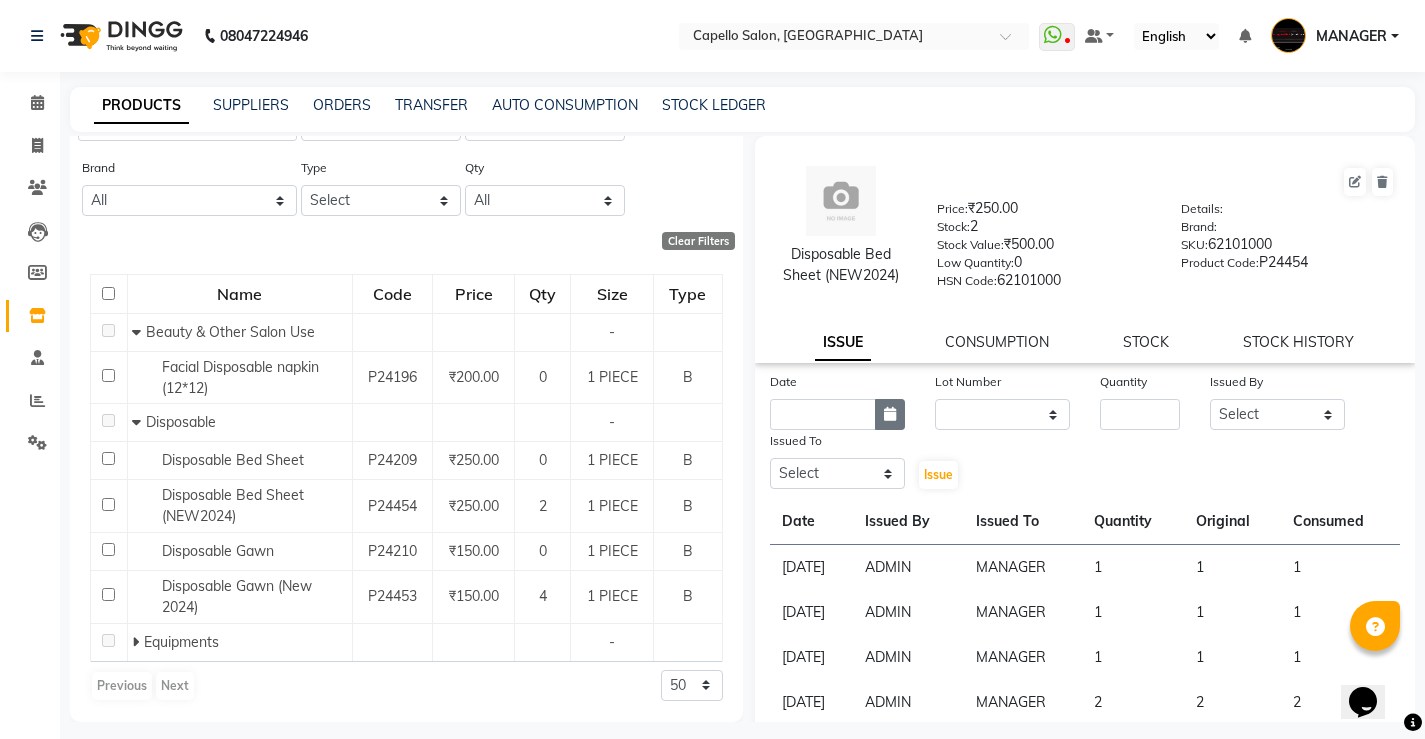 click 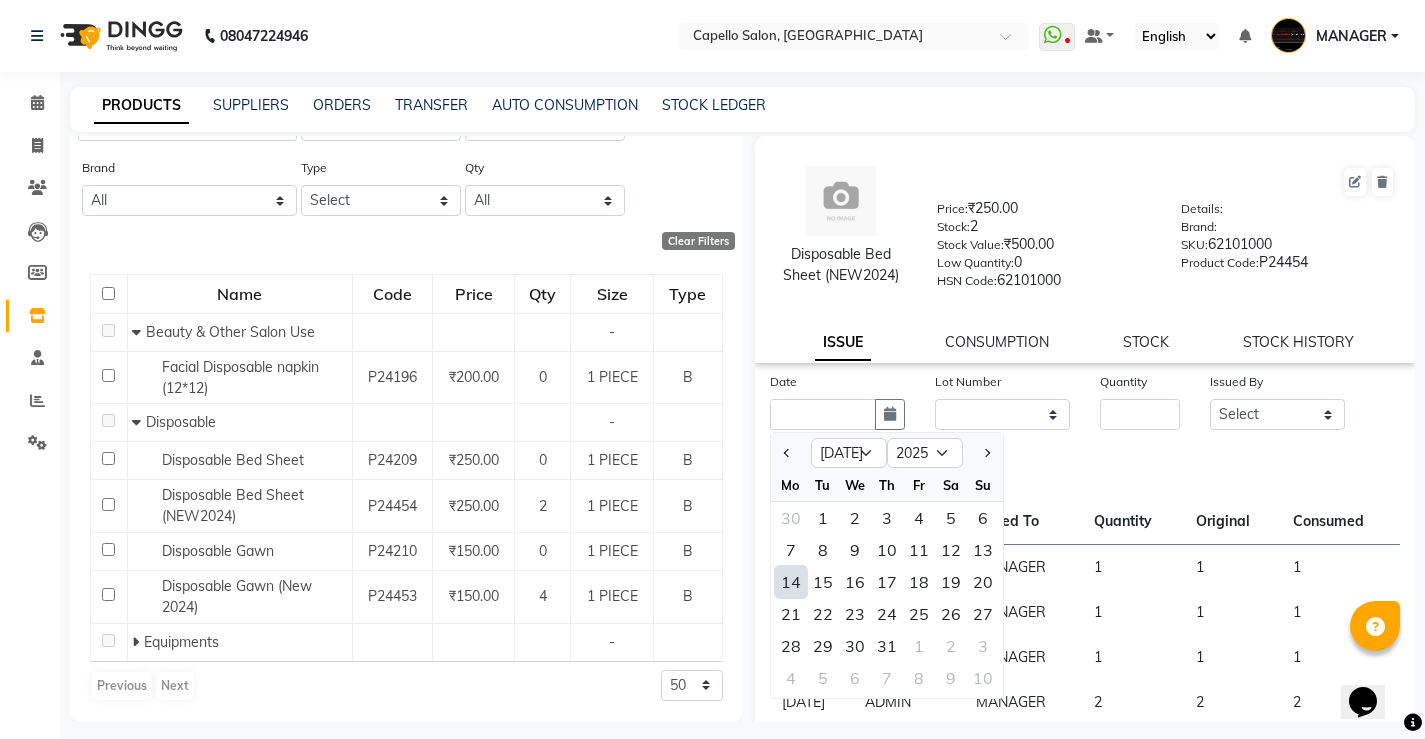 click on "14" 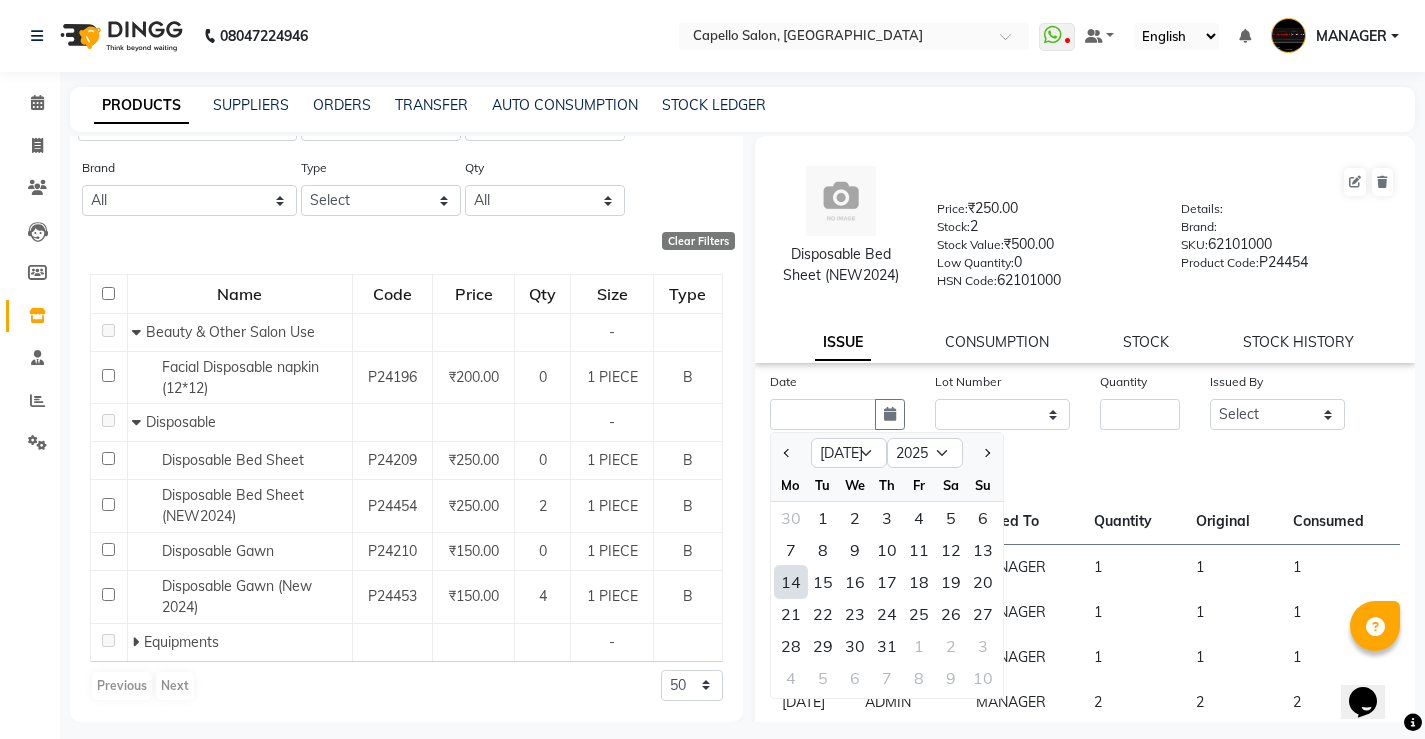 type on "[DATE]" 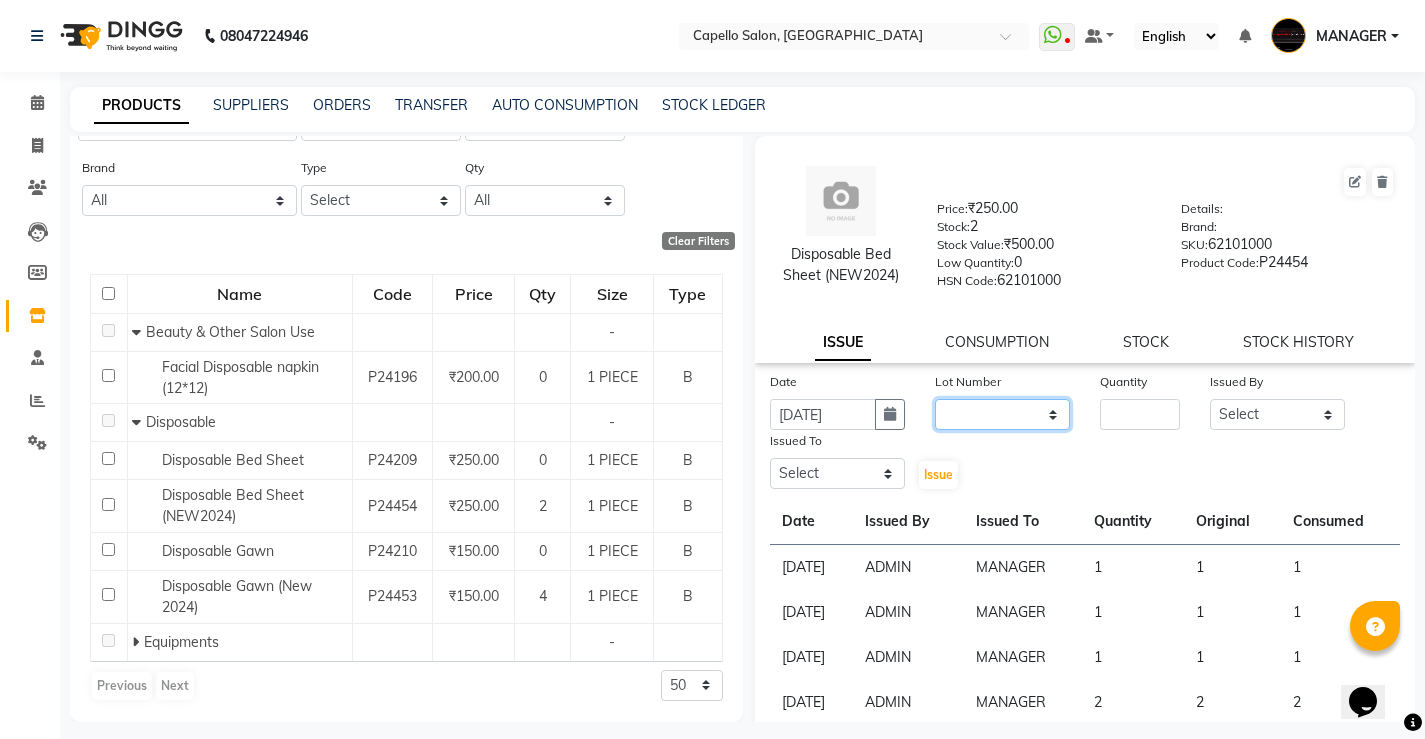 click on "None" 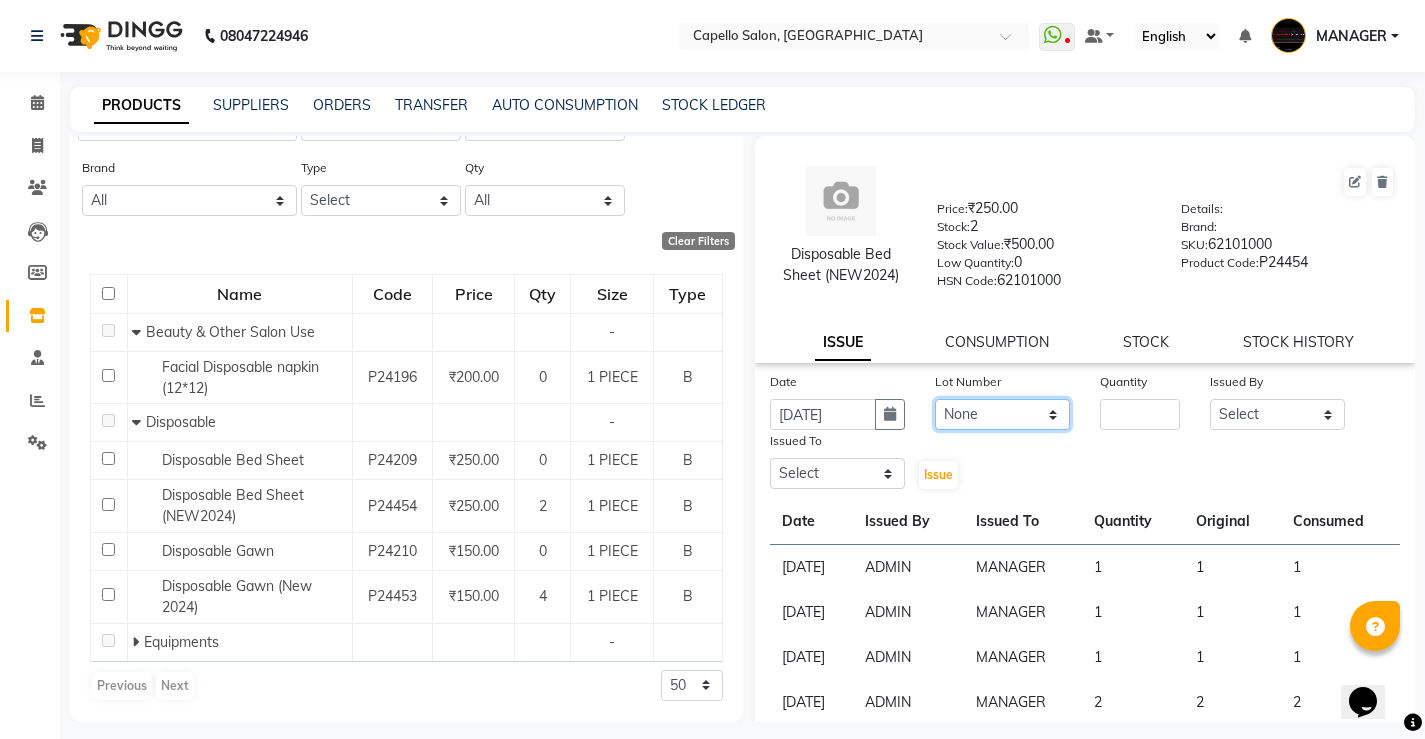 click on "None" 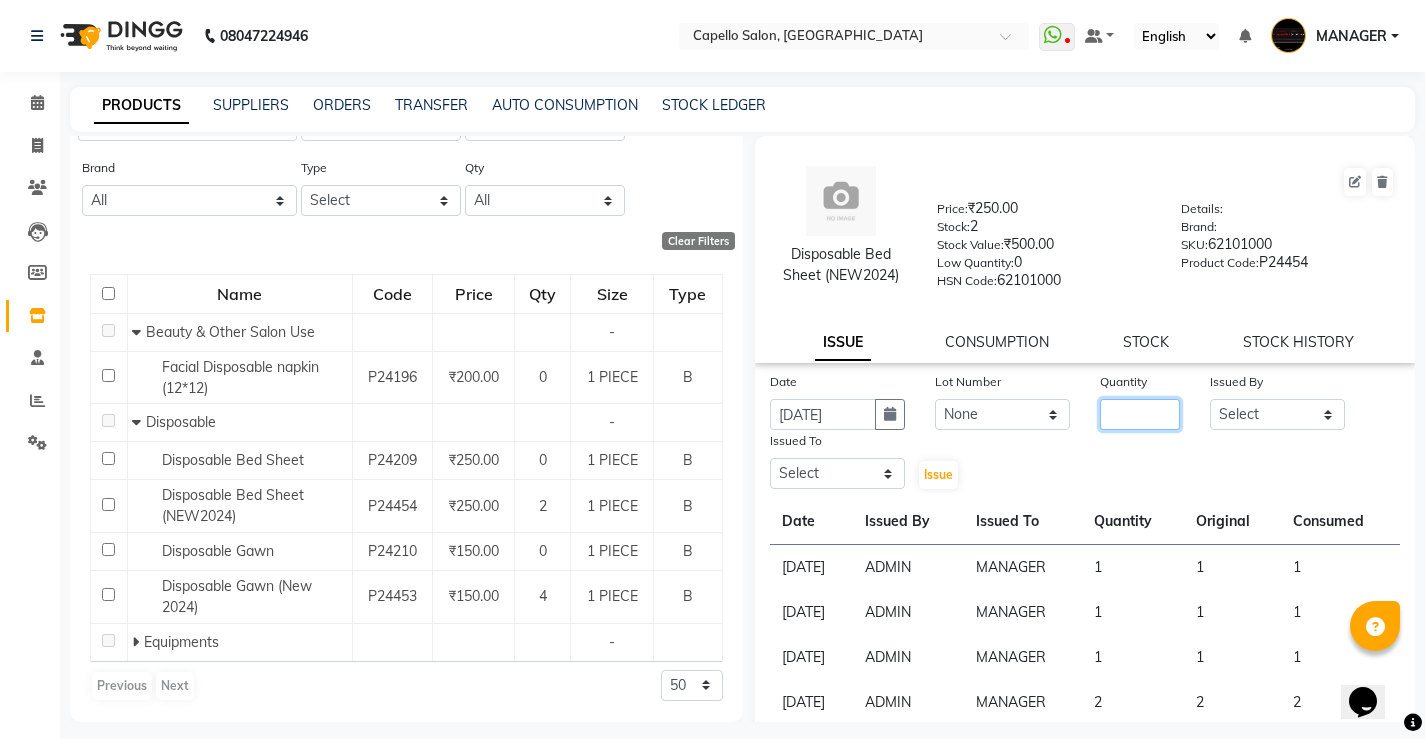 click 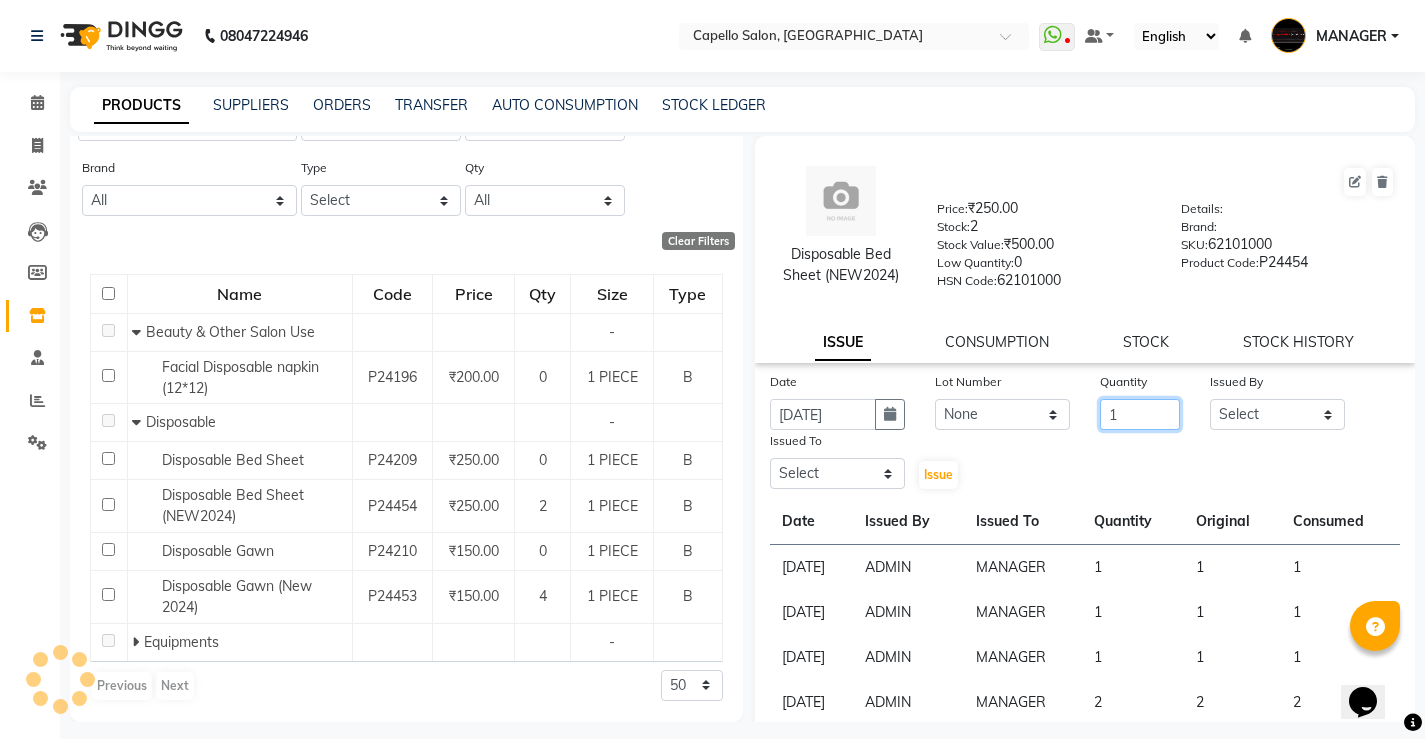 type on "1" 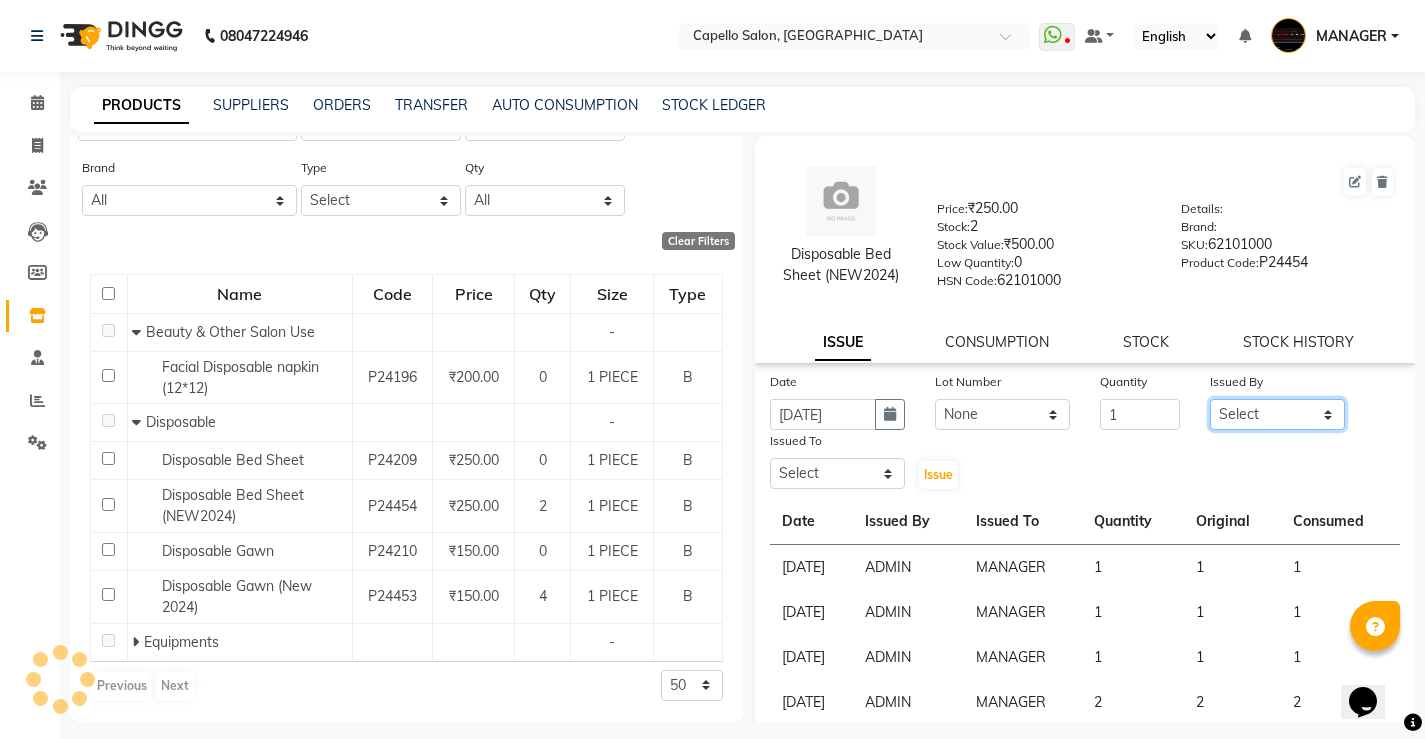 click on "Select [PERSON_NAME] [PERSON_NAME] MANAGER [PERSON_NAME]  [PERSON_NAME] [PERSON_NAME] [PERSON_NAME]" 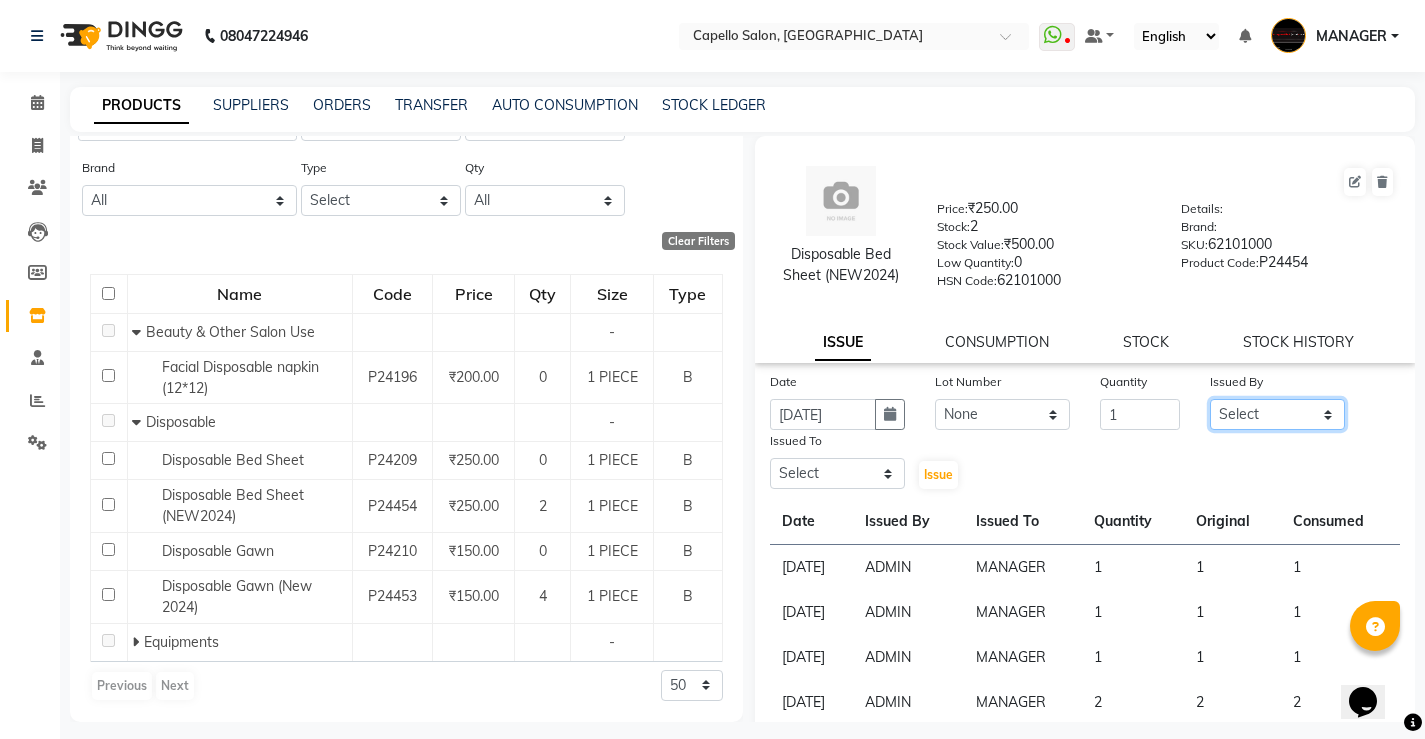 select on "14710" 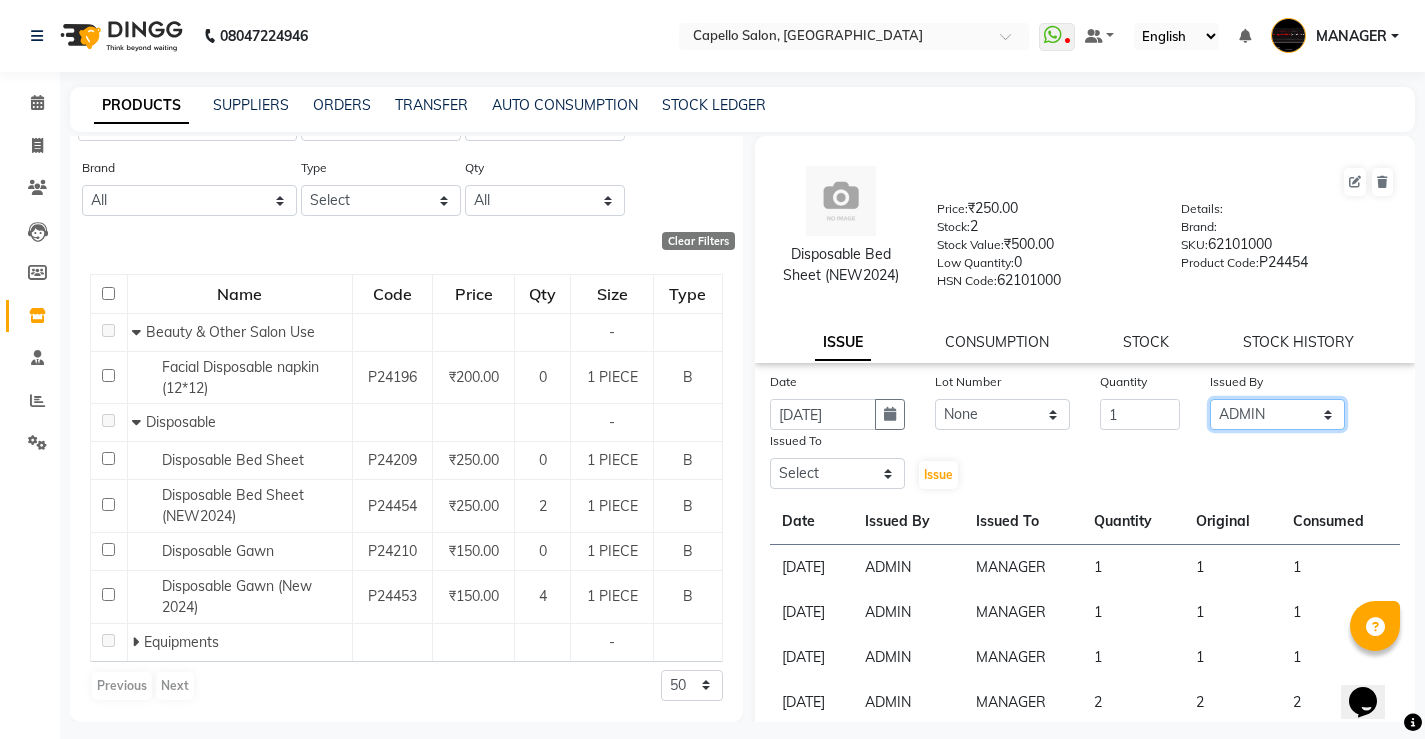 click on "Select [PERSON_NAME] [PERSON_NAME] MANAGER [PERSON_NAME]  [PERSON_NAME] [PERSON_NAME] [PERSON_NAME]" 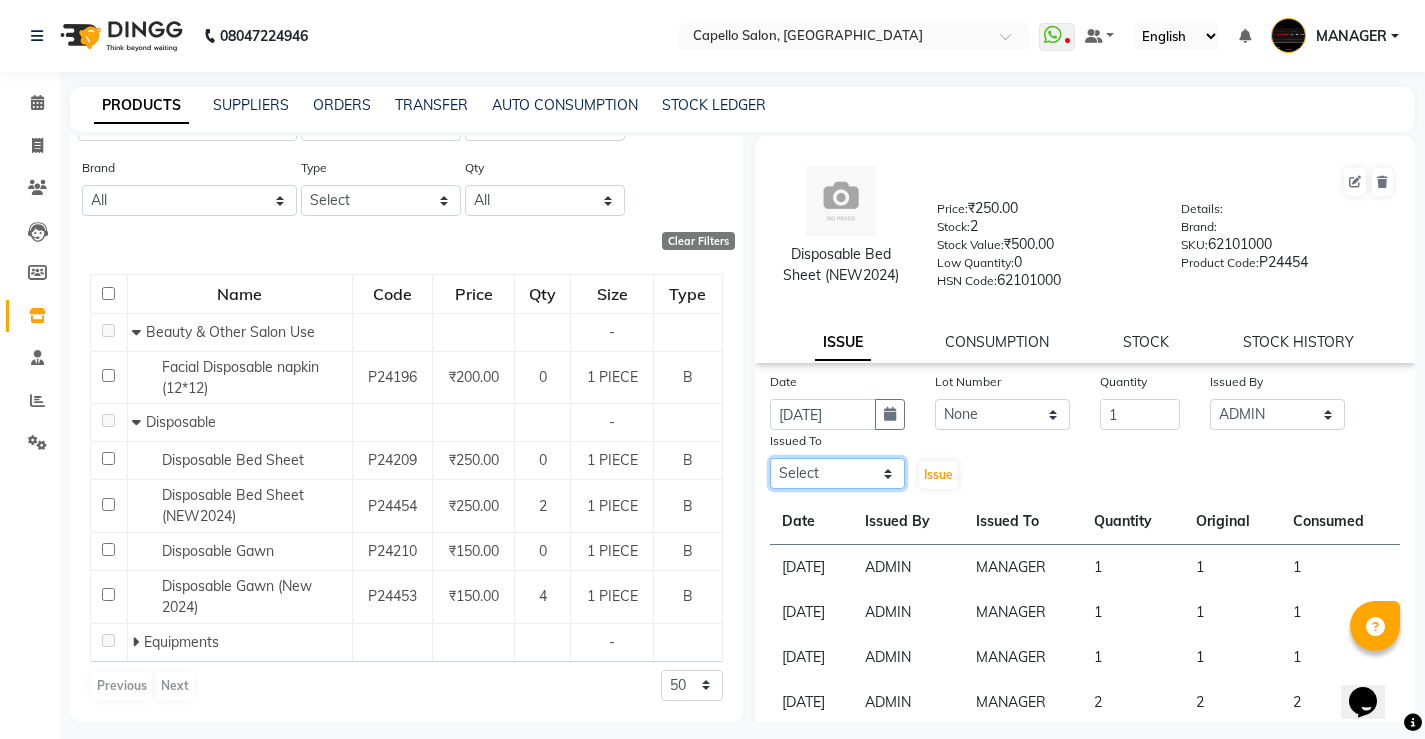 click on "Select [PERSON_NAME] [PERSON_NAME] MANAGER [PERSON_NAME]  [PERSON_NAME] [PERSON_NAME] [PERSON_NAME]" 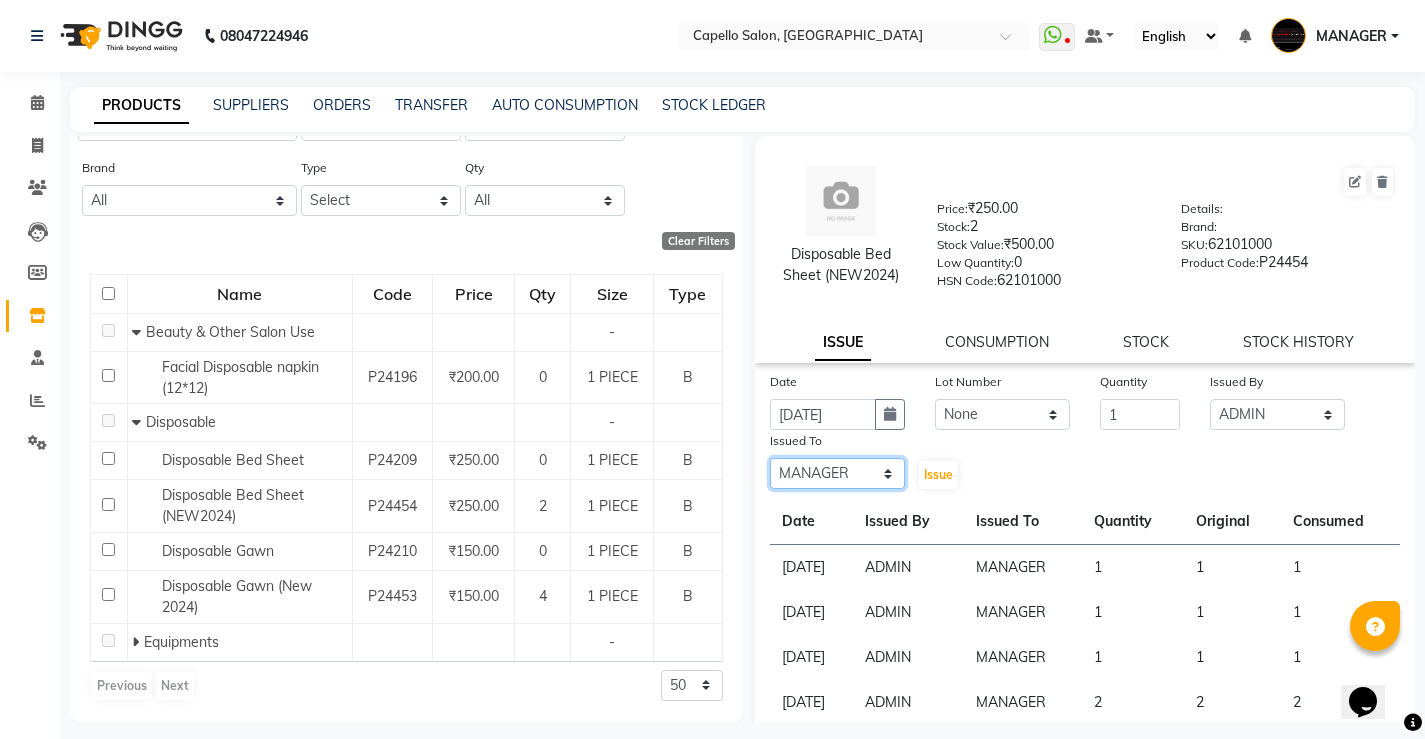 click on "Select [PERSON_NAME] [PERSON_NAME] MANAGER [PERSON_NAME]  [PERSON_NAME] [PERSON_NAME] [PERSON_NAME]" 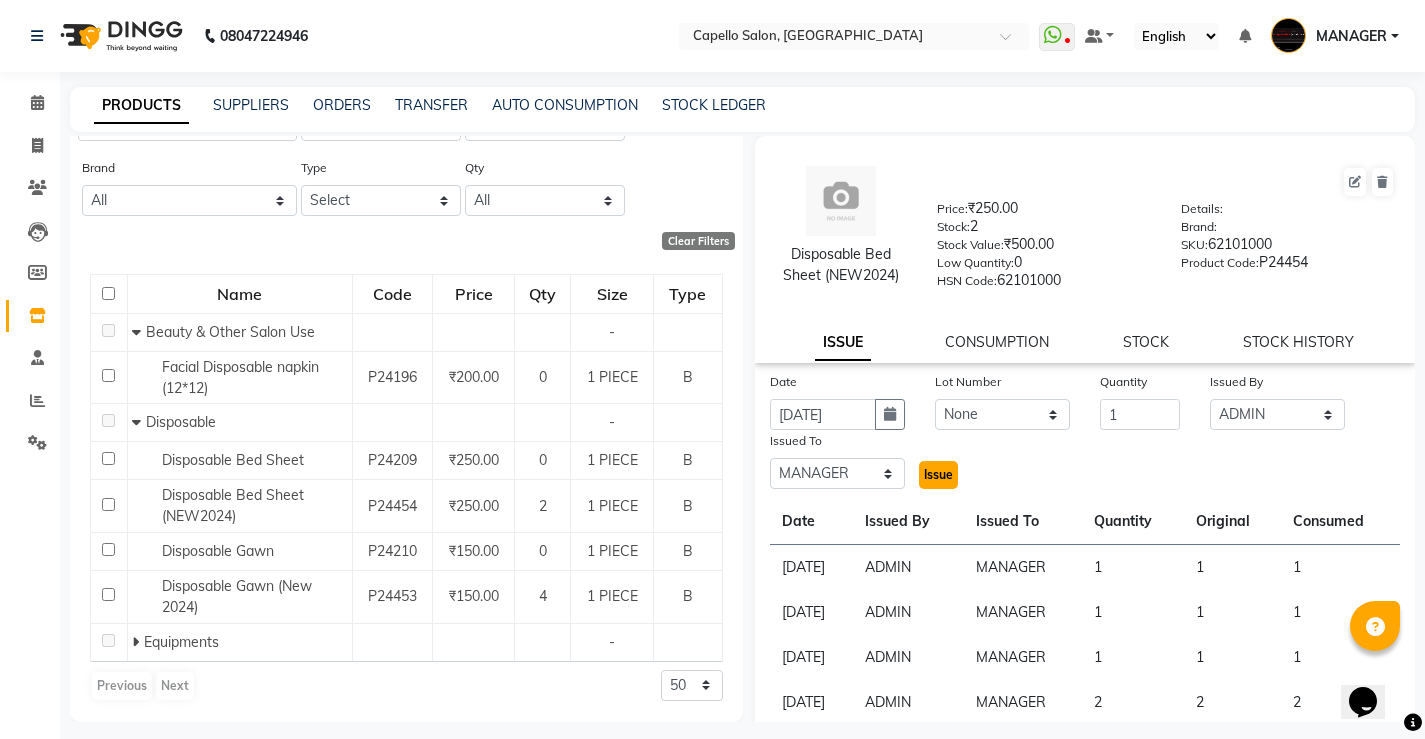 click on "Issue" 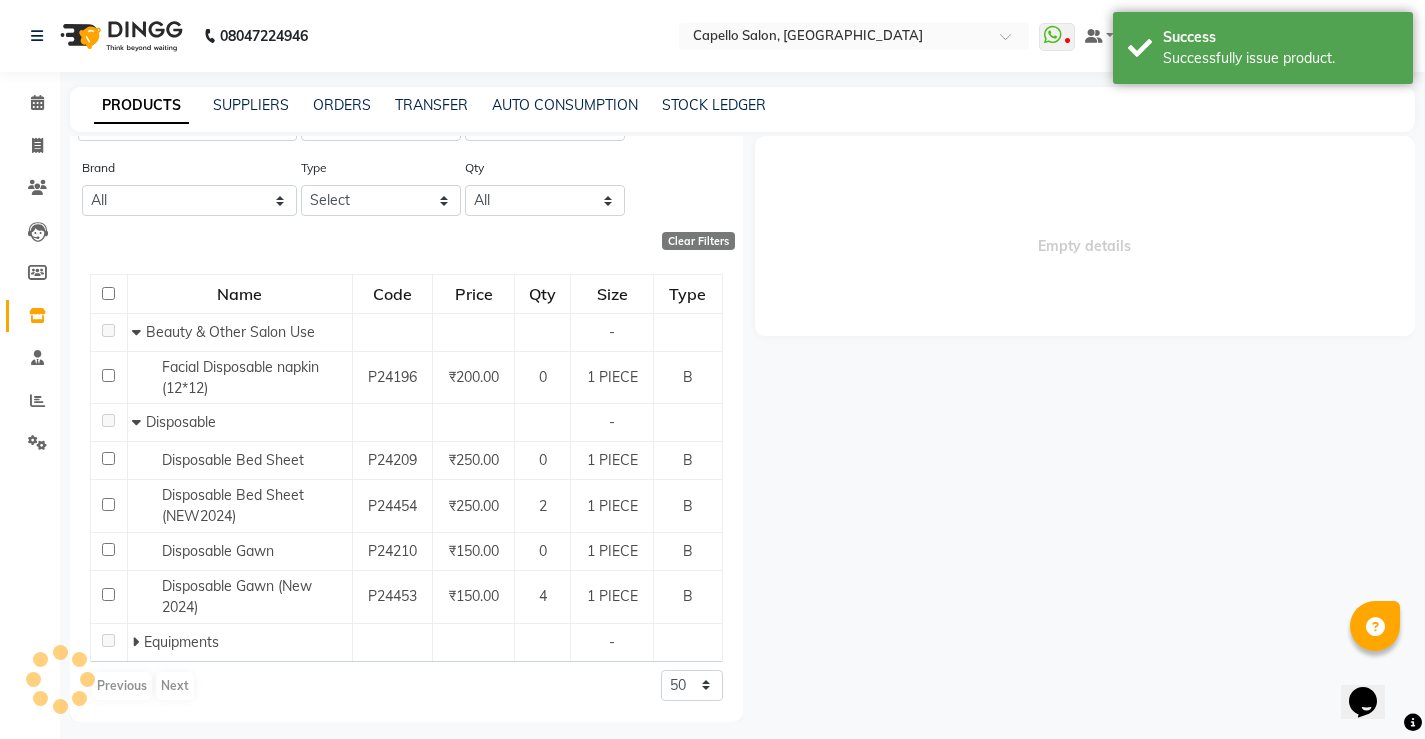 select 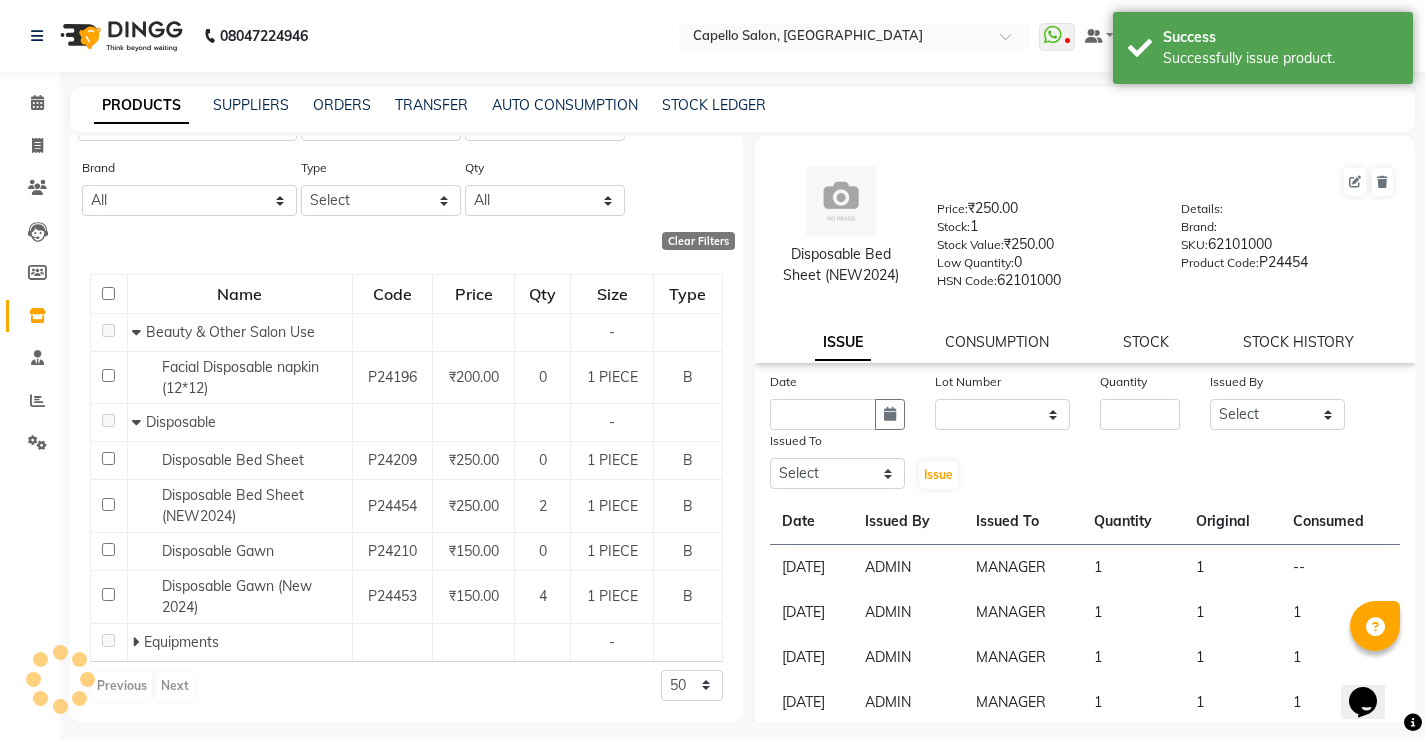 click on "CONSUMPTION" 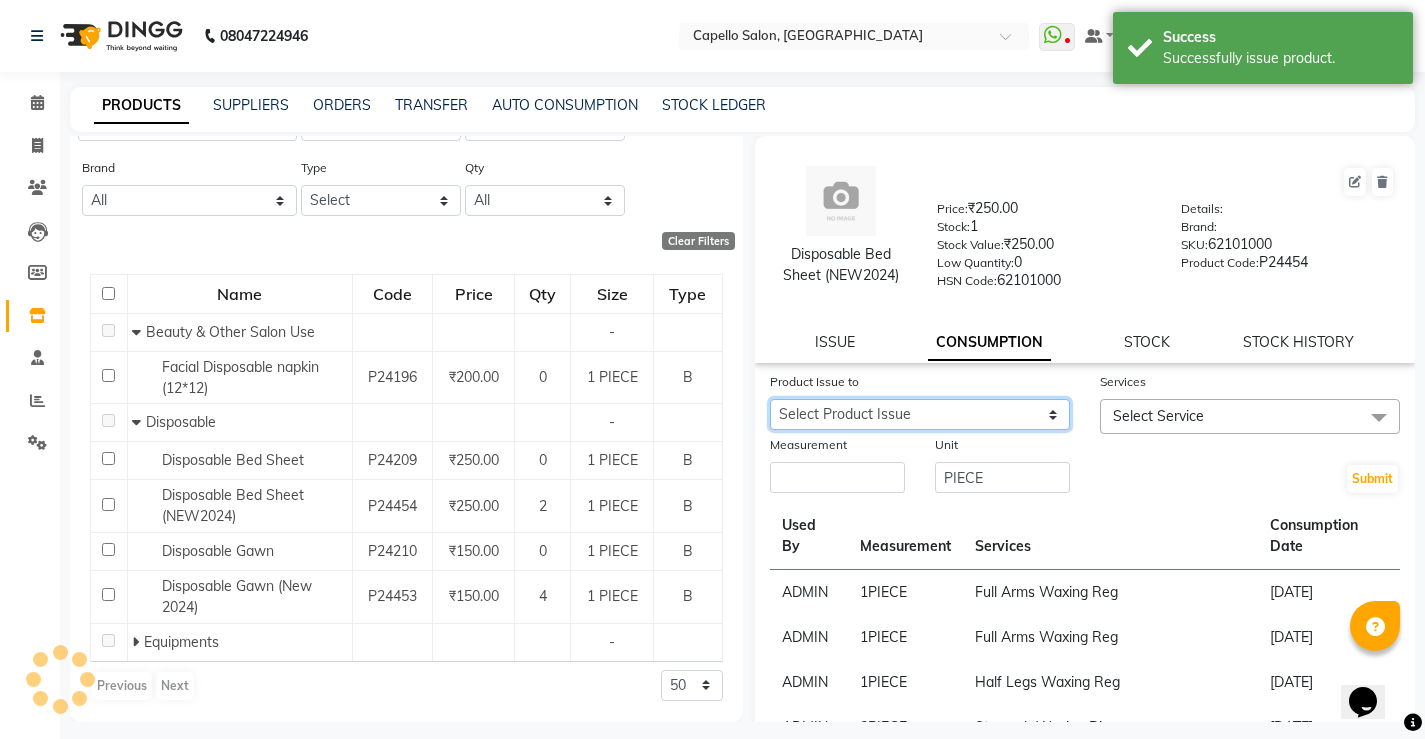 click on "Select Product Issue [DATE], Issued to: MANAGER, Balance: 1" 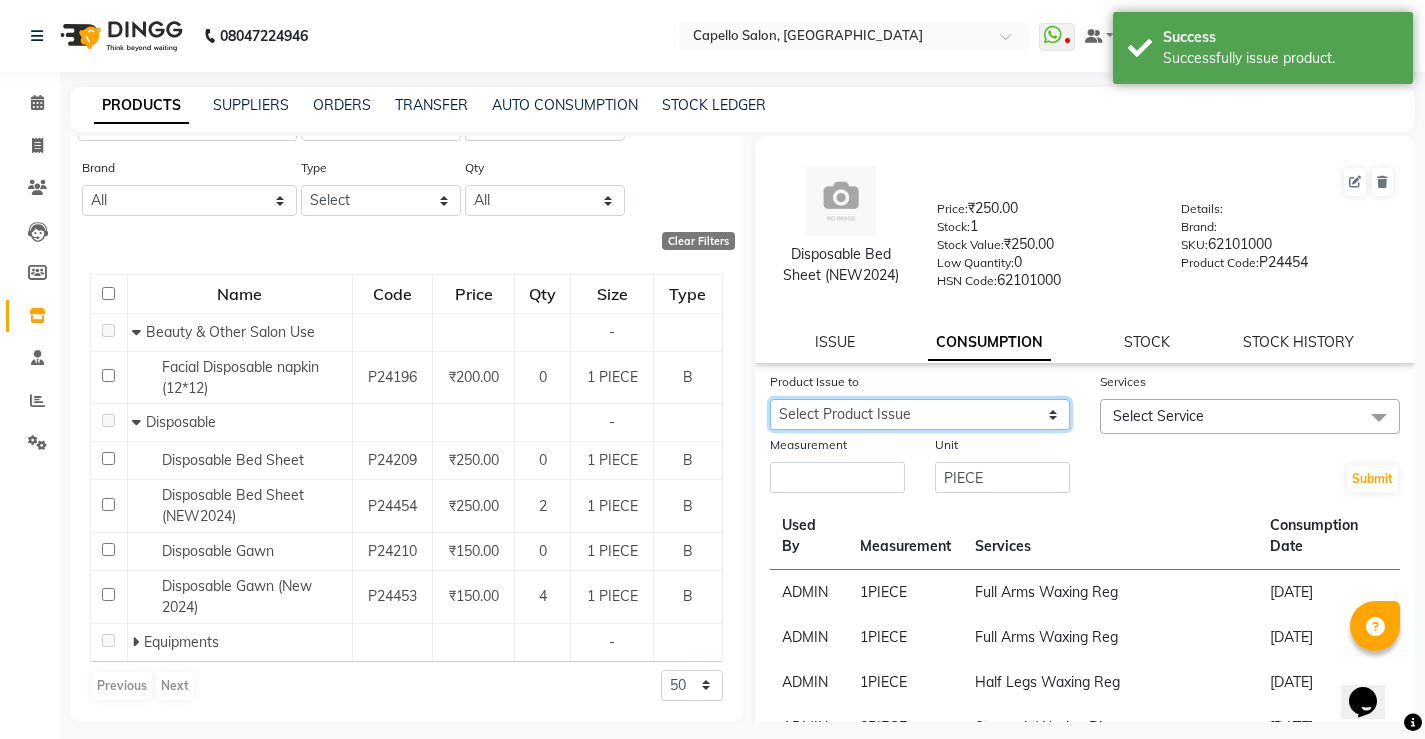 select on "1076166" 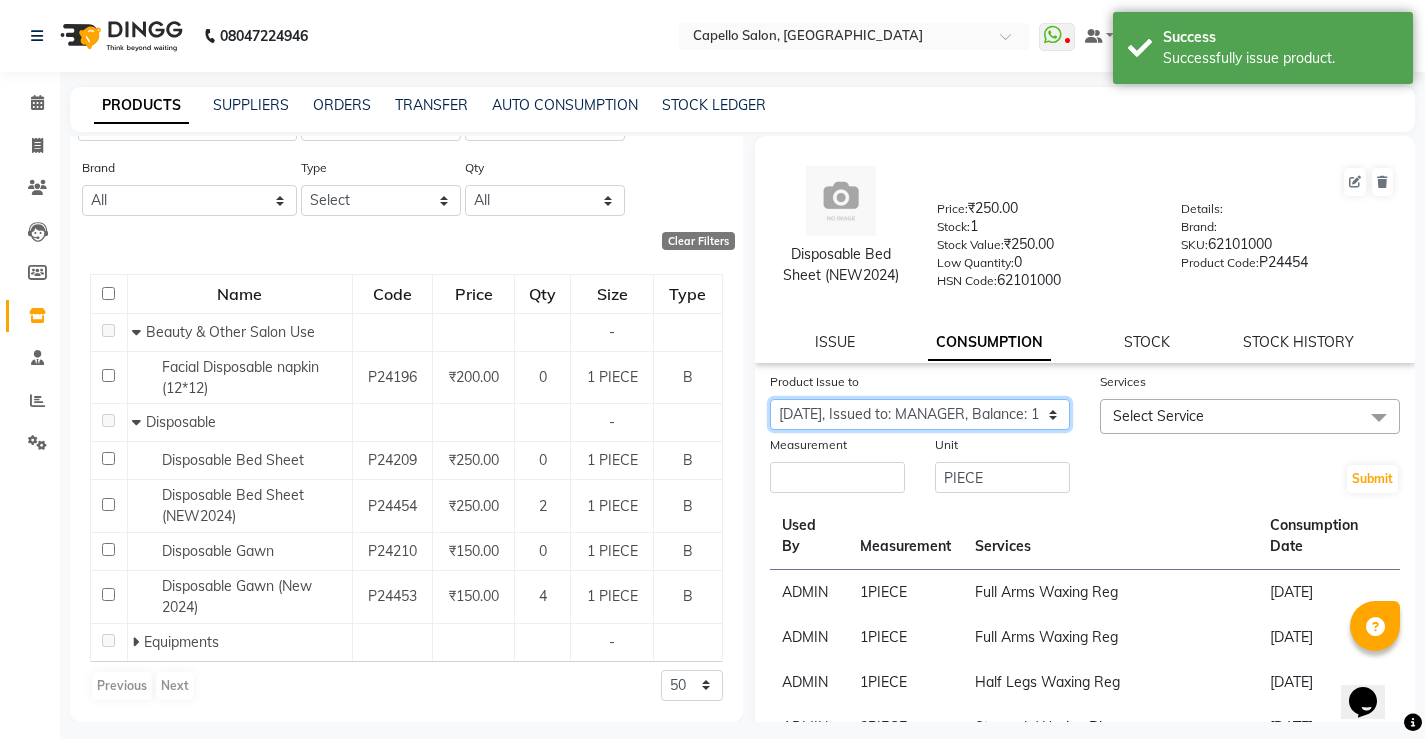 click on "Select Product Issue [DATE], Issued to: MANAGER, Balance: 1" 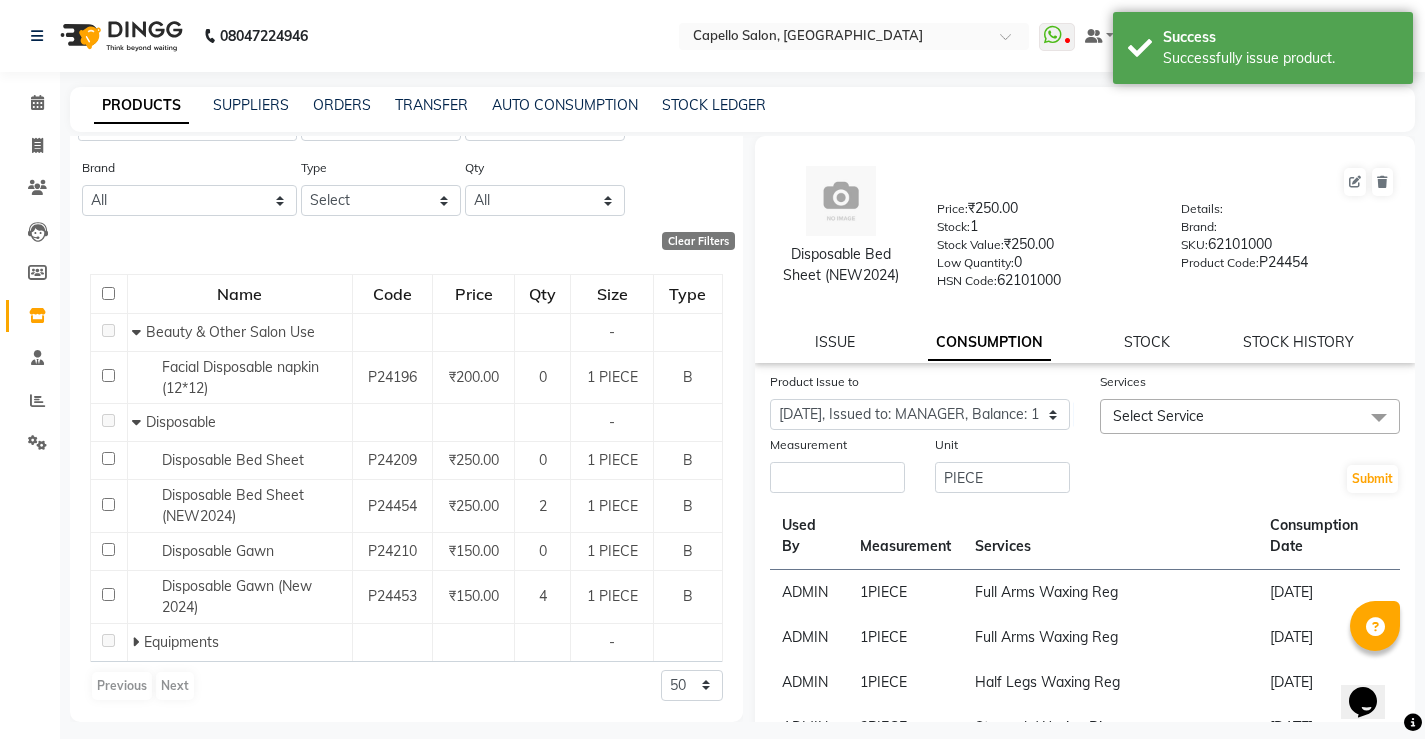 click on "Select Service" 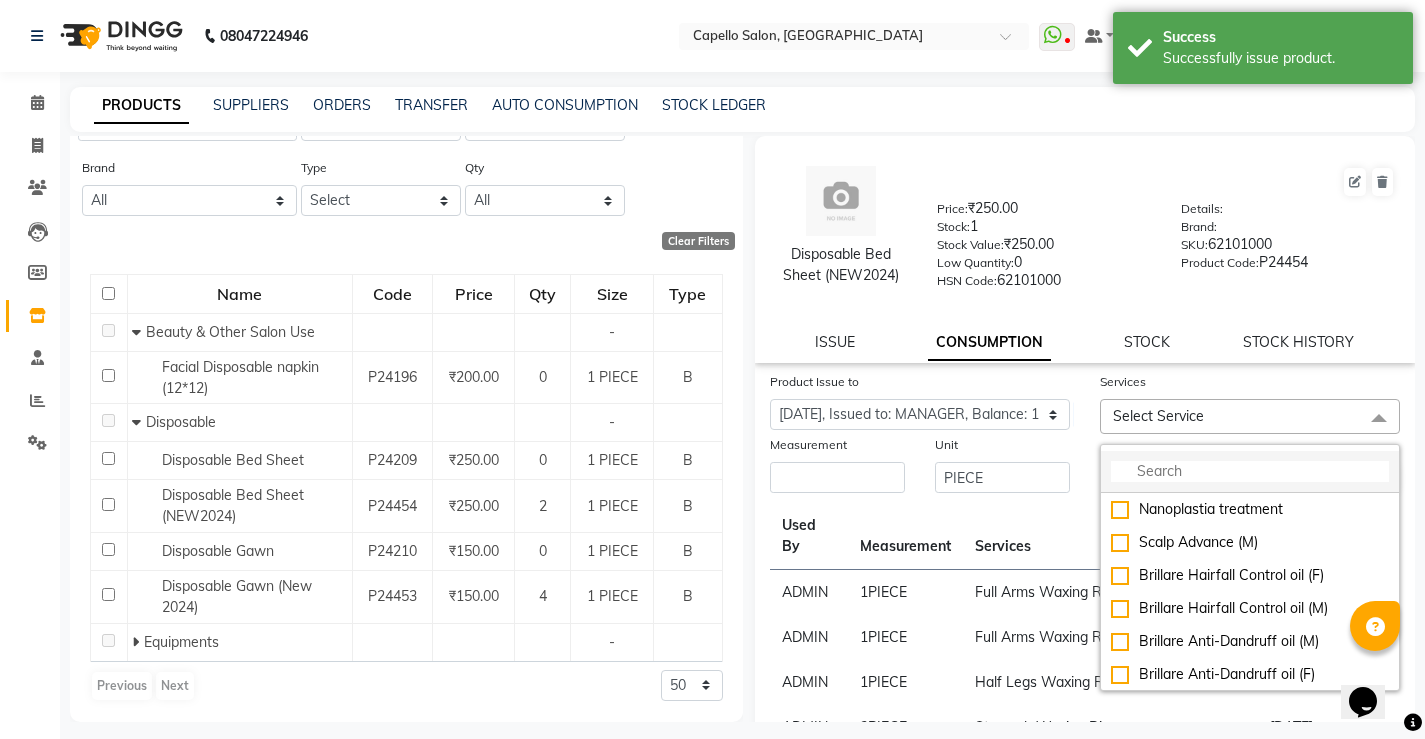 click 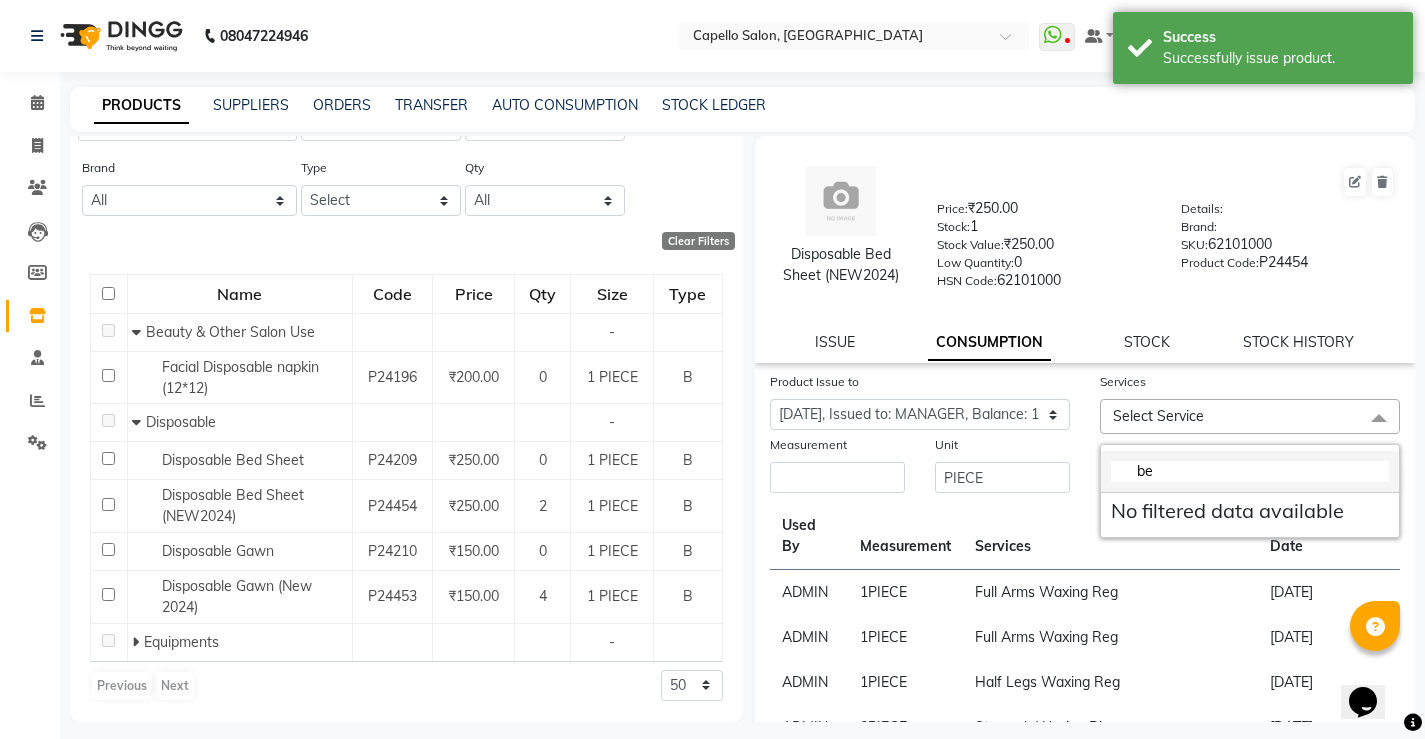 type on "b" 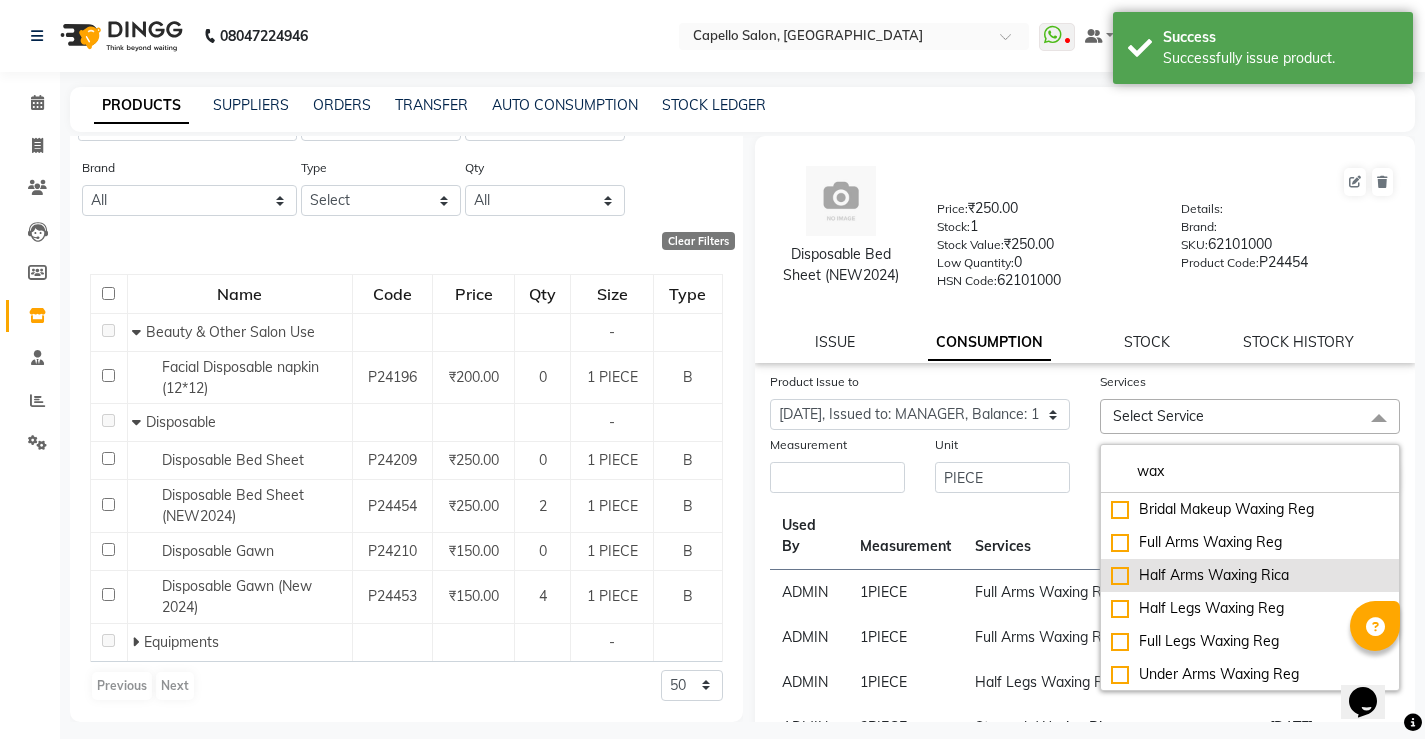 type on "wax" 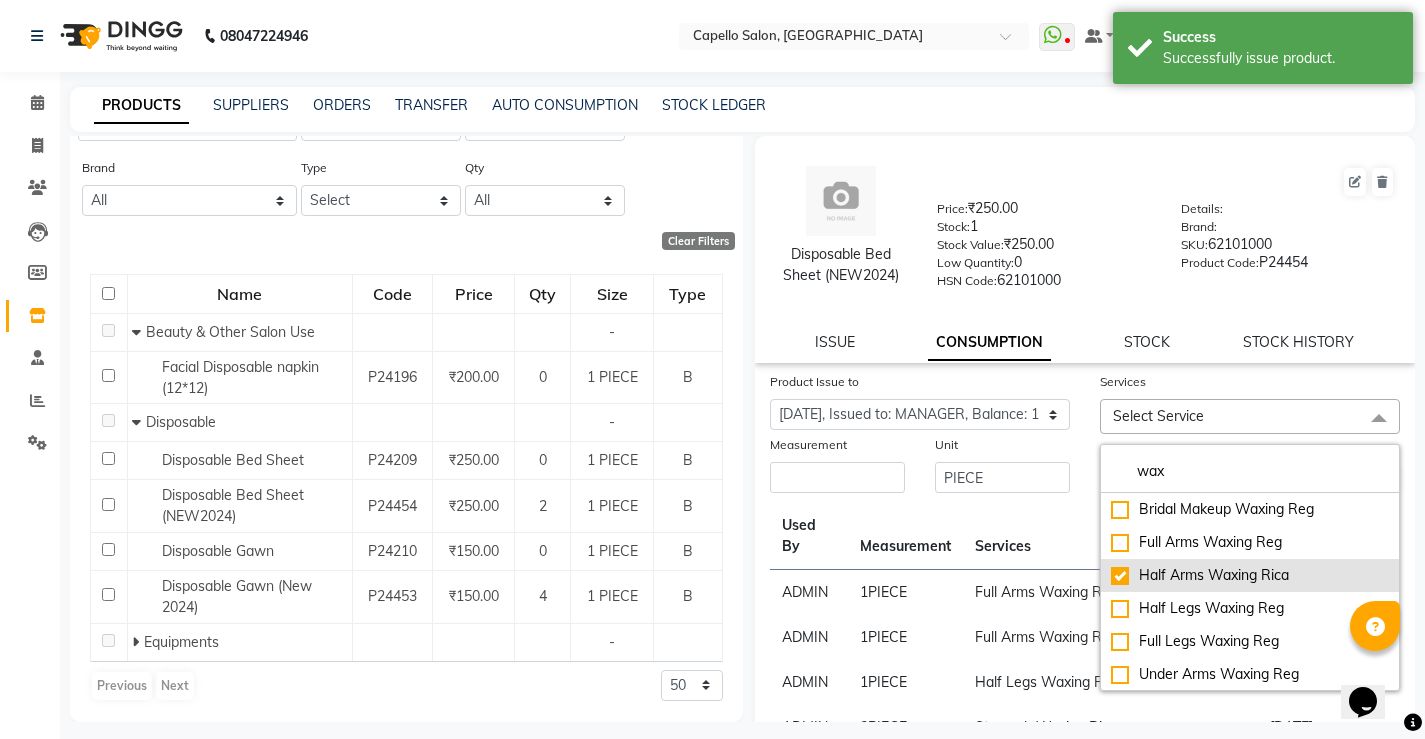 checkbox on "true" 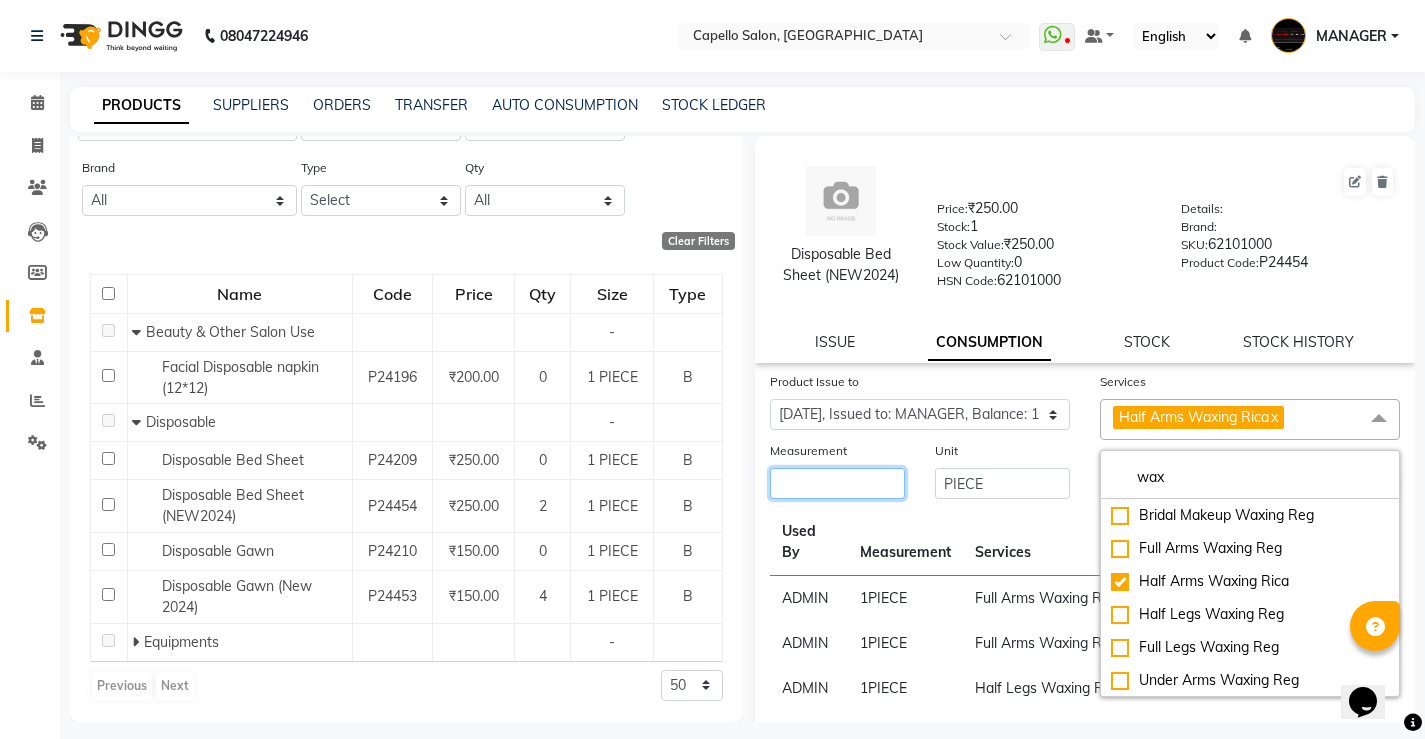 click 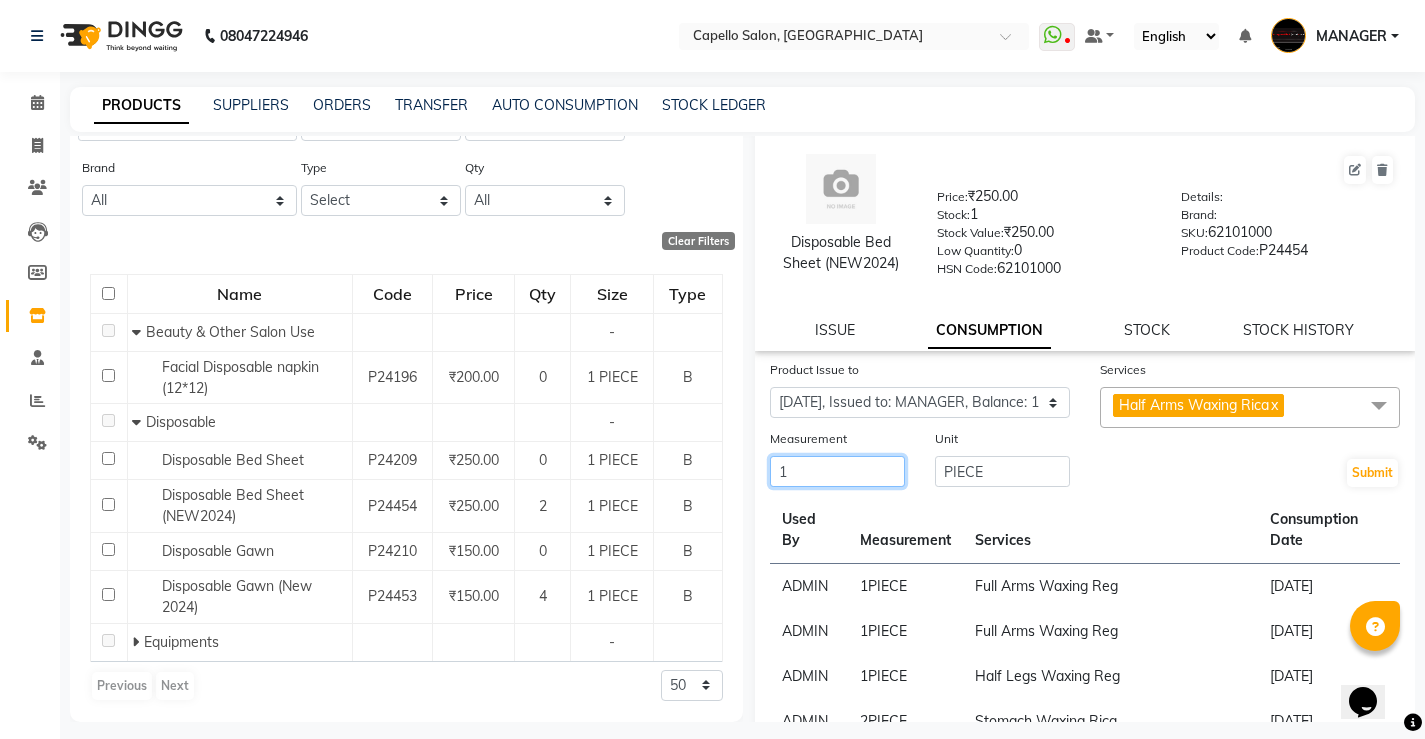 scroll, scrollTop: 0, scrollLeft: 0, axis: both 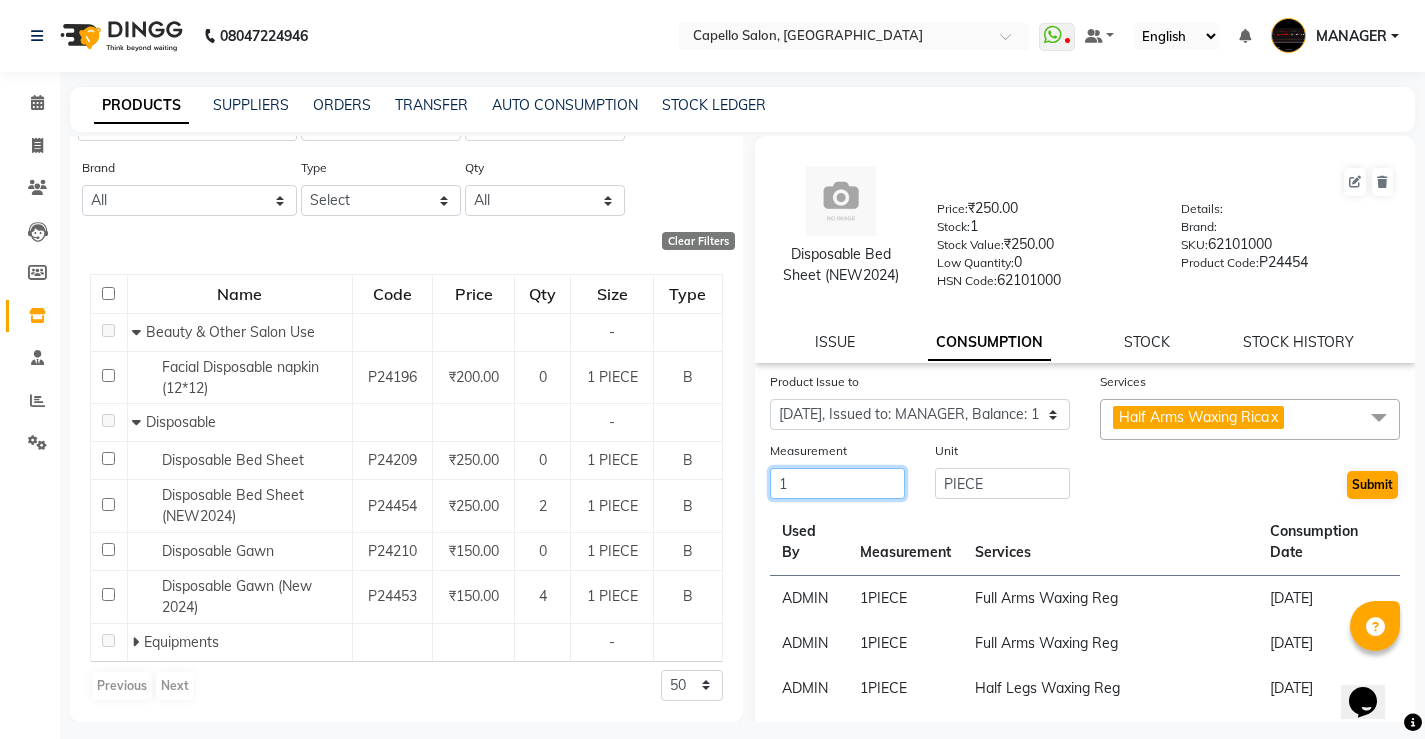 type on "1" 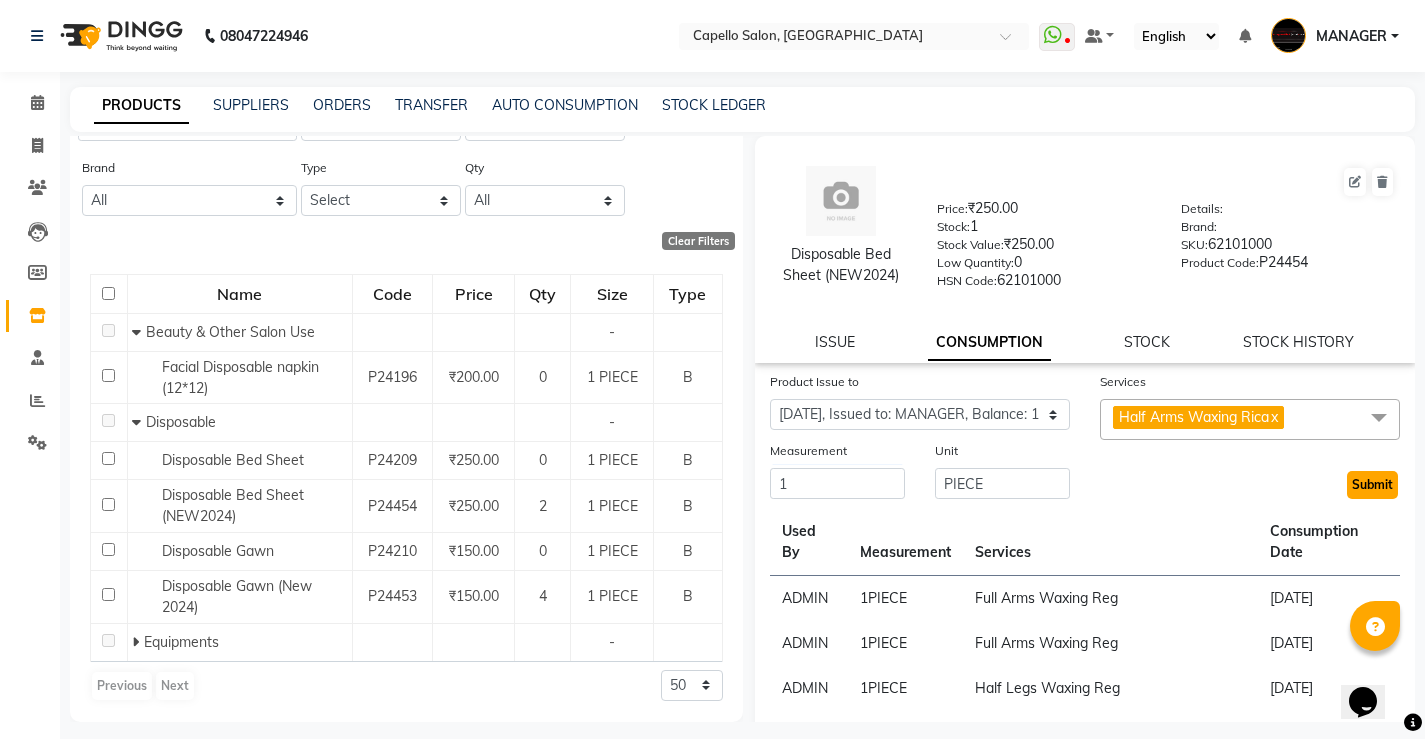 click on "Submit" 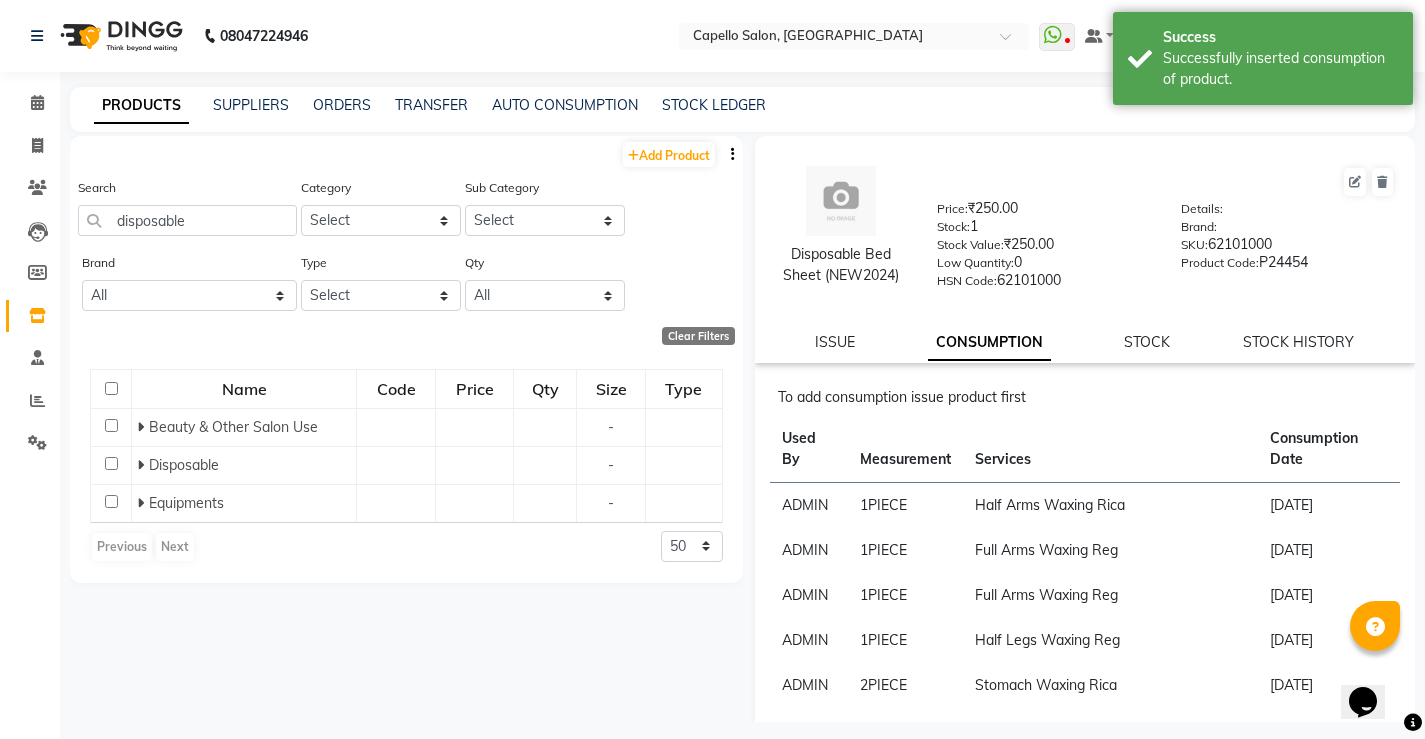 scroll, scrollTop: 0, scrollLeft: 0, axis: both 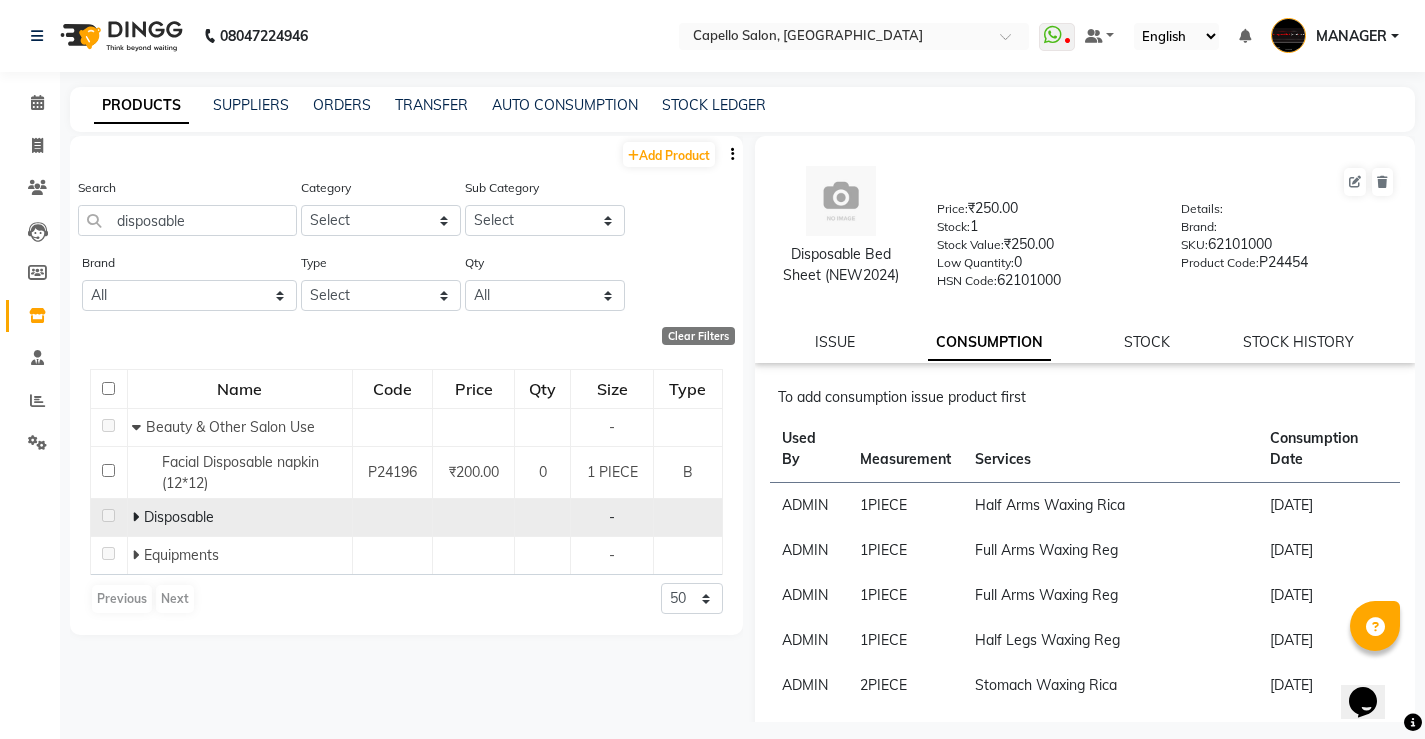 click 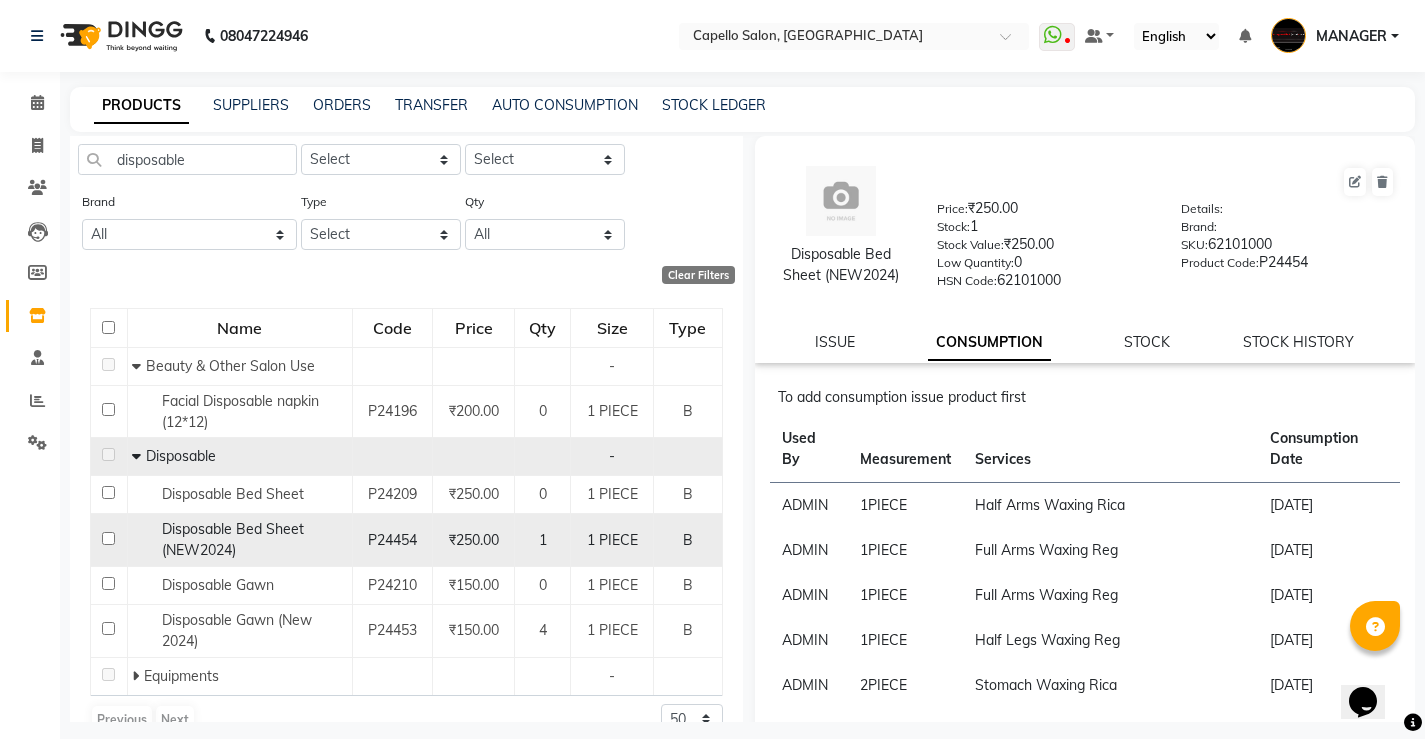 scroll, scrollTop: 95, scrollLeft: 0, axis: vertical 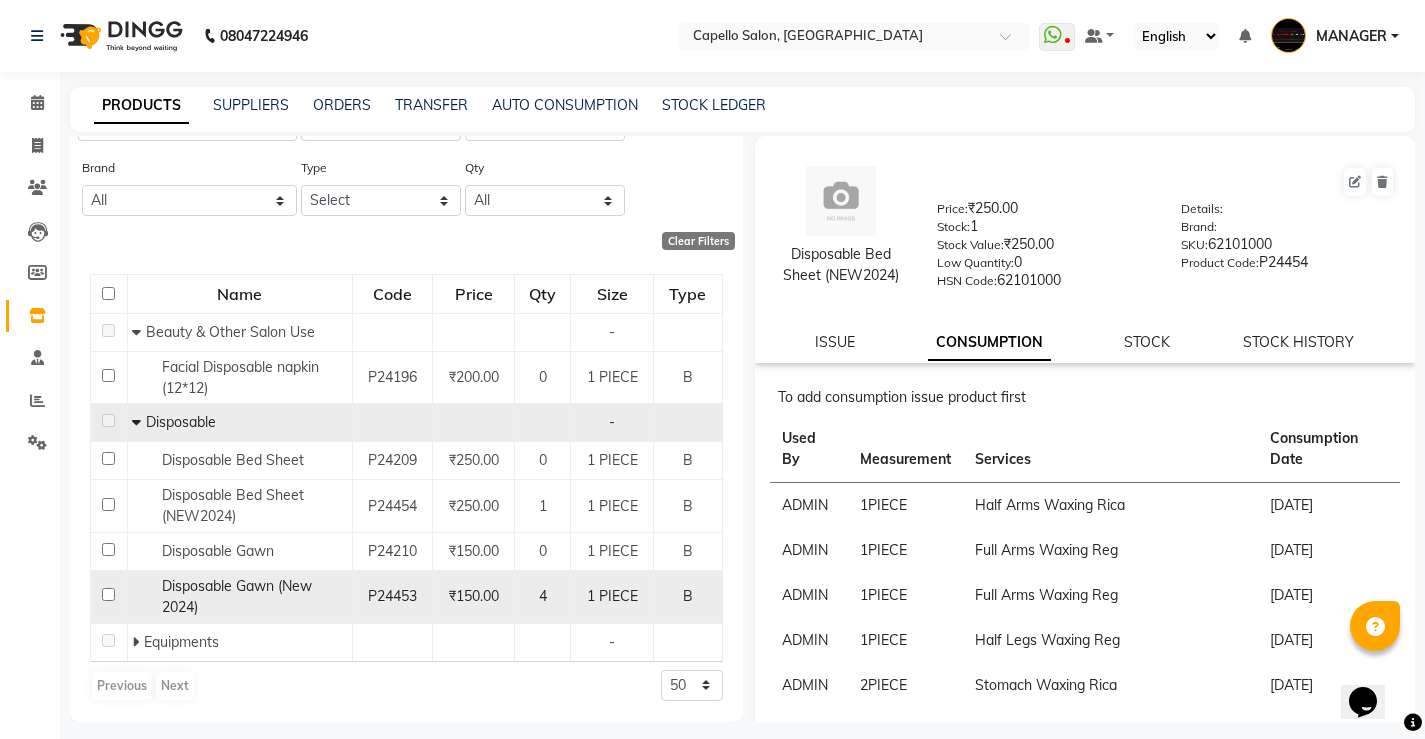 click on "Disposable Gawn (New 2024)" 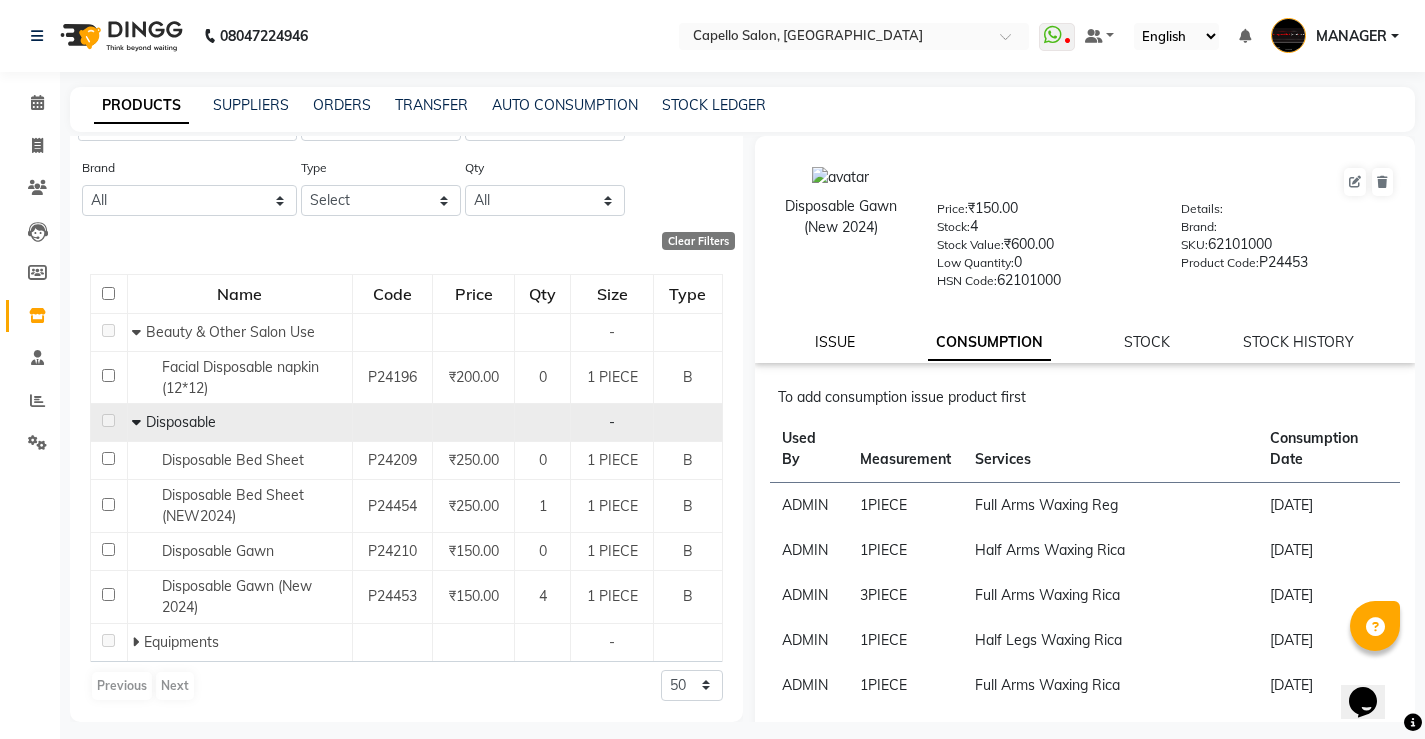 click on "ISSUE" 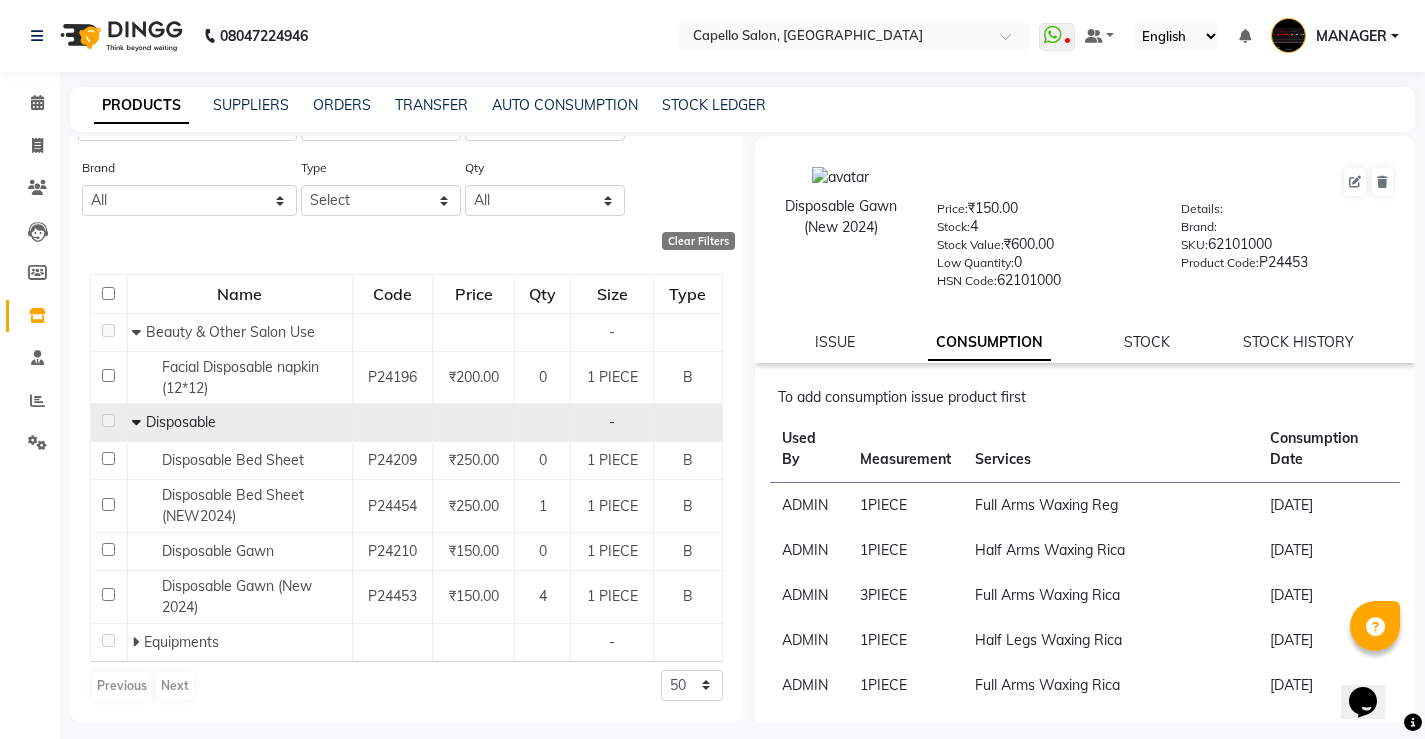 select 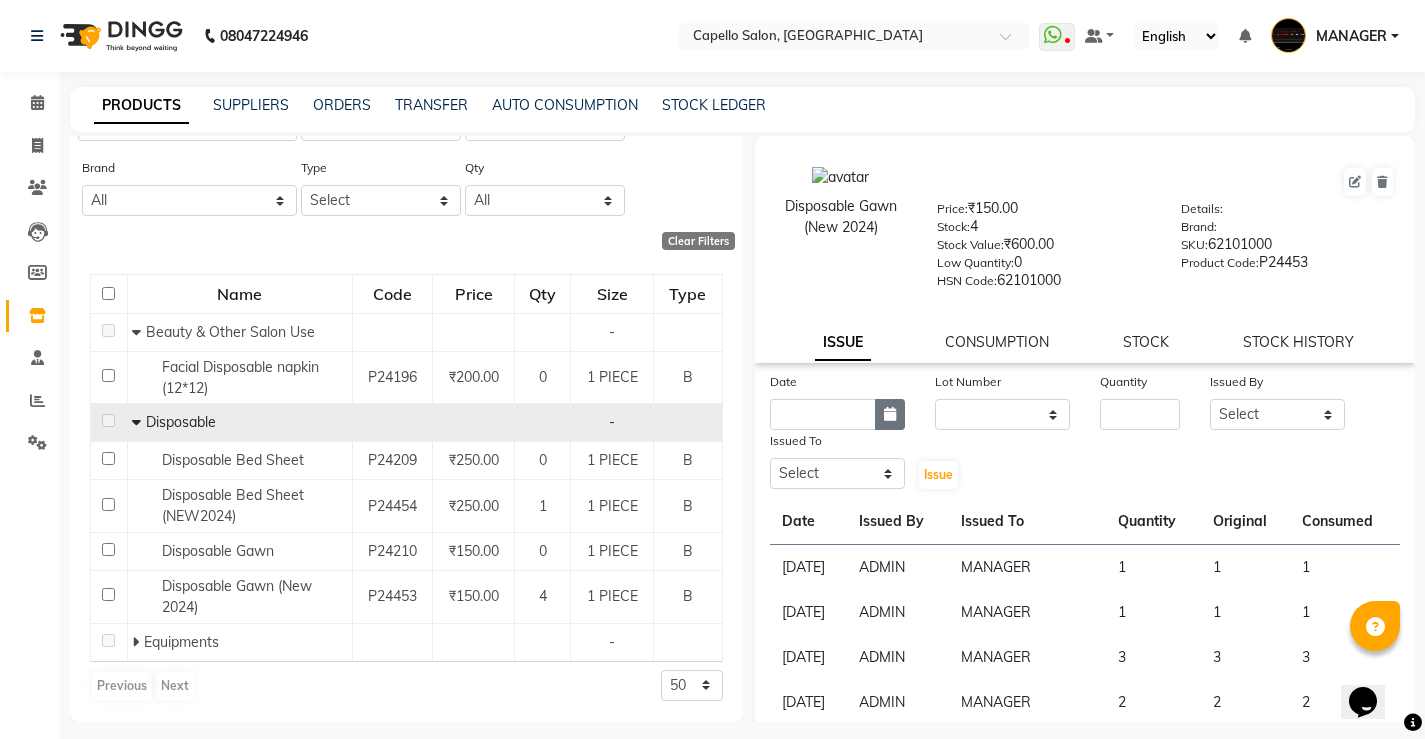 click 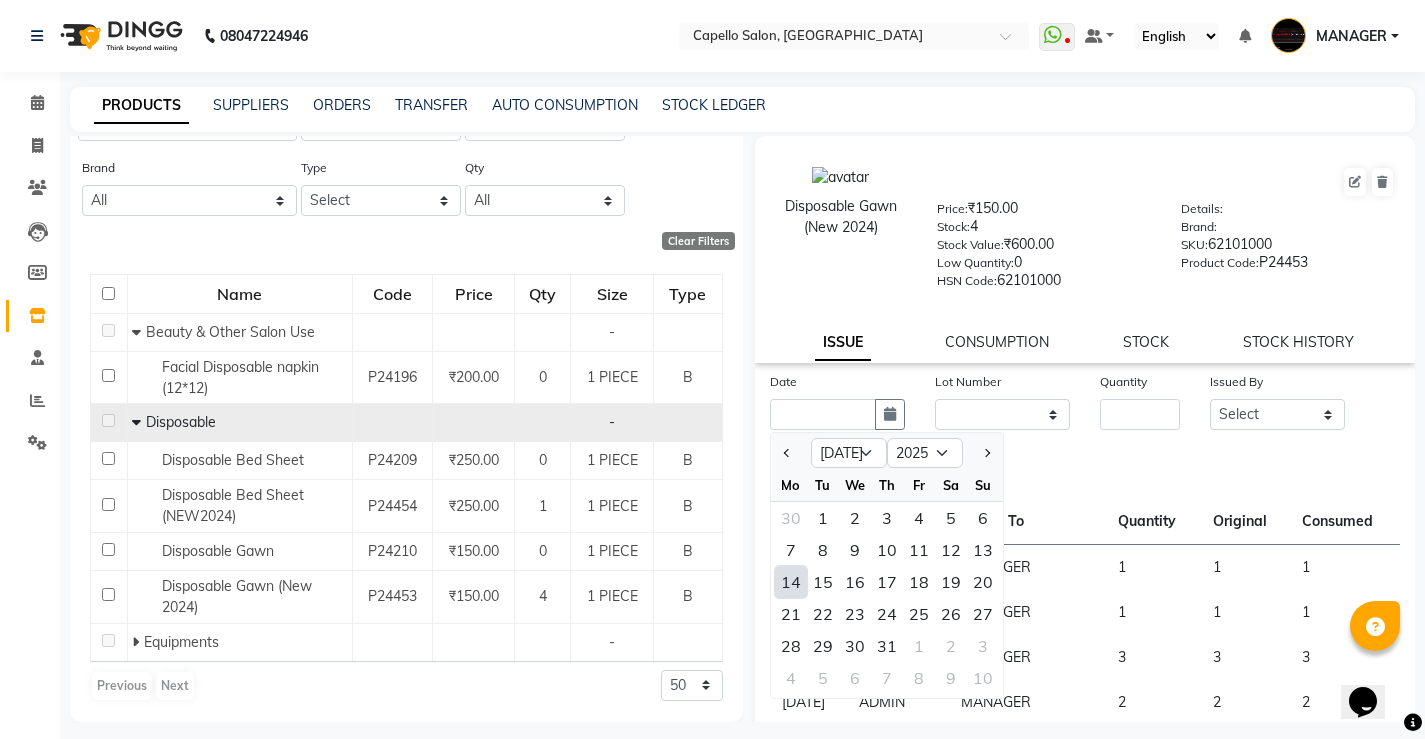 click on "14" 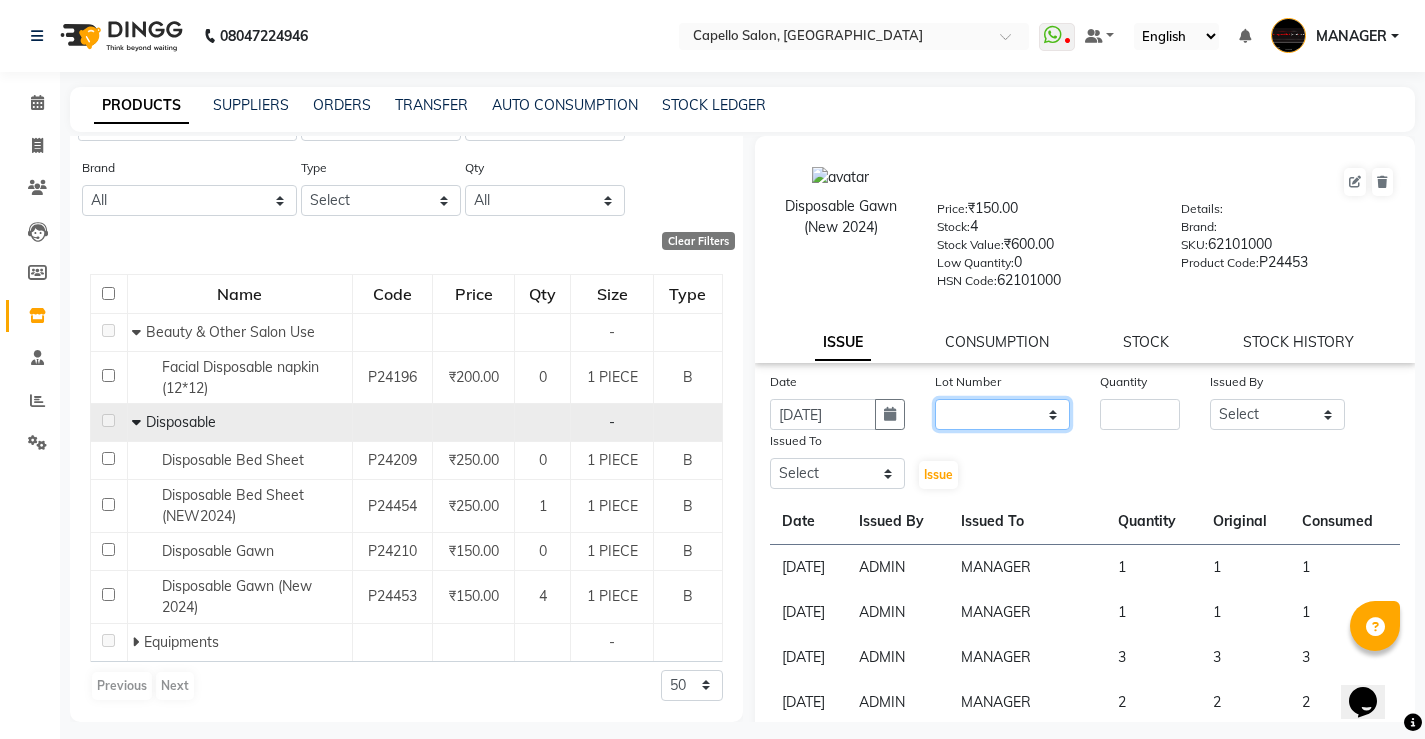 click on "None" 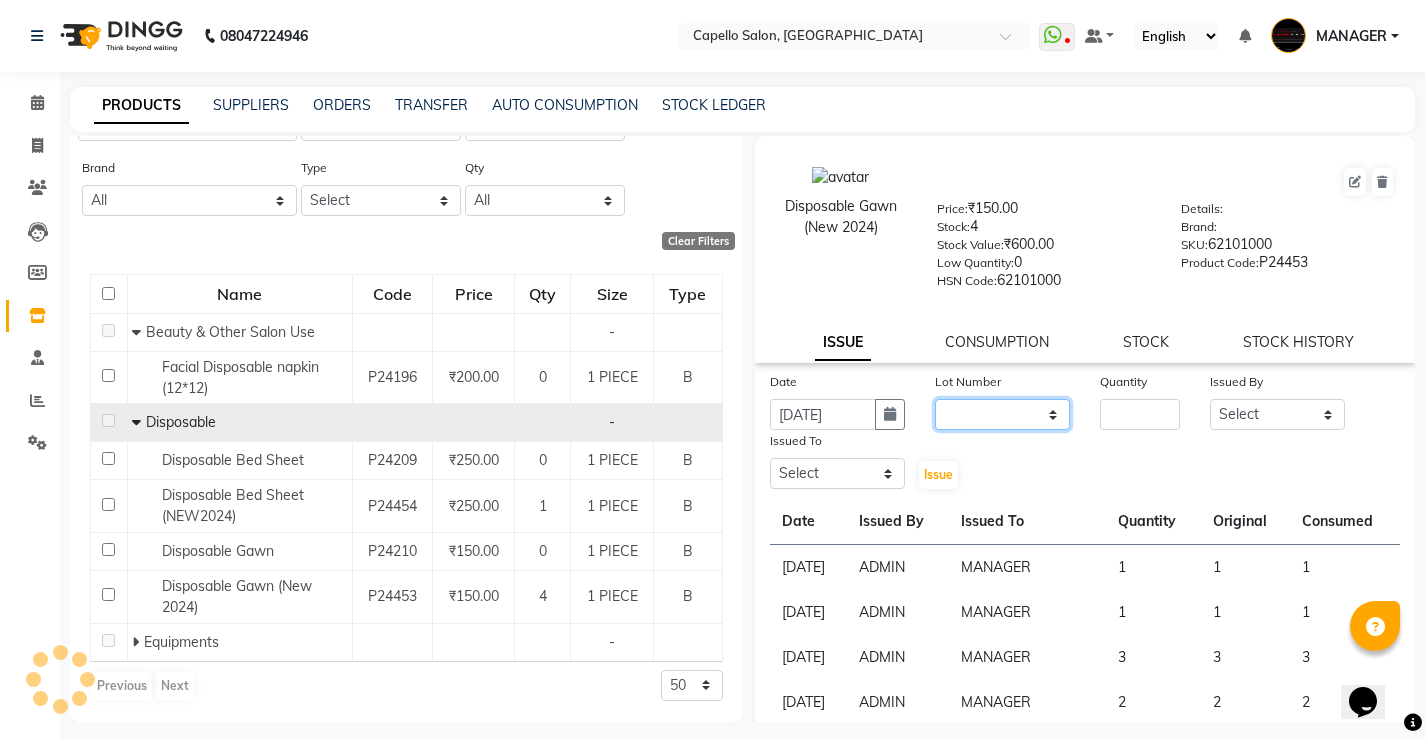 select on "0: null" 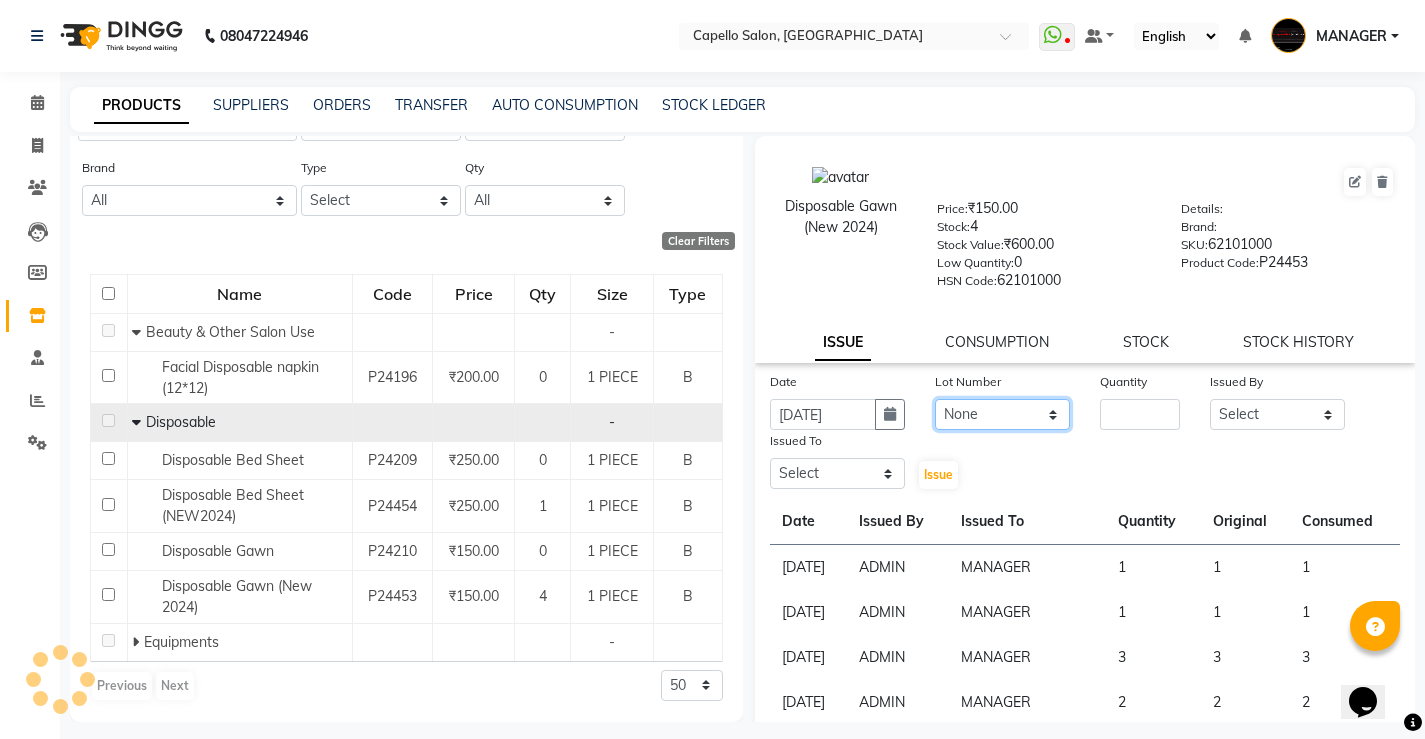 click on "None" 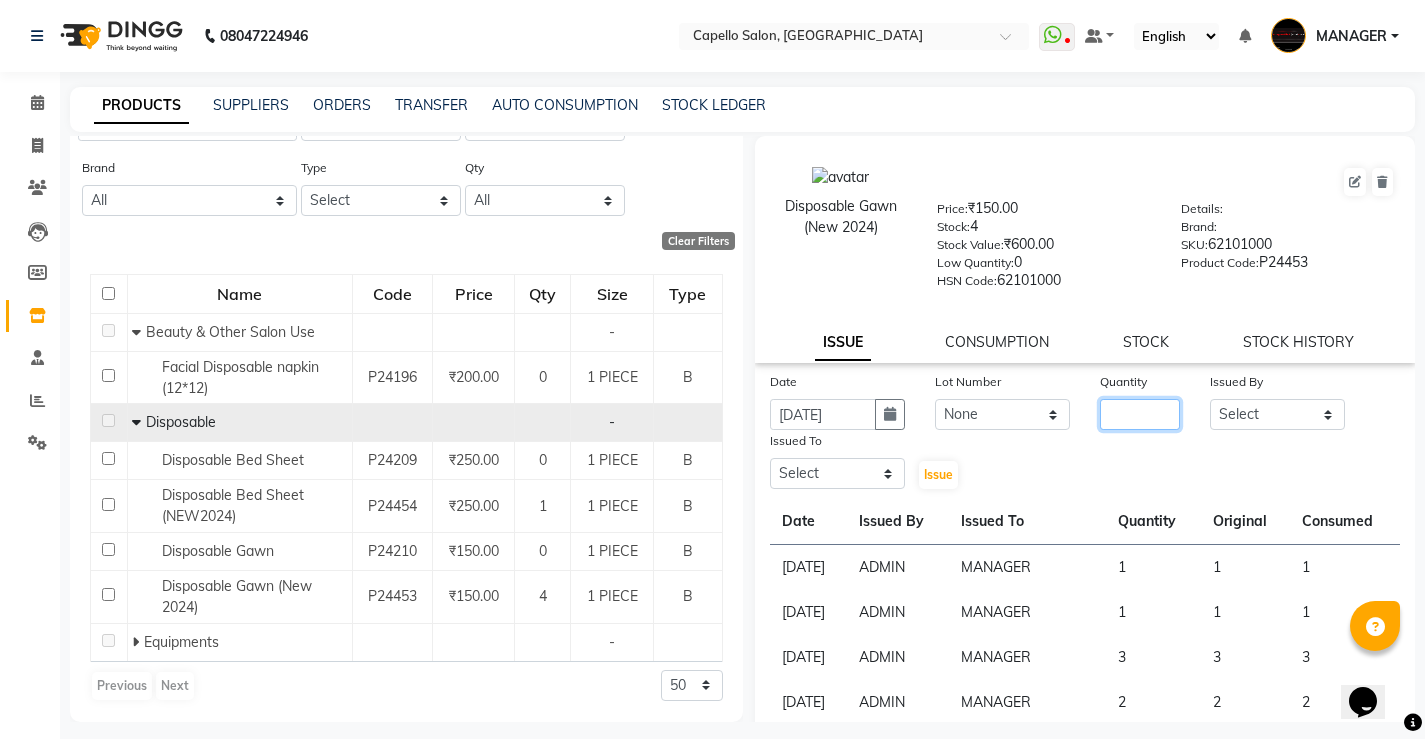 click 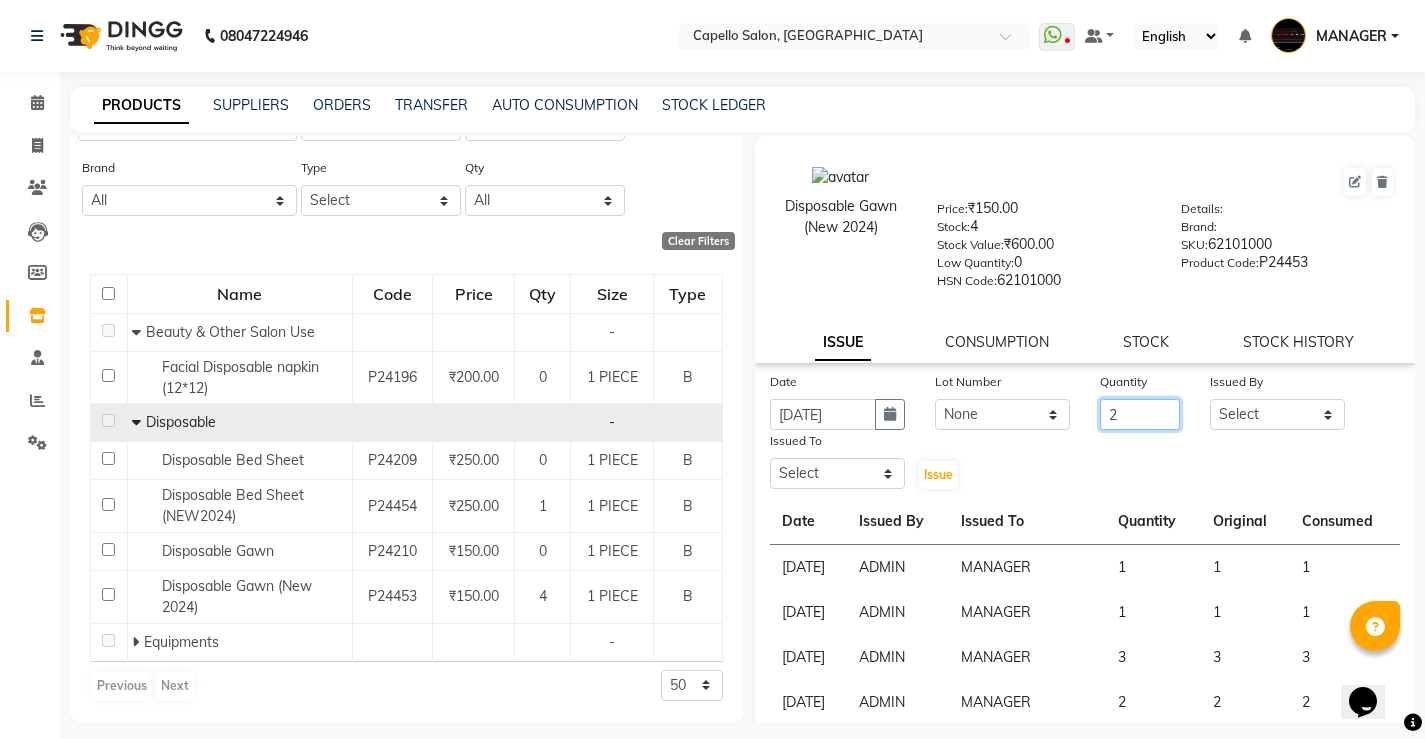 type on "2" 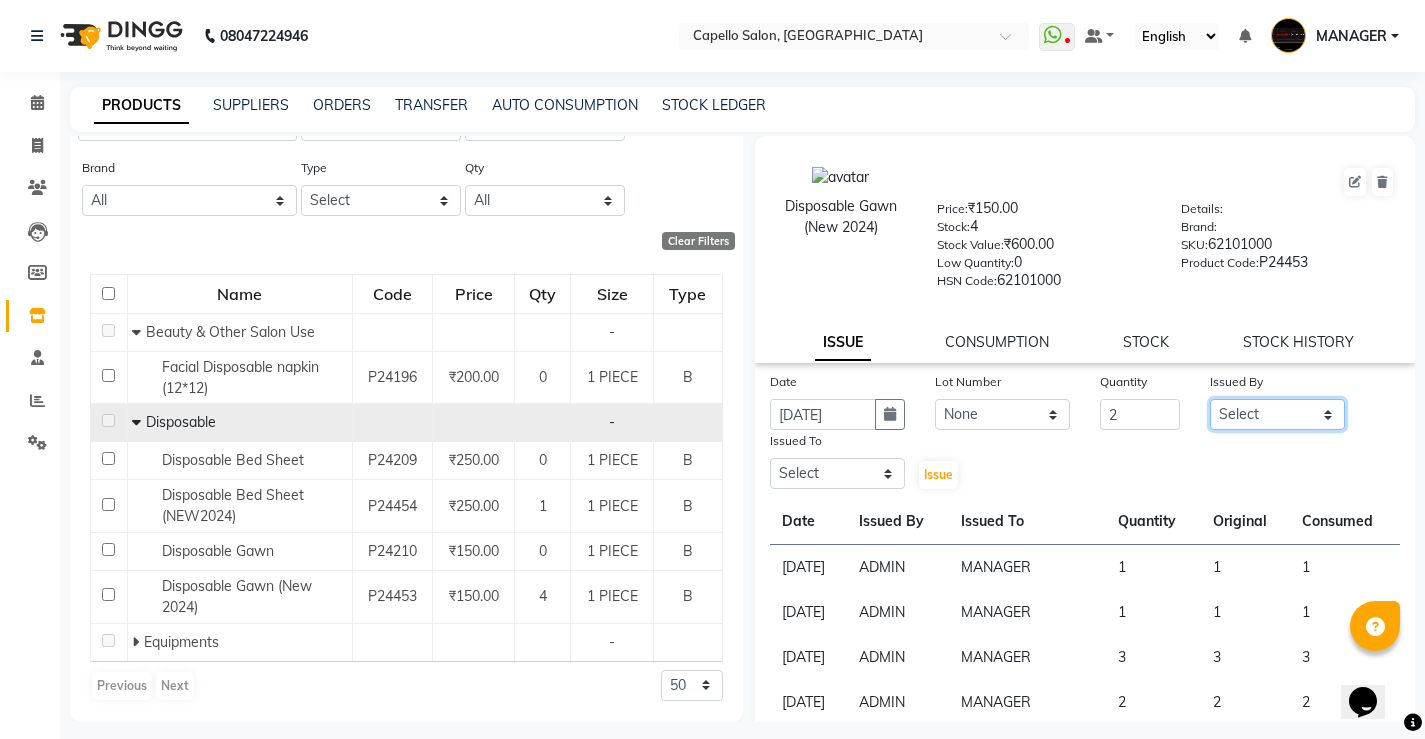 click on "Select [PERSON_NAME] [PERSON_NAME] MANAGER [PERSON_NAME]  [PERSON_NAME] [PERSON_NAME] [PERSON_NAME]" 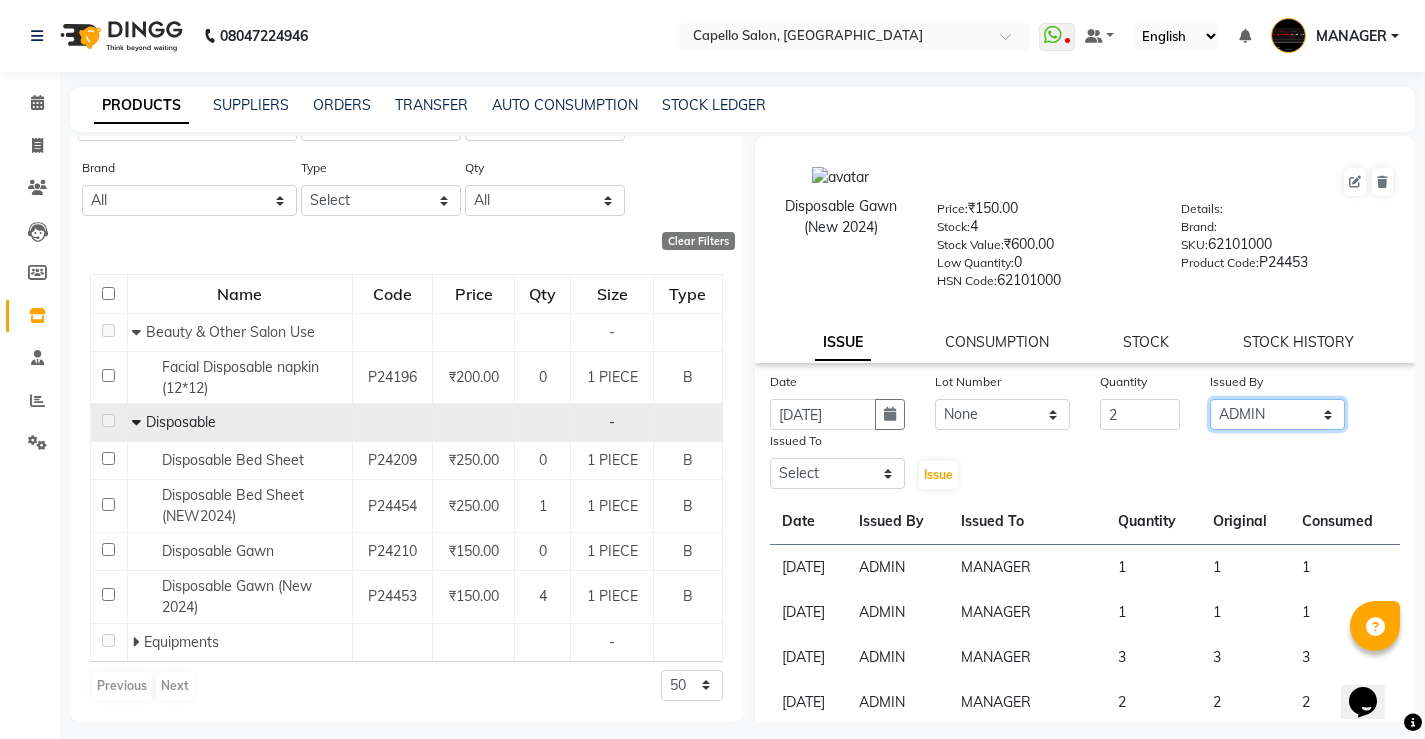 click on "Select [PERSON_NAME] [PERSON_NAME] MANAGER [PERSON_NAME]  [PERSON_NAME] [PERSON_NAME] [PERSON_NAME]" 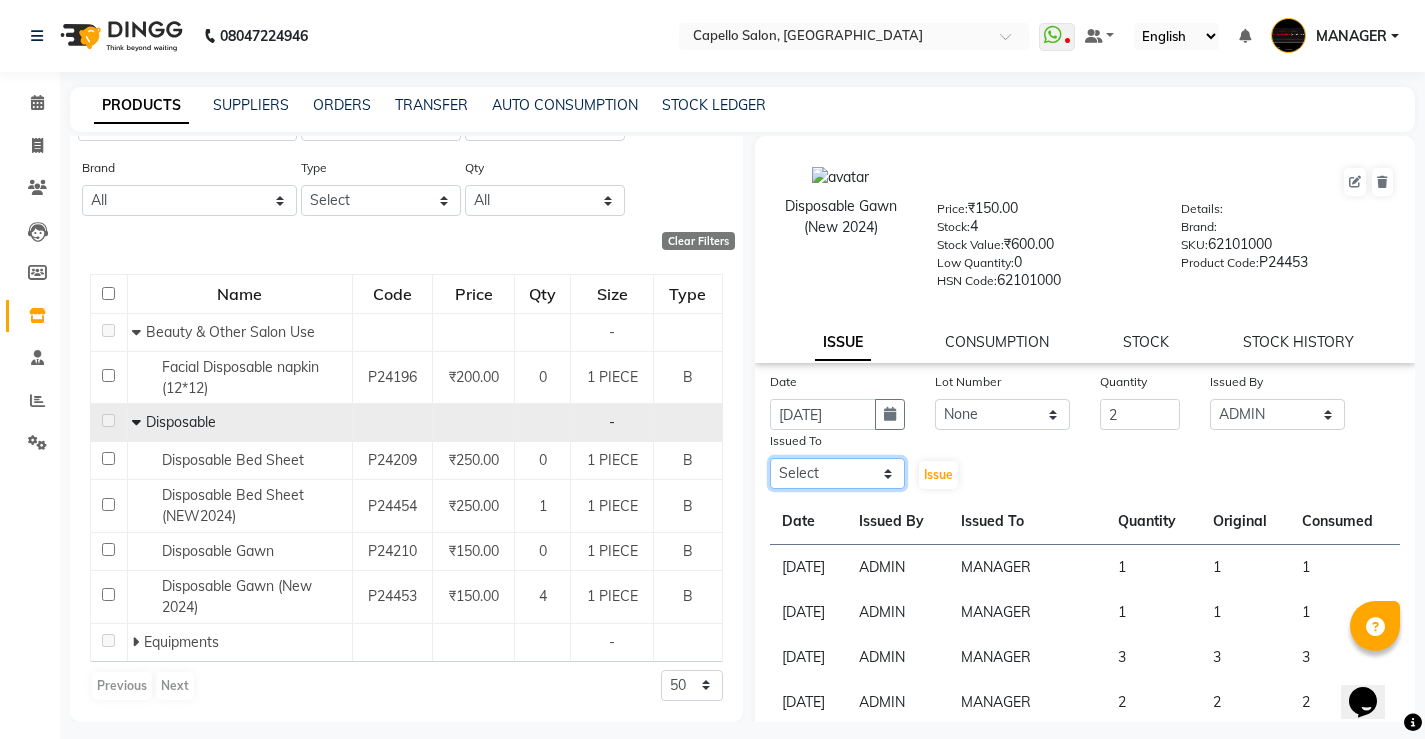 click on "Select [PERSON_NAME] [PERSON_NAME] MANAGER [PERSON_NAME]  [PERSON_NAME] [PERSON_NAME] [PERSON_NAME]" 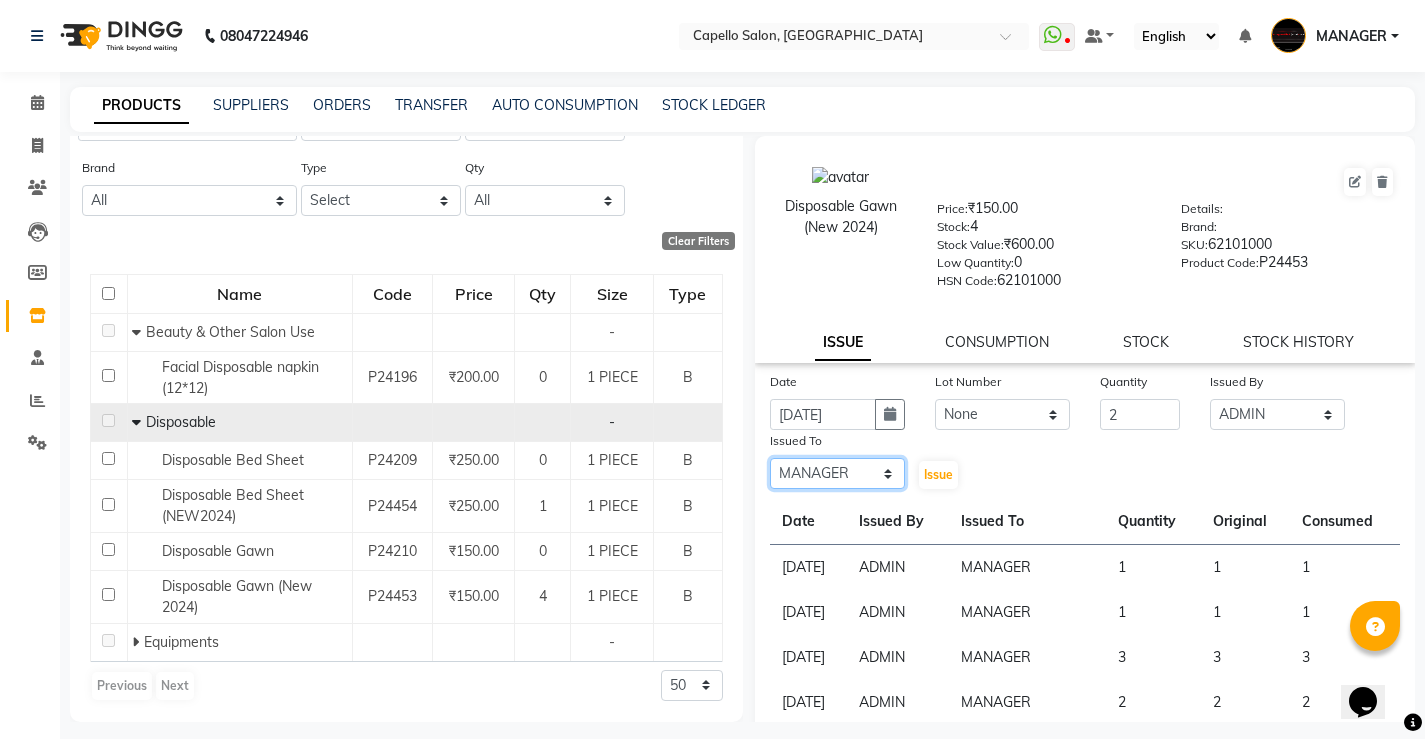 click on "Select [PERSON_NAME] [PERSON_NAME] MANAGER [PERSON_NAME]  [PERSON_NAME] [PERSON_NAME] [PERSON_NAME]" 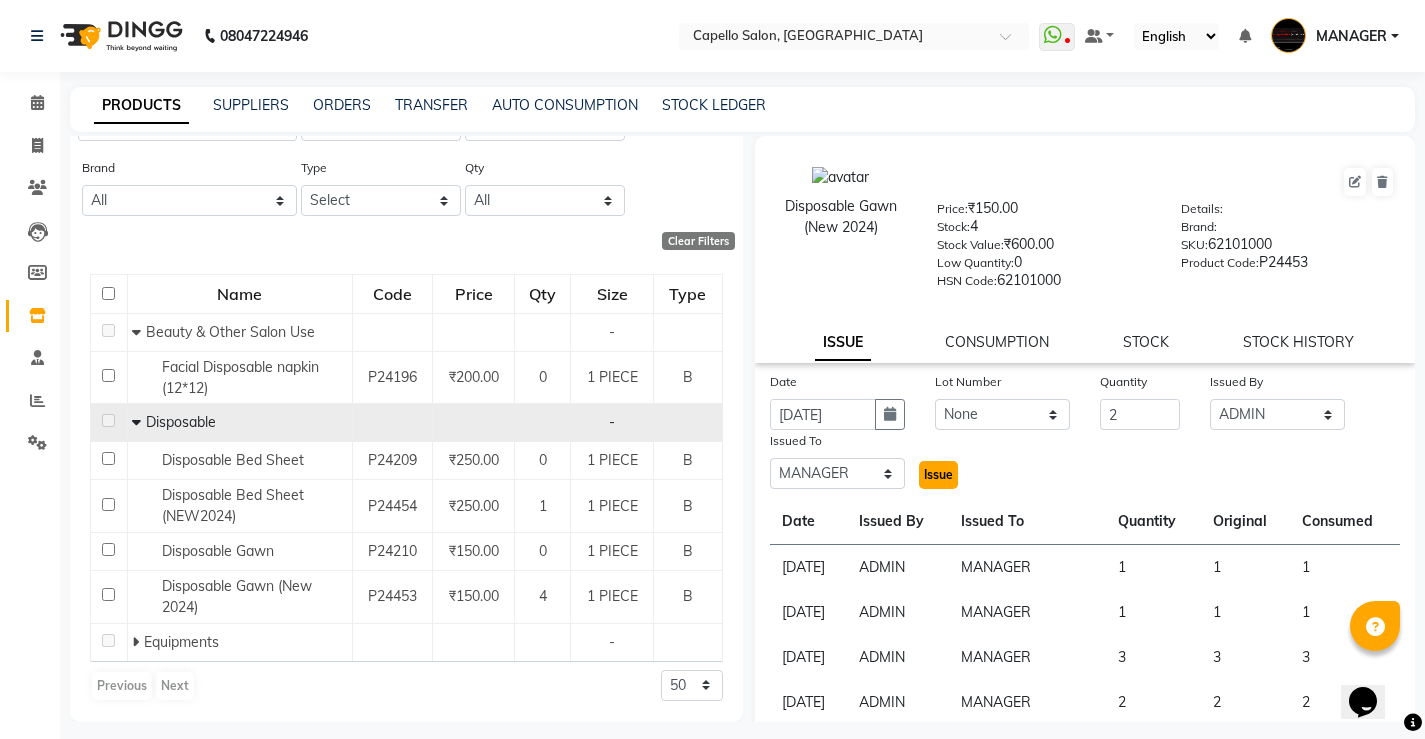 click on "Issue" 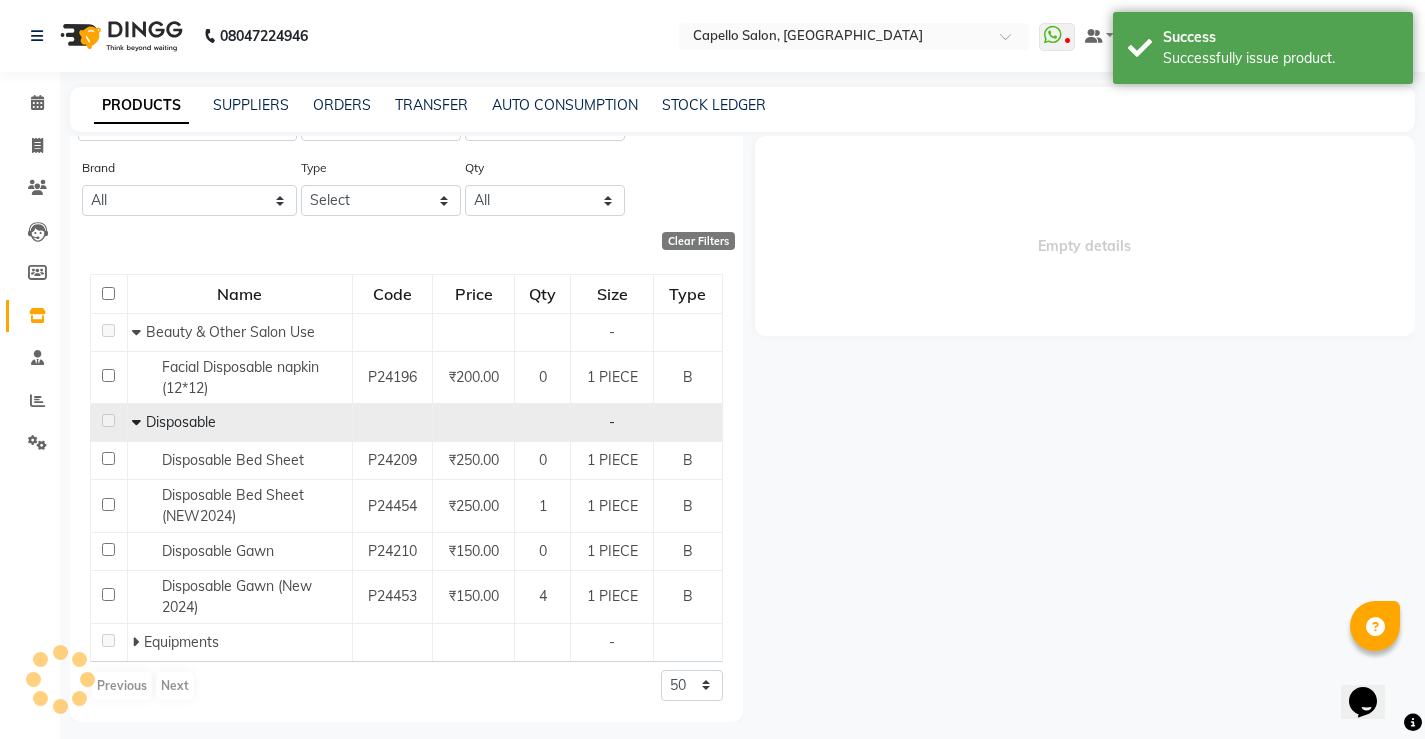 select 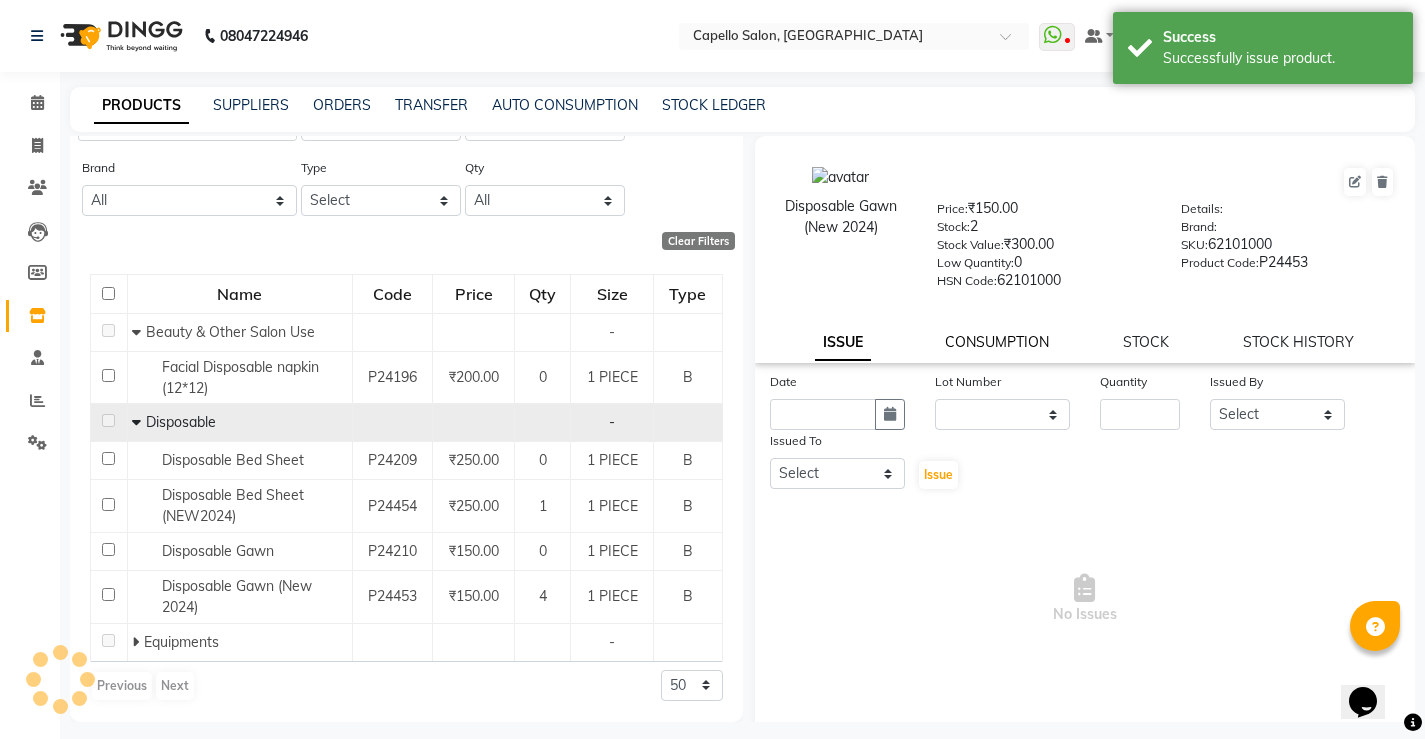 drag, startPoint x: 1016, startPoint y: 336, endPoint x: 968, endPoint y: 343, distance: 48.507732 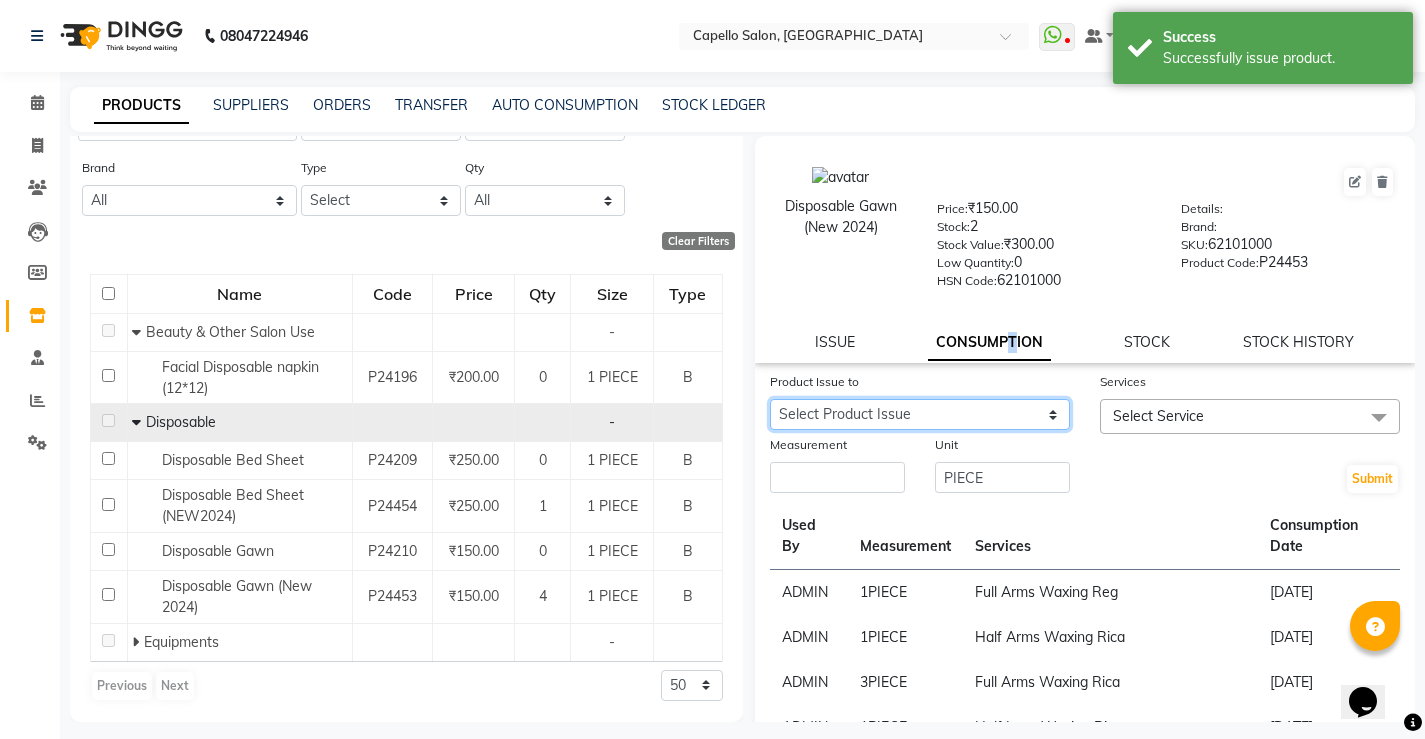 click on "Select Product Issue [DATE], Issued to: MANAGER, Balance: 2" 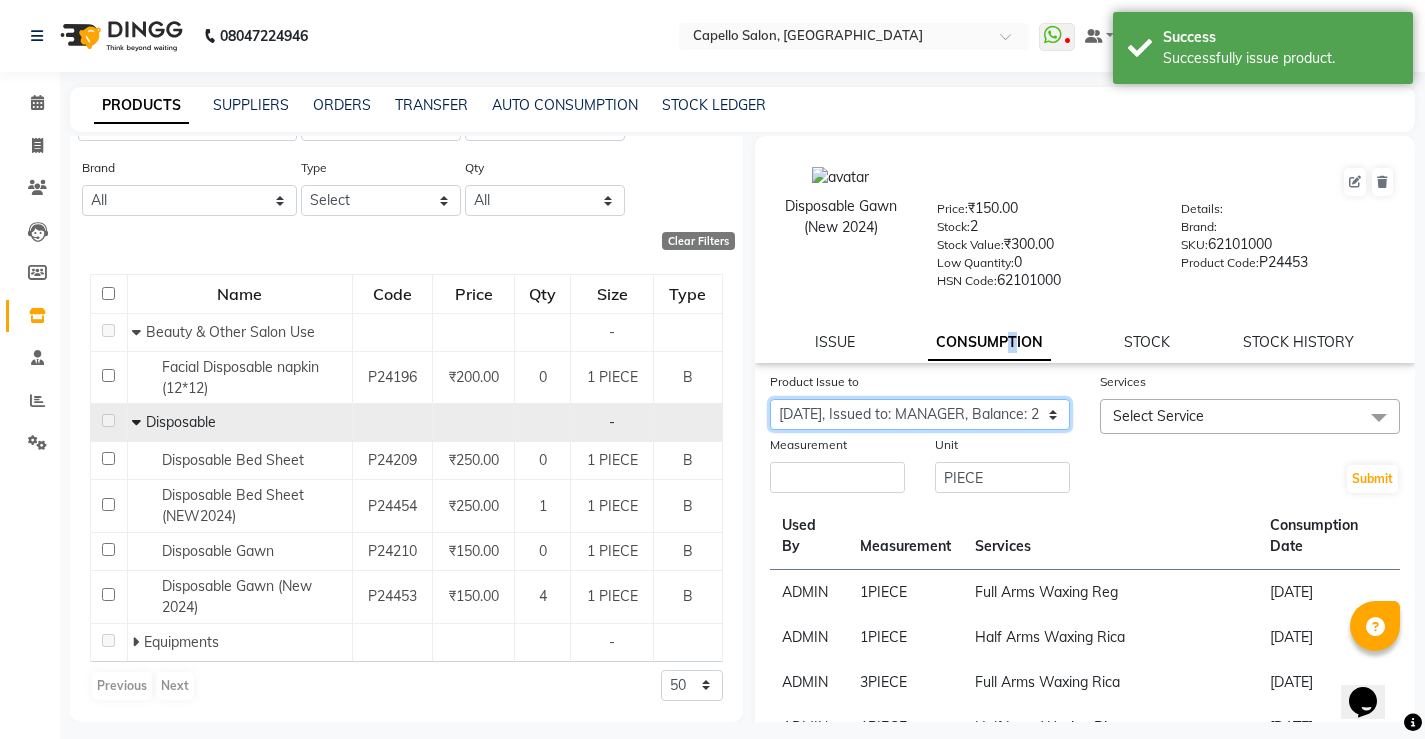 click on "Select Product Issue [DATE], Issued to: MANAGER, Balance: 2" 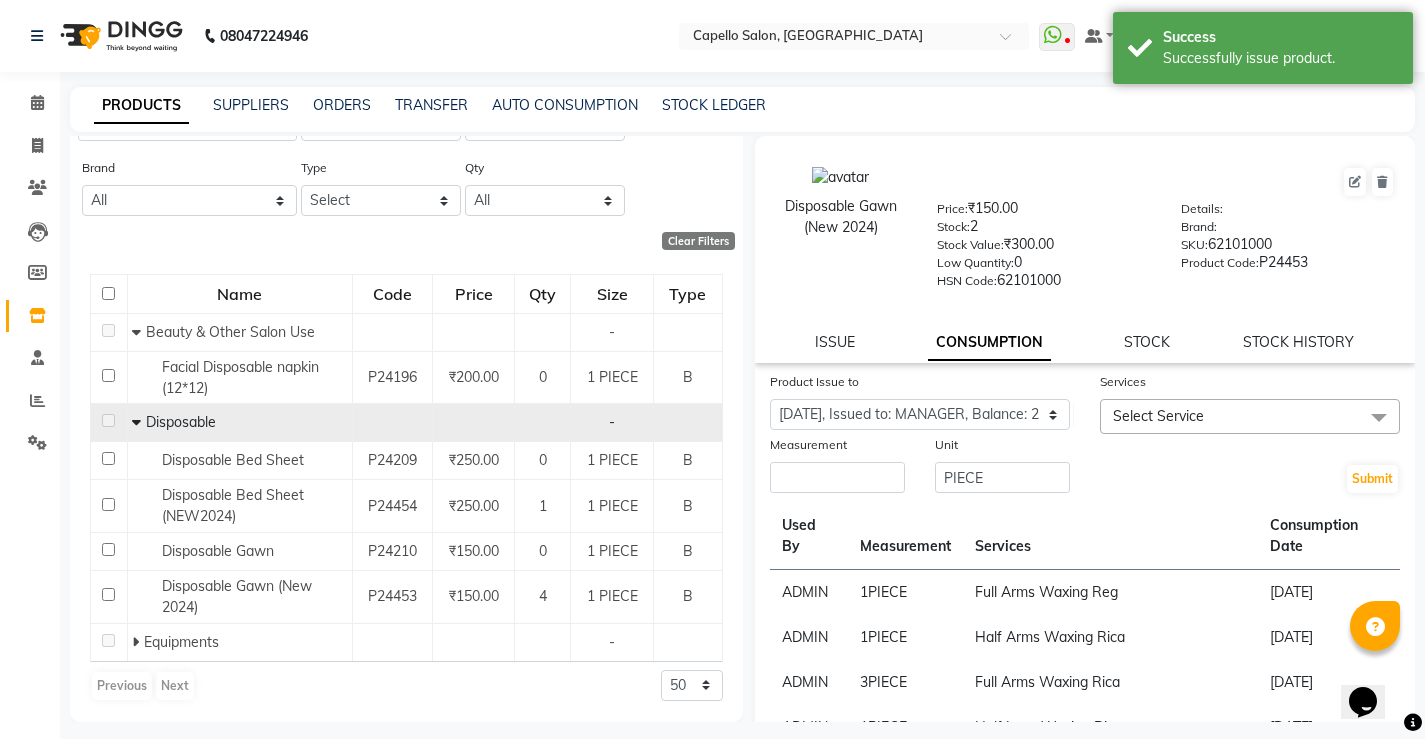 click on "Select Service" 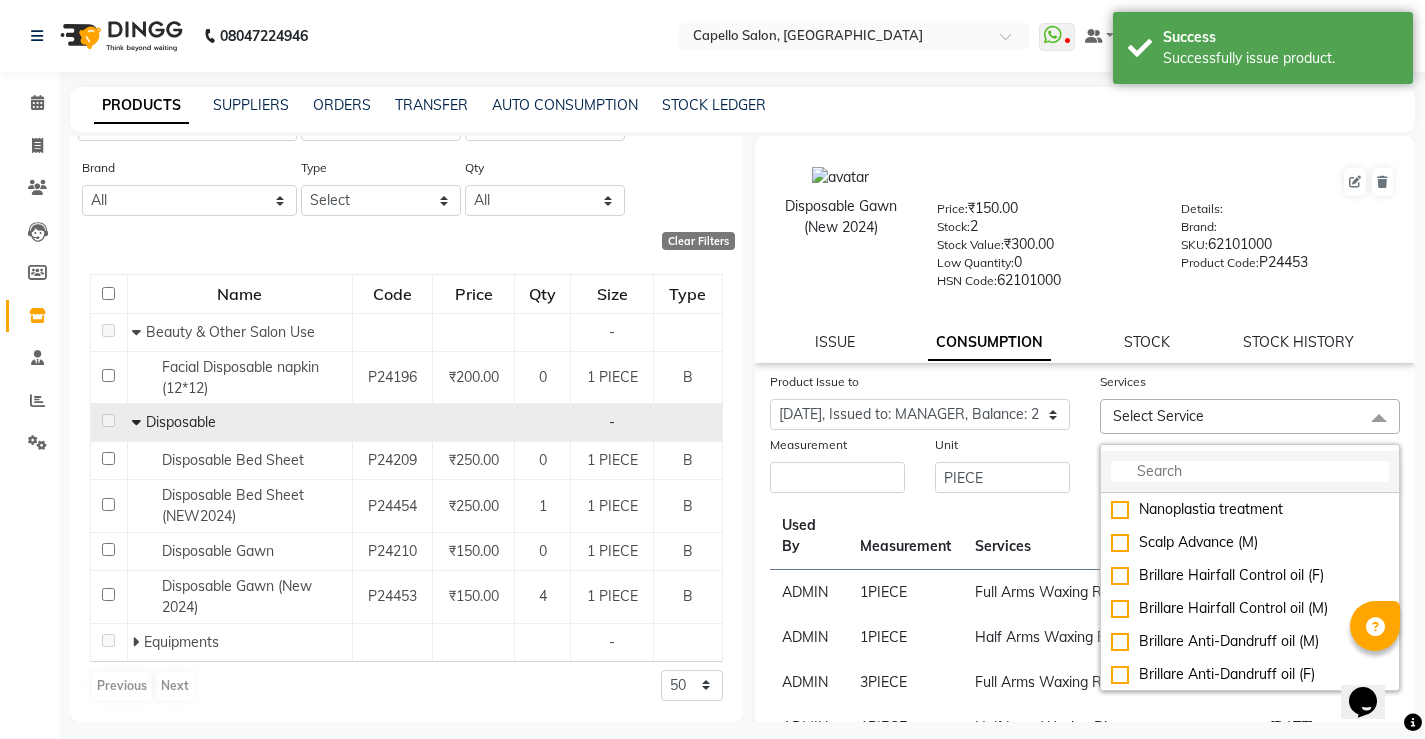 click 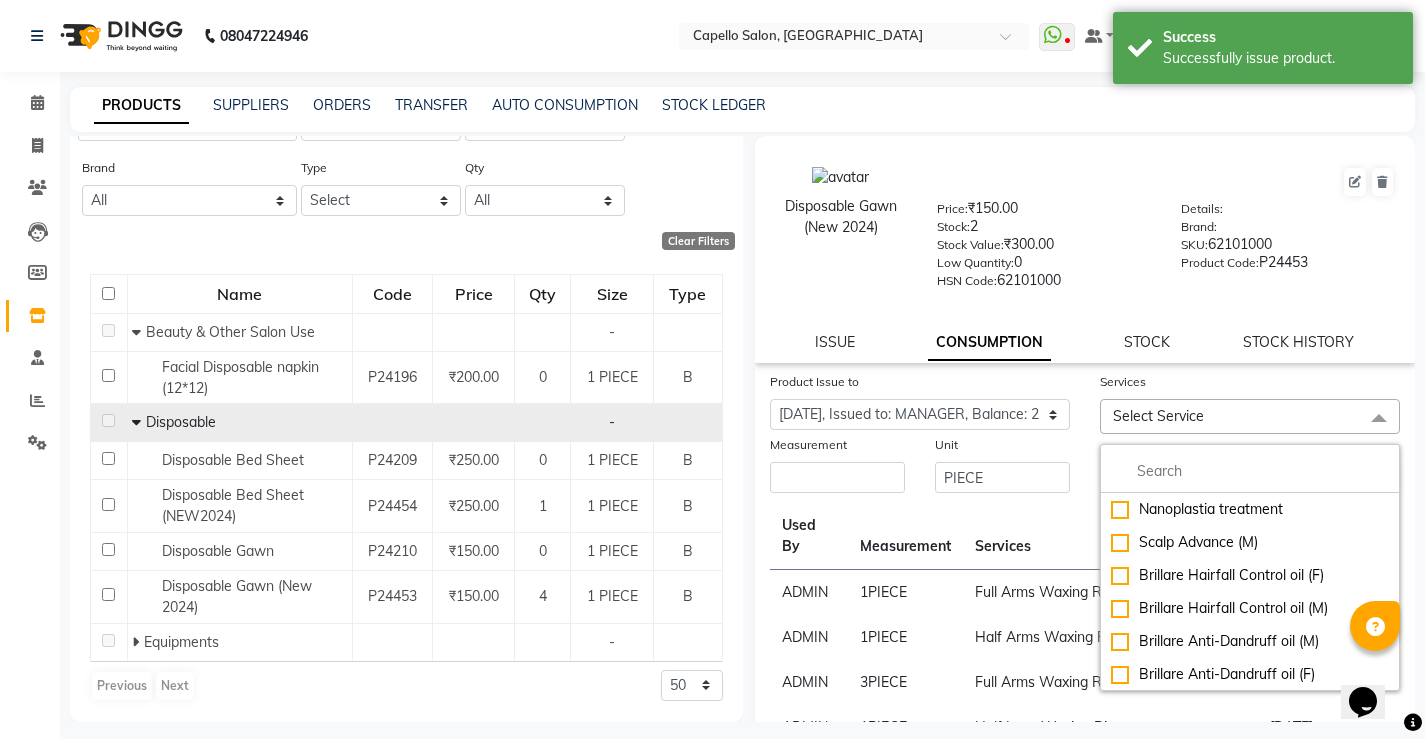 type on "f" 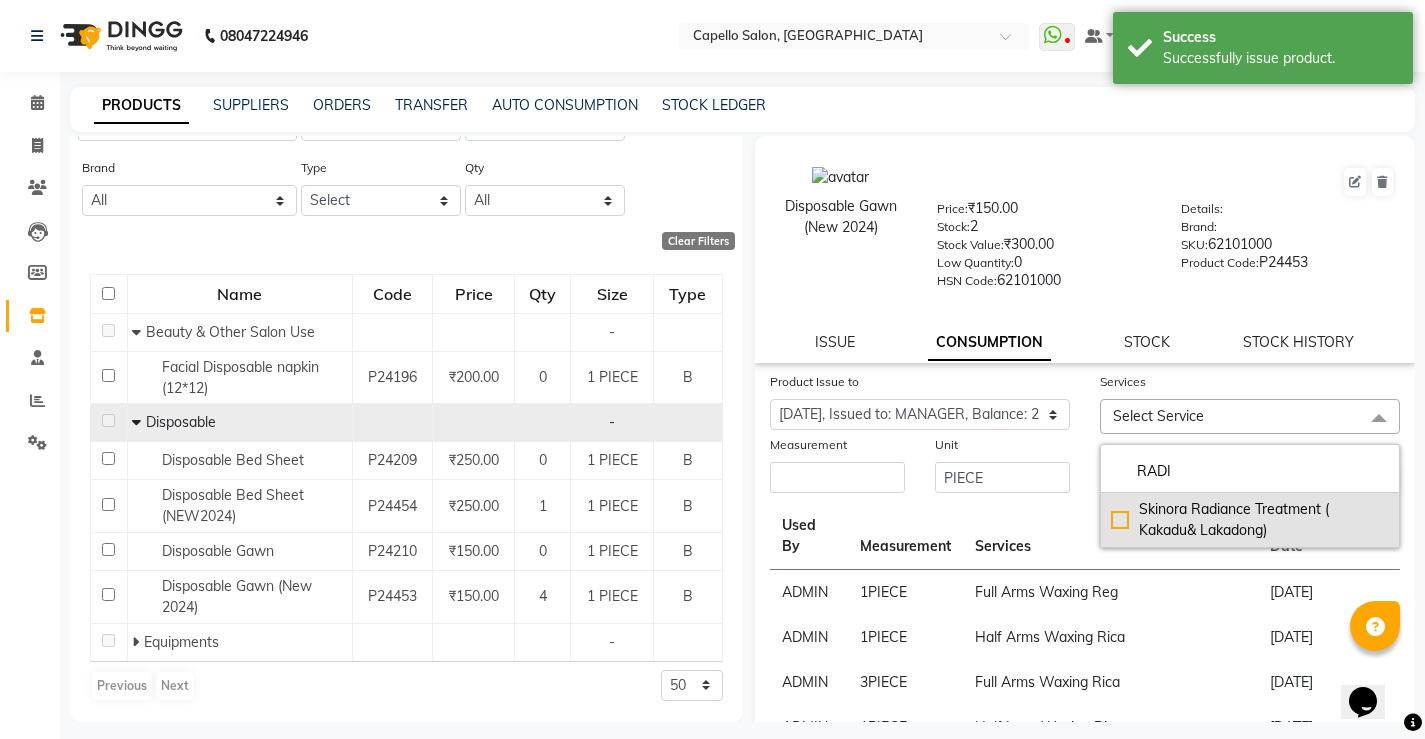 type on "RADI" 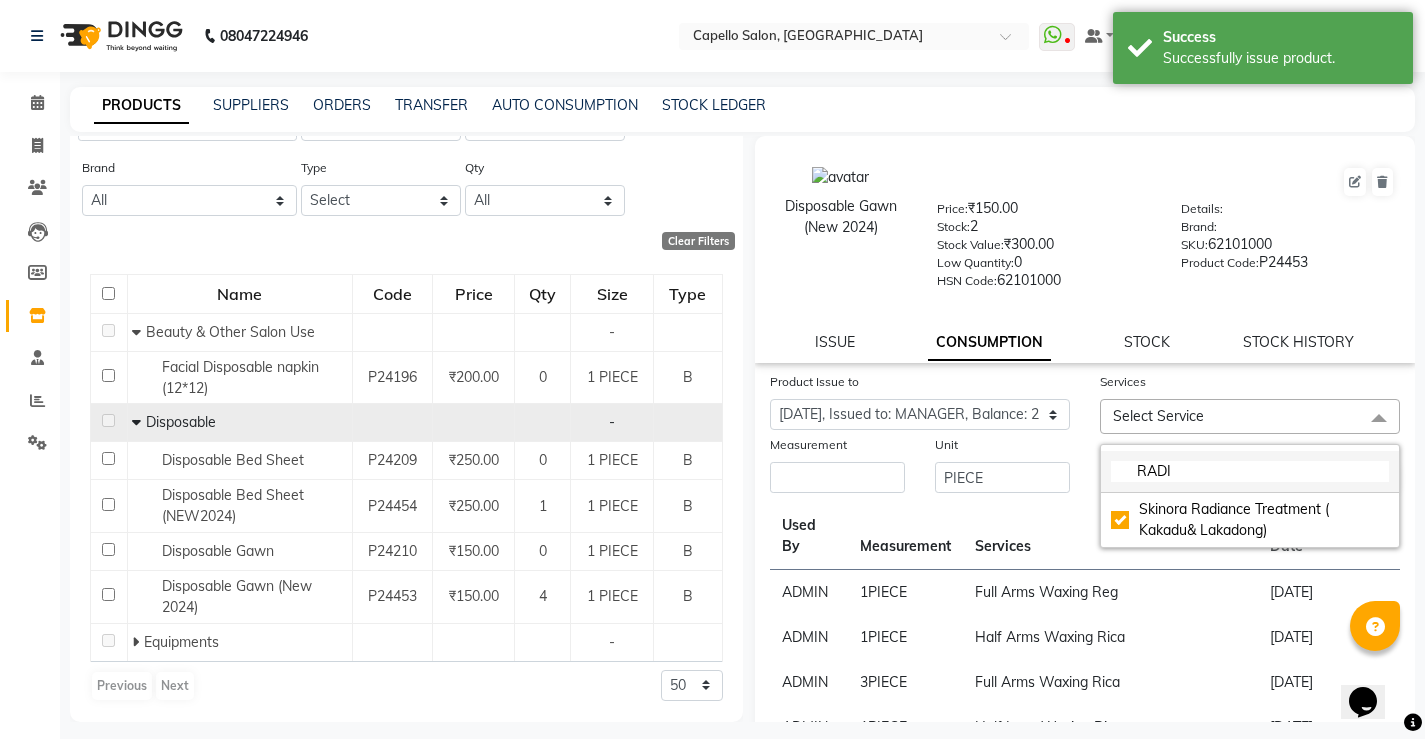 checkbox on "true" 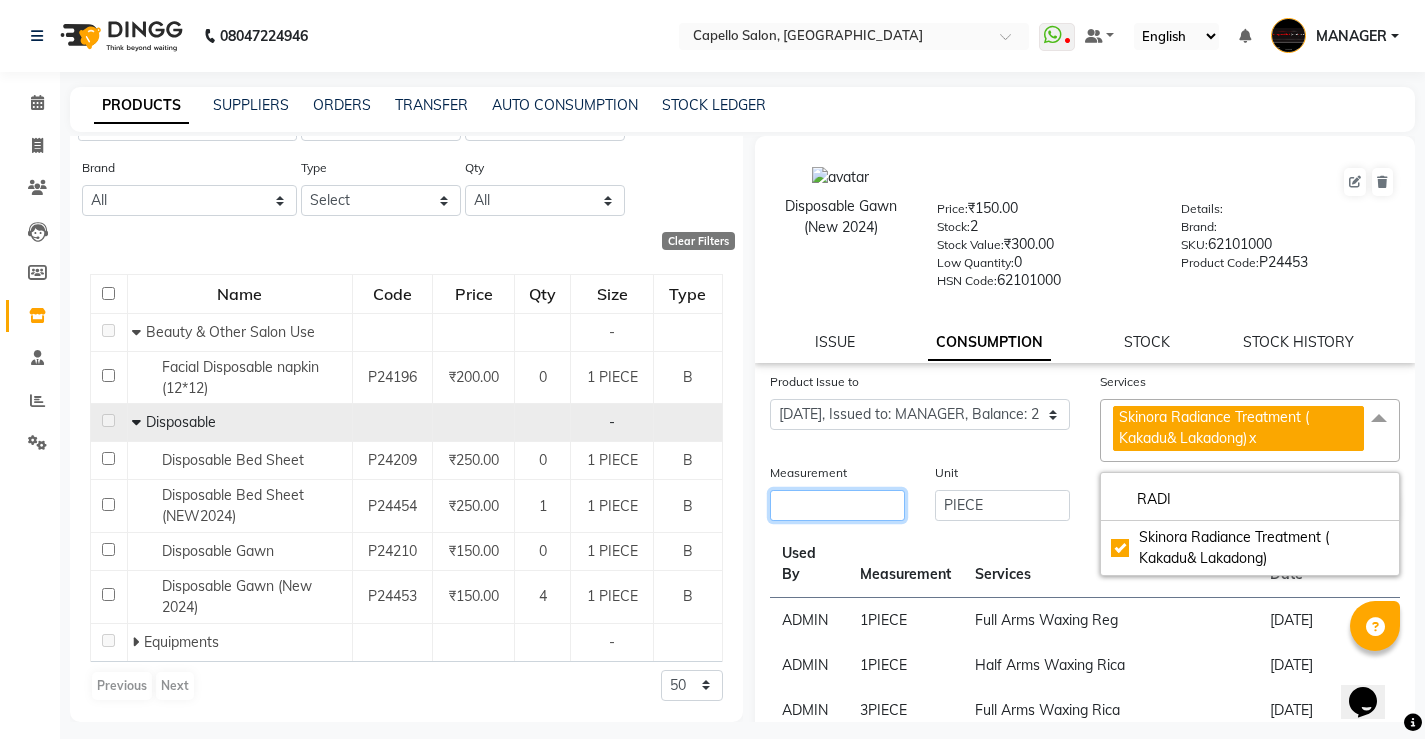 click 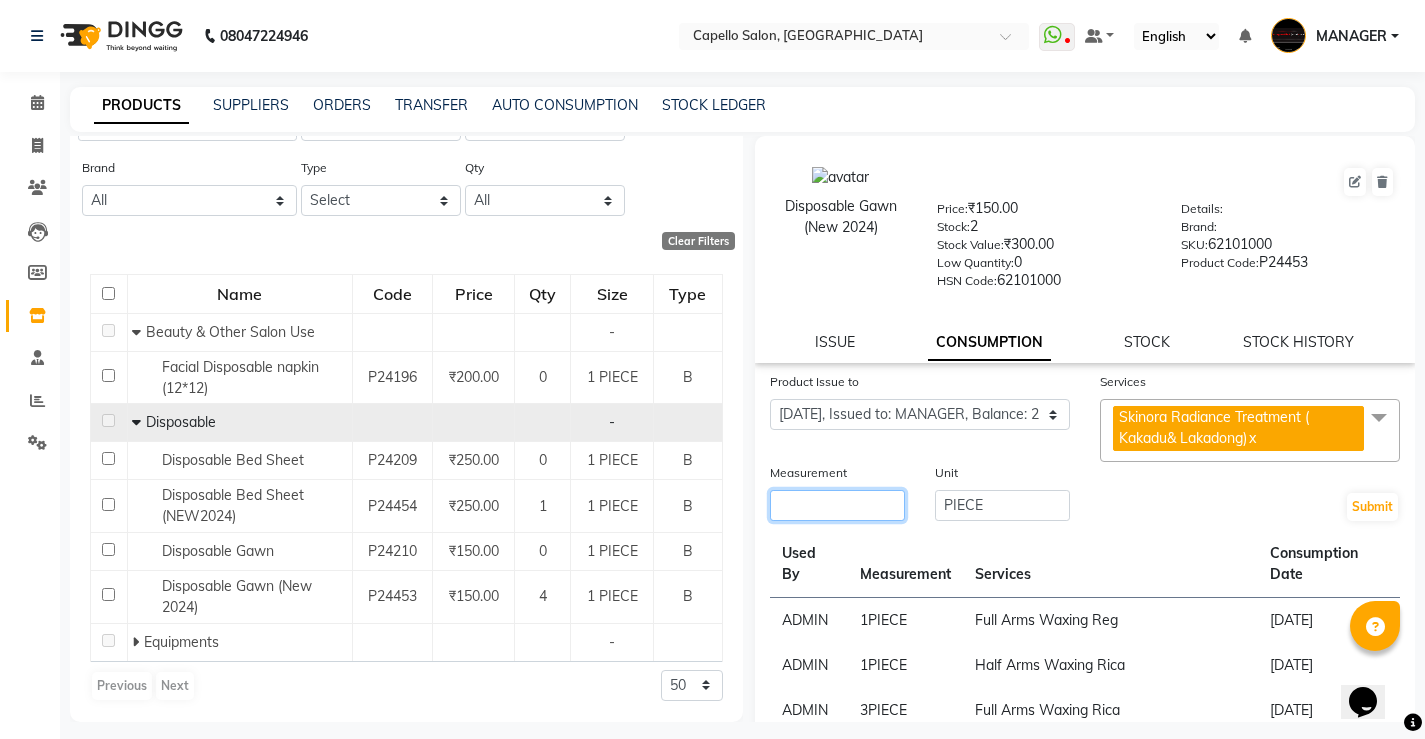 type on "1" 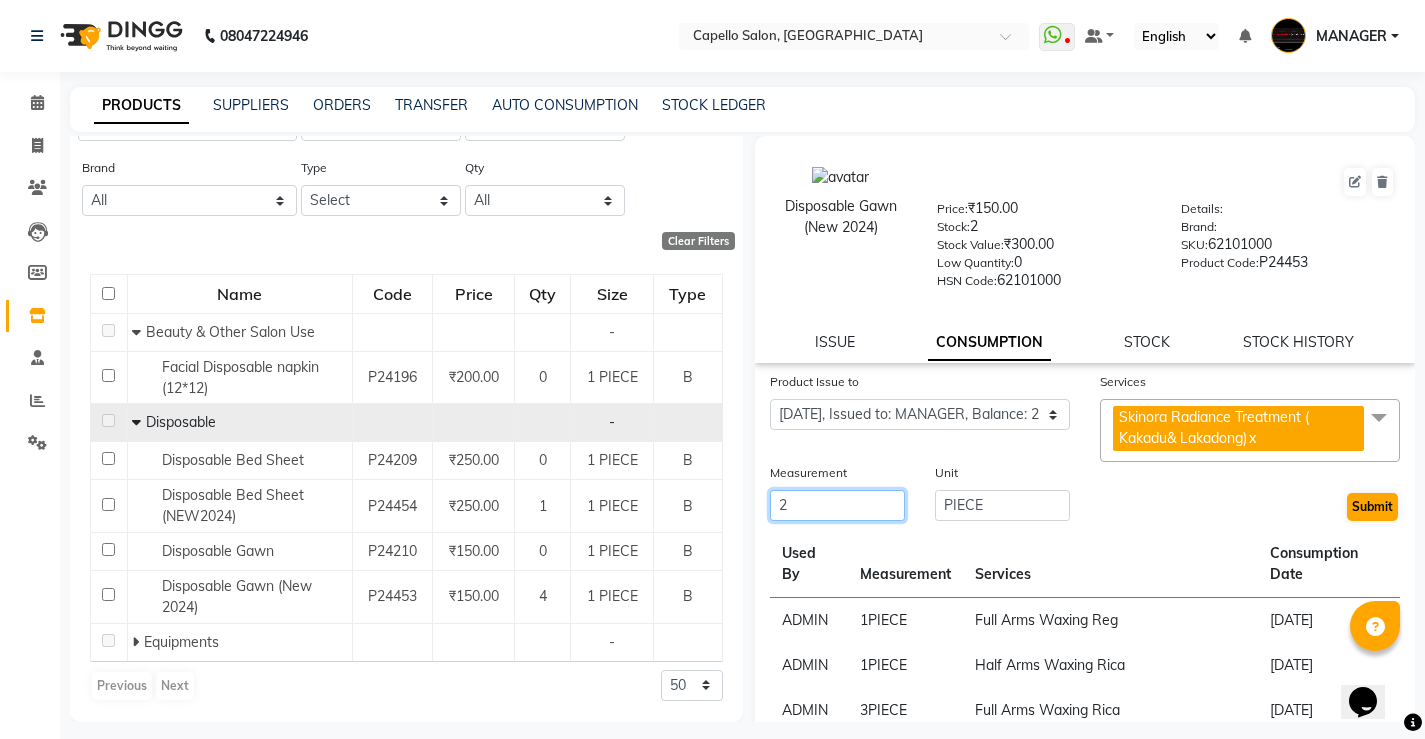 type on "2" 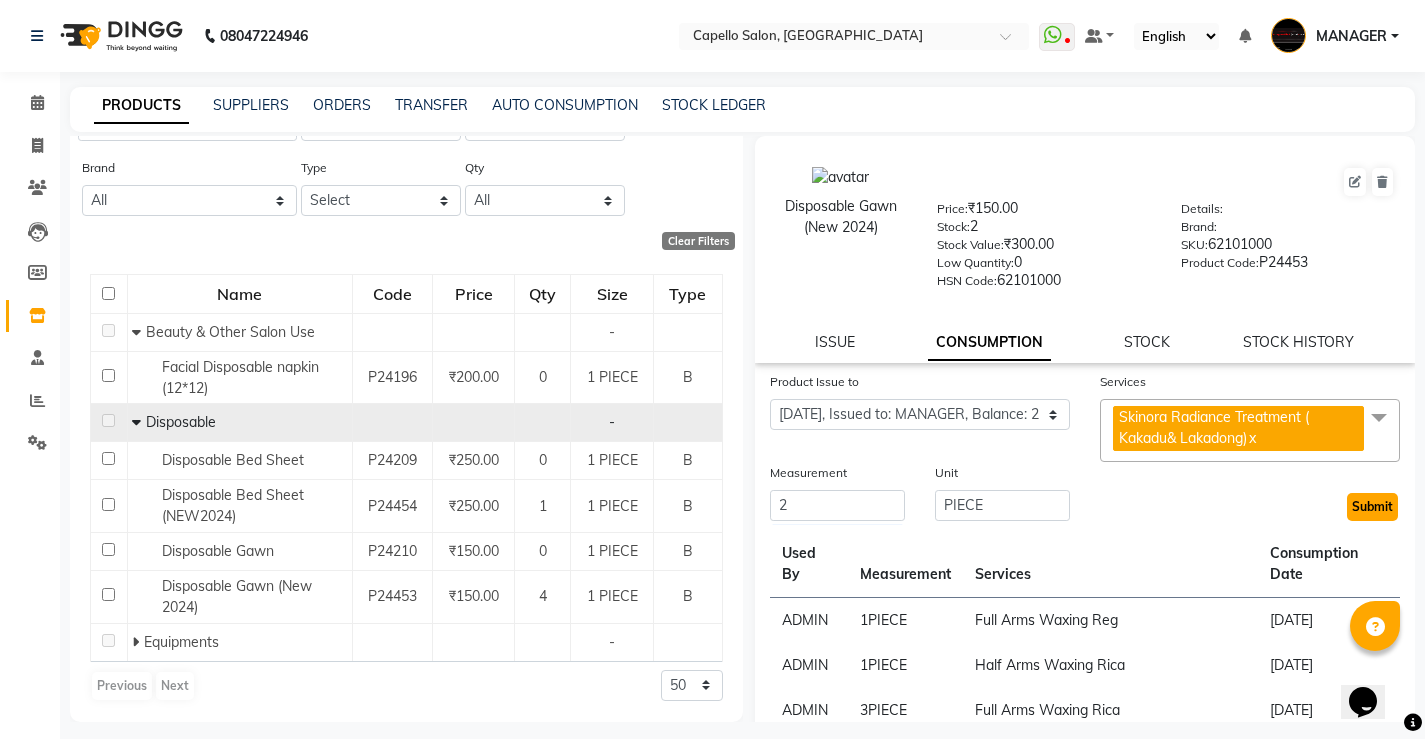 click on "Submit" 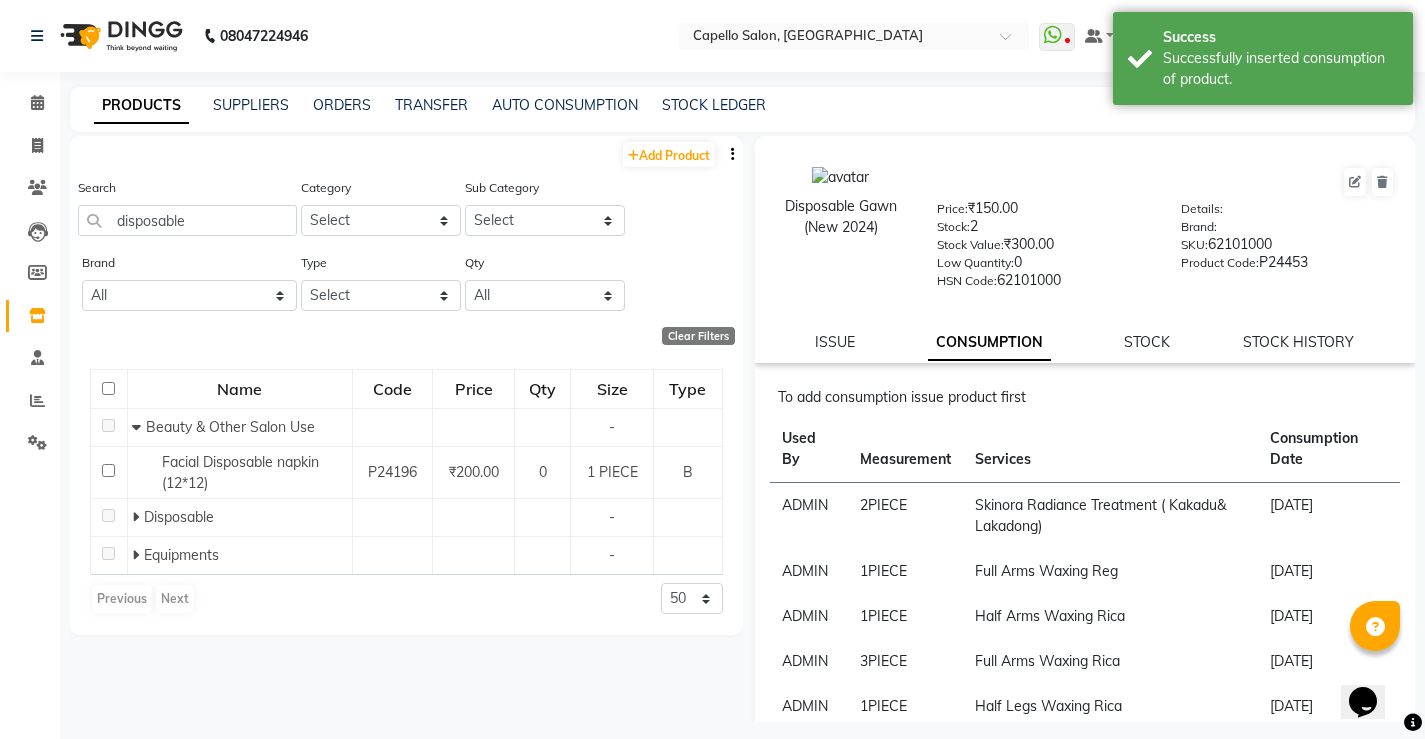 scroll, scrollTop: 0, scrollLeft: 0, axis: both 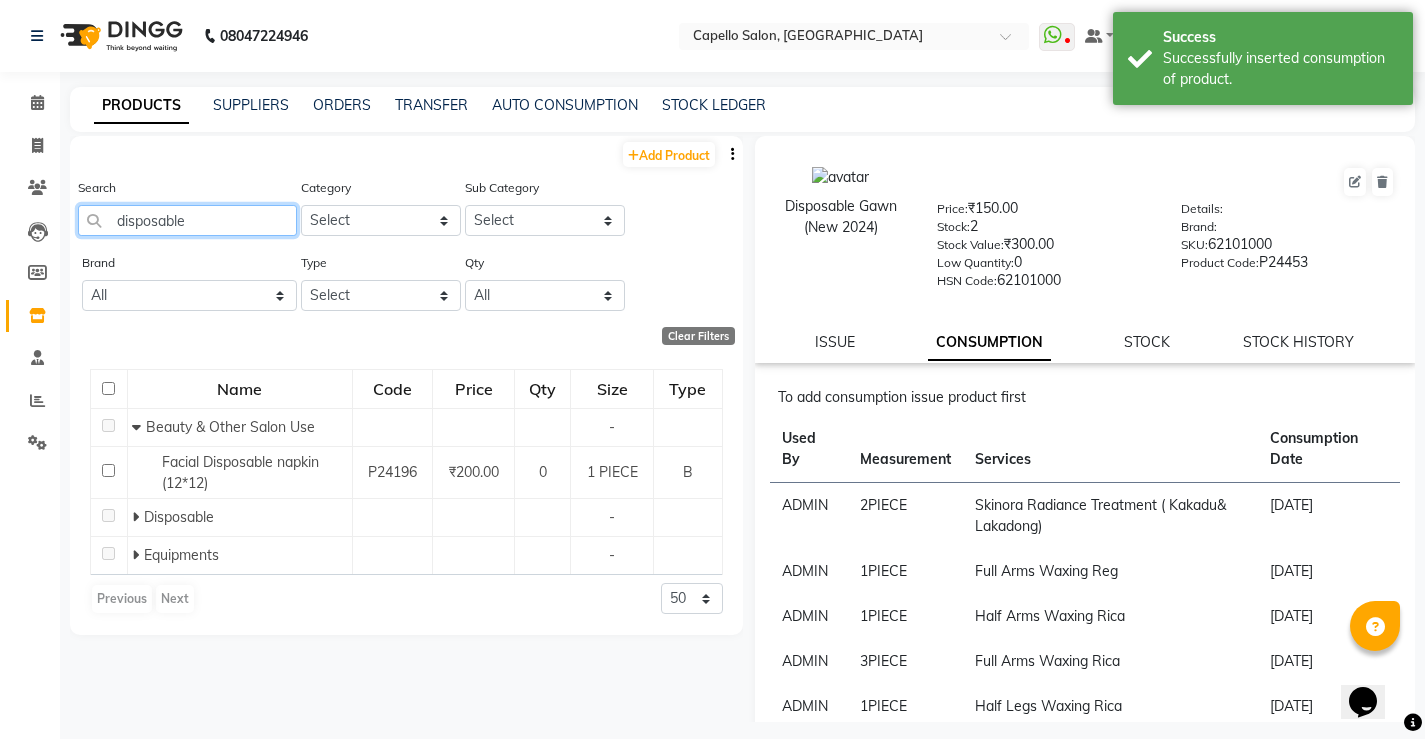 drag, startPoint x: 224, startPoint y: 220, endPoint x: 0, endPoint y: 208, distance: 224.3212 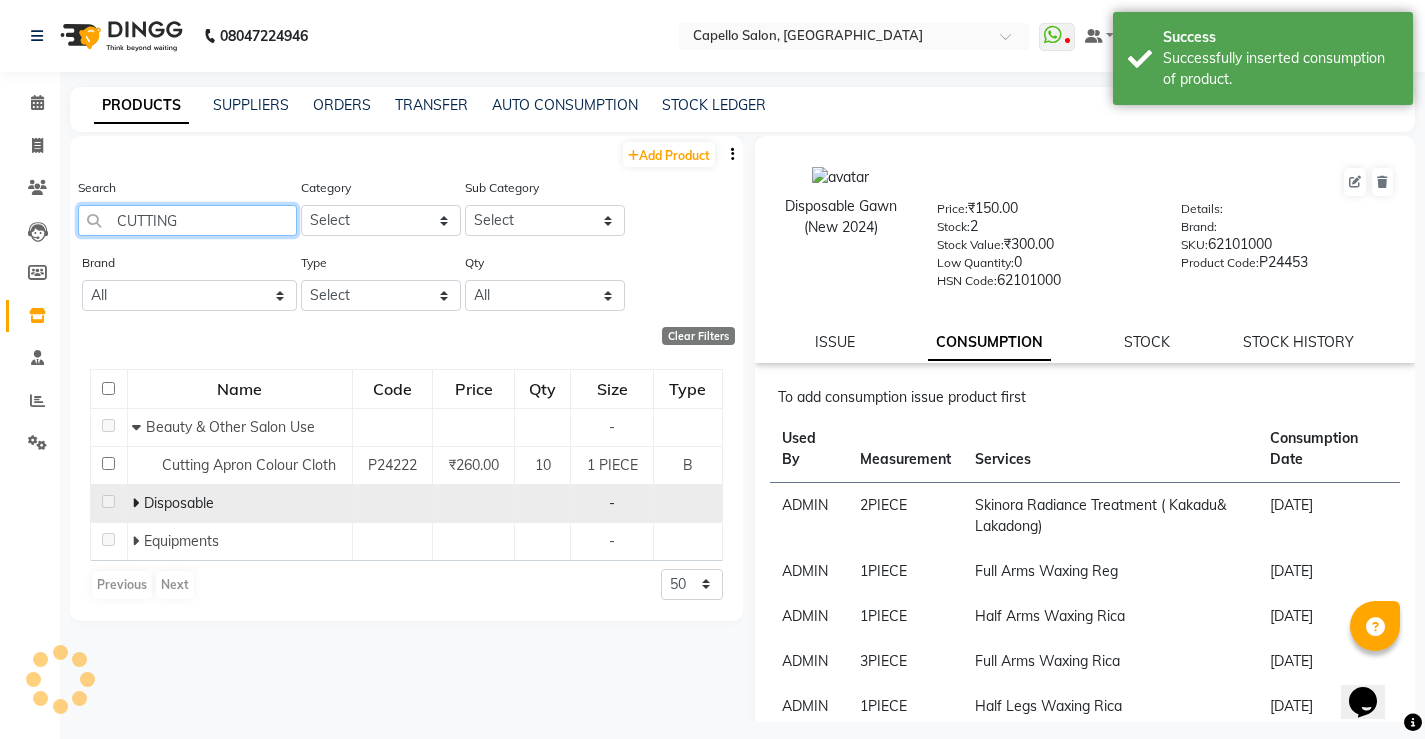 type on "CUTTING" 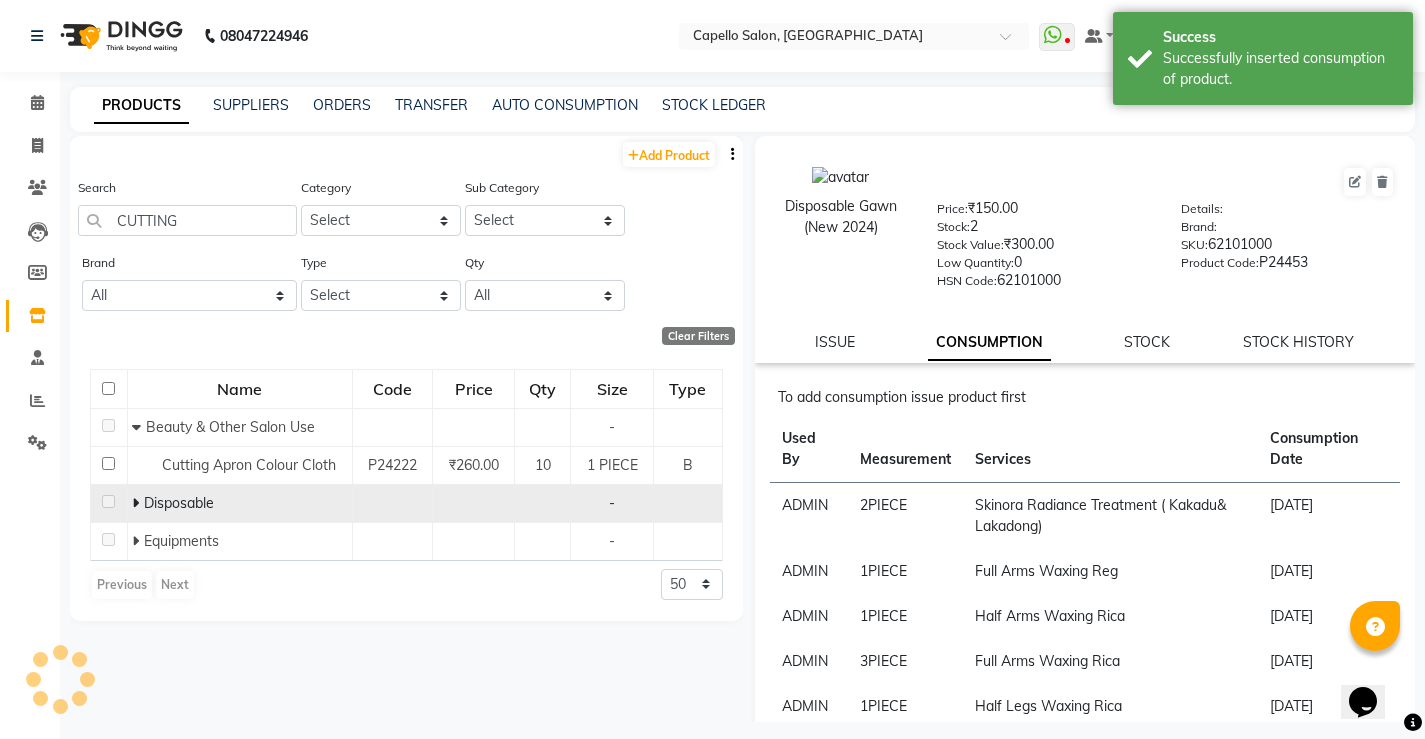click 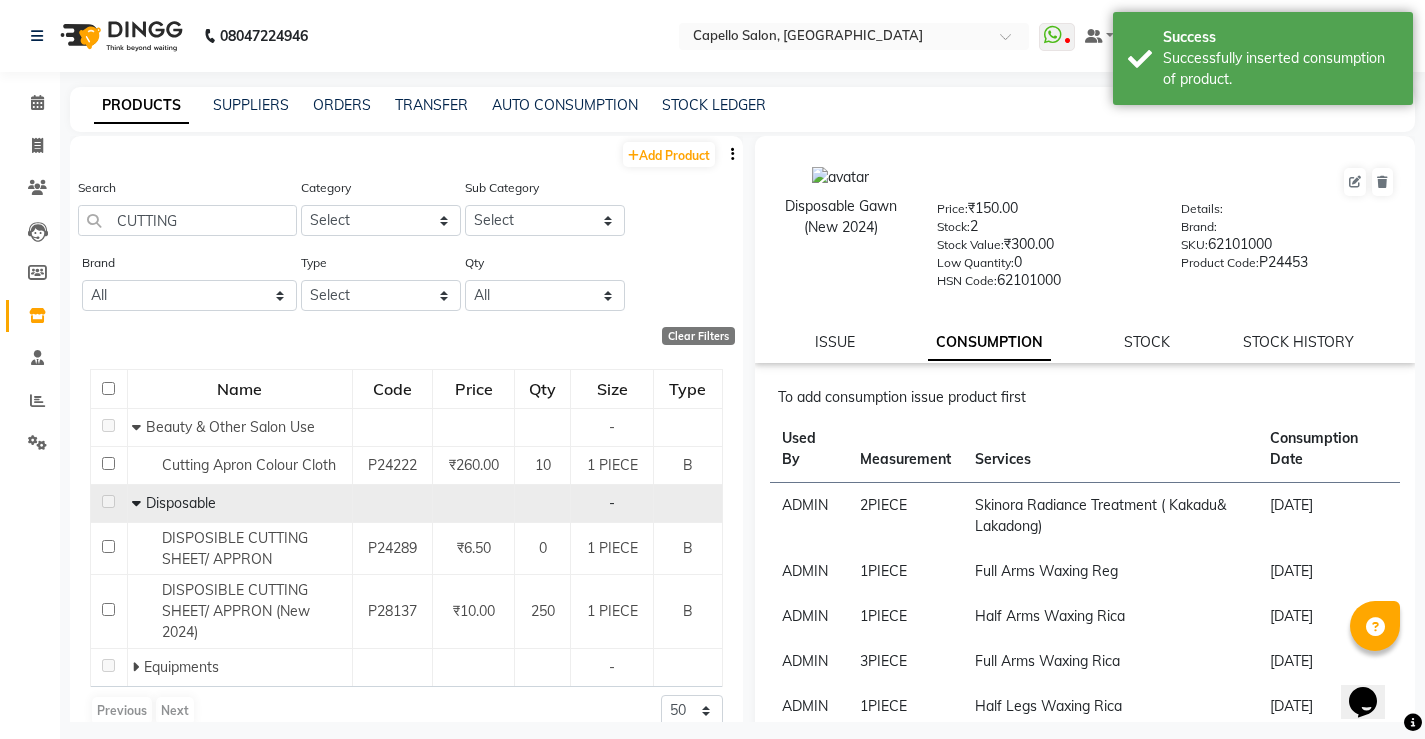 scroll, scrollTop: 25, scrollLeft: 0, axis: vertical 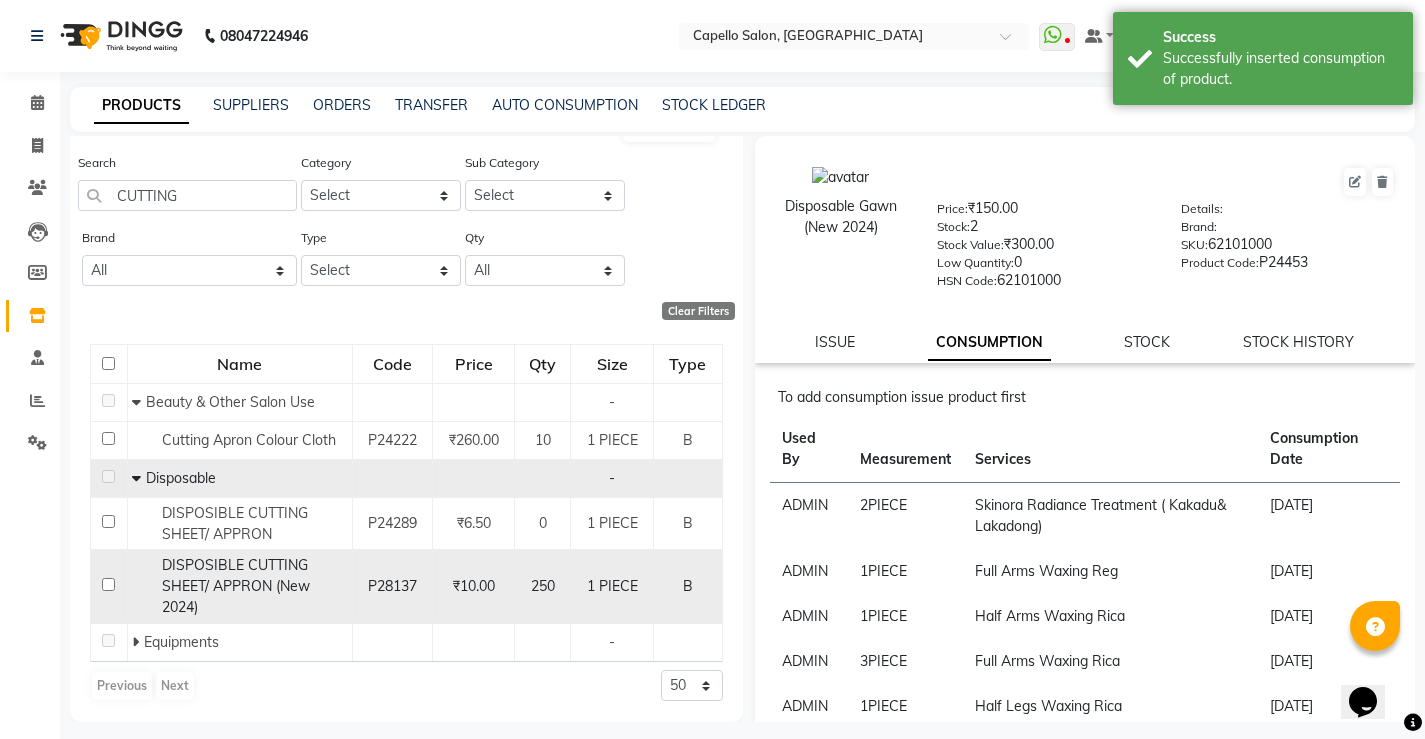 click on "DISPOSIBLE CUTTING SHEET/ APPRON	(New 2024)" 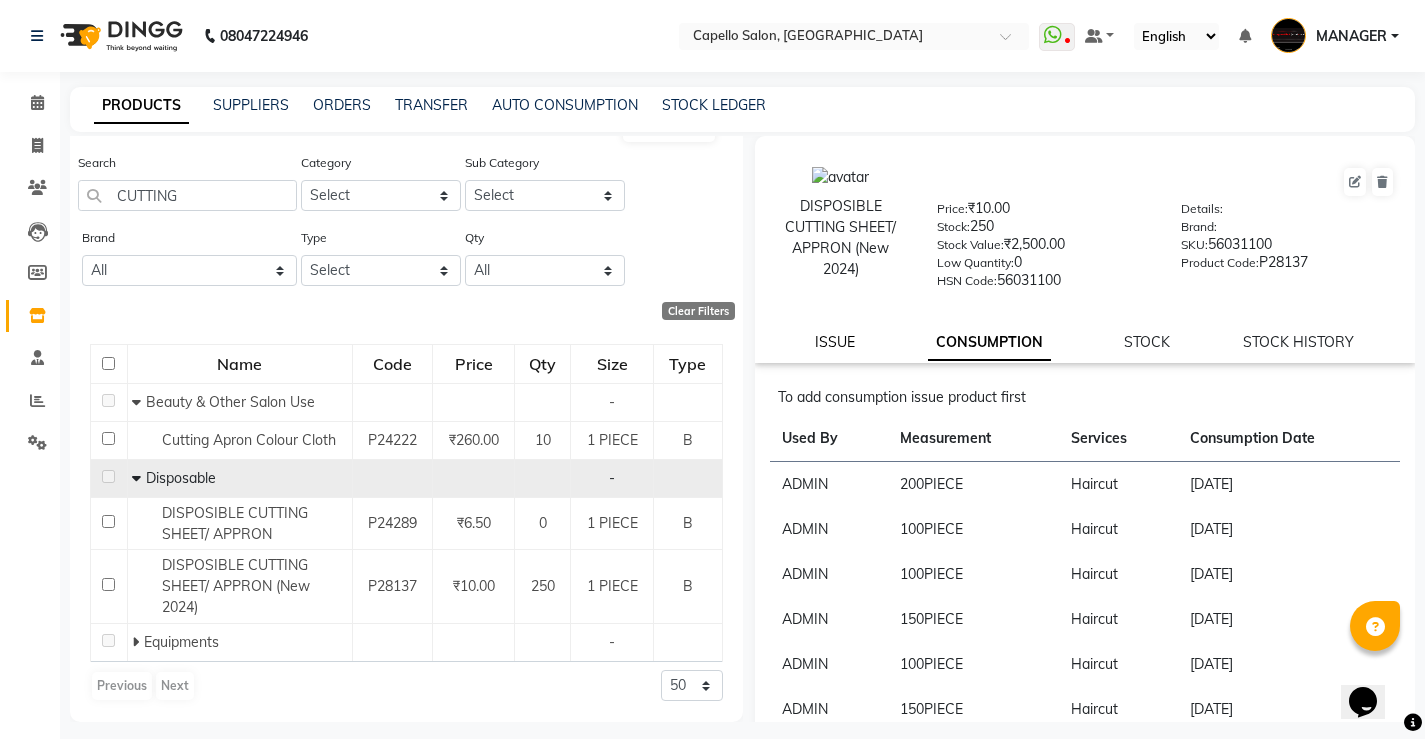 click on "ISSUE" 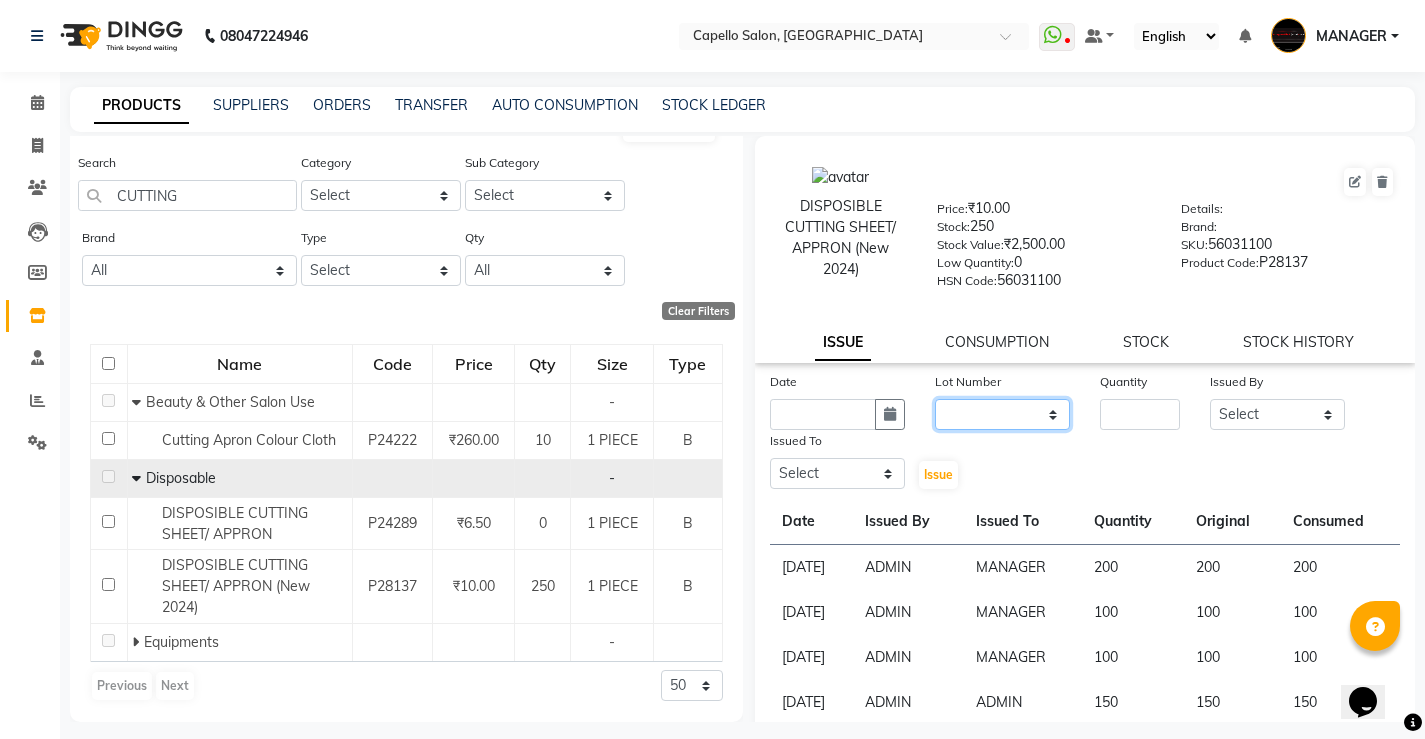 click on "None" 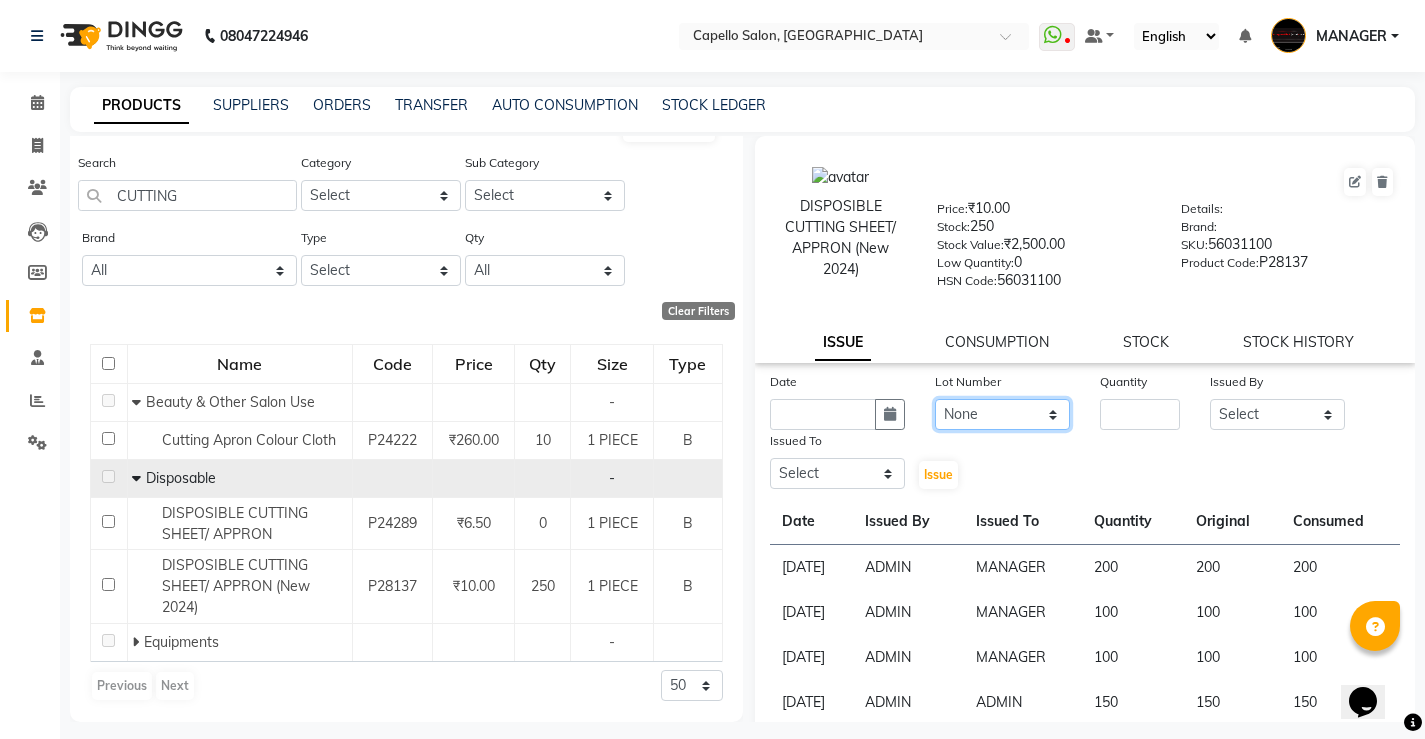click on "None" 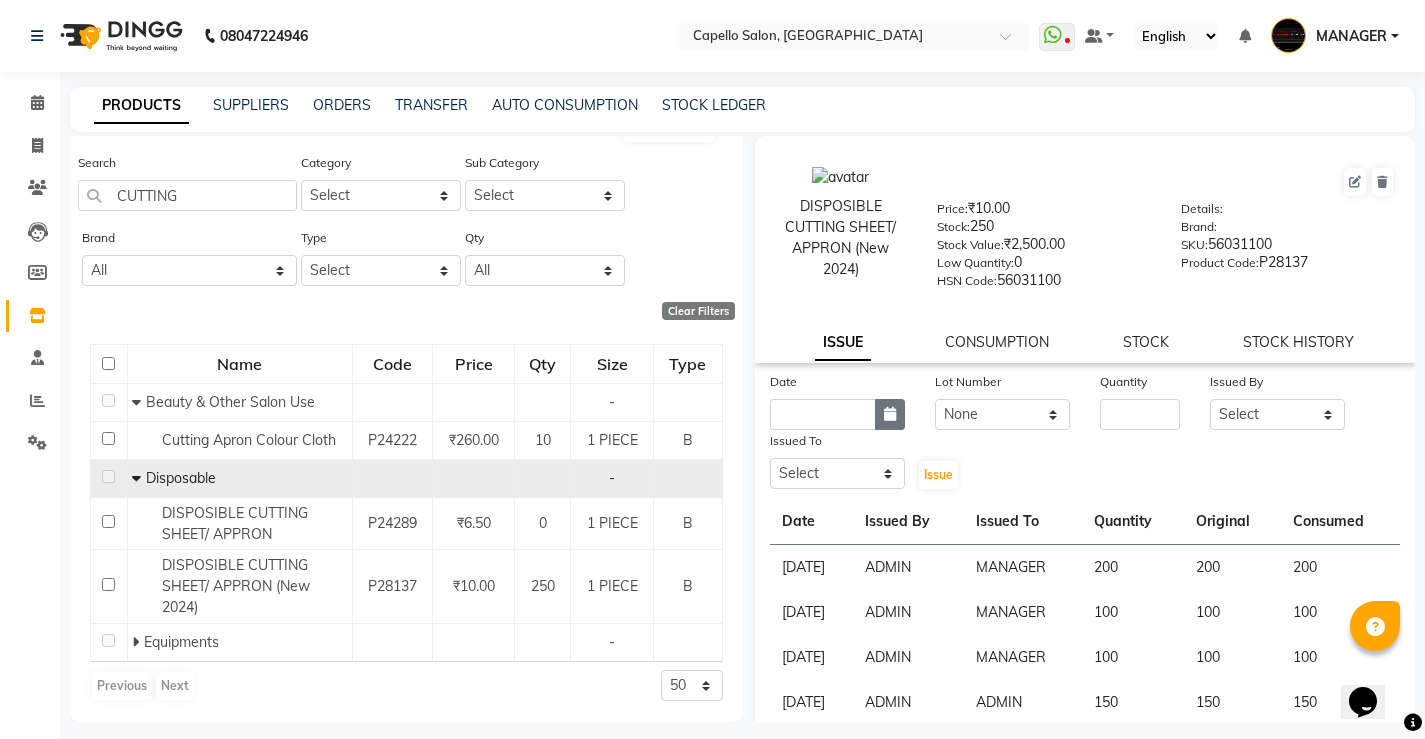 click 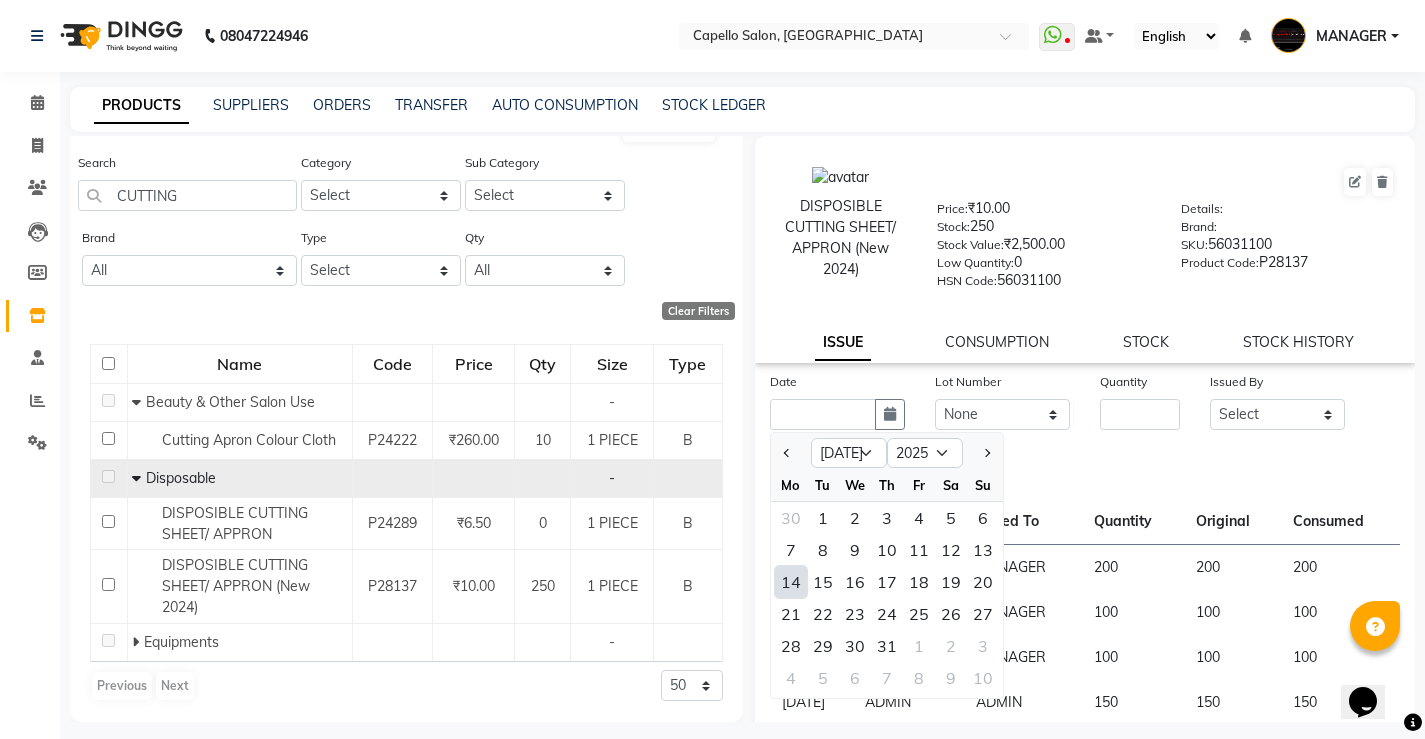 click on "14" 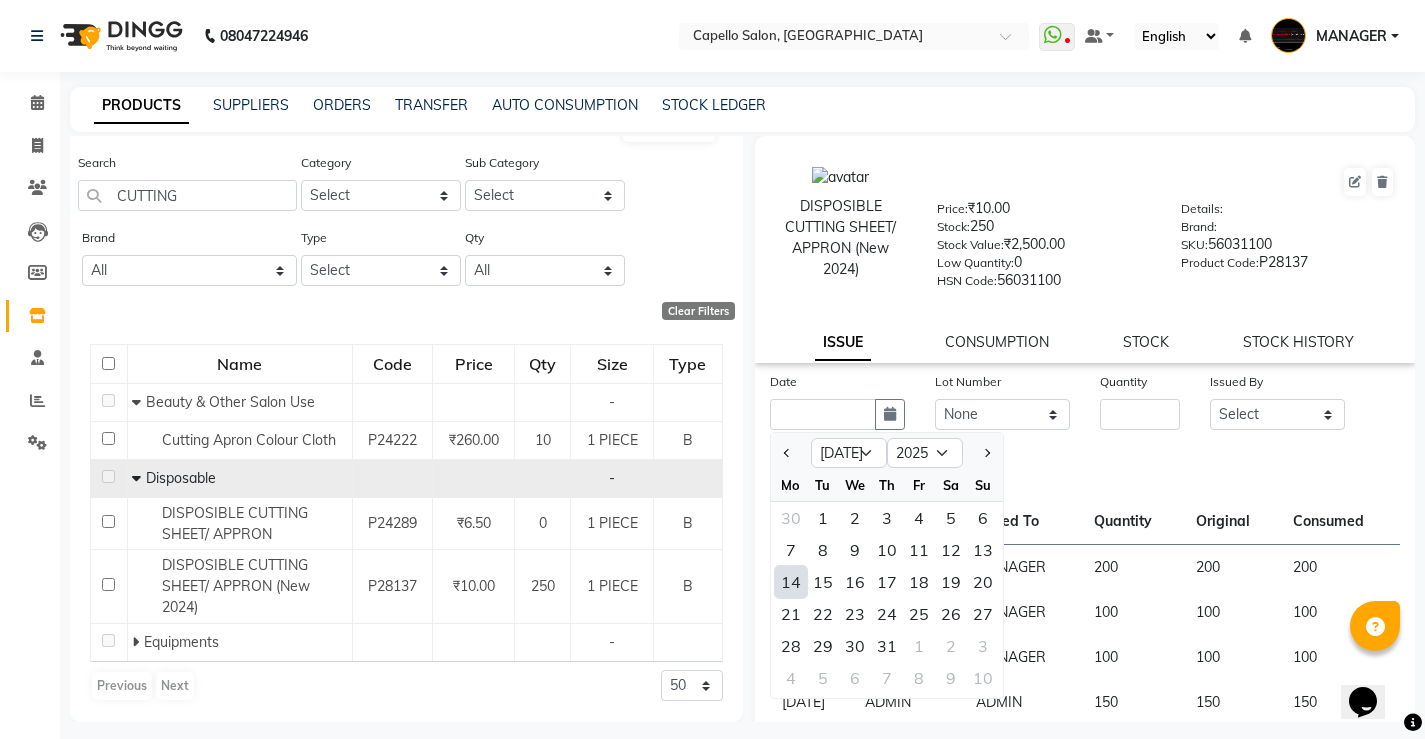 type on "[DATE]" 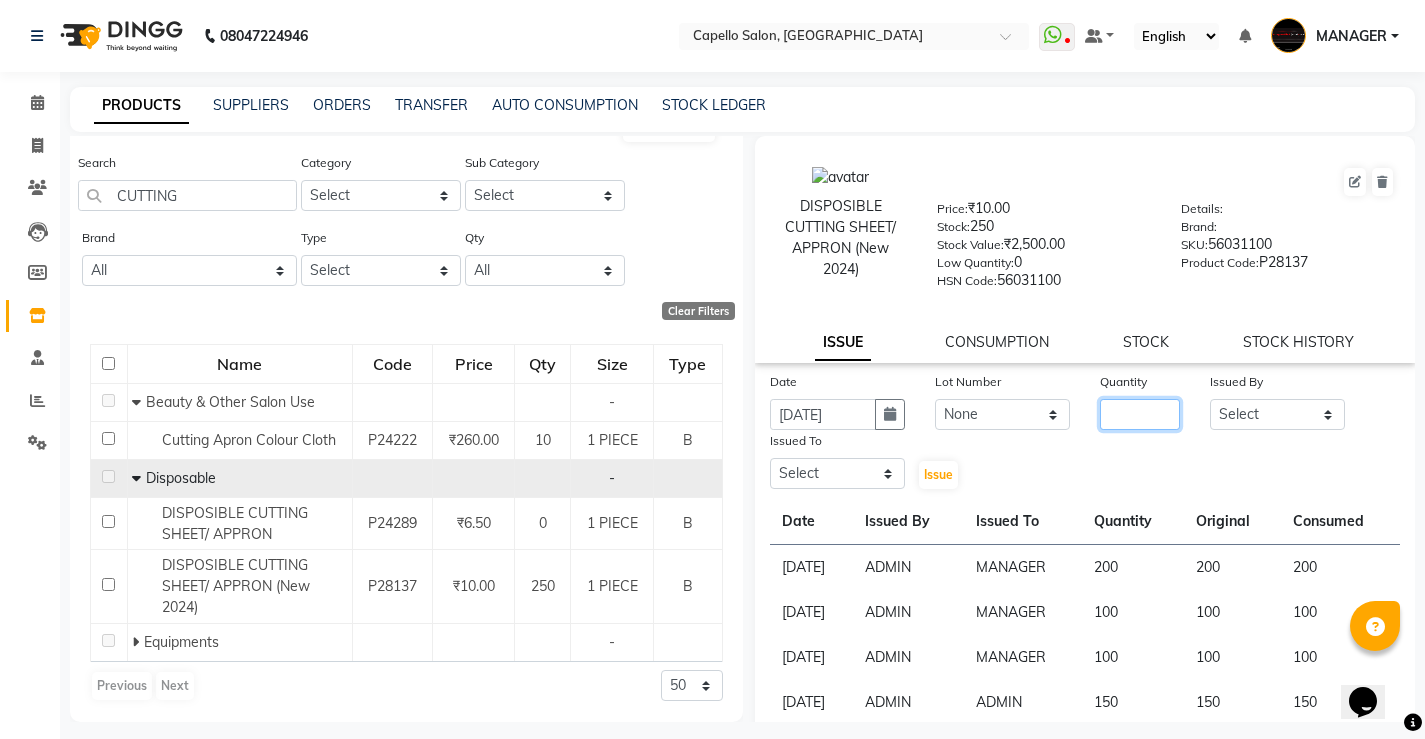 click 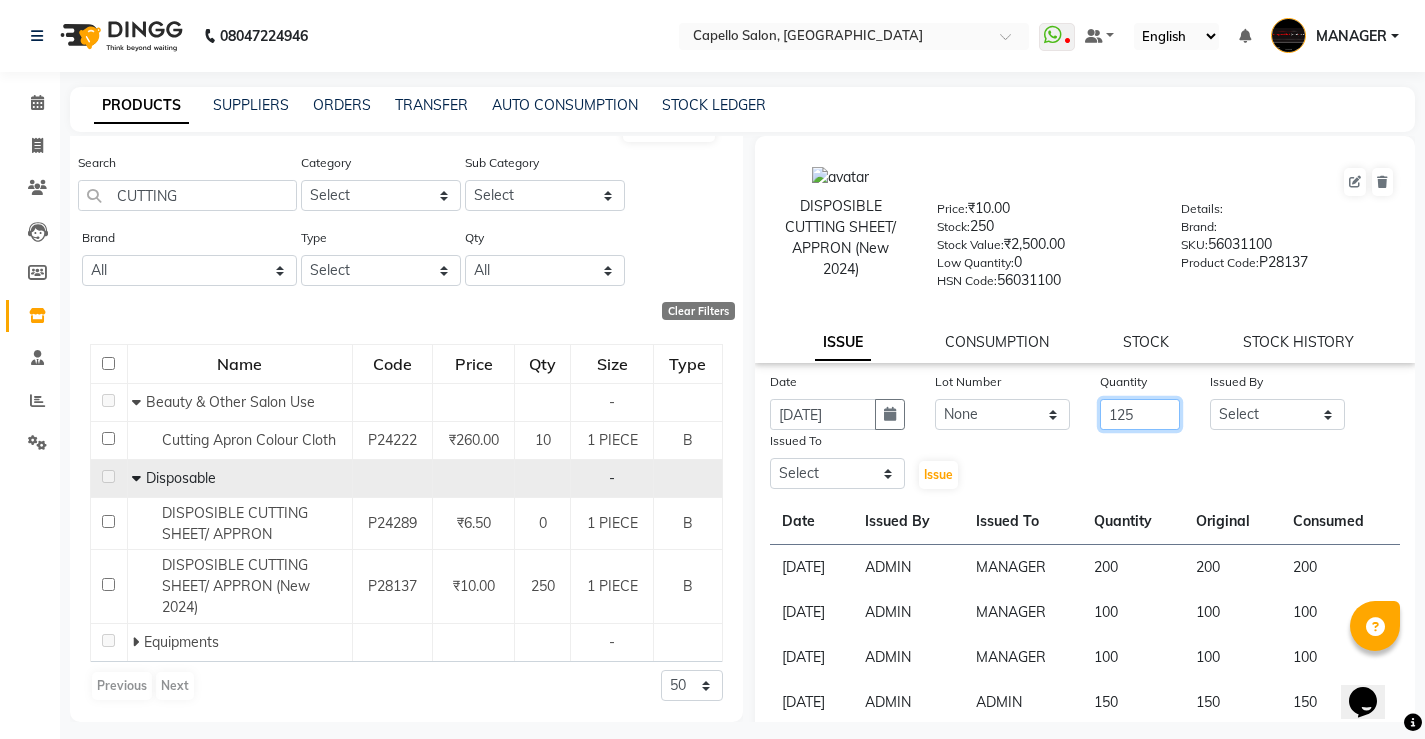type on "125" 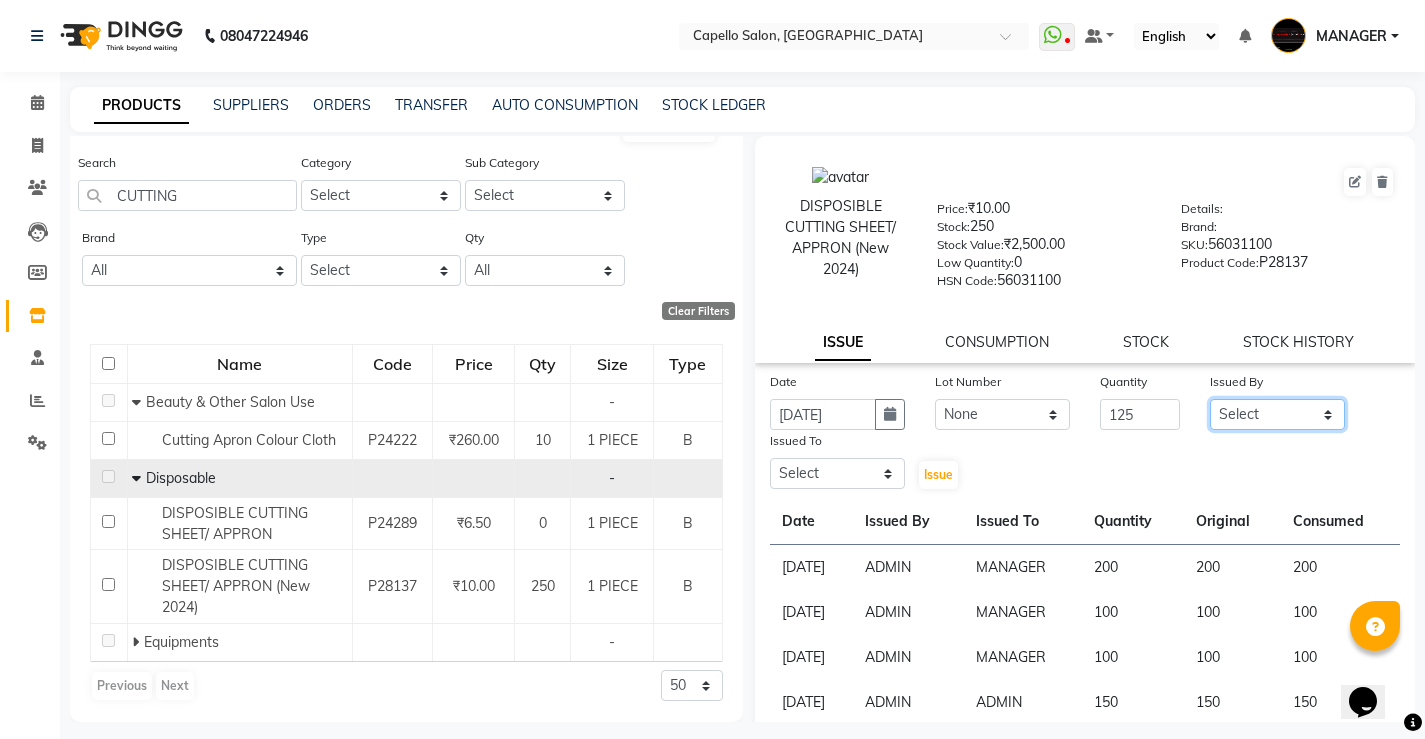 click on "Select [PERSON_NAME] [PERSON_NAME] MANAGER [PERSON_NAME]  [PERSON_NAME] [PERSON_NAME] [PERSON_NAME]" 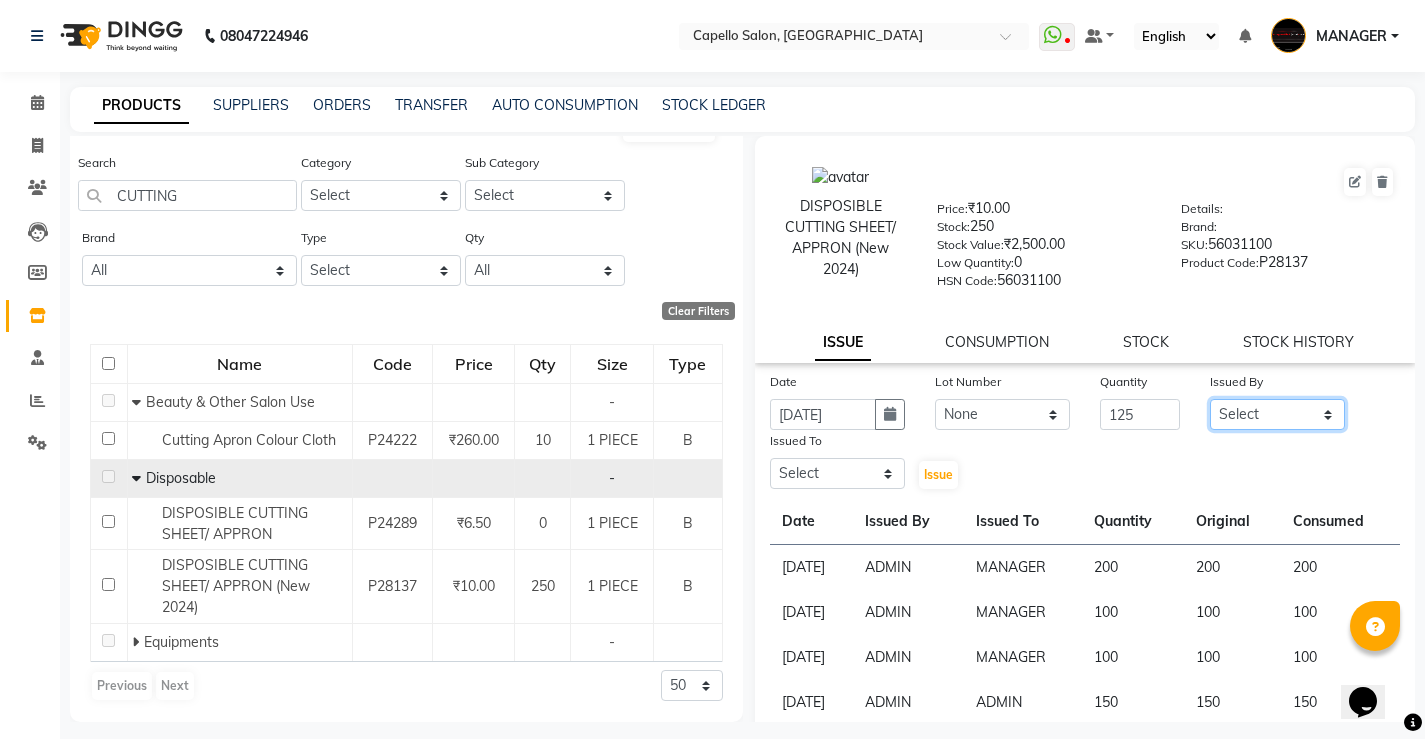 select on "14710" 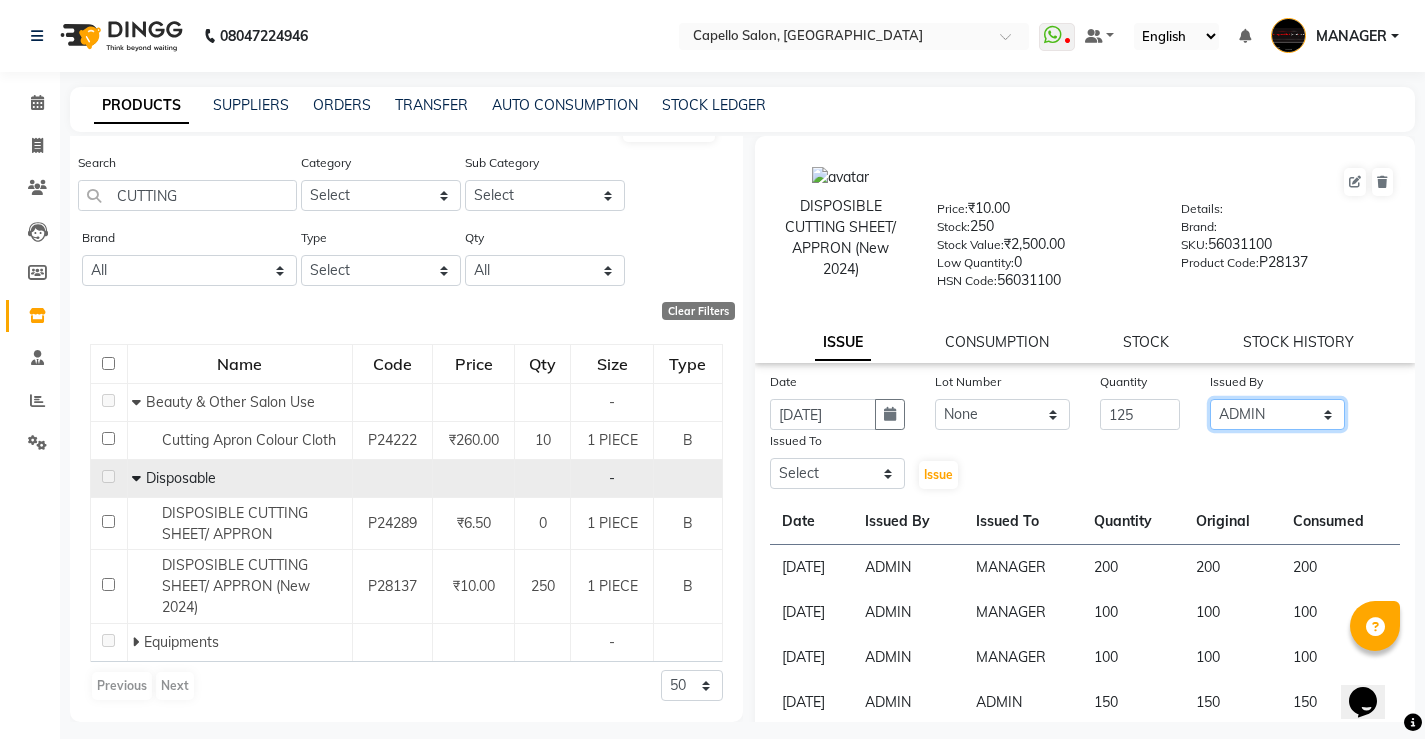 click on "Select [PERSON_NAME] [PERSON_NAME] MANAGER [PERSON_NAME]  [PERSON_NAME] [PERSON_NAME] [PERSON_NAME]" 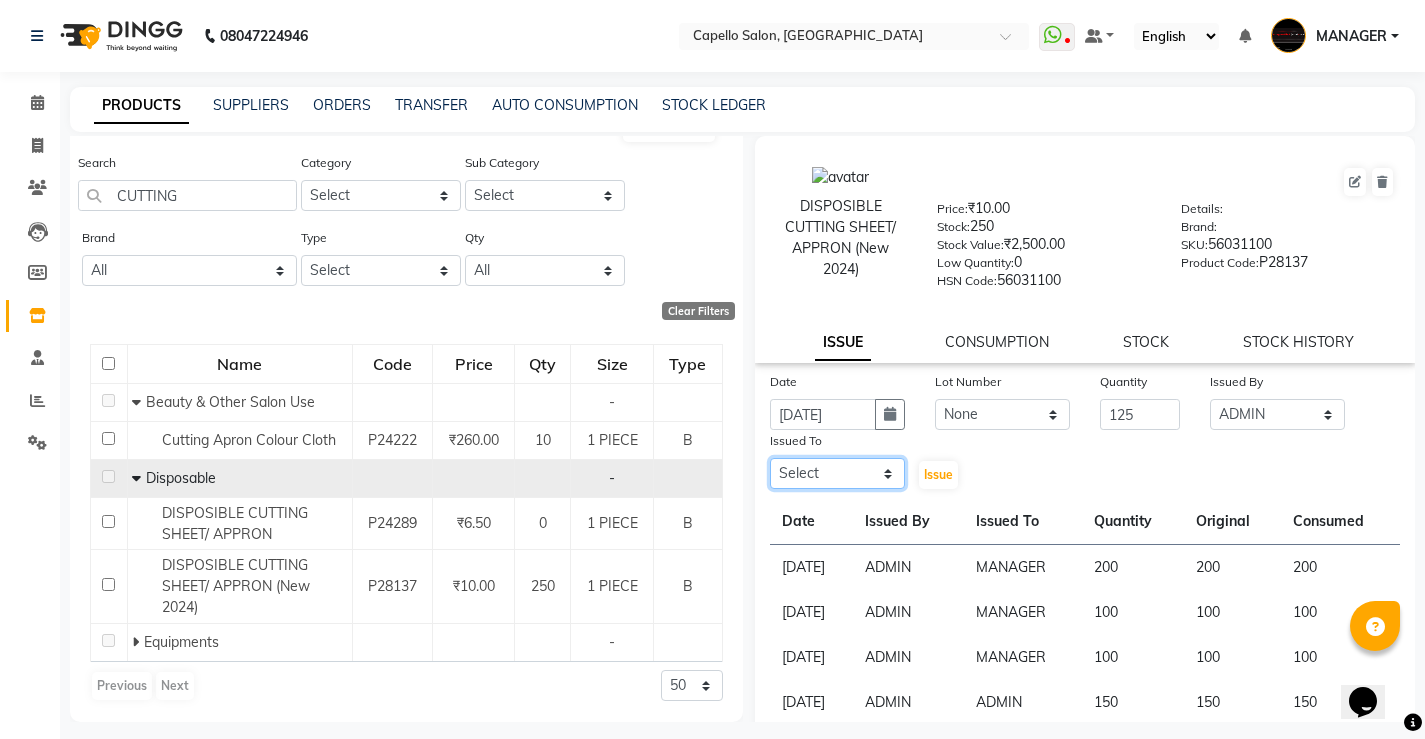 click on "Select [PERSON_NAME] [PERSON_NAME] MANAGER [PERSON_NAME]  [PERSON_NAME] [PERSON_NAME] [PERSON_NAME]" 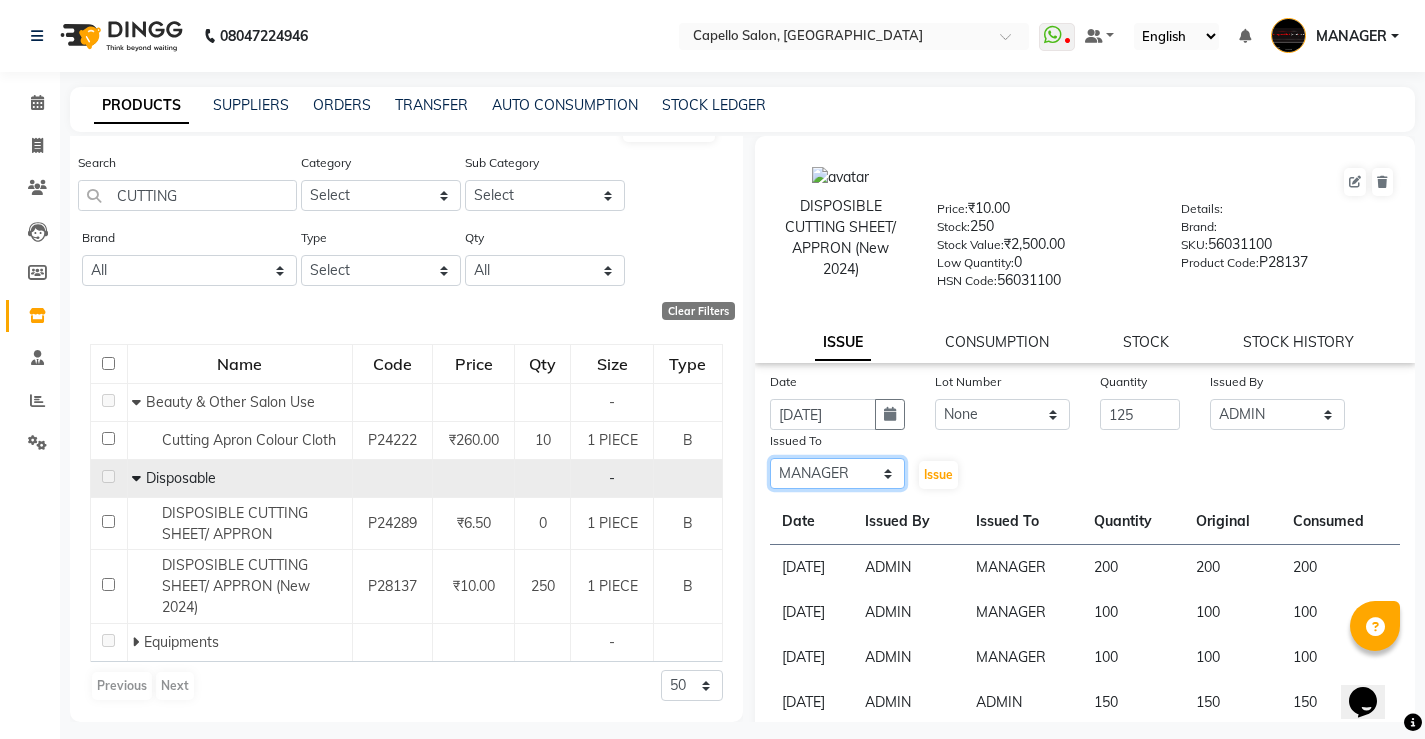 click on "Select [PERSON_NAME] [PERSON_NAME] MANAGER [PERSON_NAME]  [PERSON_NAME] [PERSON_NAME] [PERSON_NAME]" 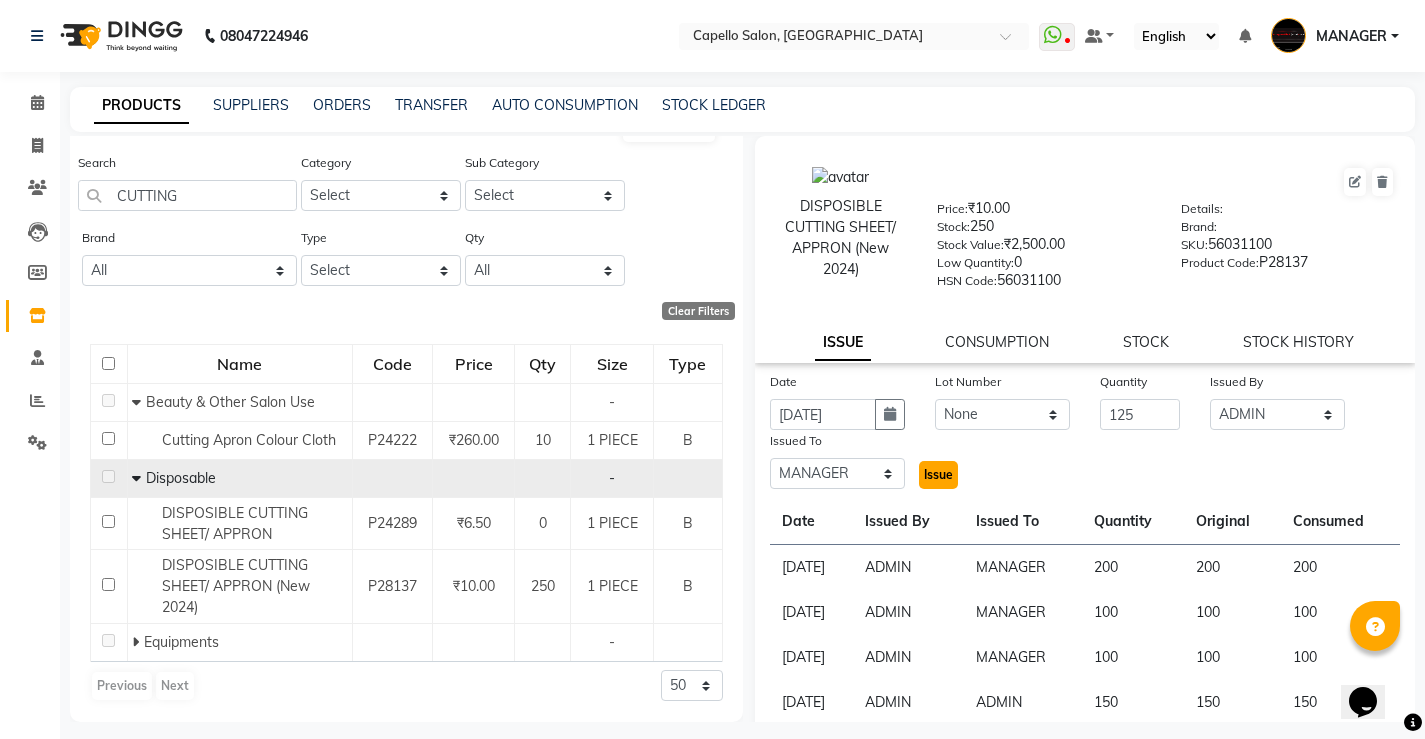 click on "Issue" 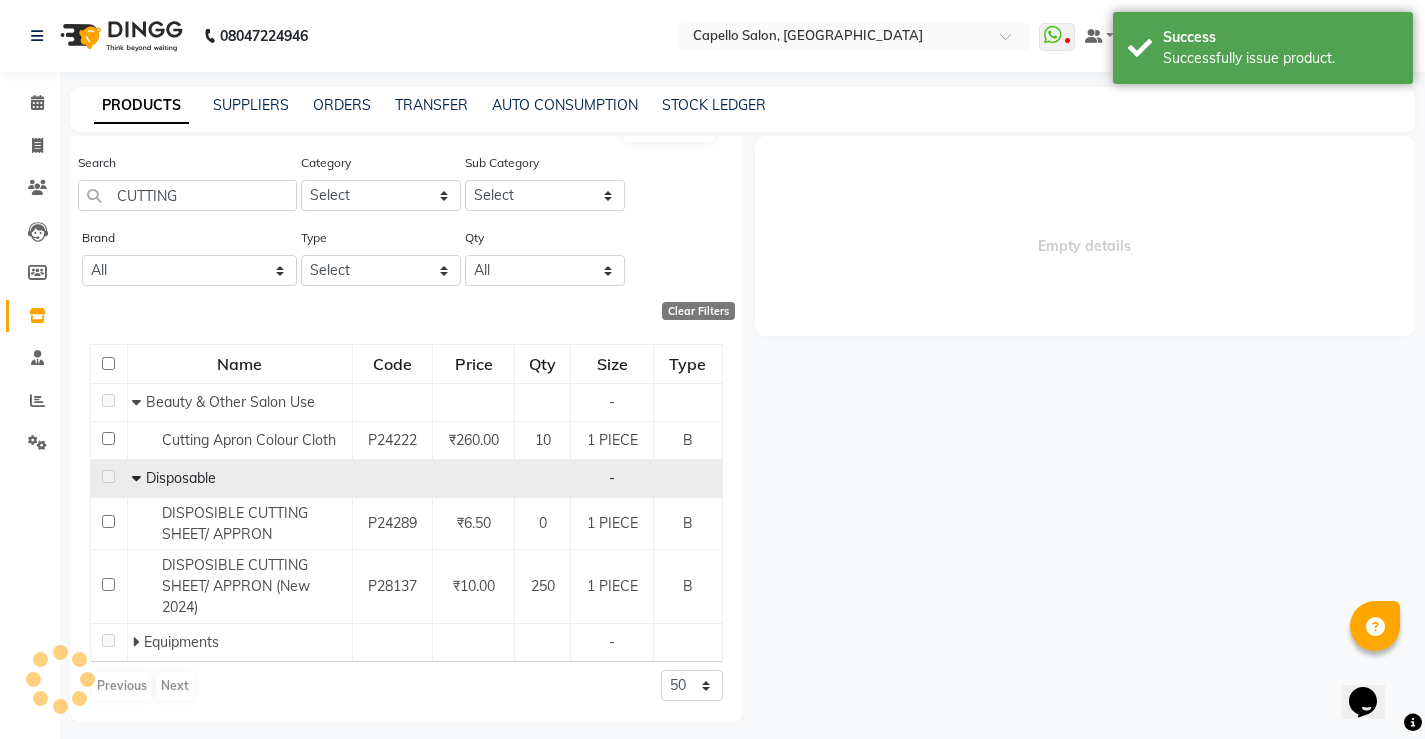 select 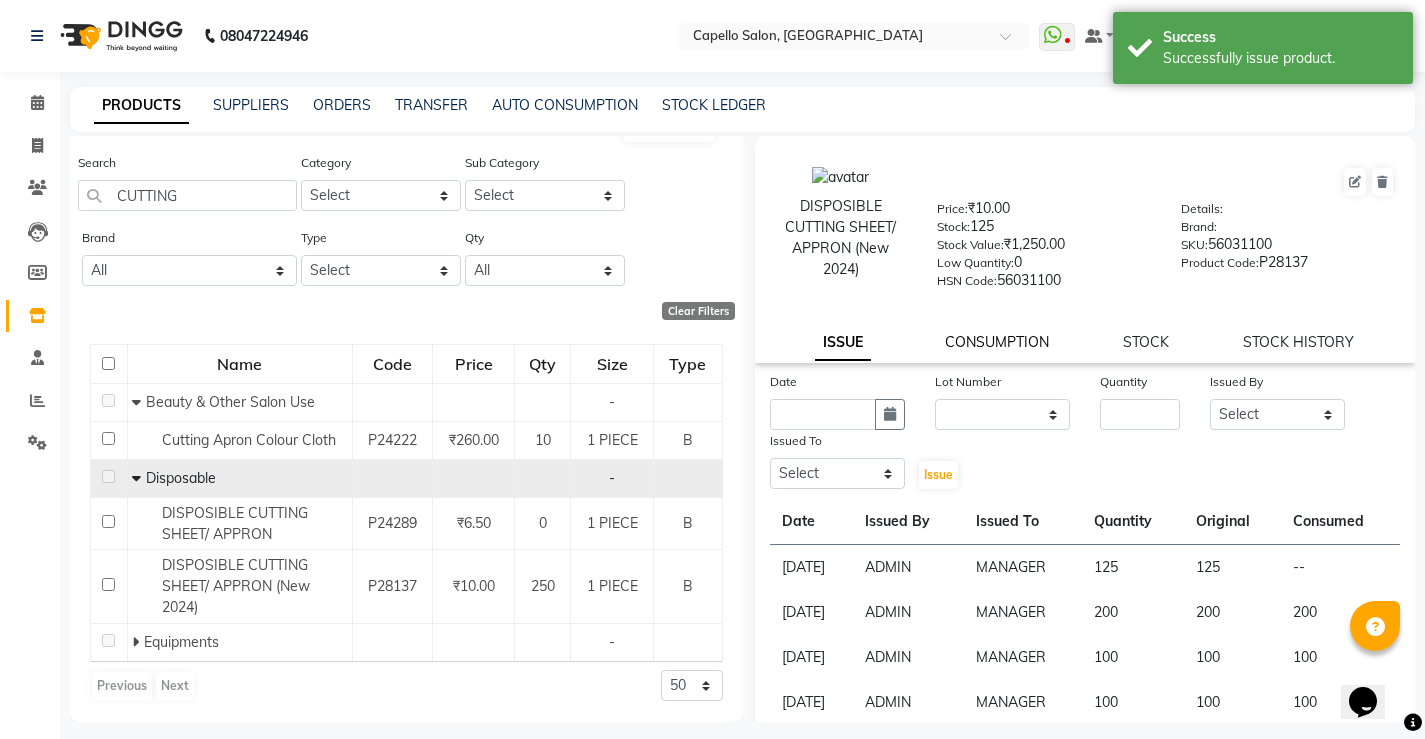 click on "CONSUMPTION" 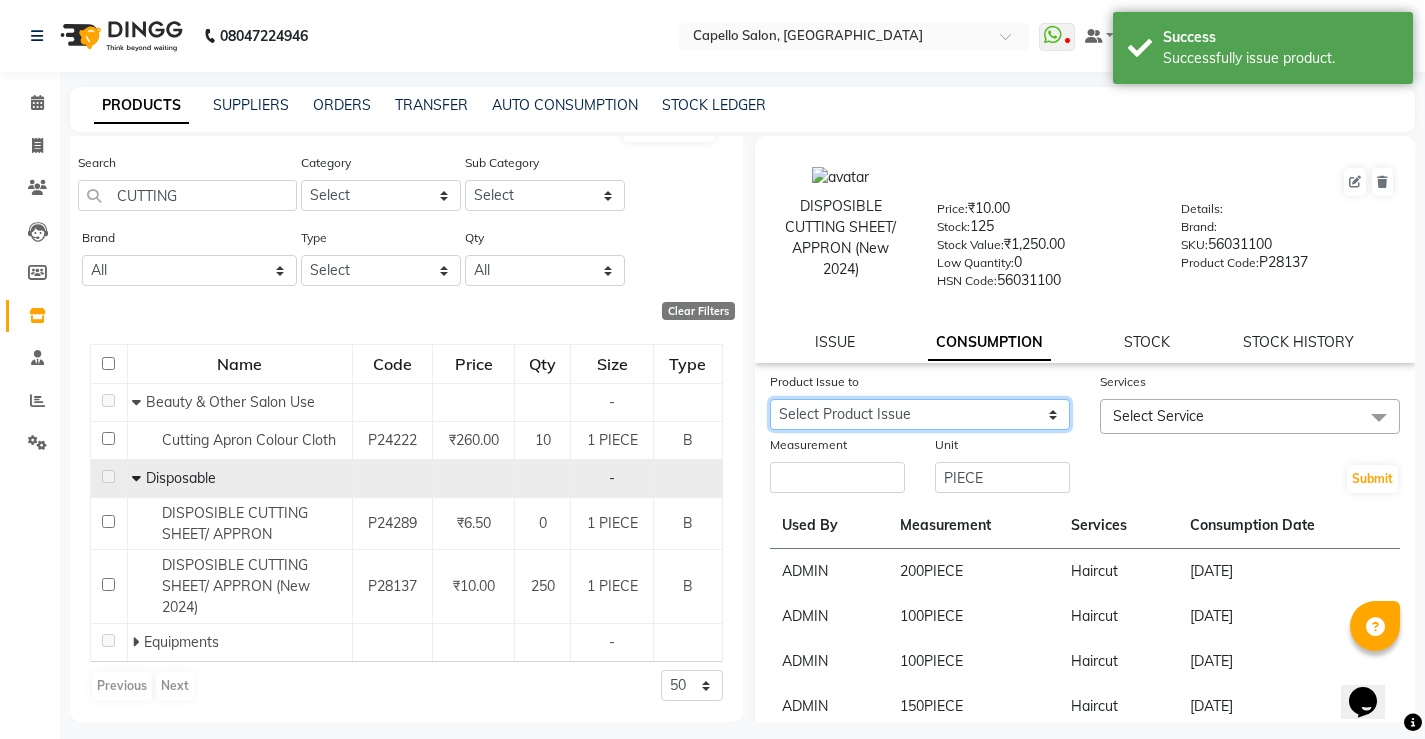 click on "Select Product Issue [DATE], Issued to: MANAGER, Balance: 125" 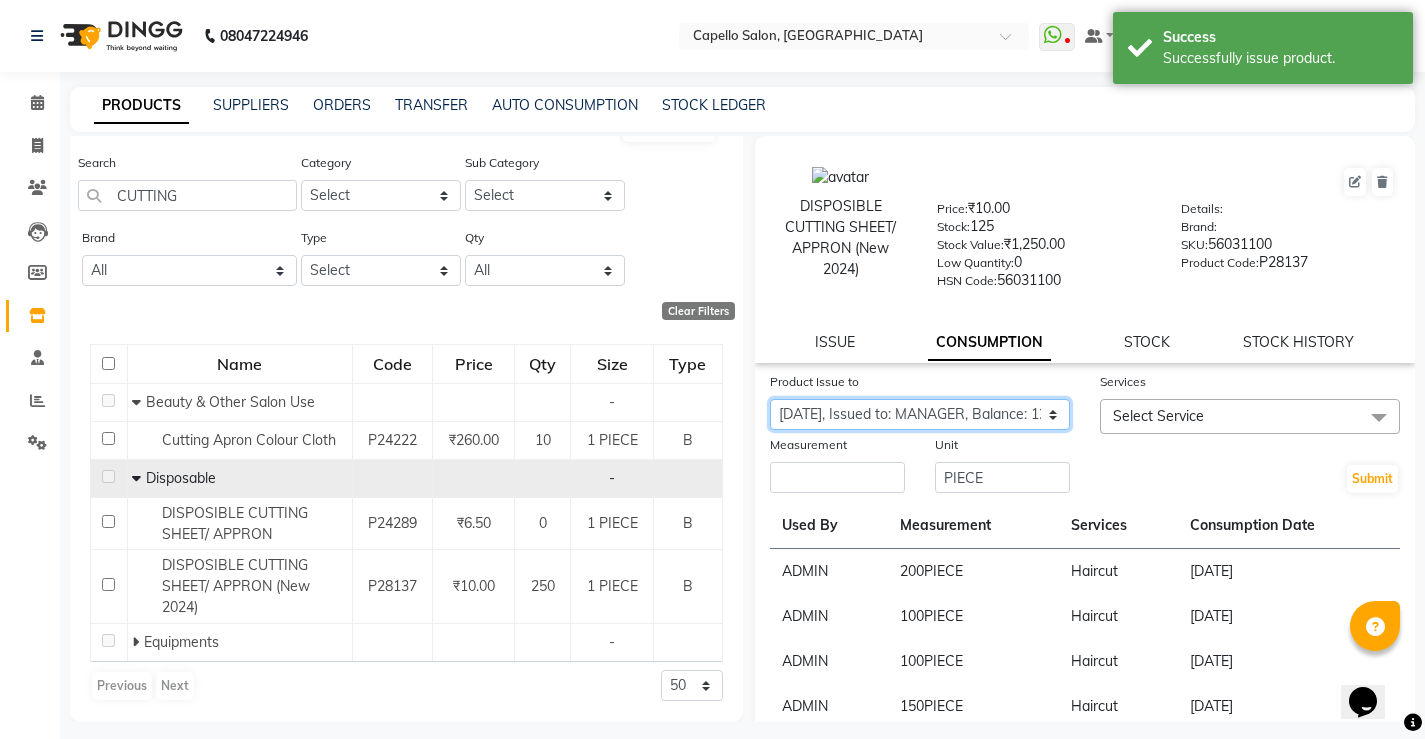 click on "Select Product Issue [DATE], Issued to: MANAGER, Balance: 125" 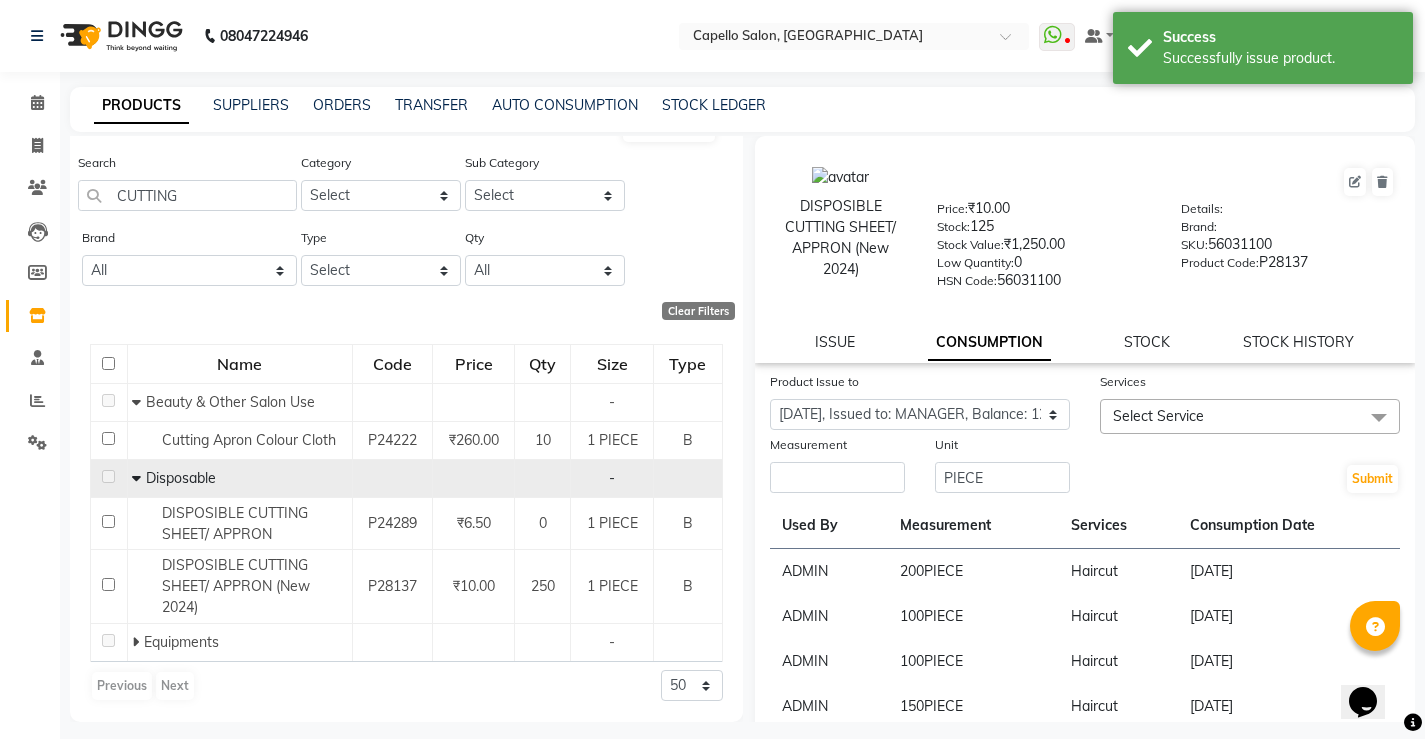 click on "Select Service" 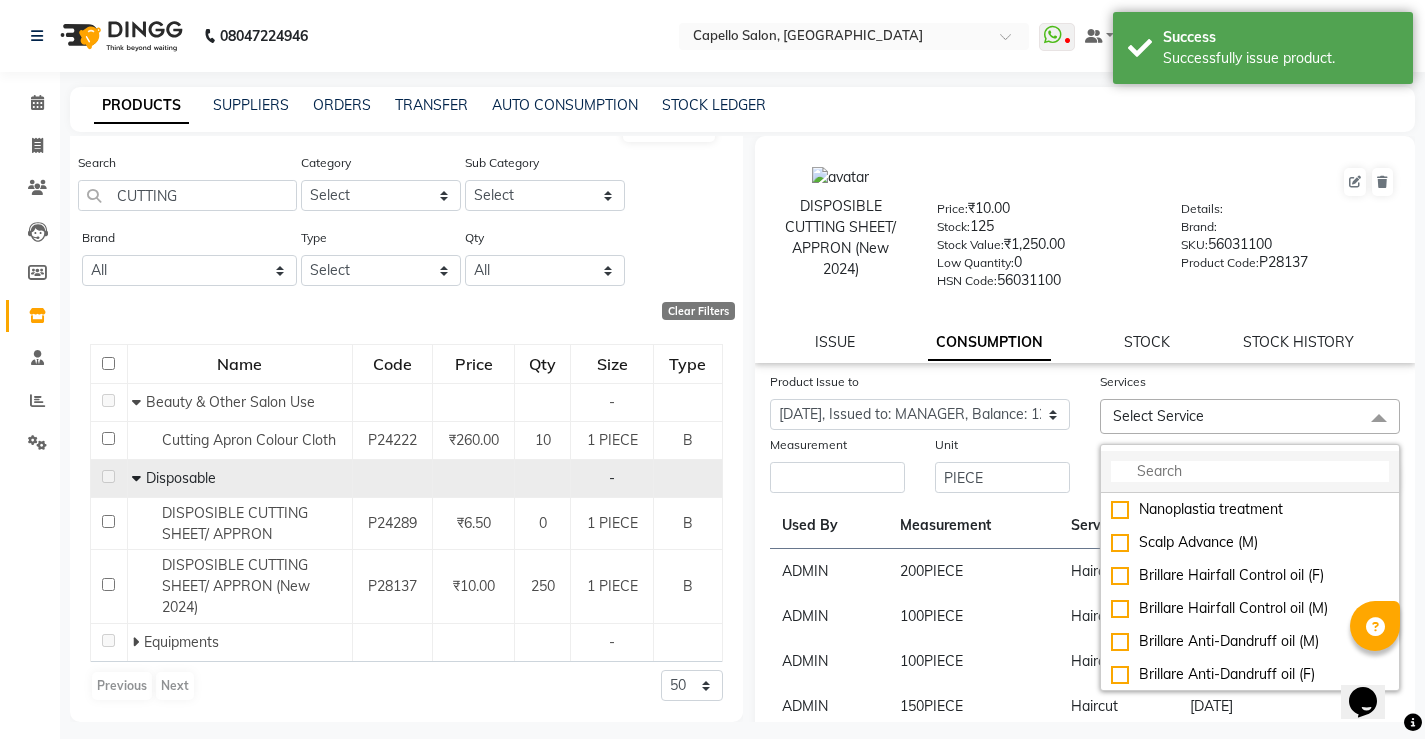 click 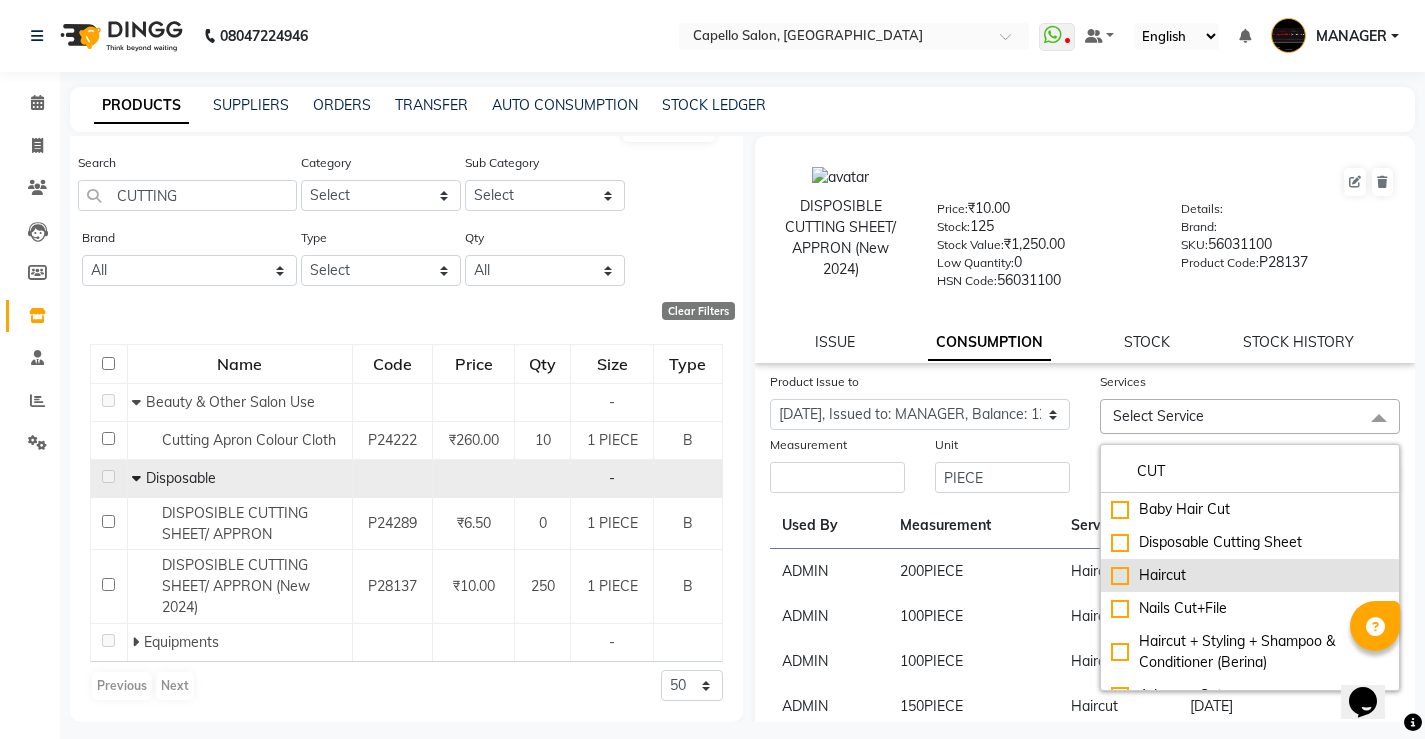 type on "CUT" 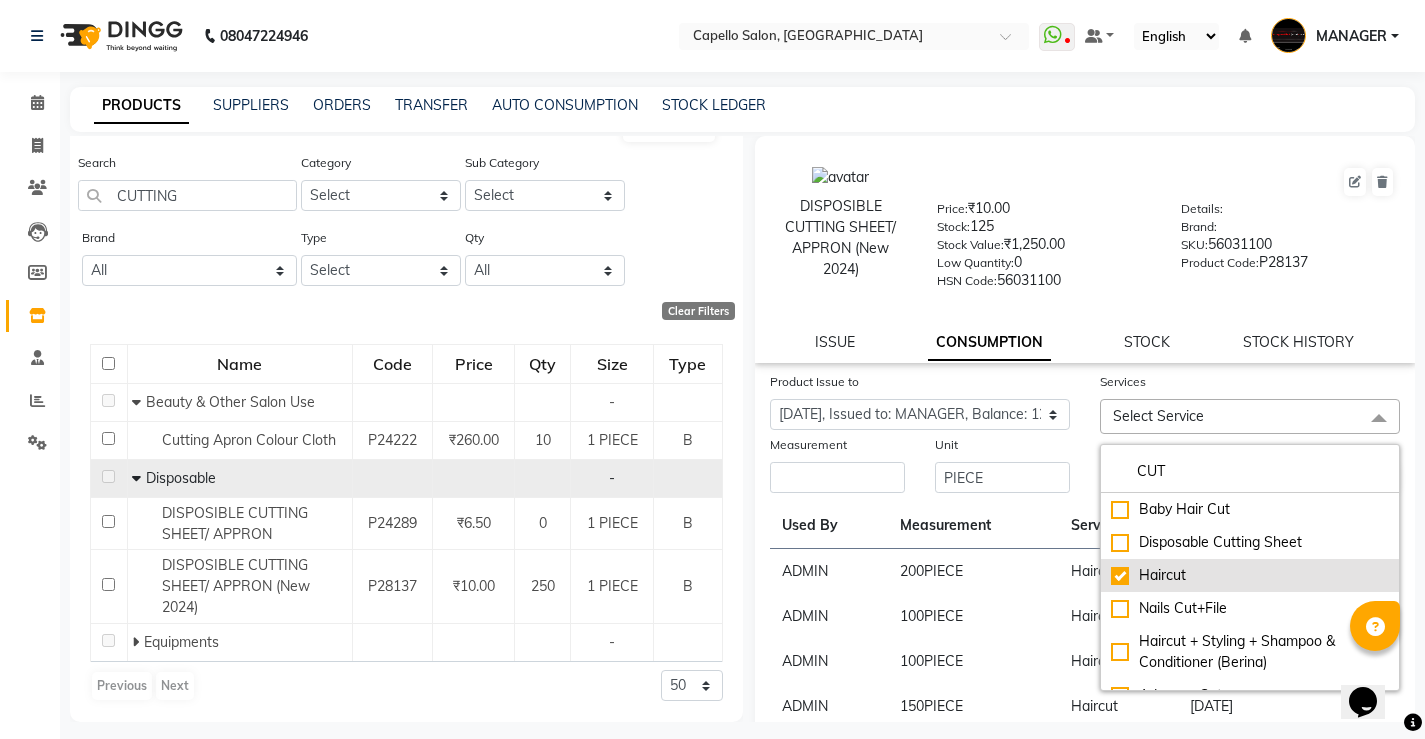 checkbox on "true" 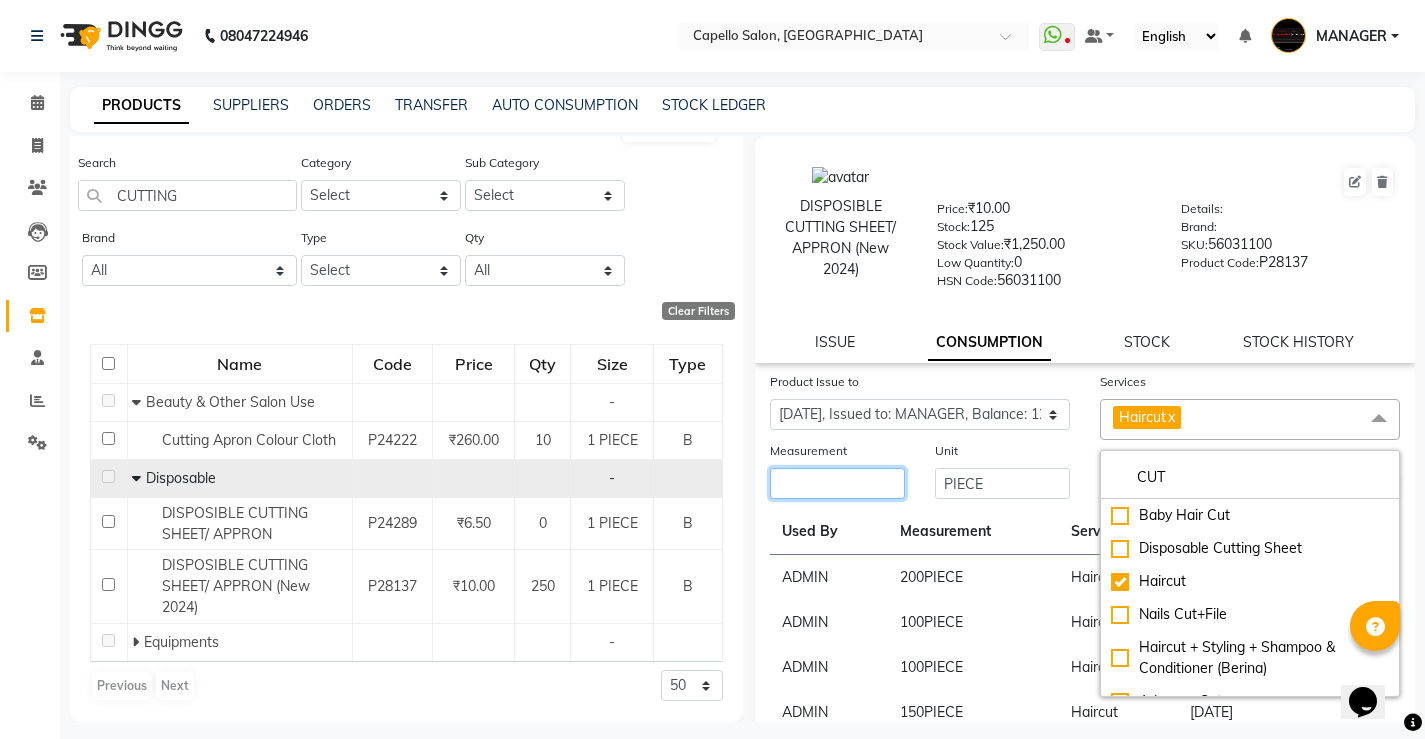 click 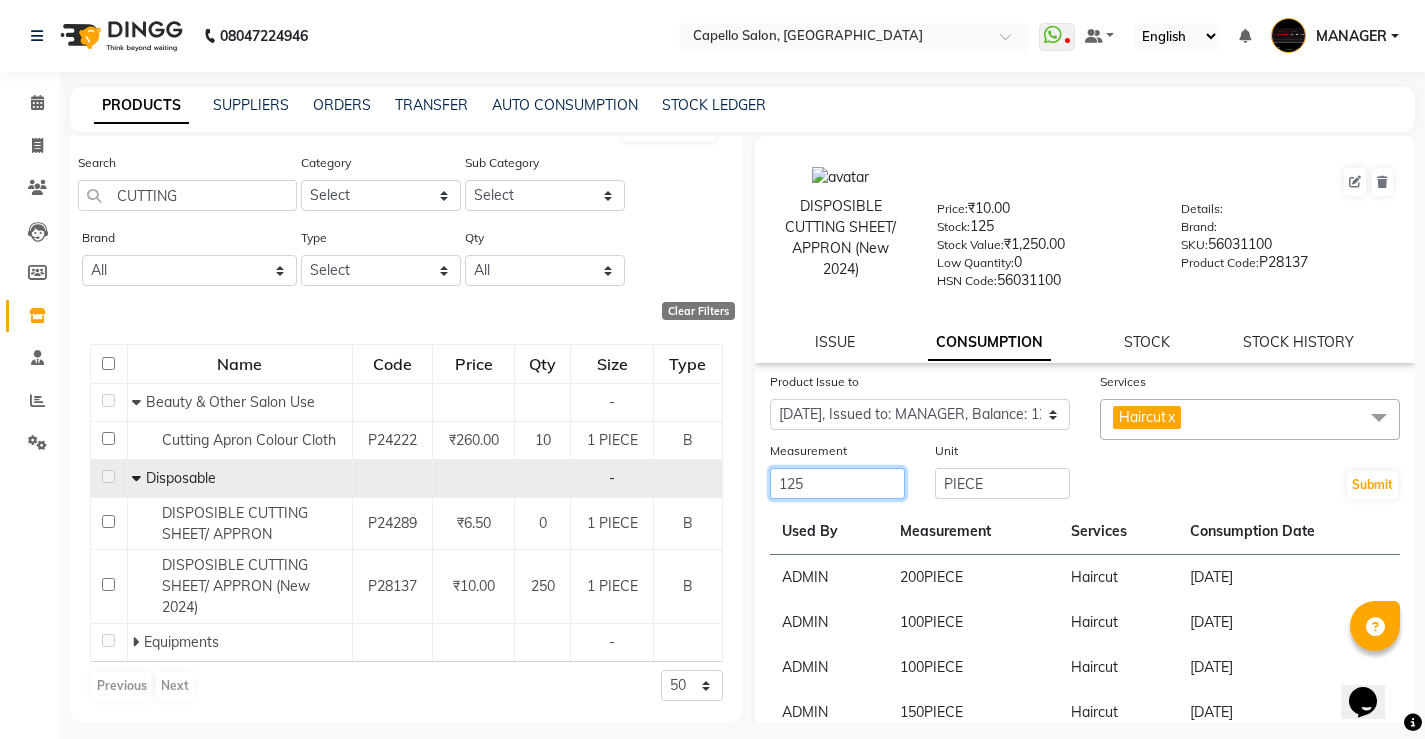 type on "125" 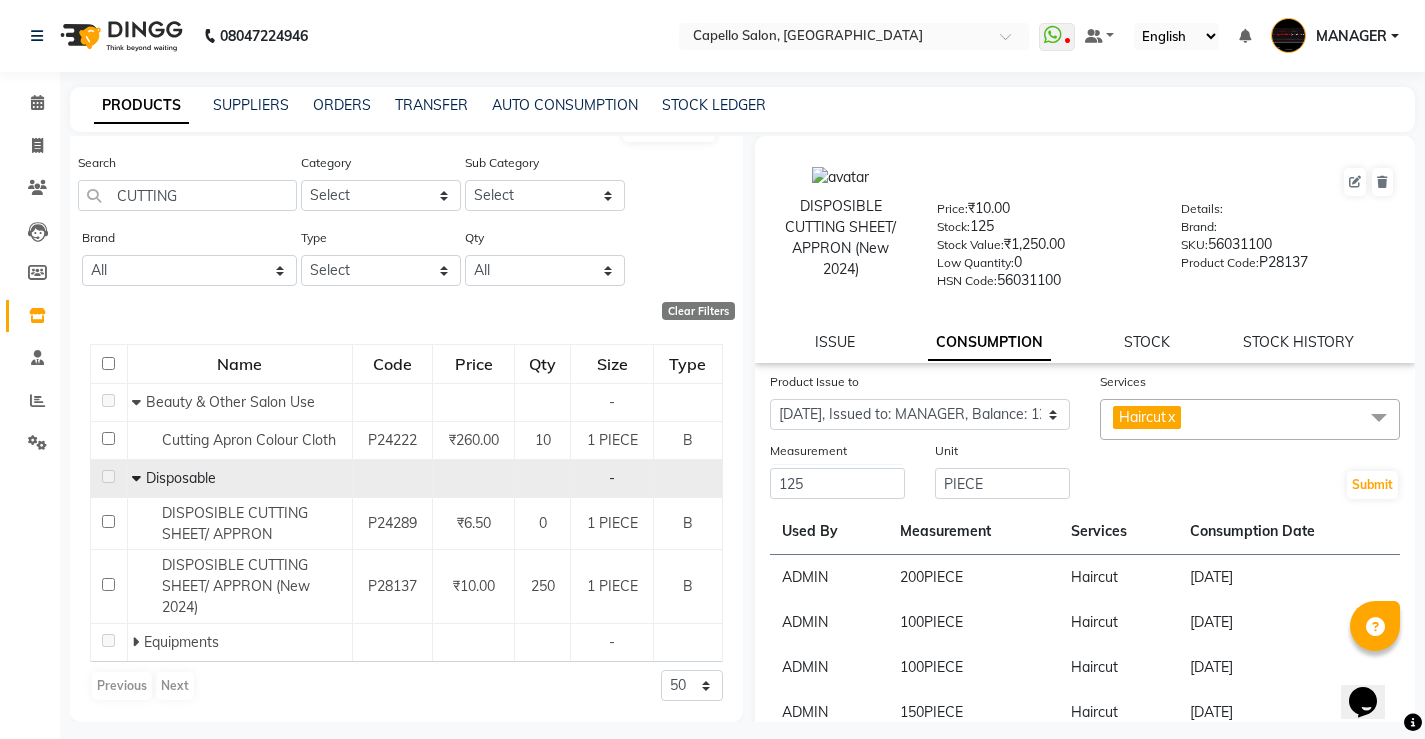 click on "Submit" 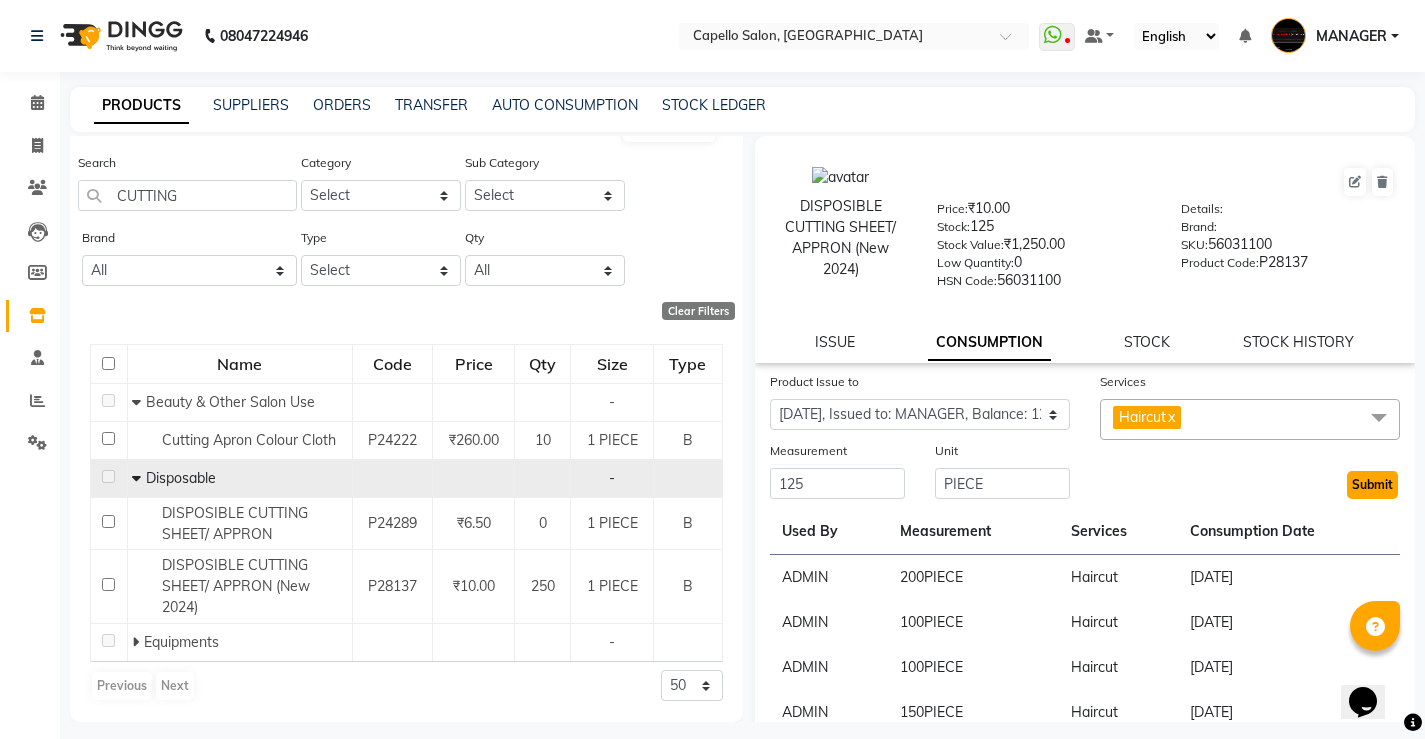 click on "Submit" 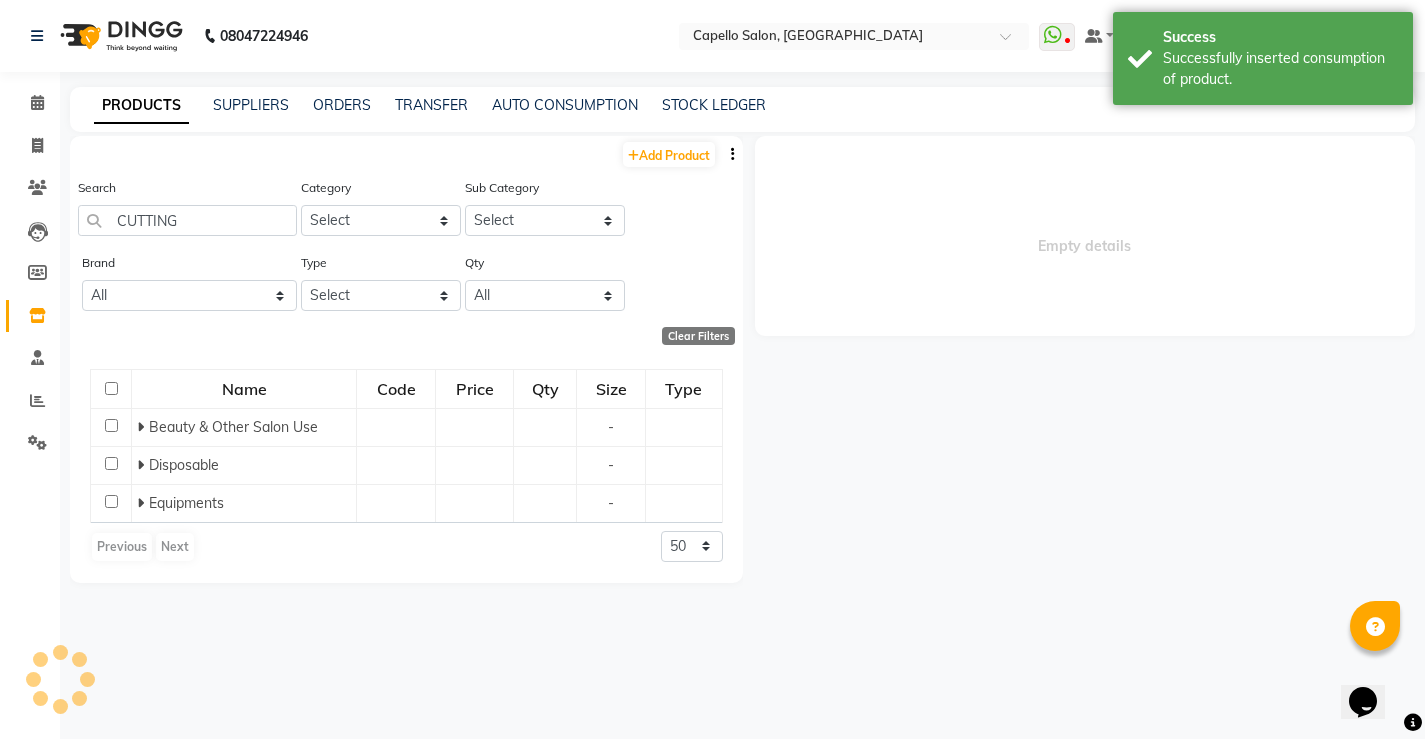 scroll, scrollTop: 0, scrollLeft: 0, axis: both 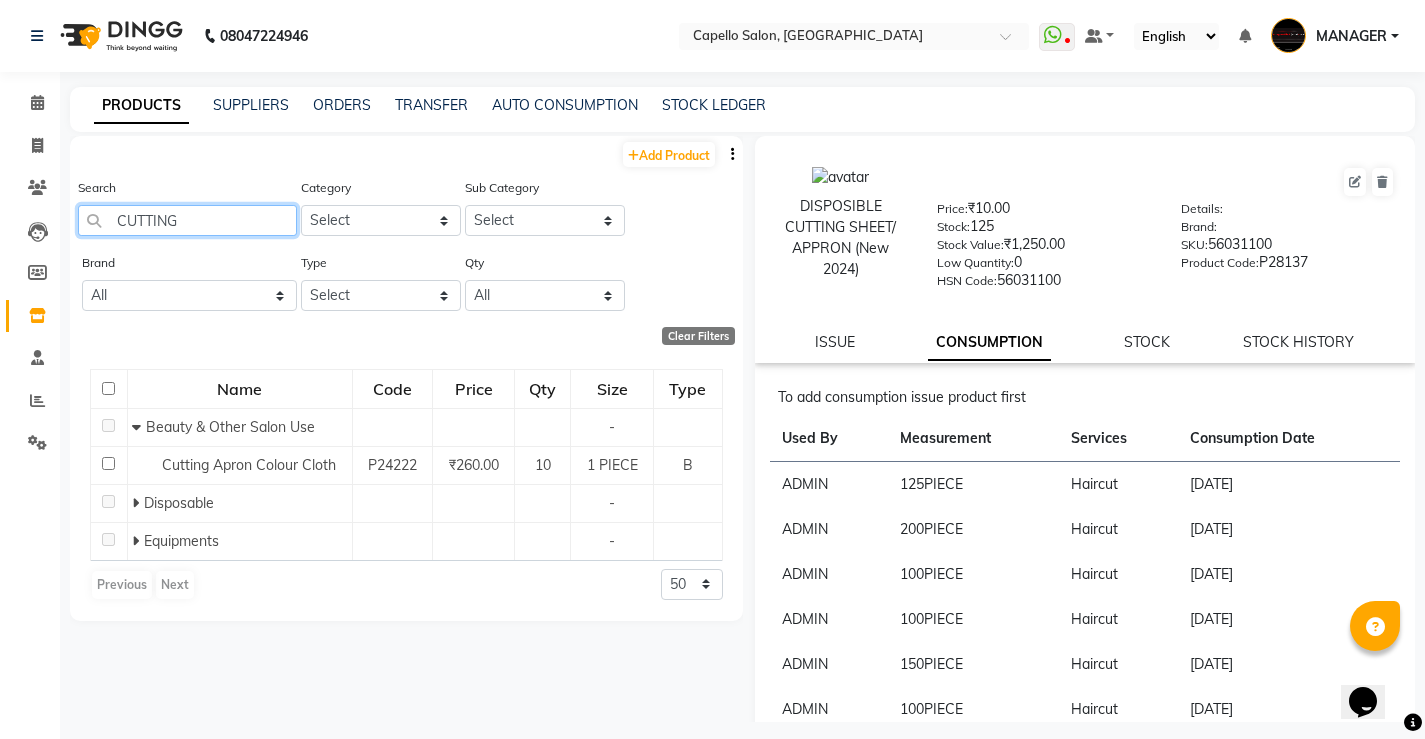 drag, startPoint x: 235, startPoint y: 221, endPoint x: 0, endPoint y: 189, distance: 237.16872 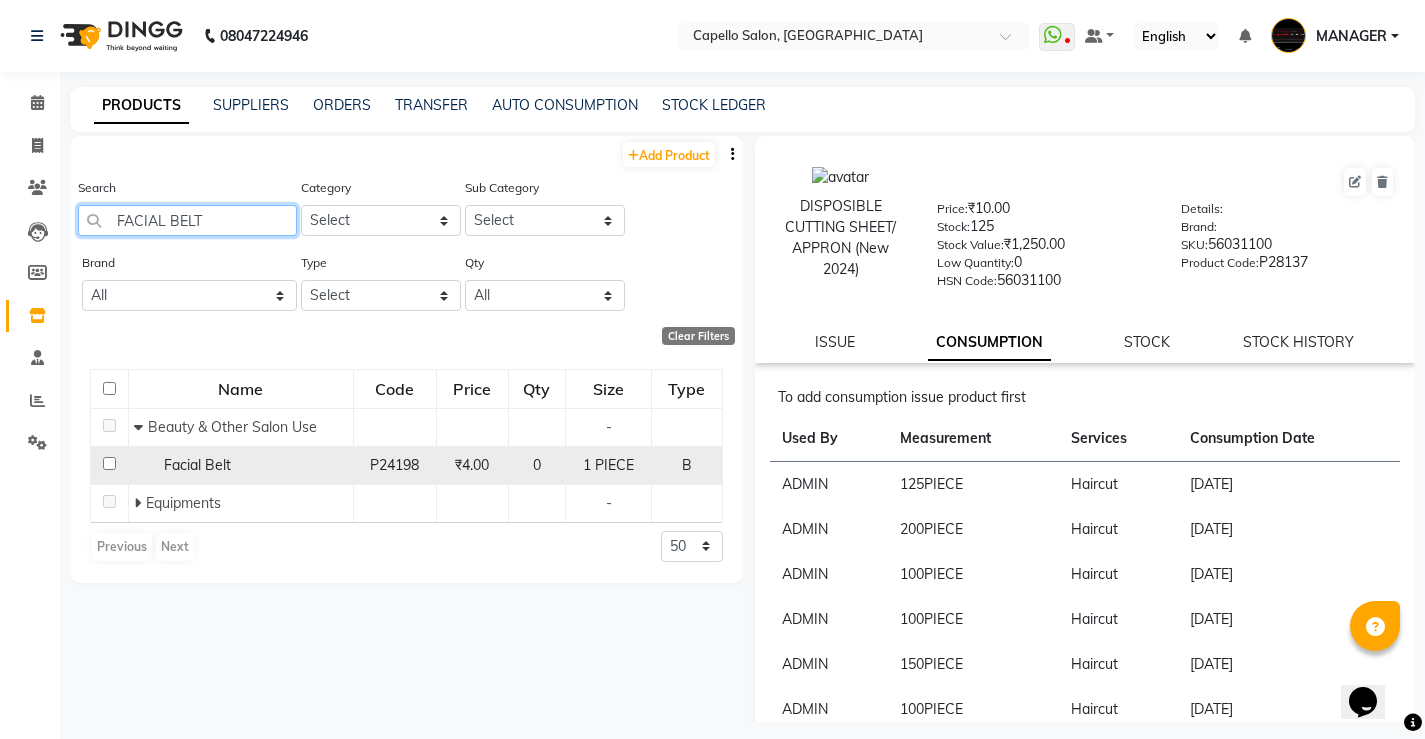 type on "FACIAL BELT" 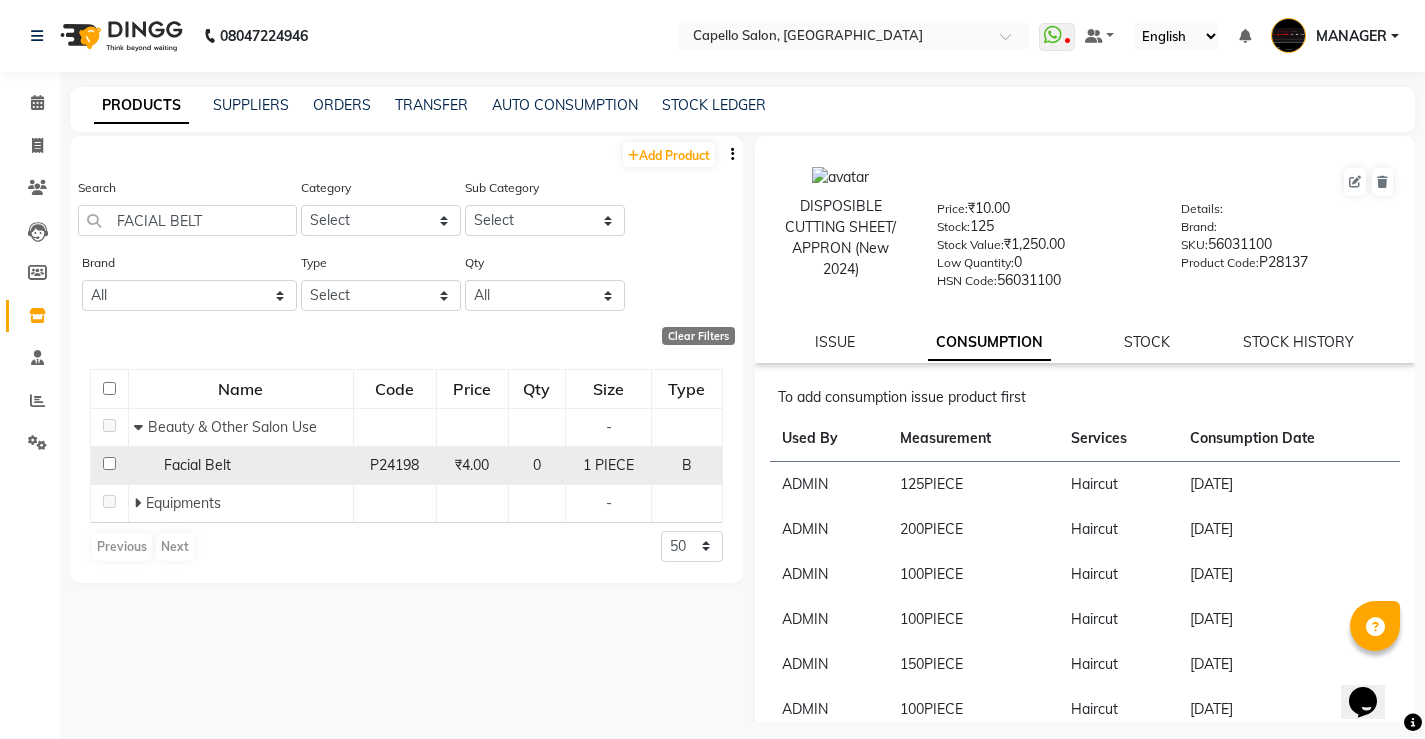 click on "Facial Belt" 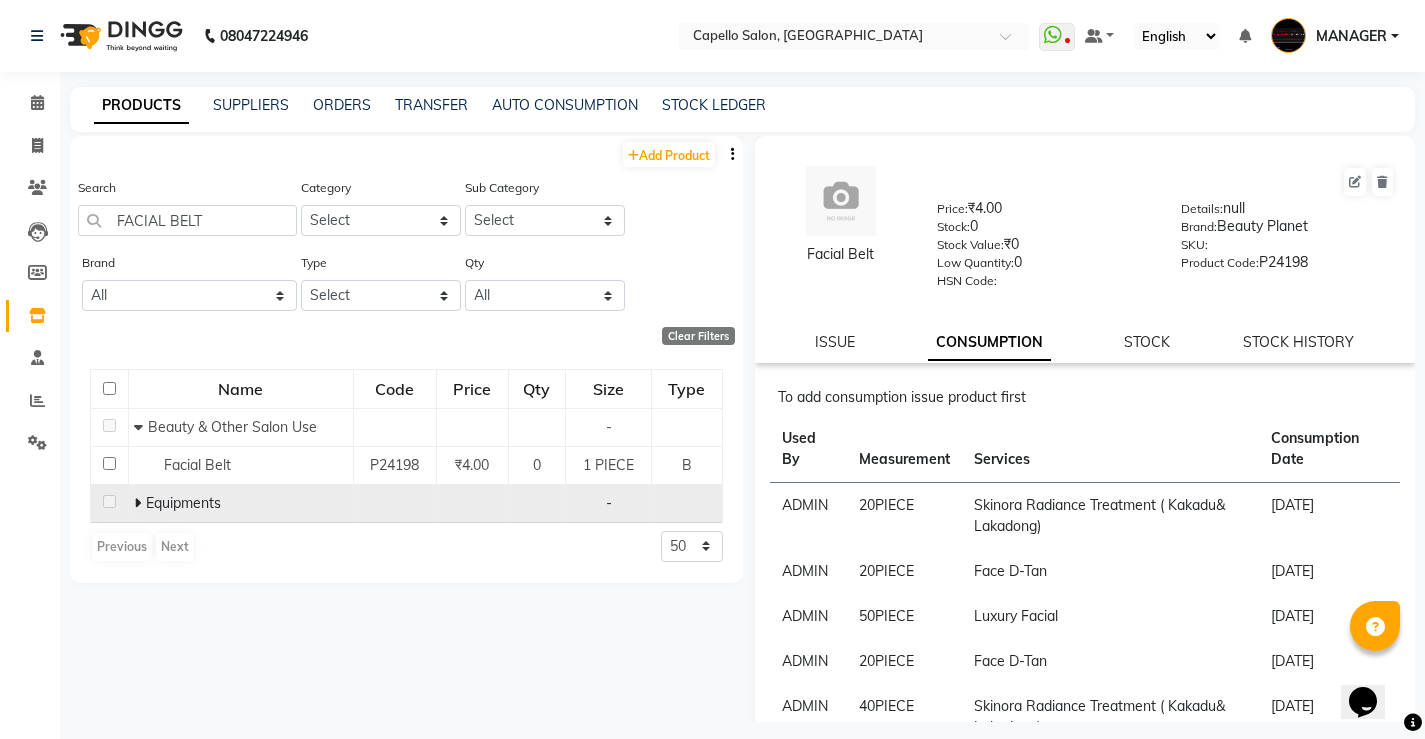 click 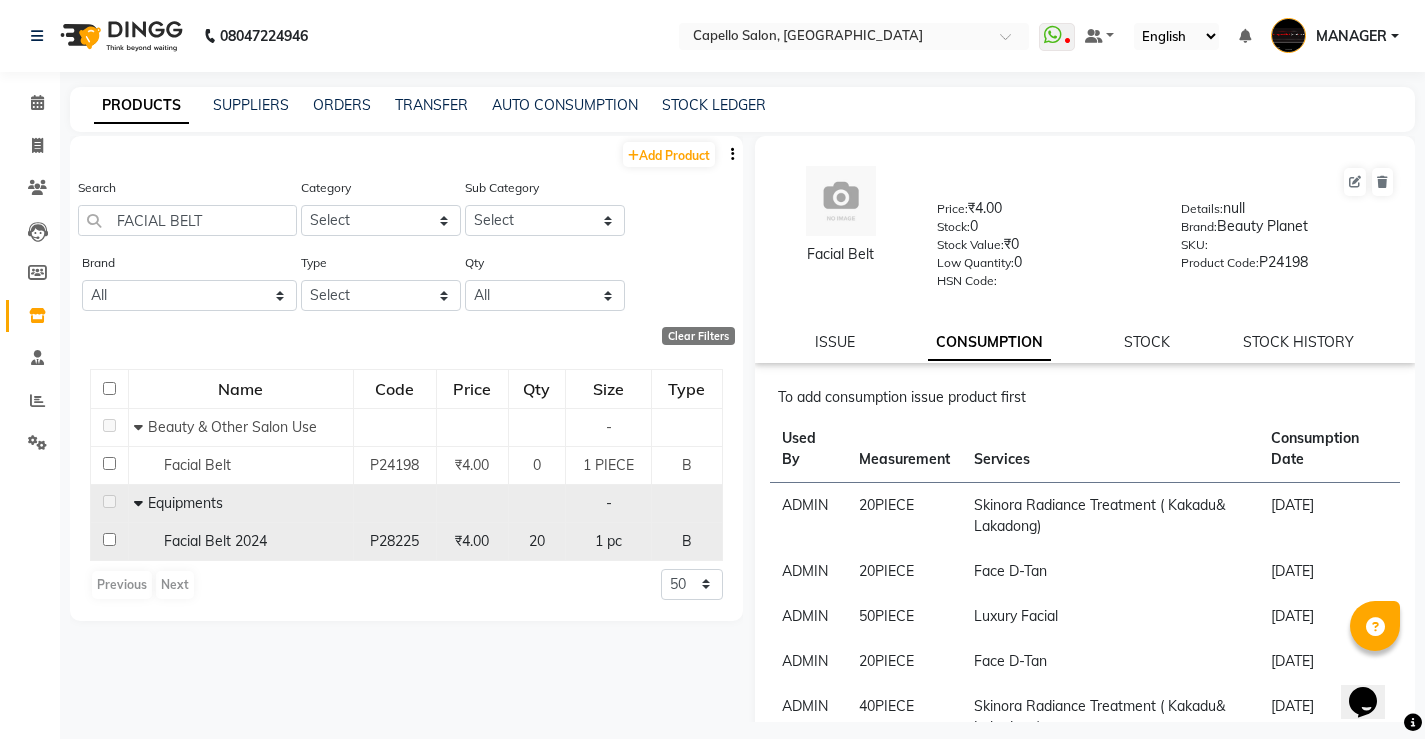 click on "Facial Belt 2024" 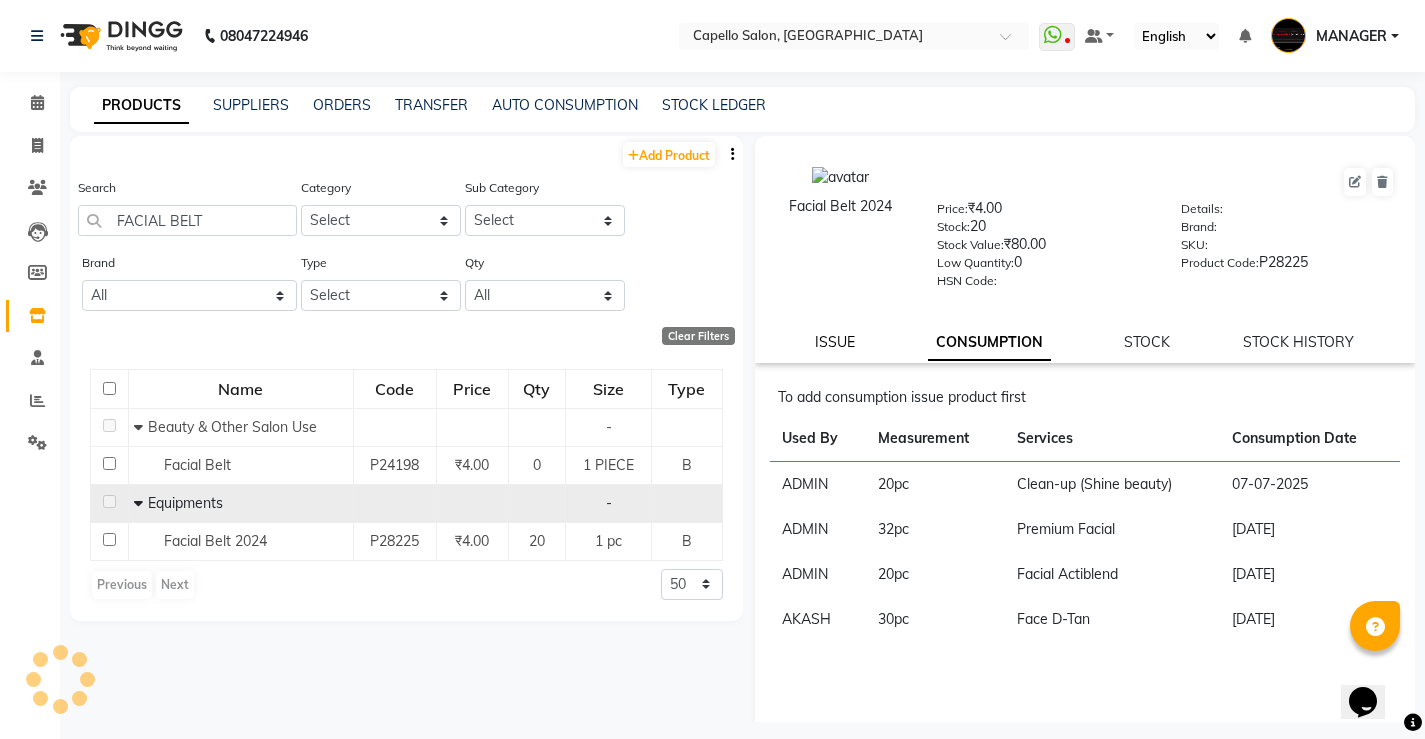 drag, startPoint x: 842, startPoint y: 324, endPoint x: 832, endPoint y: 340, distance: 18.867962 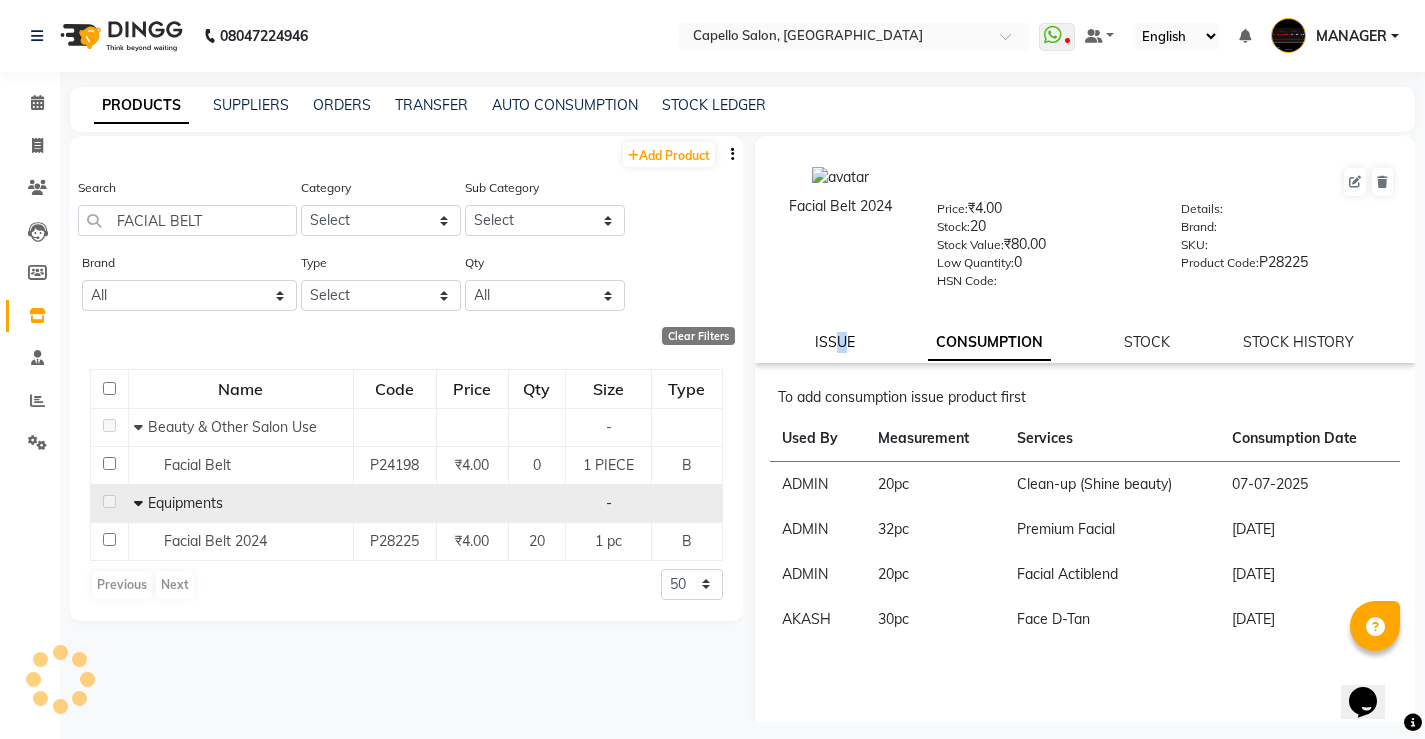 click on "ISSUE" 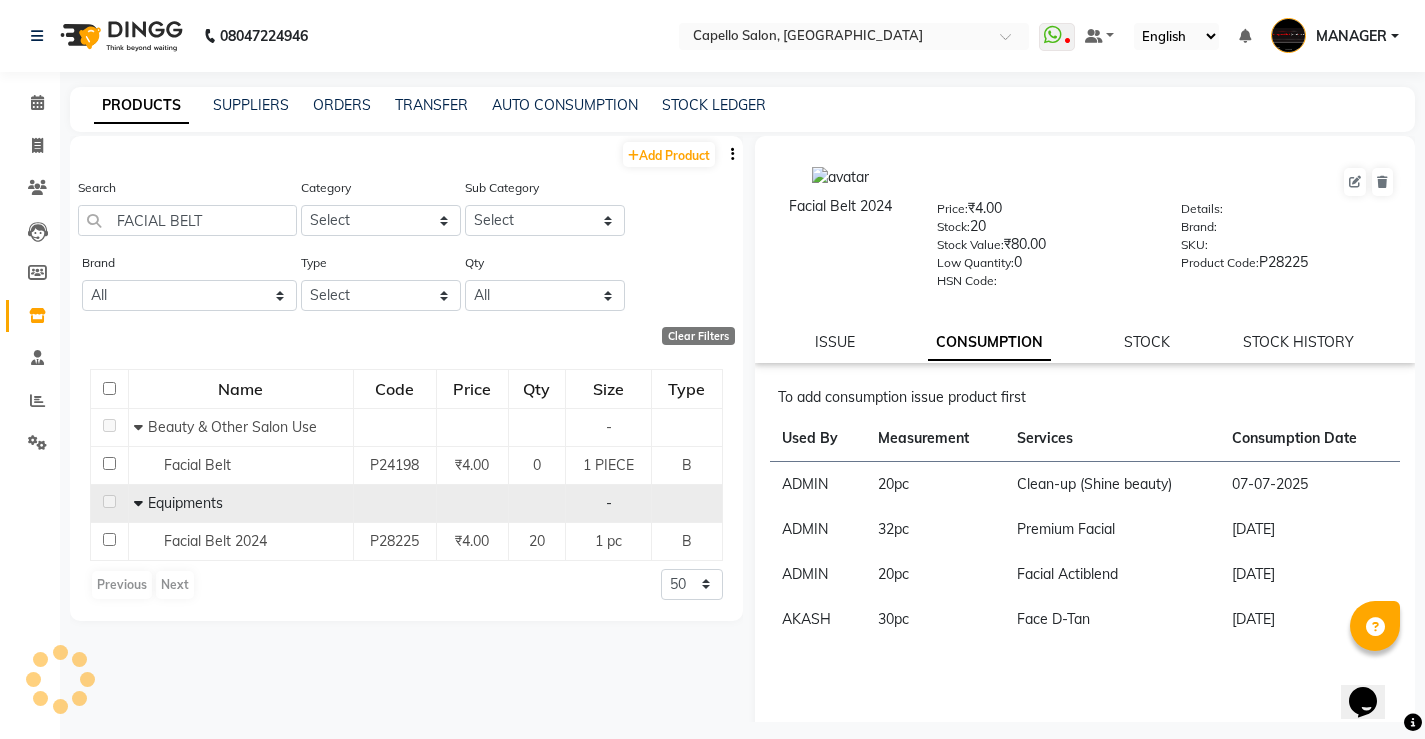select 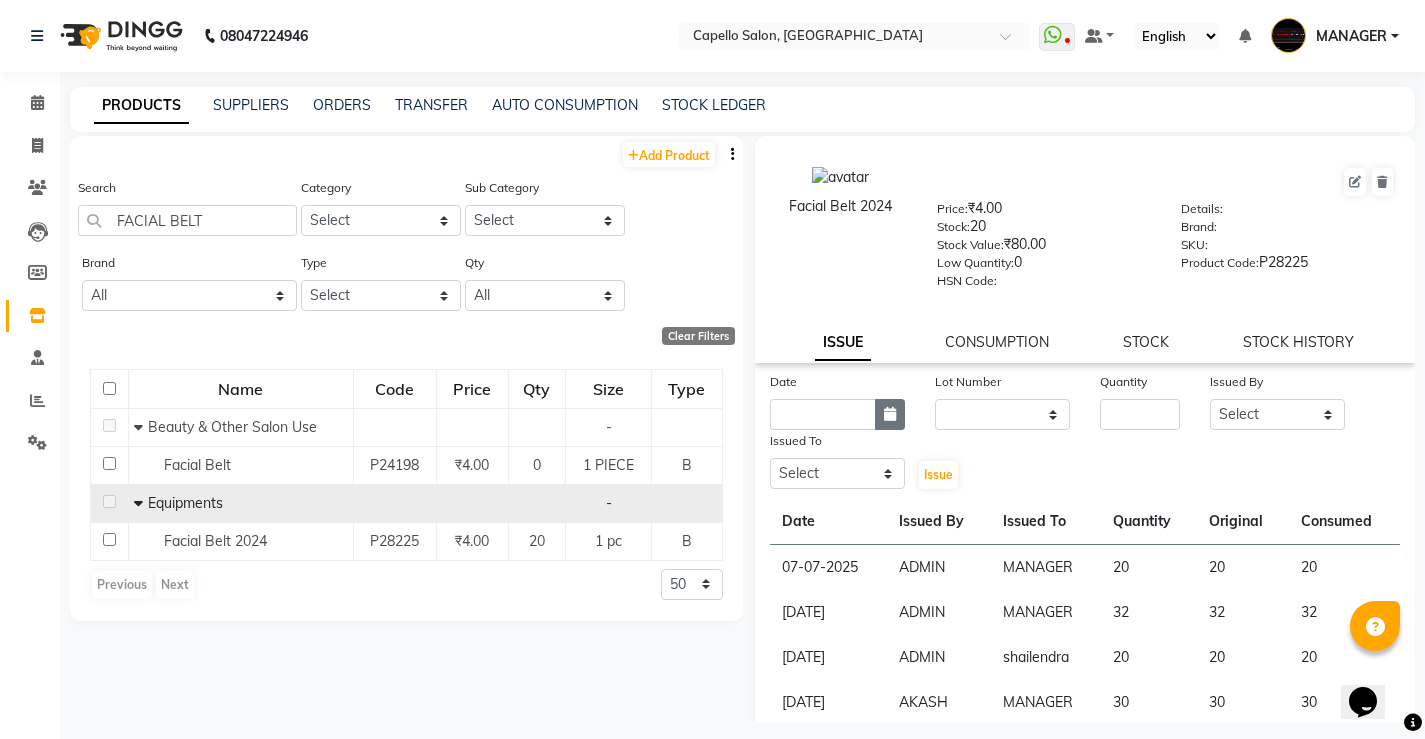 click 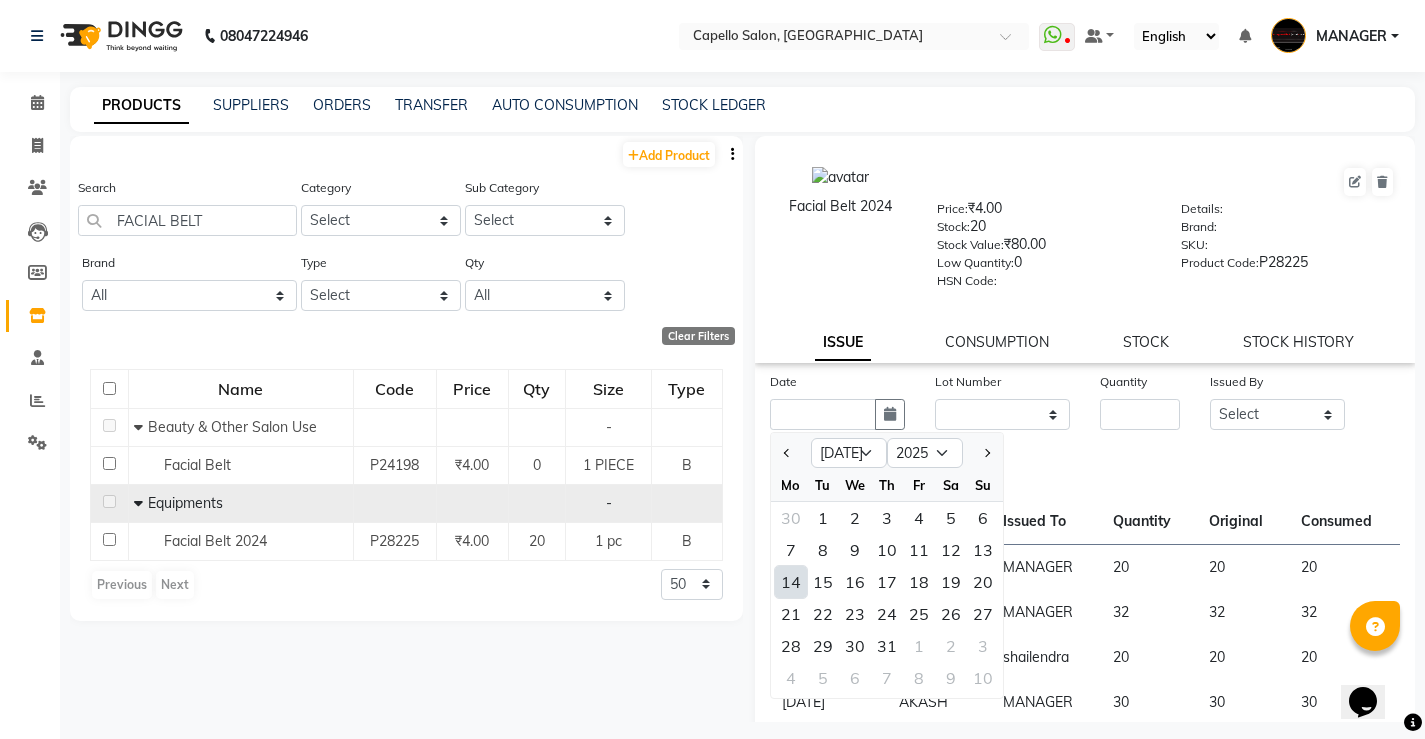 click on "14" 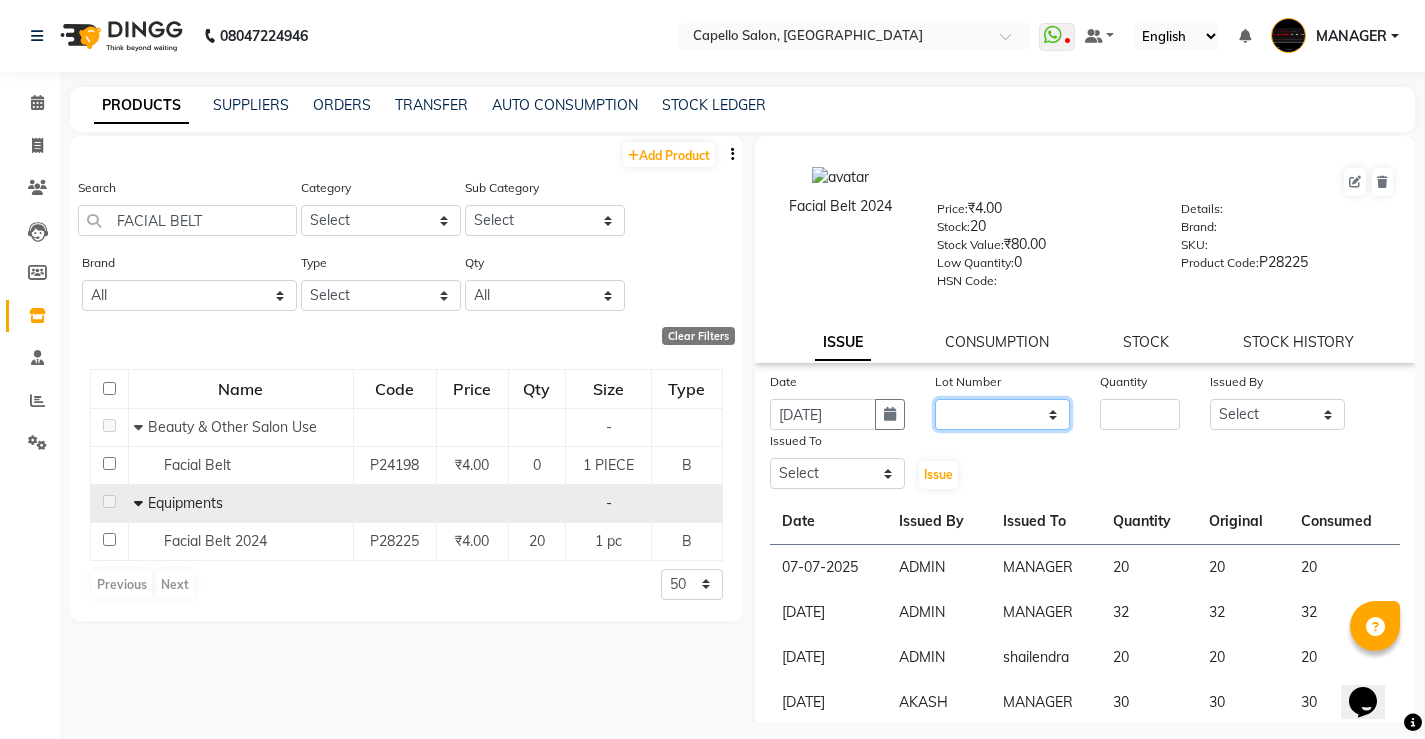 click on "None" 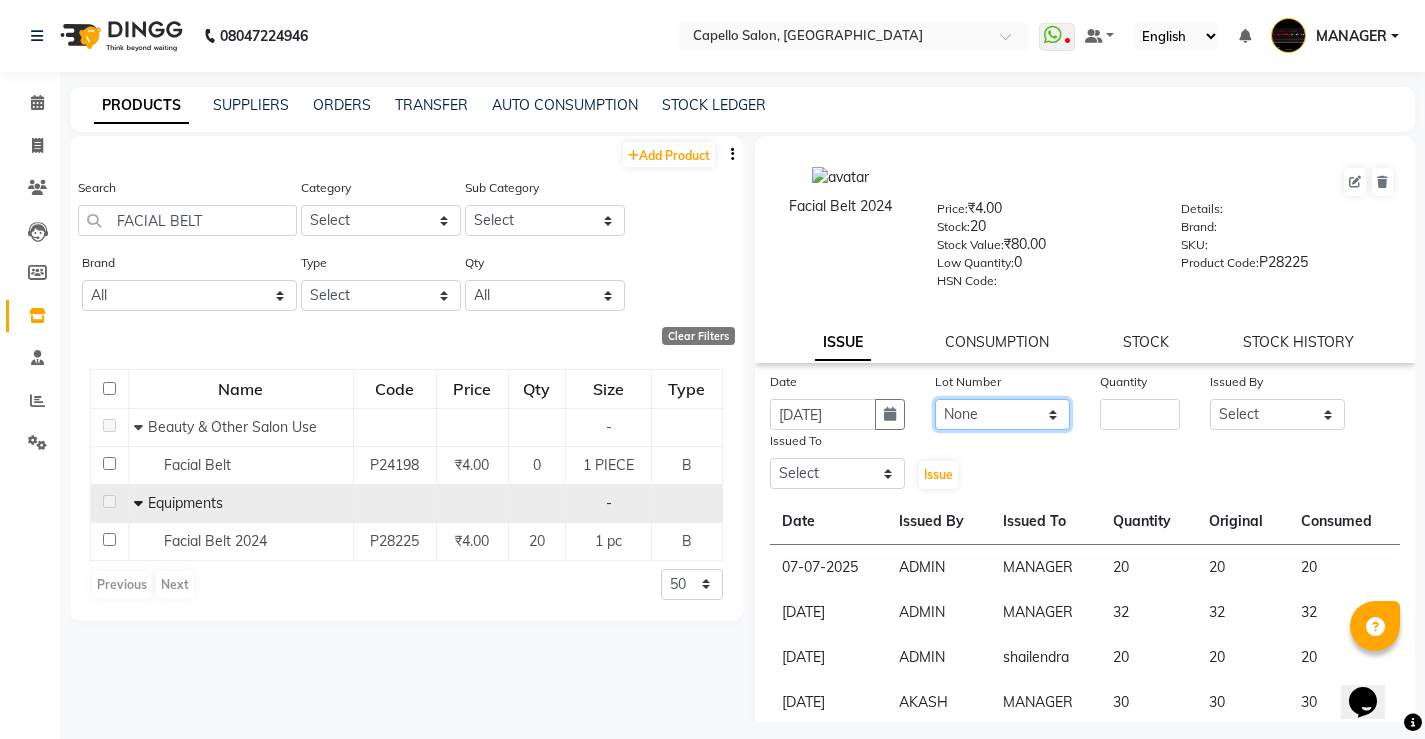 click on "None" 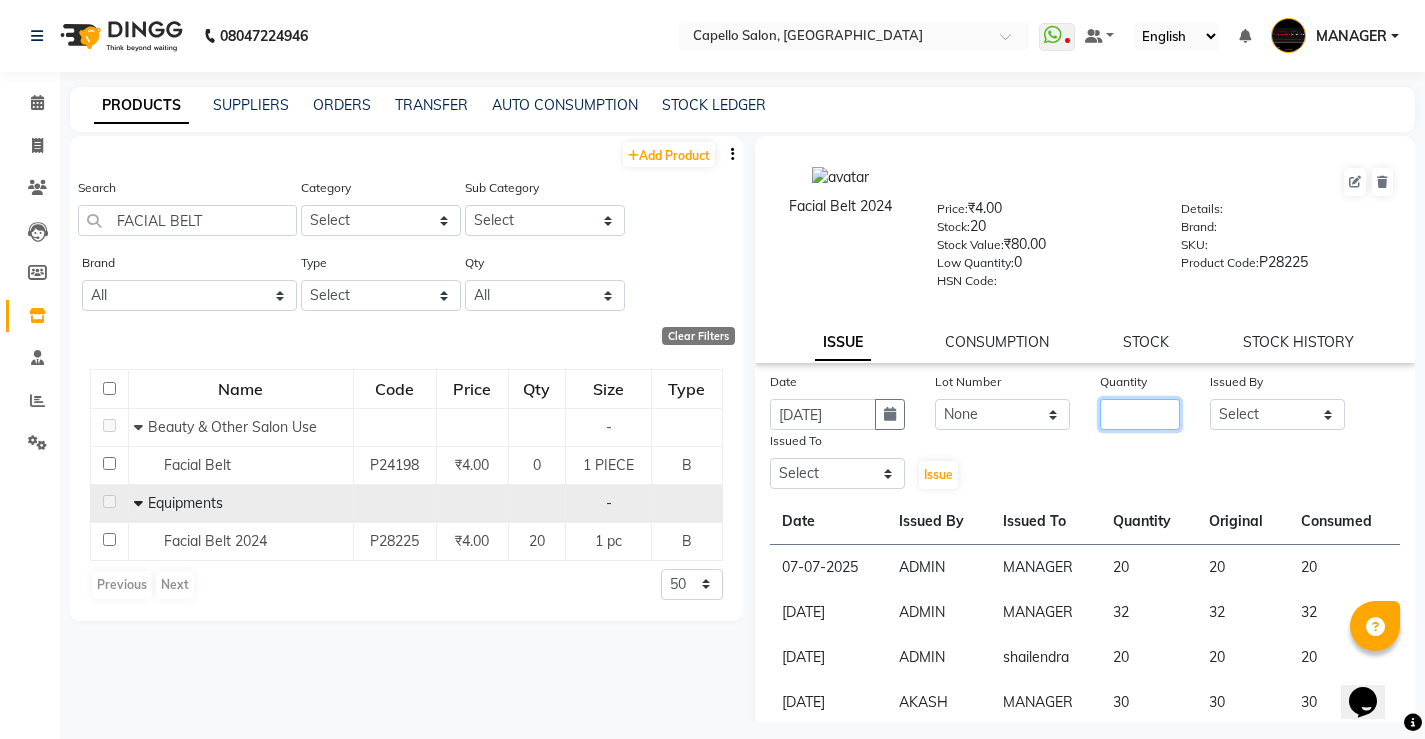click 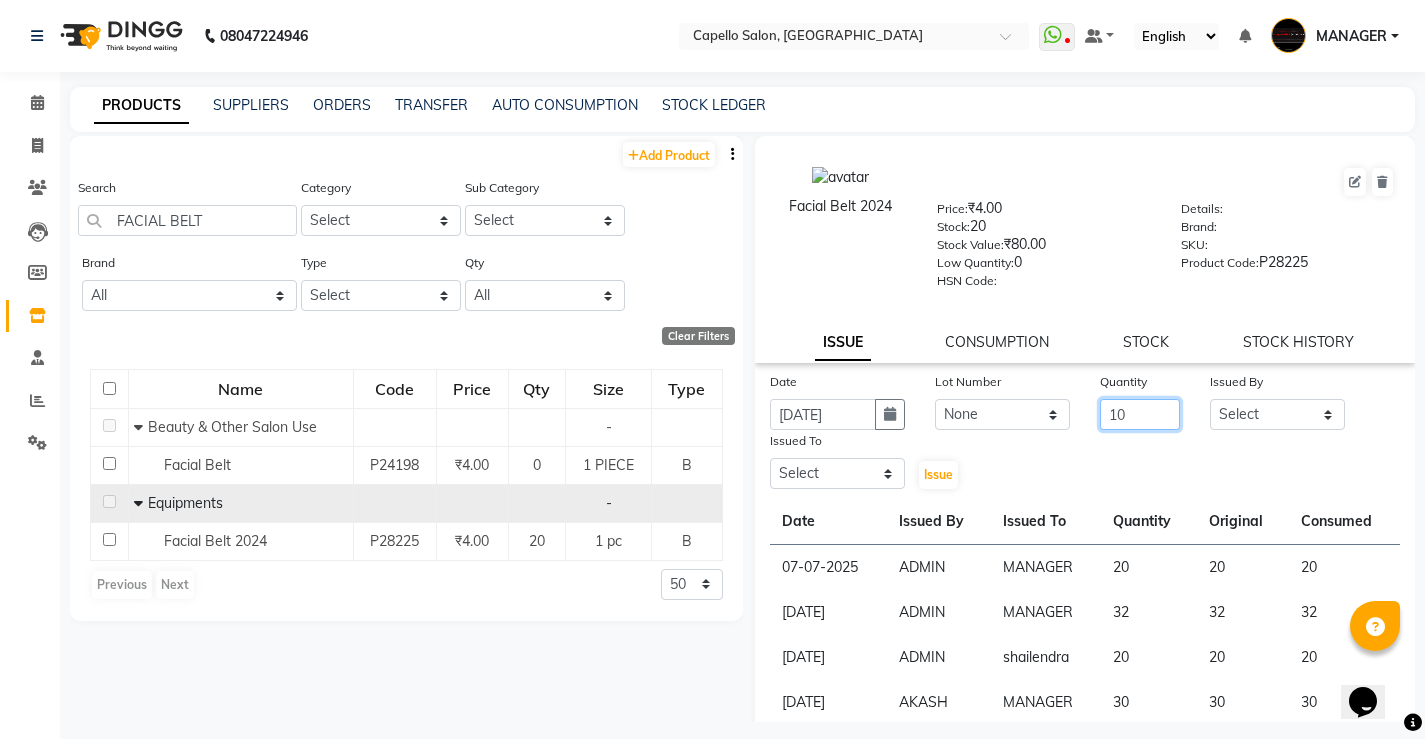 type on "10" 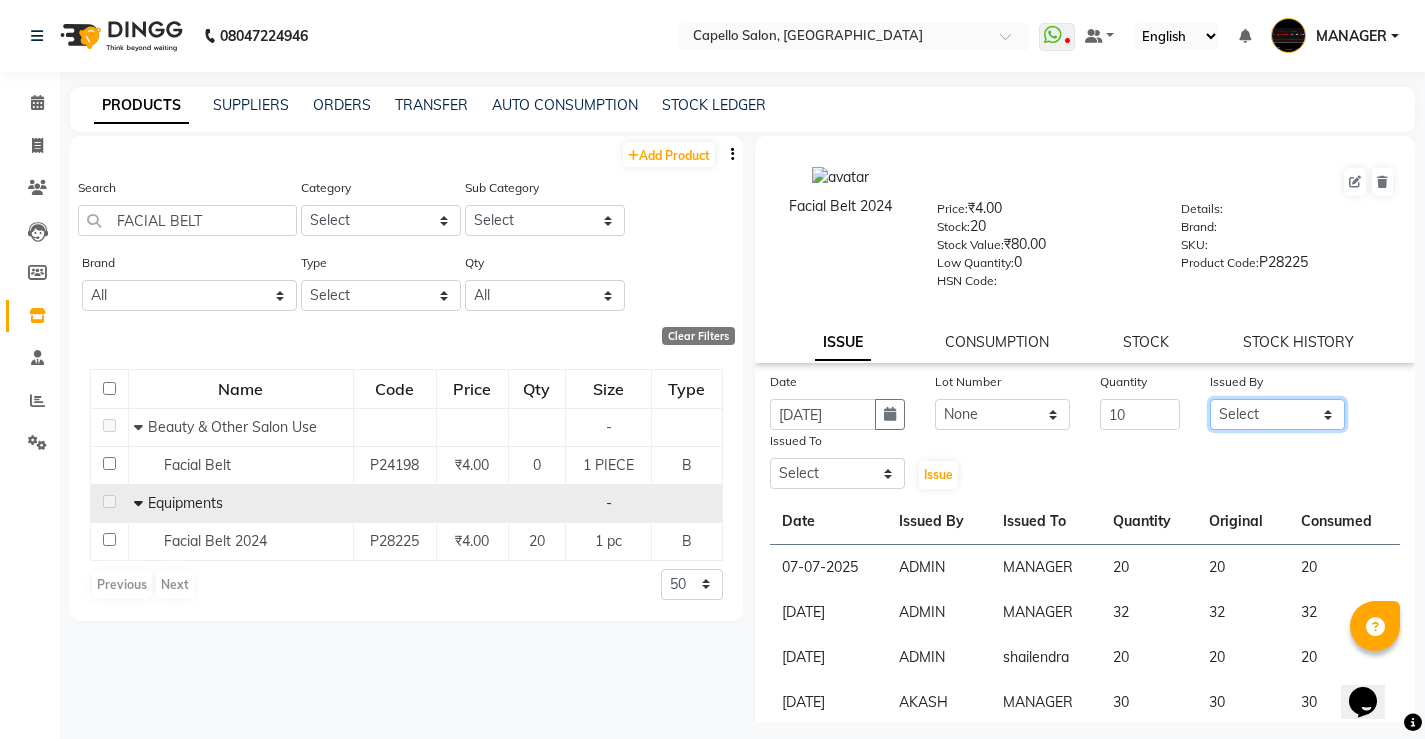 click on "Select [PERSON_NAME] [PERSON_NAME] MANAGER [PERSON_NAME]  [PERSON_NAME] [PERSON_NAME] [PERSON_NAME]" 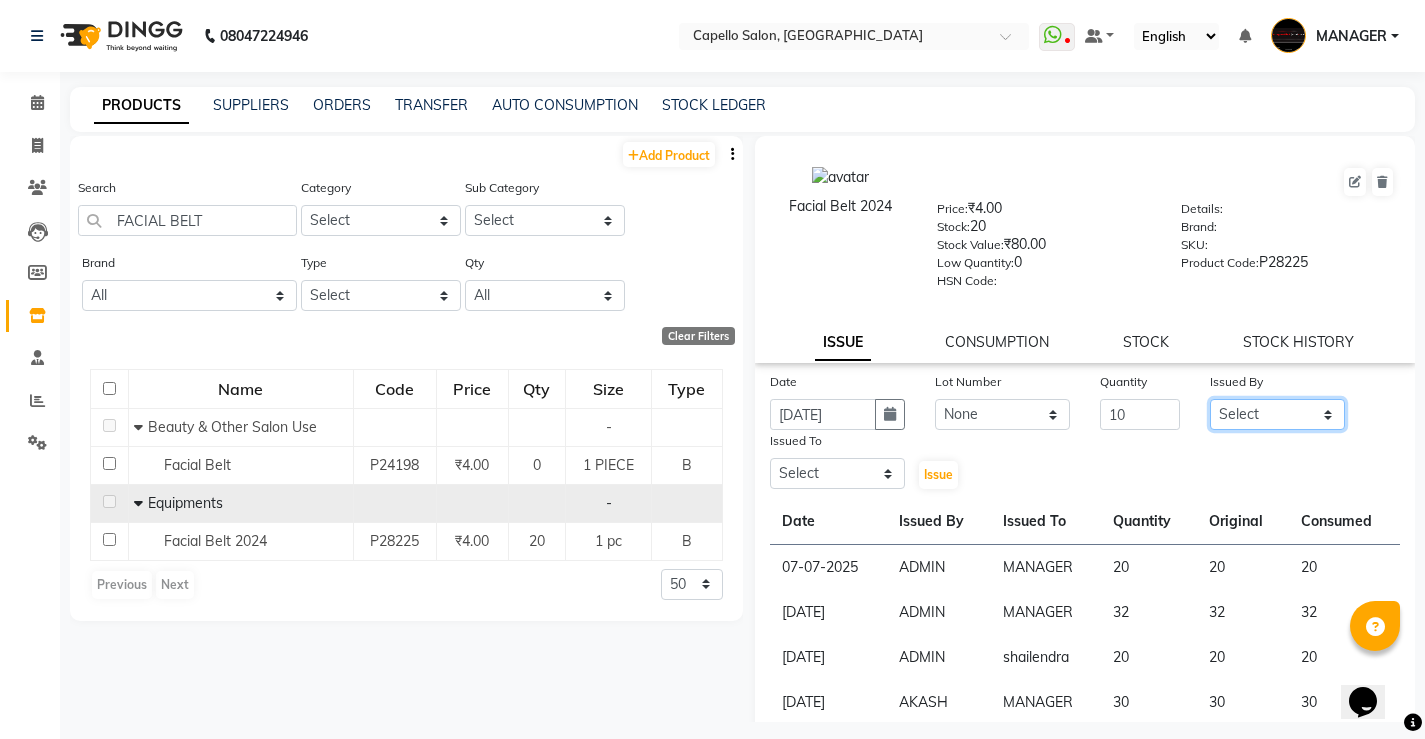 select on "14710" 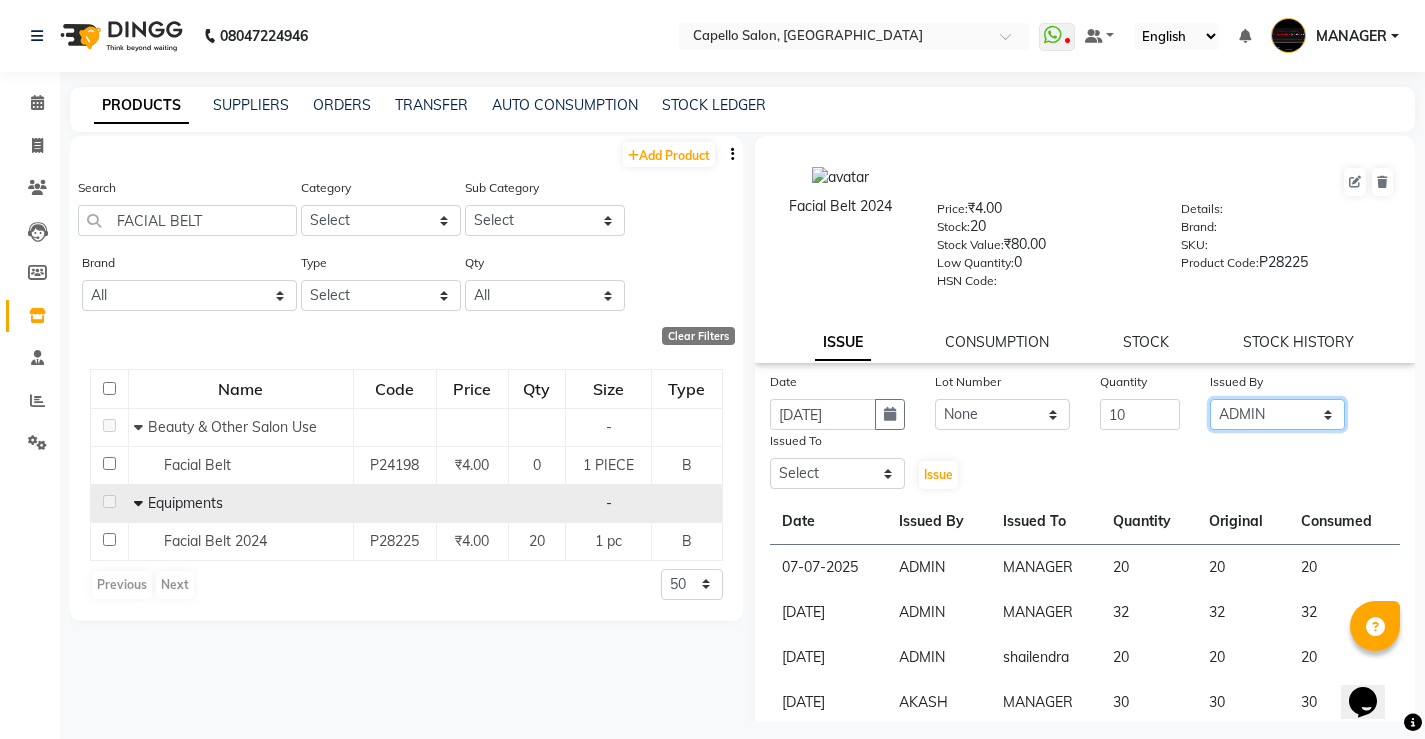 click on "Select [PERSON_NAME] [PERSON_NAME] MANAGER [PERSON_NAME]  [PERSON_NAME] [PERSON_NAME] [PERSON_NAME]" 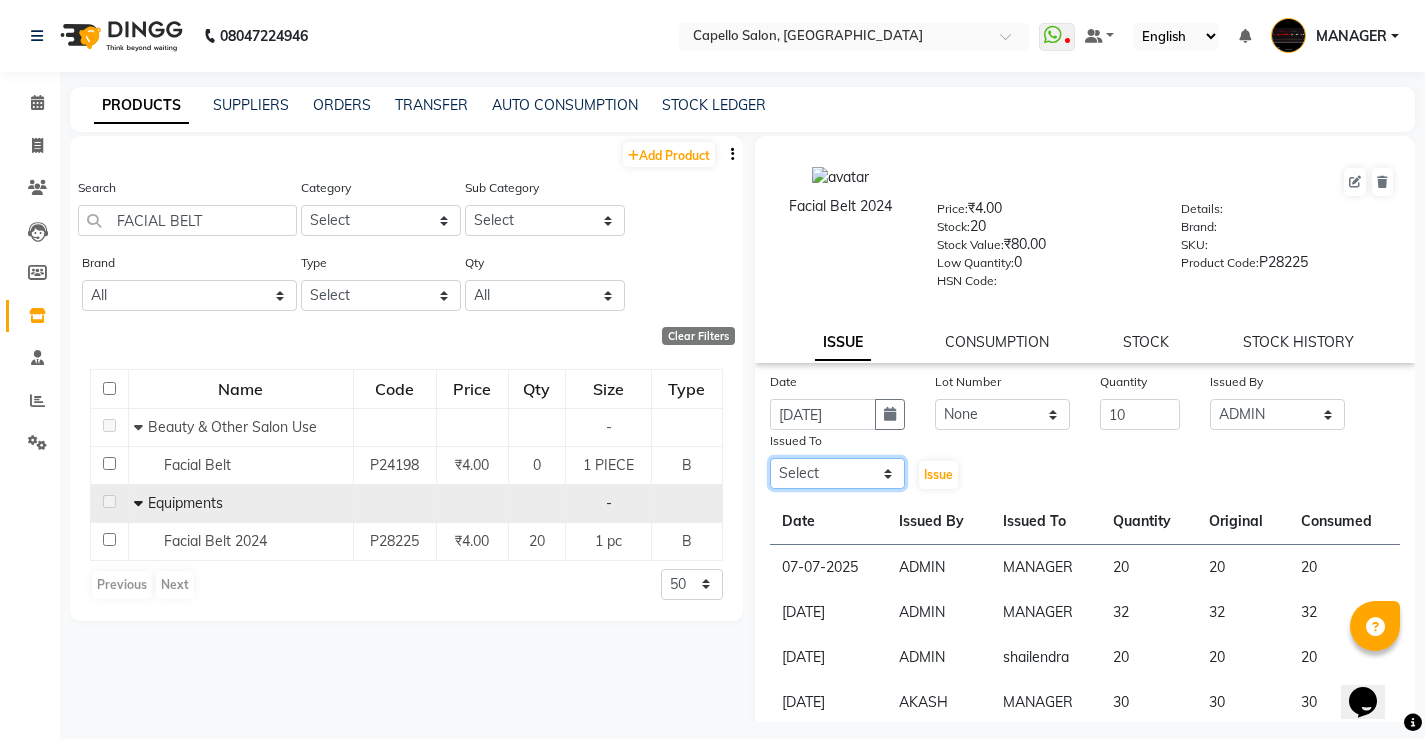 click on "Select [PERSON_NAME] [PERSON_NAME] MANAGER [PERSON_NAME]  [PERSON_NAME] [PERSON_NAME] [PERSON_NAME]" 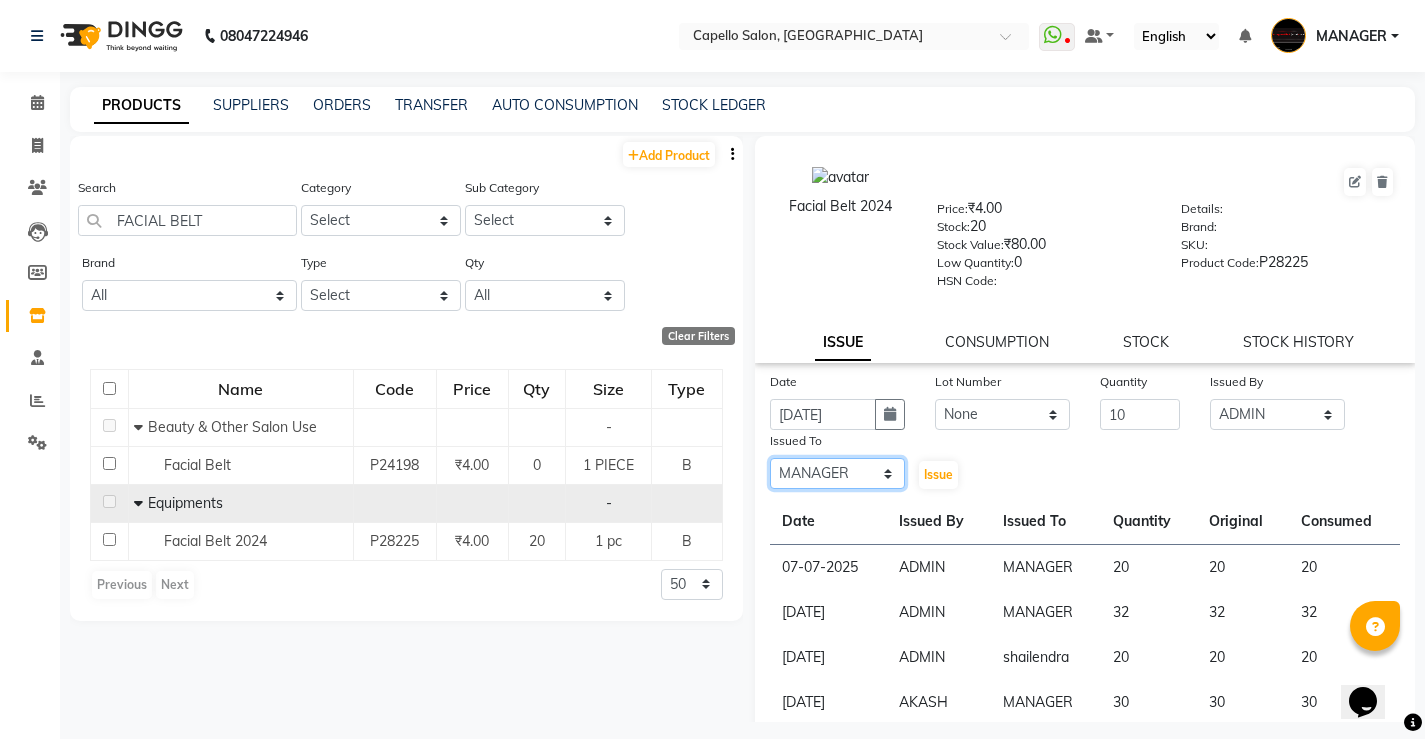 click on "Select [PERSON_NAME] [PERSON_NAME] MANAGER [PERSON_NAME]  [PERSON_NAME] [PERSON_NAME] [PERSON_NAME]" 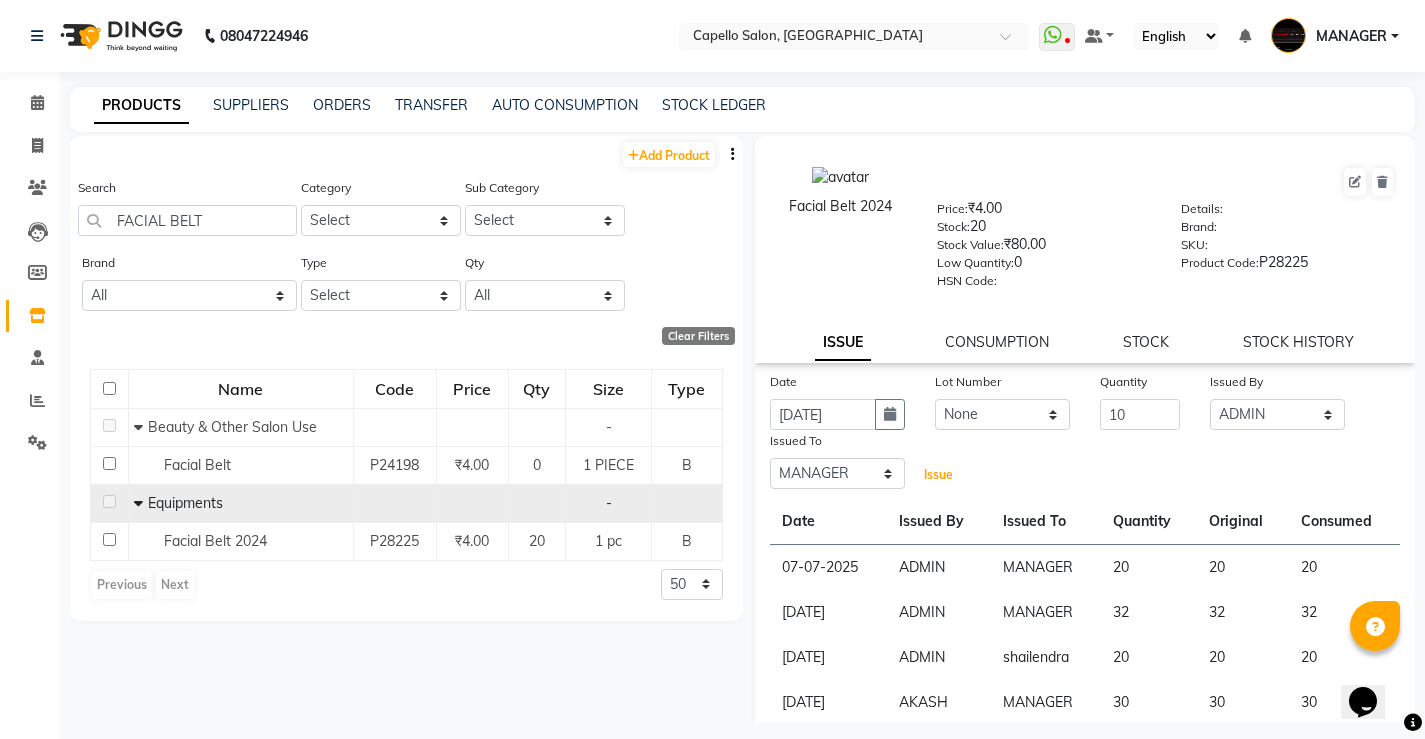 click on "Issue" 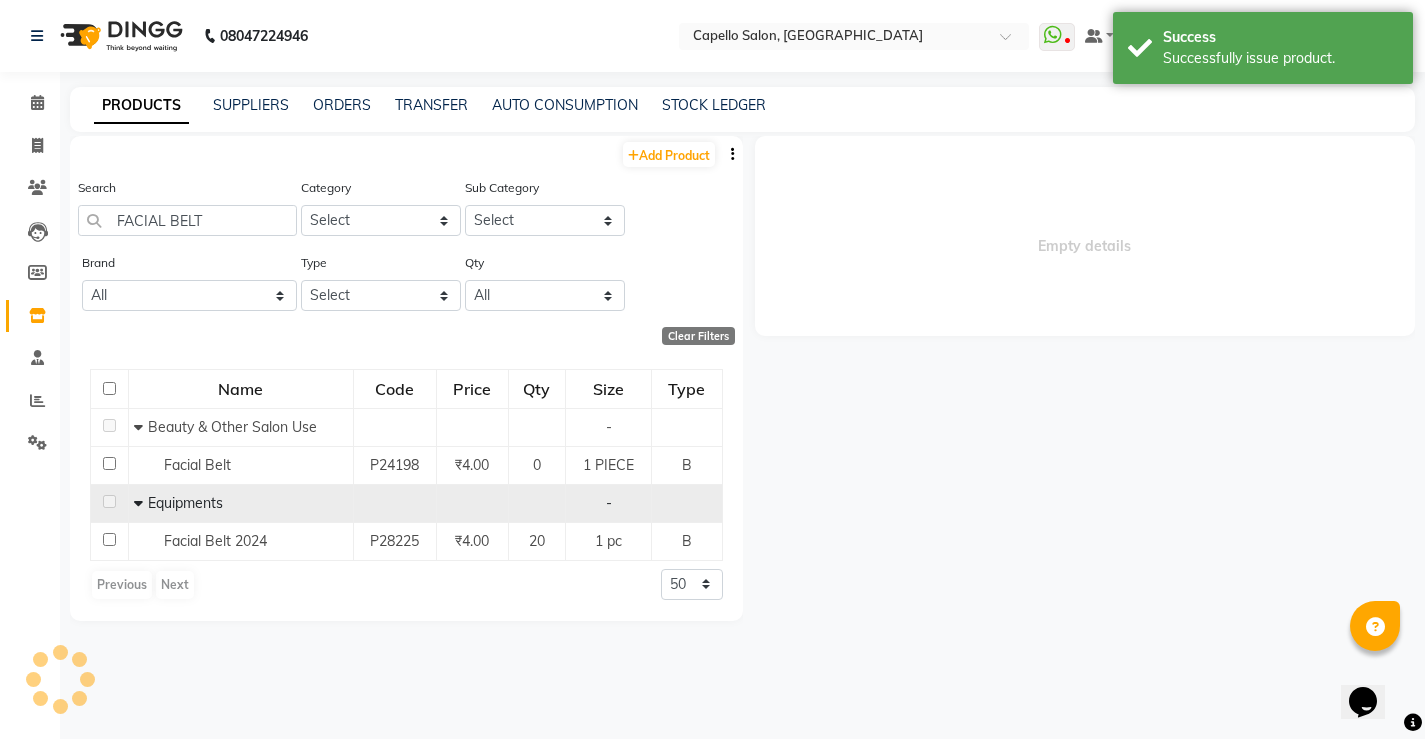 select 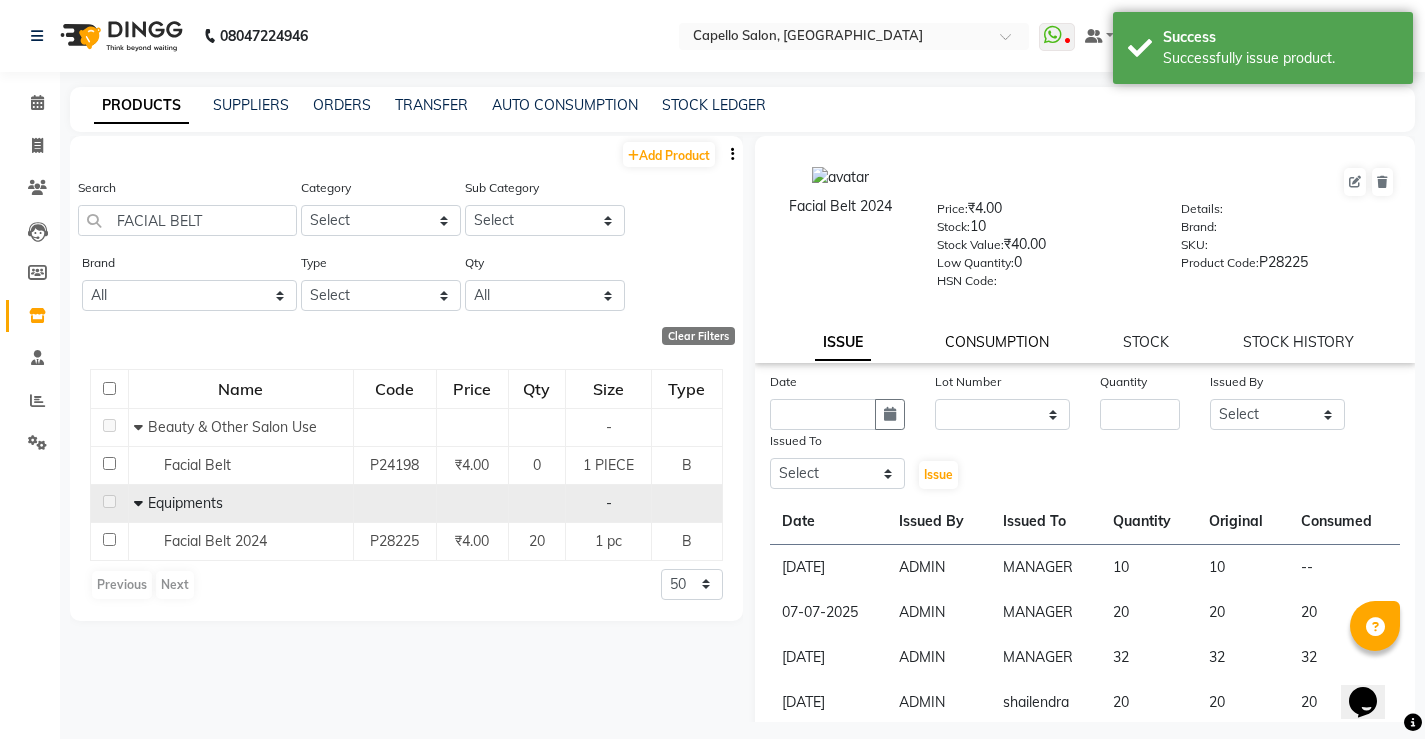click on "CONSUMPTION" 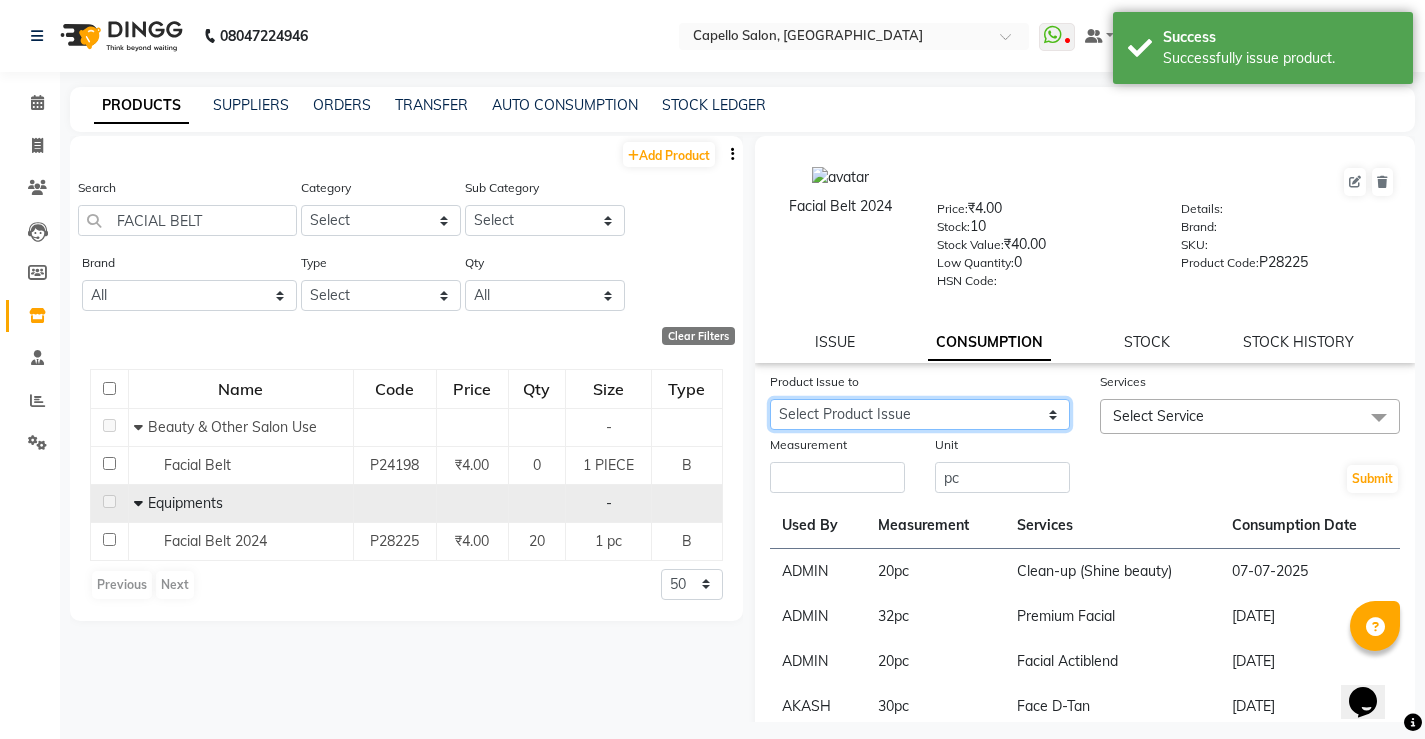 click on "Select Product Issue [DATE], Issued to: MANAGER, Balance: 10" 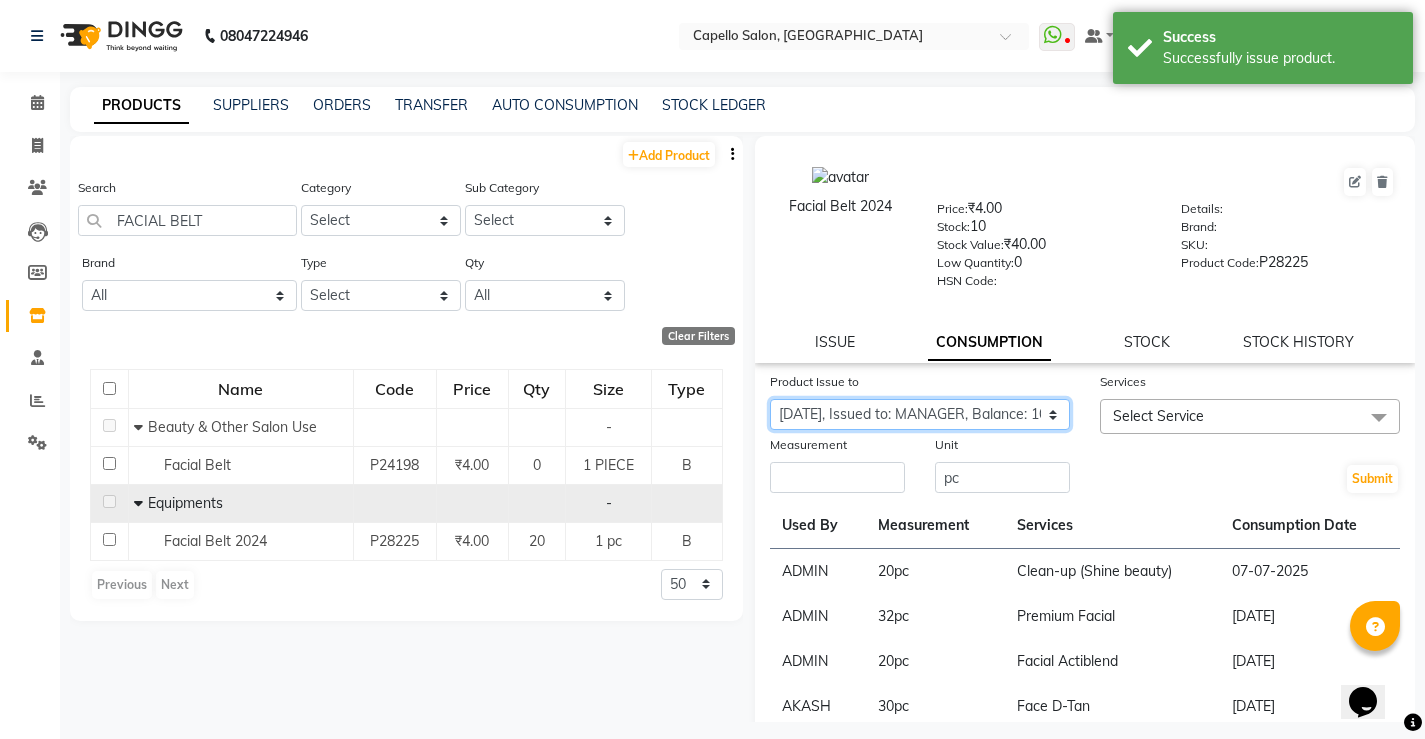 click on "Select Product Issue [DATE], Issued to: MANAGER, Balance: 10" 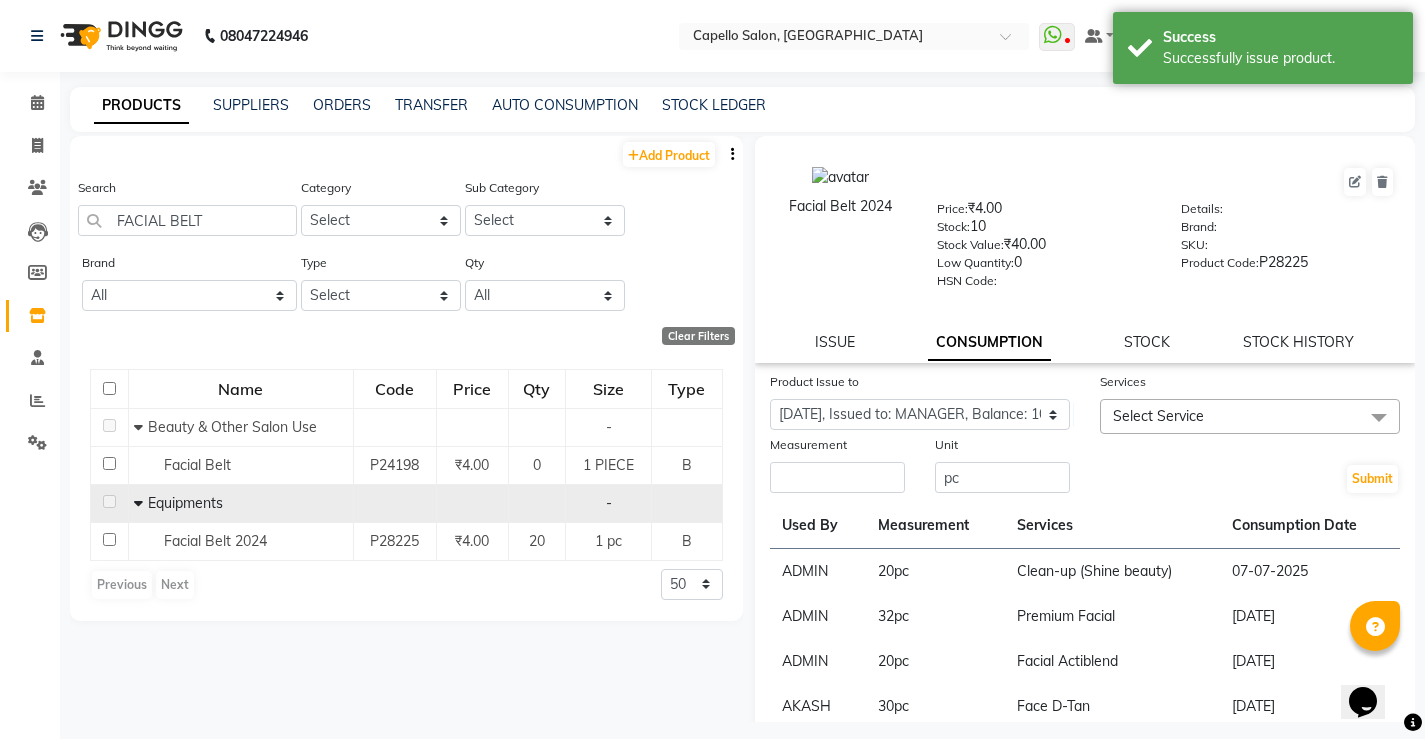 click on "Select Service" 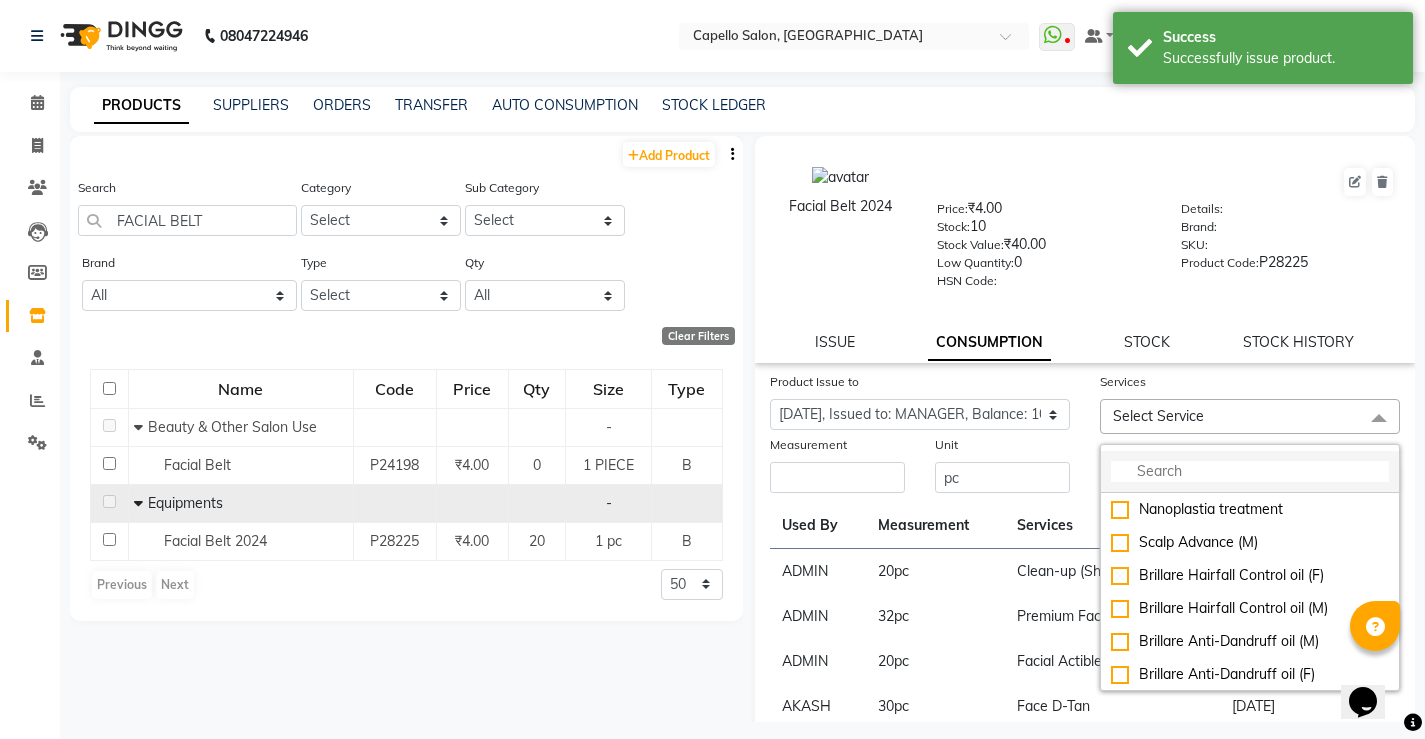 click 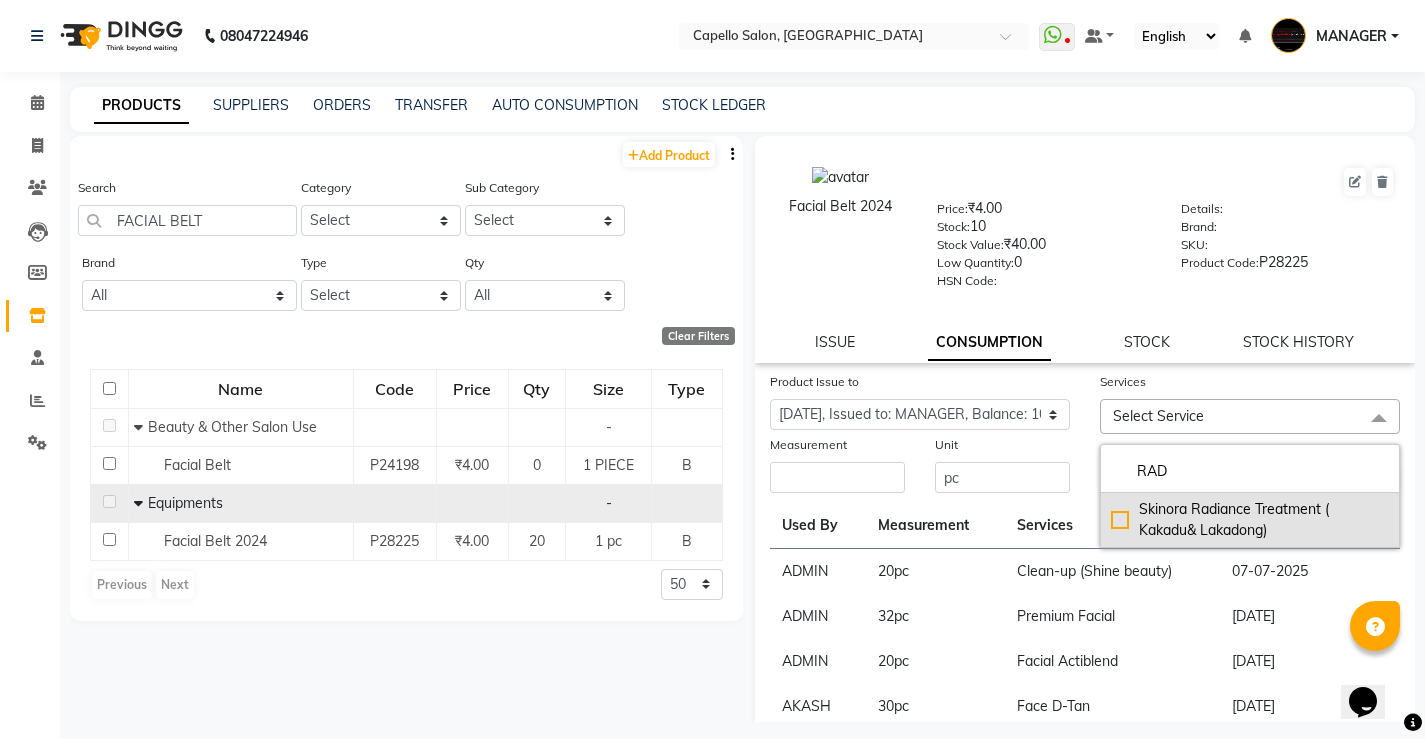 type on "RAD" 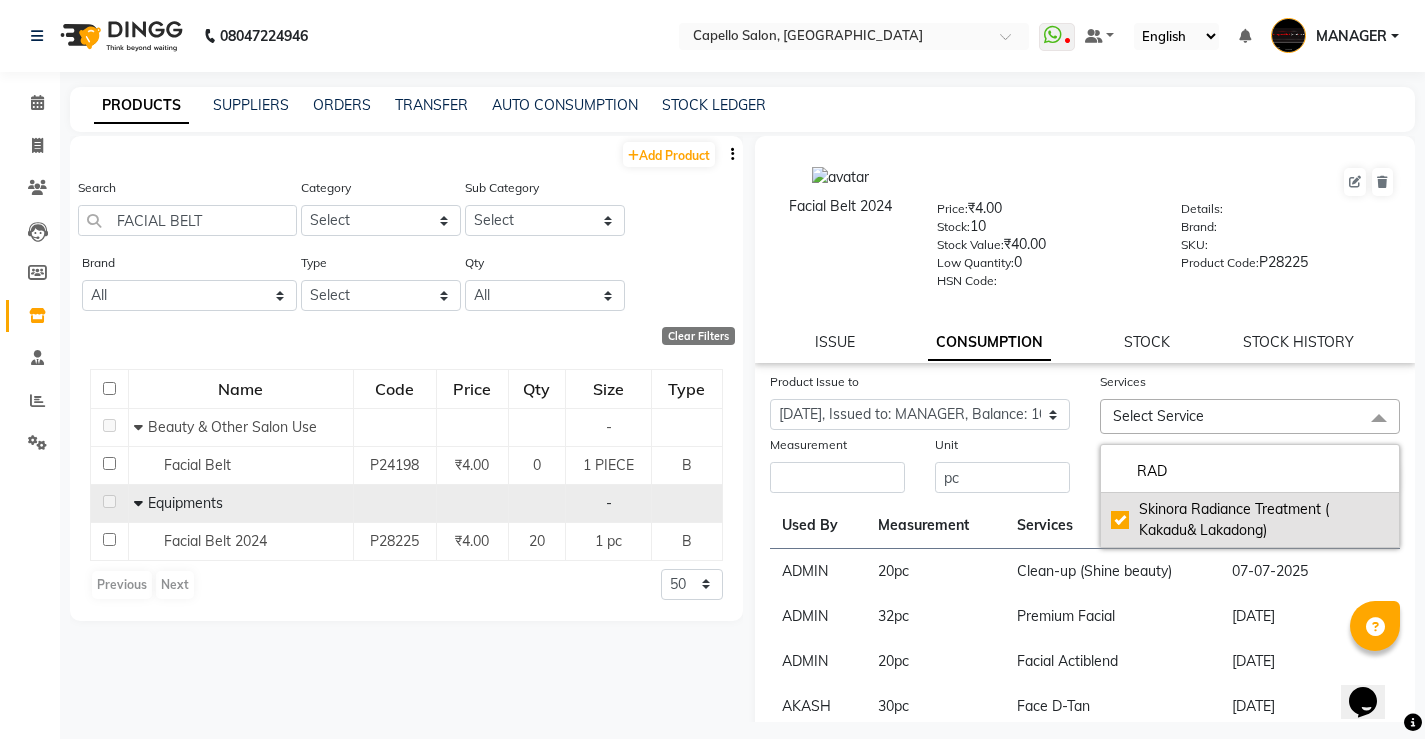 checkbox on "true" 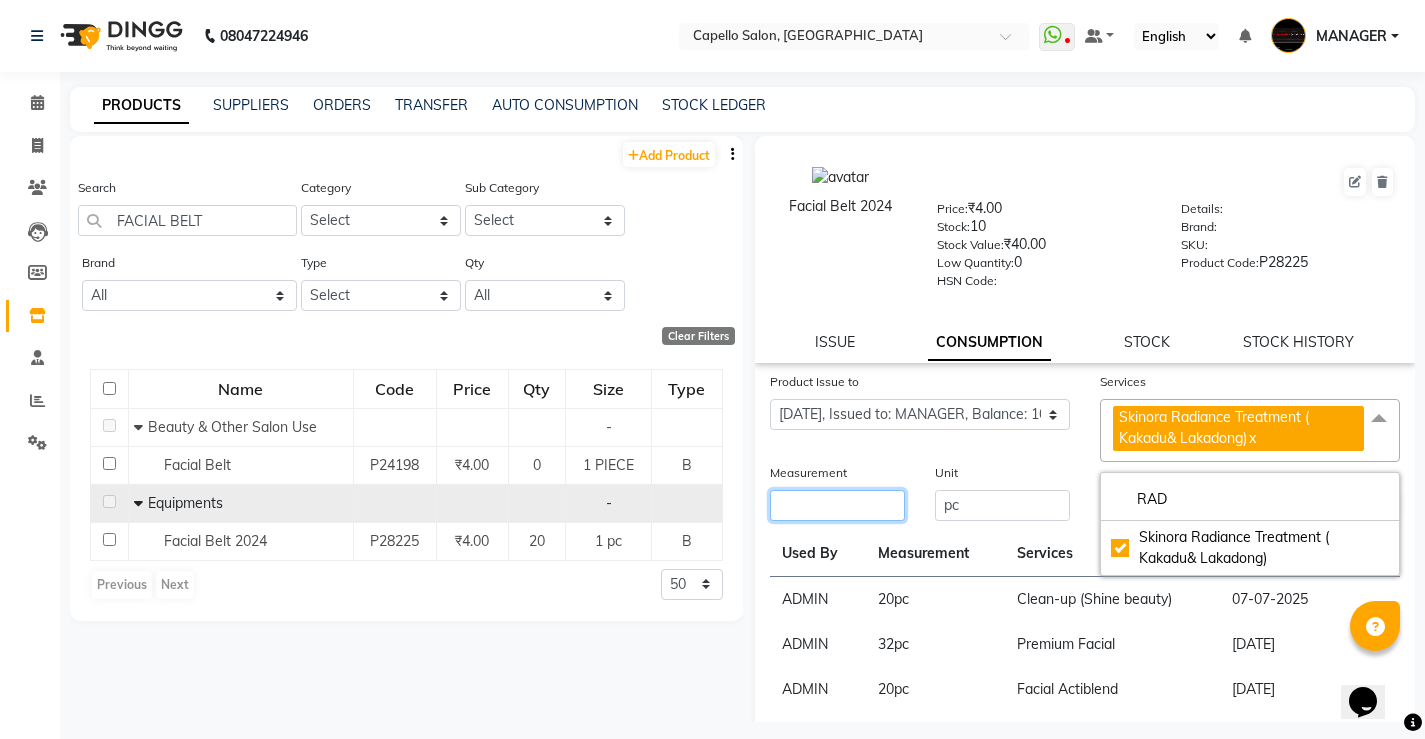 click 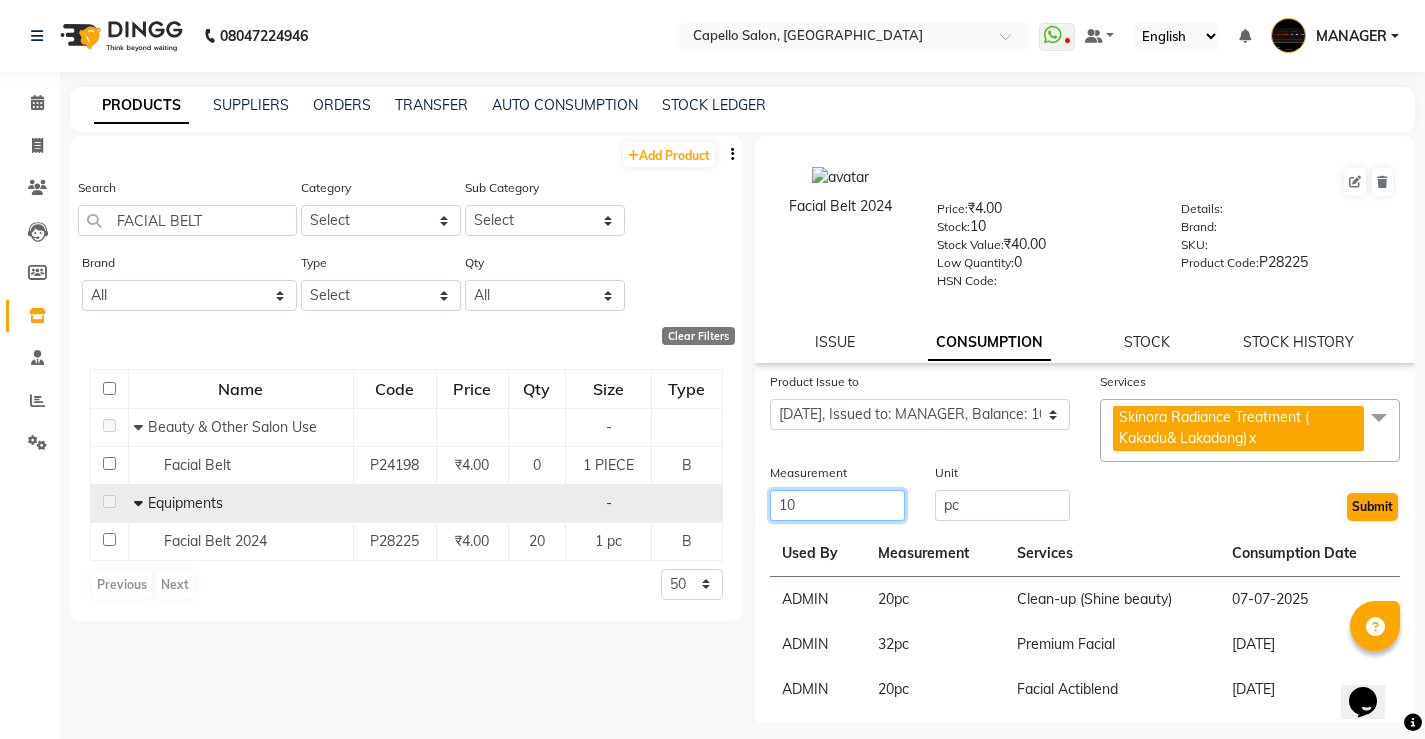 type on "10" 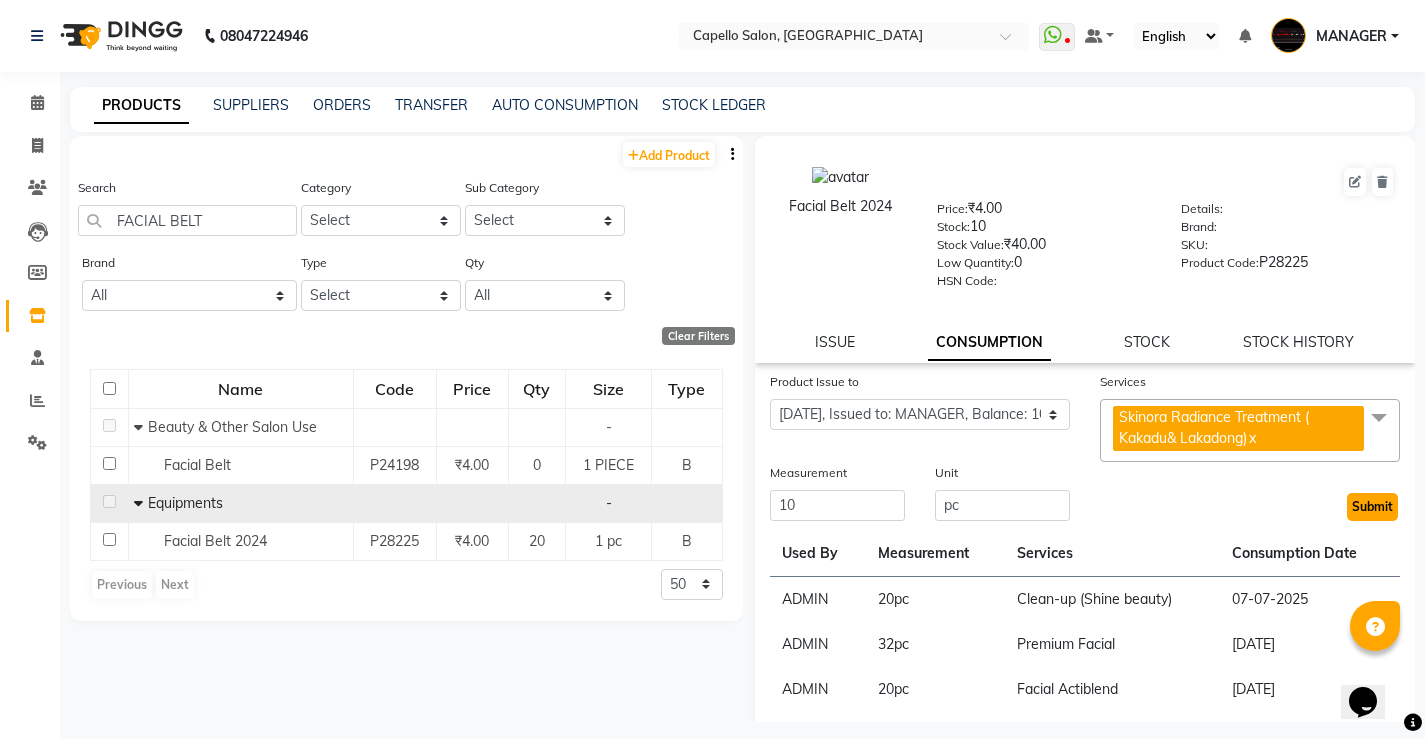 click on "Submit" 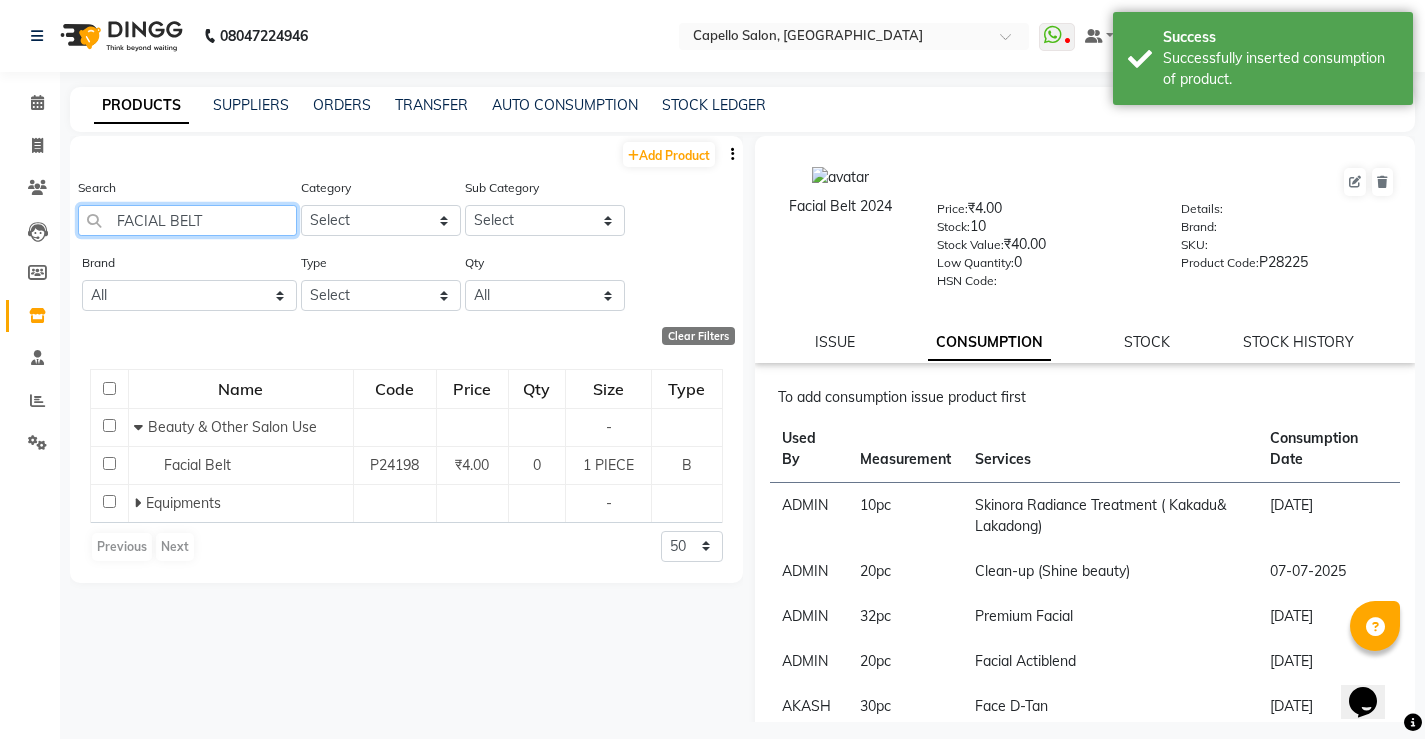 drag, startPoint x: 224, startPoint y: 229, endPoint x: 0, endPoint y: 202, distance: 225.62137 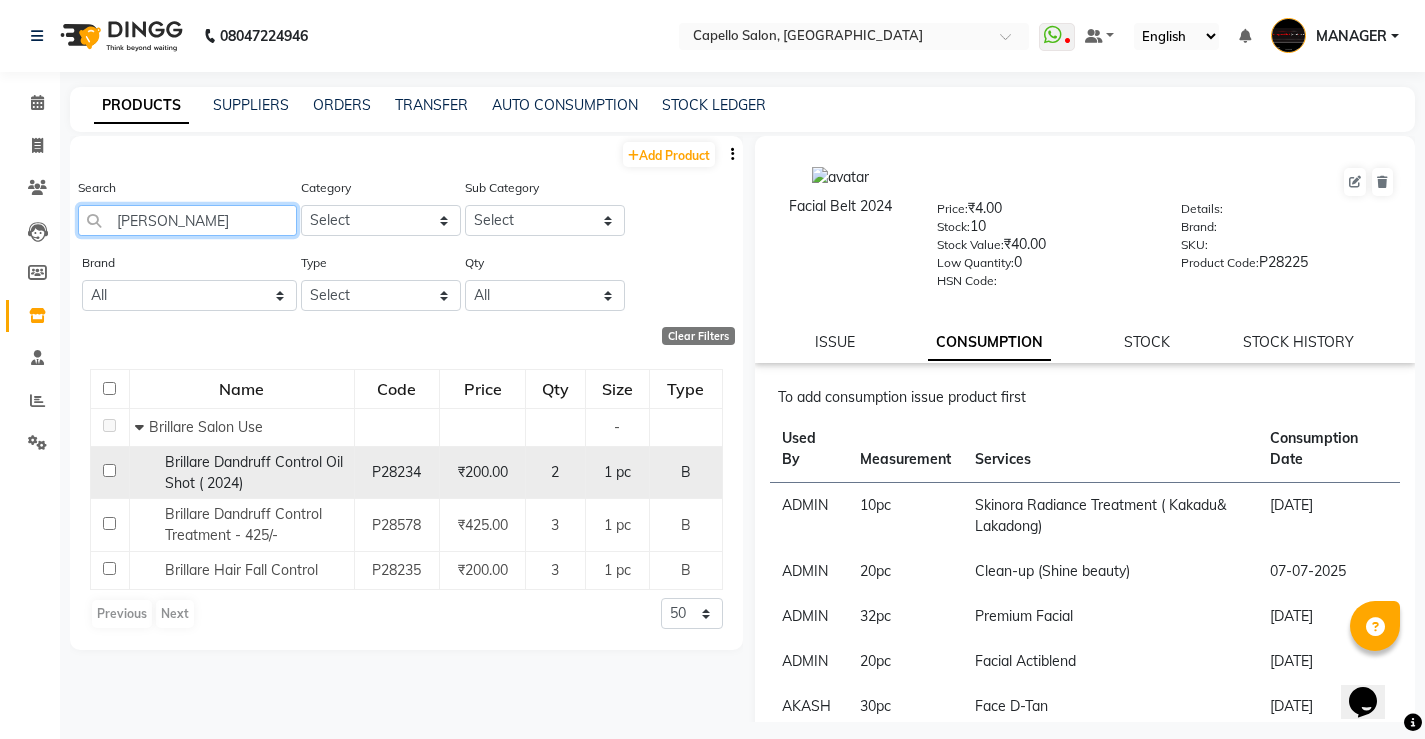 type on "[PERSON_NAME]" 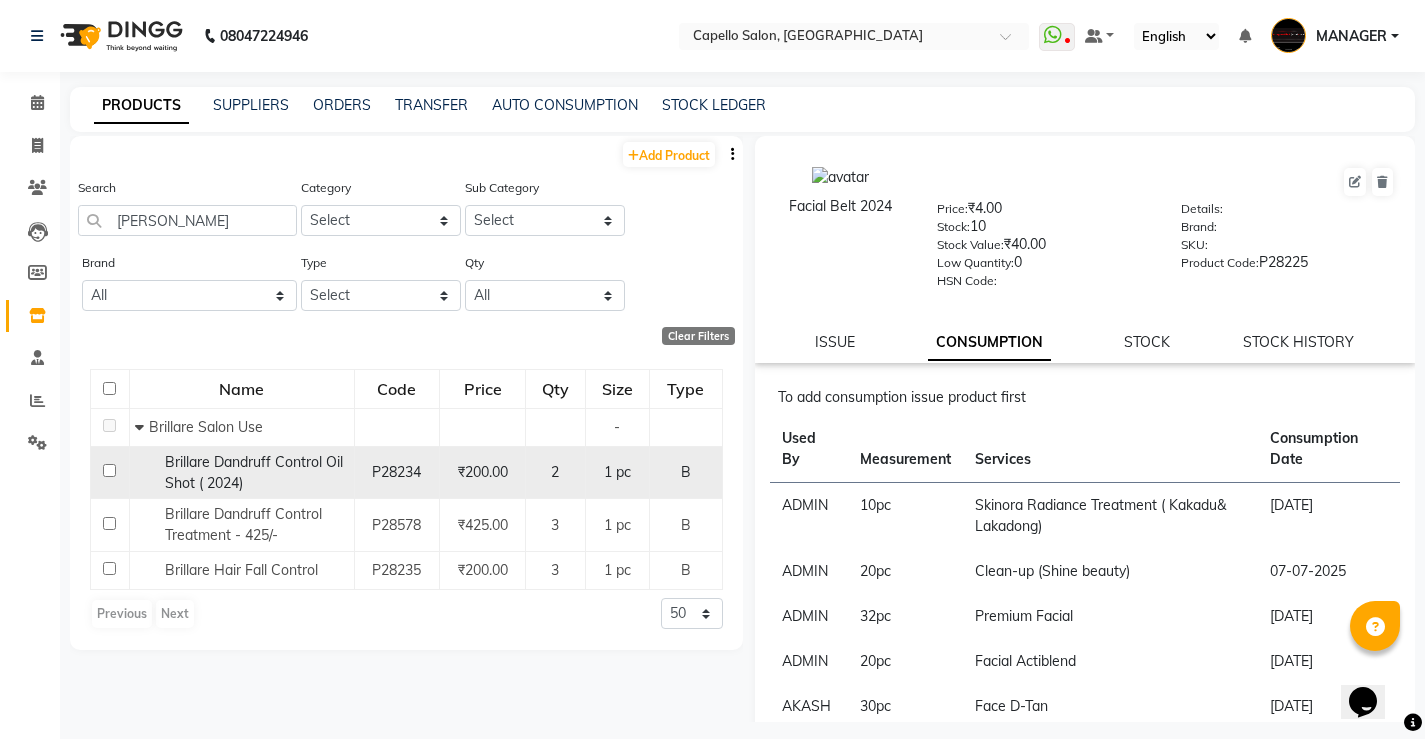 click on "Brillare Dandruff Control Oil Shot ( 2024)" 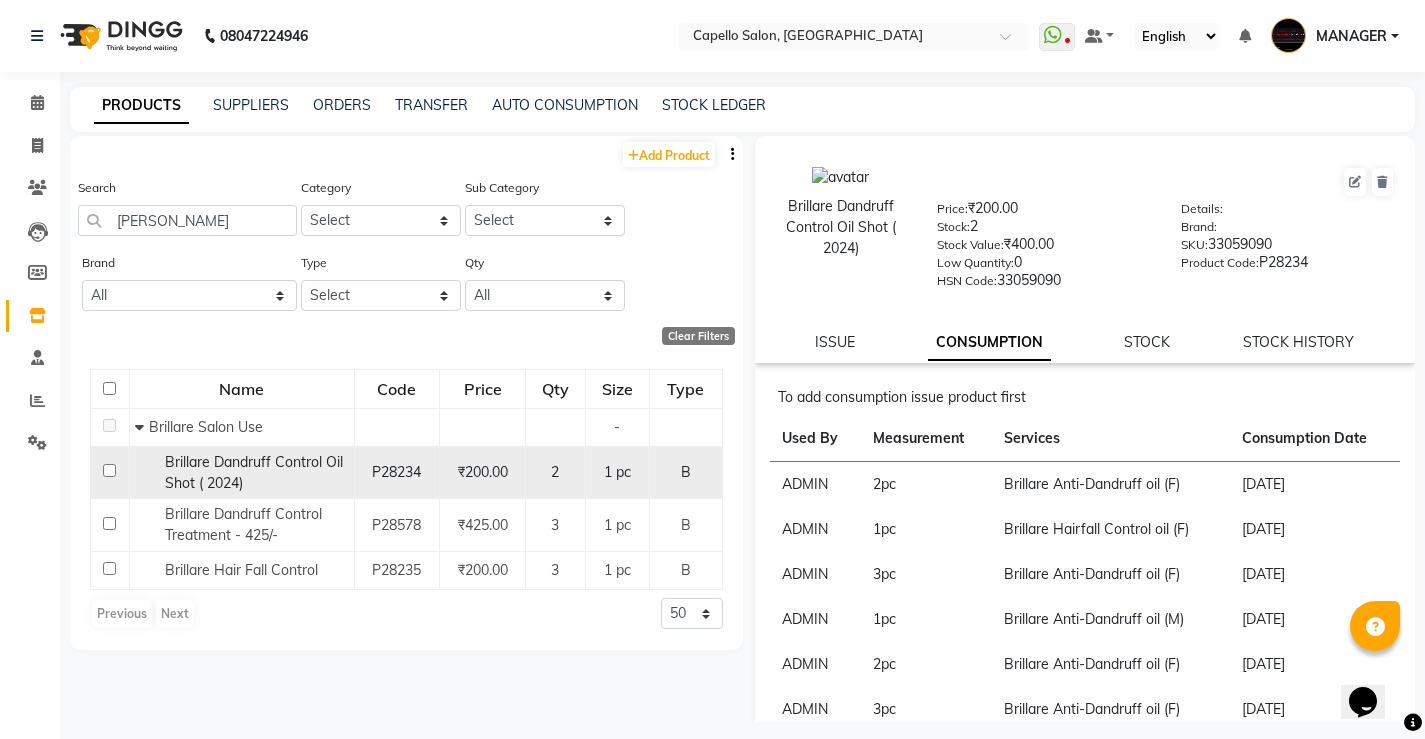 click on "Brillare Dandruff Control Oil Shot ( 2024)" 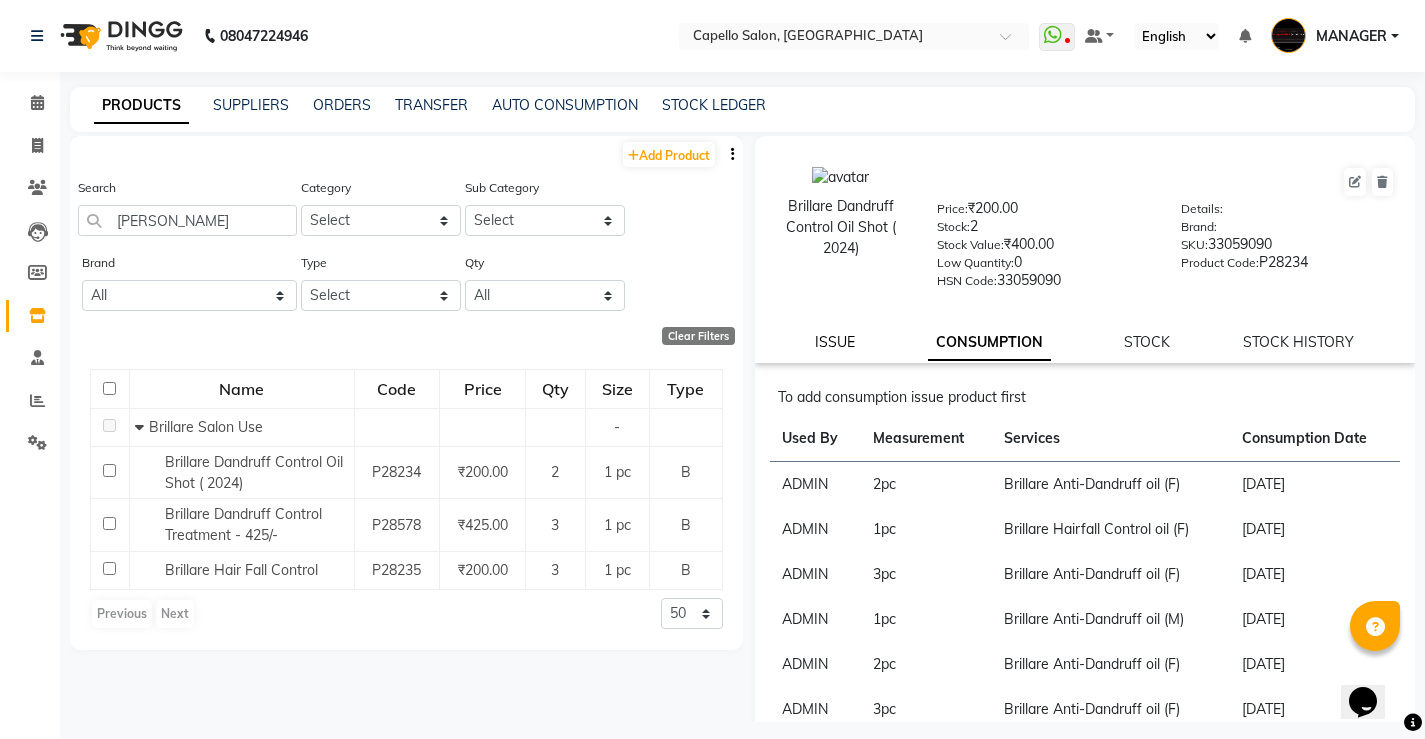 click on "ISSUE" 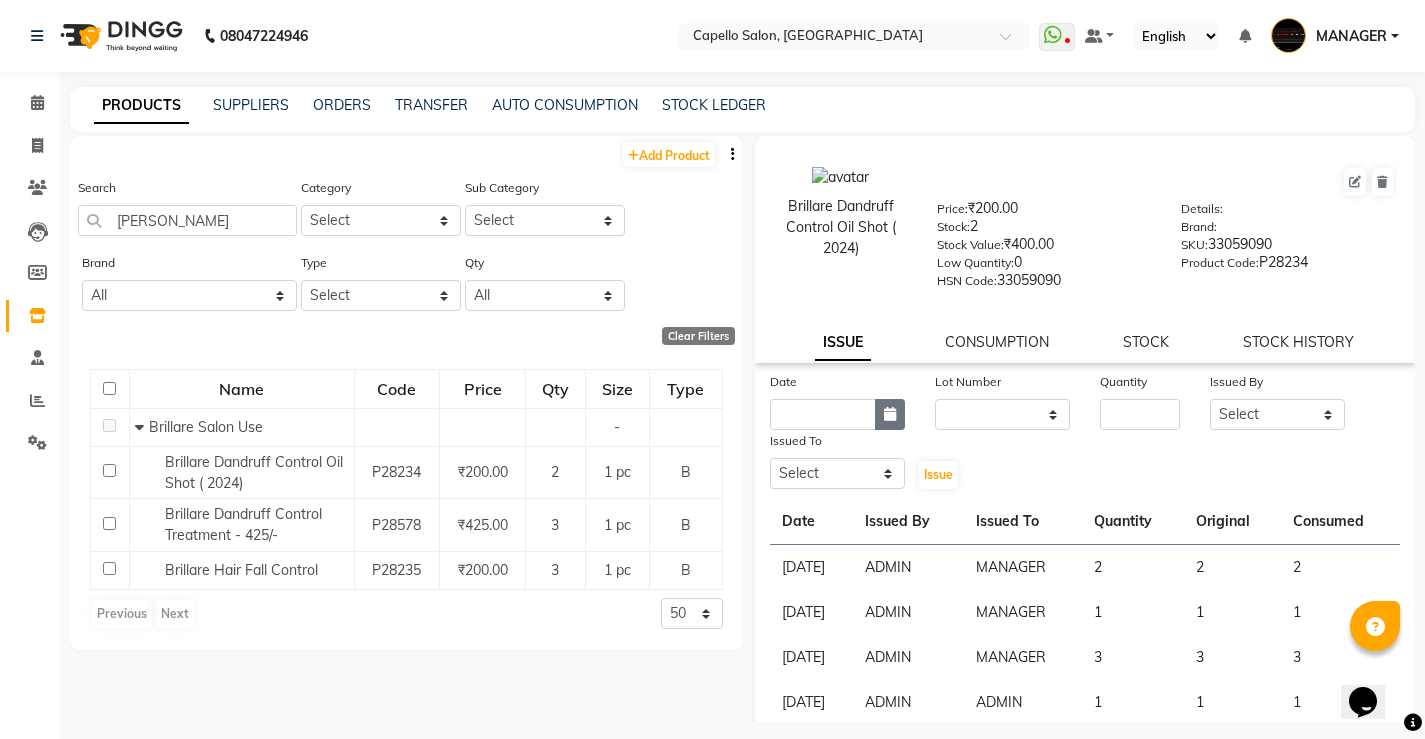 click 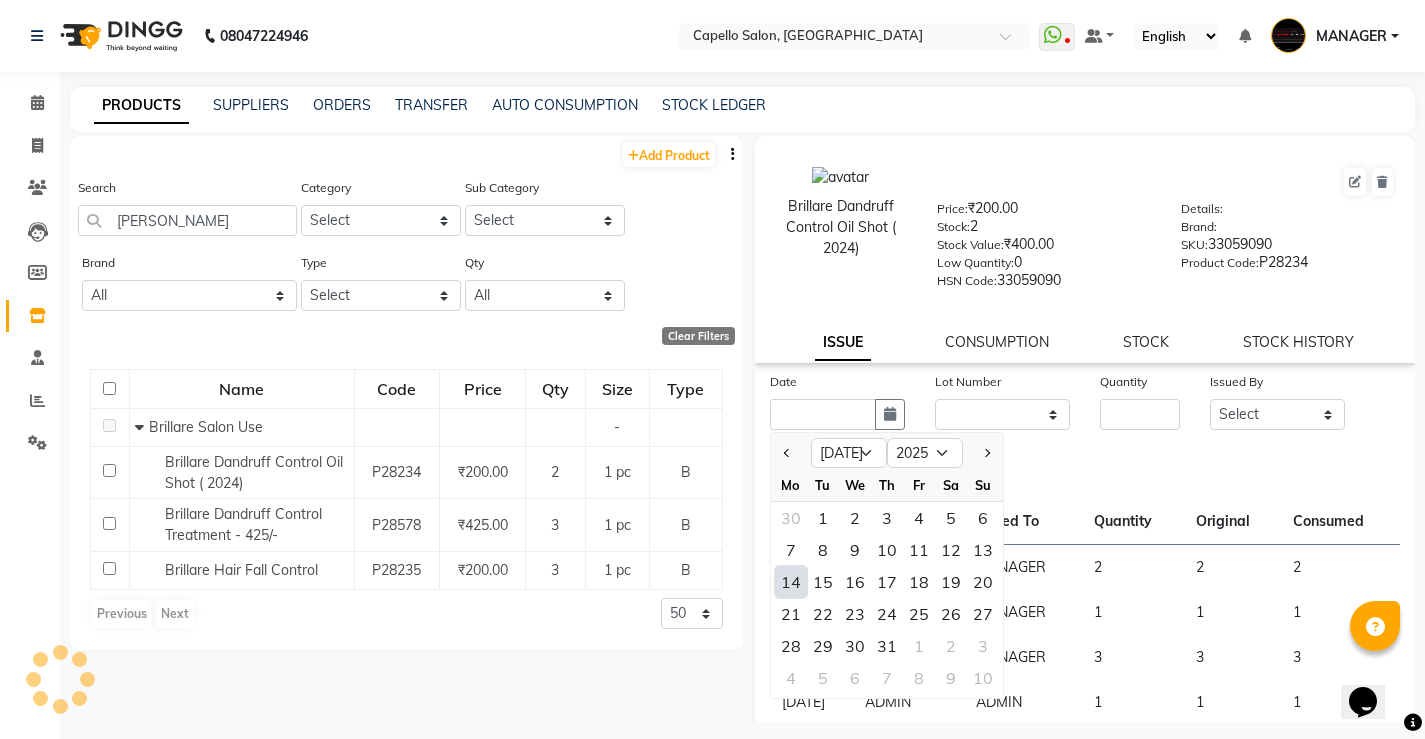 click on "14" 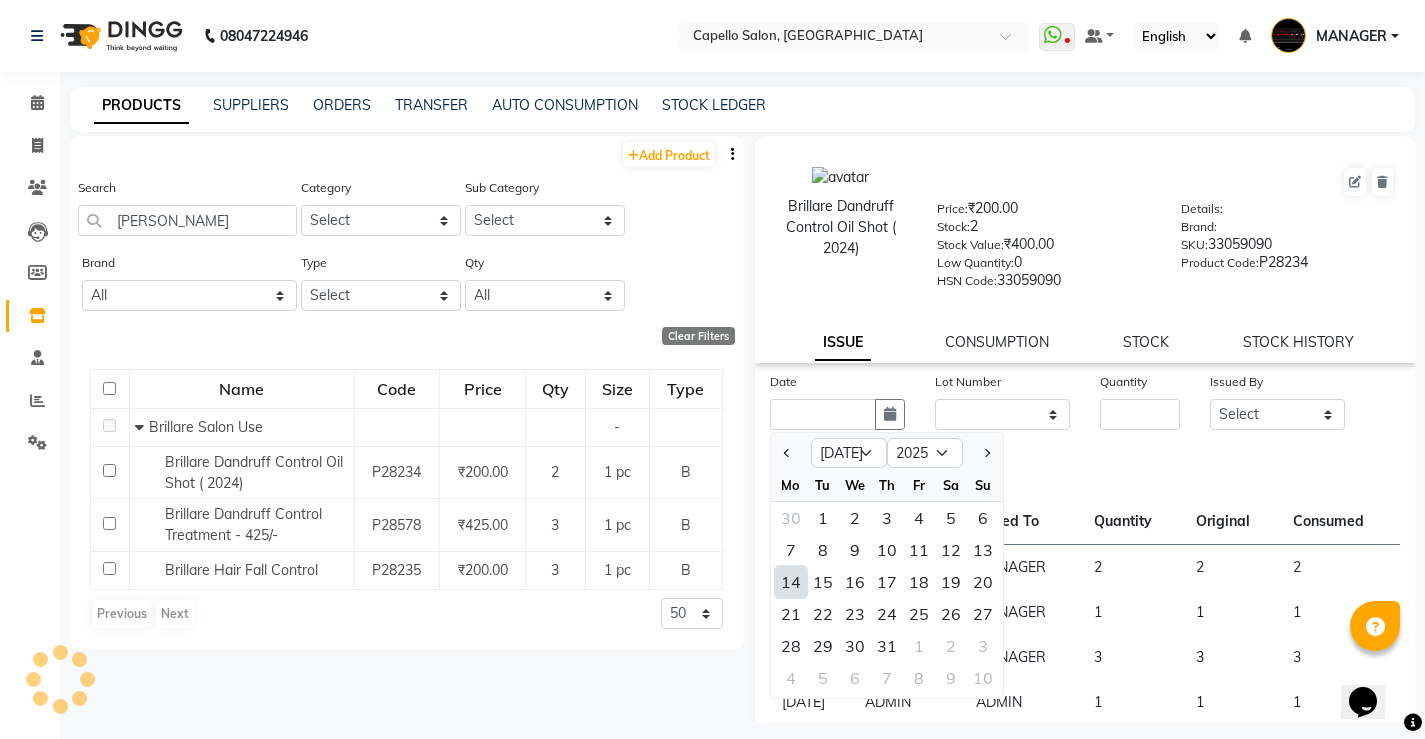type on "[DATE]" 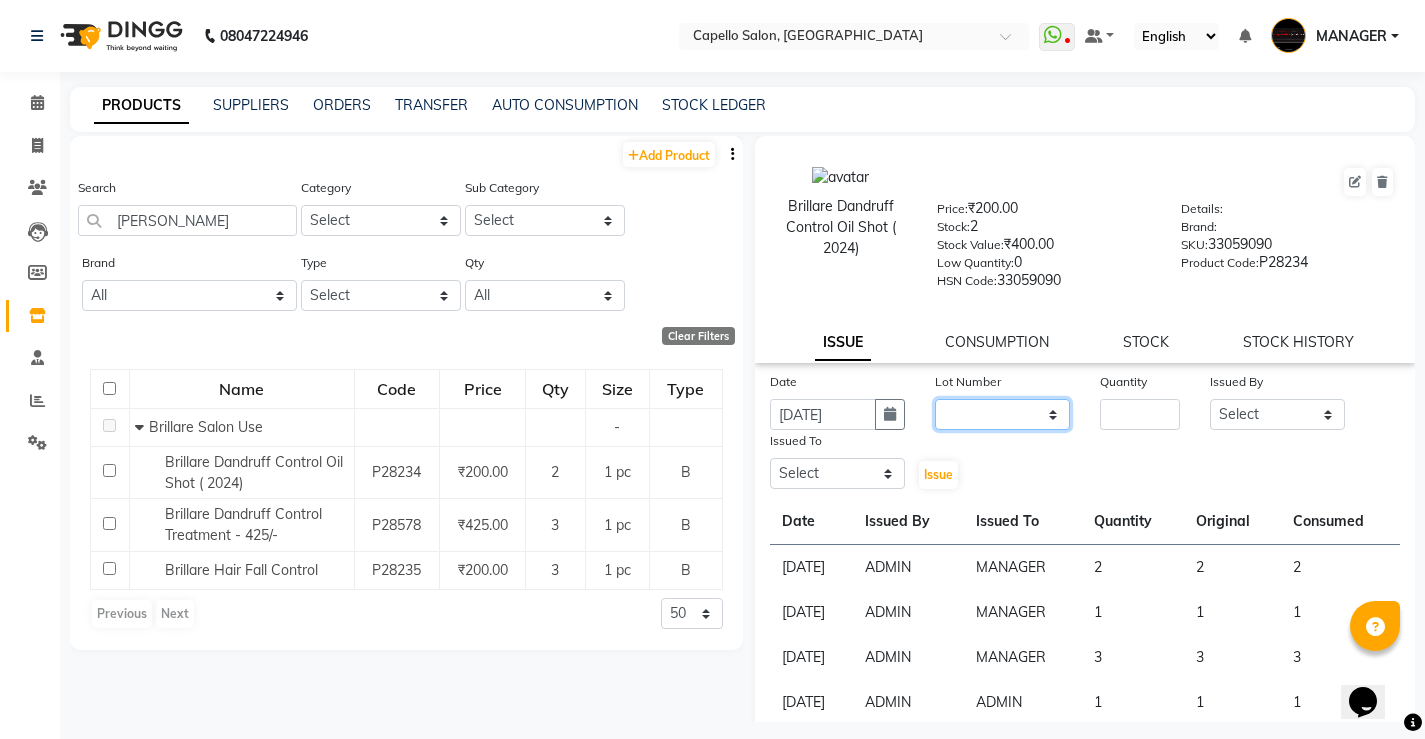 click on "None" 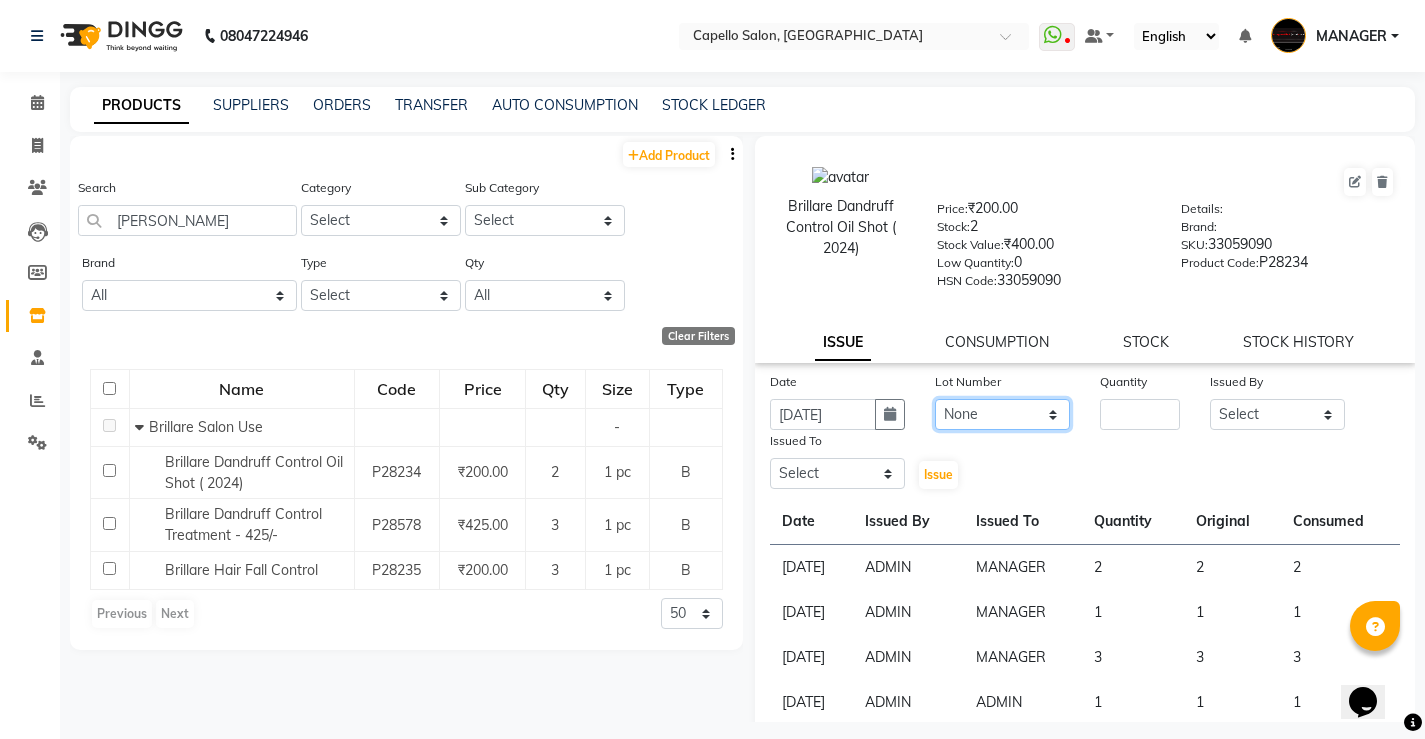 click on "None" 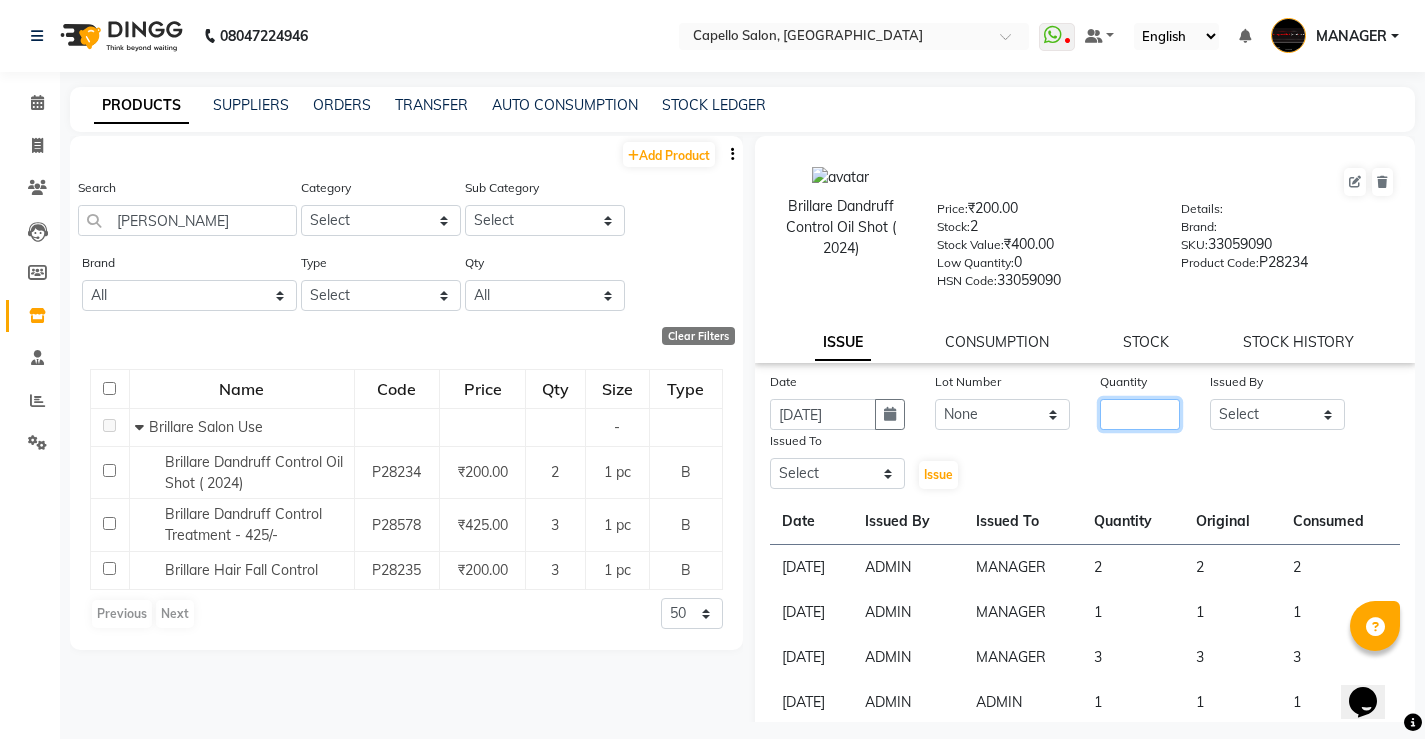 click 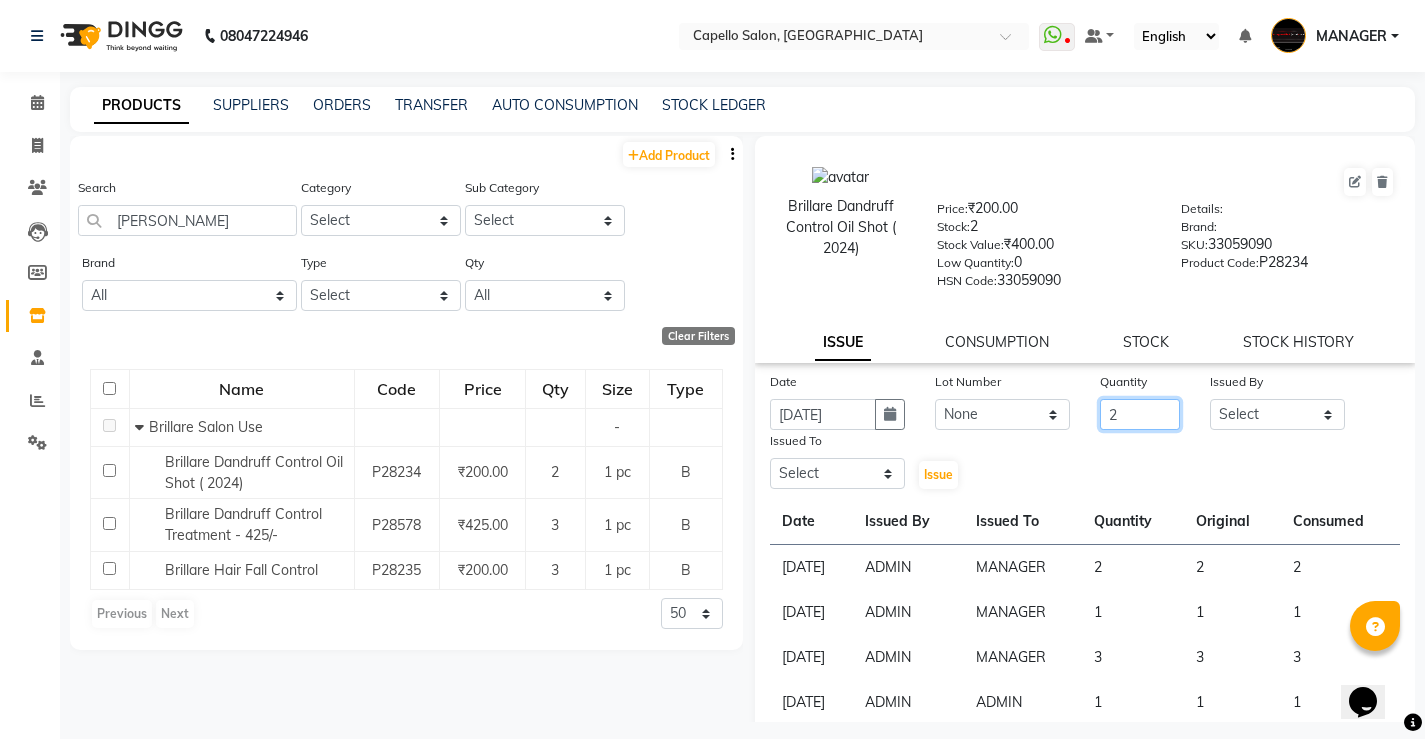type on "2" 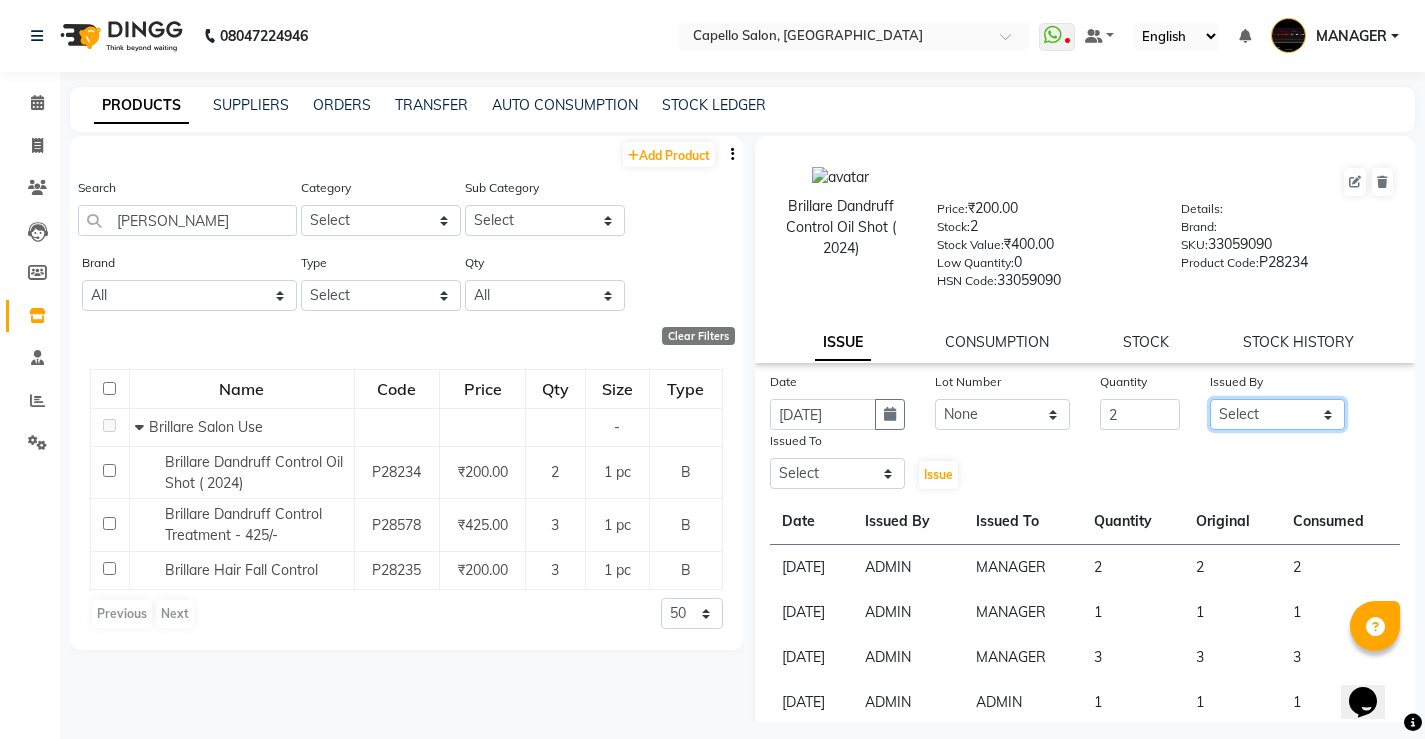 drag, startPoint x: 1268, startPoint y: 423, endPoint x: 1265, endPoint y: 406, distance: 17.262676 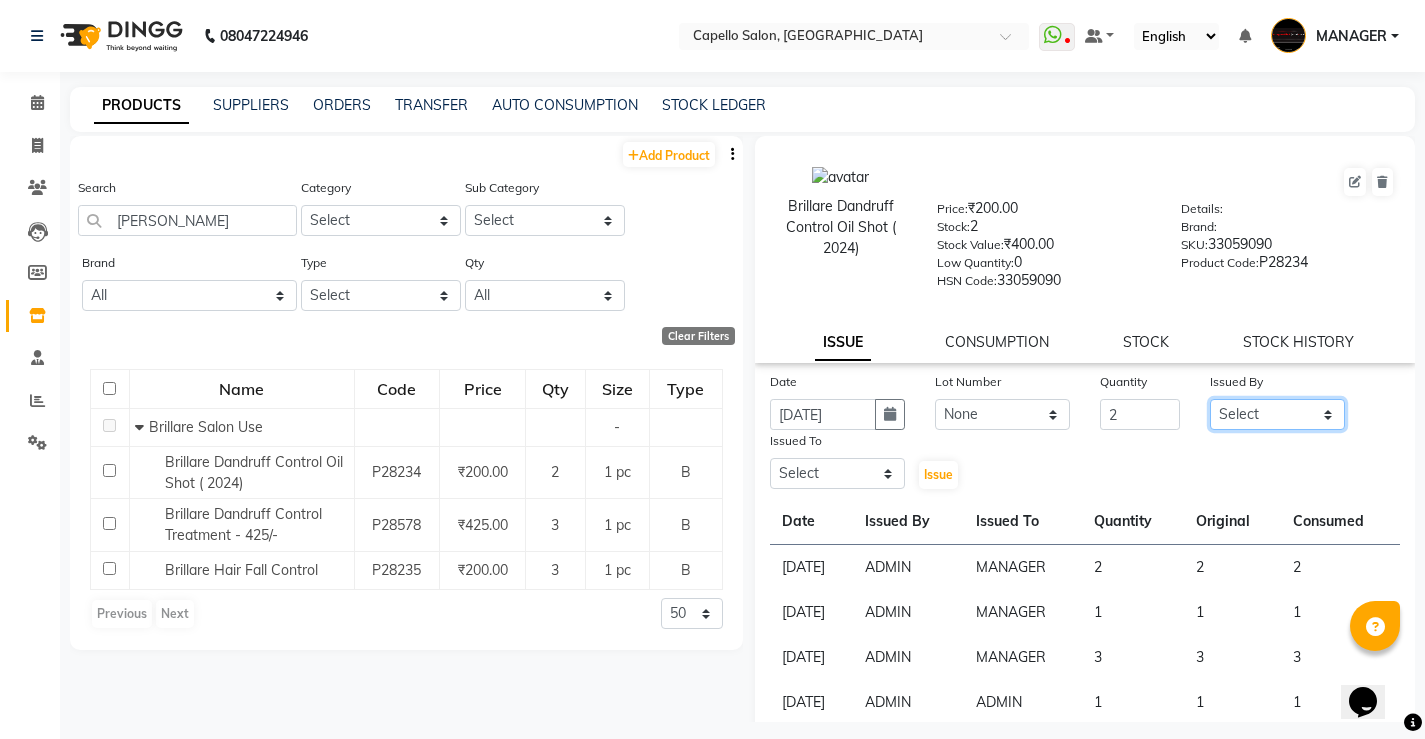 select on "14710" 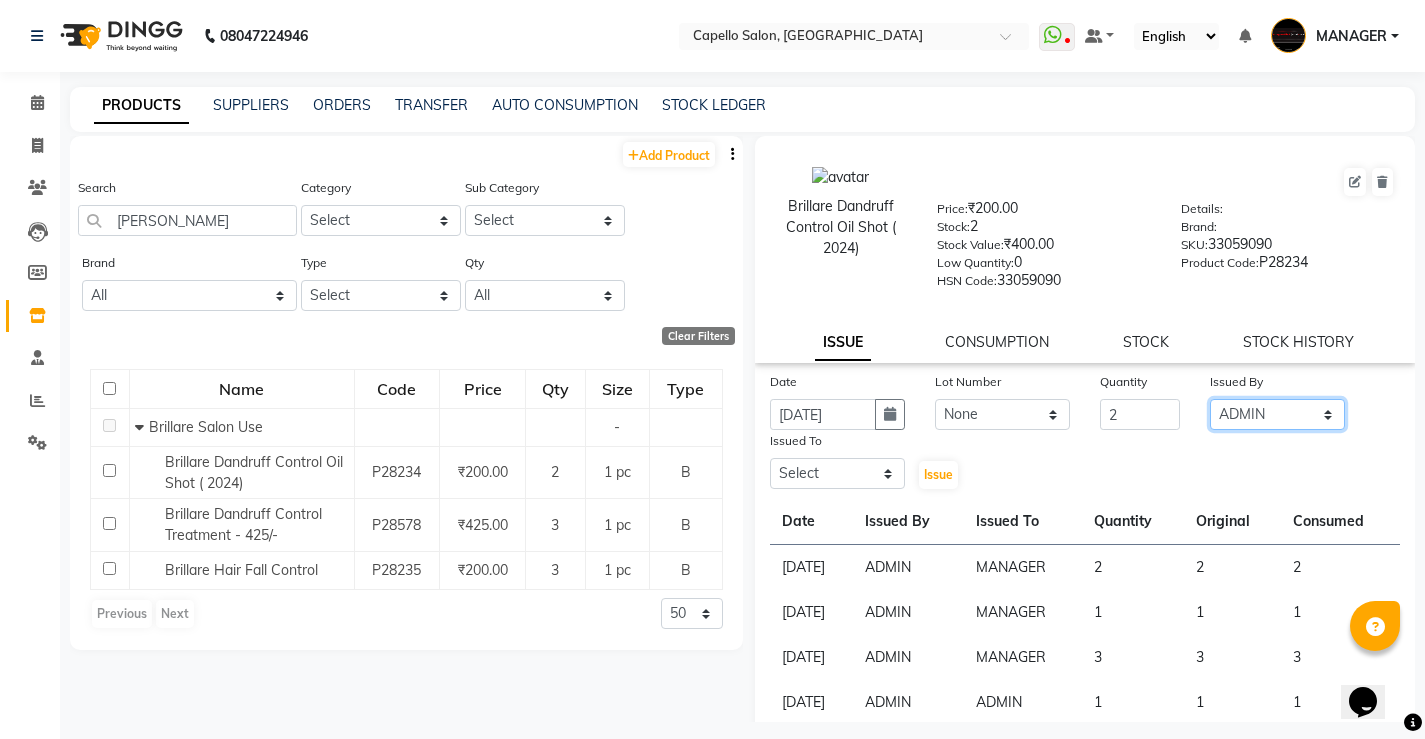 click on "Select [PERSON_NAME] [PERSON_NAME] MANAGER [PERSON_NAME]  [PERSON_NAME] [PERSON_NAME] [PERSON_NAME]" 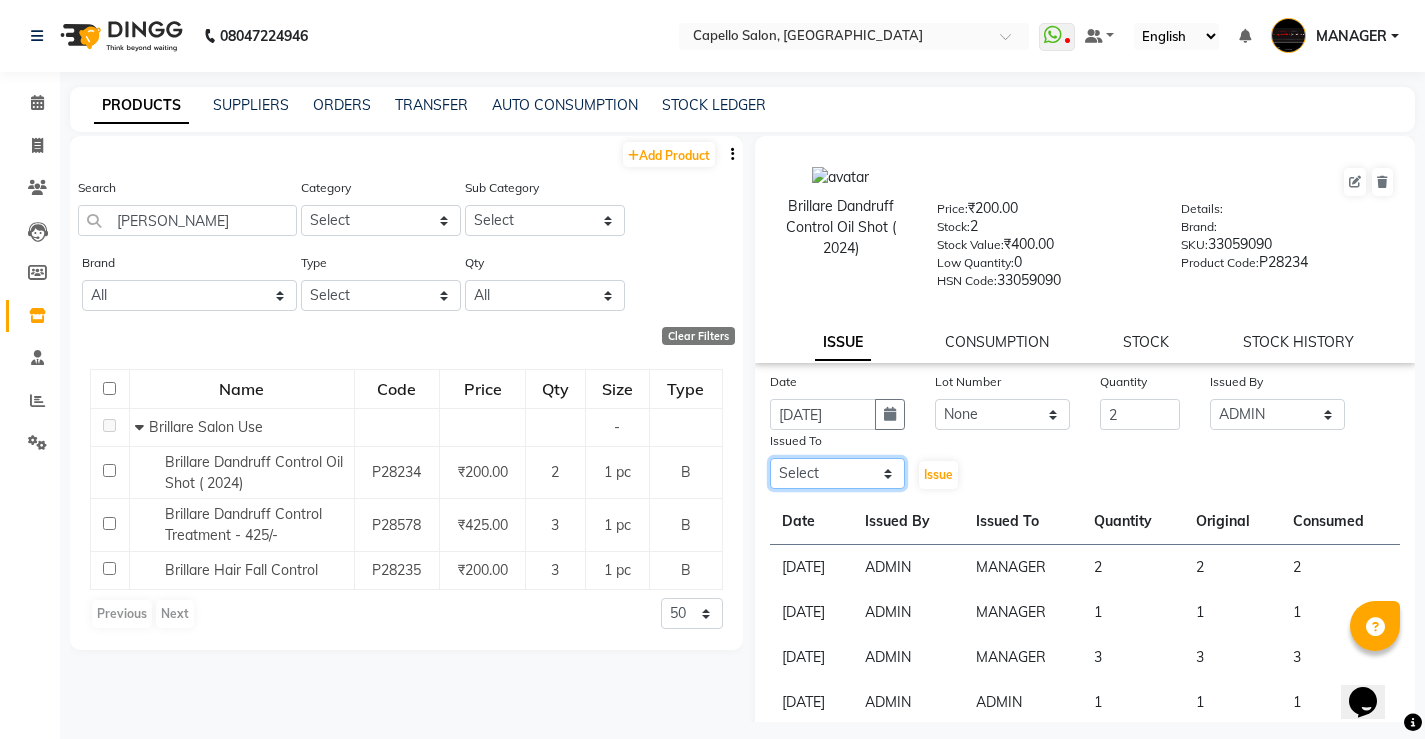 click on "Select [PERSON_NAME] [PERSON_NAME] MANAGER [PERSON_NAME]  [PERSON_NAME] [PERSON_NAME] [PERSON_NAME]" 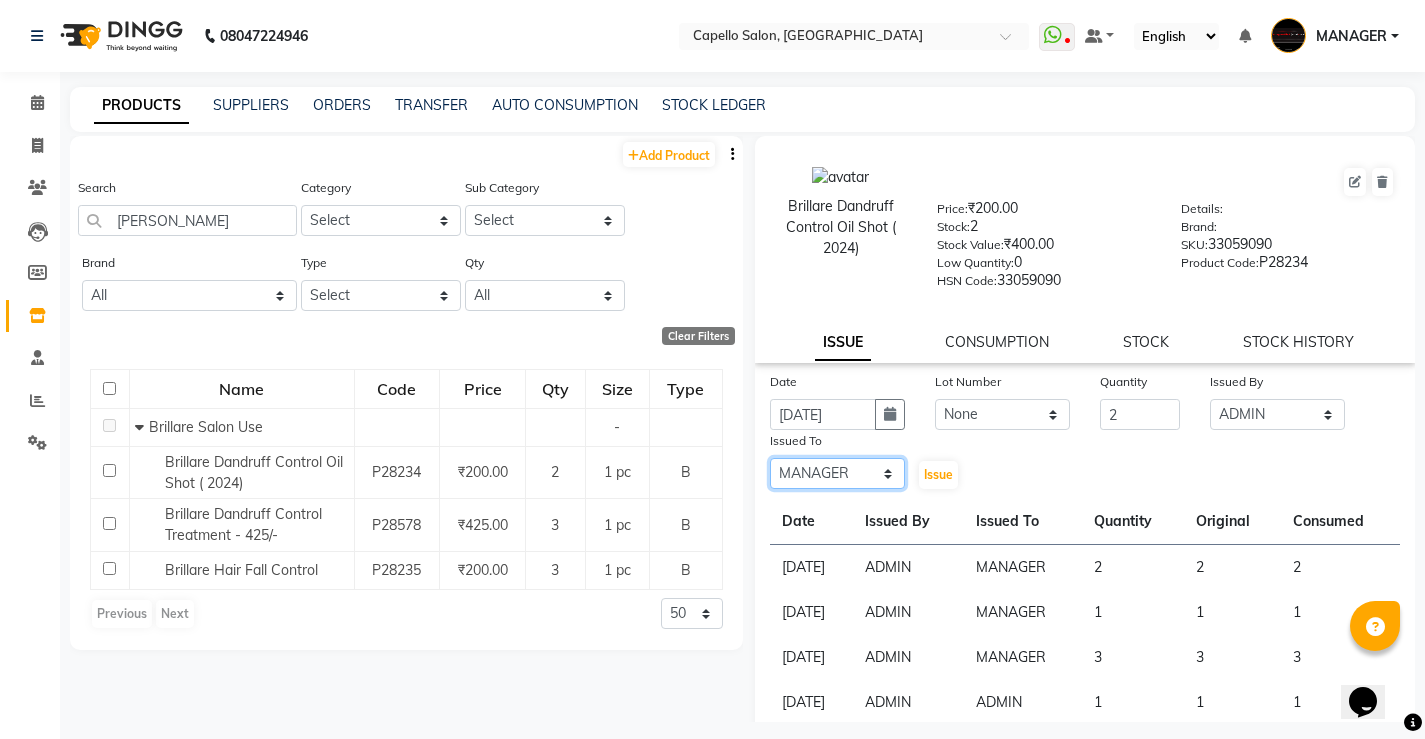 click on "Select [PERSON_NAME] [PERSON_NAME] MANAGER [PERSON_NAME]  [PERSON_NAME] [PERSON_NAME] [PERSON_NAME]" 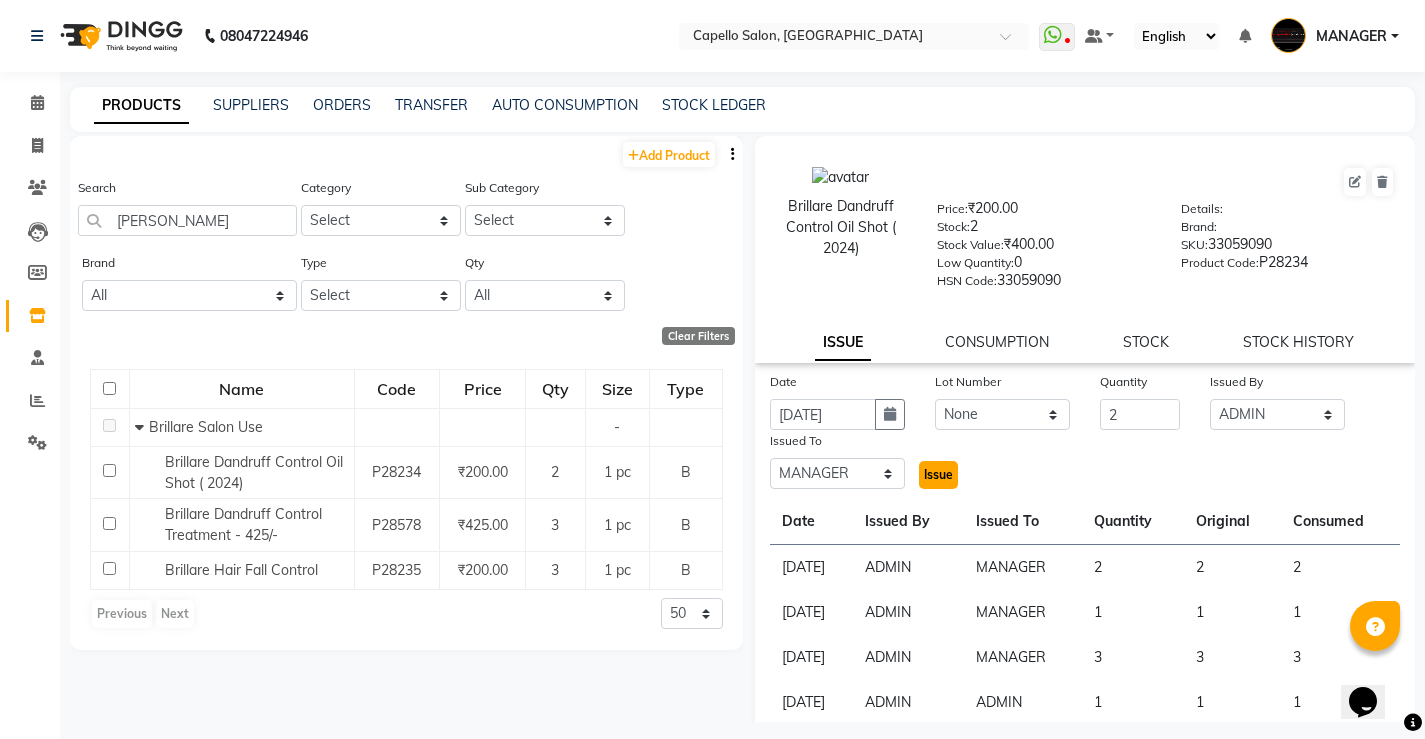 click on "Issue" 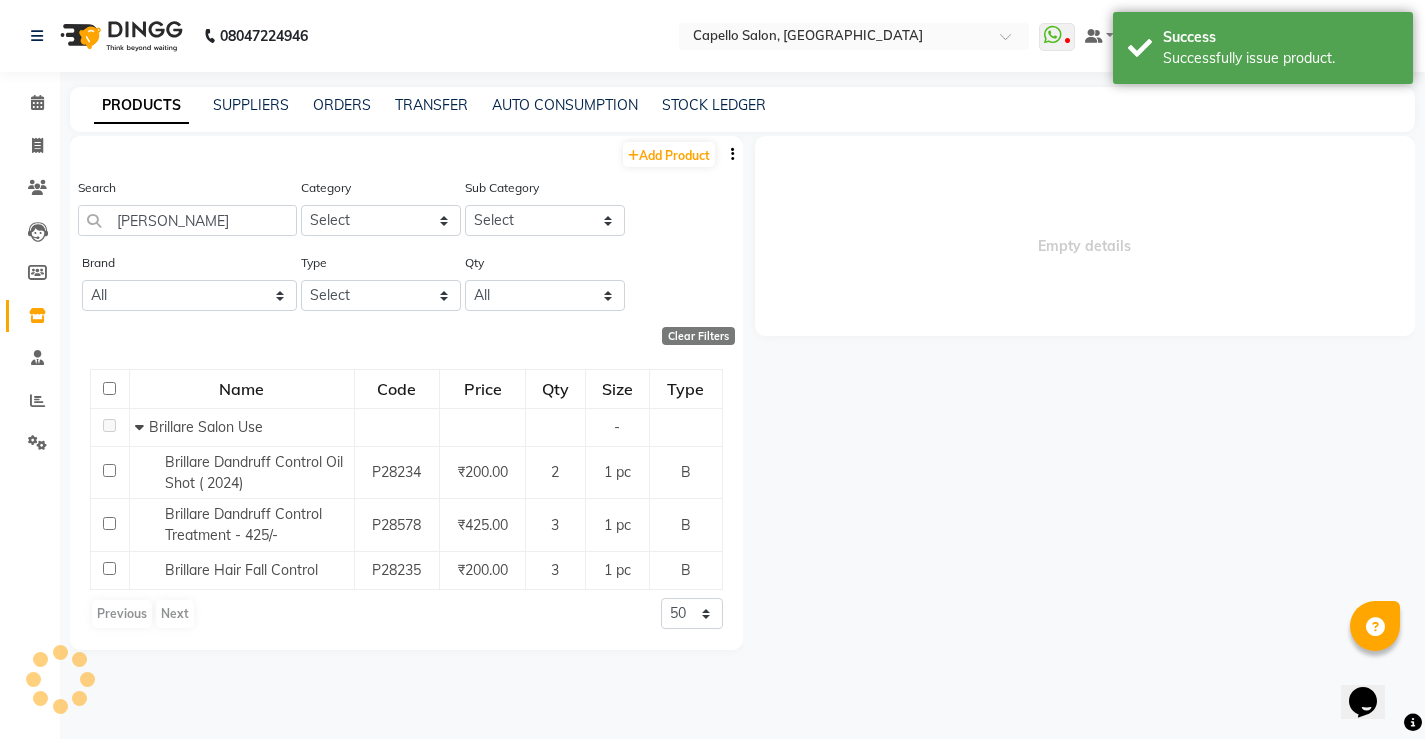 select 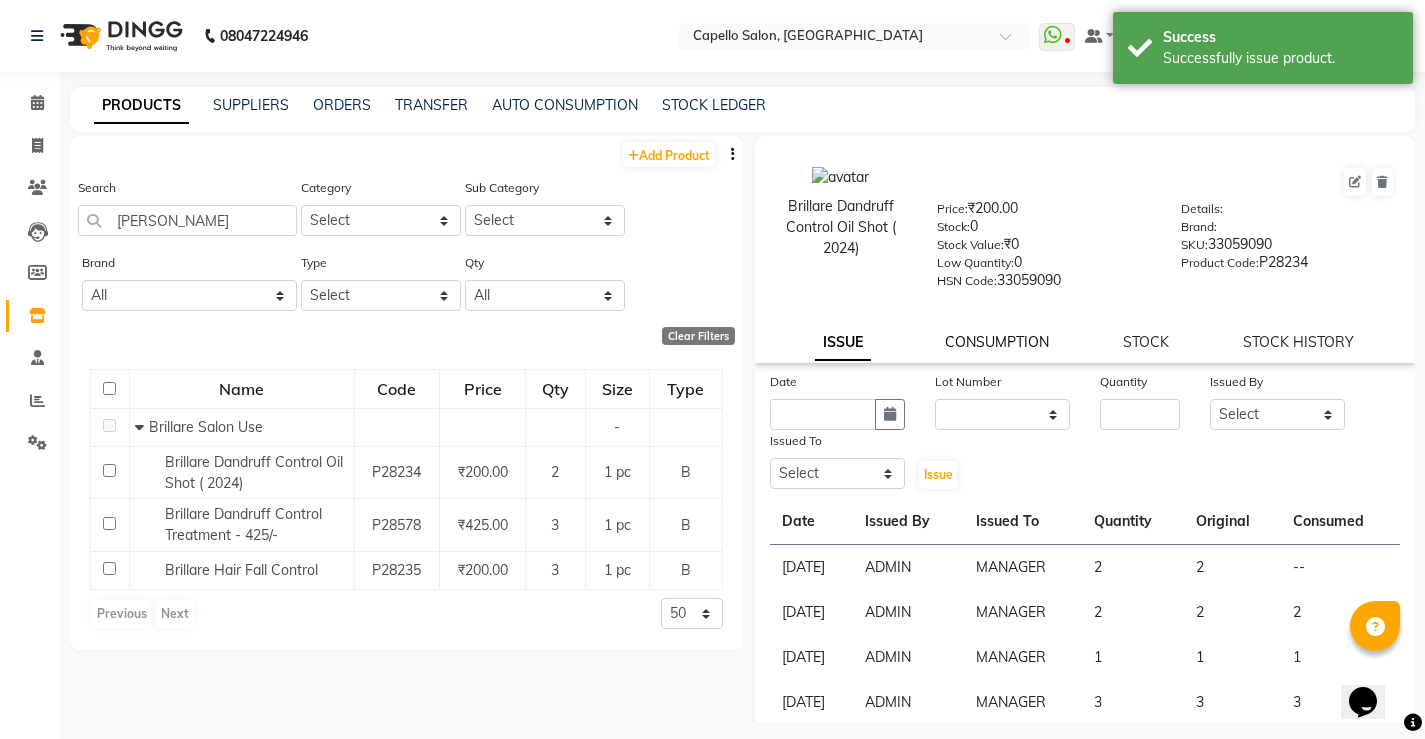 click on "CONSUMPTION" 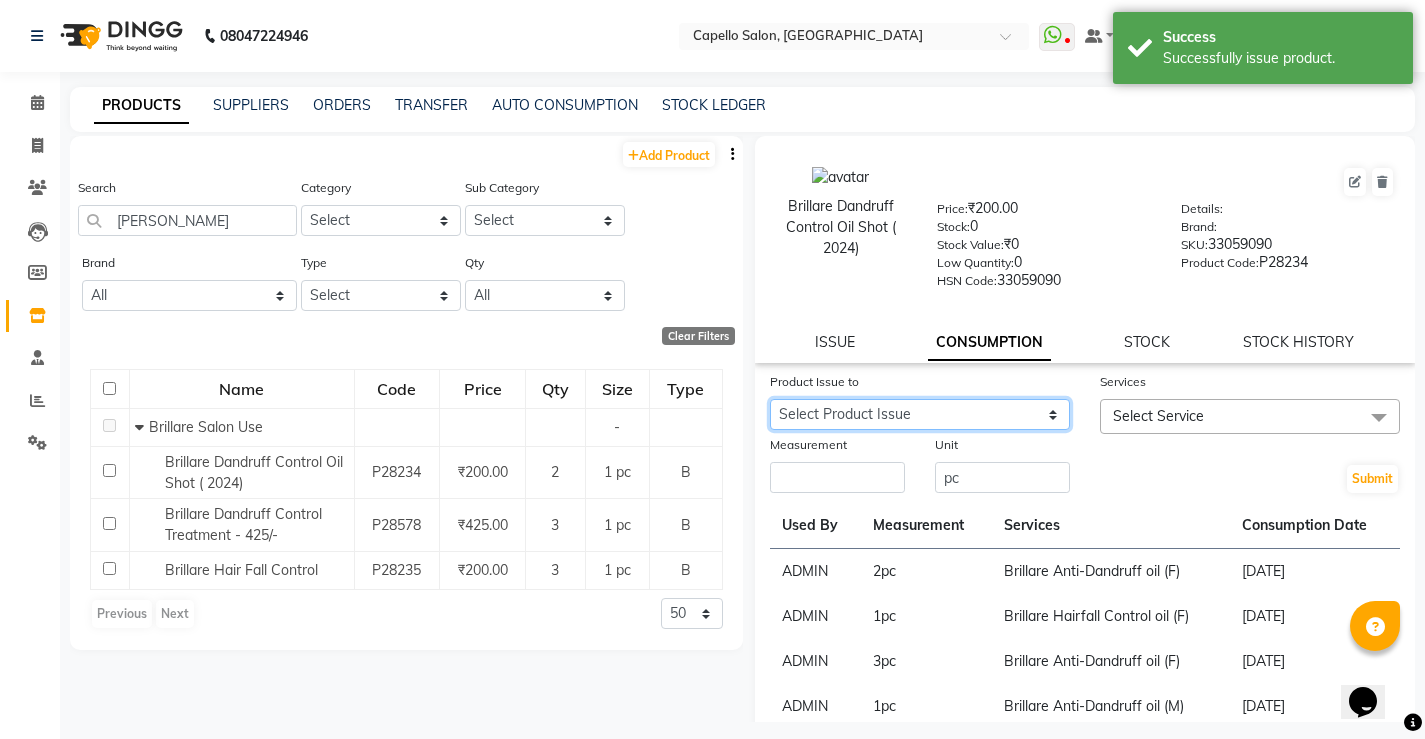 click on "Select Product Issue [DATE], Issued to: MANAGER, Balance: 2" 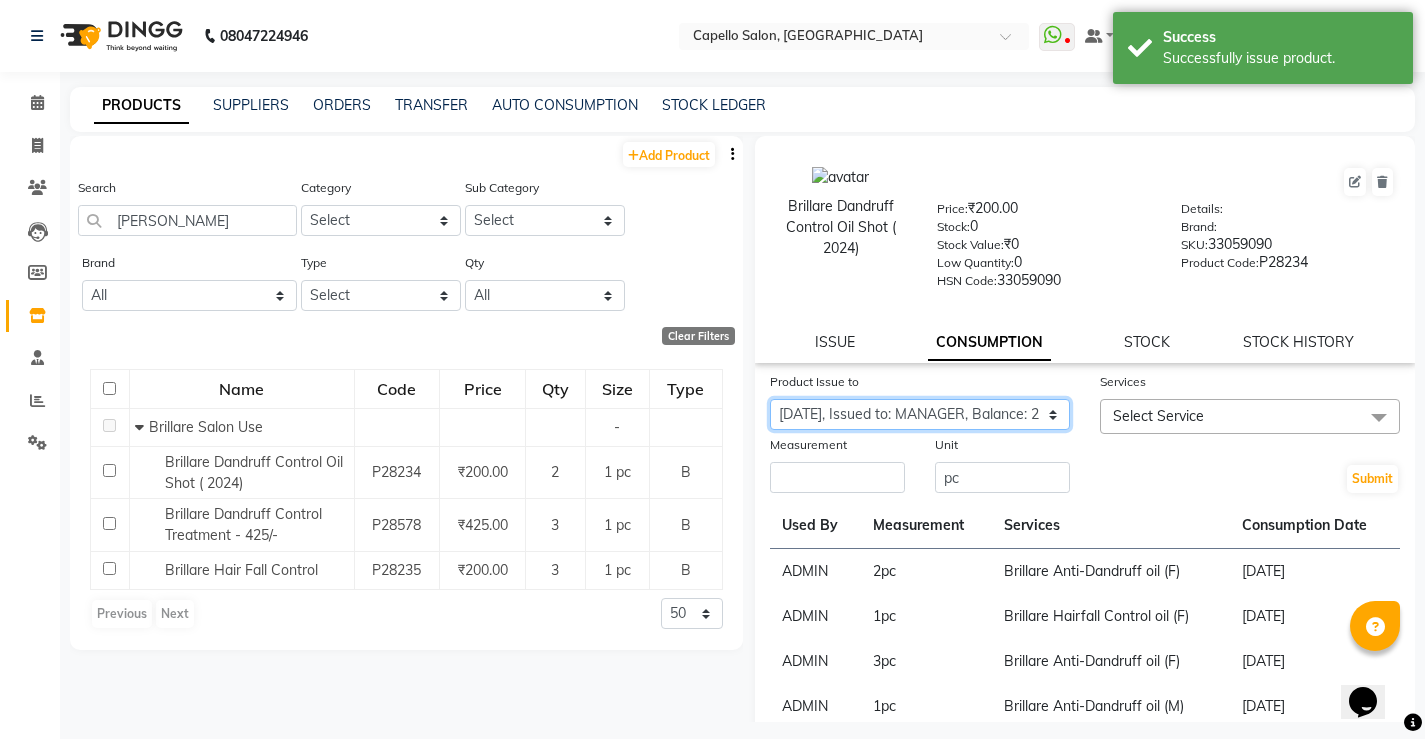 click on "Select Product Issue [DATE], Issued to: MANAGER, Balance: 2" 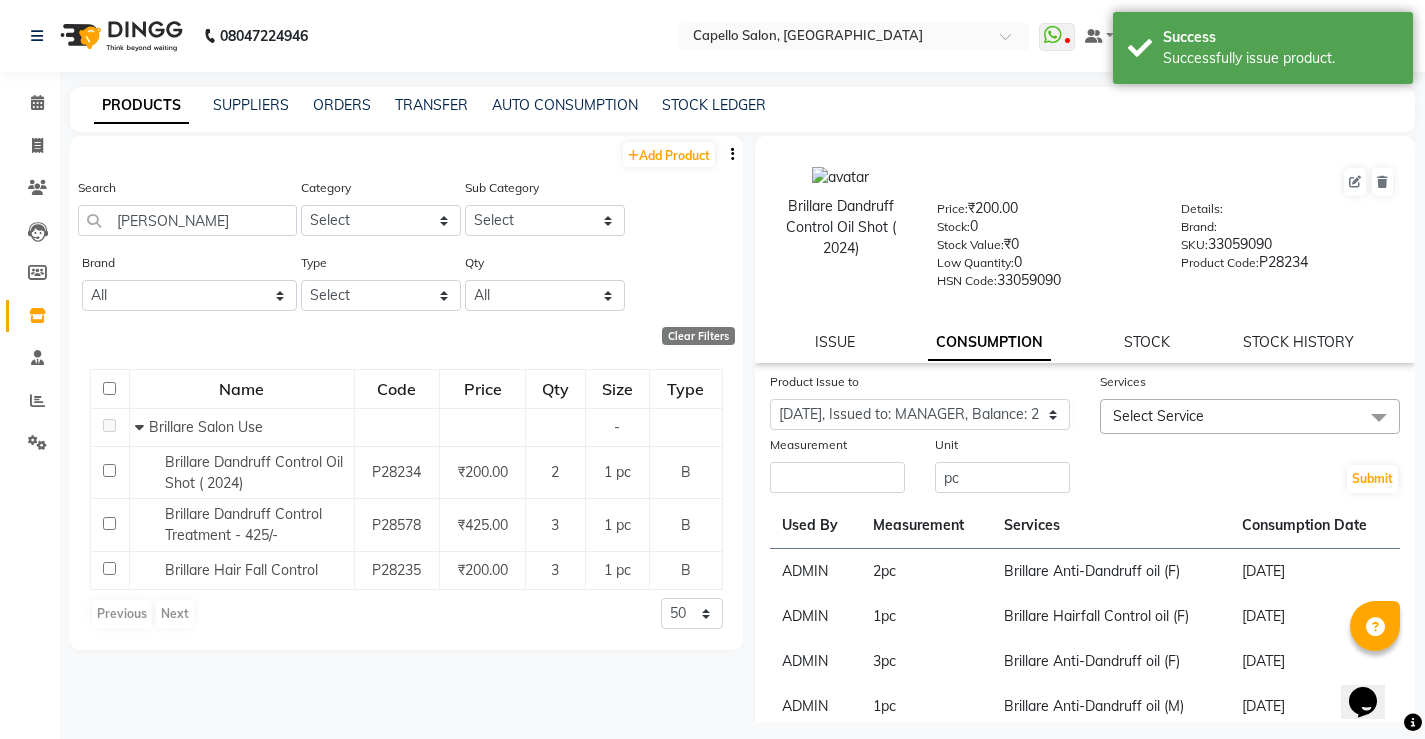 click on "Select Service" 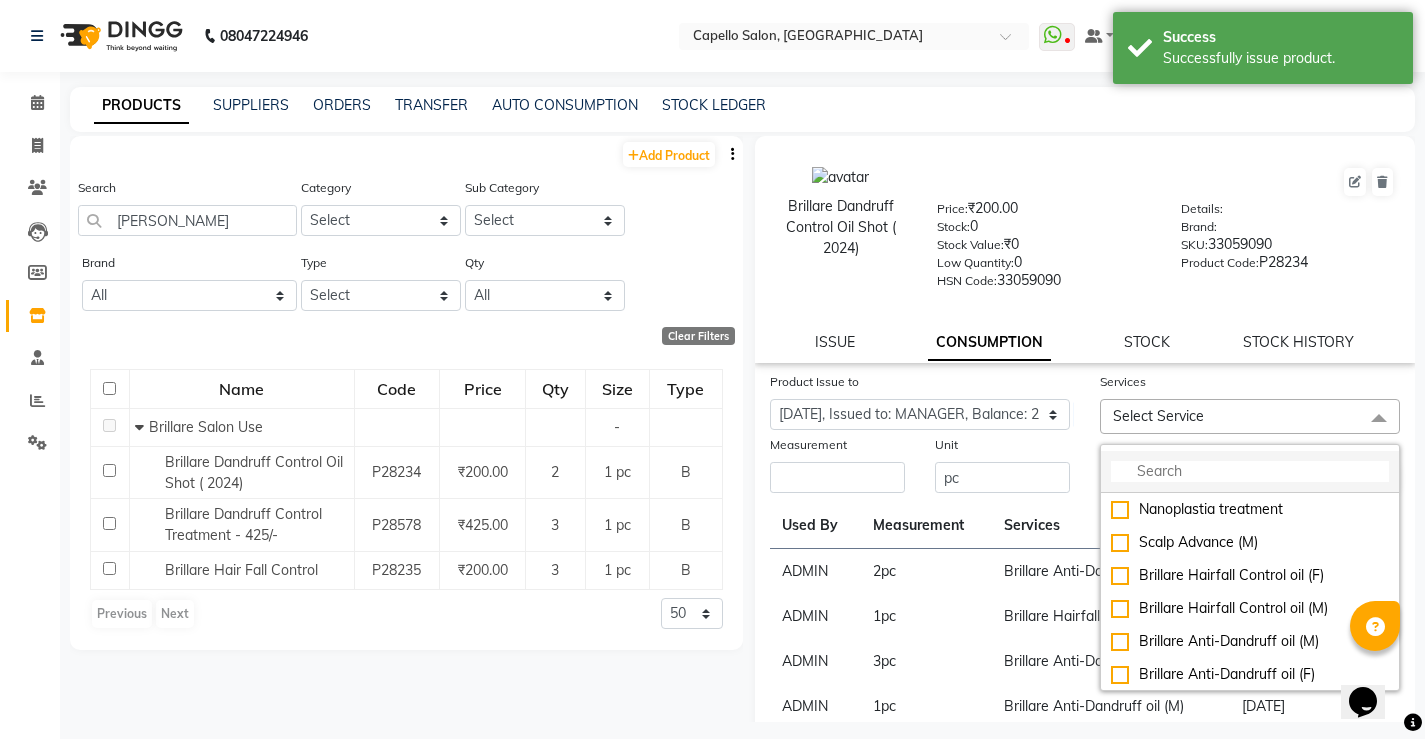 click 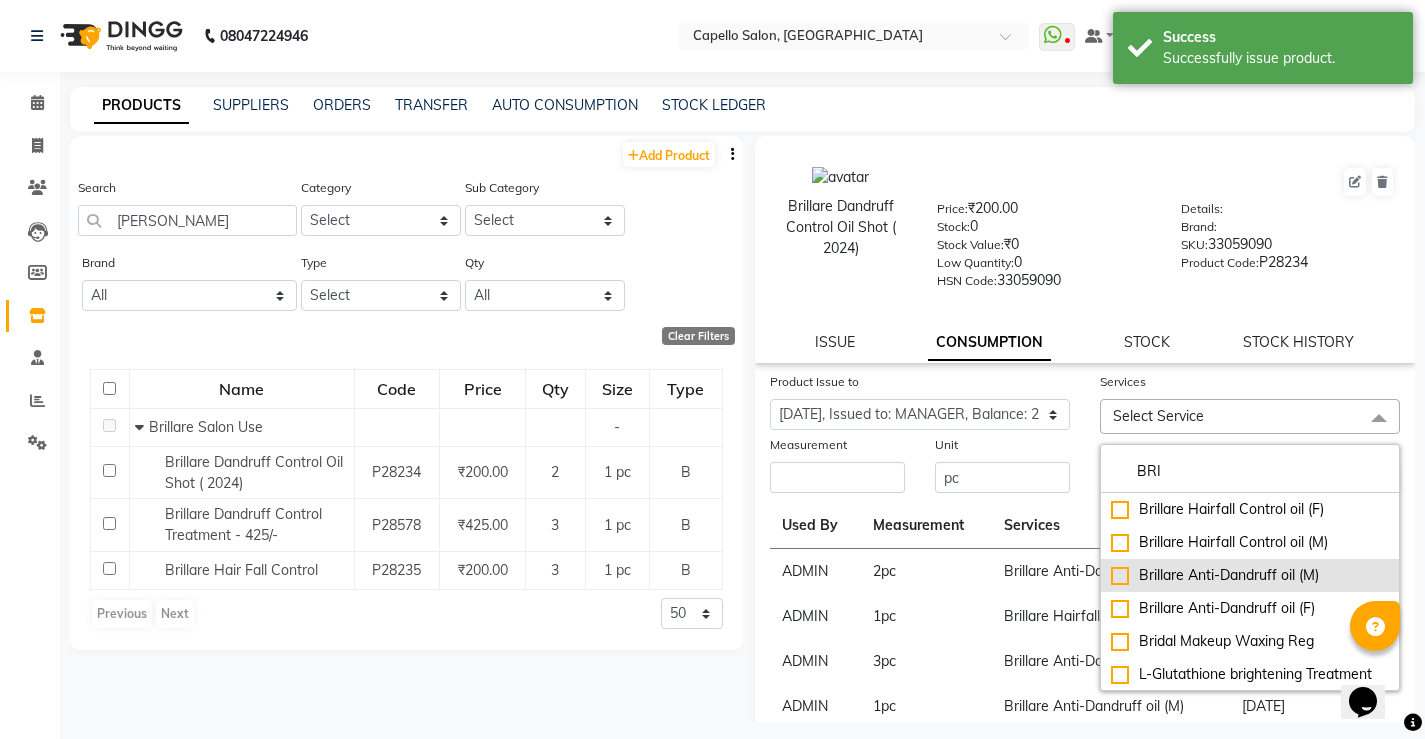 type on "BRI" 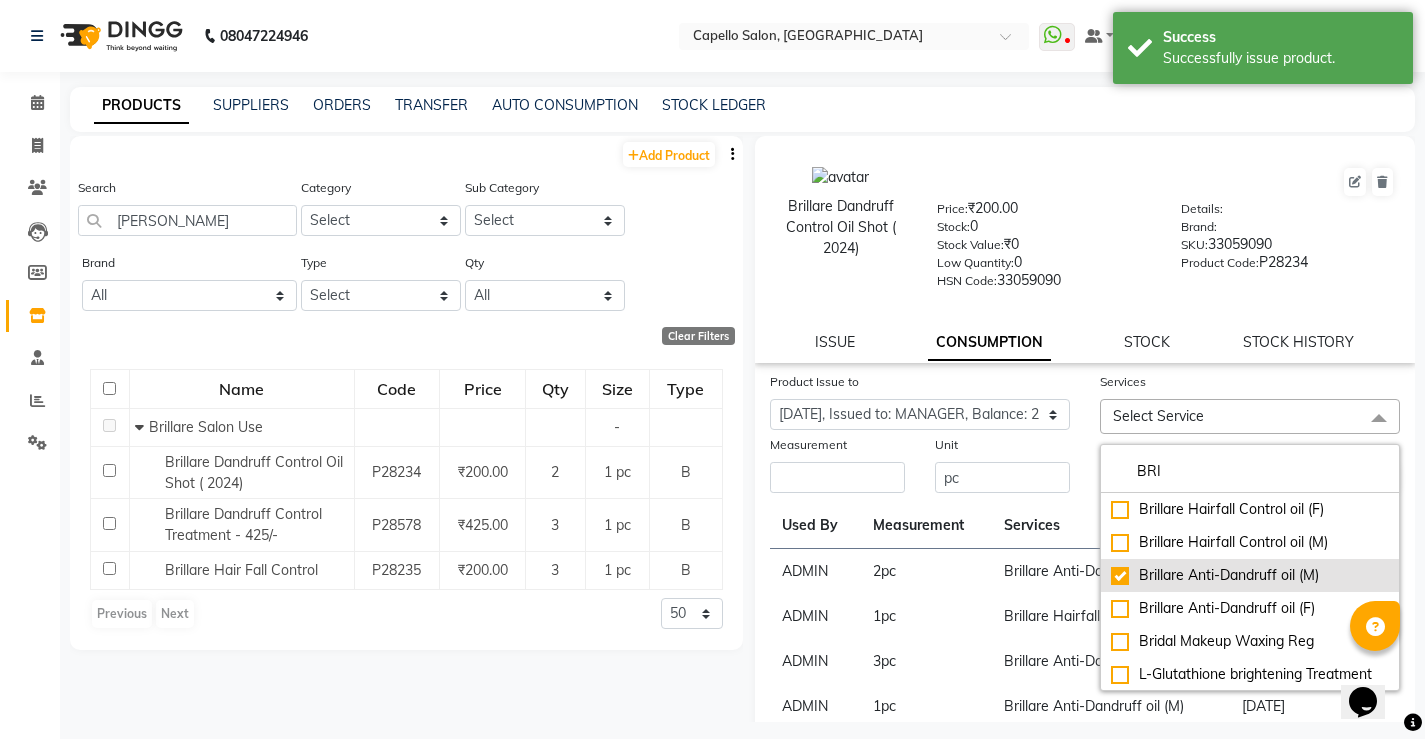 checkbox on "true" 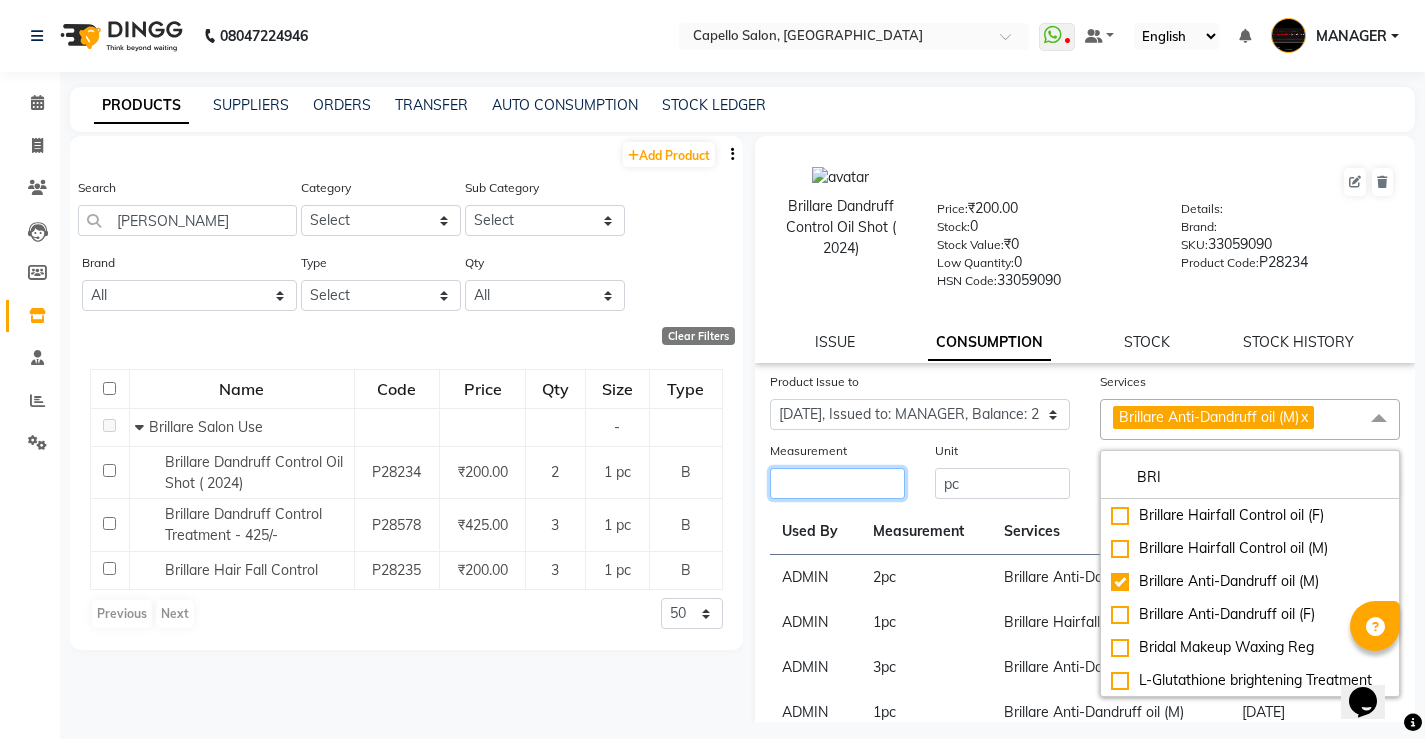 click 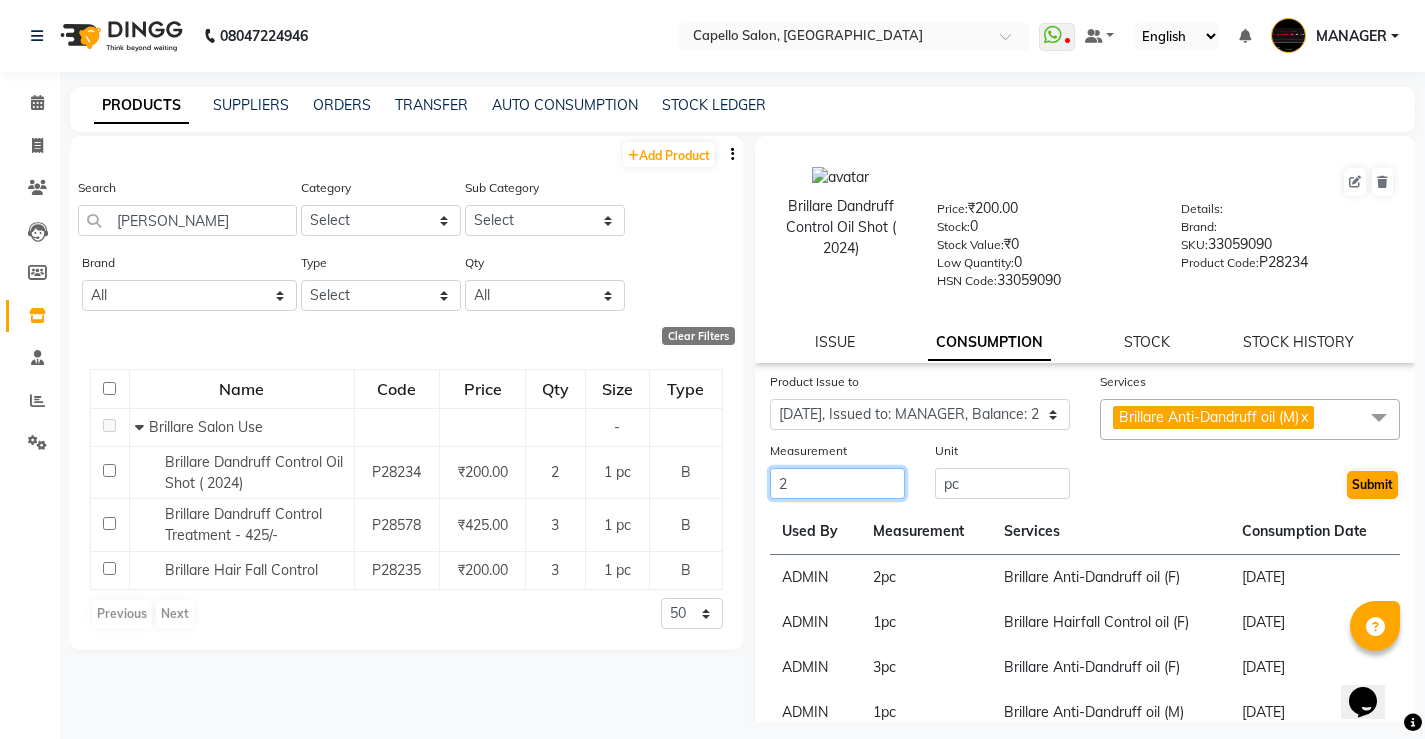type on "2" 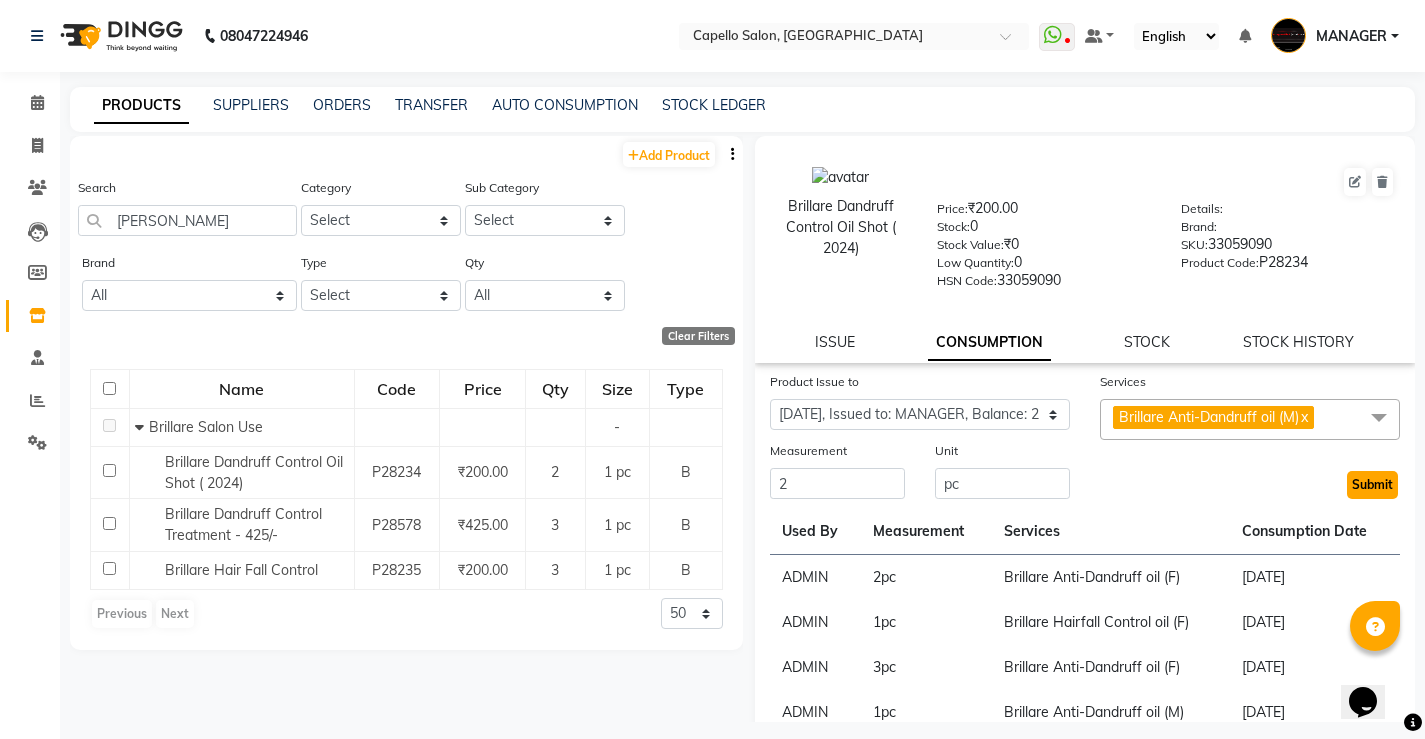click on "Submit" 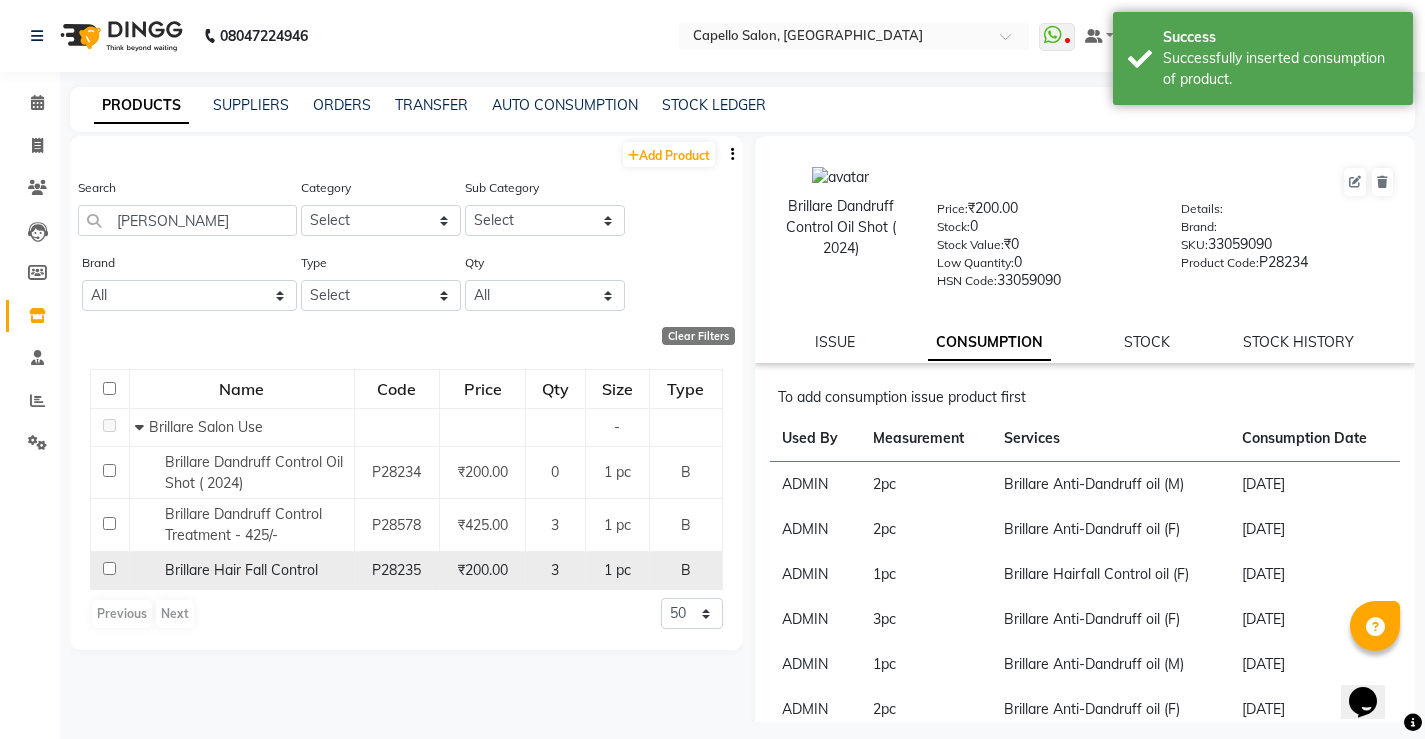 click on "Brillare Hair Fall Control" 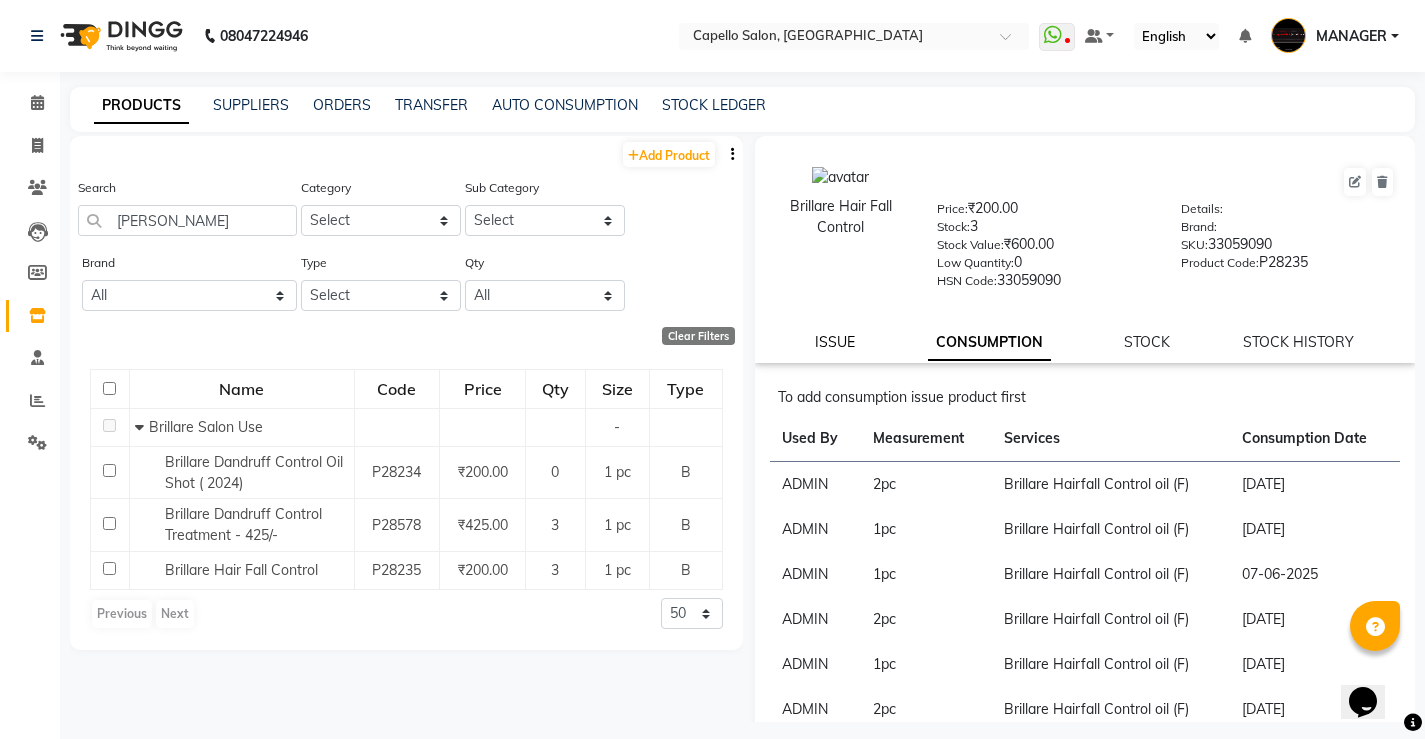 click on "Brillare Hair Fall Control  Price:   ₹200.00  Stock:   3  Stock Value:   ₹600.00  Low Quantity:  0  HSN Code:  33059090  Details:     Brand:     SKU:   33059090  Product Code:   P28235  ISSUE CONSUMPTION STOCK STOCK HISTORY" 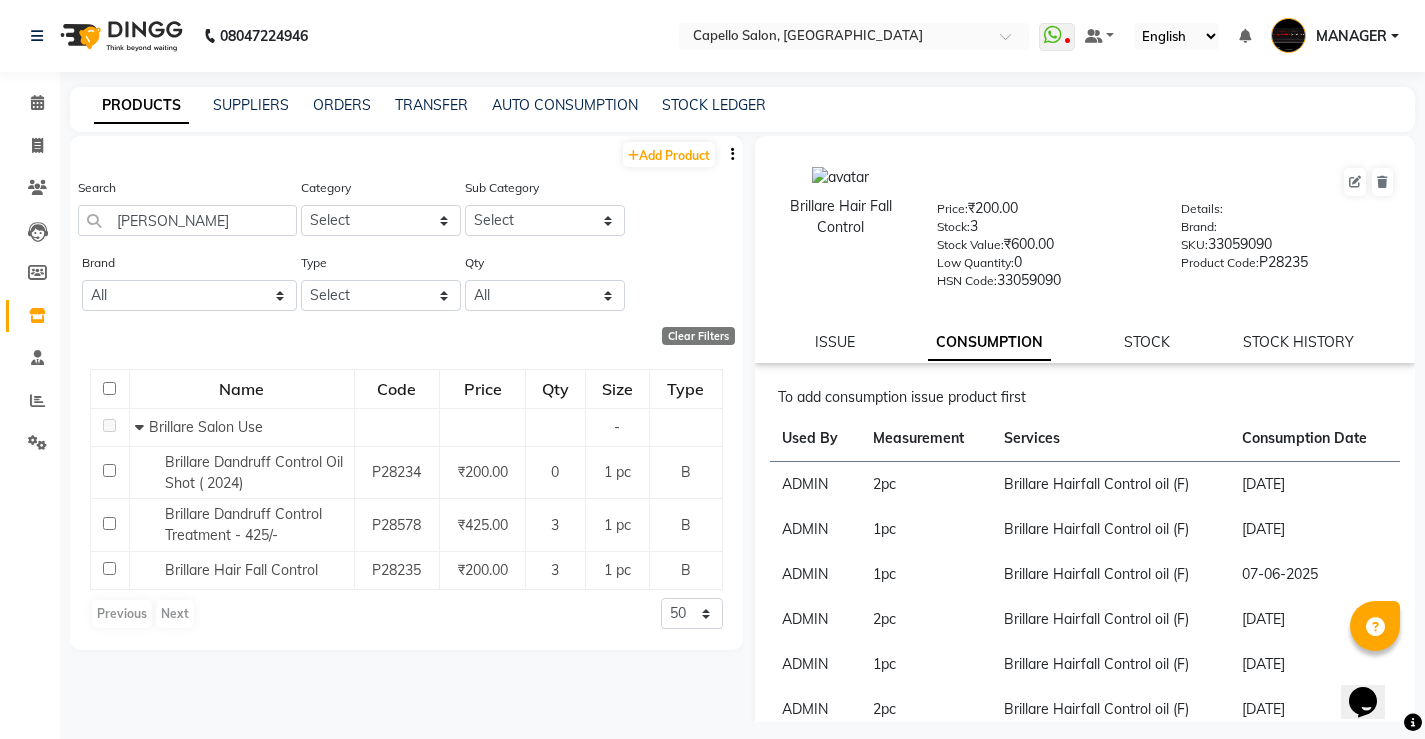 select 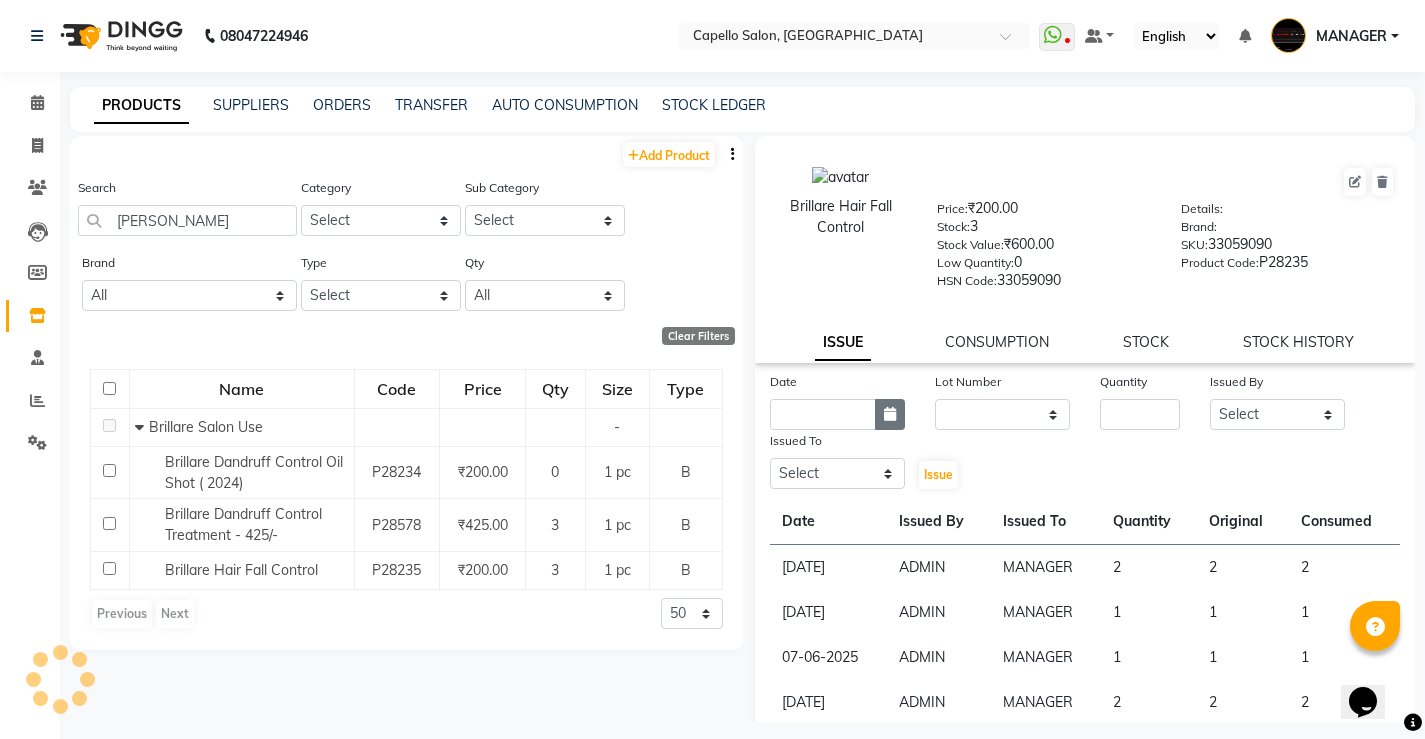click 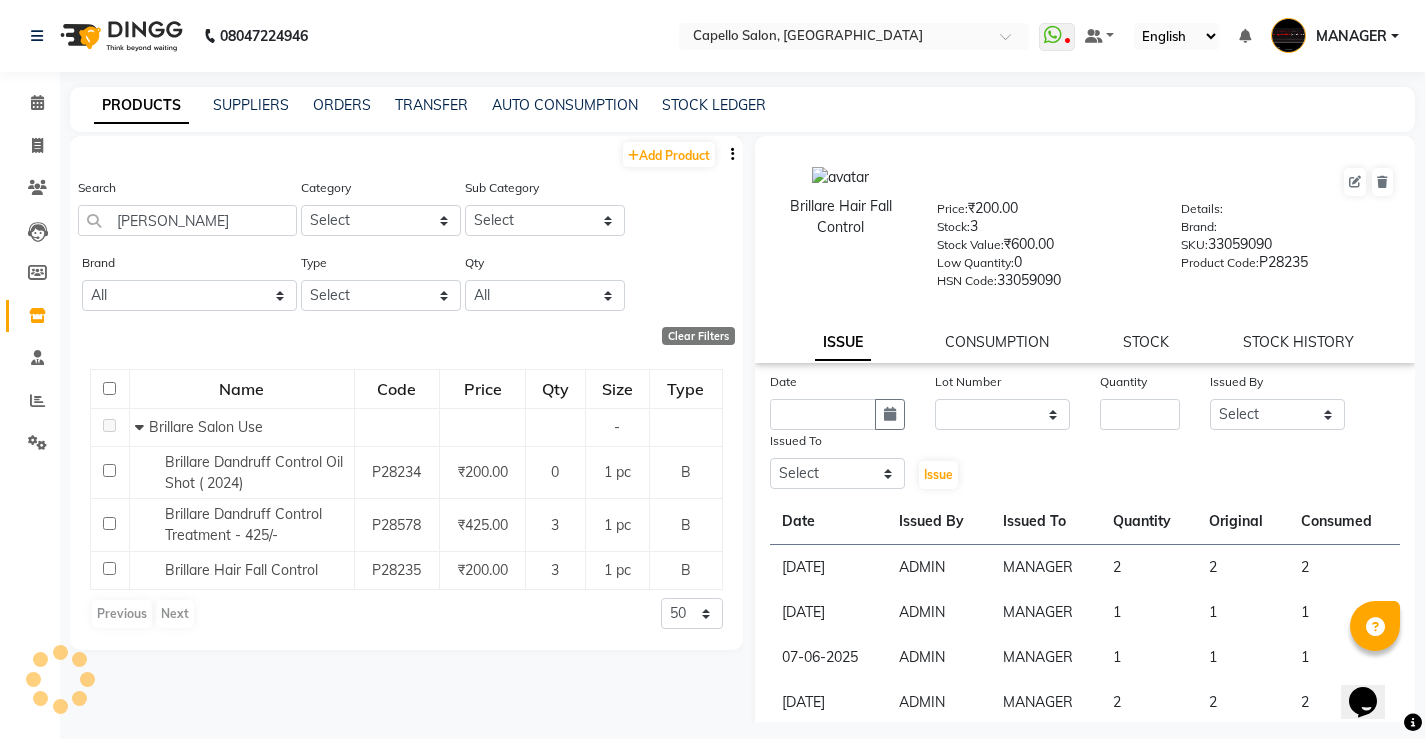 select on "7" 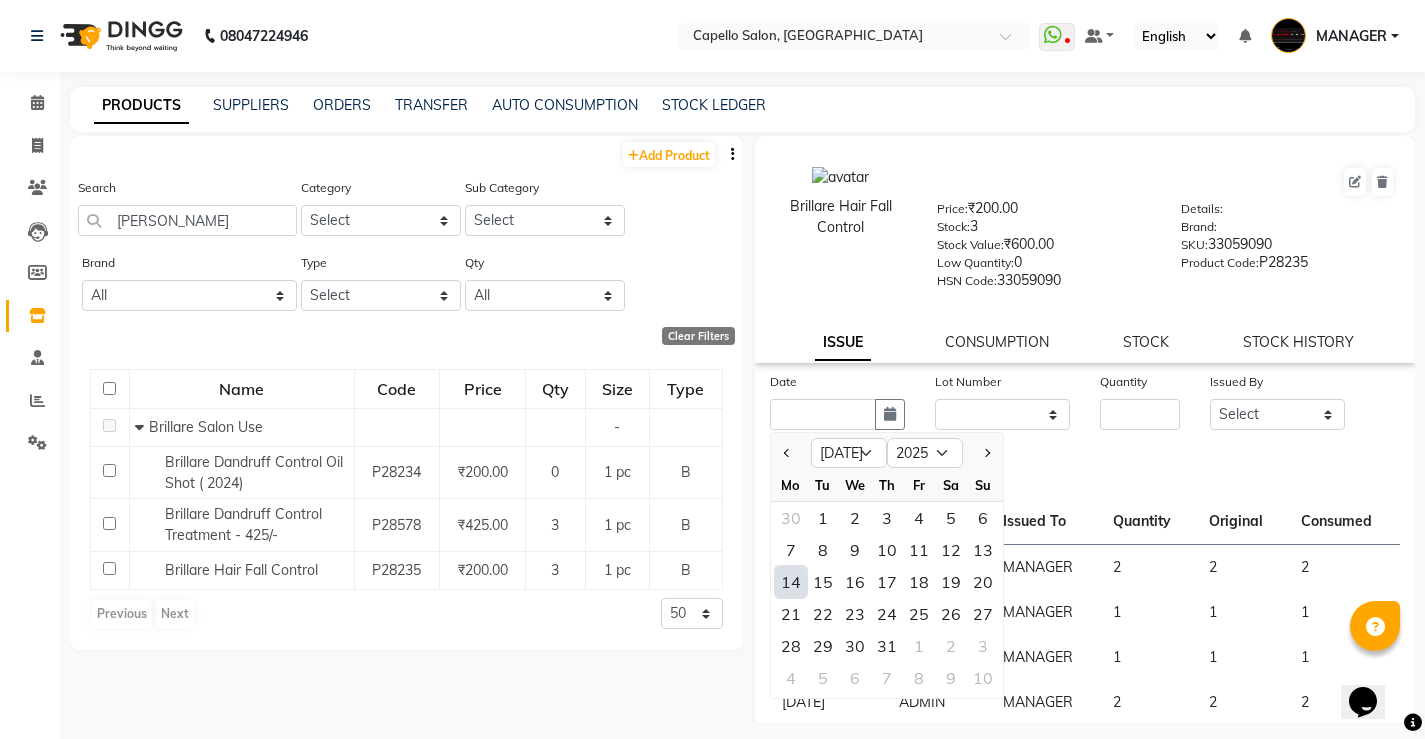 click on "14" 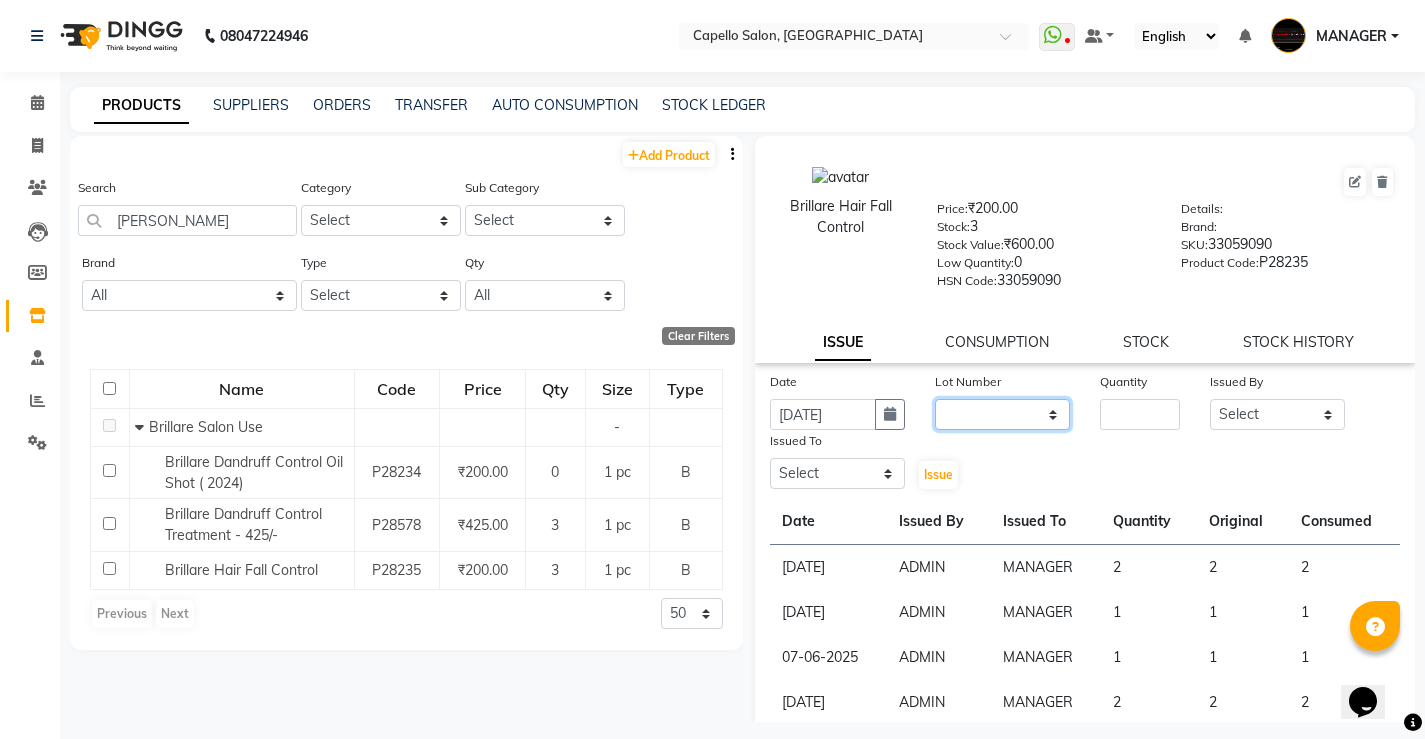 click on "None" 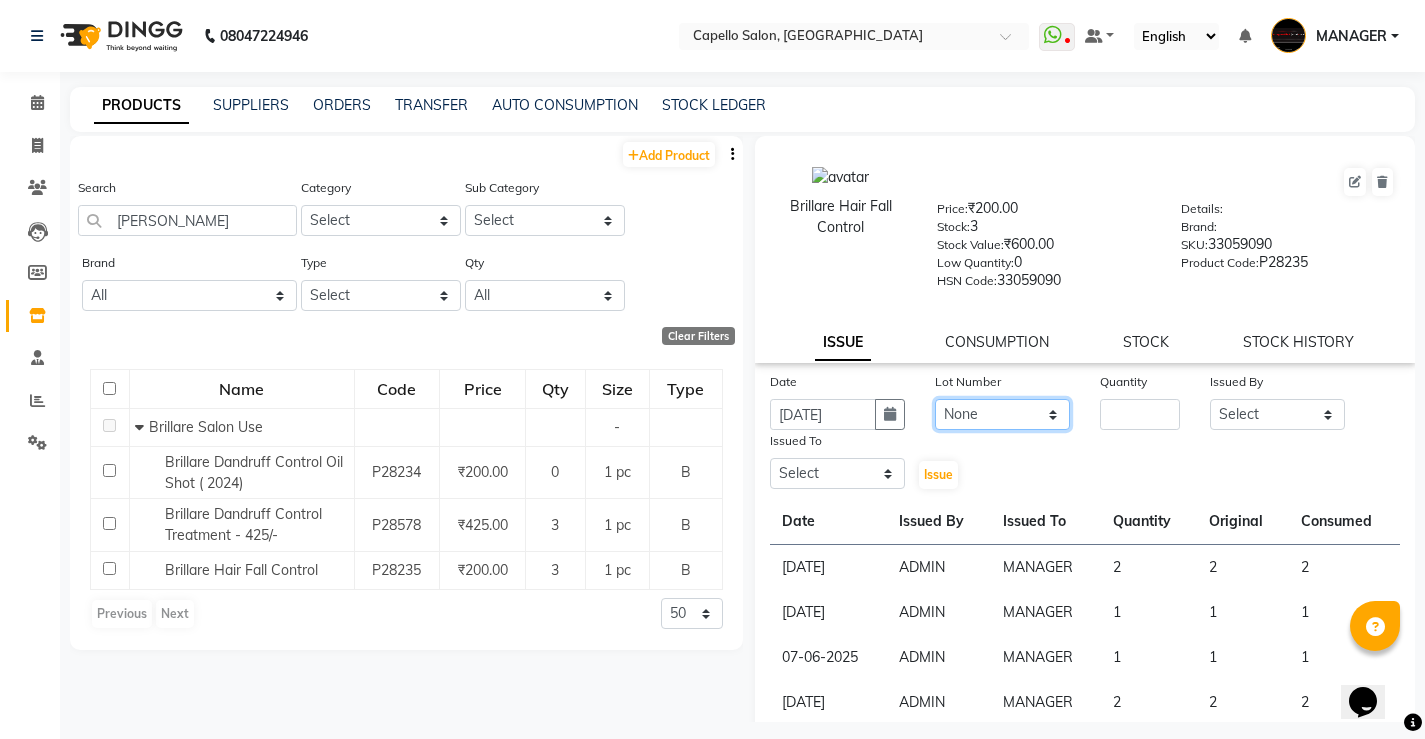 click on "None" 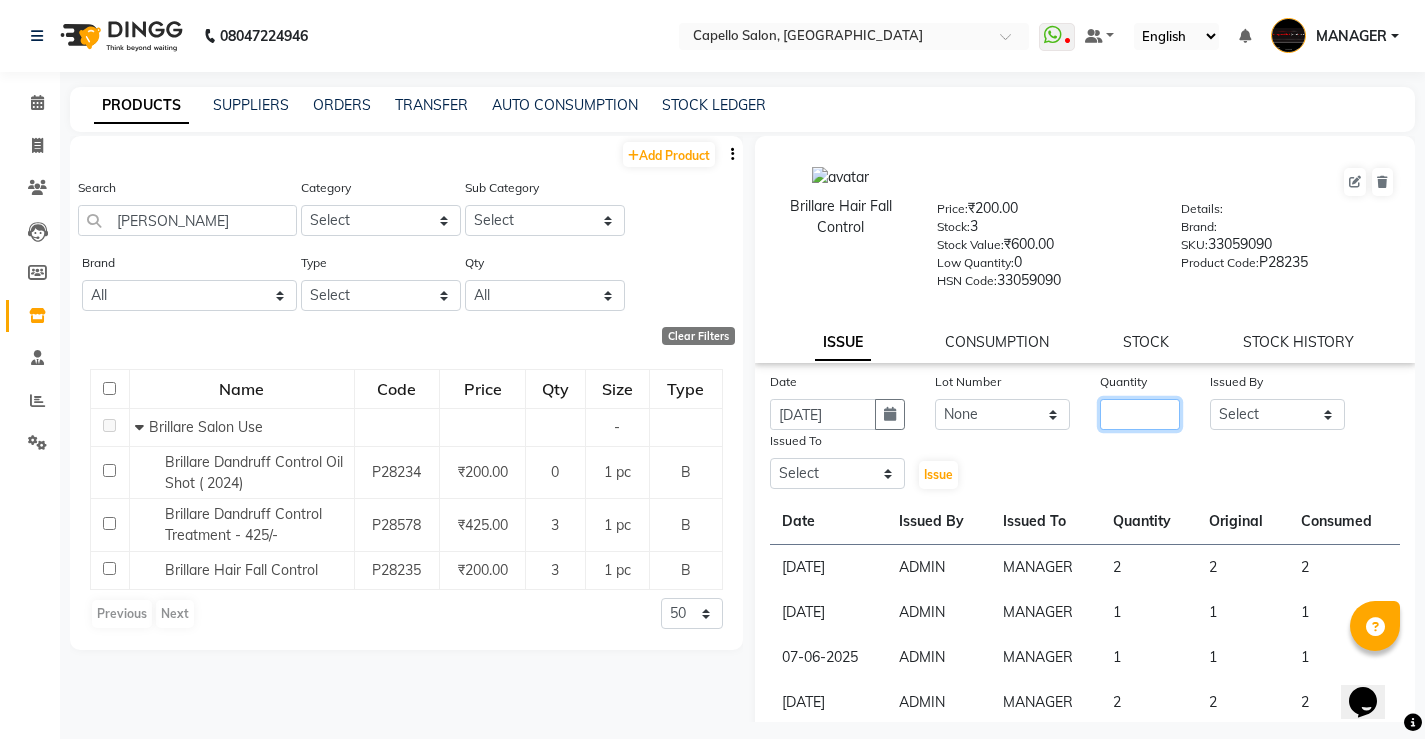 click 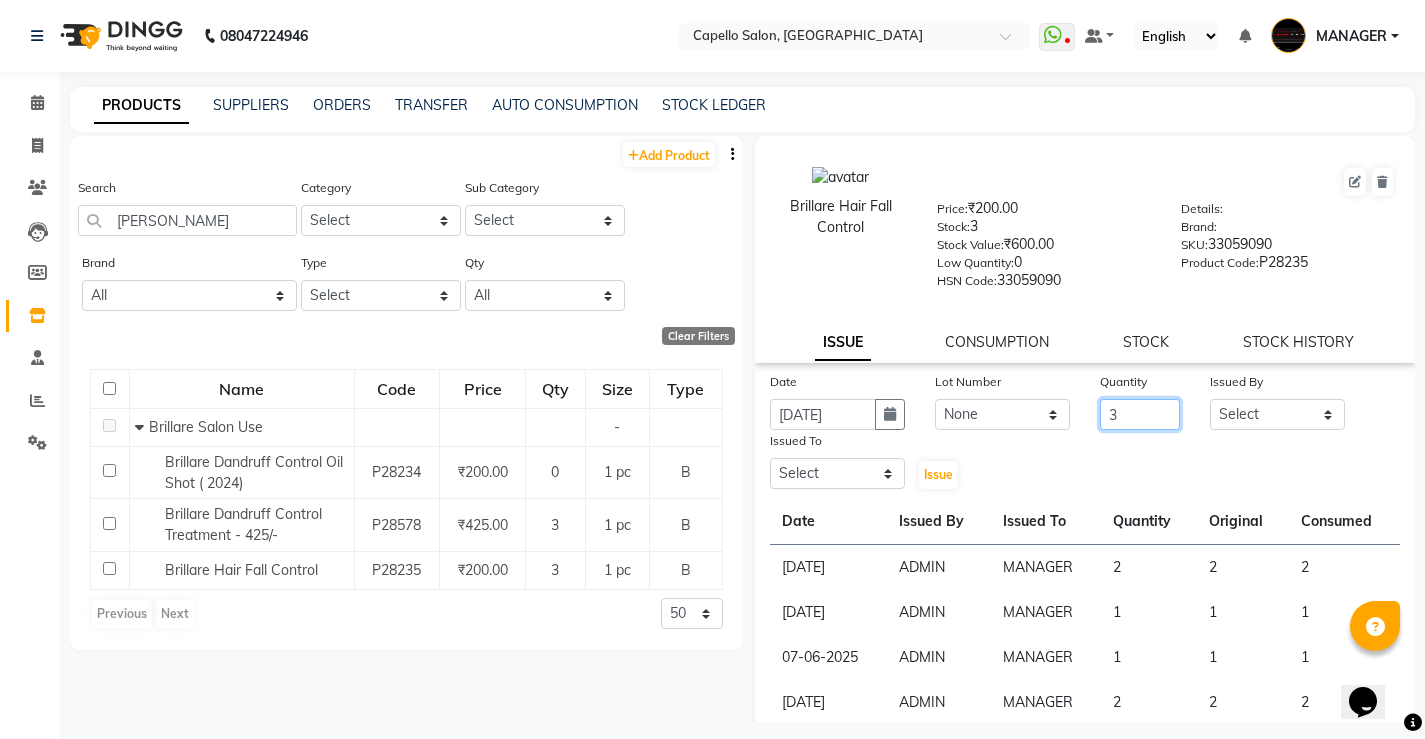 type on "3" 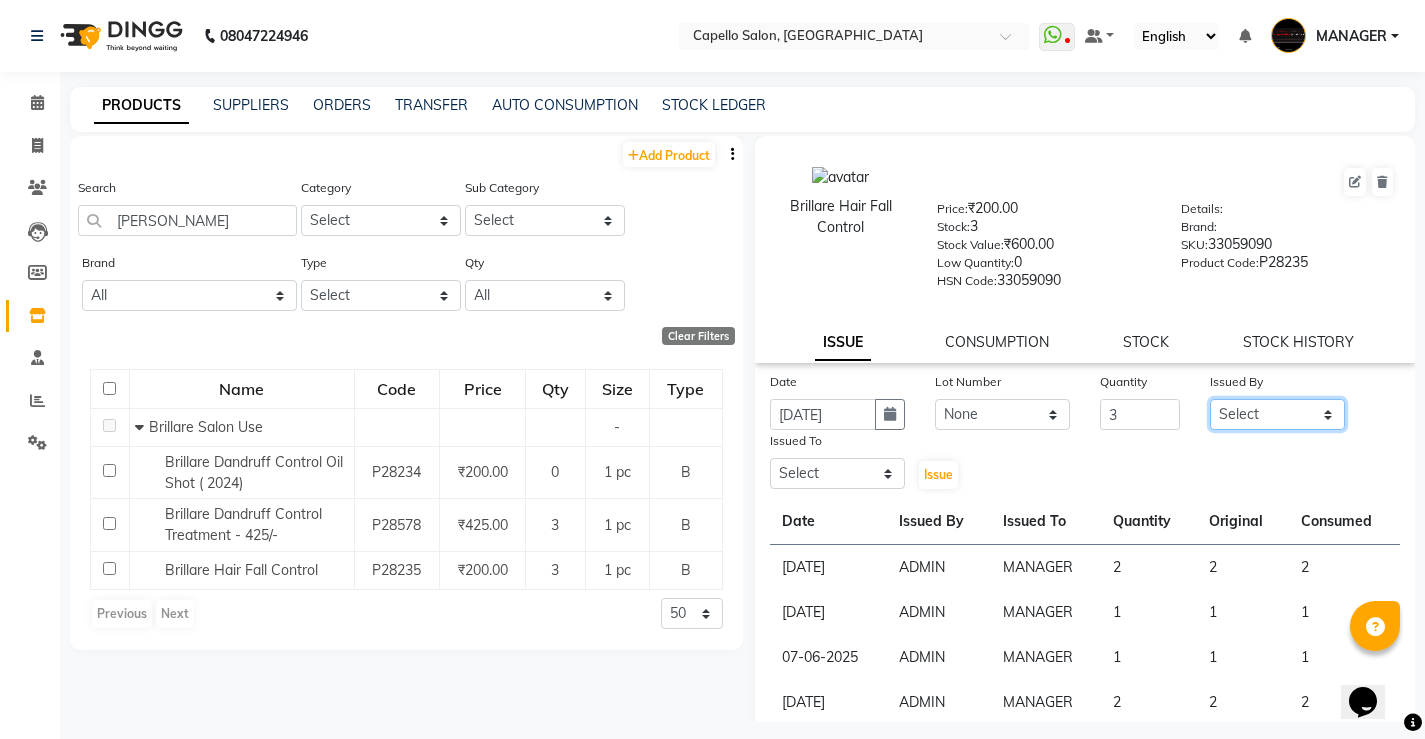 click on "Select [PERSON_NAME] [PERSON_NAME] MANAGER [PERSON_NAME]  [PERSON_NAME] [PERSON_NAME] [PERSON_NAME]" 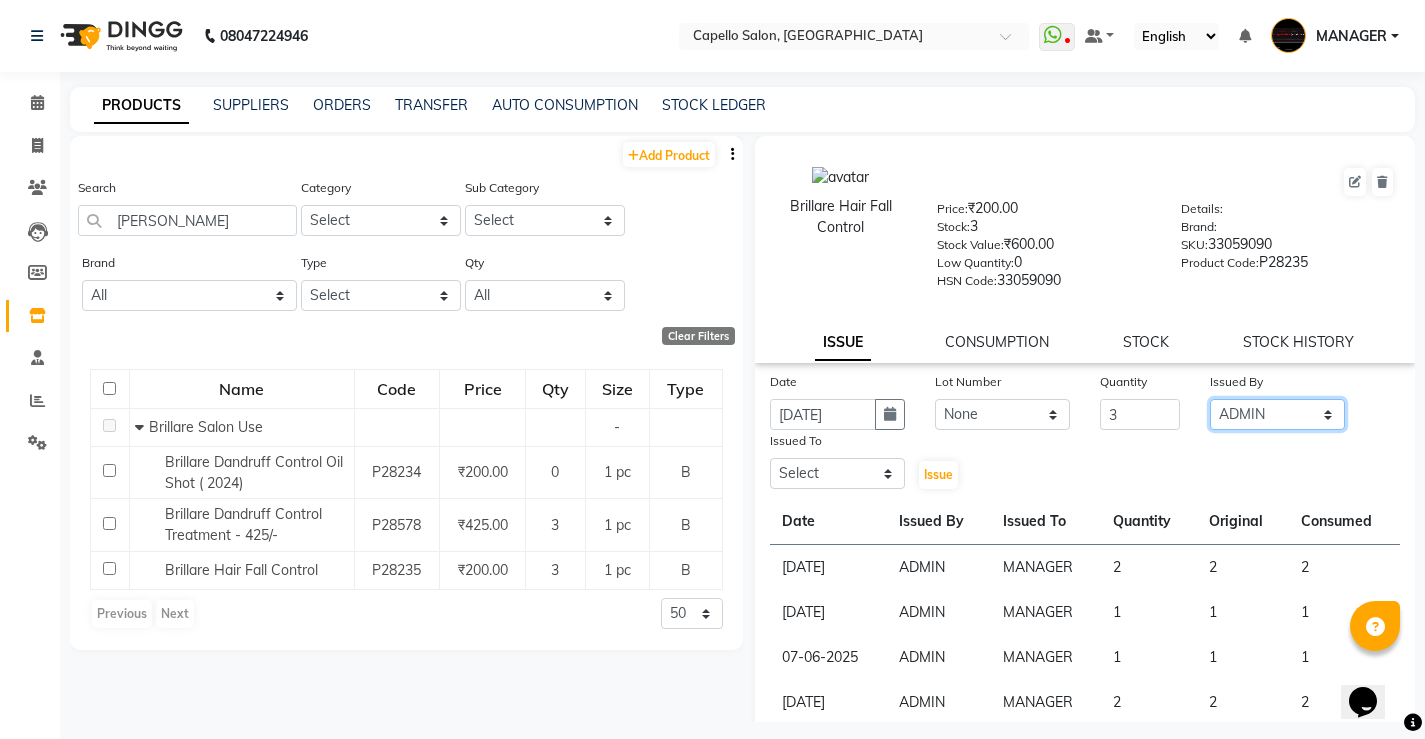 click on "Select [PERSON_NAME] [PERSON_NAME] MANAGER [PERSON_NAME]  [PERSON_NAME] [PERSON_NAME] [PERSON_NAME]" 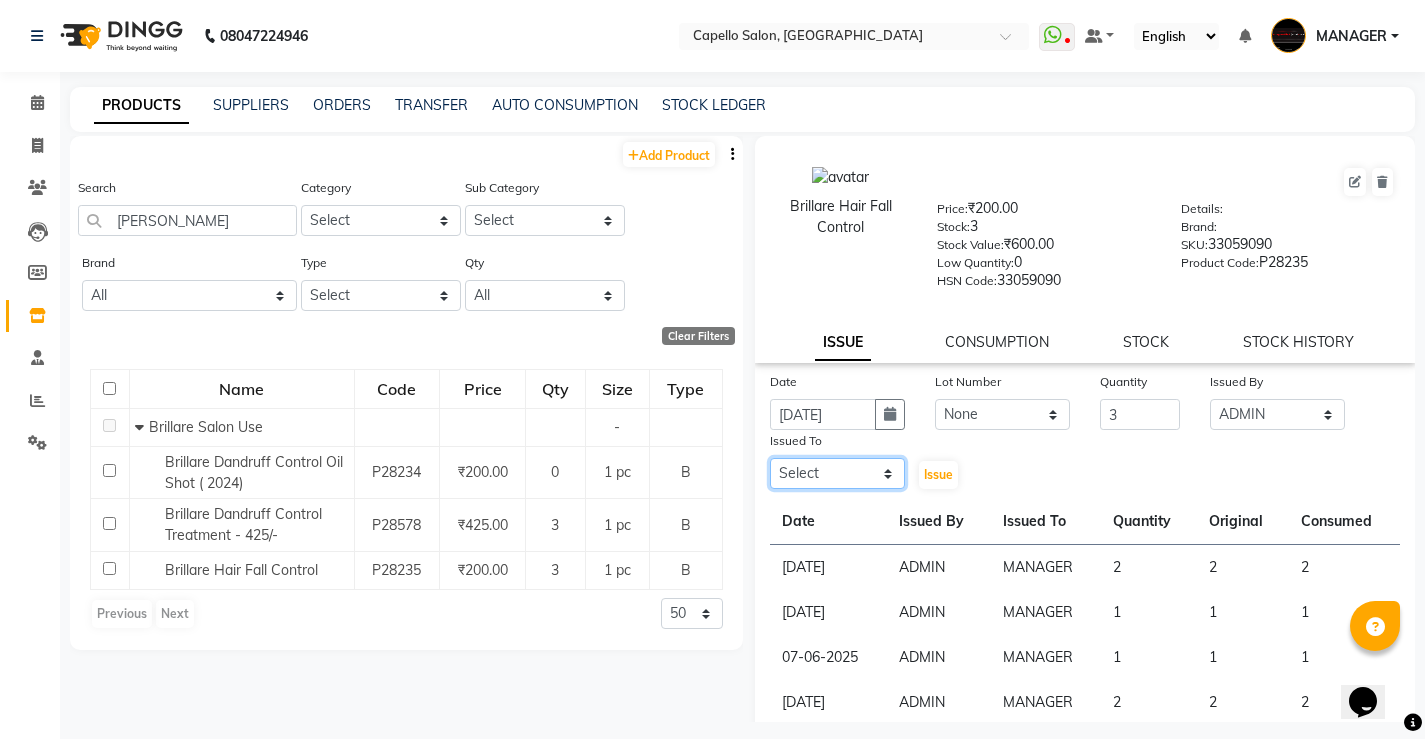 drag, startPoint x: 800, startPoint y: 474, endPoint x: 804, endPoint y: 459, distance: 15.524175 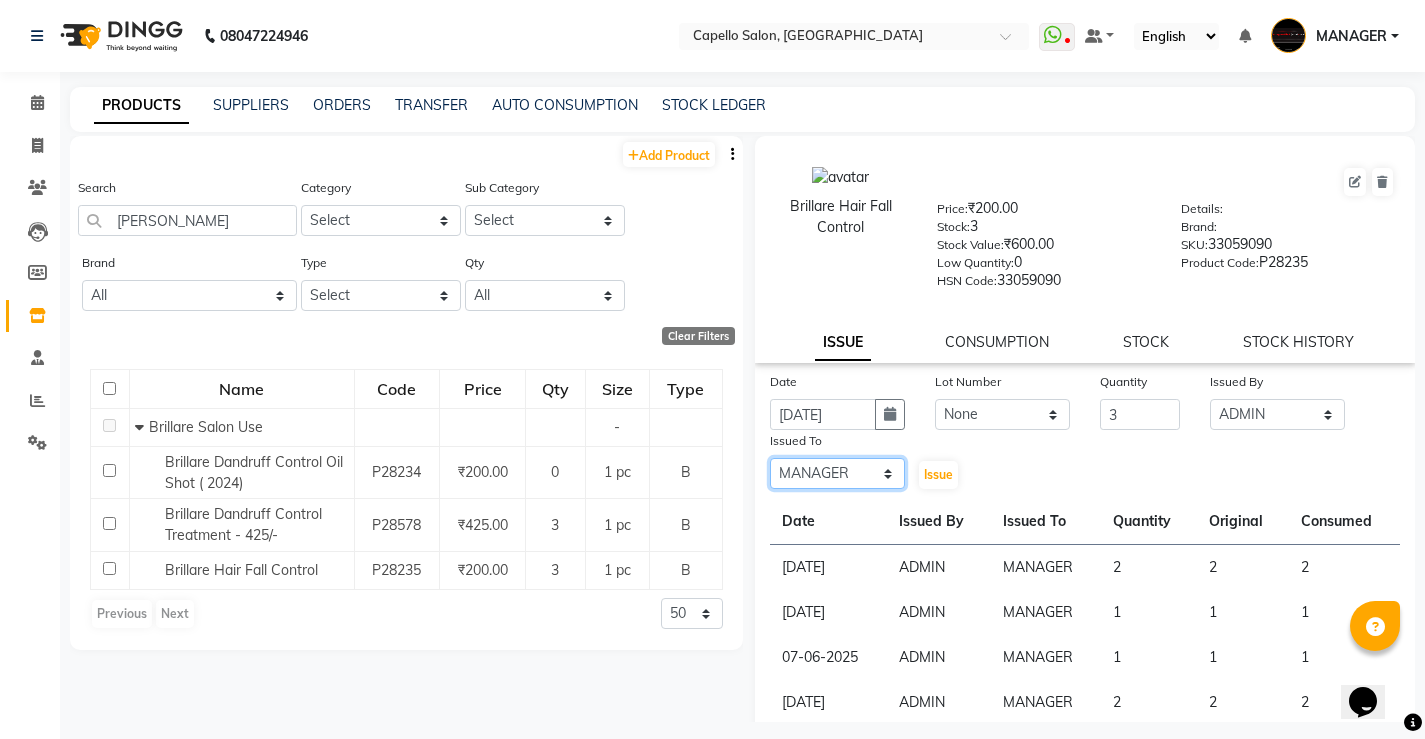 click on "Select [PERSON_NAME] [PERSON_NAME] MANAGER [PERSON_NAME]  [PERSON_NAME] [PERSON_NAME] [PERSON_NAME]" 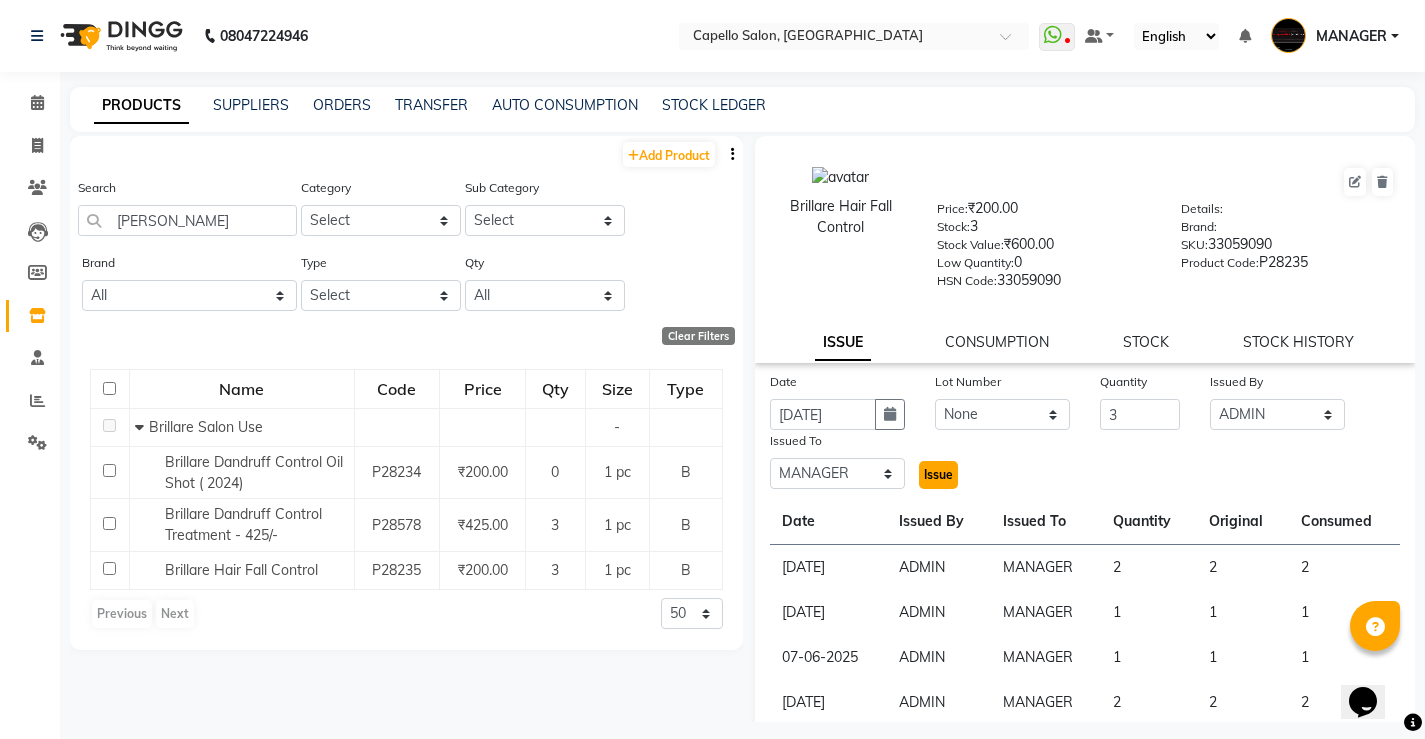 click on "Issue" 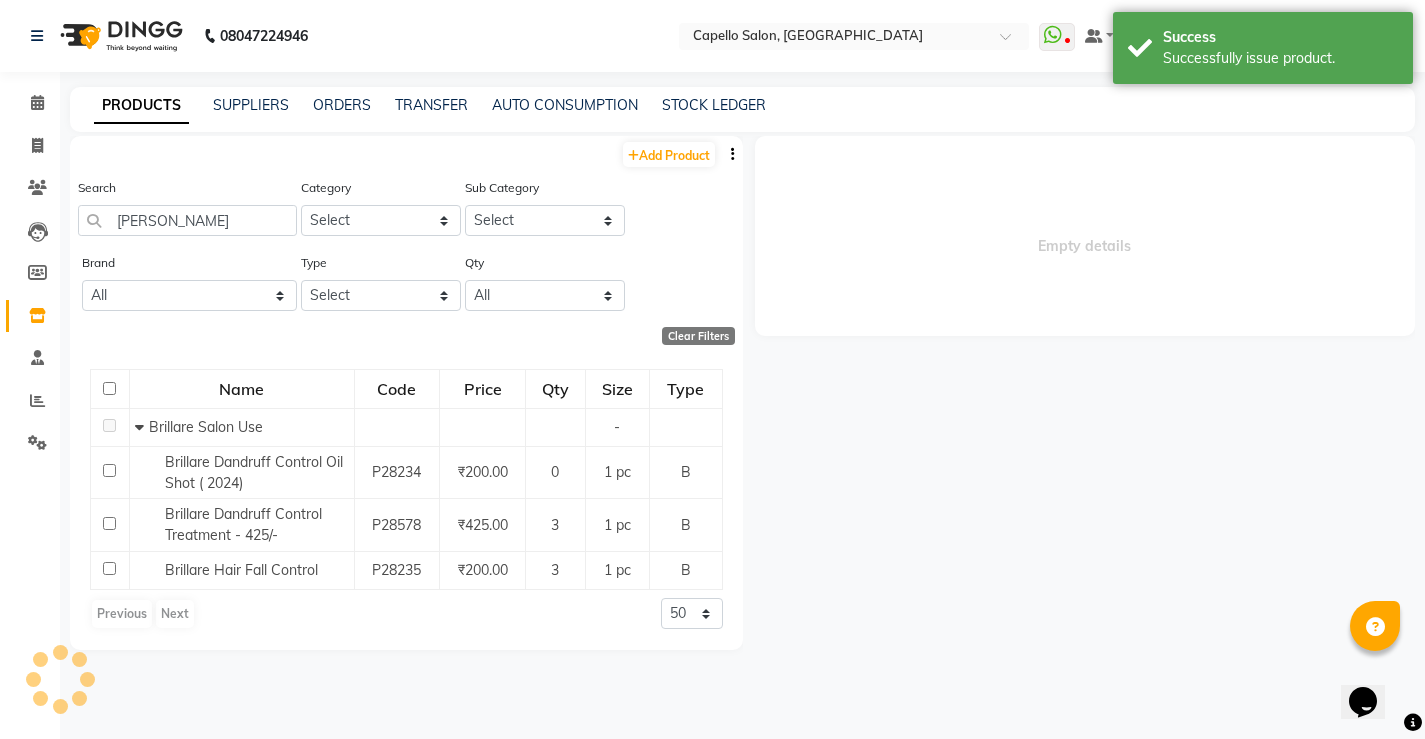 select 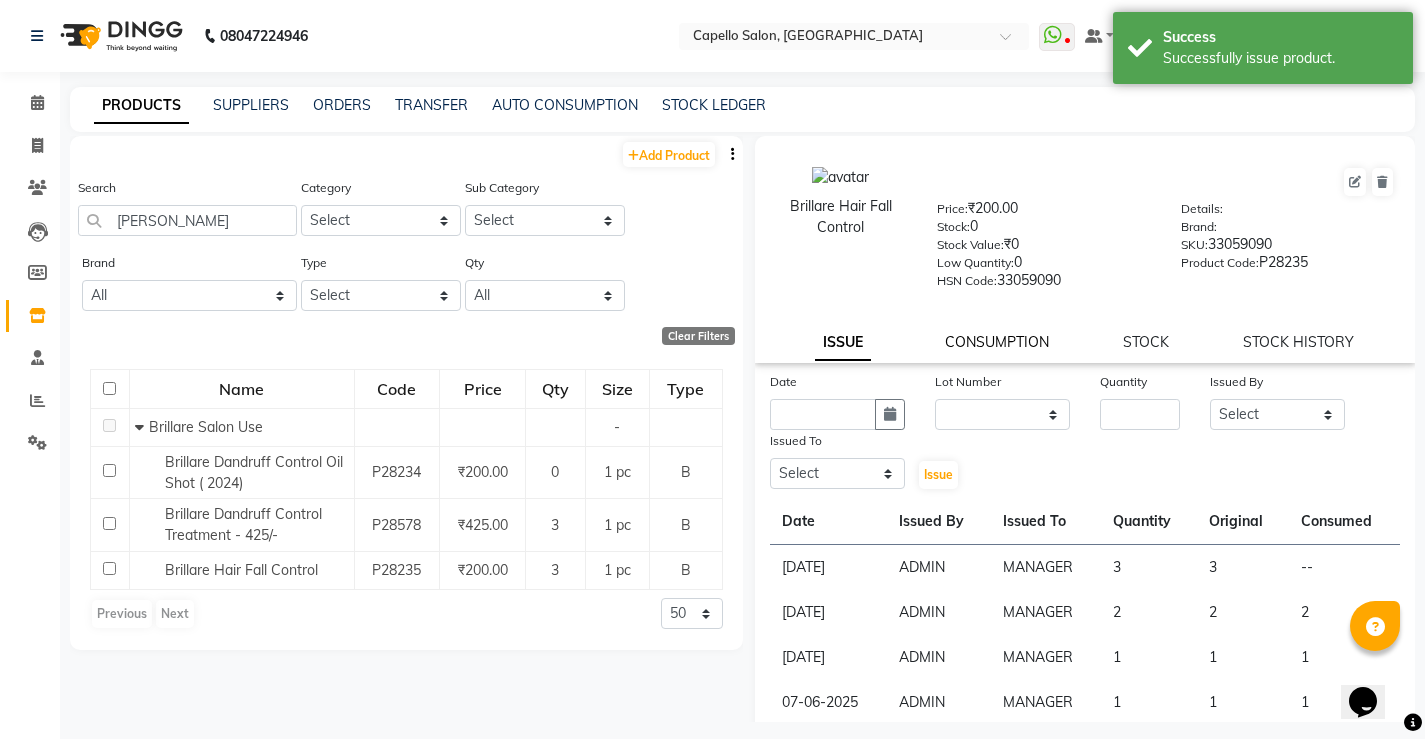 click on "CONSUMPTION" 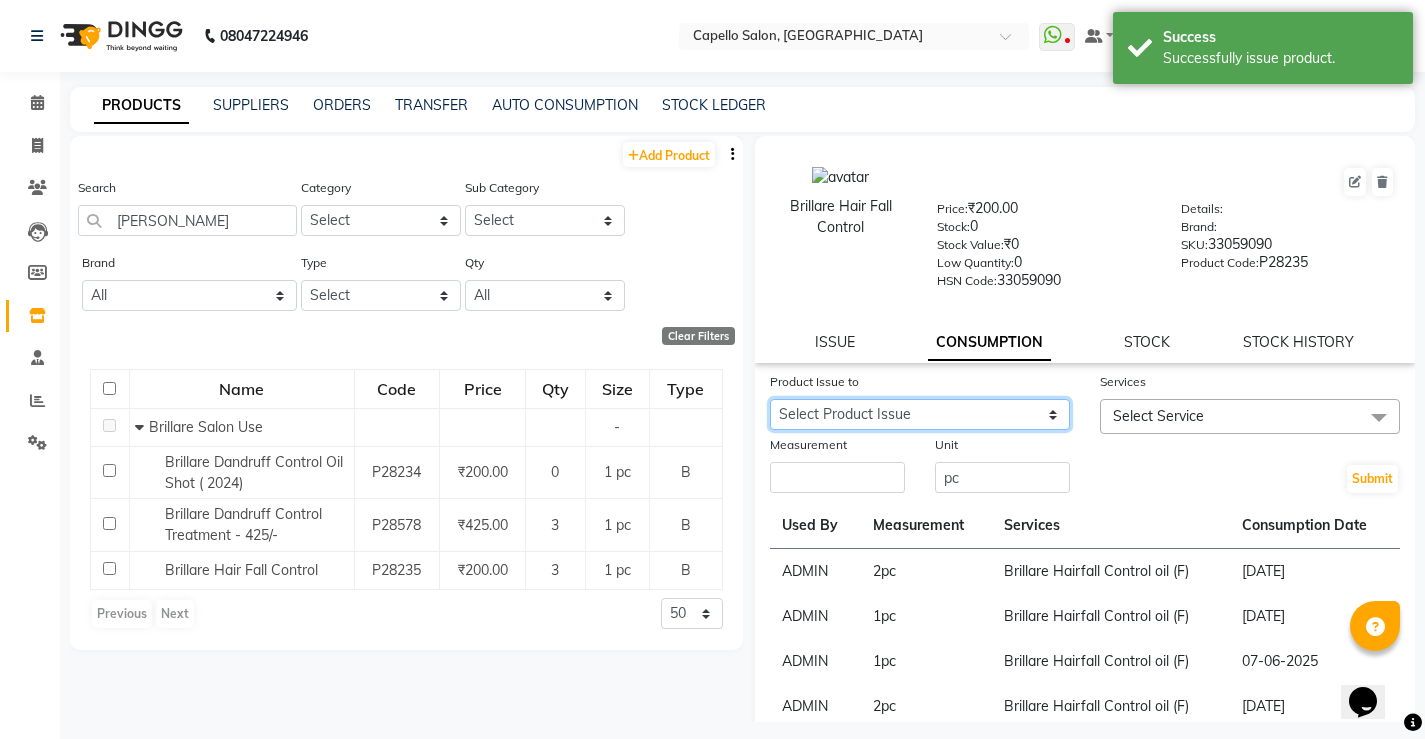 drag, startPoint x: 882, startPoint y: 419, endPoint x: 878, endPoint y: 429, distance: 10.770329 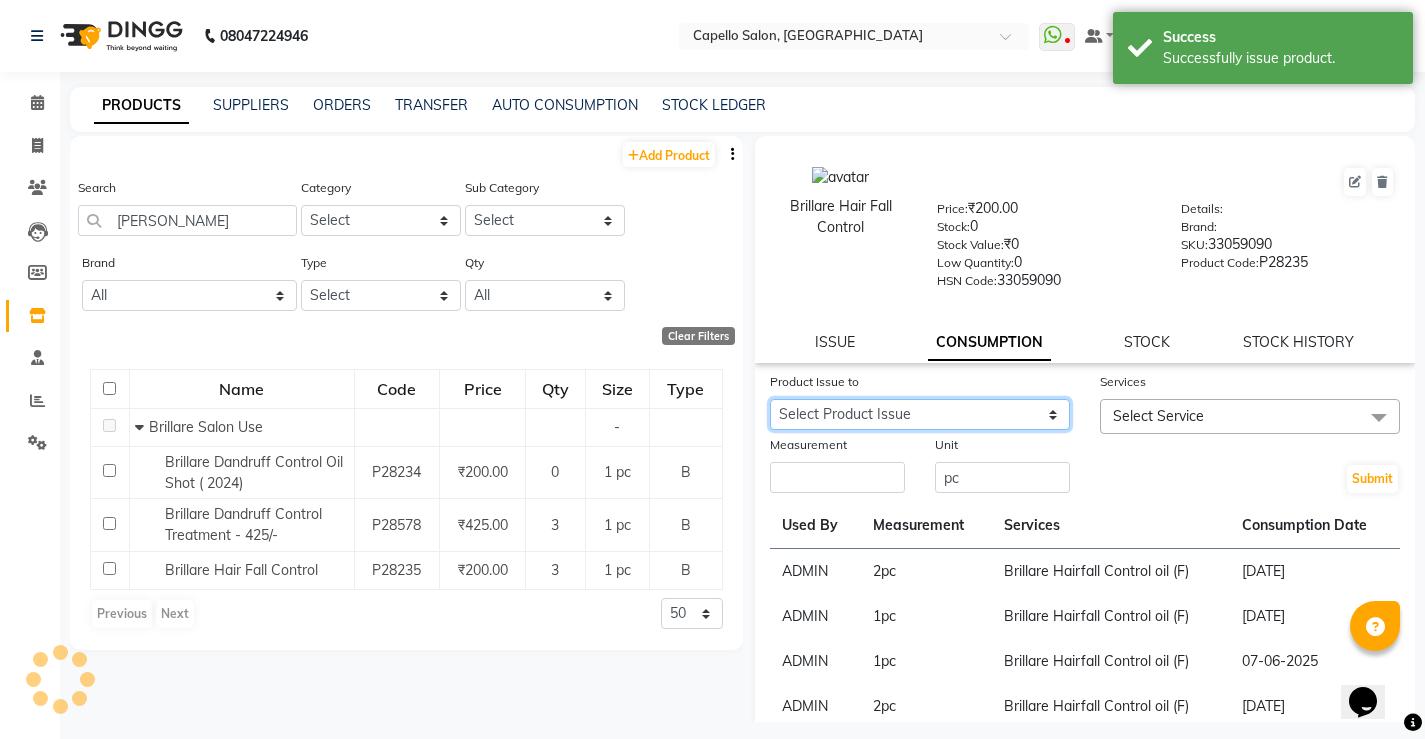 click on "Select Product Issue [DATE], Issued to: MANAGER, Balance: 3" 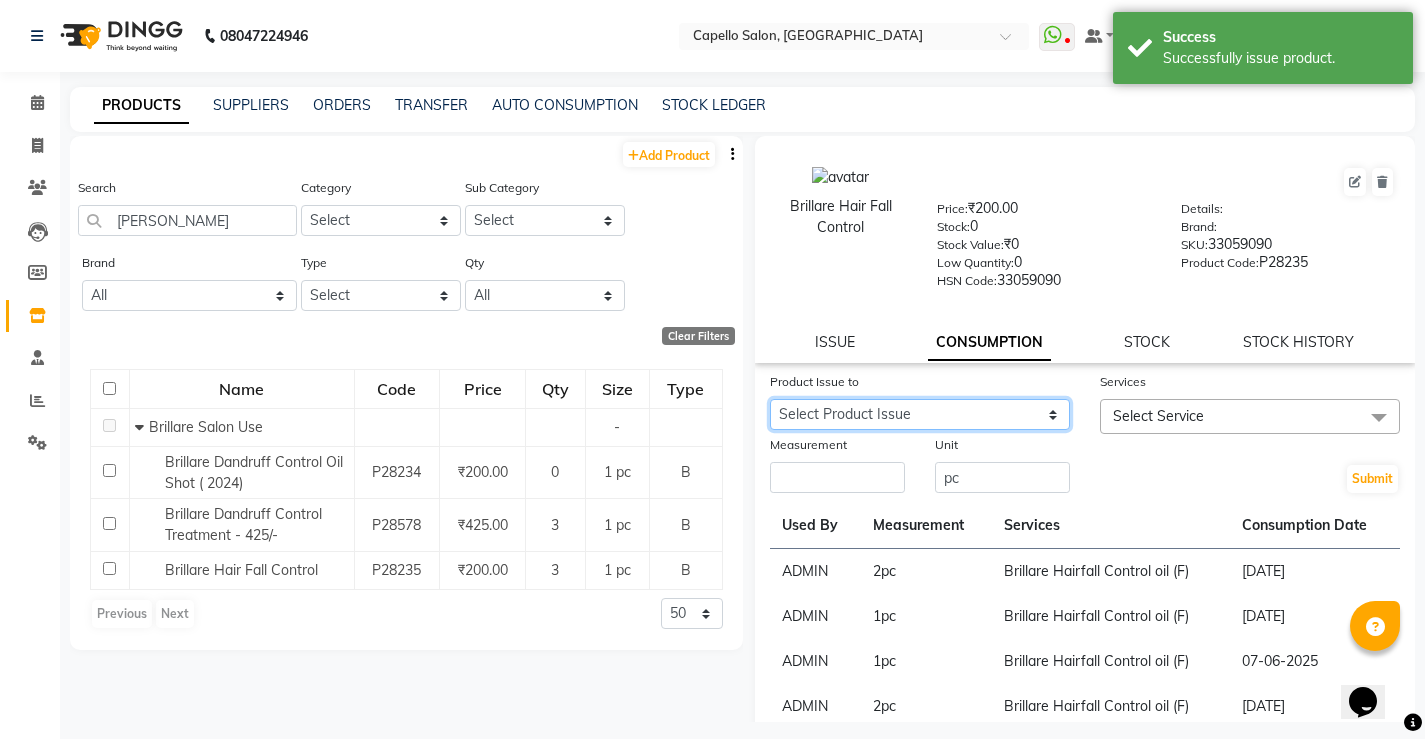 drag, startPoint x: 908, startPoint y: 407, endPoint x: 902, endPoint y: 426, distance: 19.924858 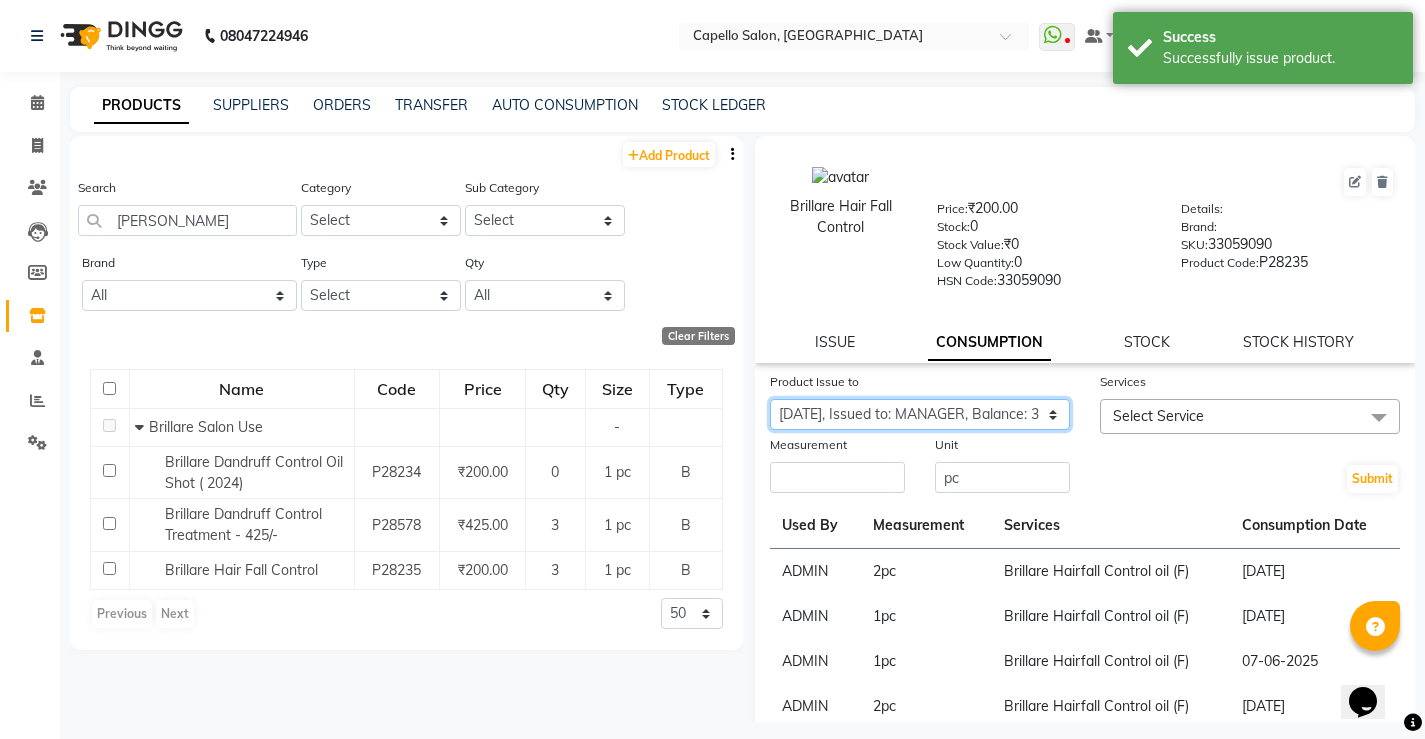 click on "Select Product Issue [DATE], Issued to: MANAGER, Balance: 3" 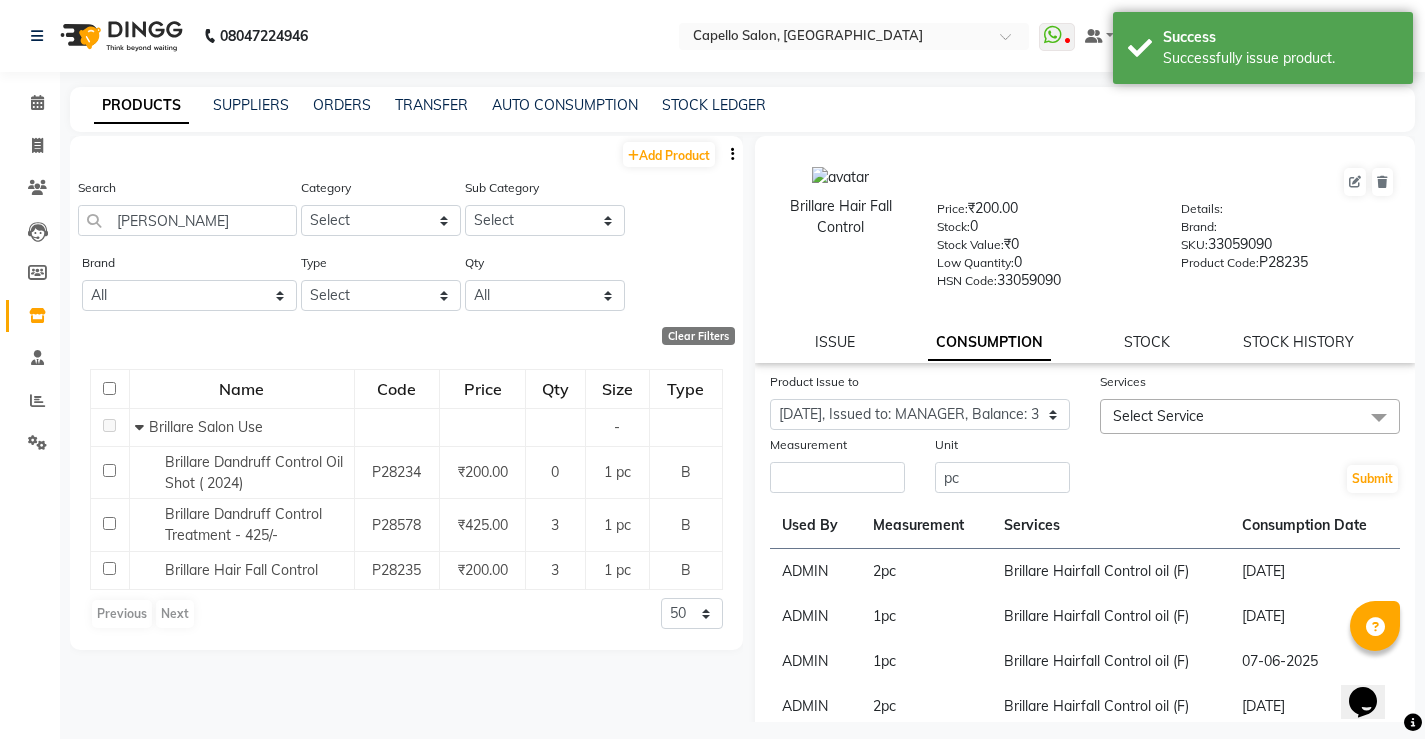 click on "Services Select Service Nanoplastia treatment Scalp Advance (M) Brillare Hairfall Control oil (F) Brillare Hairfall Control oil (M) Brillare Anti-[MEDICAL_DATA] oil (M) Brillare Anti-[MEDICAL_DATA] oil (F) Clean-up (Shine beauty) Hair Spa Scrub Baby Hair Cut Moustache - 300 Side Locks (M) 199 Side Locks (M) 249 Party Makeup Bridal Makeup Waxing Reg Saree Draping Full Arms Waxing Reg Skinora Hydra Treatment (Butter&Coconut Milk) Skinora Calming Treatment (Avacado & Oat) Skinora Age Control F Treatment ( Snow Algae&Saffron) Skinora Mattifying Treatment ( Citron&Seabuck) Skinora Radiance Treatment ( Kakadu& Lakadong) Disposable Cutting Sheet  Hair Spa (M) Haircut Keratin Spa Hair Treatment Hair Treatment Smartbond Head Massage L Face Bleach Face Clean Up Classic Manicure Classic Pedicure Advance Manicure Advance Pedicure Nails Cut+File Regular Makeup (M) Regular Makeup (F) Groom Makeup Premium [MEDICAL_DATA] Straightening Hair Smoothing Royal Treatment Half Arms Waxing Rica Half Legs Waxing Reg Full Legs Waxing Reg Advance Cut" 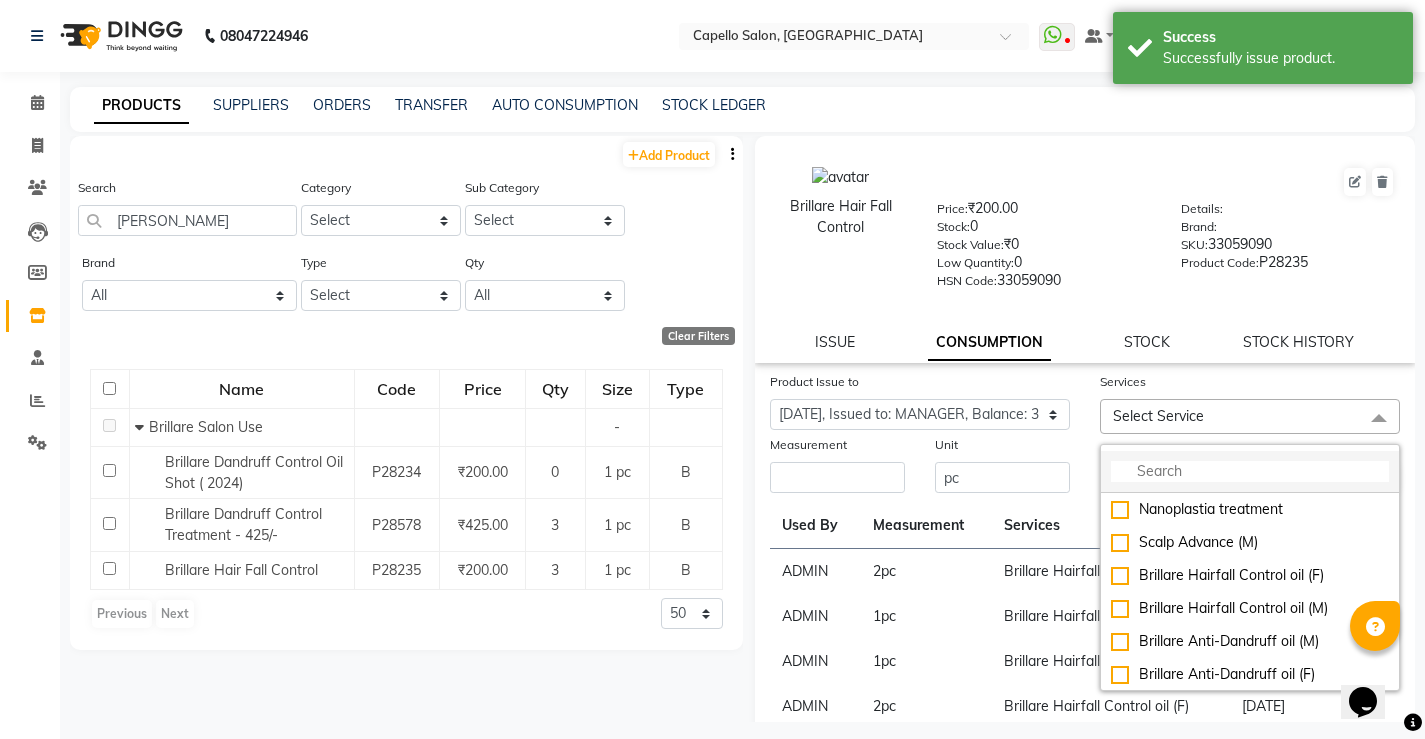 click 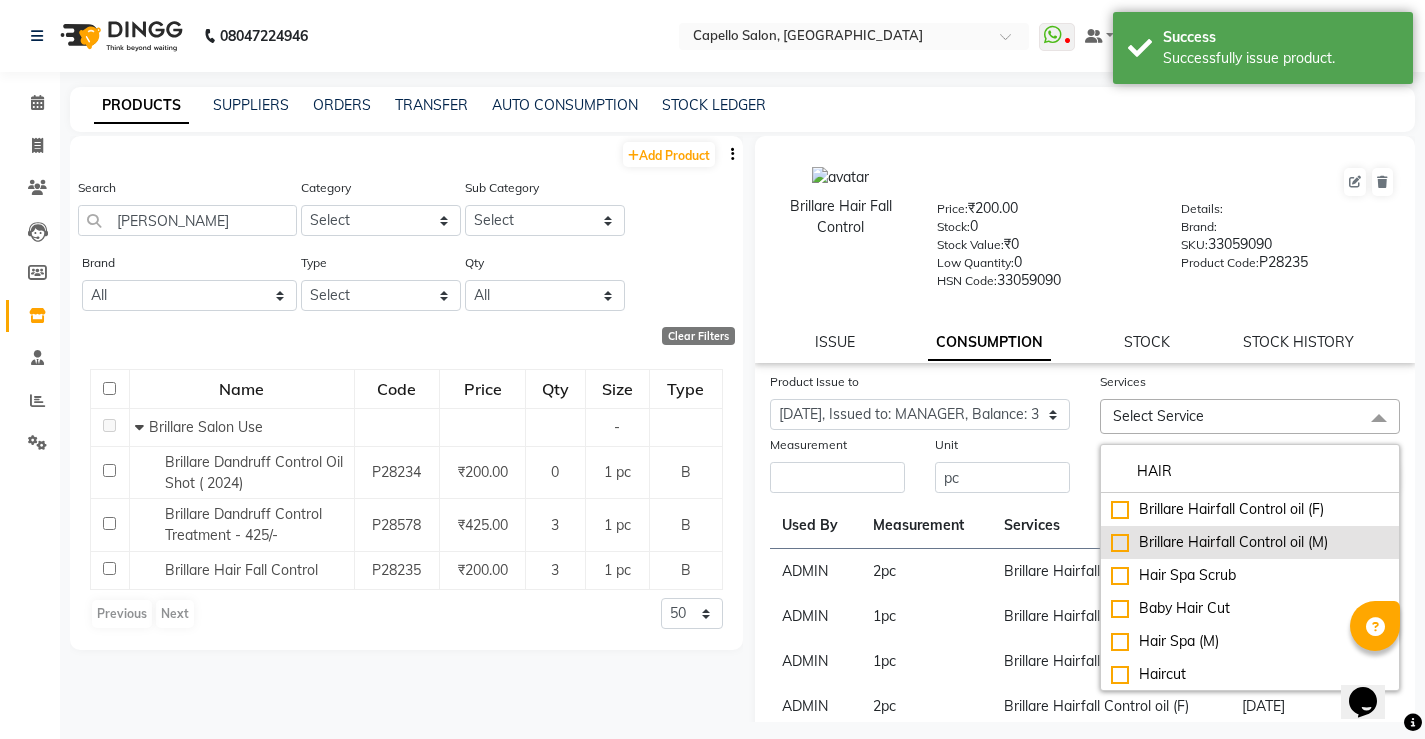 type on "HAIR" 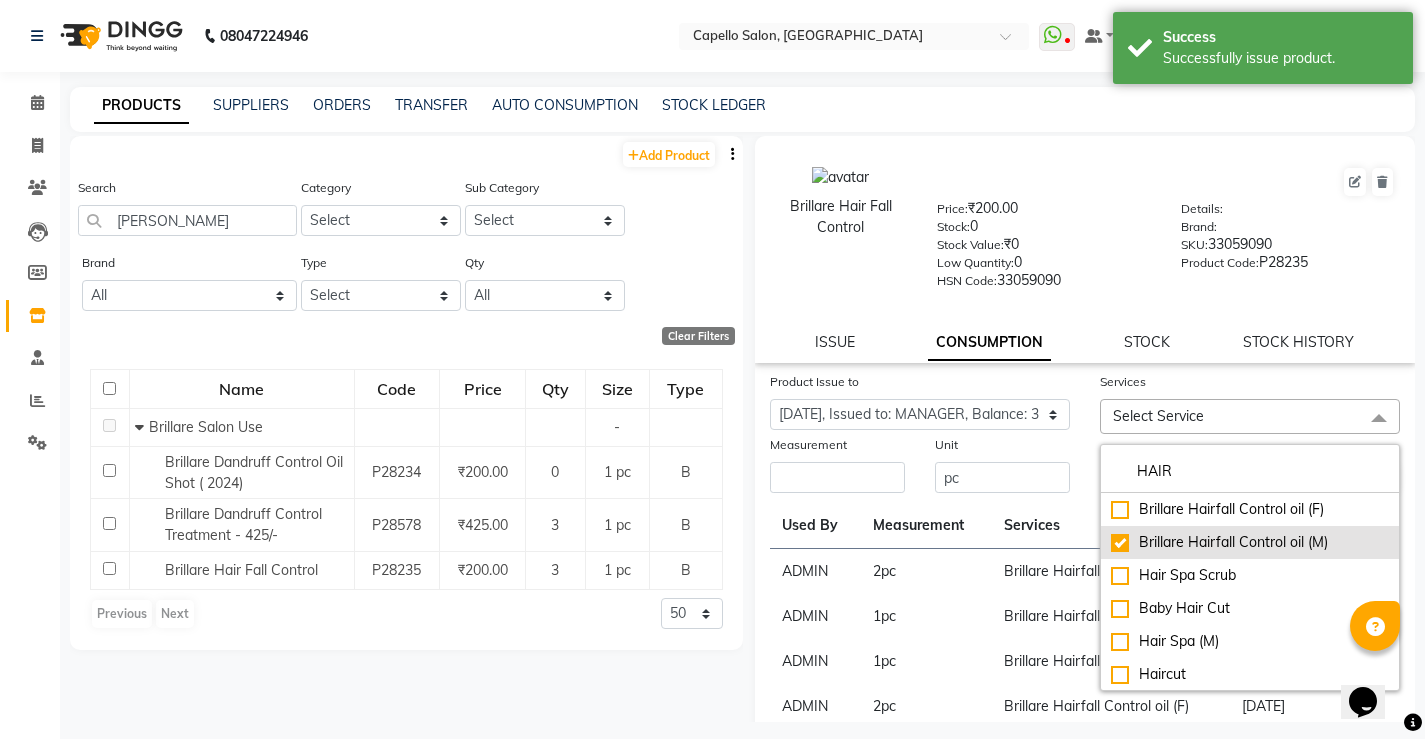 checkbox on "true" 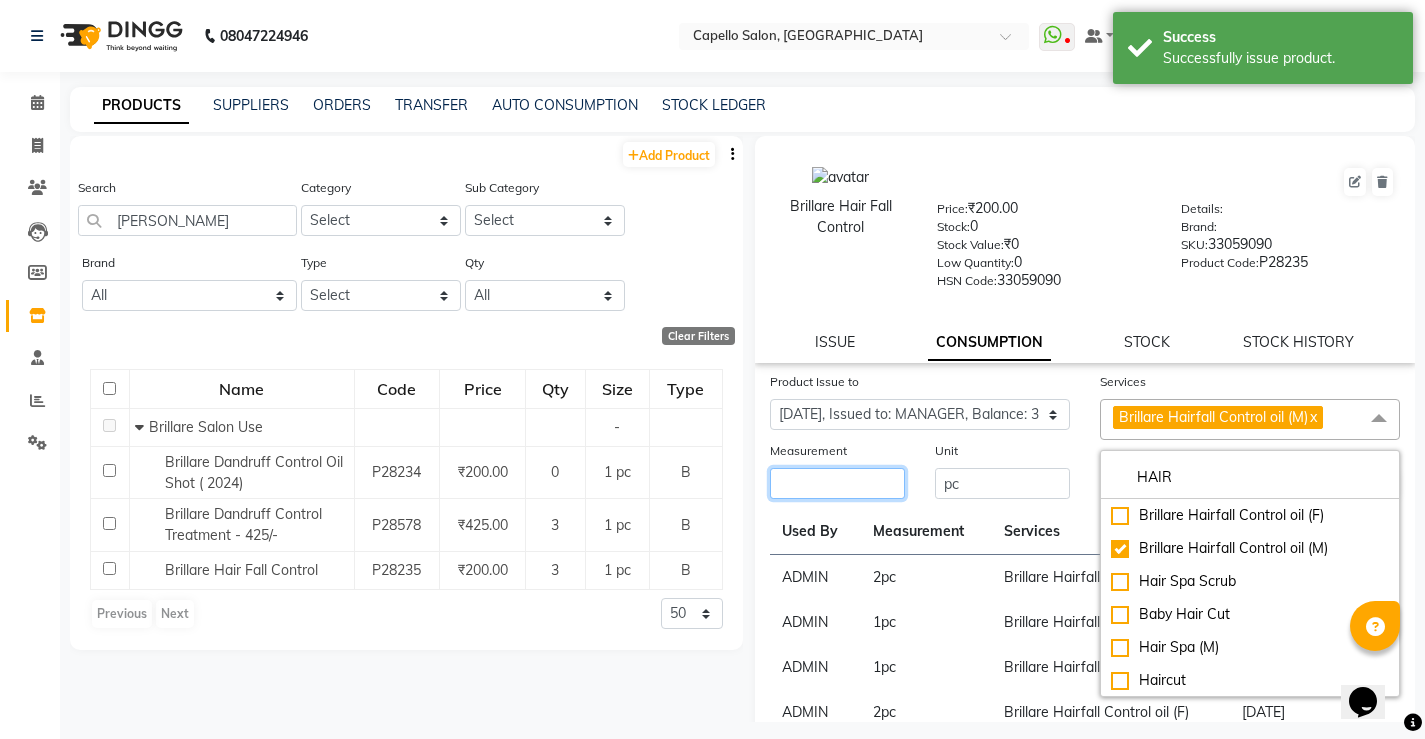 click 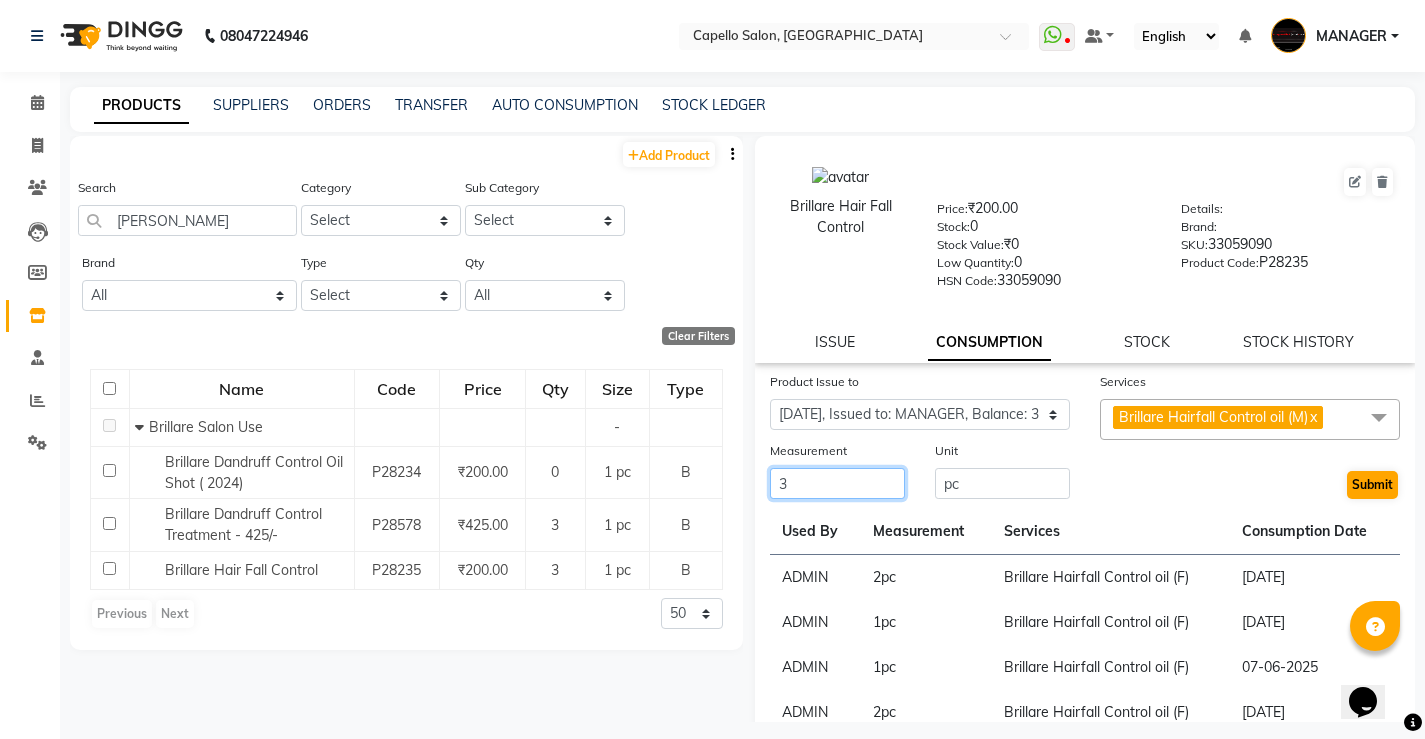 type on "3" 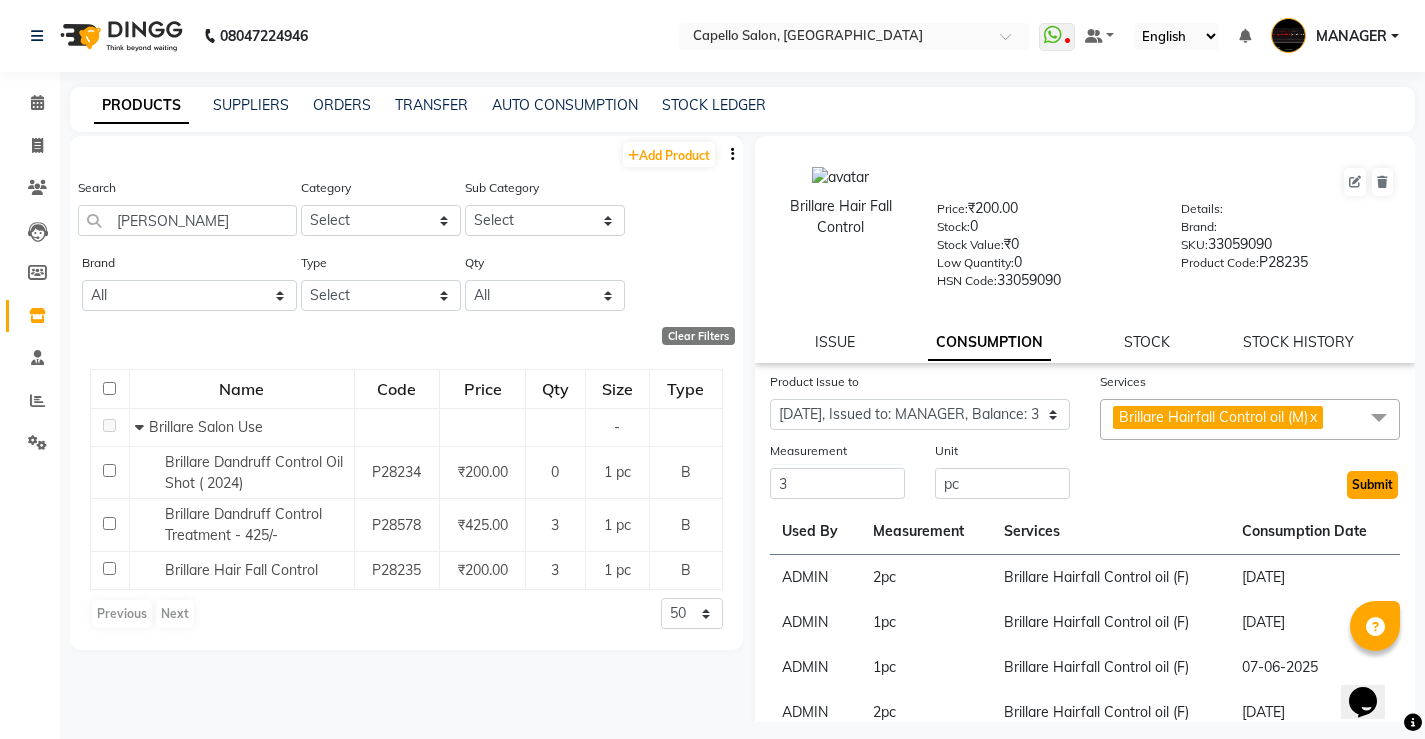click on "Submit" 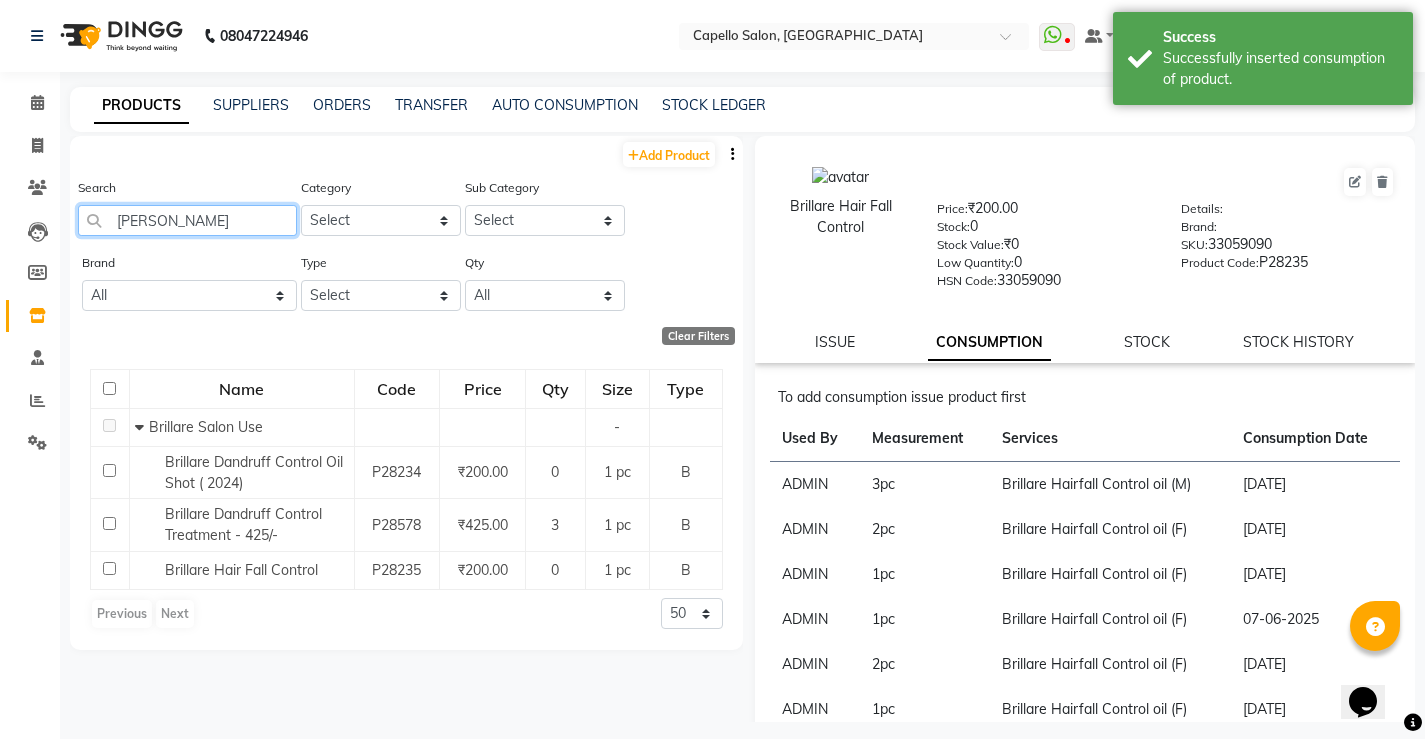 drag, startPoint x: 191, startPoint y: 229, endPoint x: 0, endPoint y: 189, distance: 195.14354 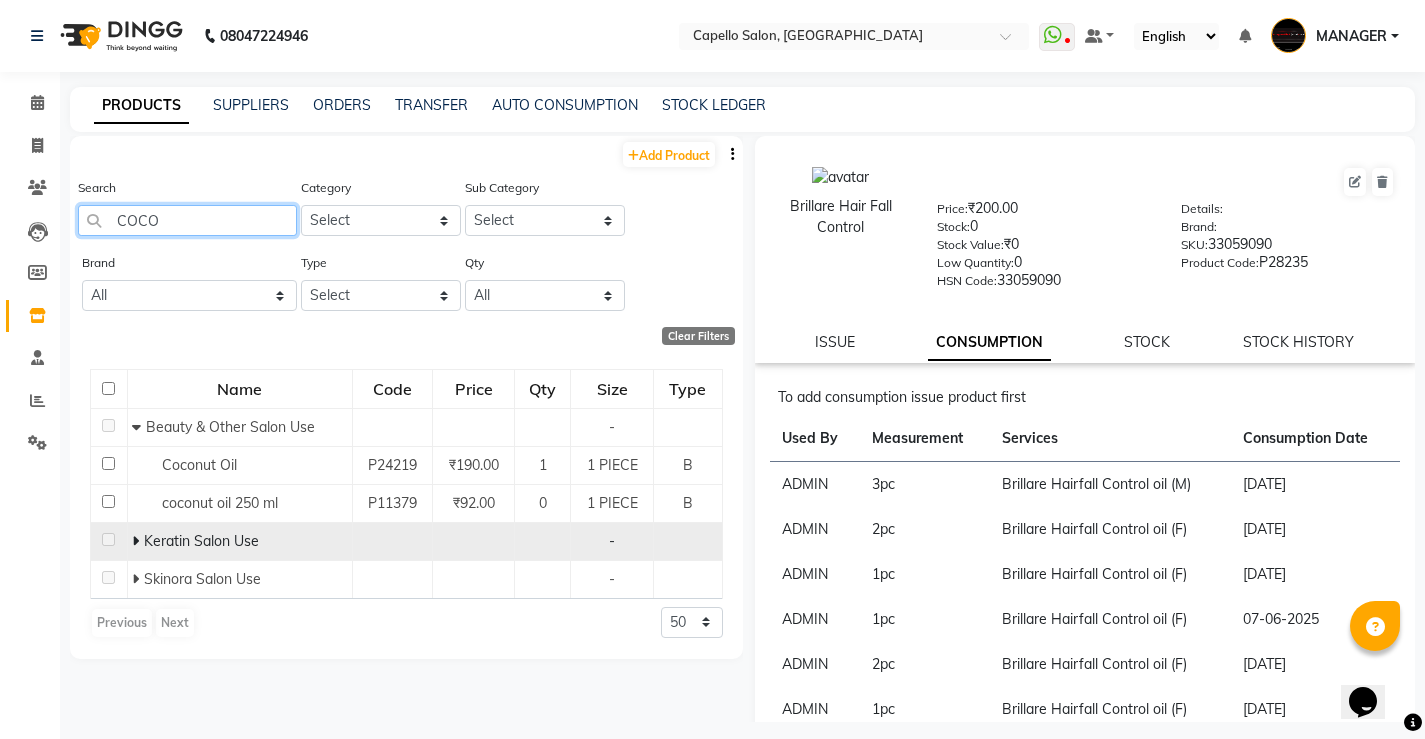 type on "COCO" 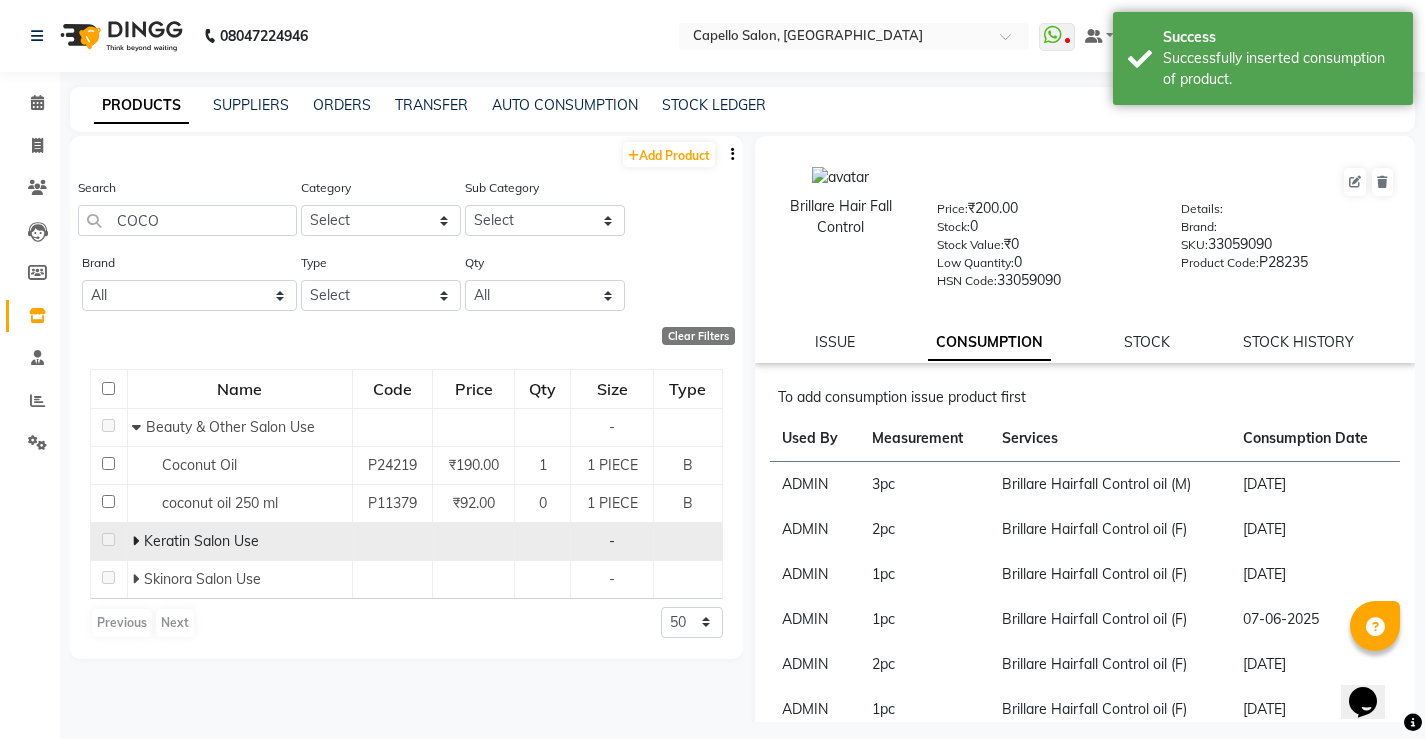 click 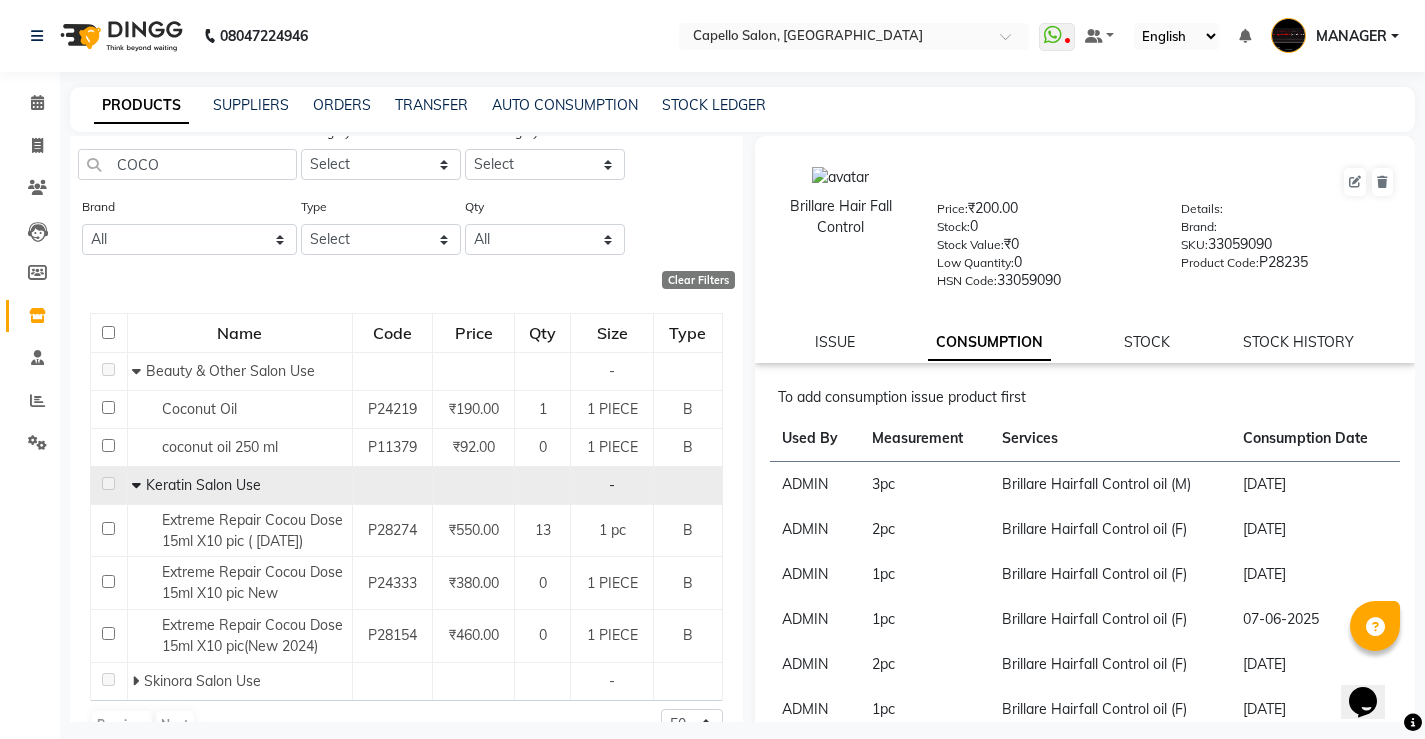 scroll, scrollTop: 95, scrollLeft: 0, axis: vertical 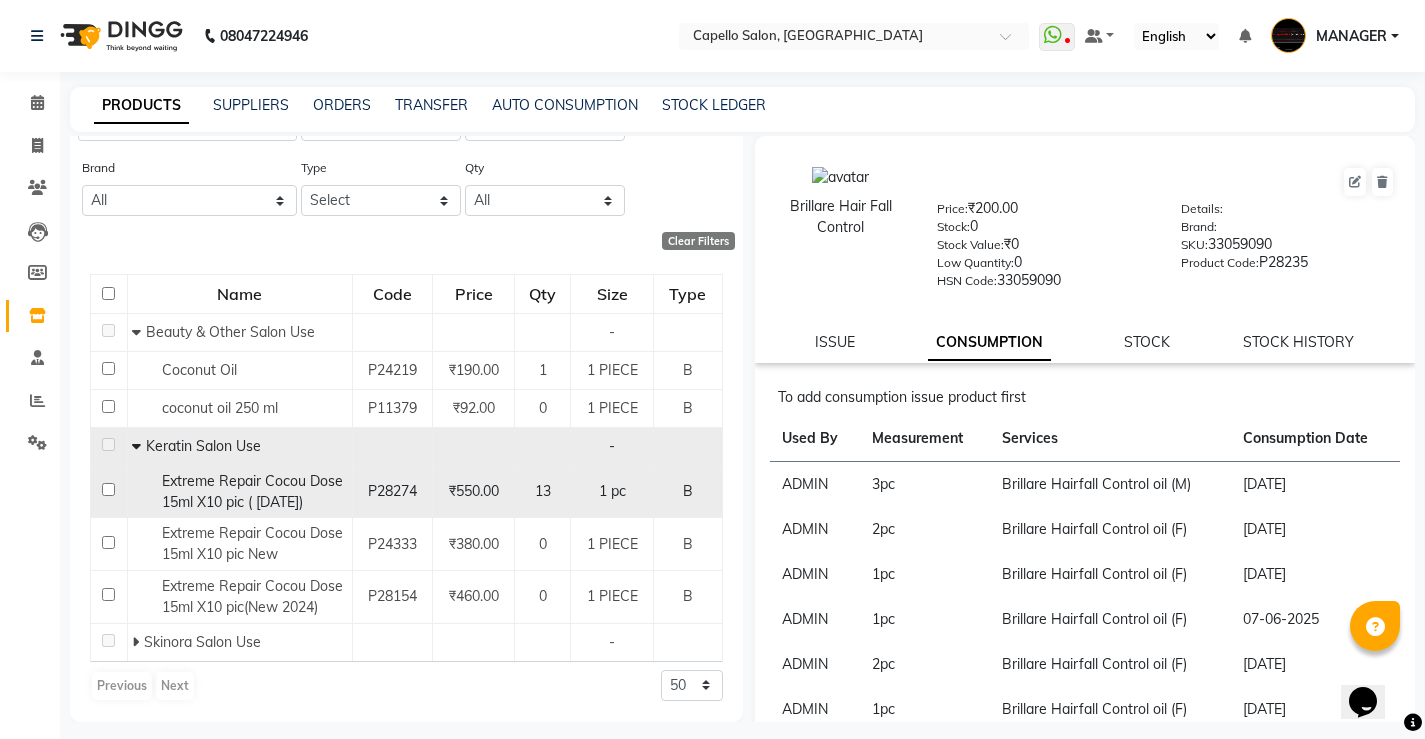 click on "Extreme Repair Cocou Dose 15ml X10 pic ( [DATE])" 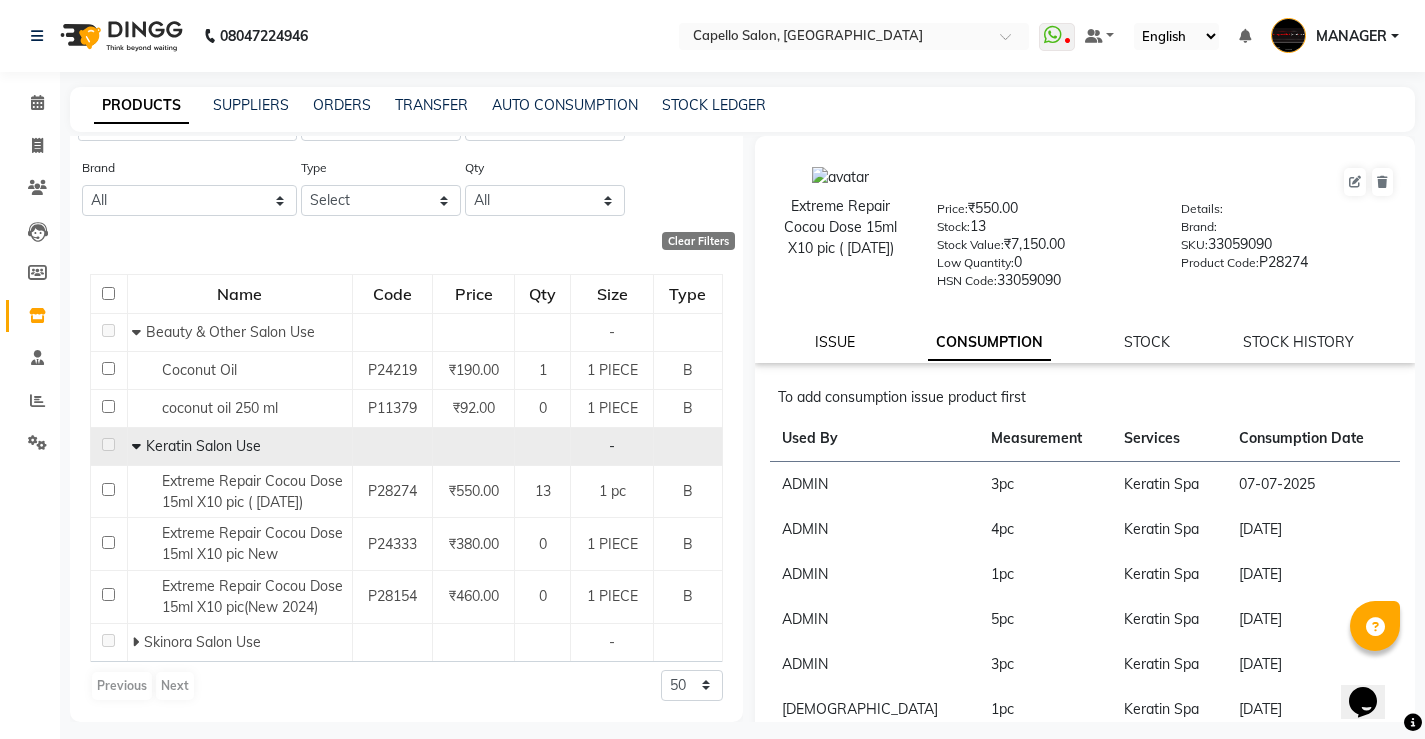 click on "ISSUE" 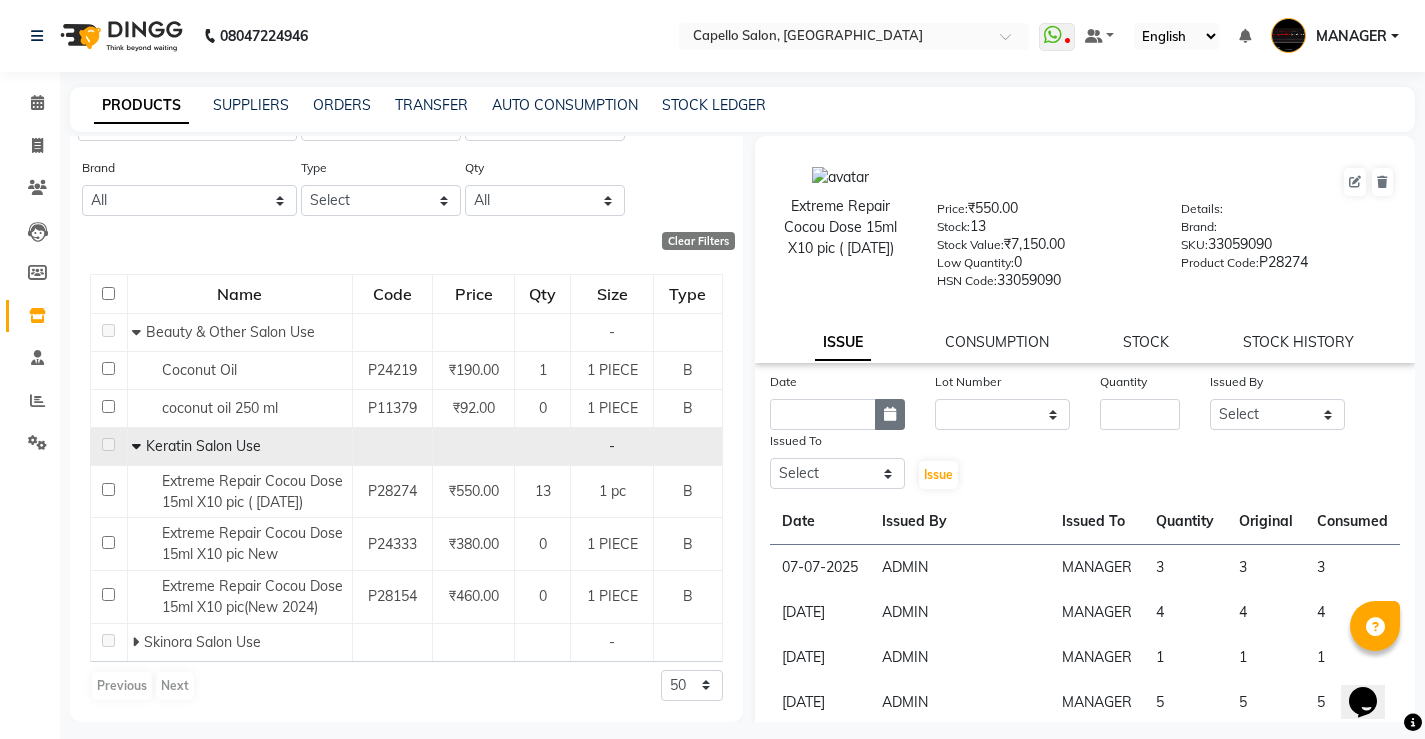 click 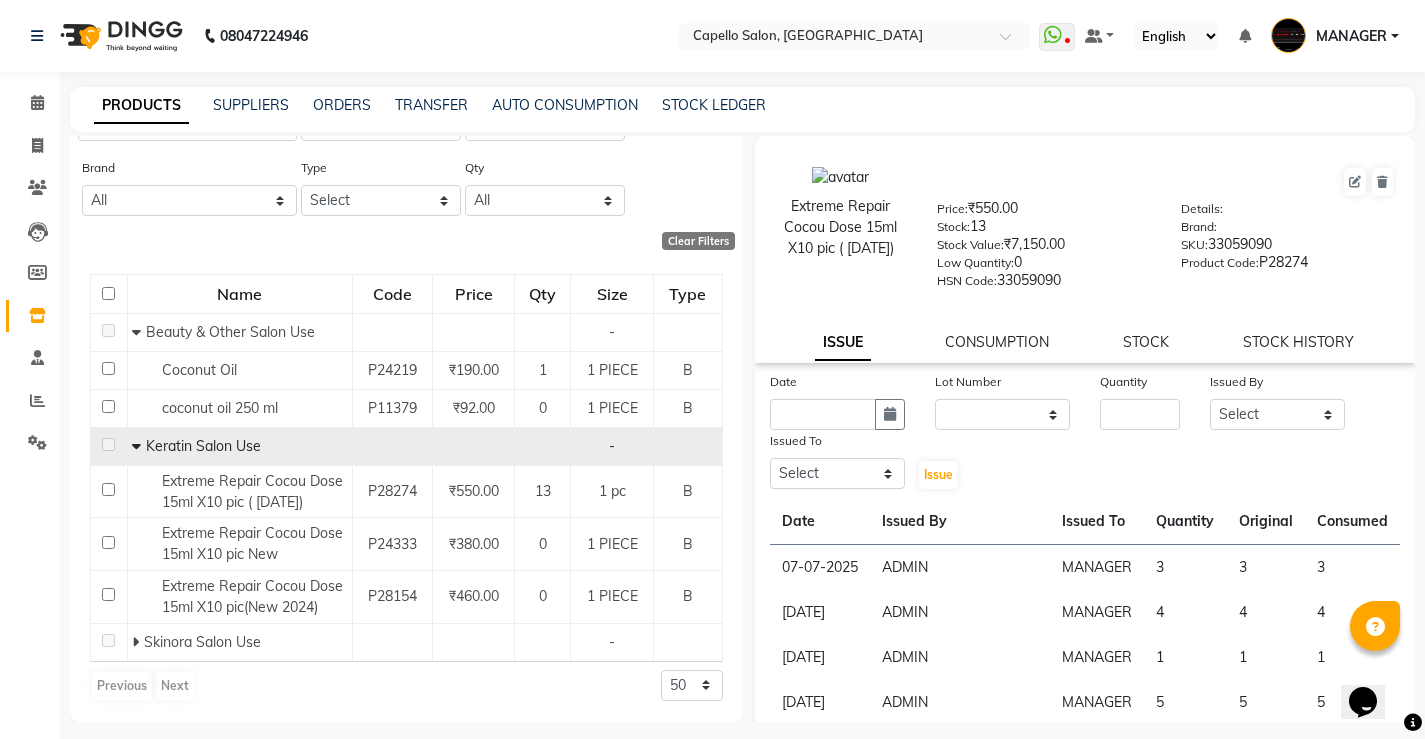 select on "7" 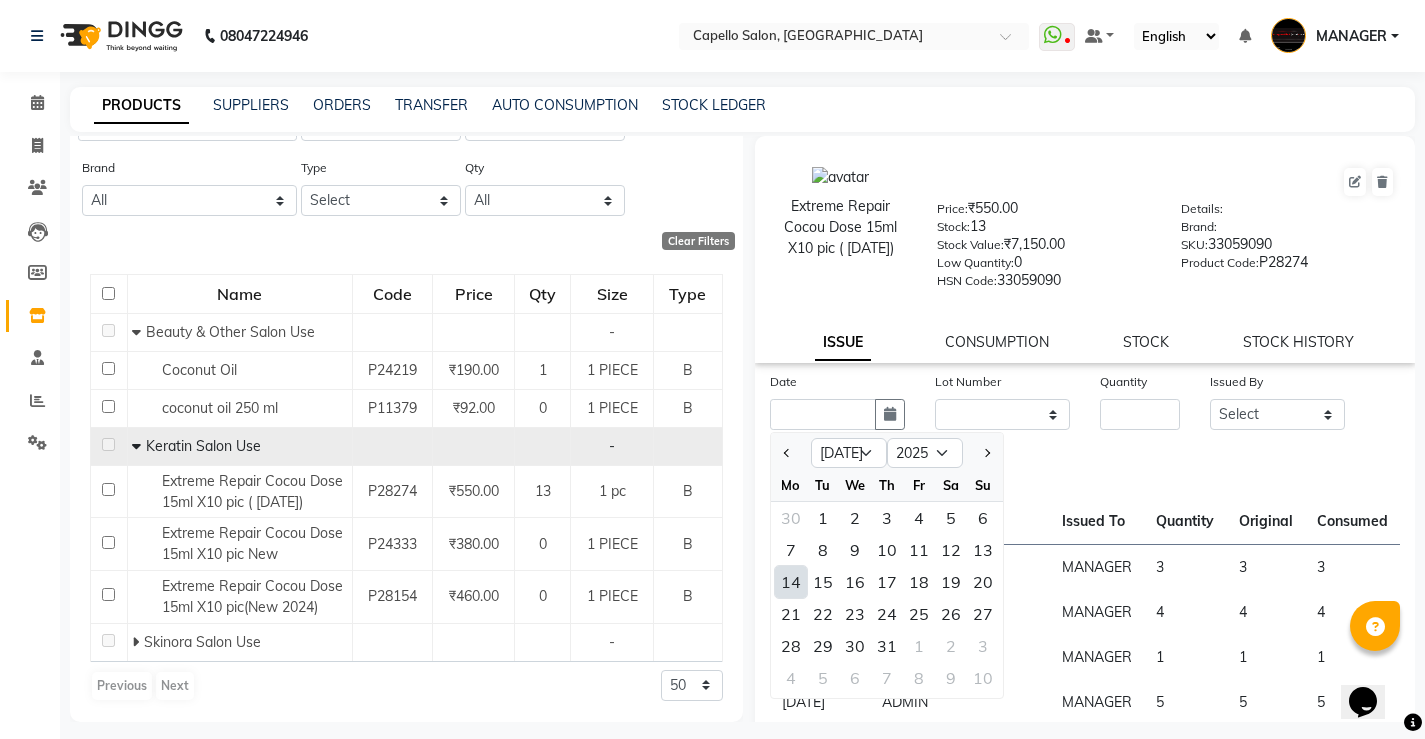 click on "14" 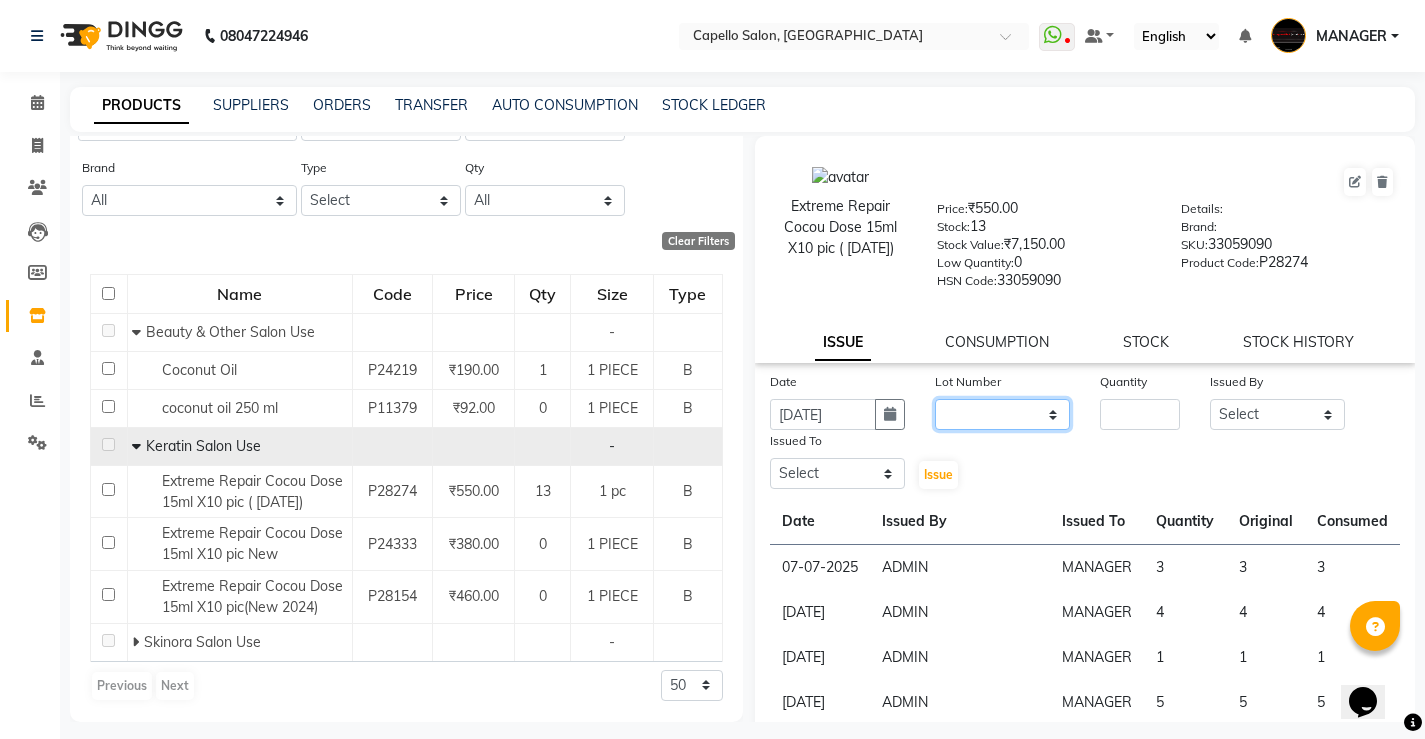 click on "None" 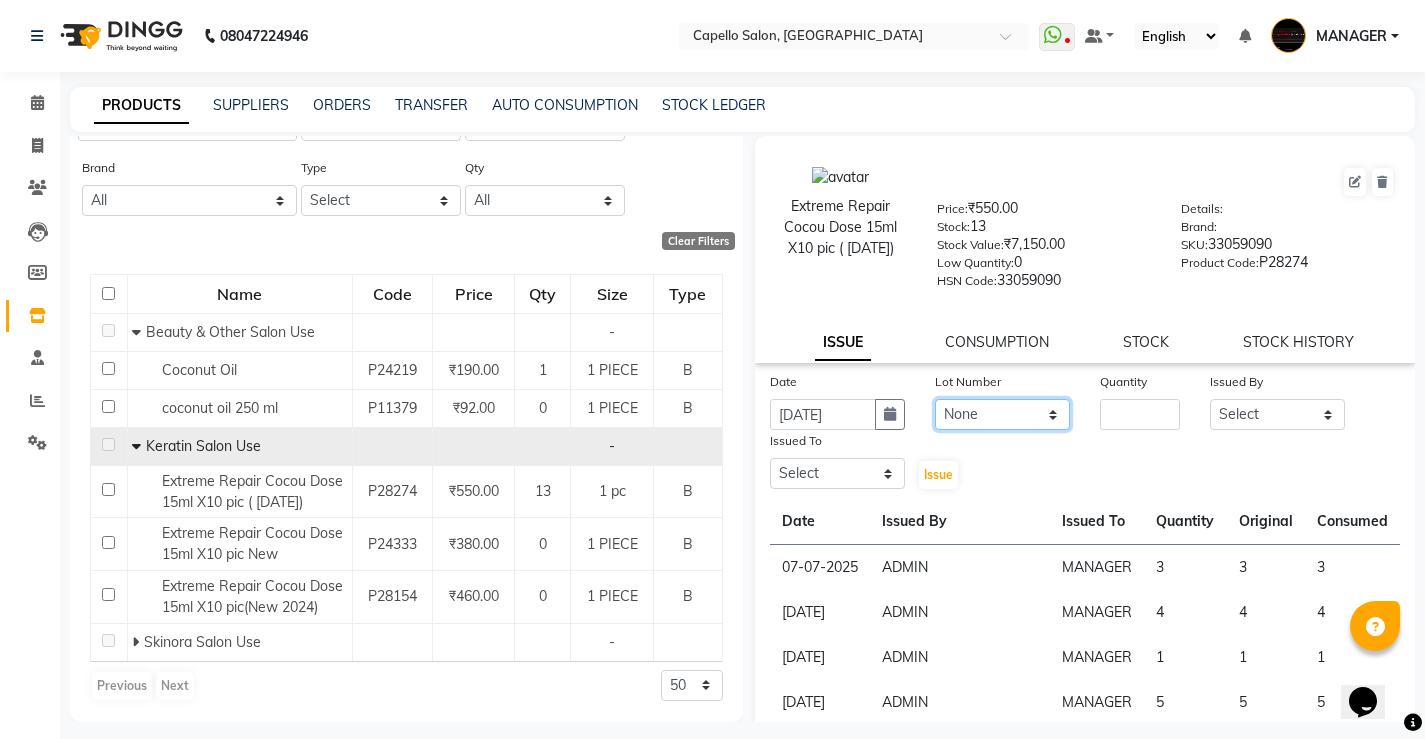 click on "None" 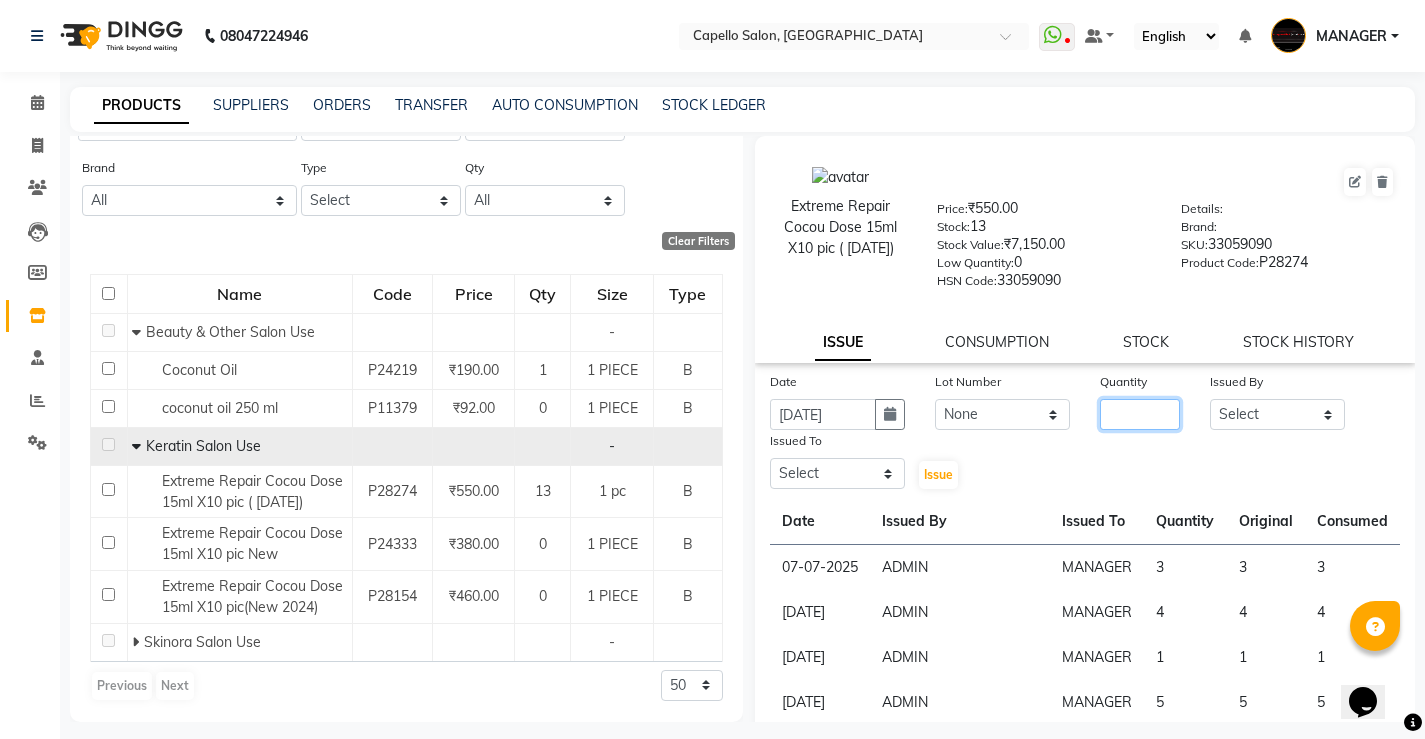 click 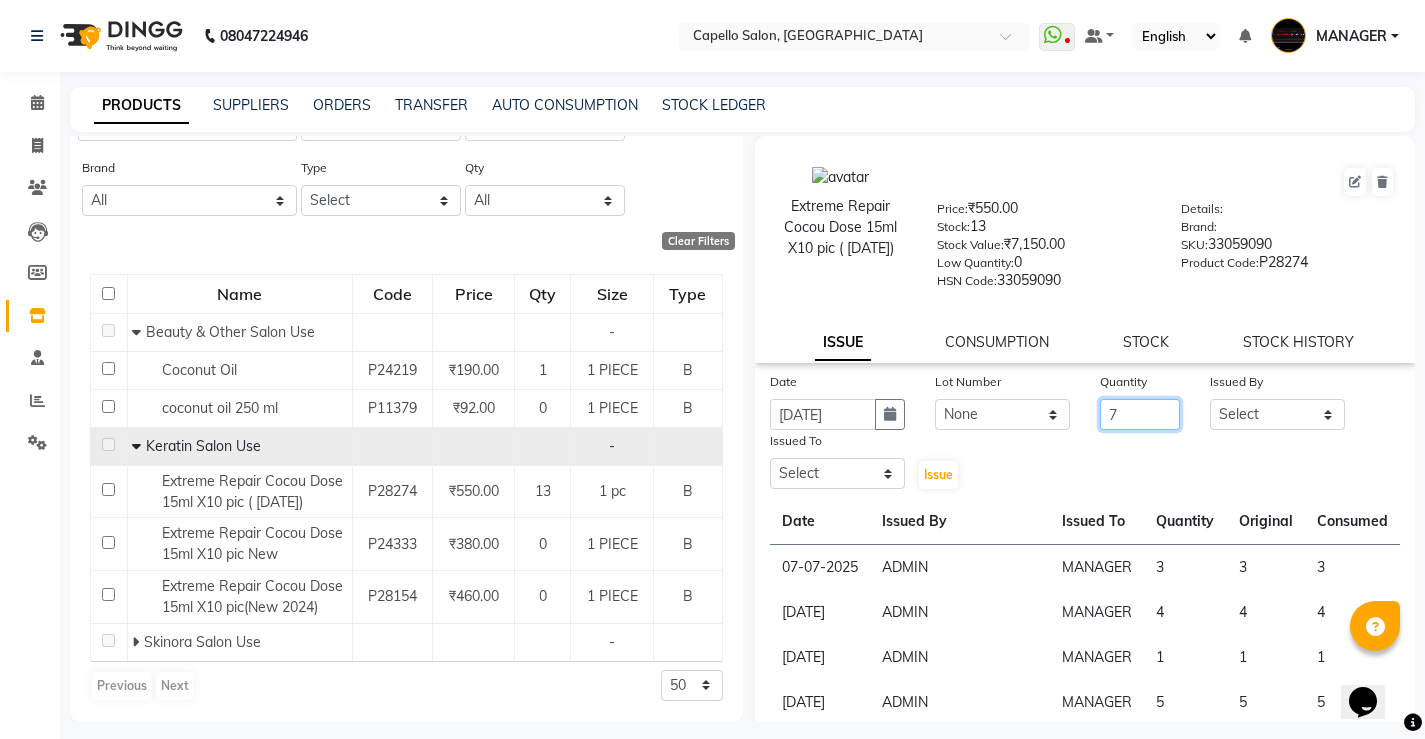 type on "7" 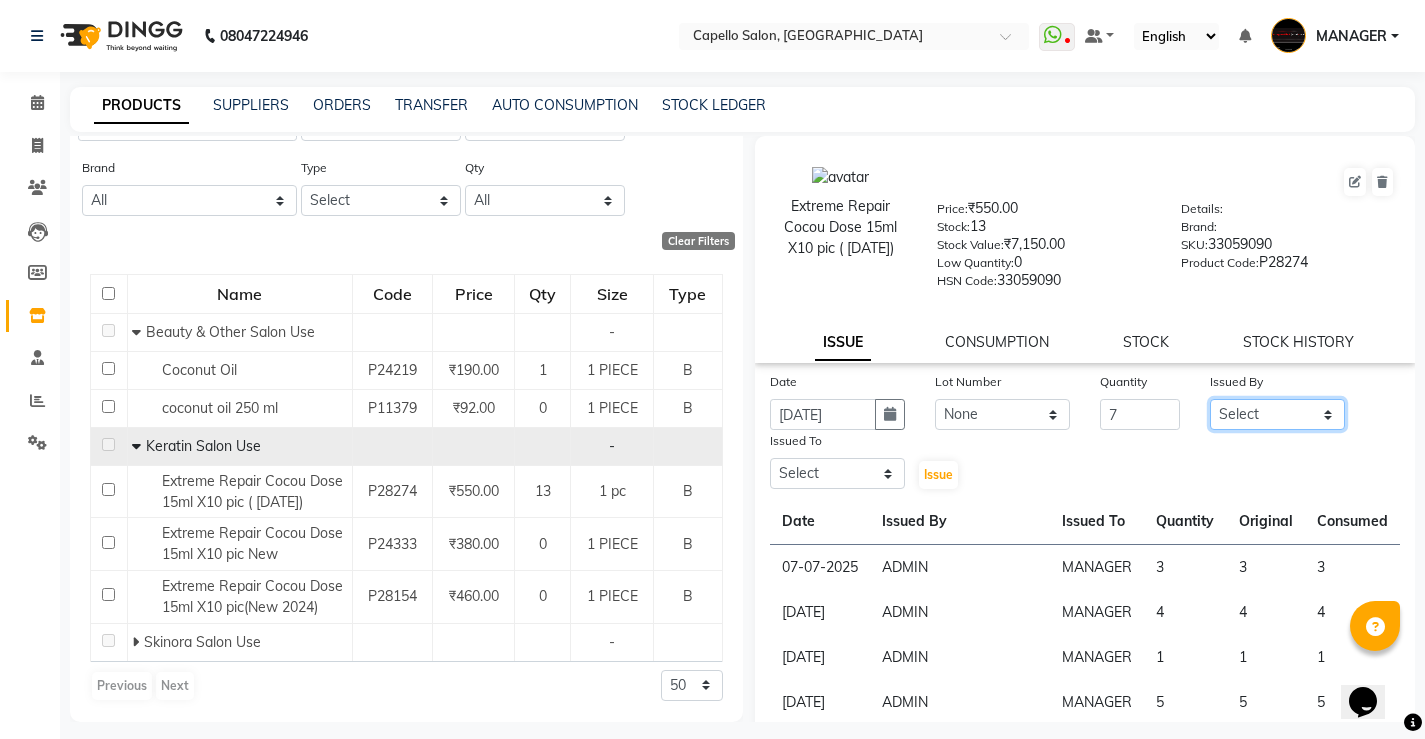 click on "Select [PERSON_NAME] [PERSON_NAME] MANAGER [PERSON_NAME]  [PERSON_NAME] [PERSON_NAME] [PERSON_NAME]" 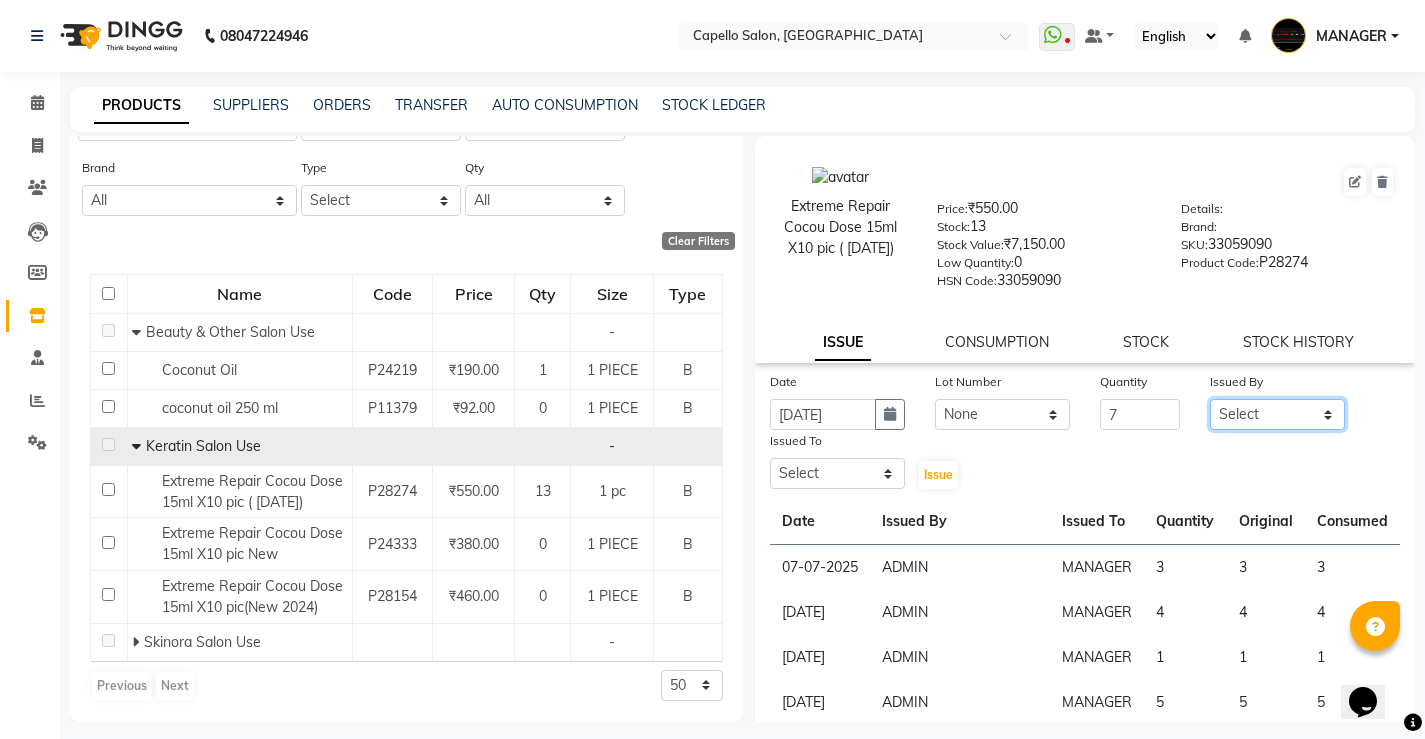 select on "14710" 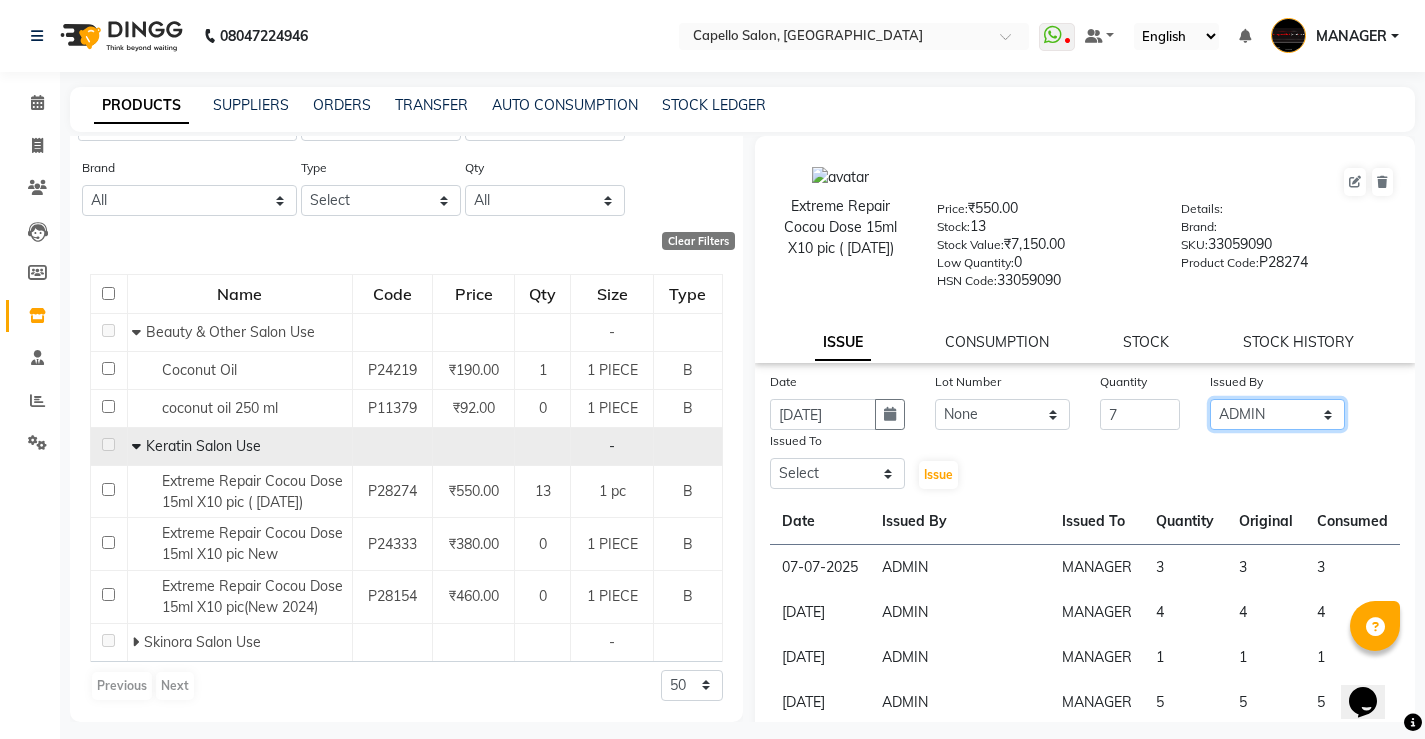 click on "Select [PERSON_NAME] [PERSON_NAME] MANAGER [PERSON_NAME]  [PERSON_NAME] [PERSON_NAME] [PERSON_NAME]" 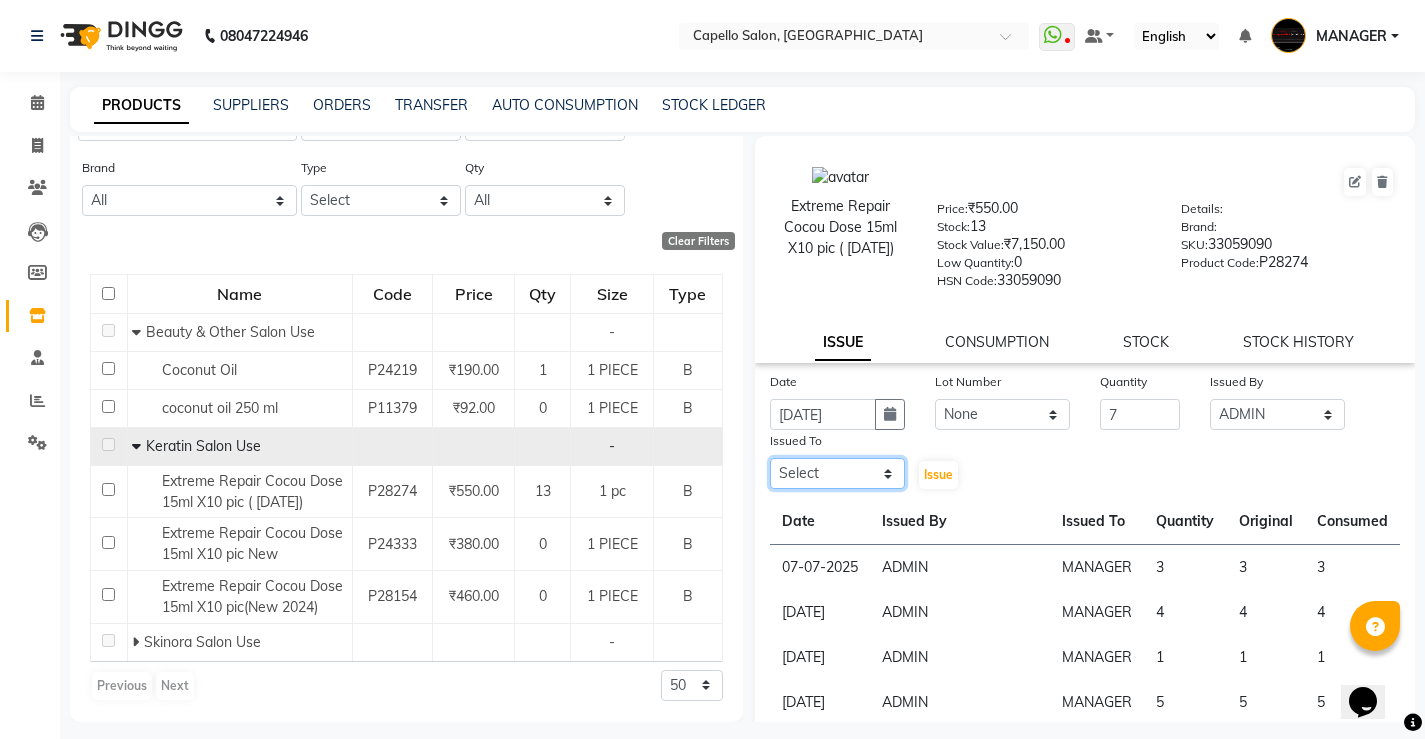 click on "Select [PERSON_NAME] [PERSON_NAME] MANAGER [PERSON_NAME]  [PERSON_NAME] [PERSON_NAME] [PERSON_NAME]" 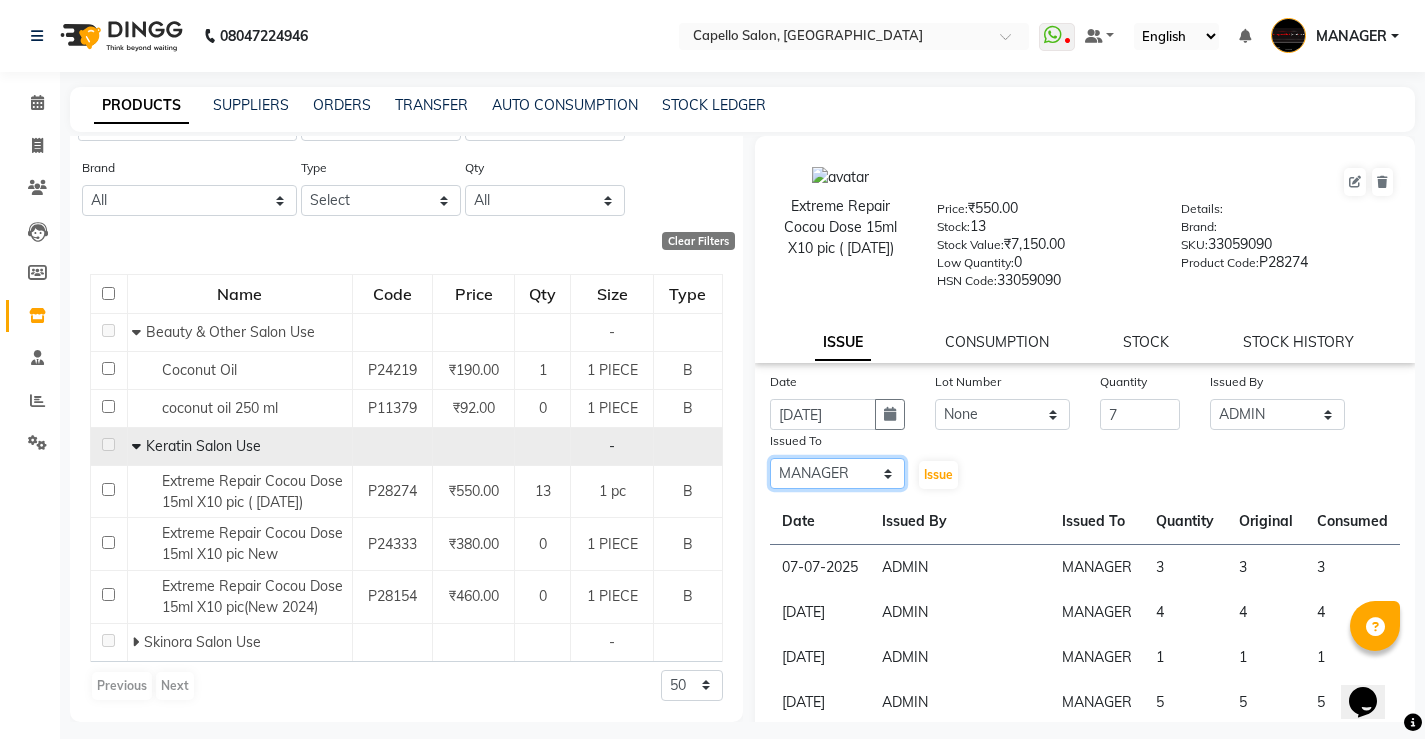 click on "Select [PERSON_NAME] [PERSON_NAME] MANAGER [PERSON_NAME]  [PERSON_NAME] [PERSON_NAME] [PERSON_NAME]" 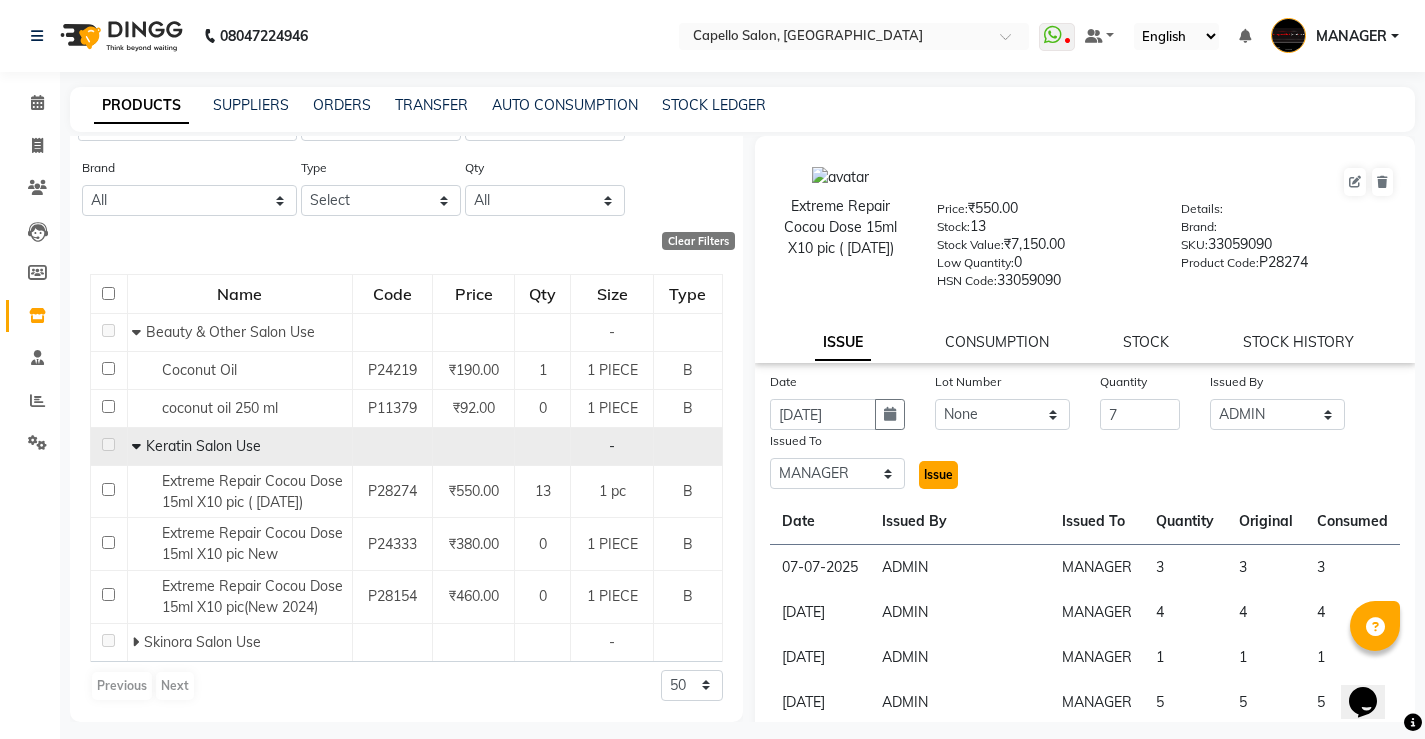 click on "Issue" 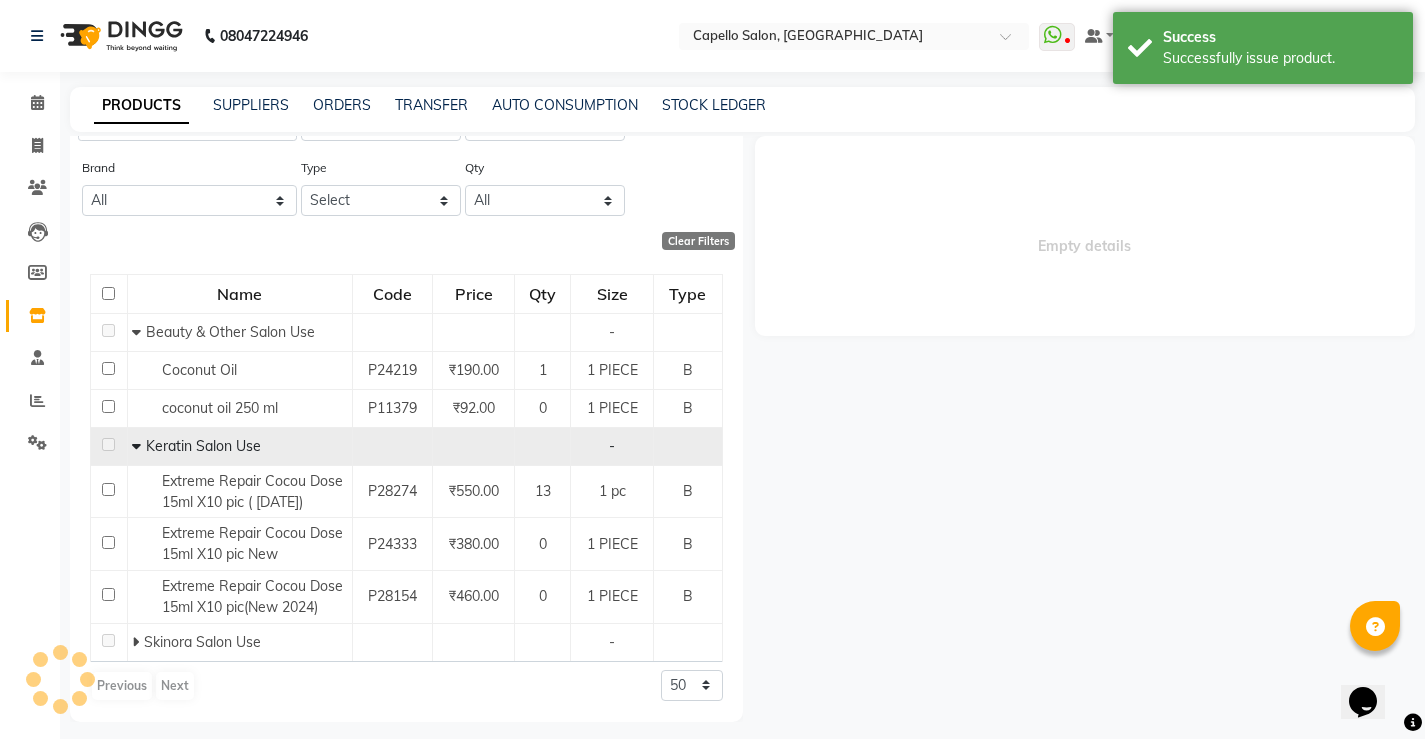 select 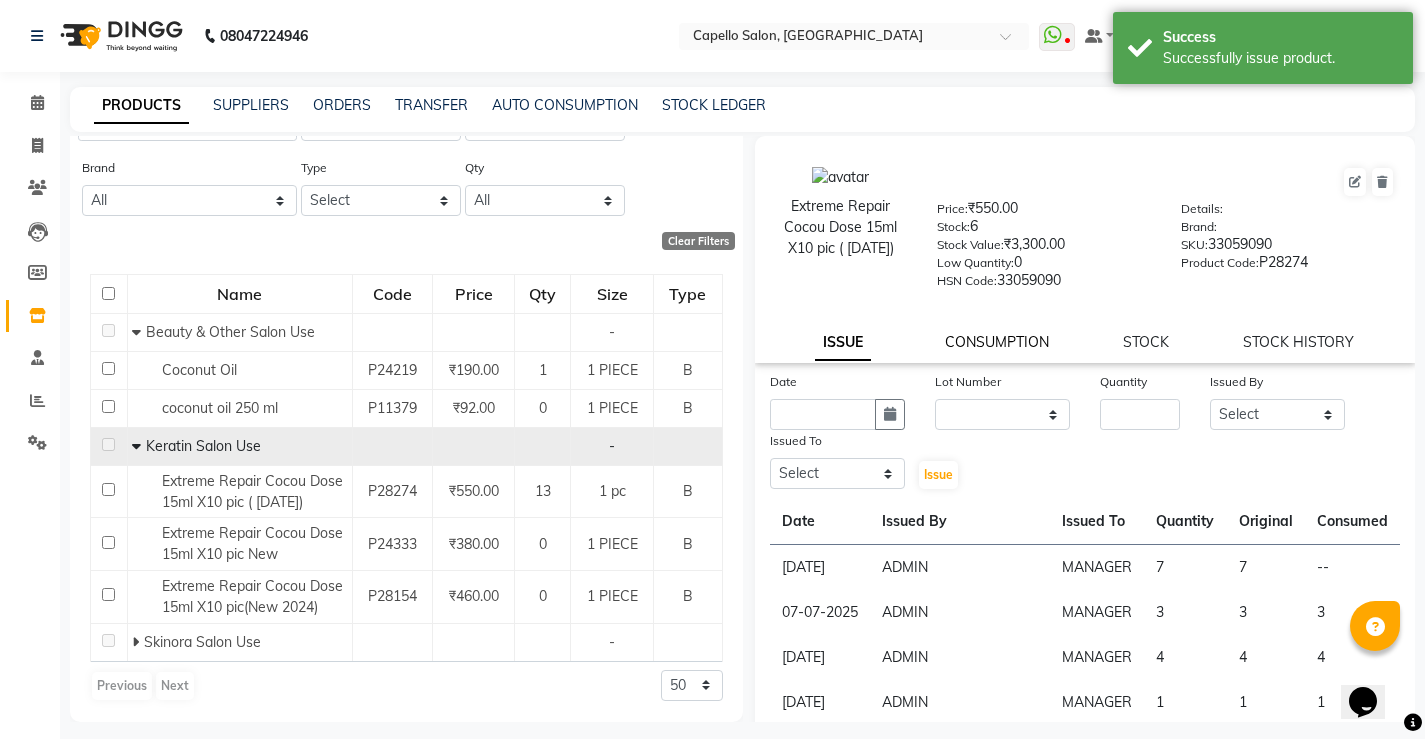 click on "CONSUMPTION" 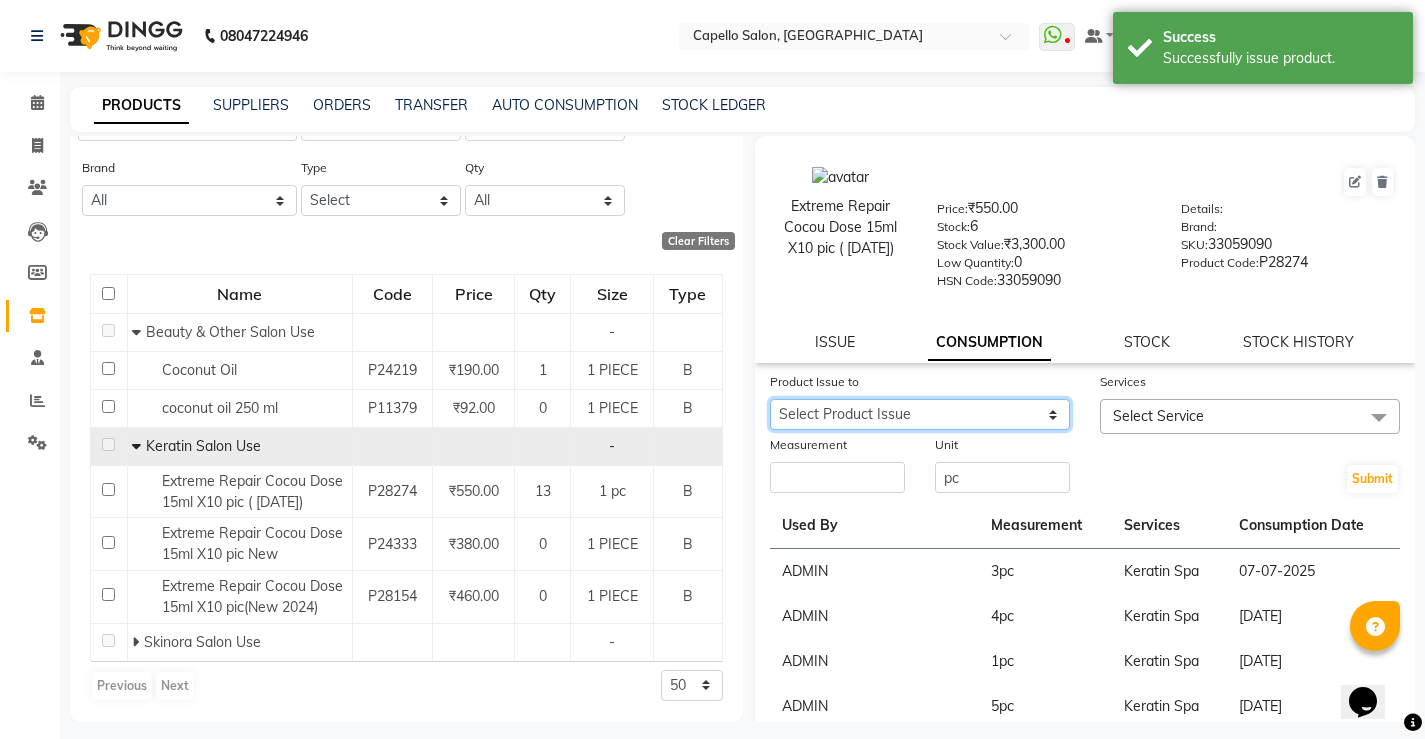 click on "Select Product Issue [DATE], Issued to: MANAGER, Balance: 7" 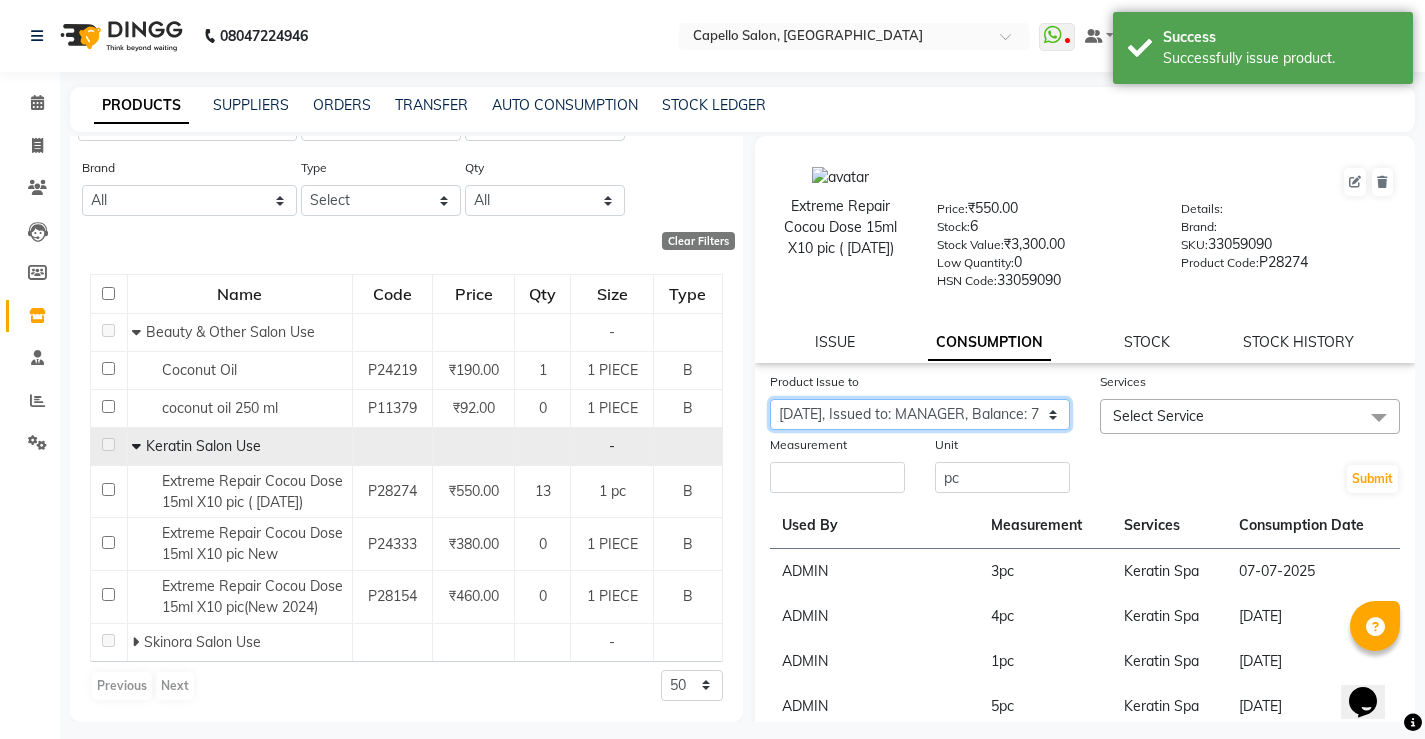 click on "Select Product Issue [DATE], Issued to: MANAGER, Balance: 7" 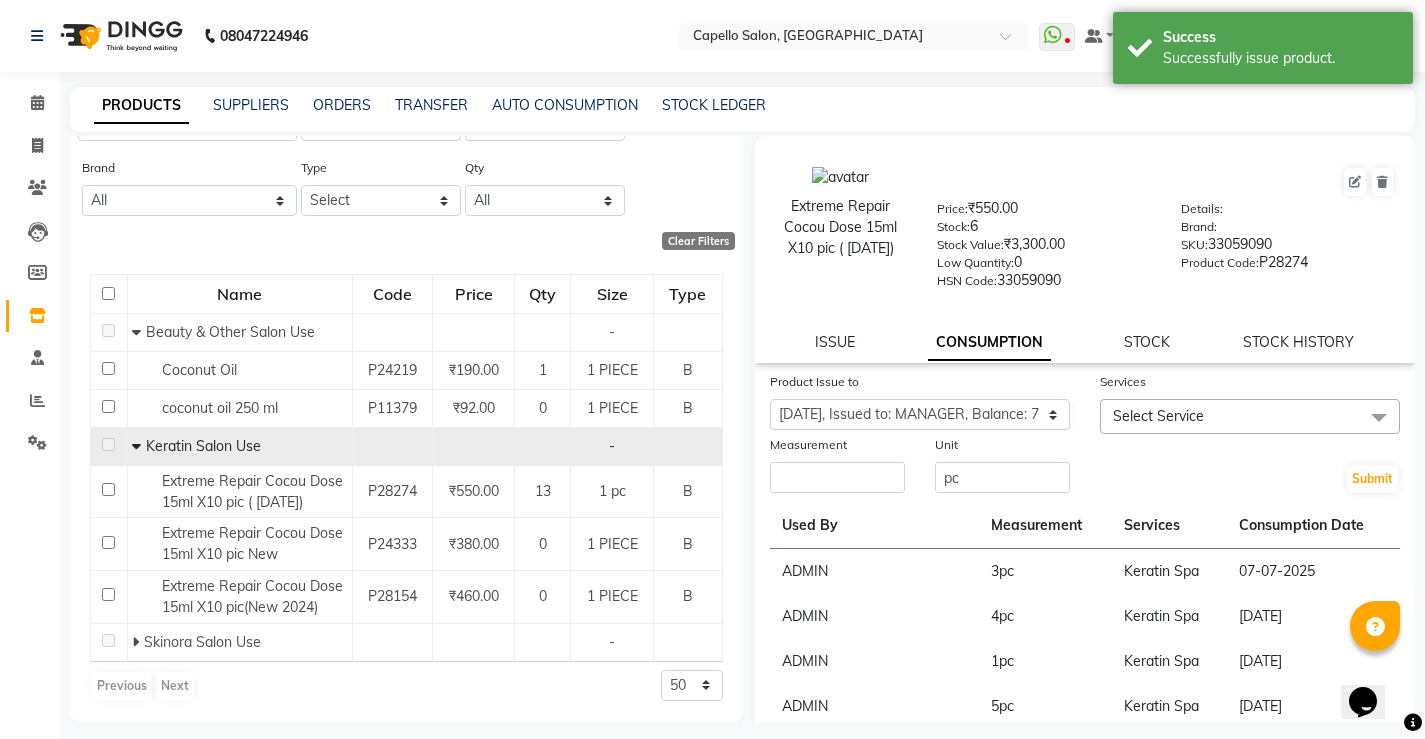 click on "Select Service" 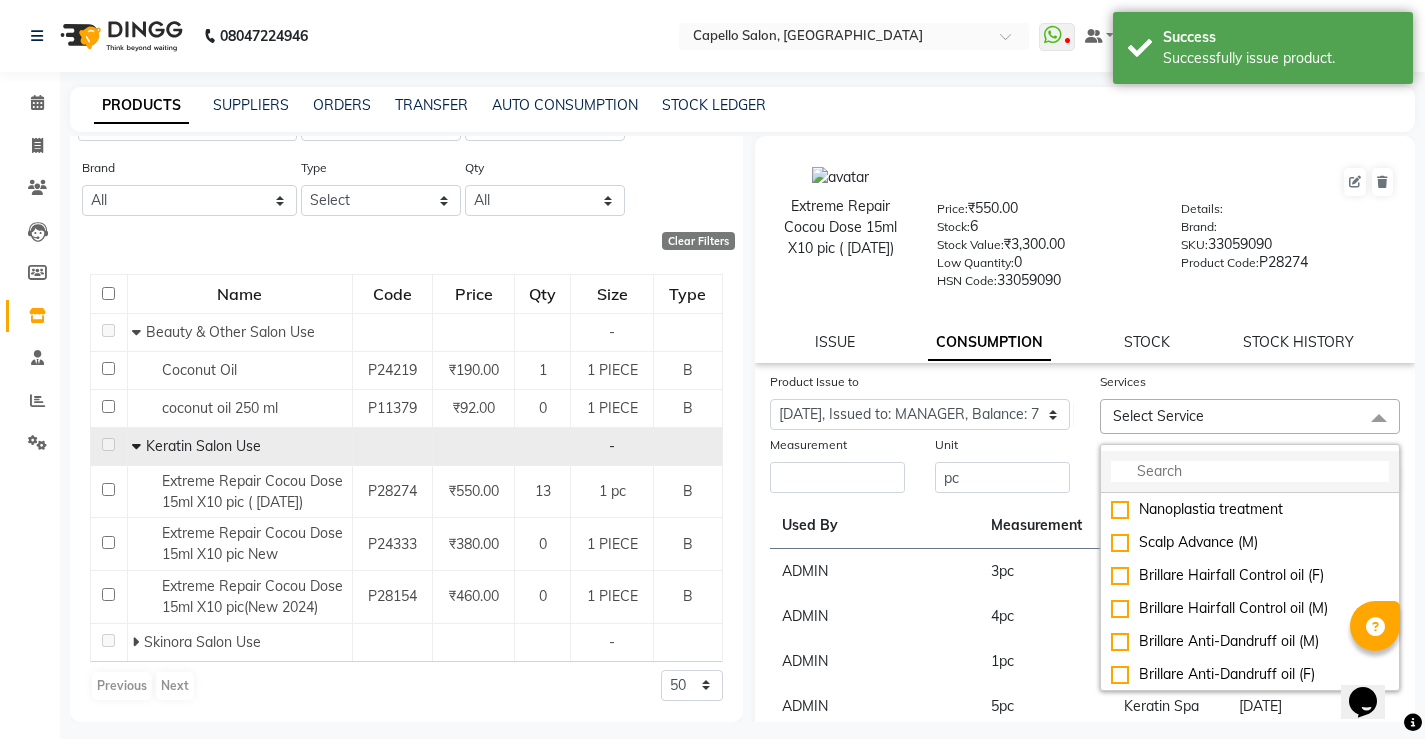 click 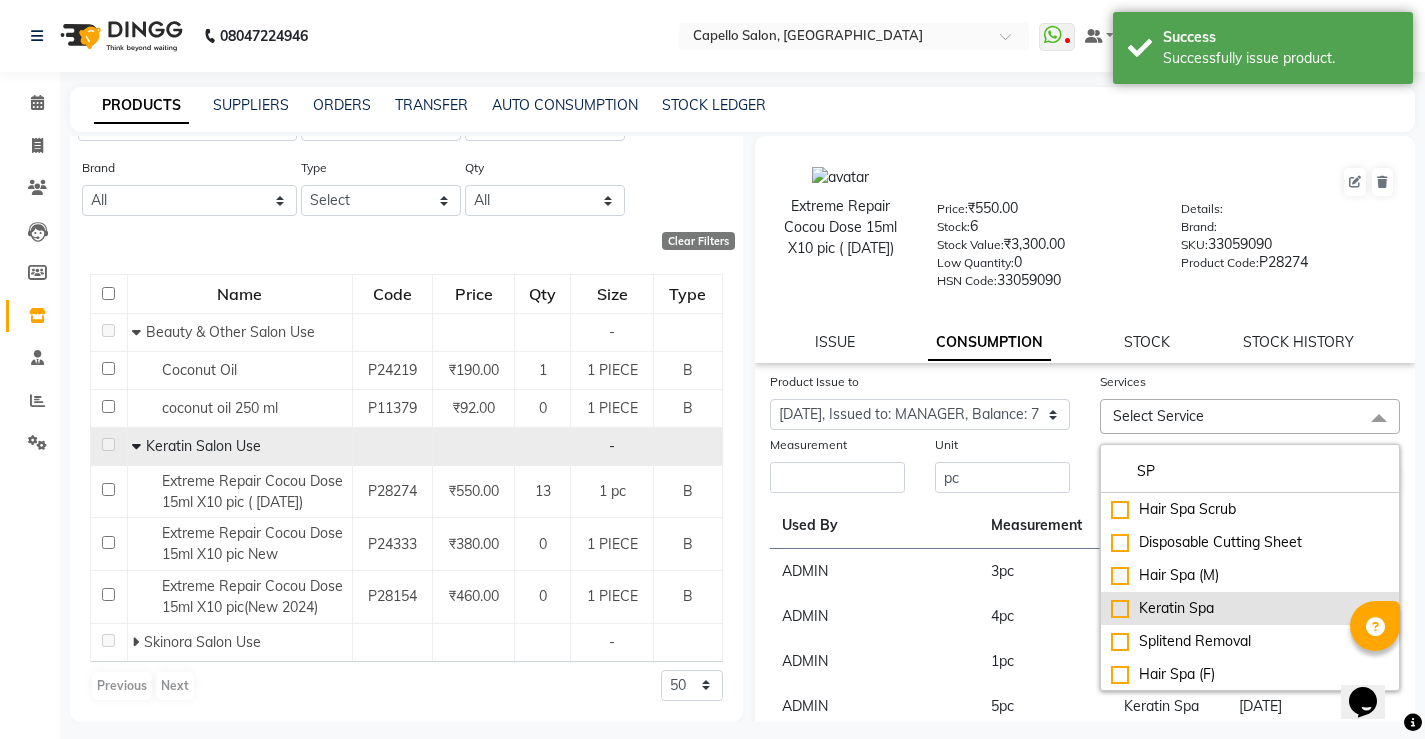 type on "SP" 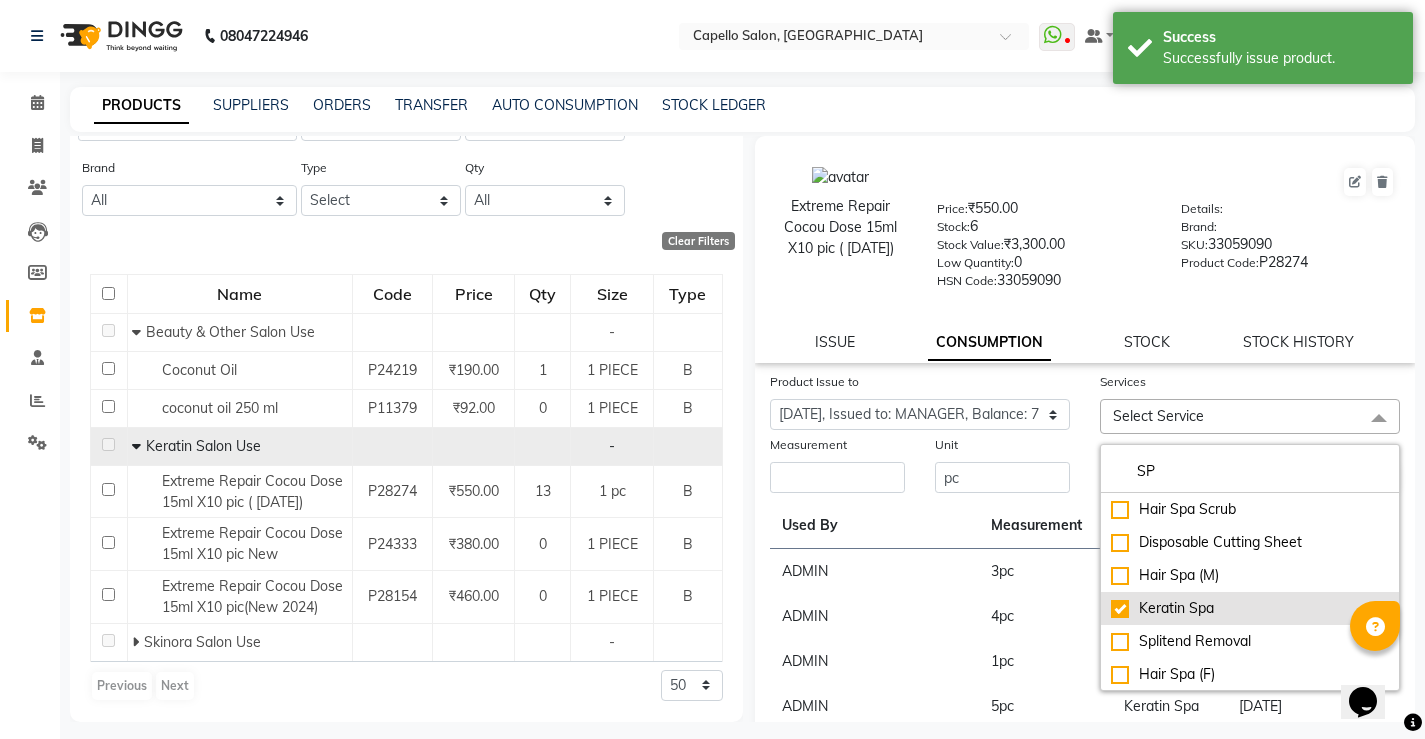 checkbox on "true" 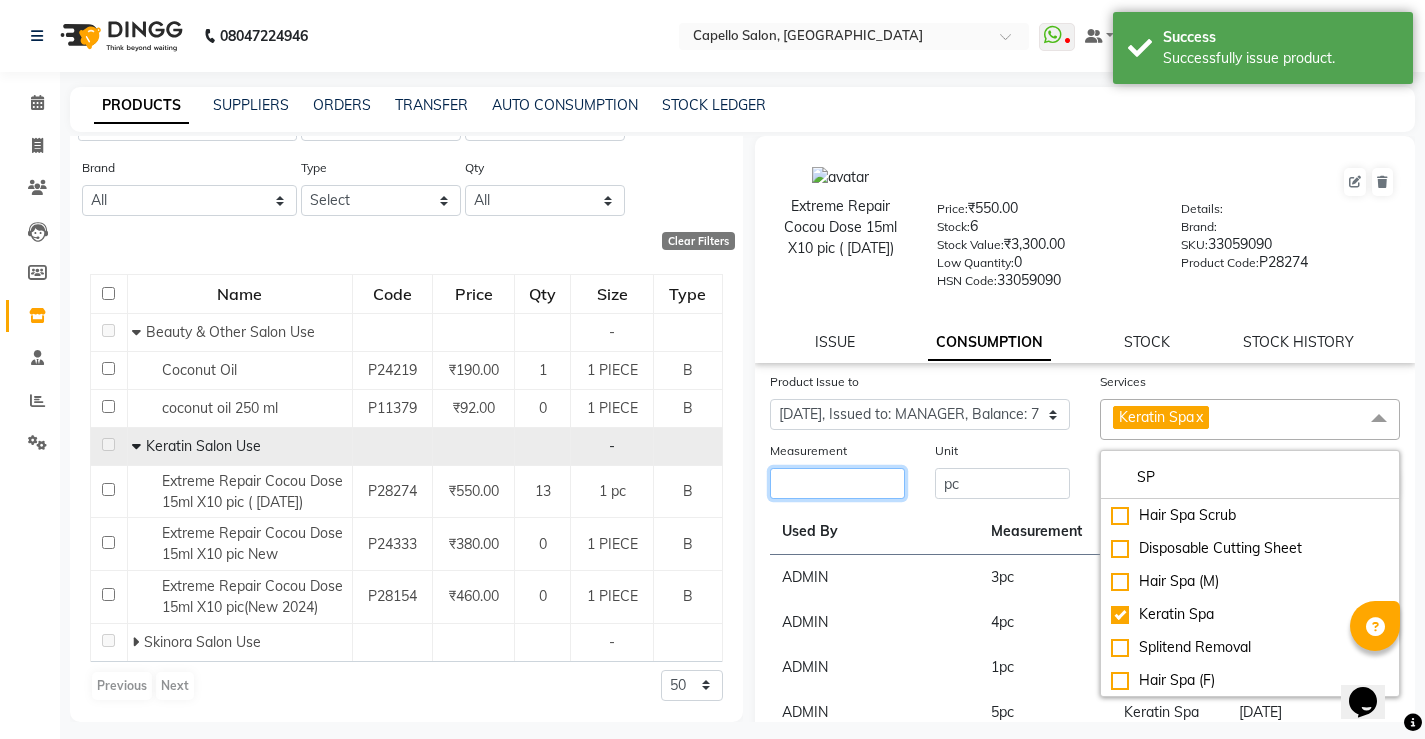 click 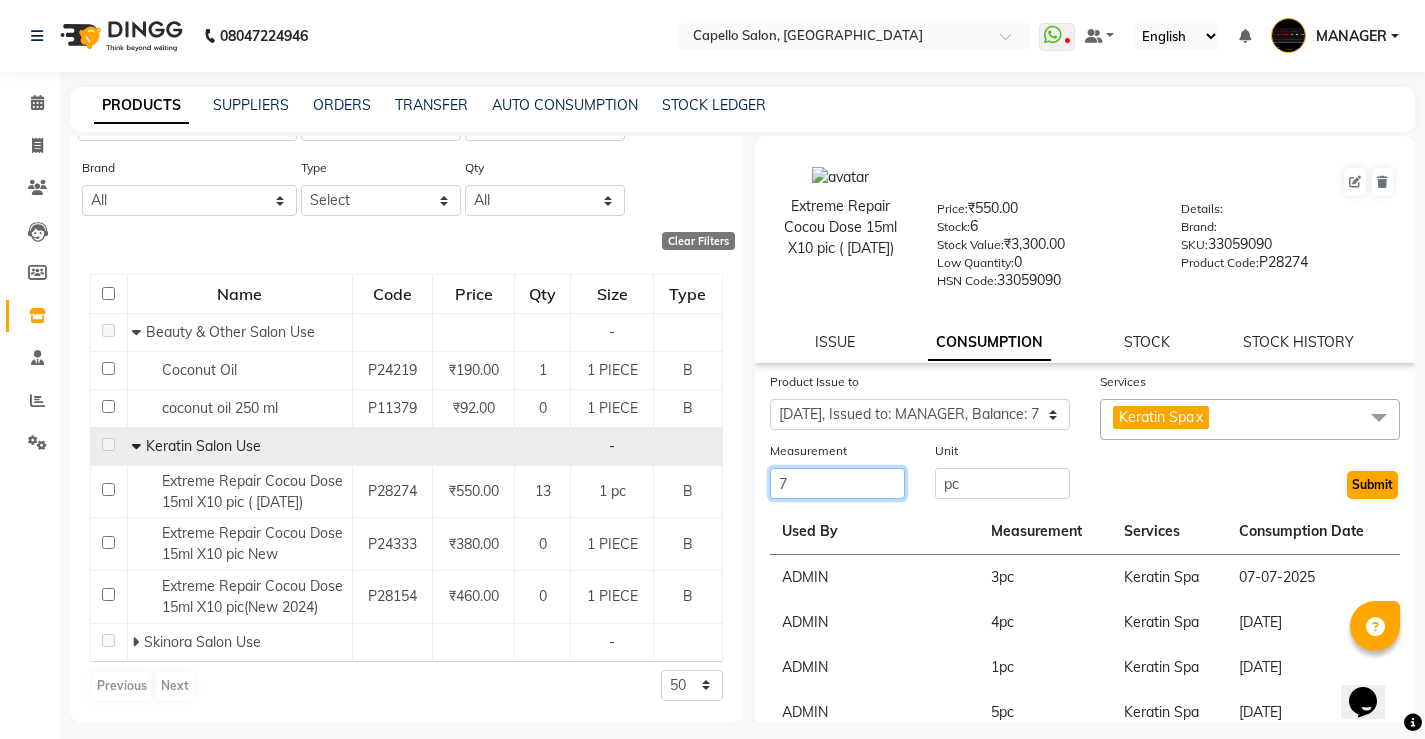 type on "7" 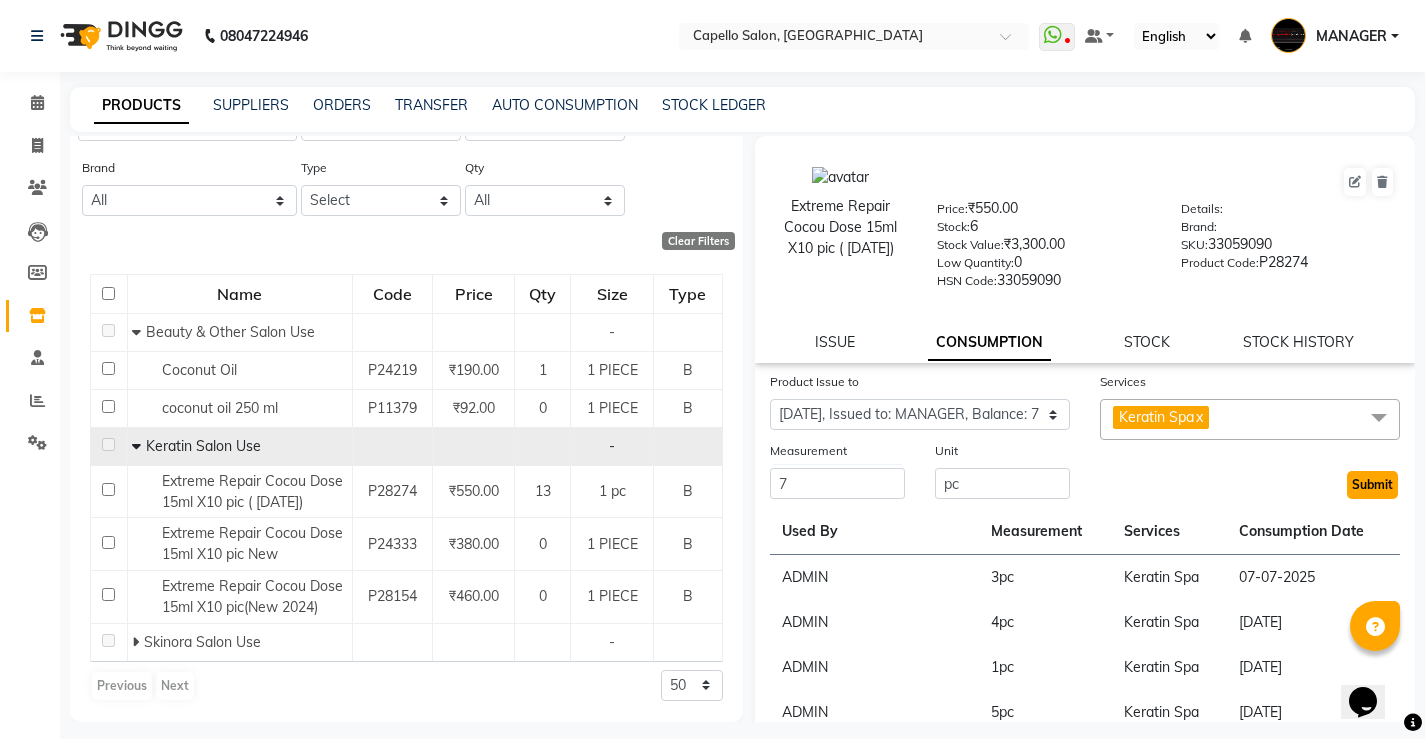 click on "Submit" 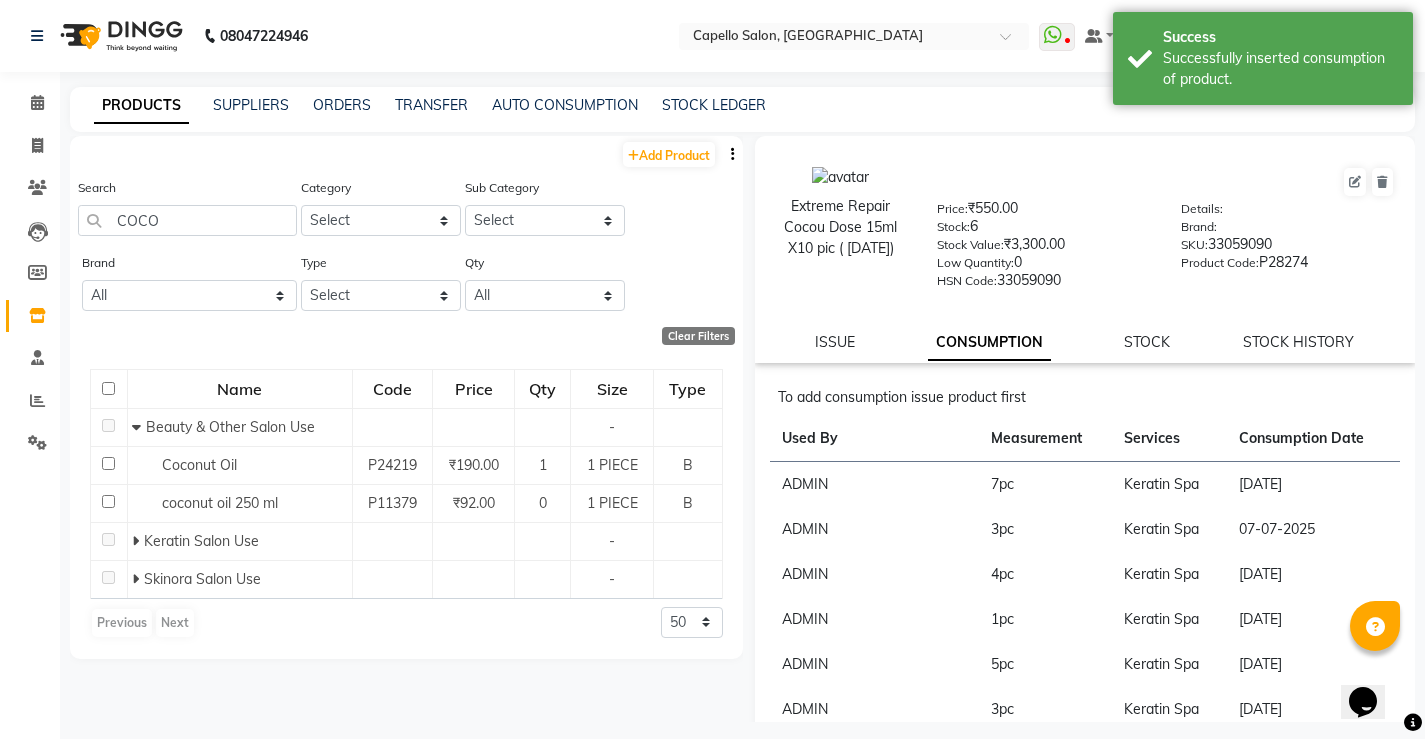 scroll, scrollTop: 0, scrollLeft: 0, axis: both 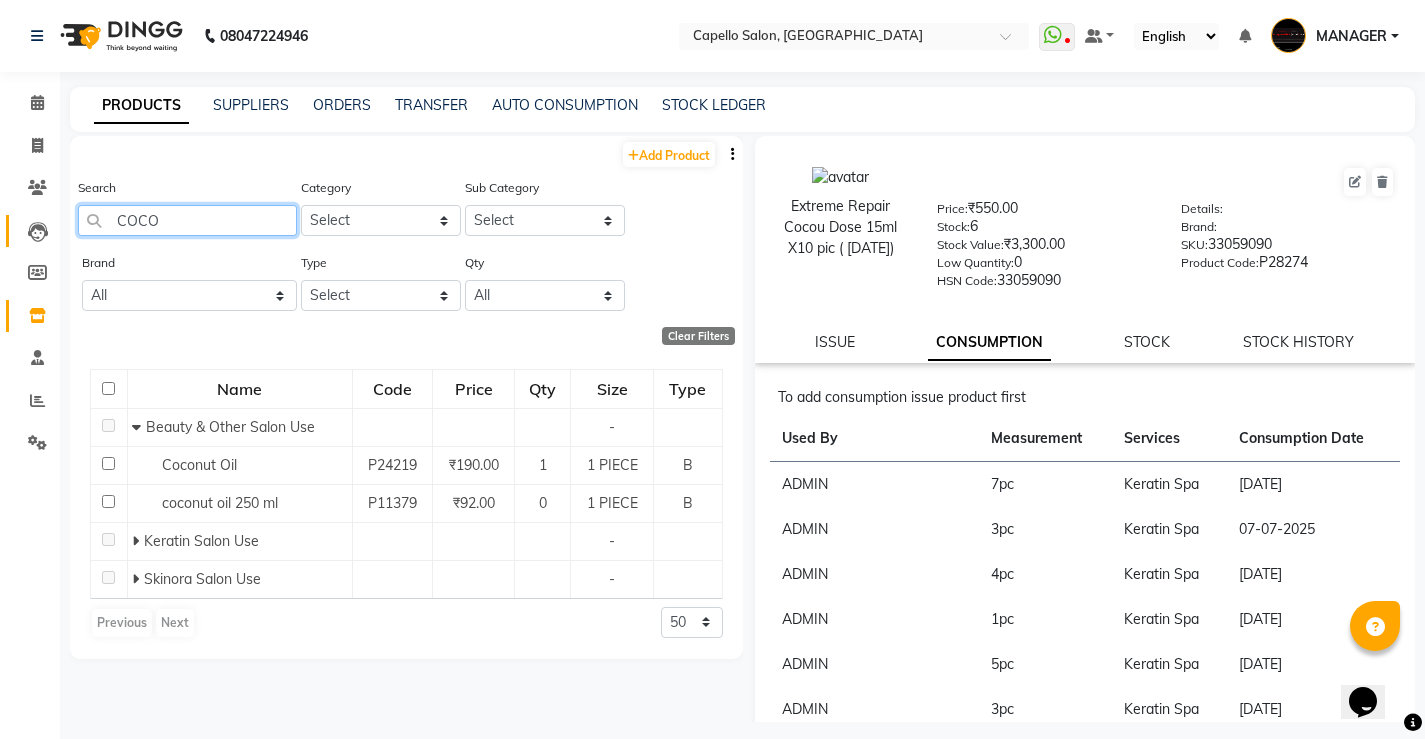 drag, startPoint x: 189, startPoint y: 235, endPoint x: 51, endPoint y: 245, distance: 138.36185 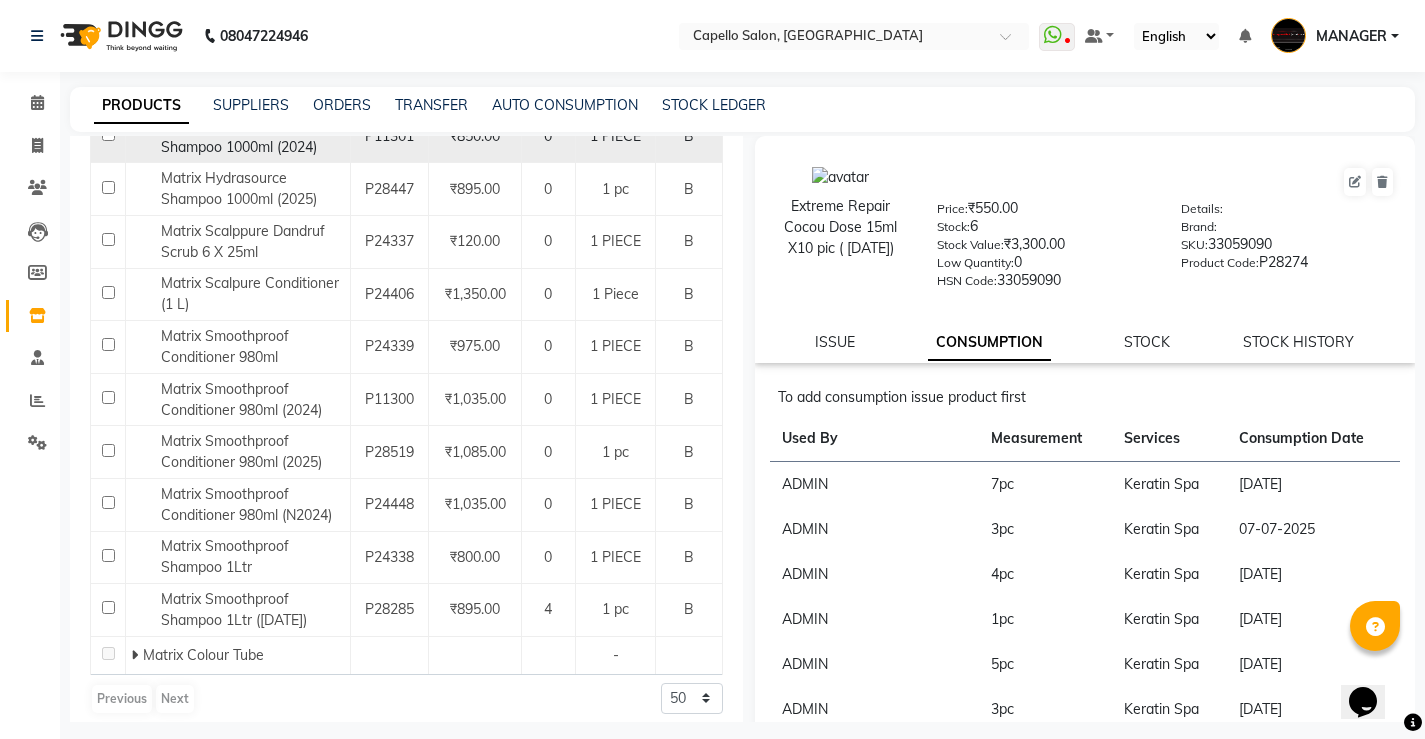 scroll, scrollTop: 650, scrollLeft: 0, axis: vertical 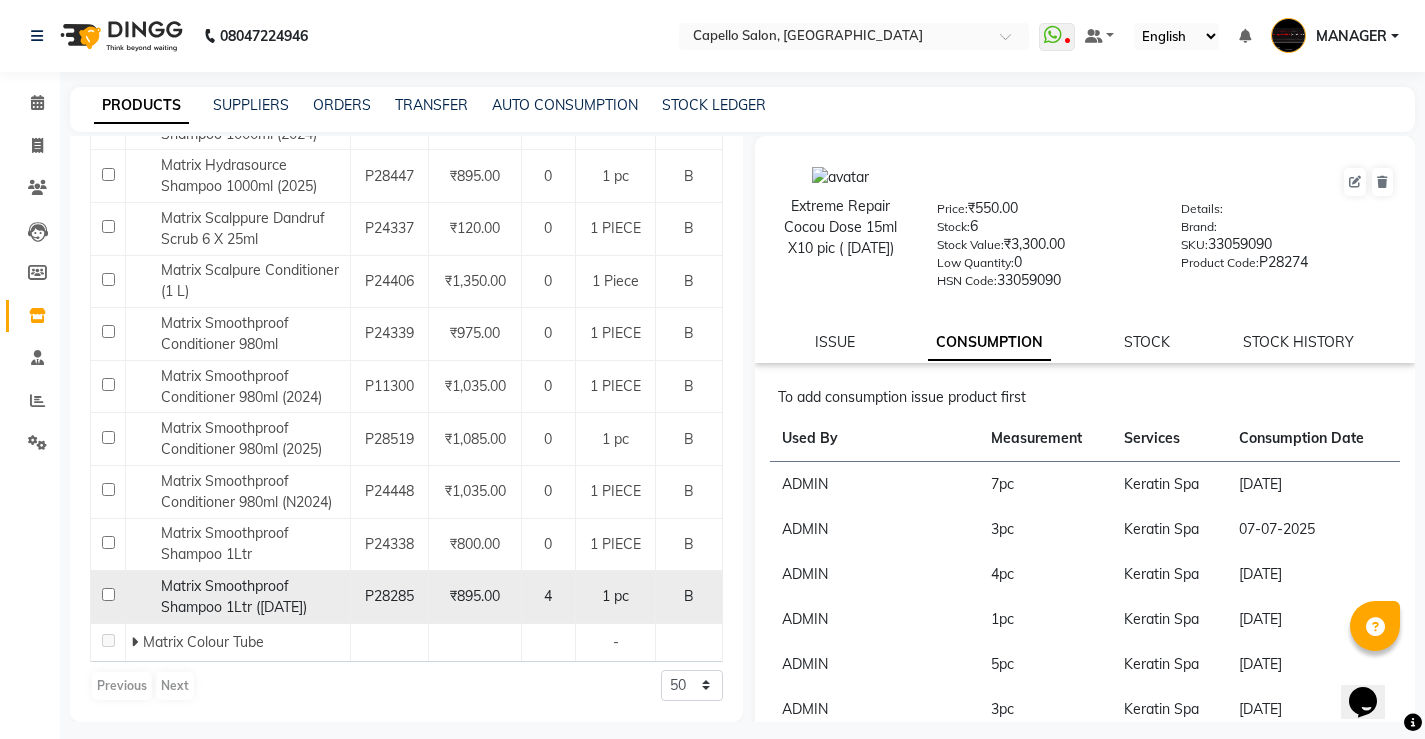 type on "MATRIX" 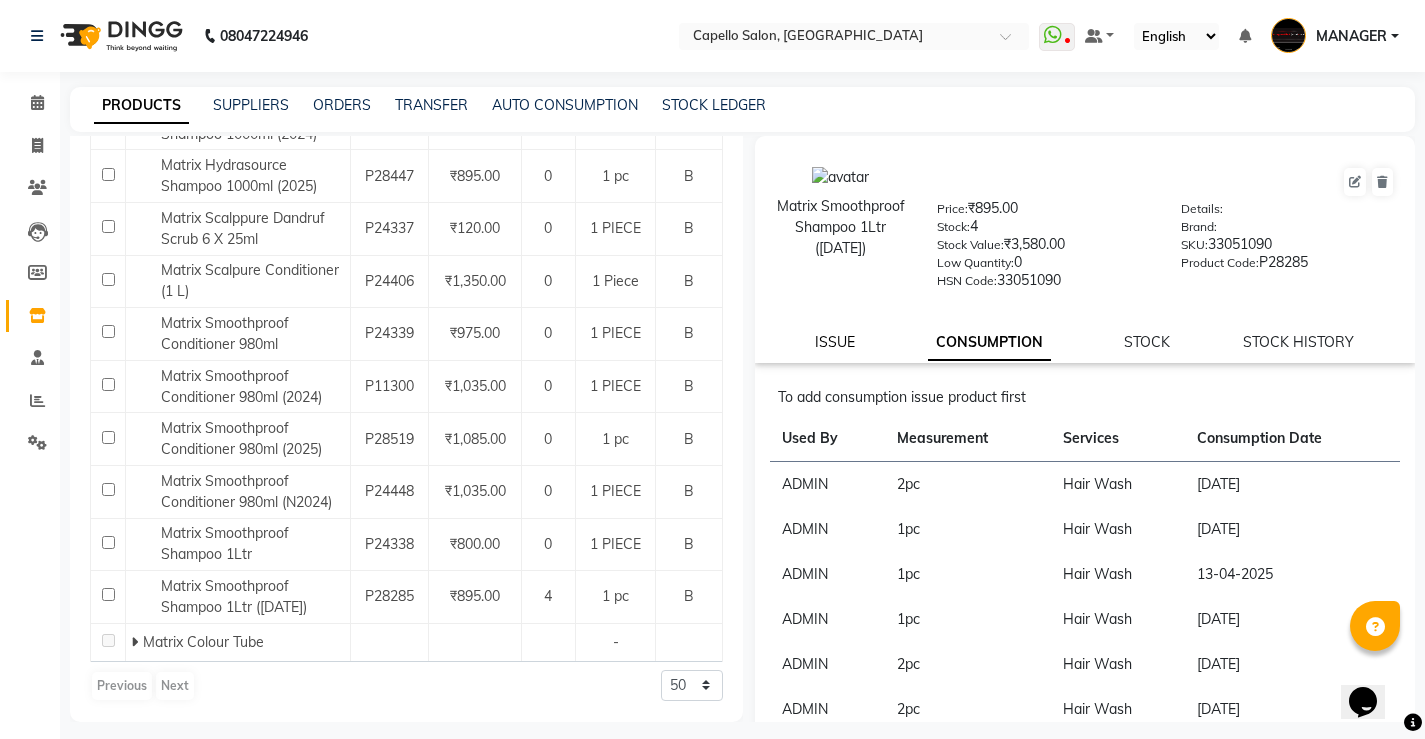 click on "ISSUE" 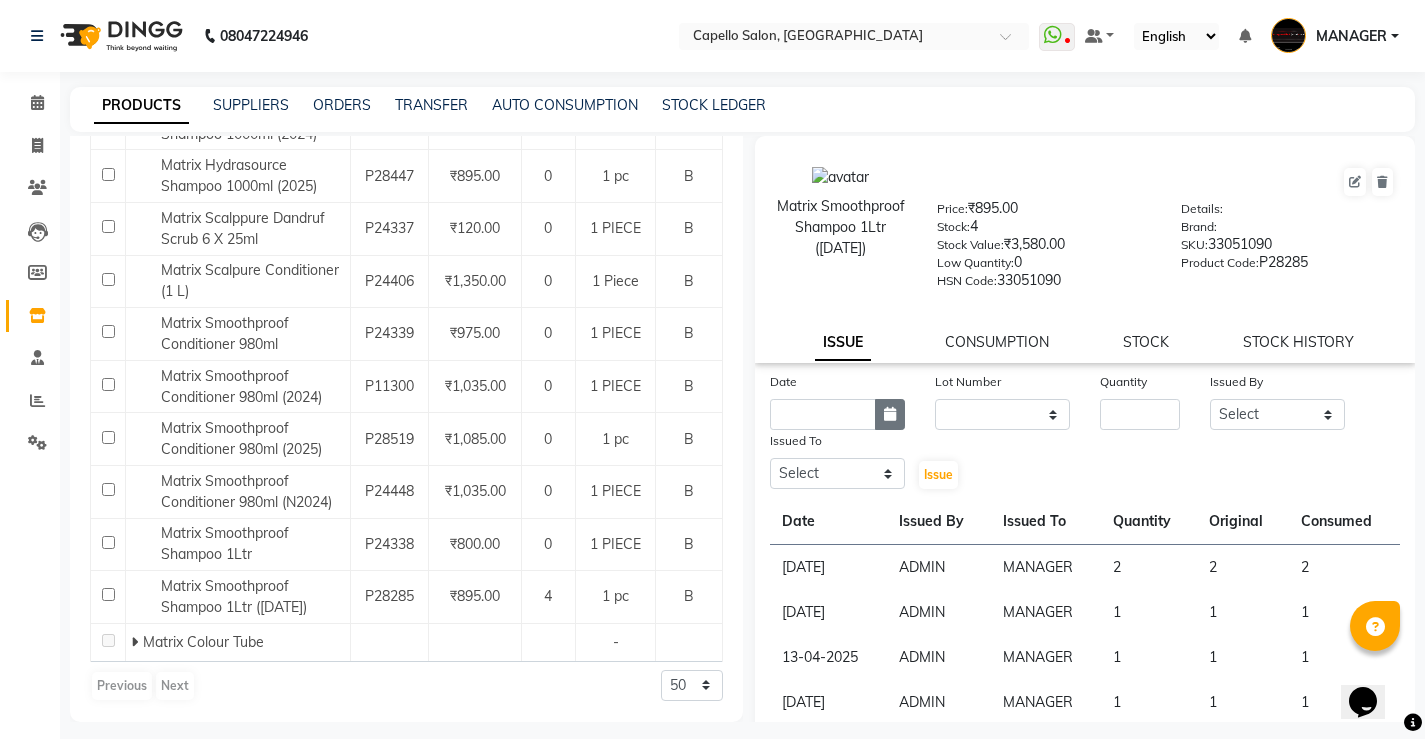 click 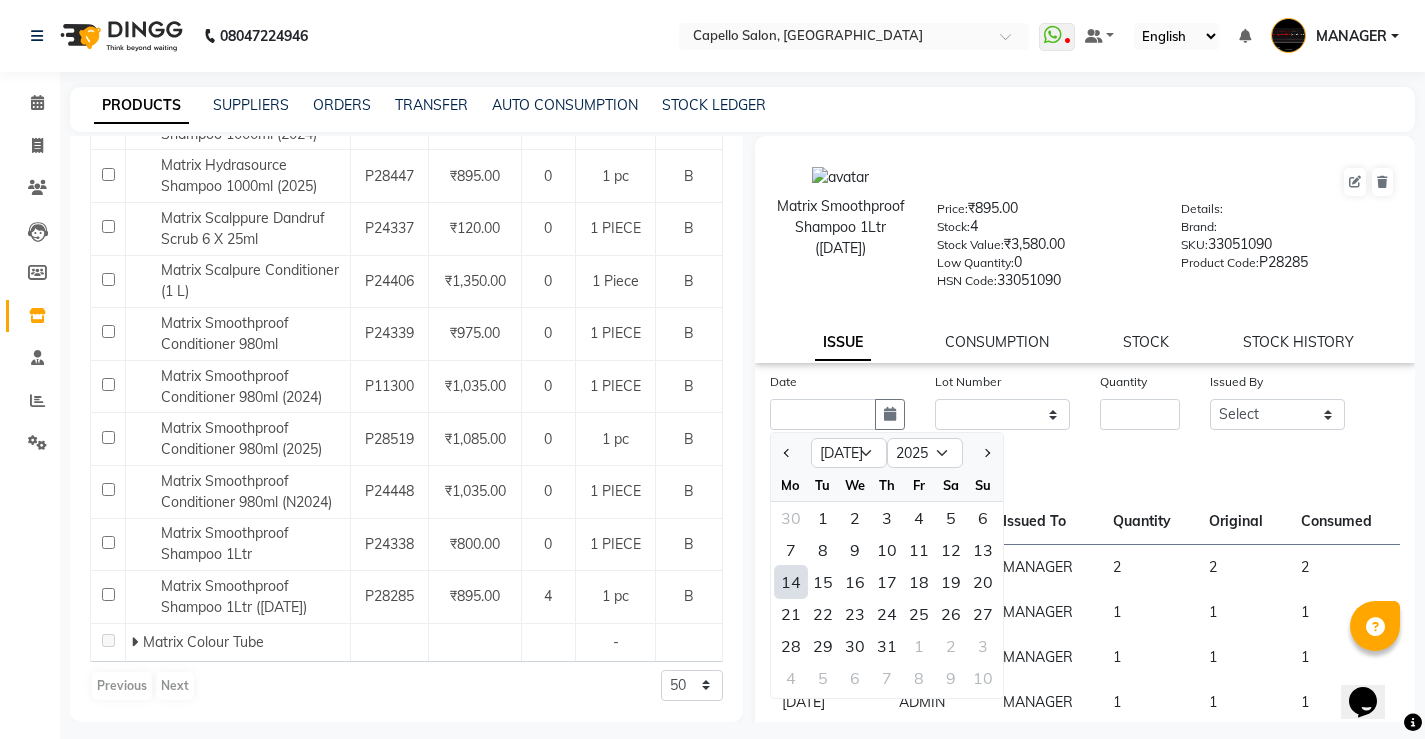click on "14" 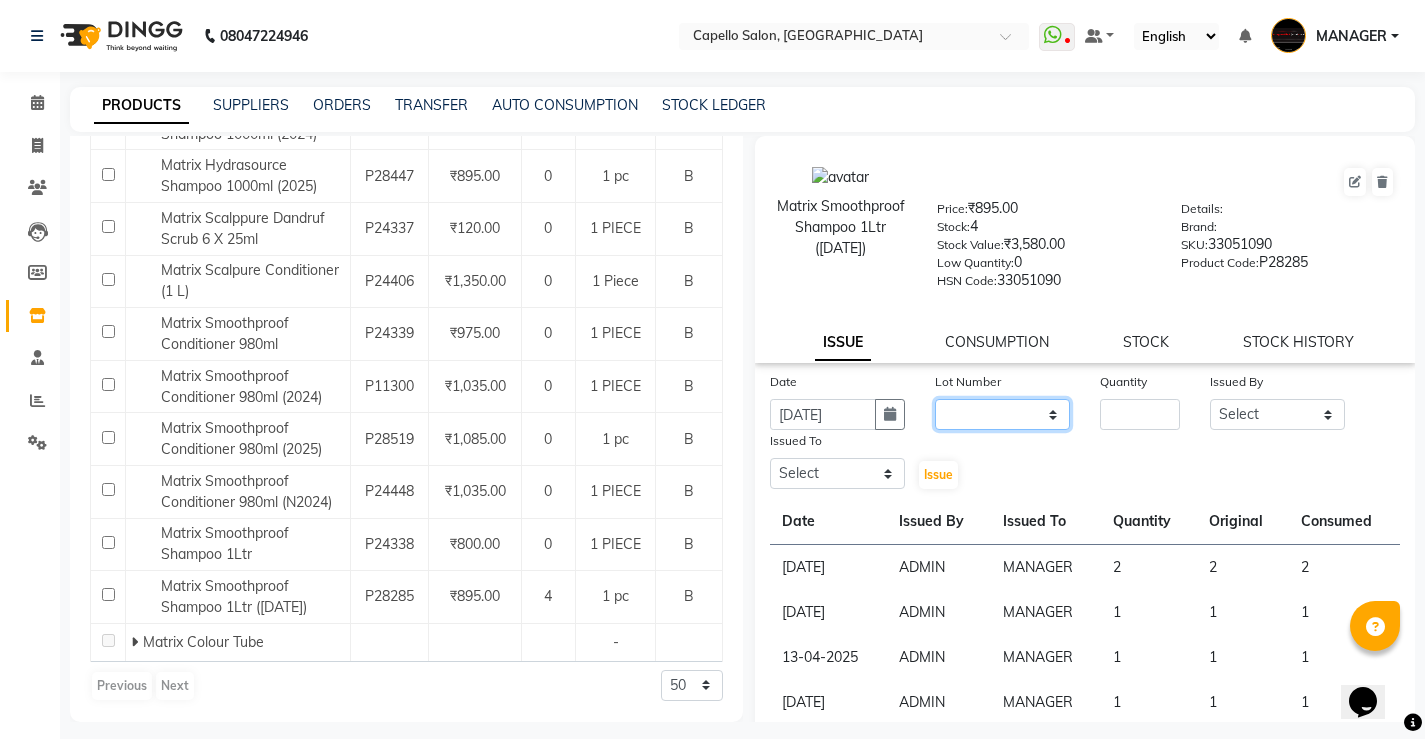 drag, startPoint x: 1016, startPoint y: 405, endPoint x: 1004, endPoint y: 426, distance: 24.186773 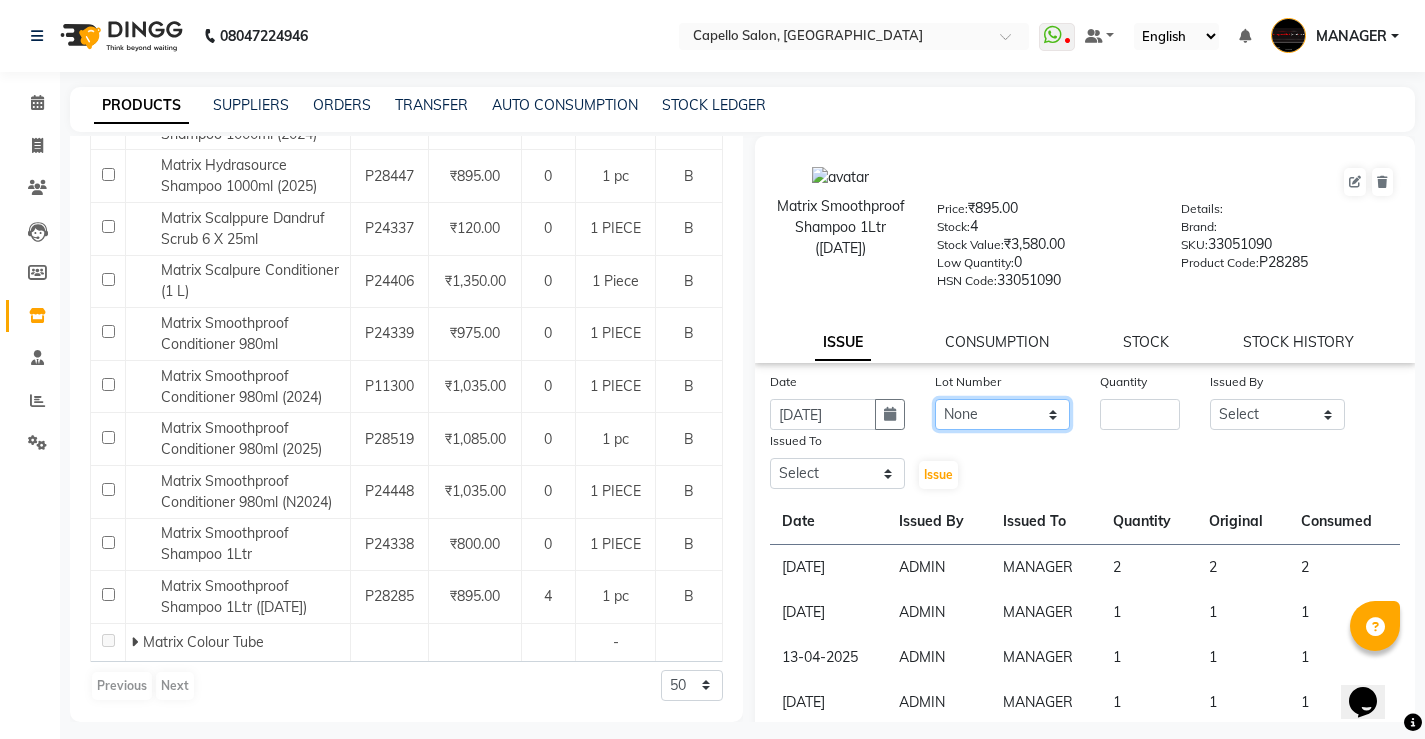 click on "None" 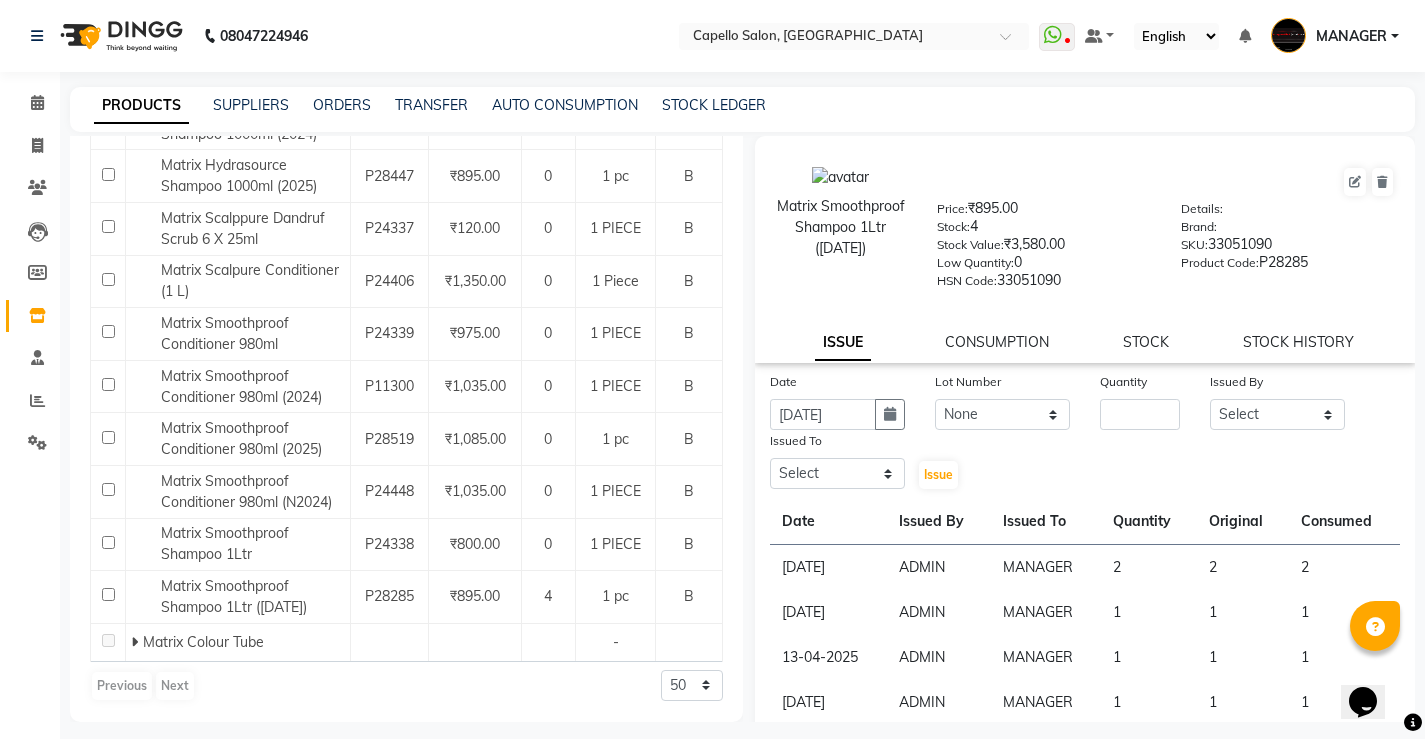 click on "Quantity" 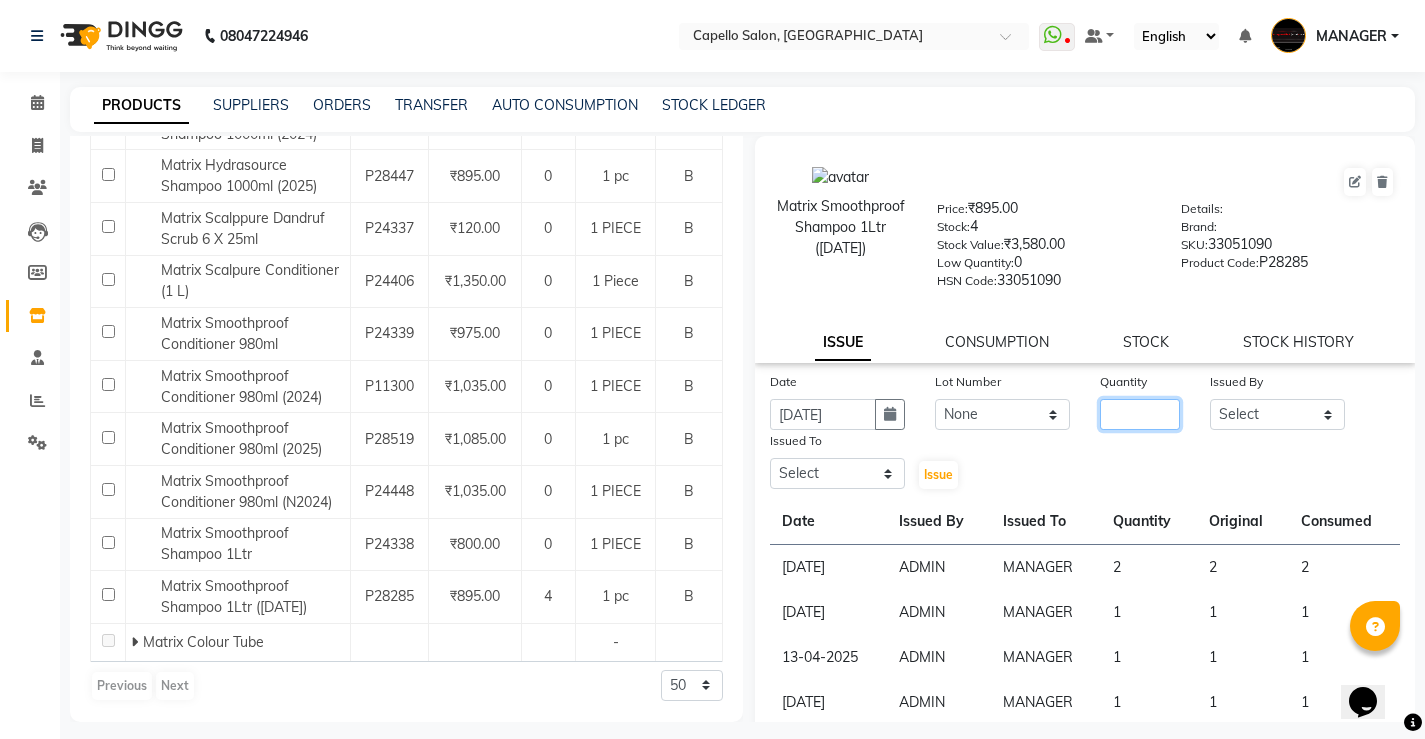 click 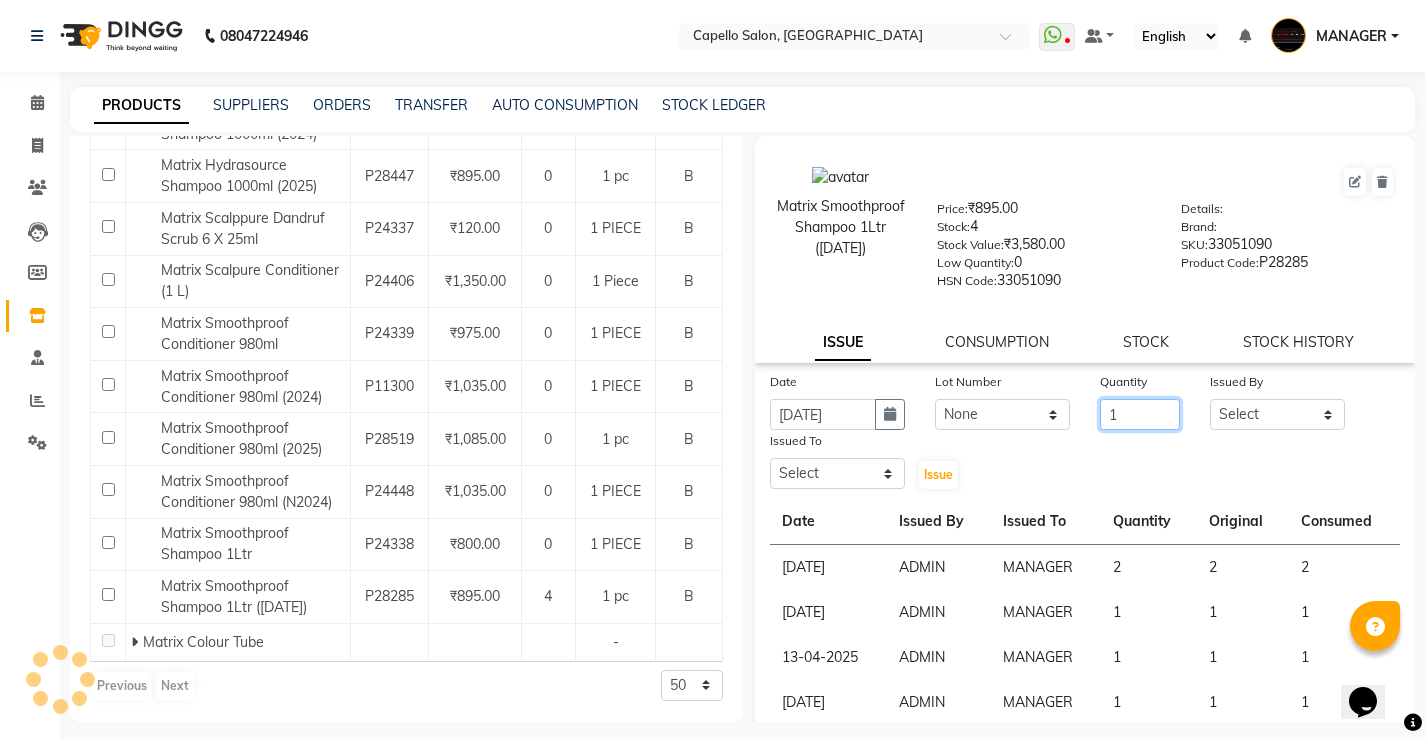 type on "1" 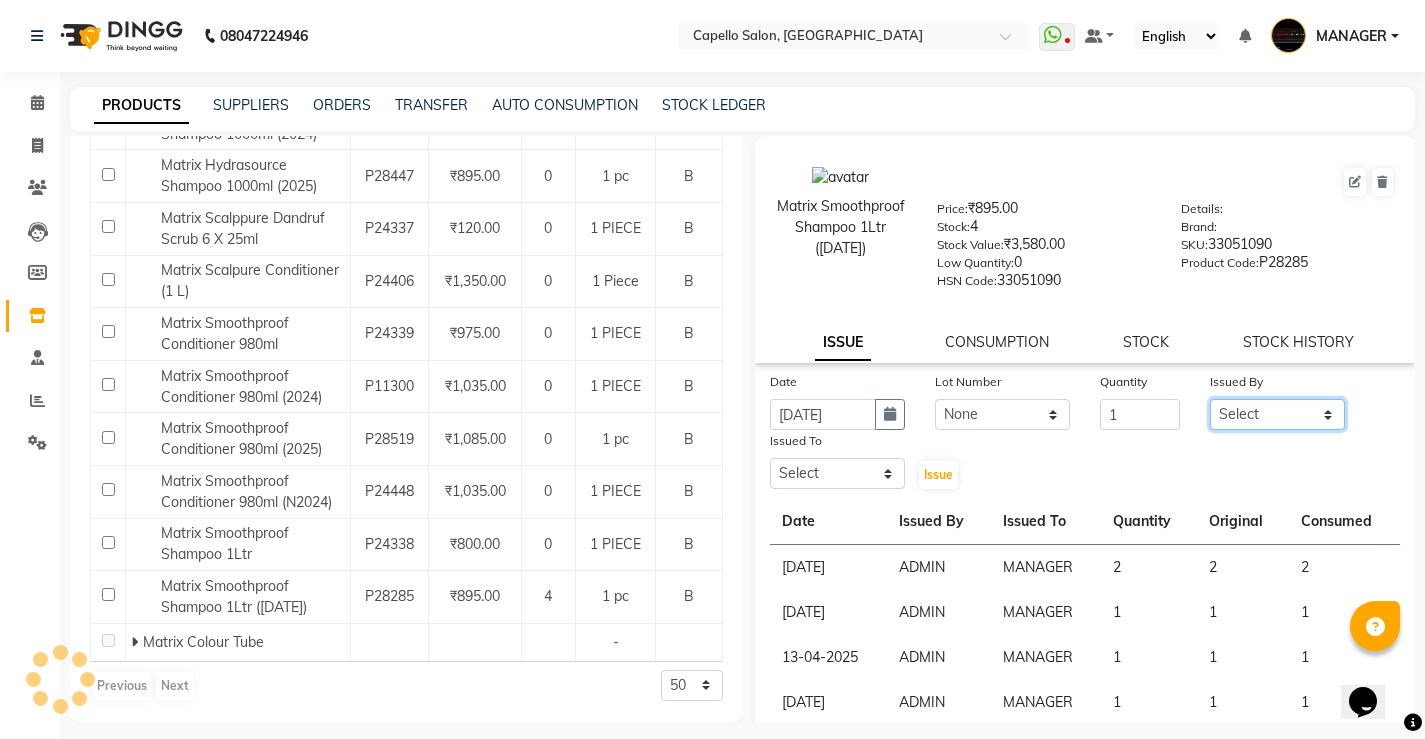 click on "Select [PERSON_NAME] [PERSON_NAME] MANAGER [PERSON_NAME]  [PERSON_NAME] [PERSON_NAME] [PERSON_NAME]" 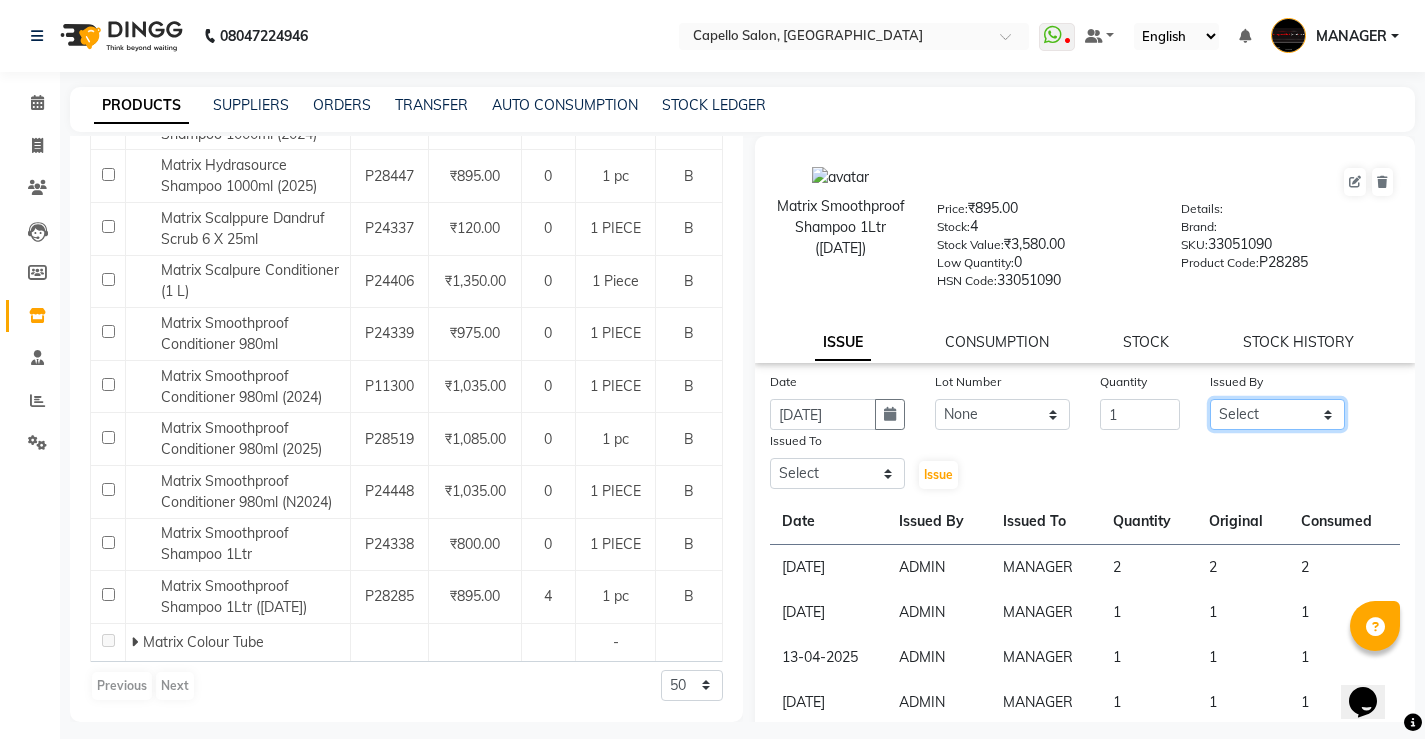 select on "14710" 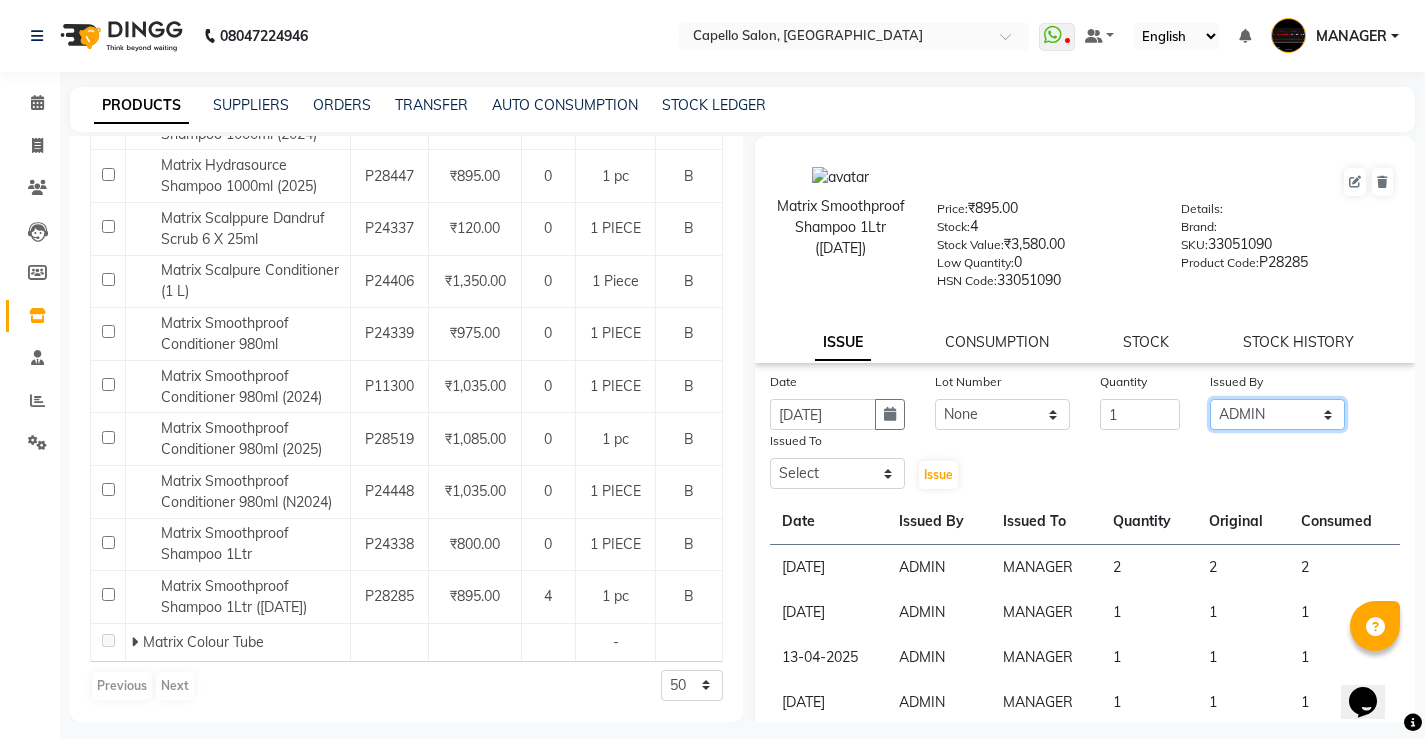 click on "Select [PERSON_NAME] [PERSON_NAME] MANAGER [PERSON_NAME]  [PERSON_NAME] [PERSON_NAME] [PERSON_NAME]" 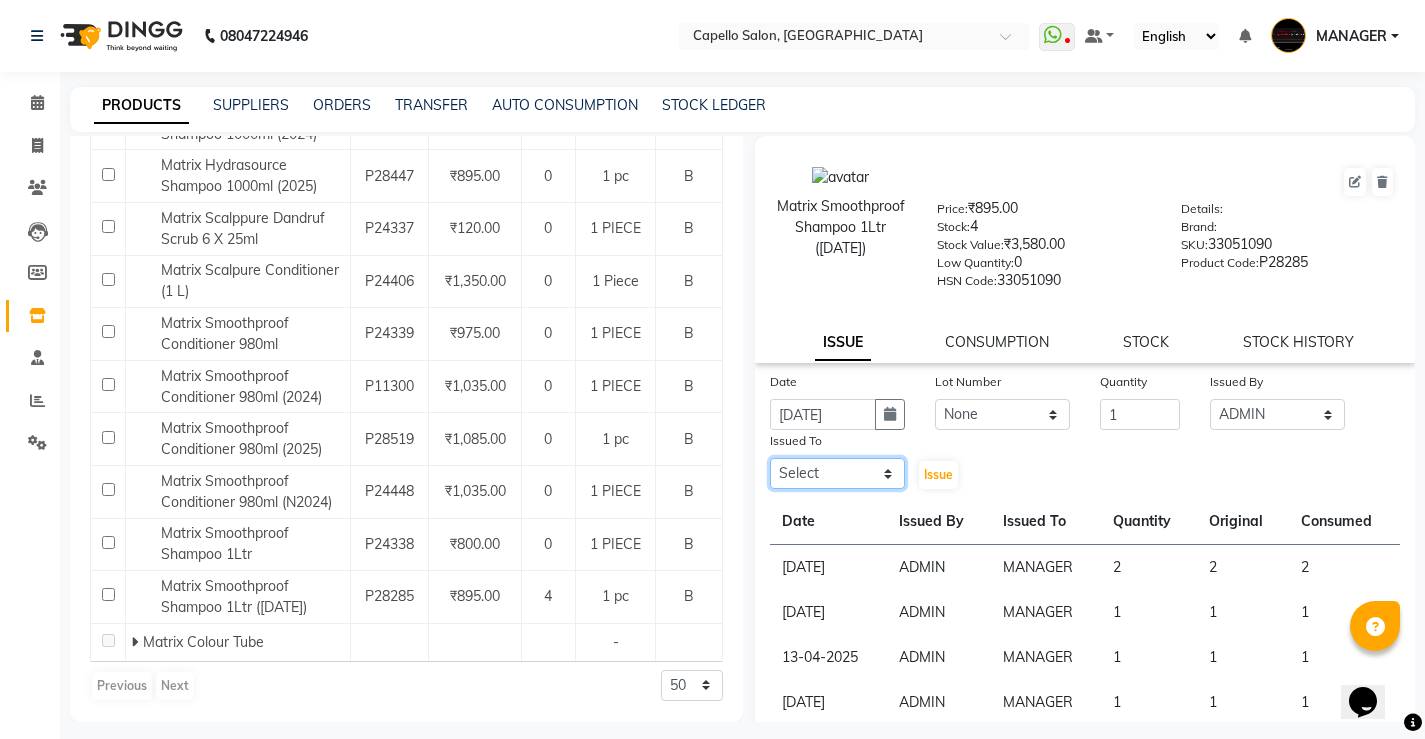 click on "Select [PERSON_NAME] [PERSON_NAME] MANAGER [PERSON_NAME]  [PERSON_NAME] [PERSON_NAME] [PERSON_NAME]" 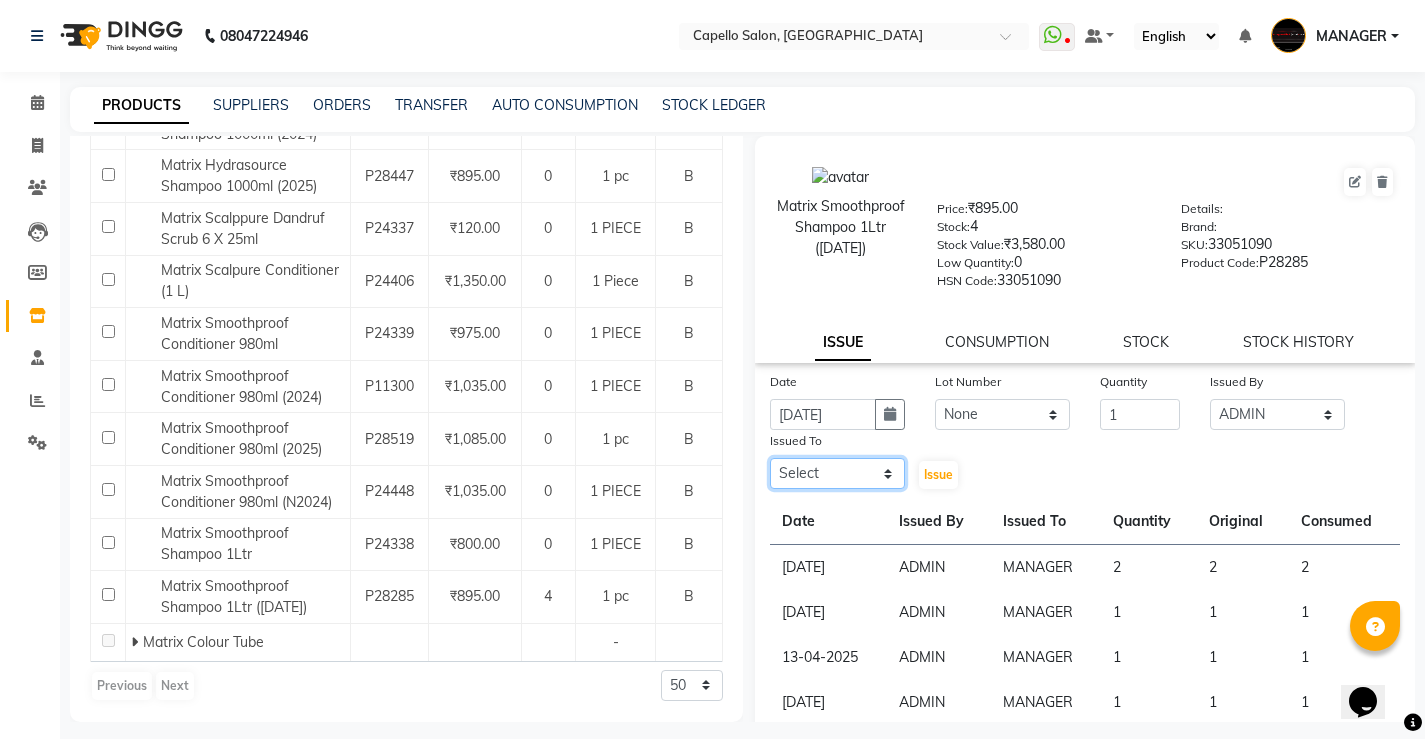 select on "27571" 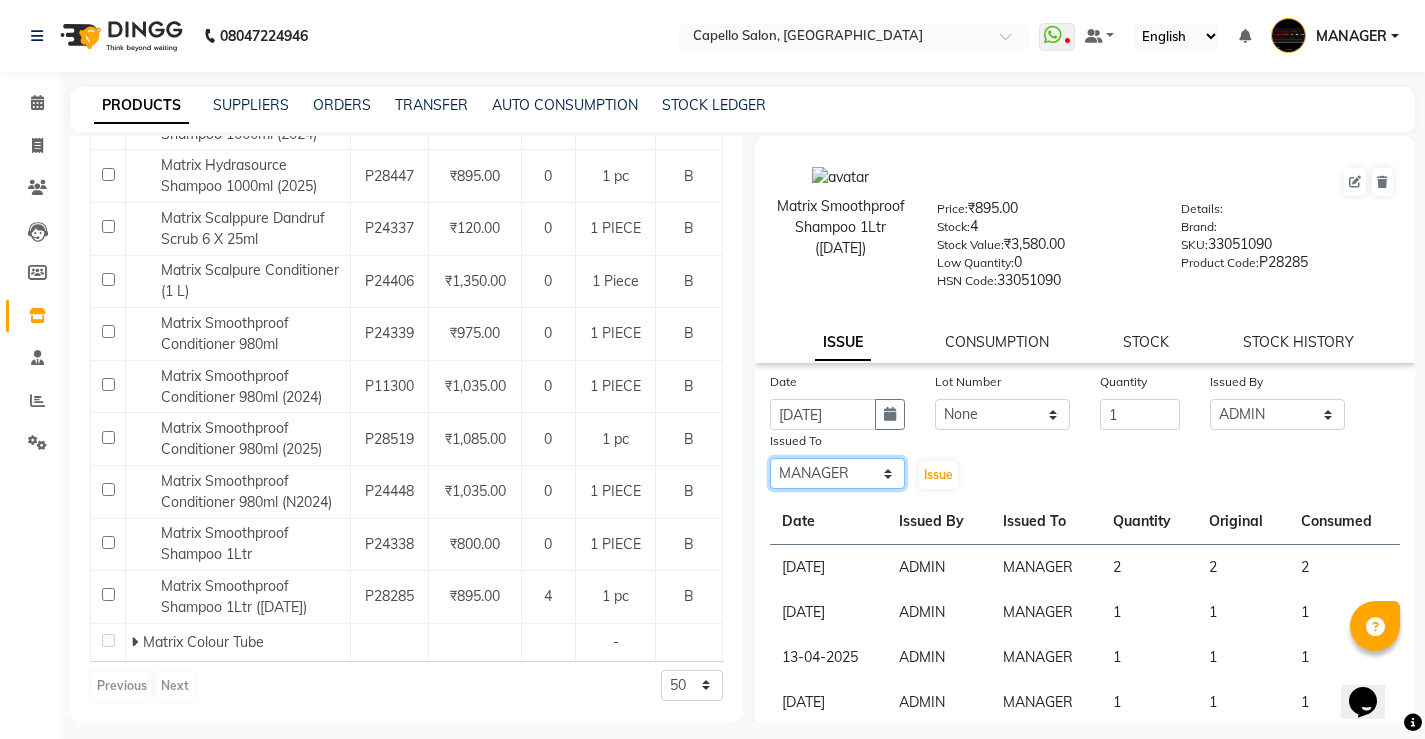 click on "Select [PERSON_NAME] [PERSON_NAME] MANAGER [PERSON_NAME]  [PERSON_NAME] [PERSON_NAME] [PERSON_NAME]" 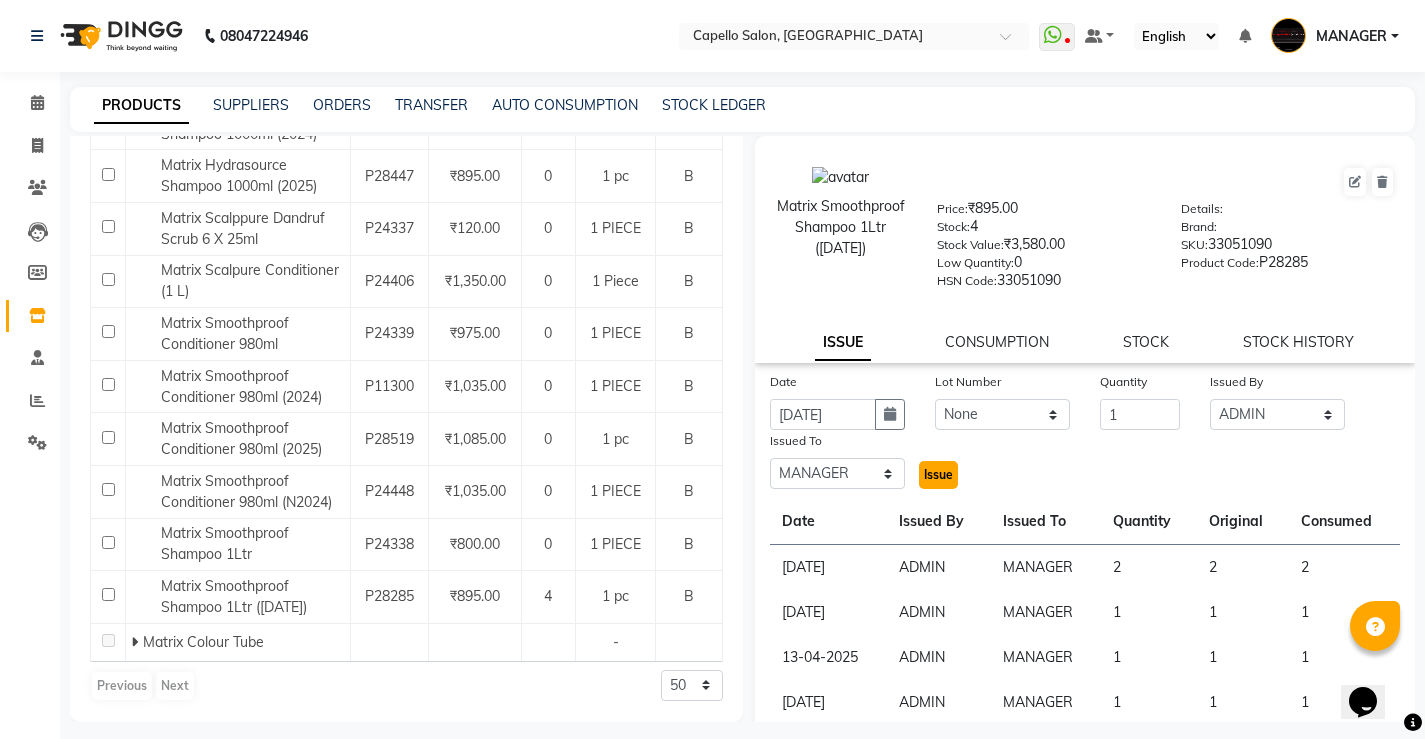 click on "Issue" 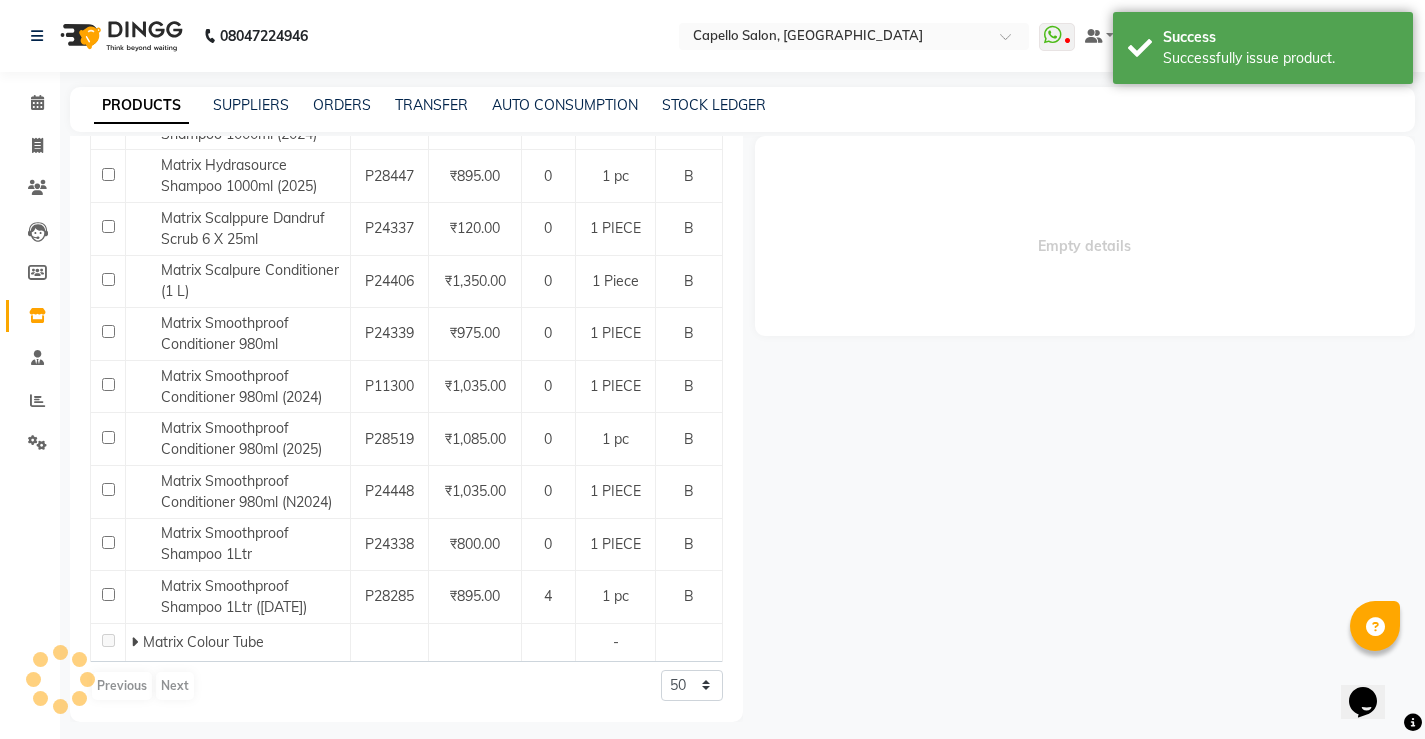 select 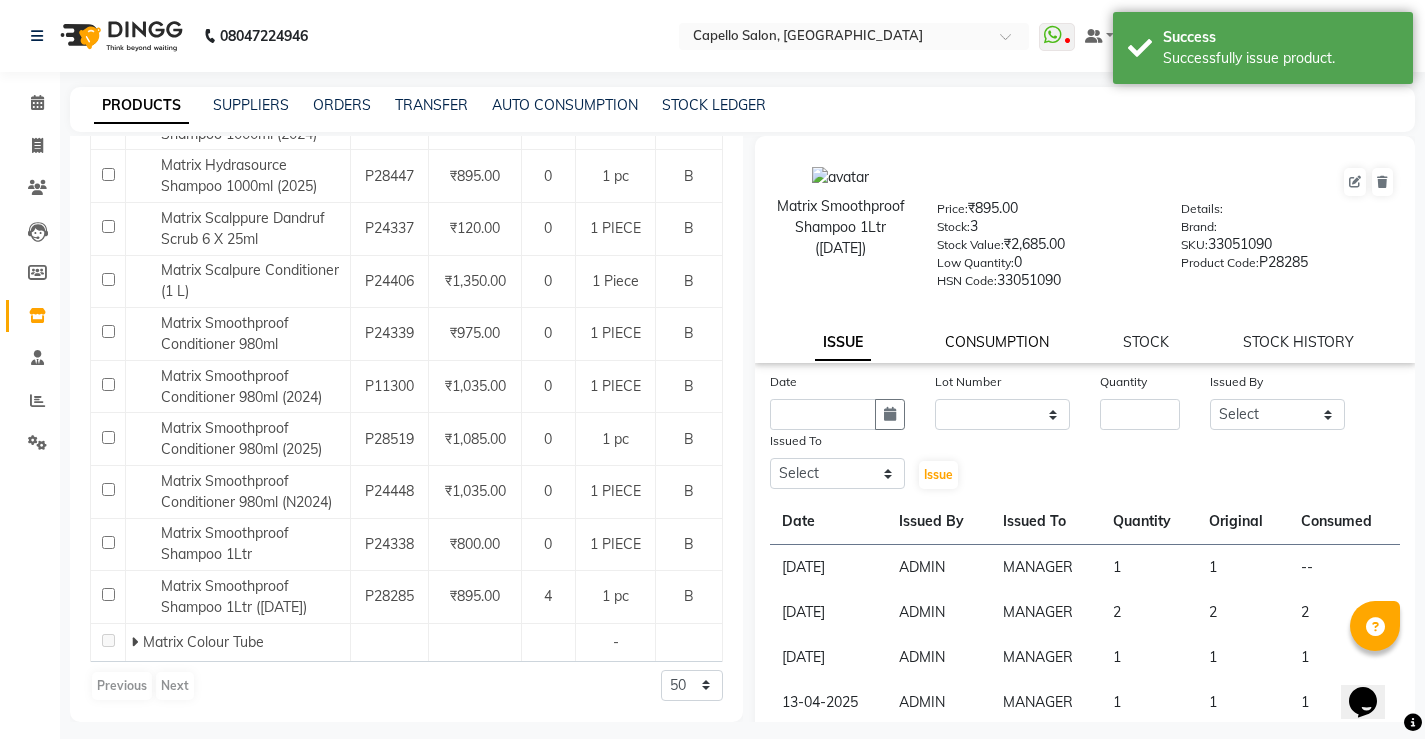 click on "CONSUMPTION" 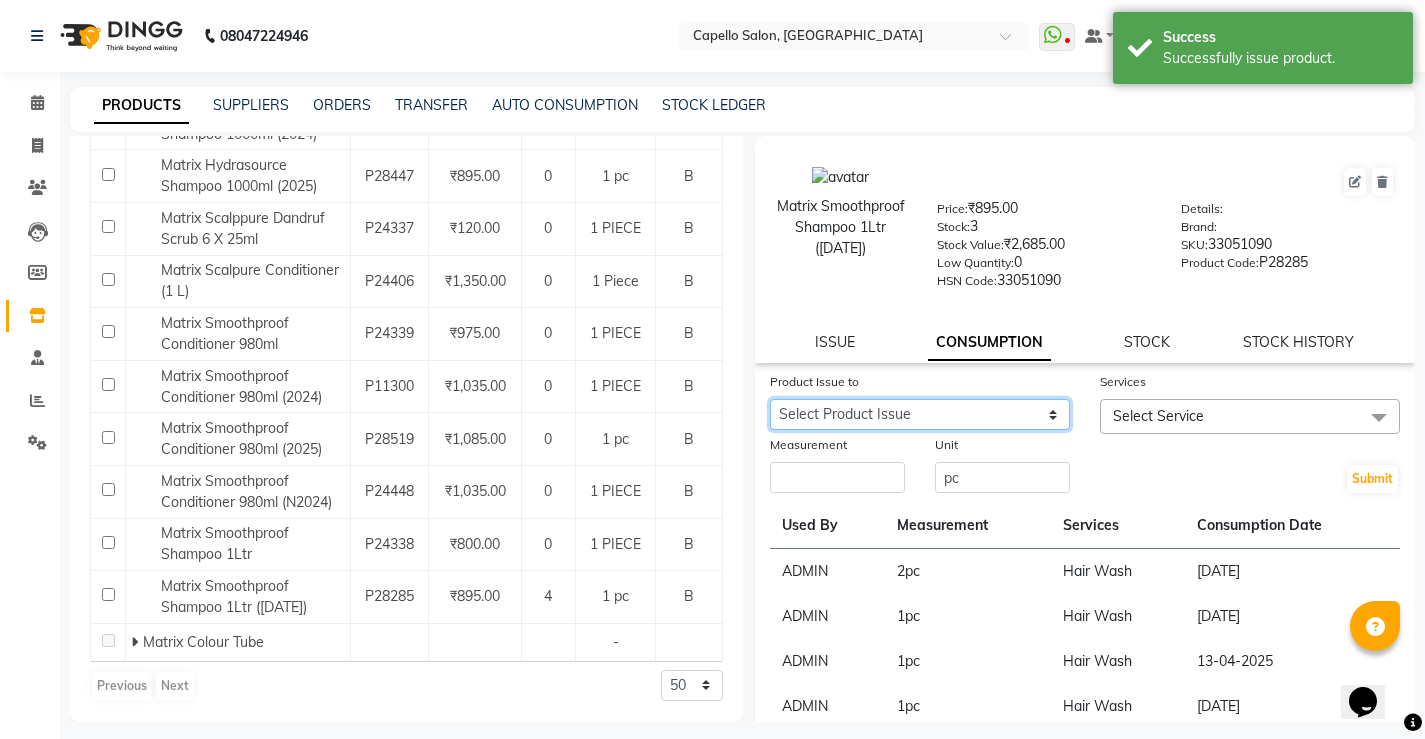 drag, startPoint x: 922, startPoint y: 416, endPoint x: 917, endPoint y: 429, distance: 13.928389 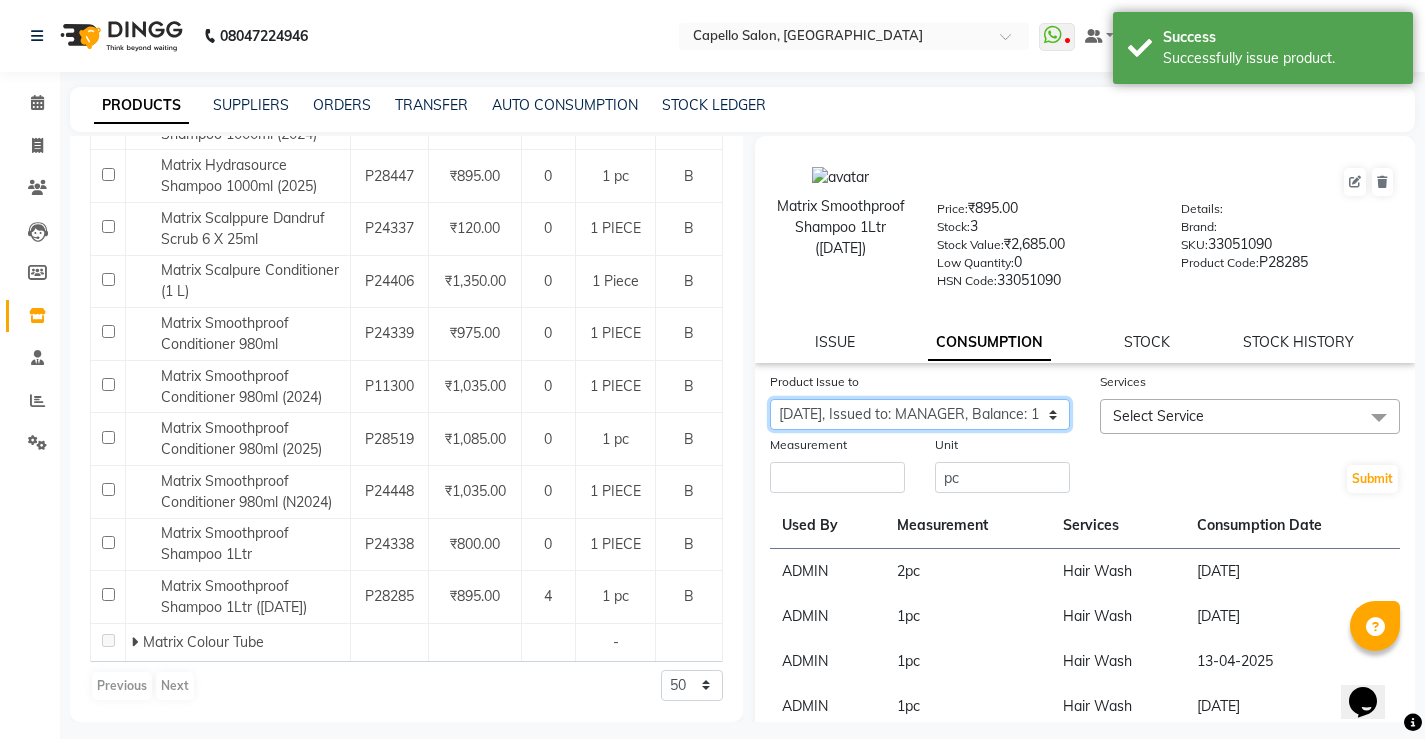 click on "Select Product Issue [DATE], Issued to: MANAGER, Balance: 1" 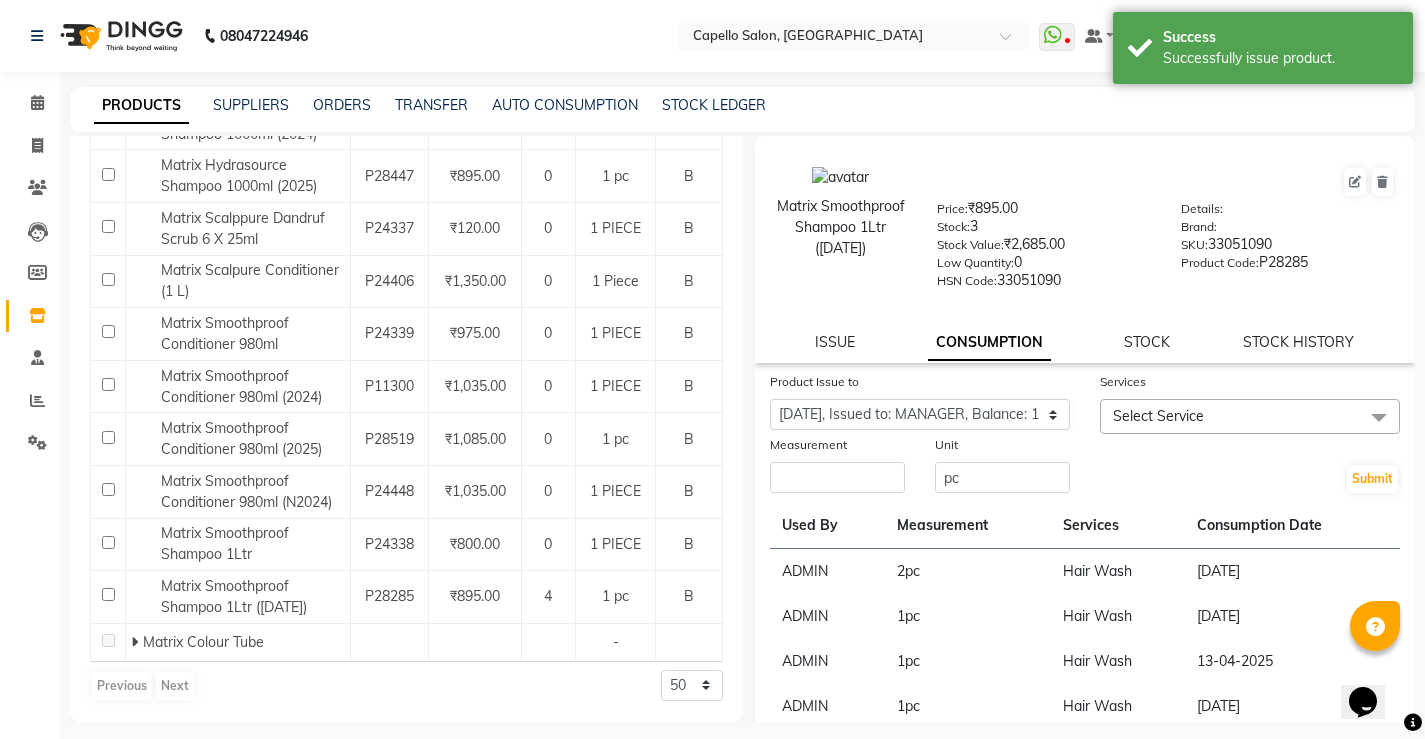 click on "Select Service" 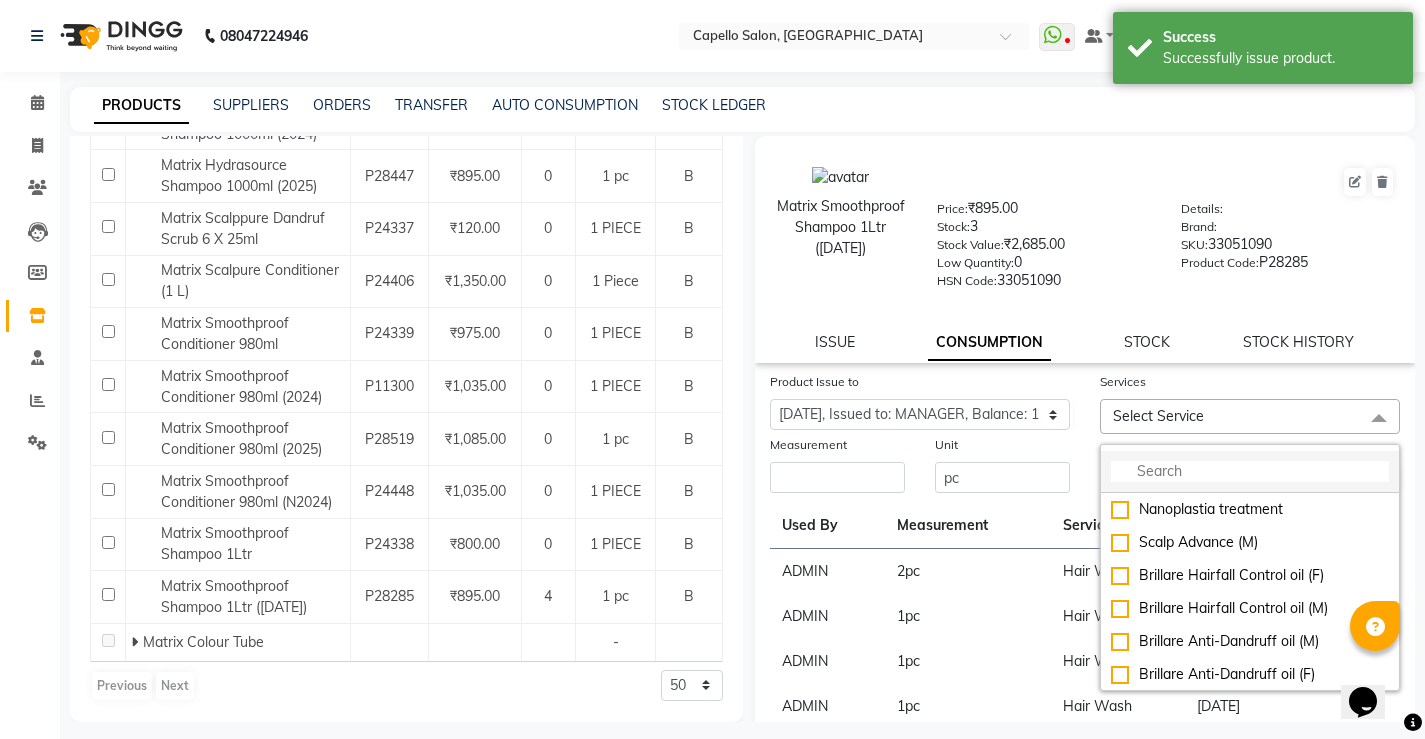click 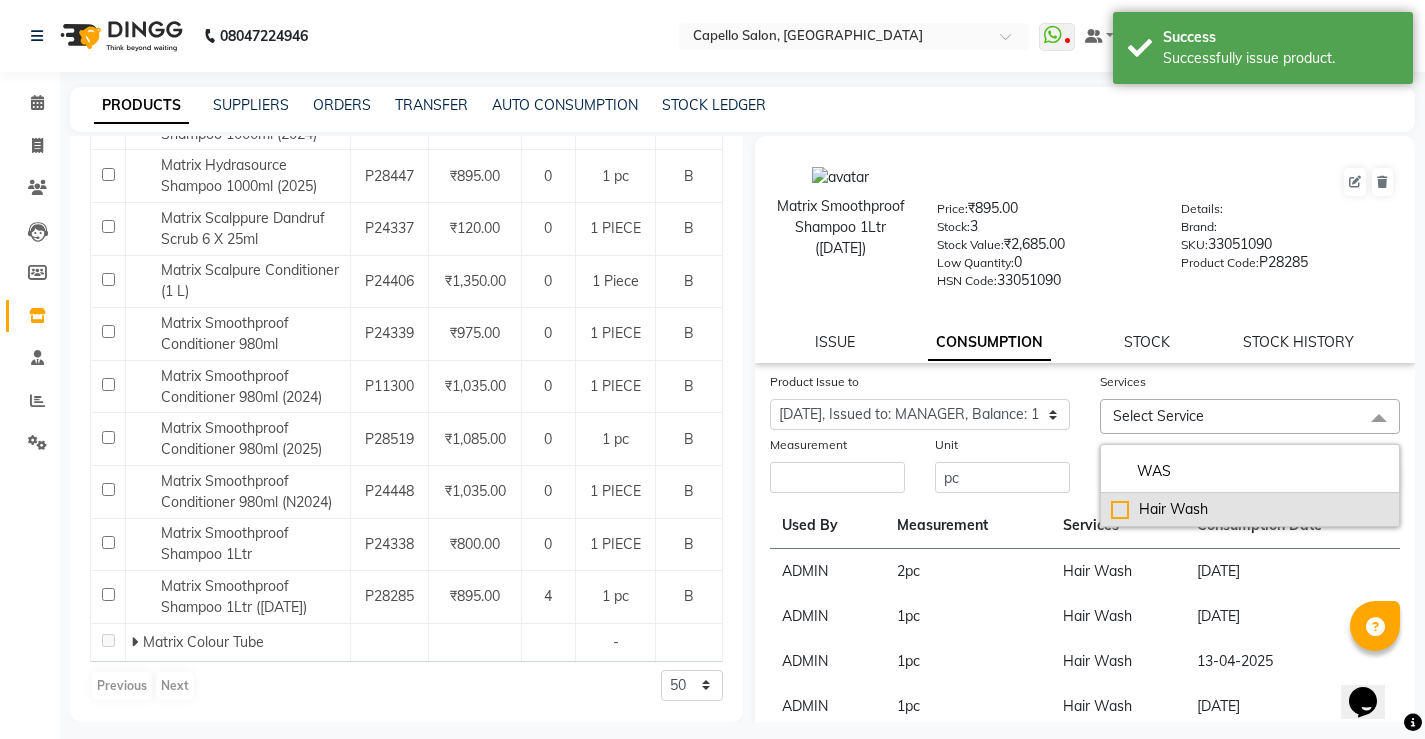 type on "WAS" 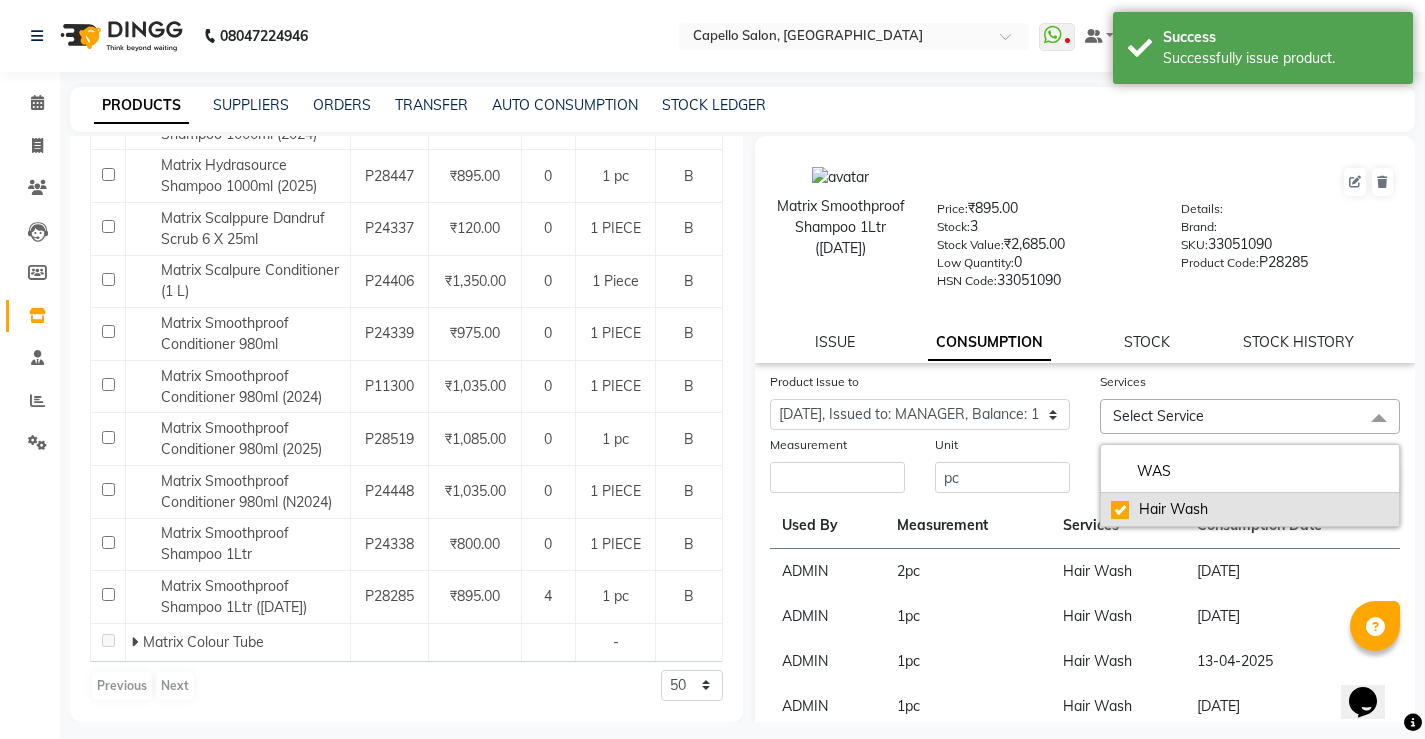 checkbox on "true" 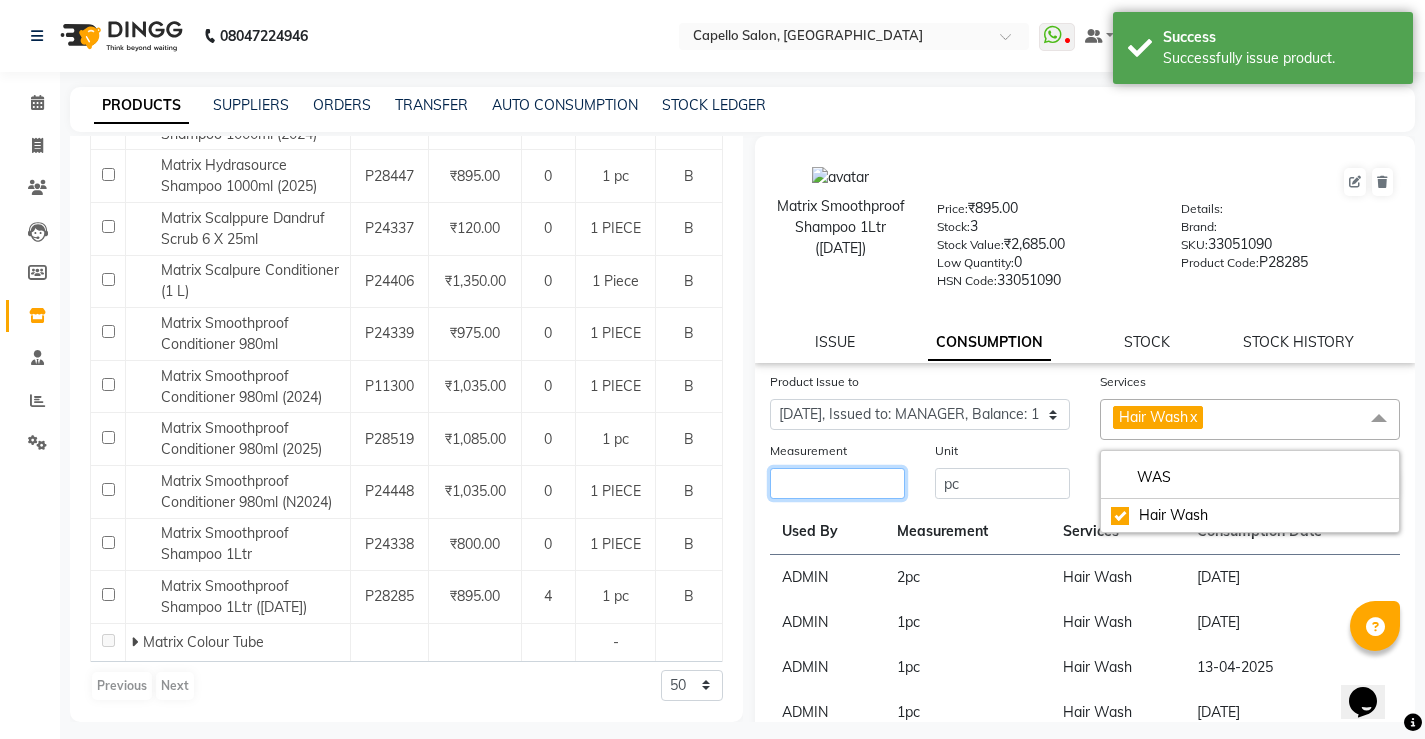 click 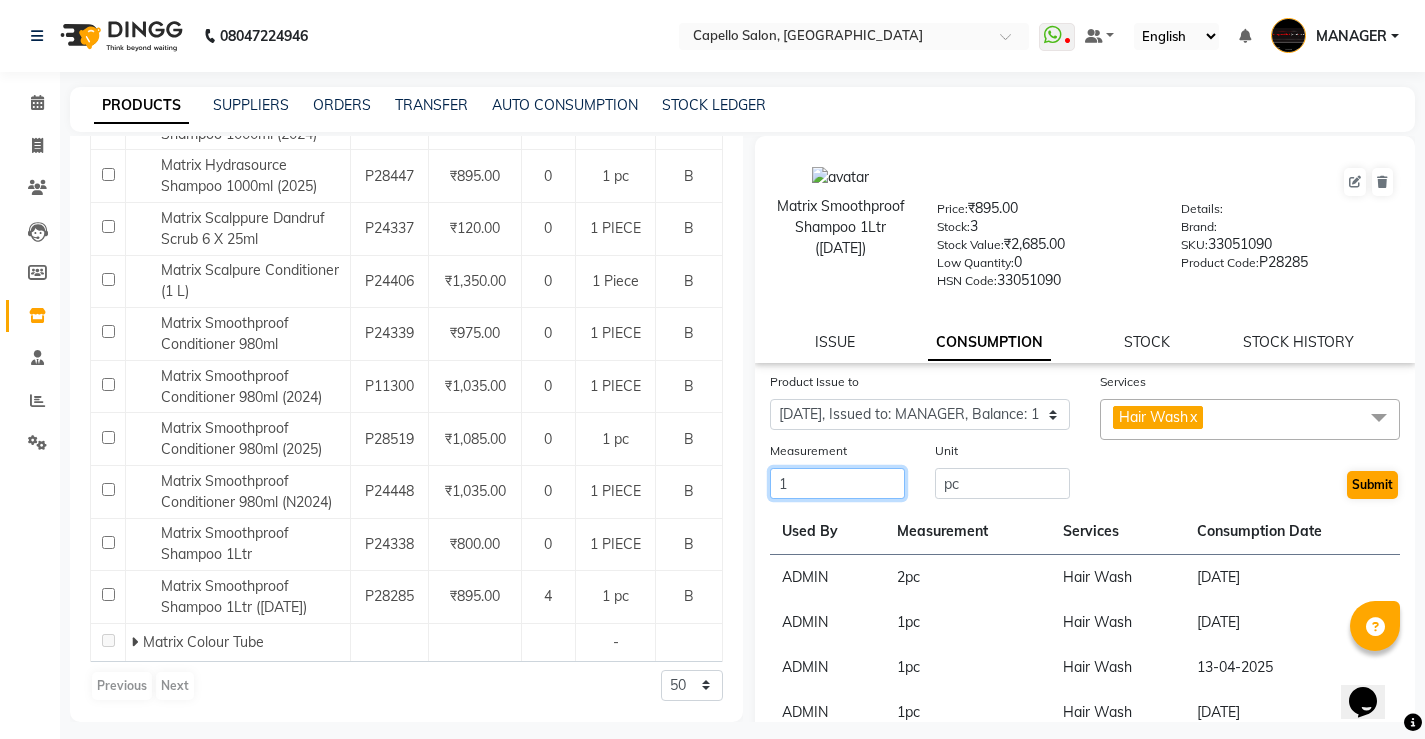type on "1" 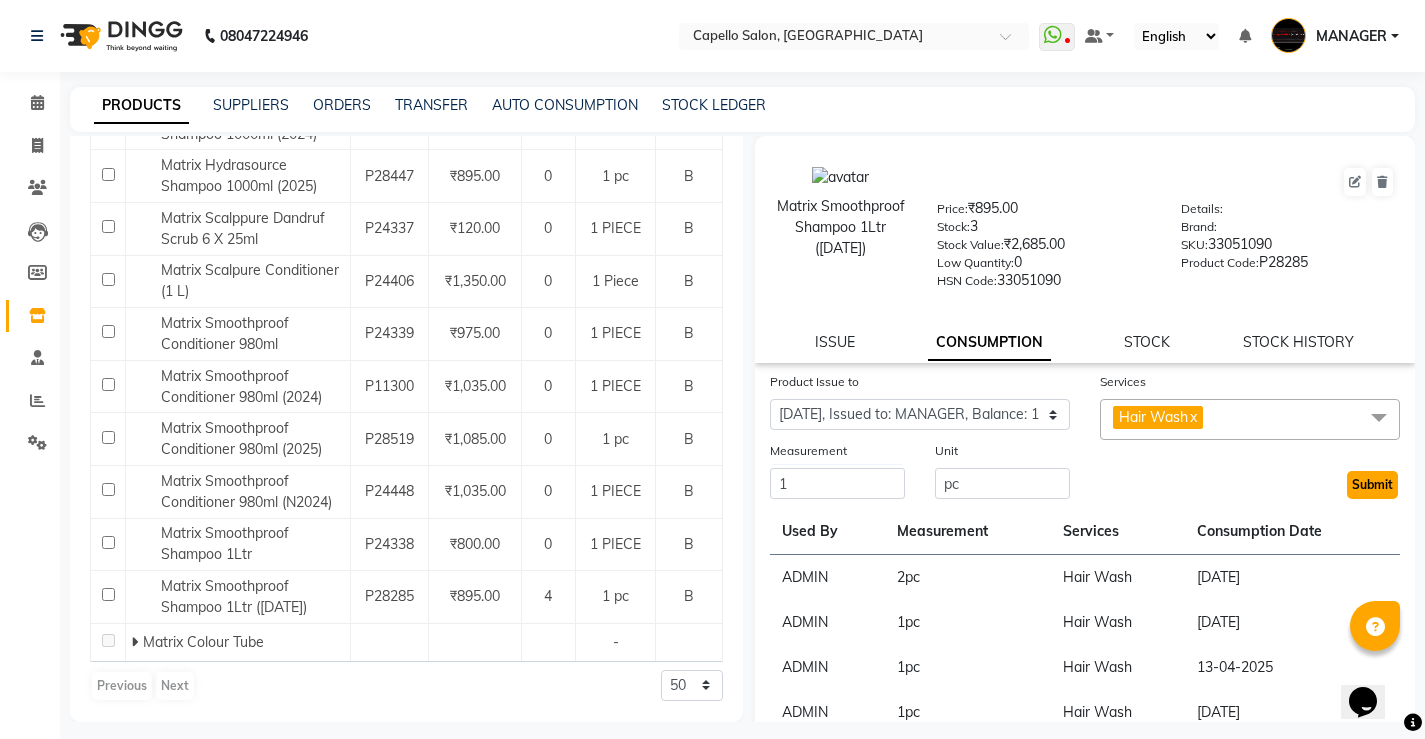 click on "Submit" 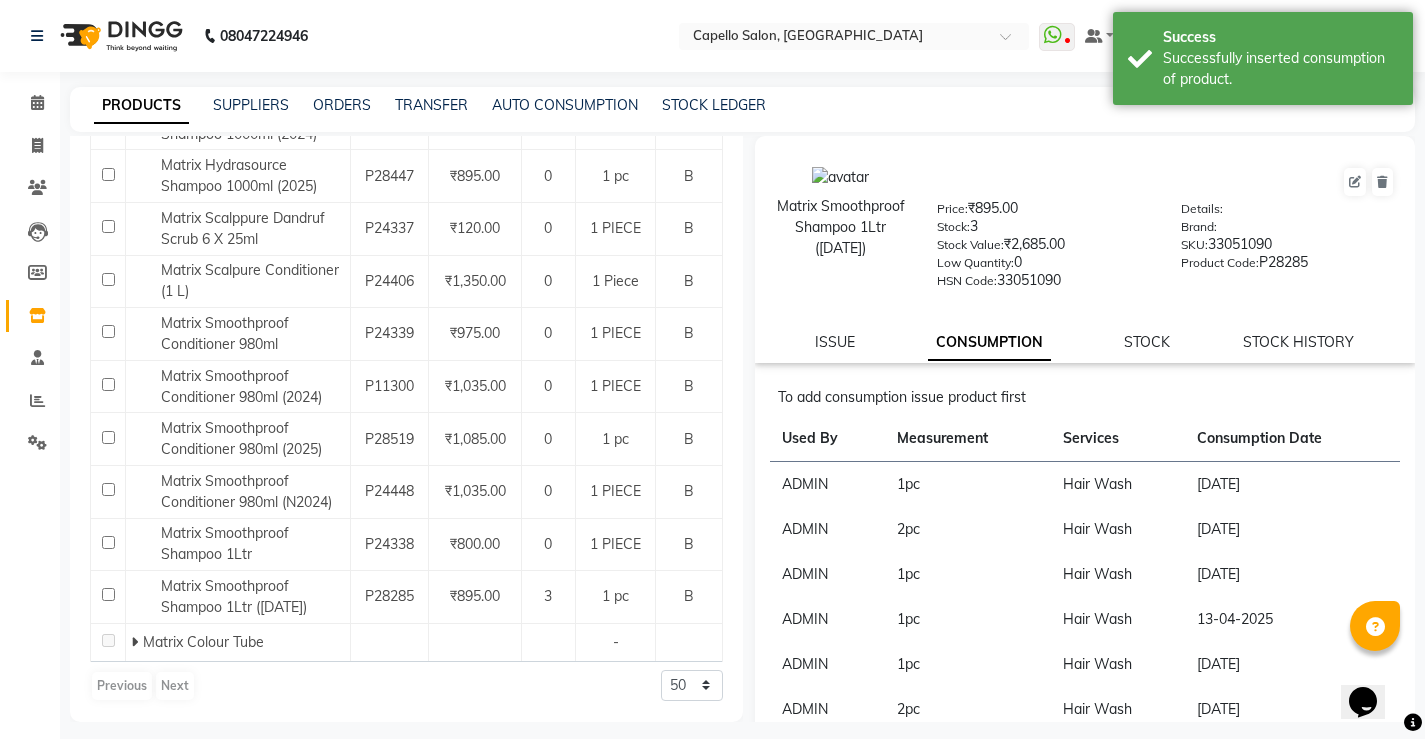 scroll, scrollTop: 0, scrollLeft: 0, axis: both 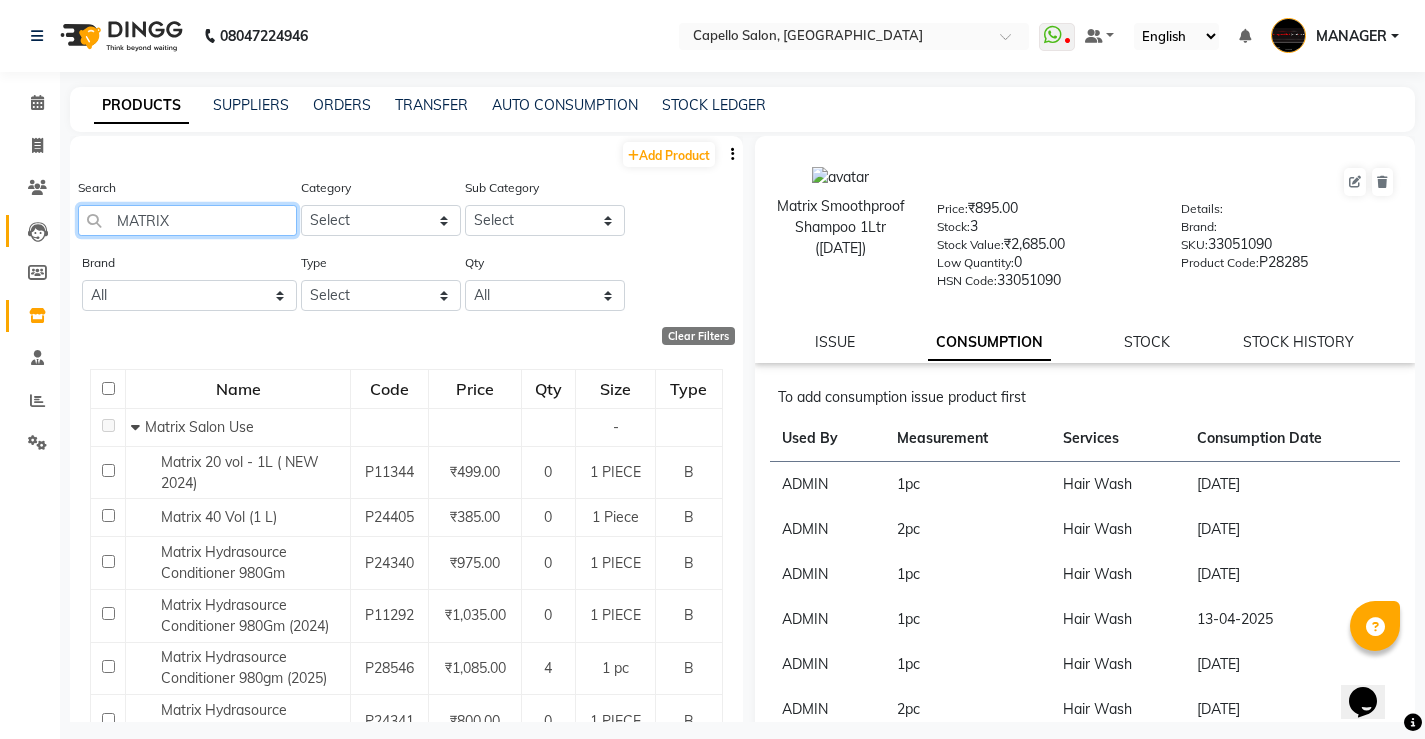 drag, startPoint x: 209, startPoint y: 223, endPoint x: 47, endPoint y: 224, distance: 162.00308 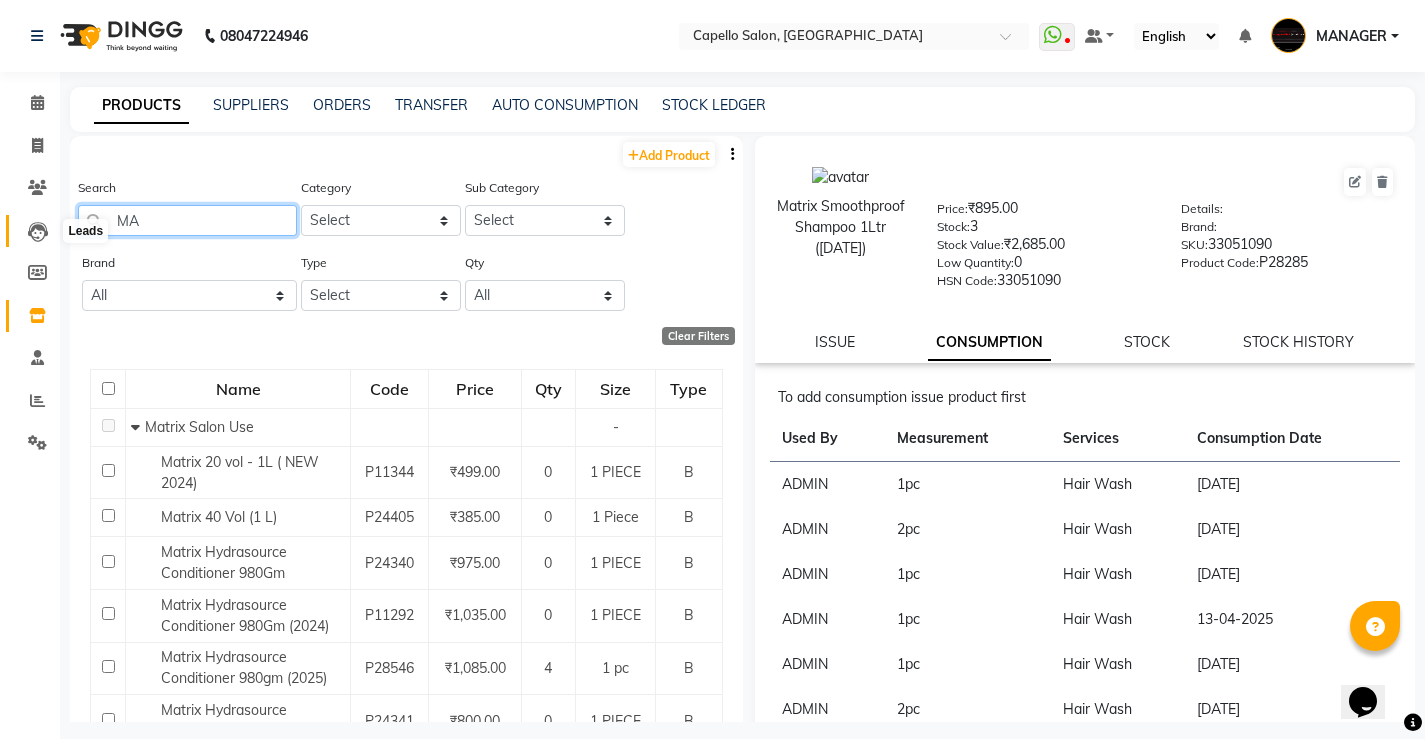 type on "M" 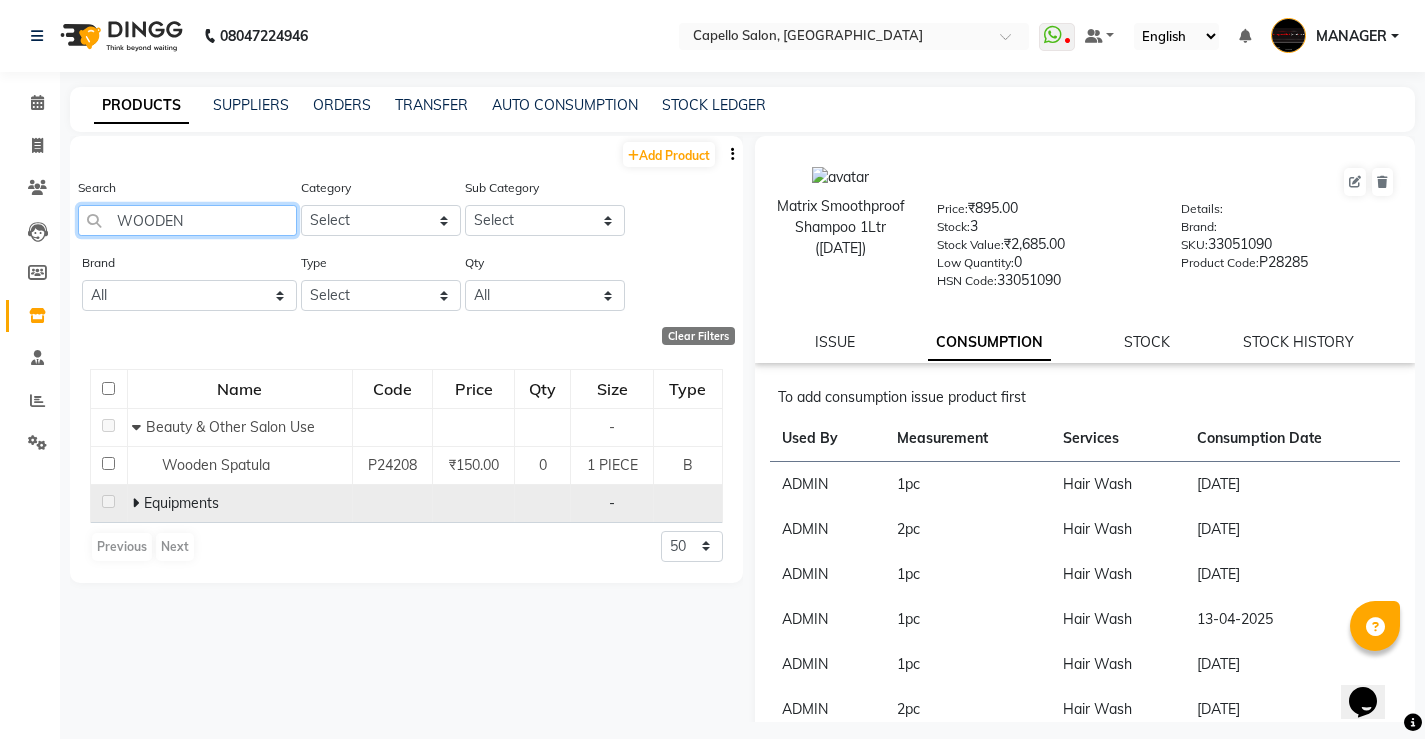 type on "WOODEN" 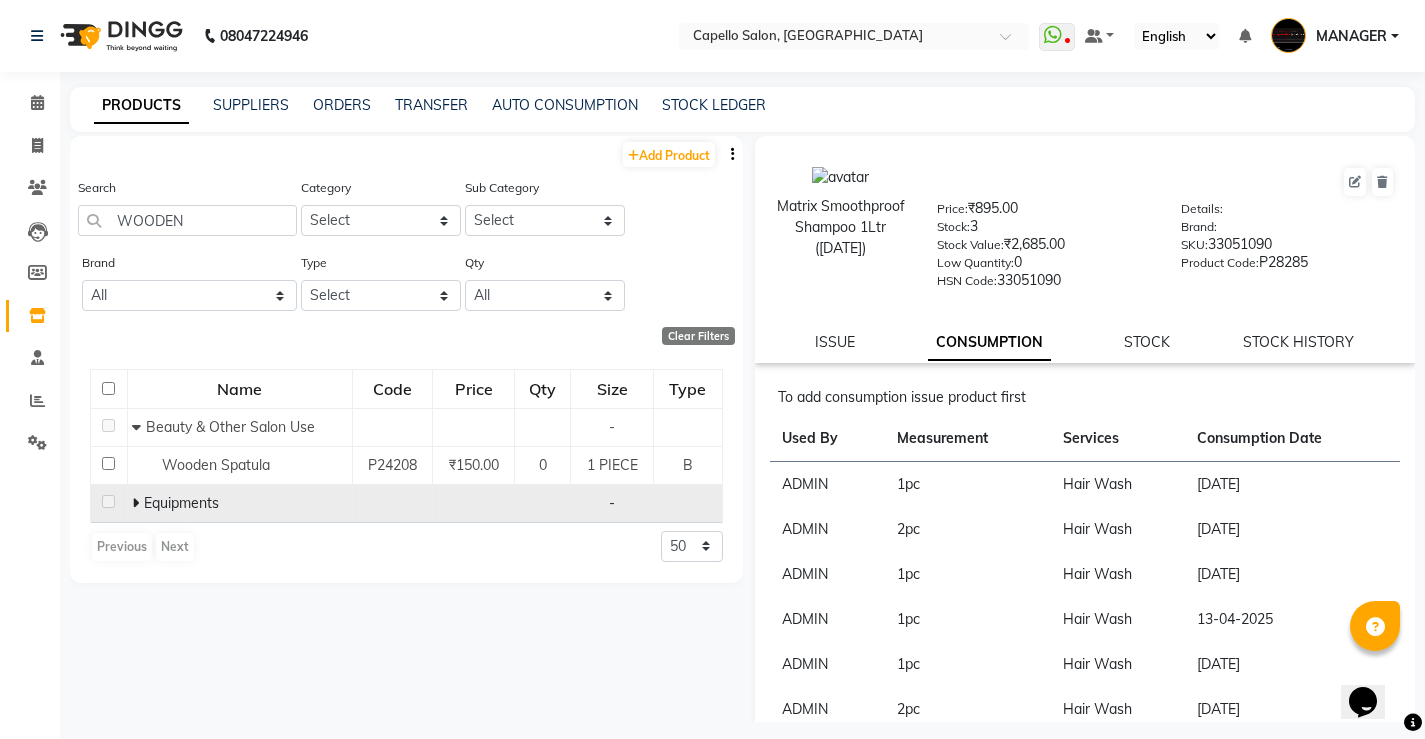 click 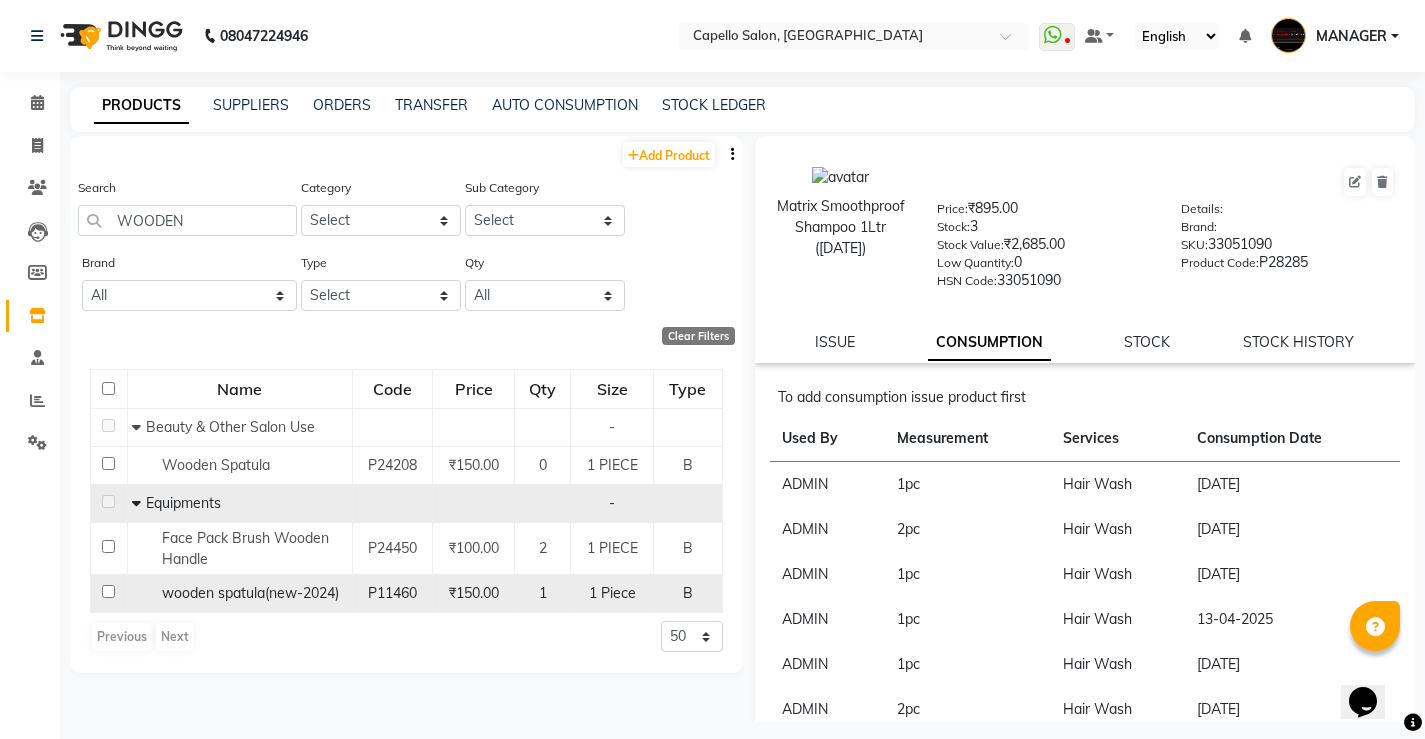click on "wooden spatula(new-2024)" 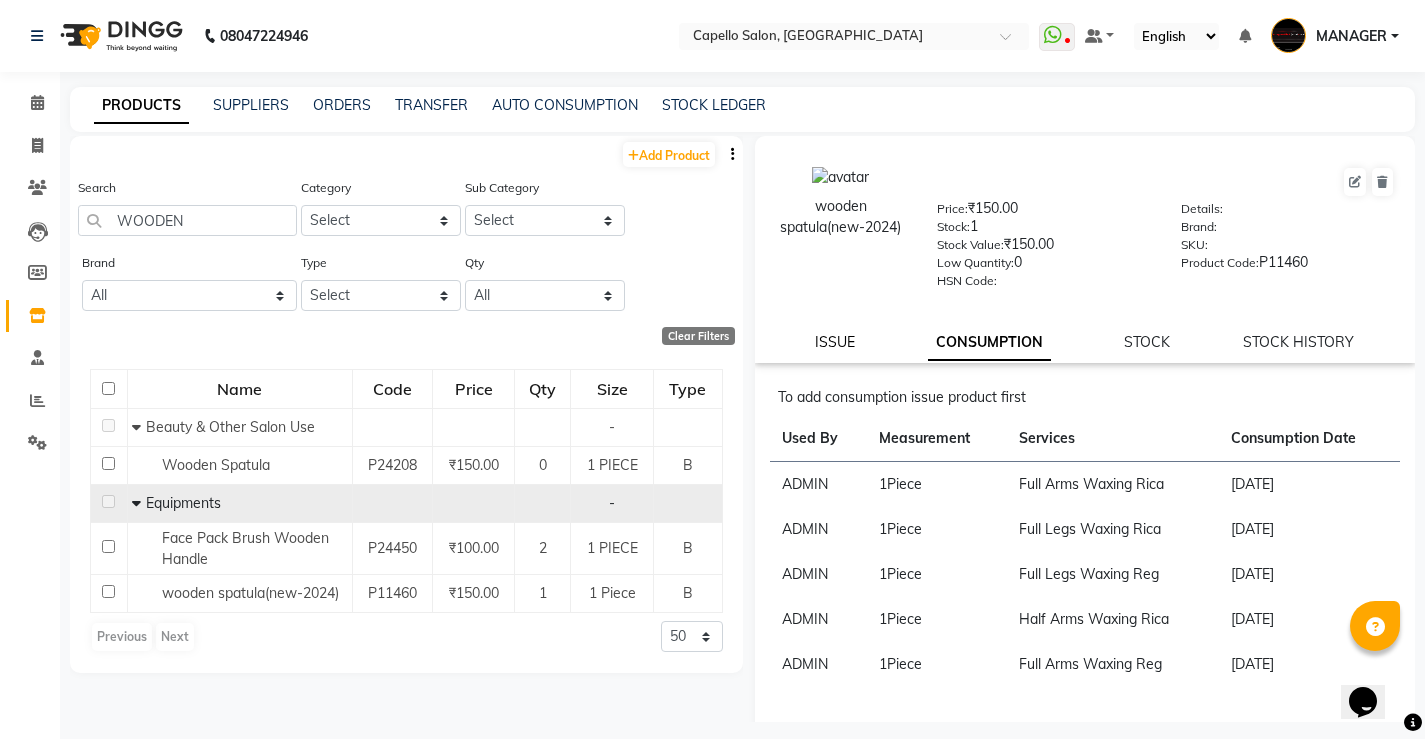 click on "ISSUE" 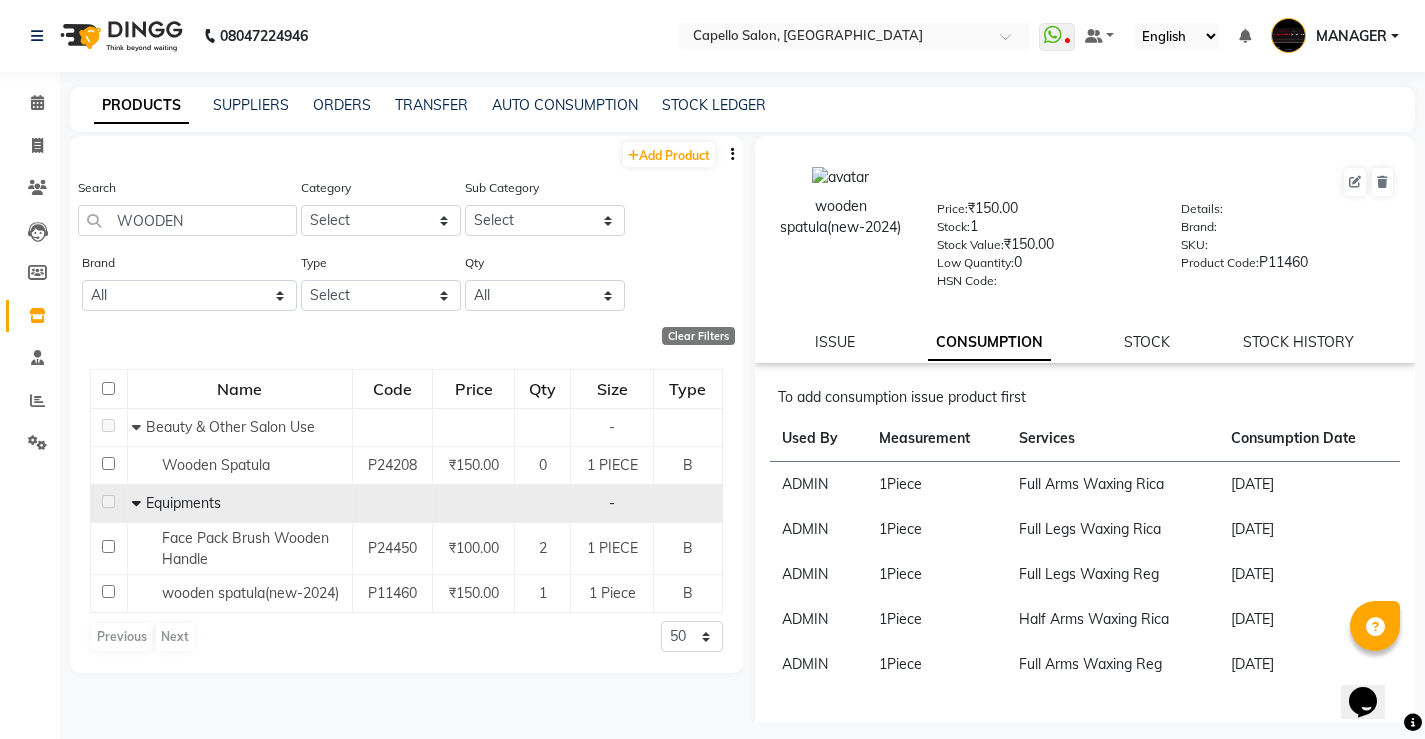 select 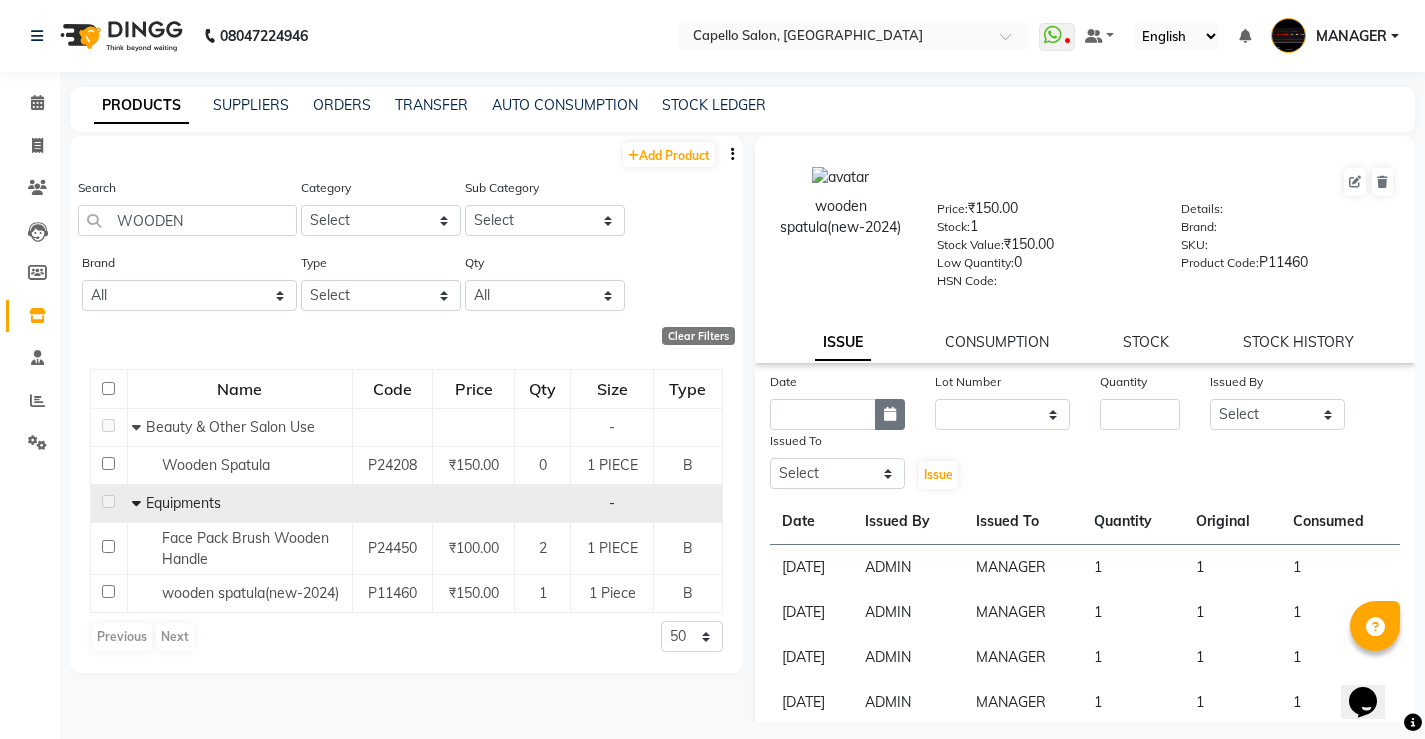 click 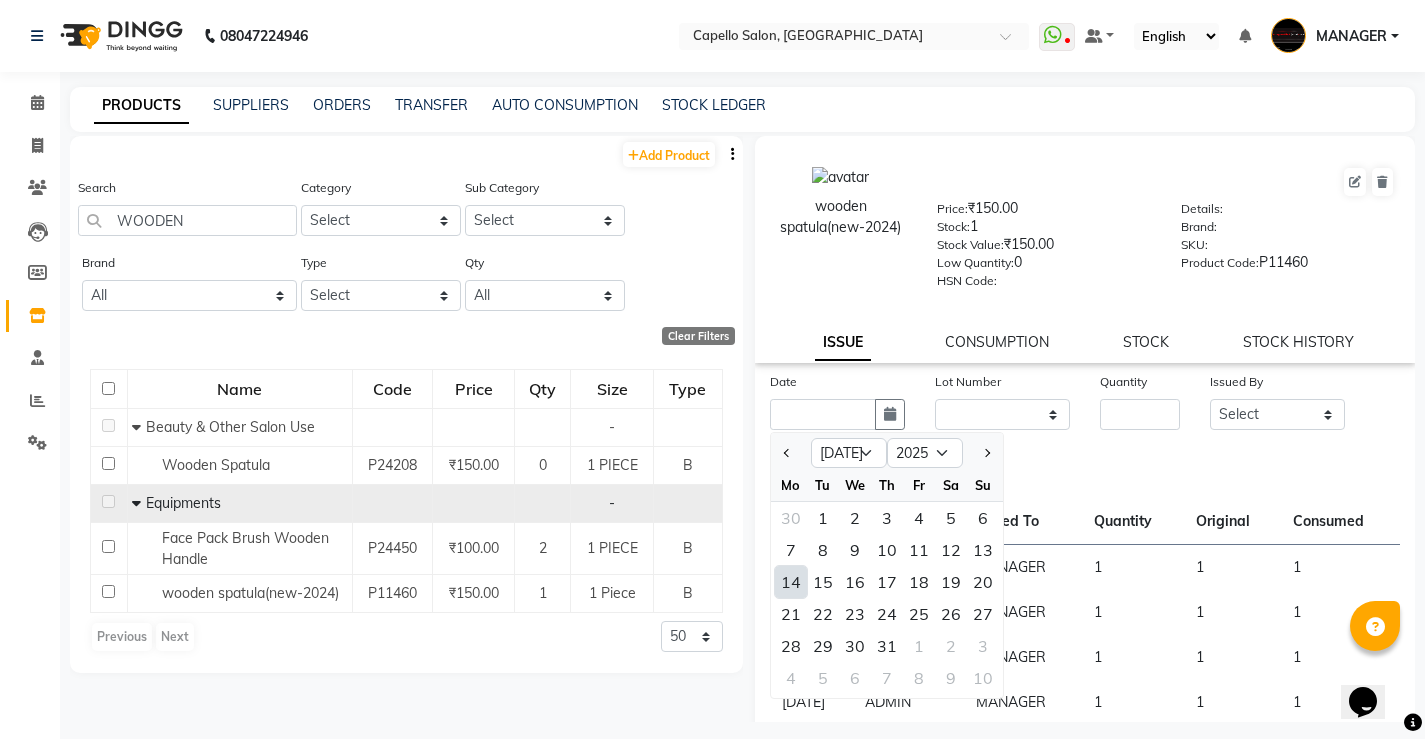 click on "14" 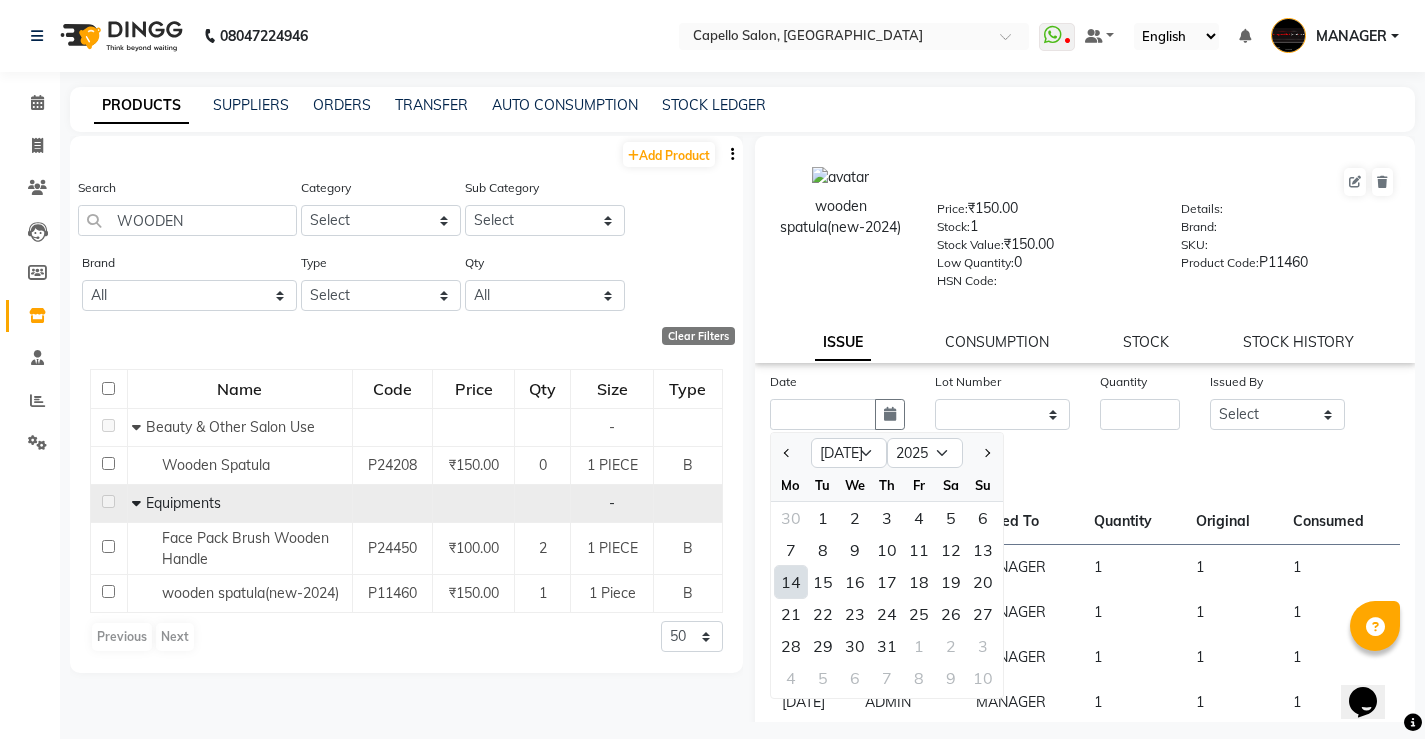type on "[DATE]" 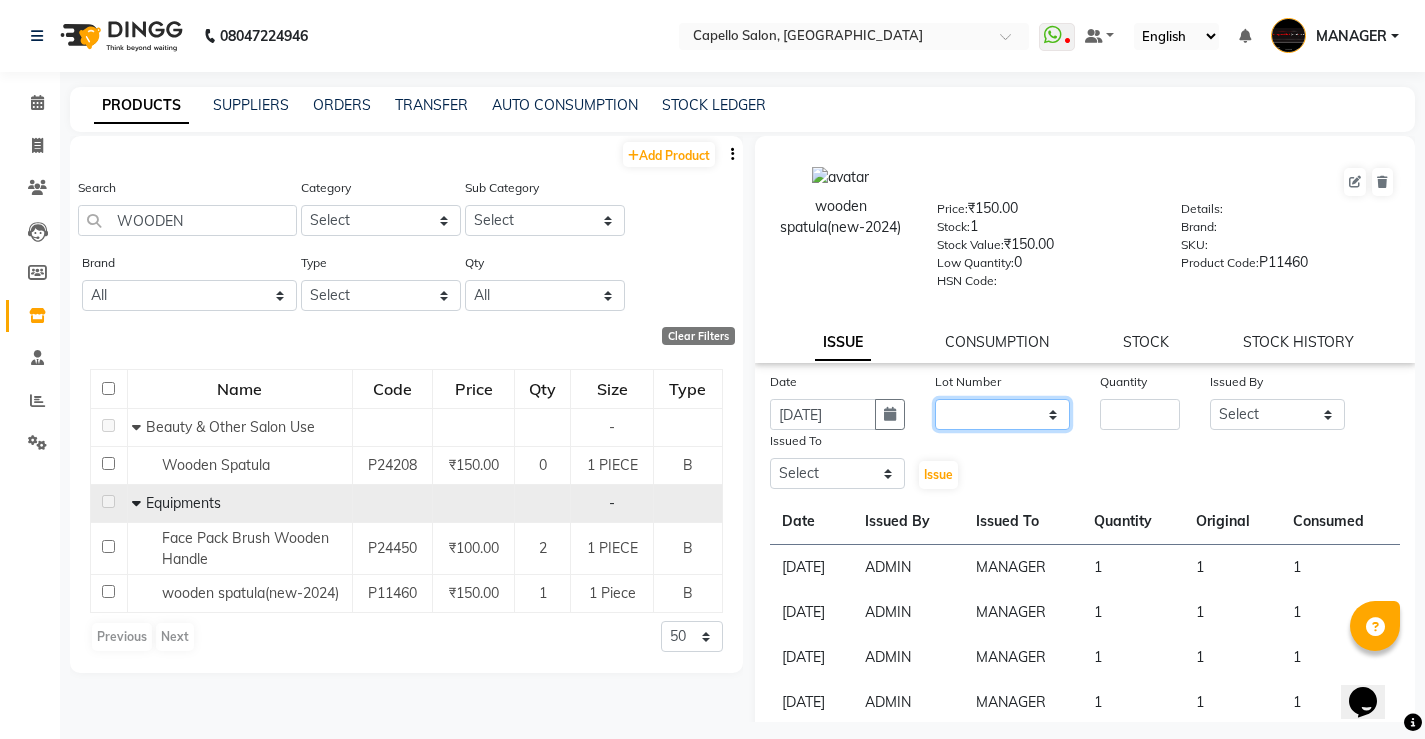 click on "None" 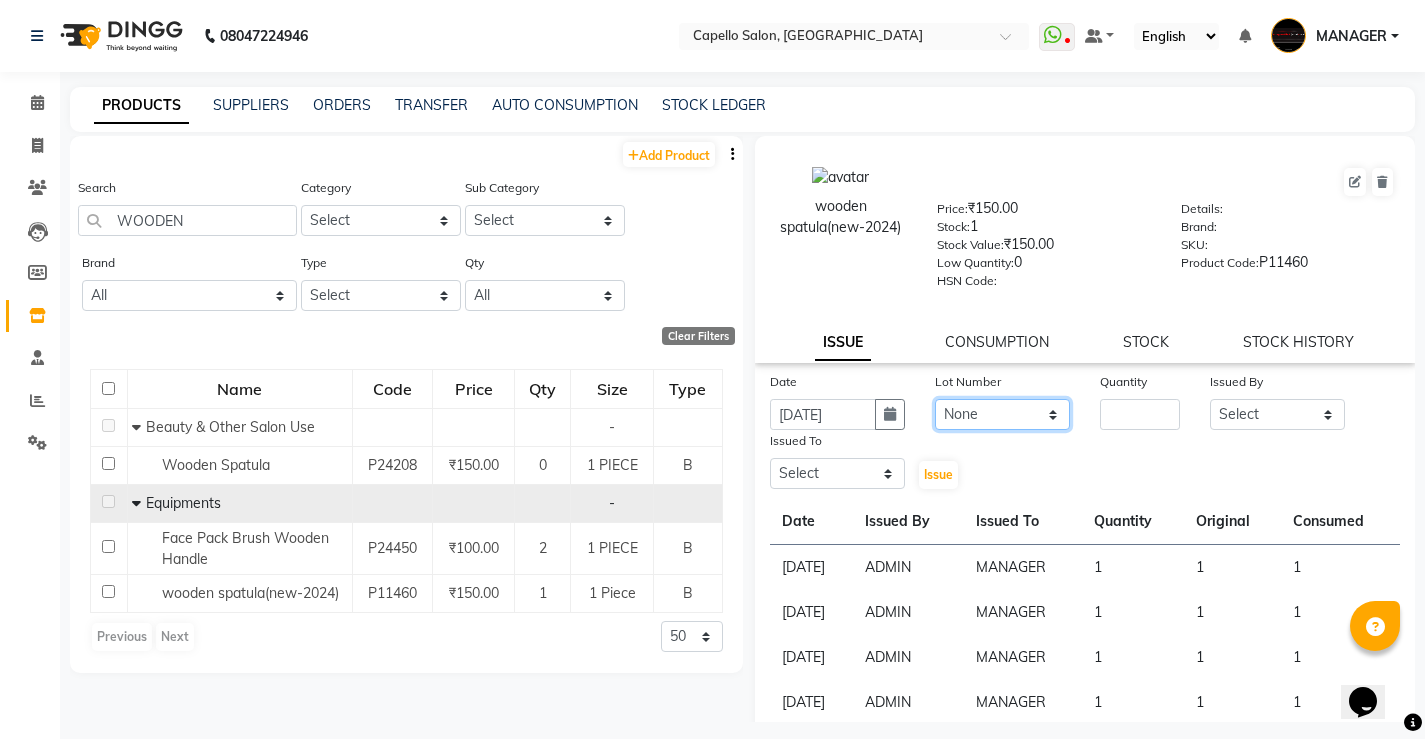 click on "None" 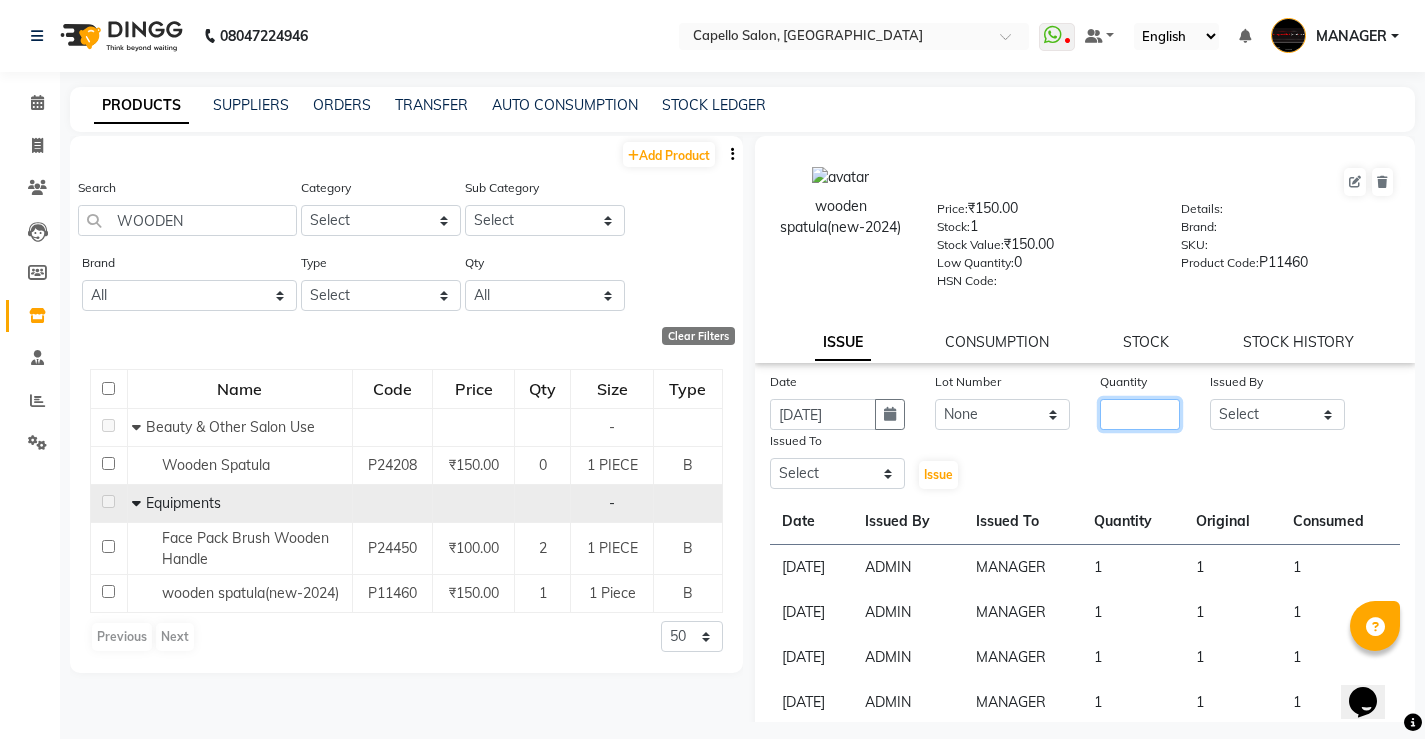 click 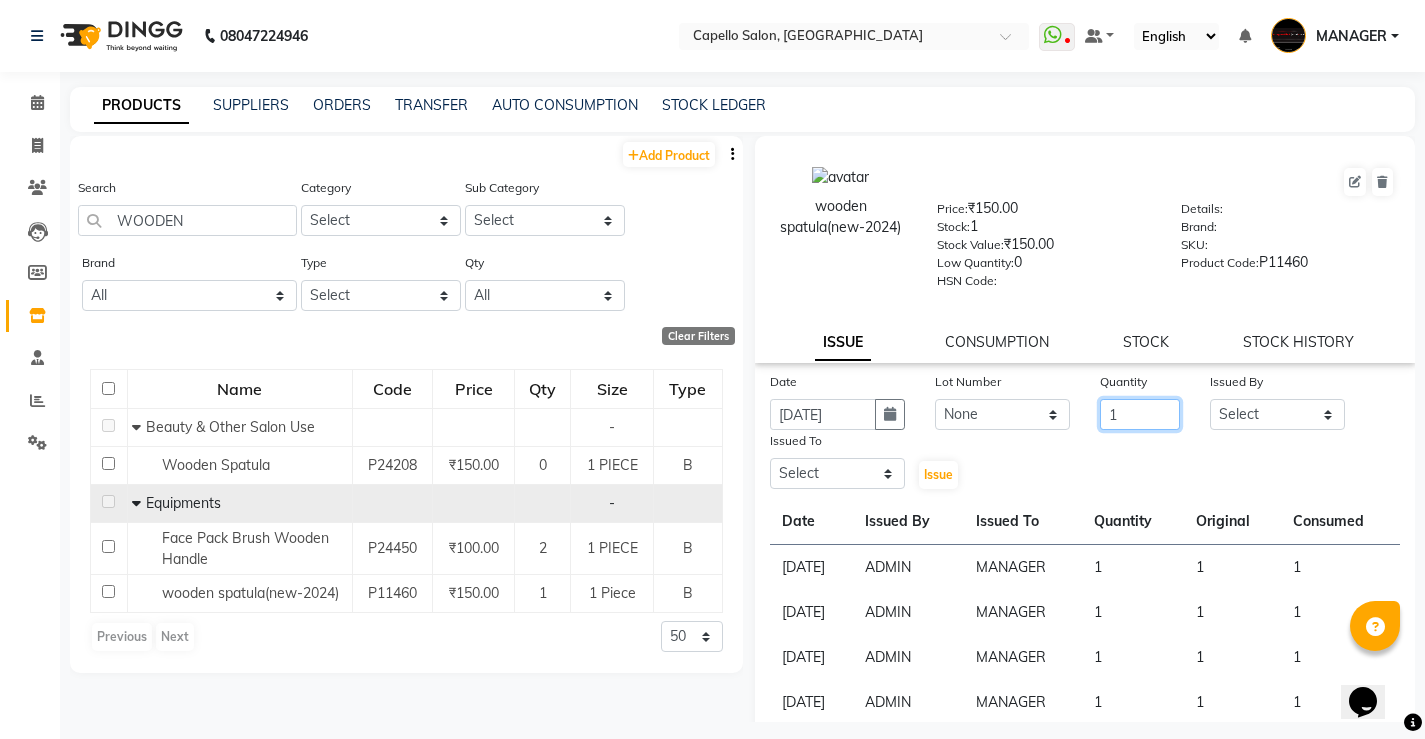 type on "1" 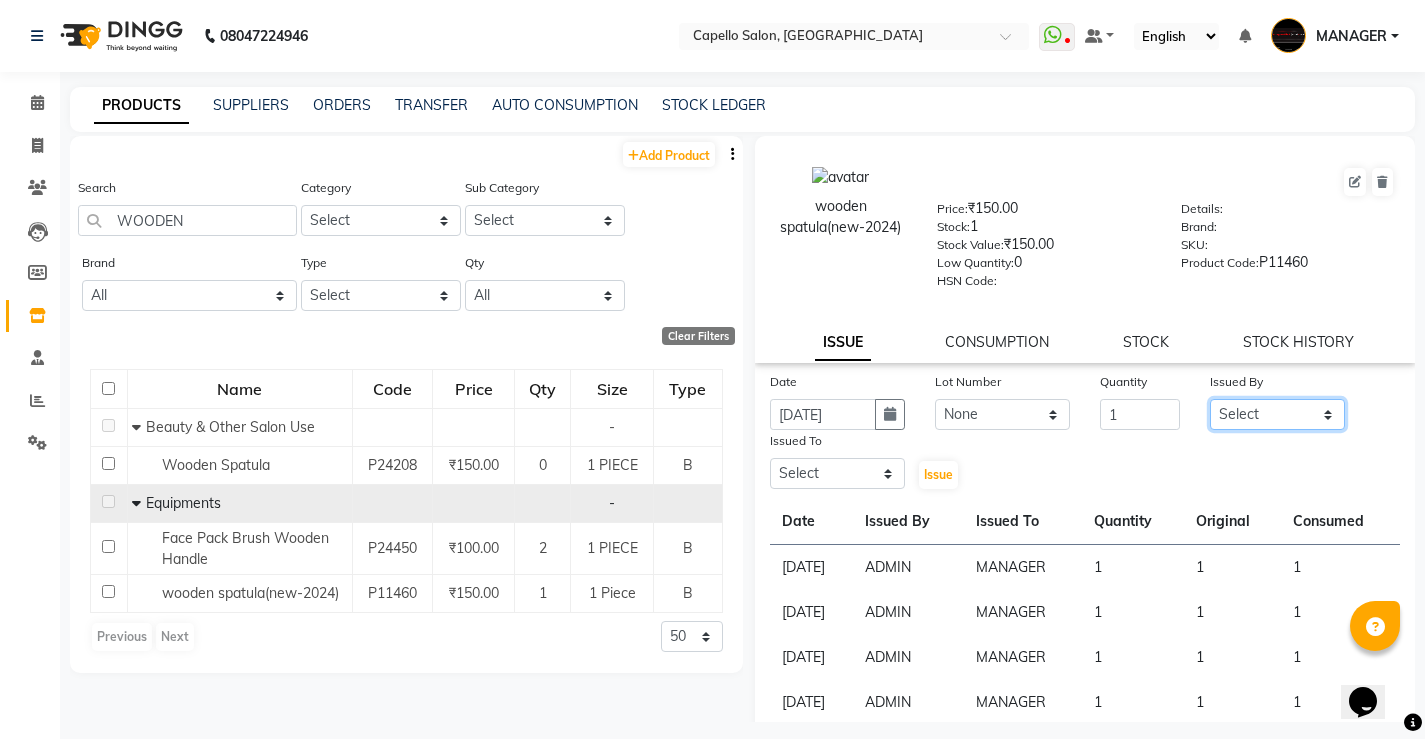 click on "Select [PERSON_NAME] [PERSON_NAME] MANAGER [PERSON_NAME]  [PERSON_NAME] [PERSON_NAME] [PERSON_NAME]" 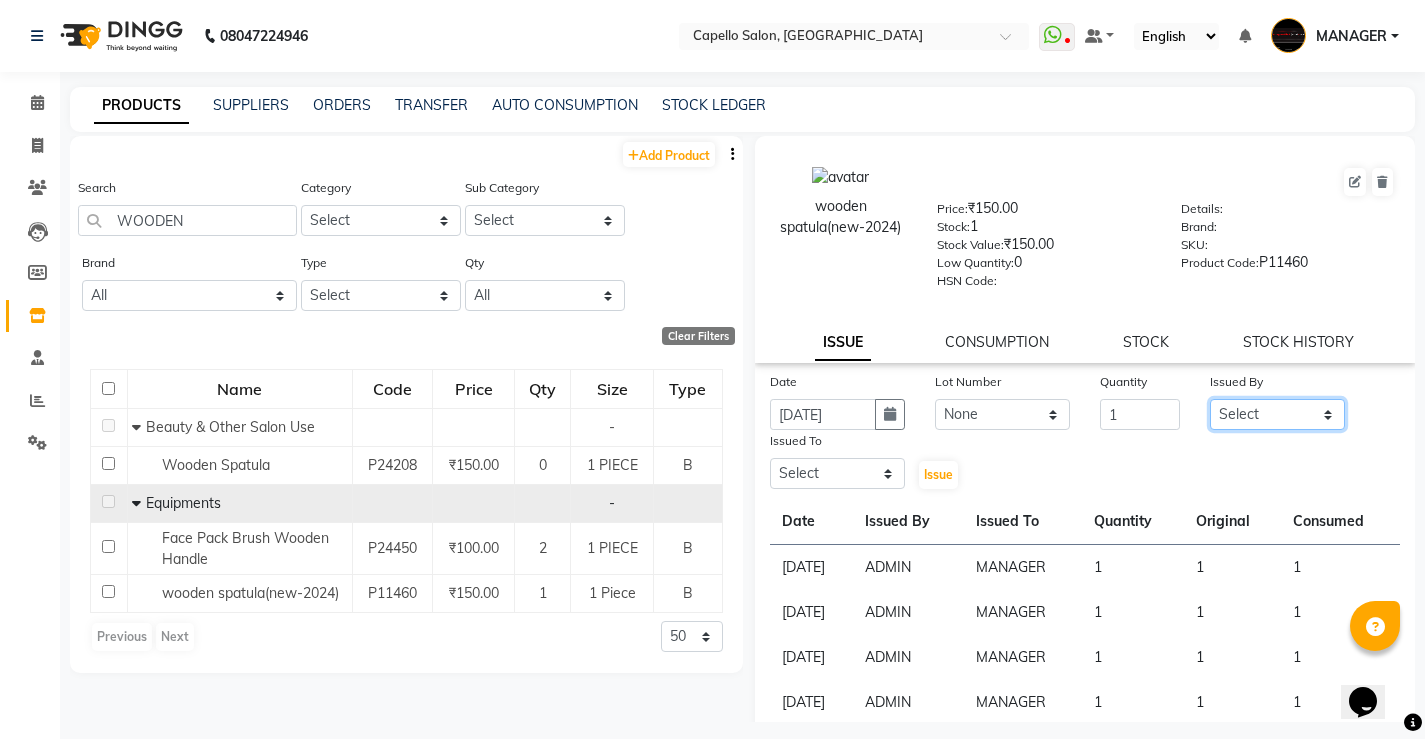 select on "14710" 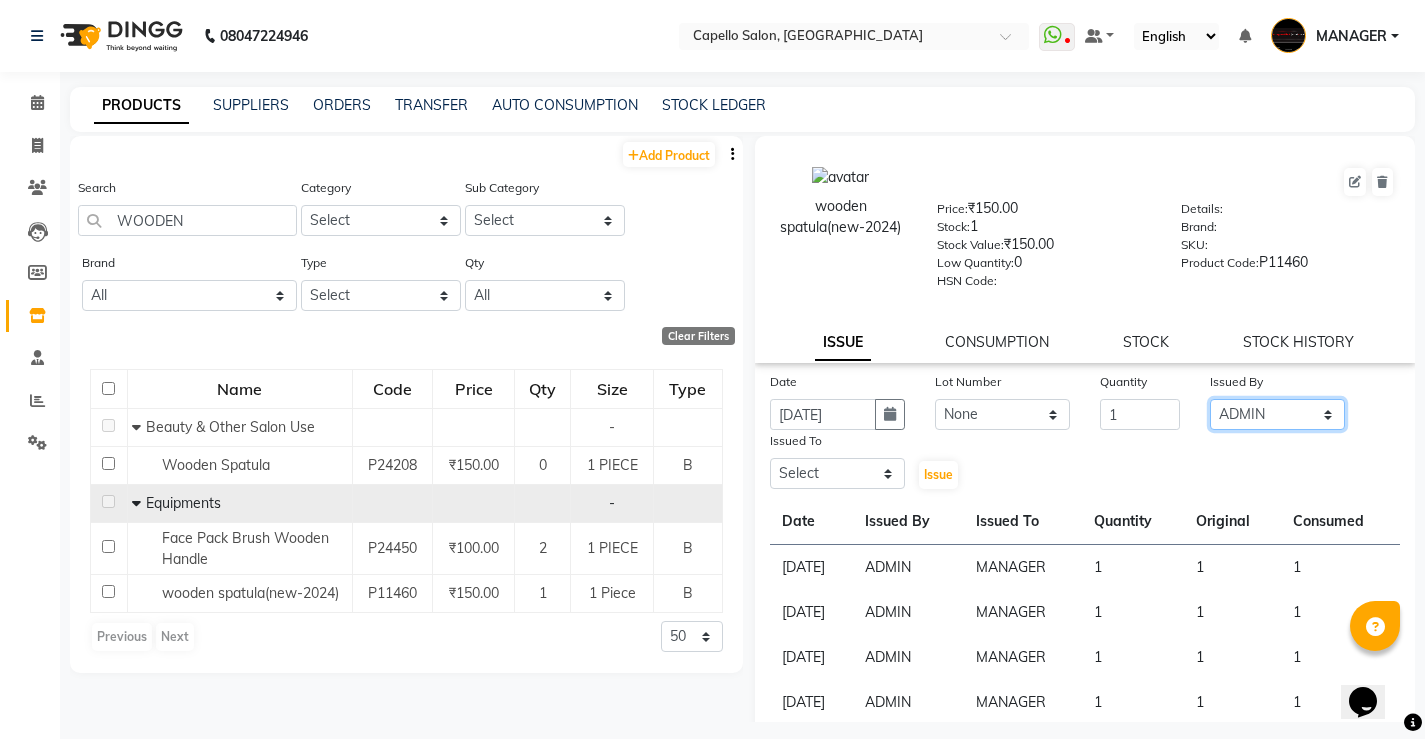 click on "Select [PERSON_NAME] [PERSON_NAME] MANAGER [PERSON_NAME]  [PERSON_NAME] [PERSON_NAME] [PERSON_NAME]" 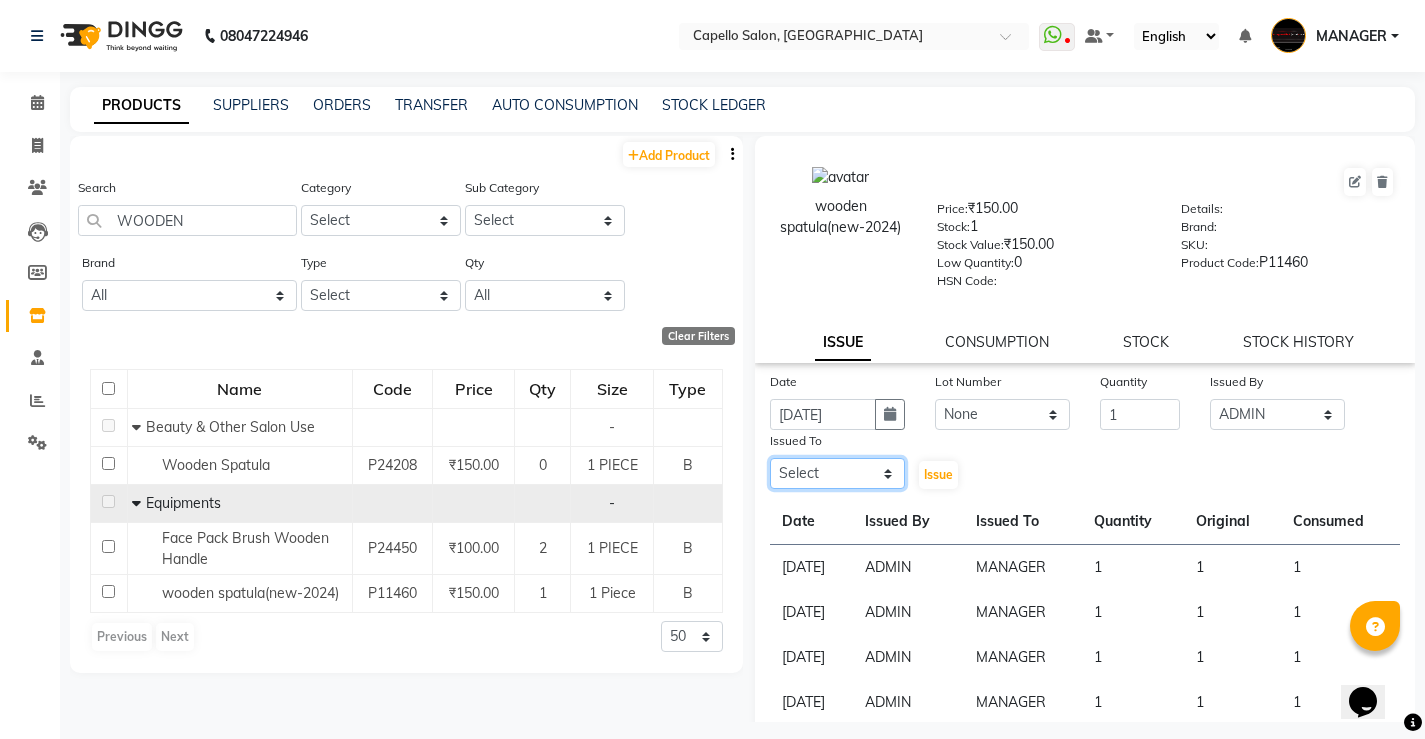 click on "Select [PERSON_NAME] [PERSON_NAME] MANAGER [PERSON_NAME]  [PERSON_NAME] [PERSON_NAME] [PERSON_NAME]" 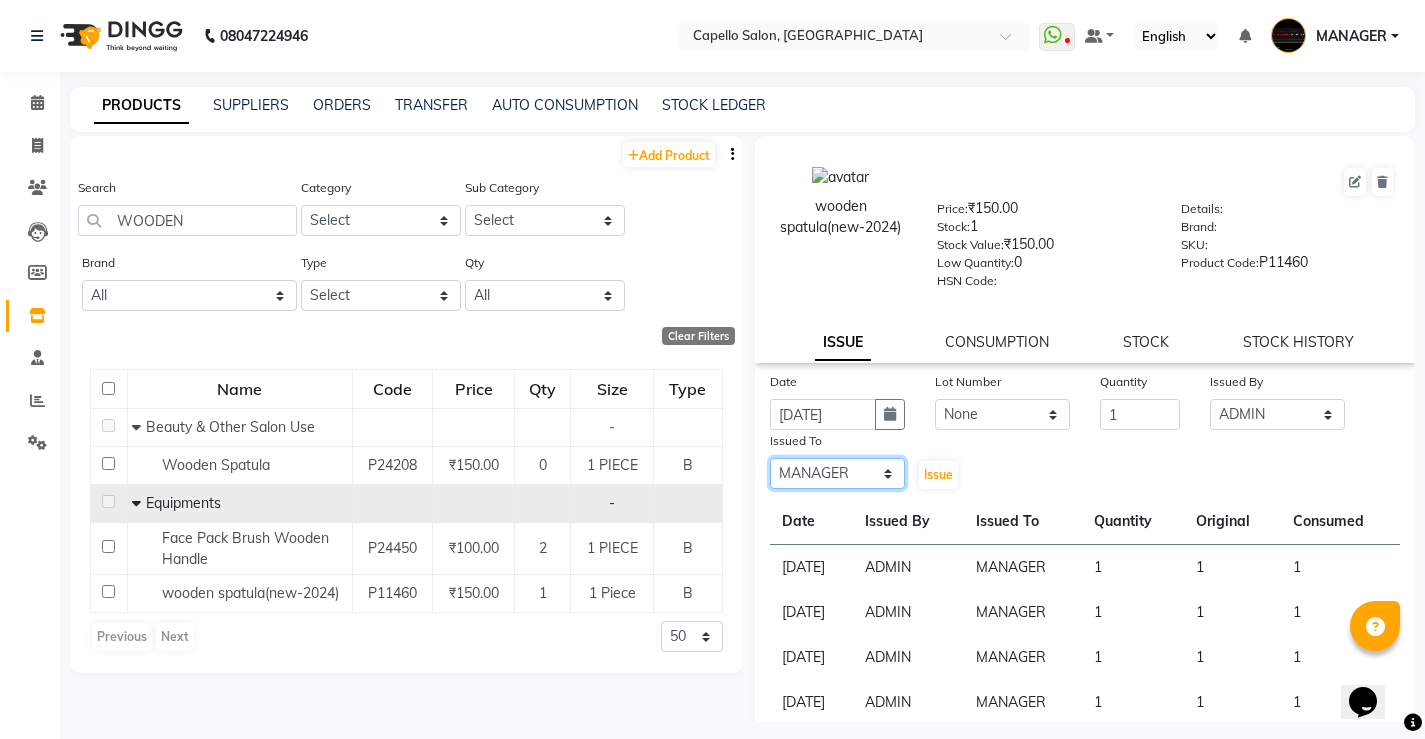 click on "Select [PERSON_NAME] [PERSON_NAME] MANAGER [PERSON_NAME]  [PERSON_NAME] [PERSON_NAME] [PERSON_NAME]" 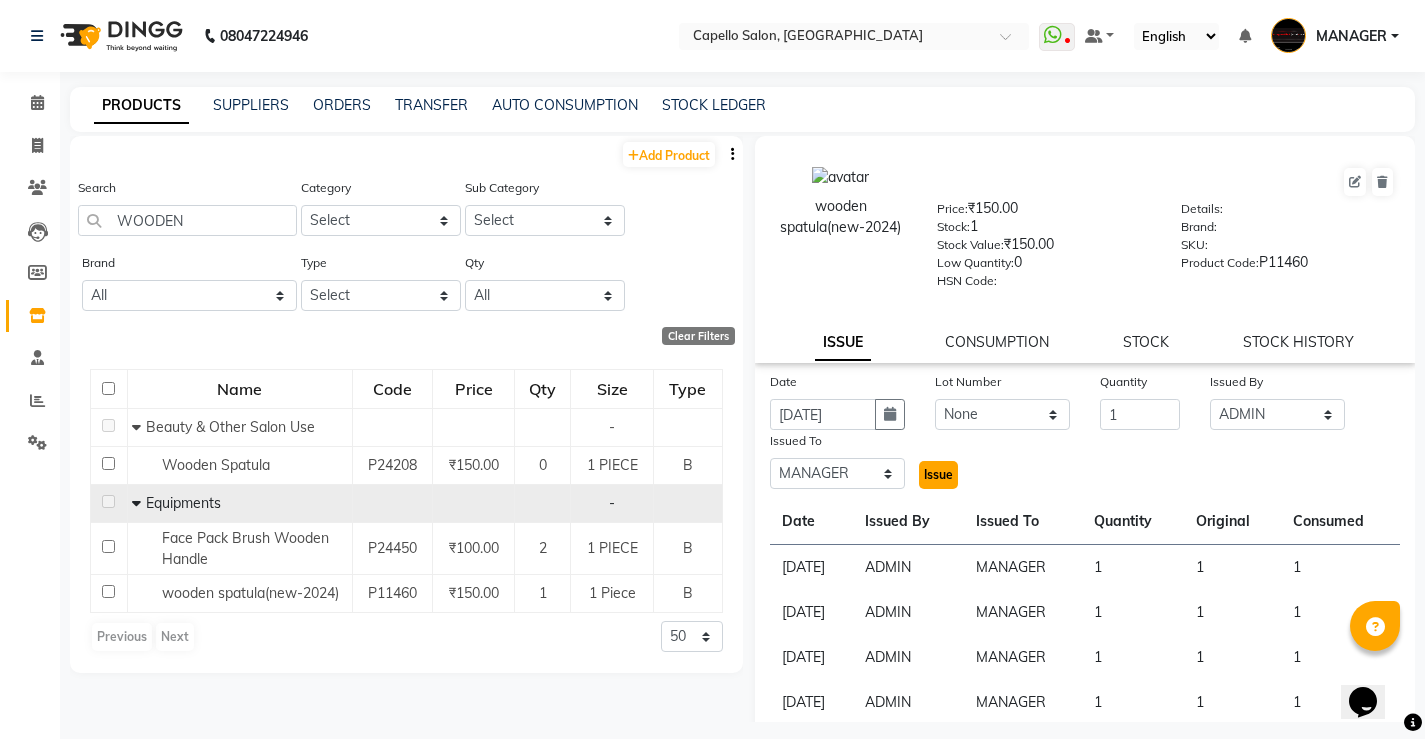 click on "Issue" 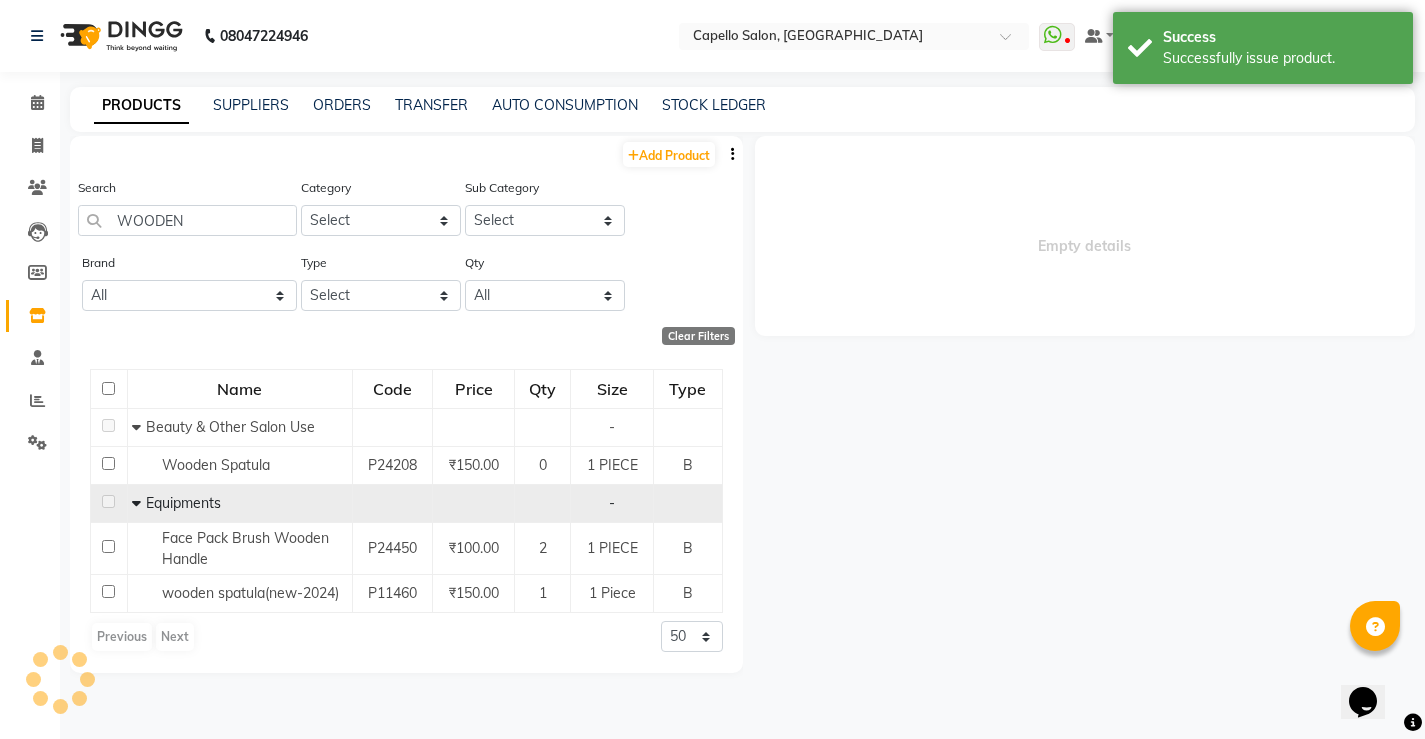 select 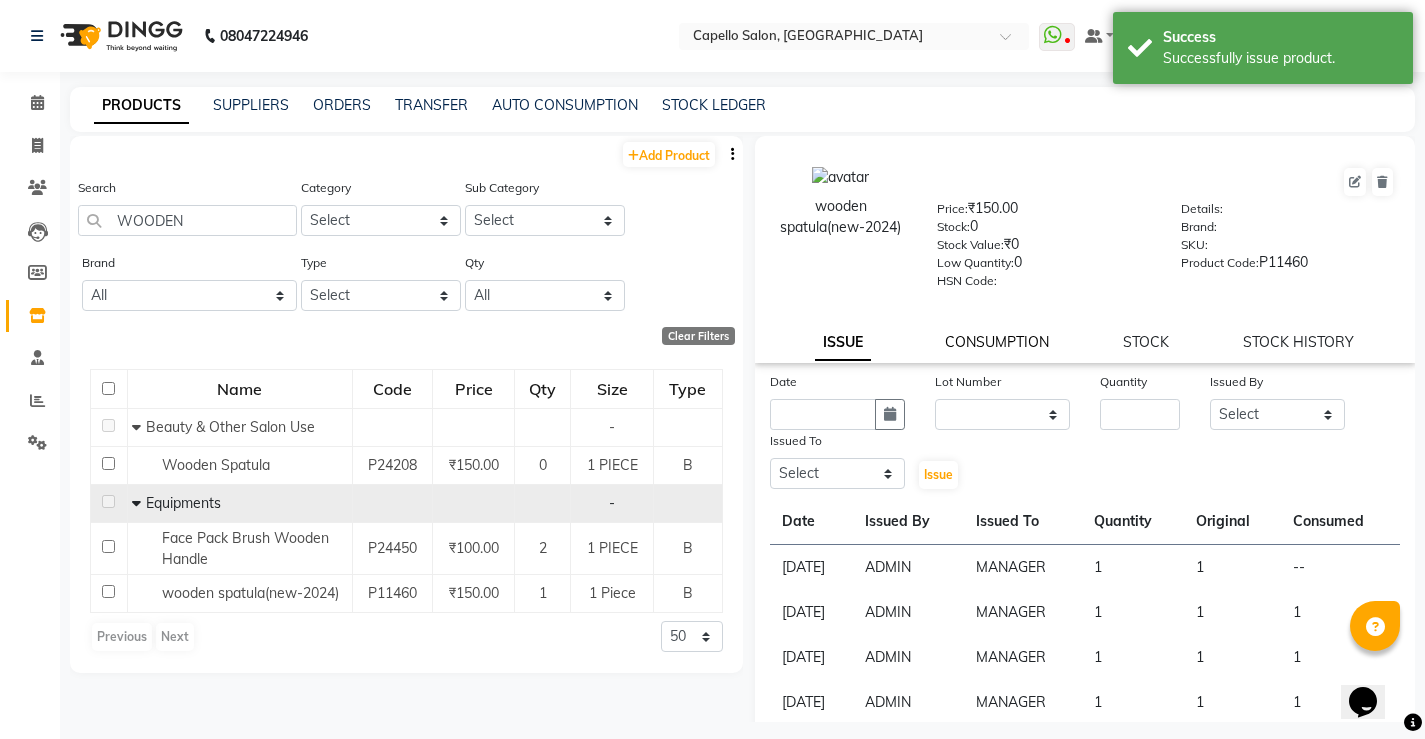 click on "CONSUMPTION" 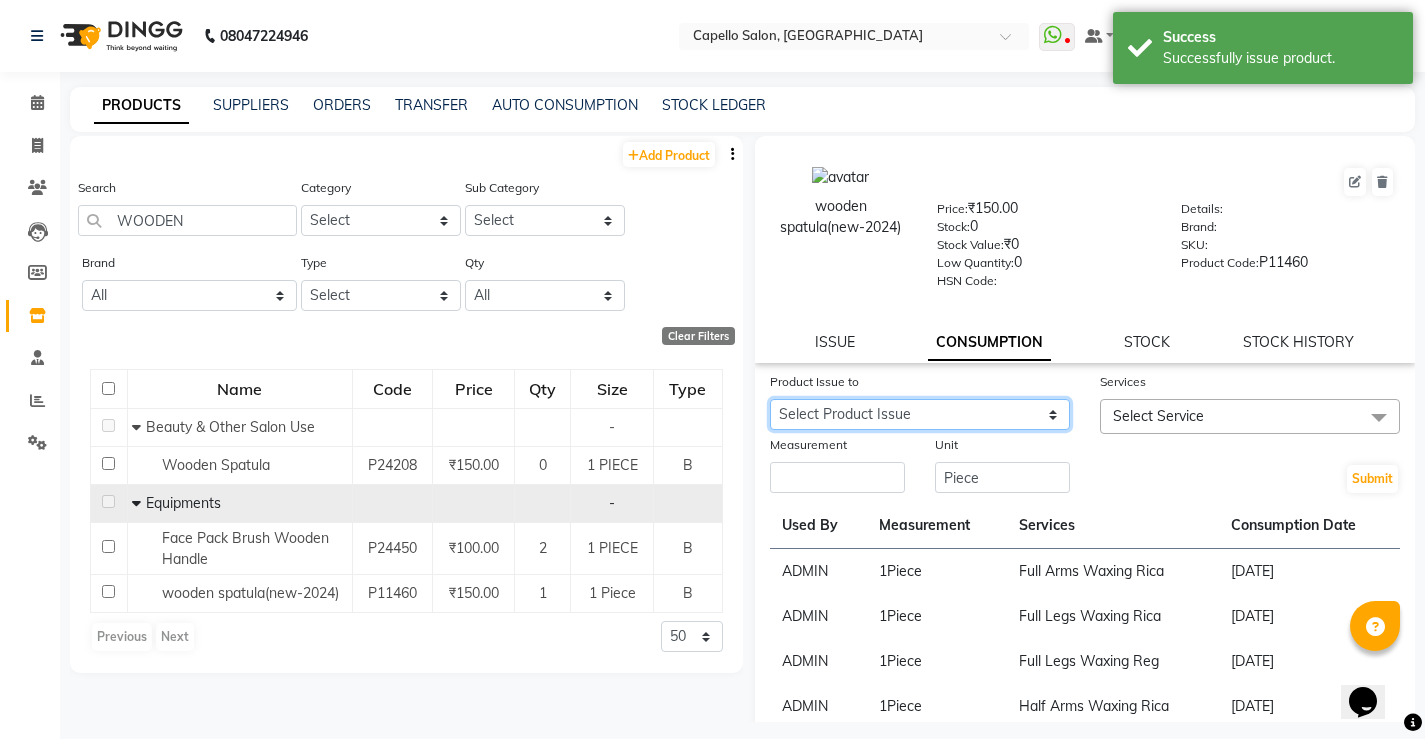 drag, startPoint x: 869, startPoint y: 405, endPoint x: 868, endPoint y: 427, distance: 22.022715 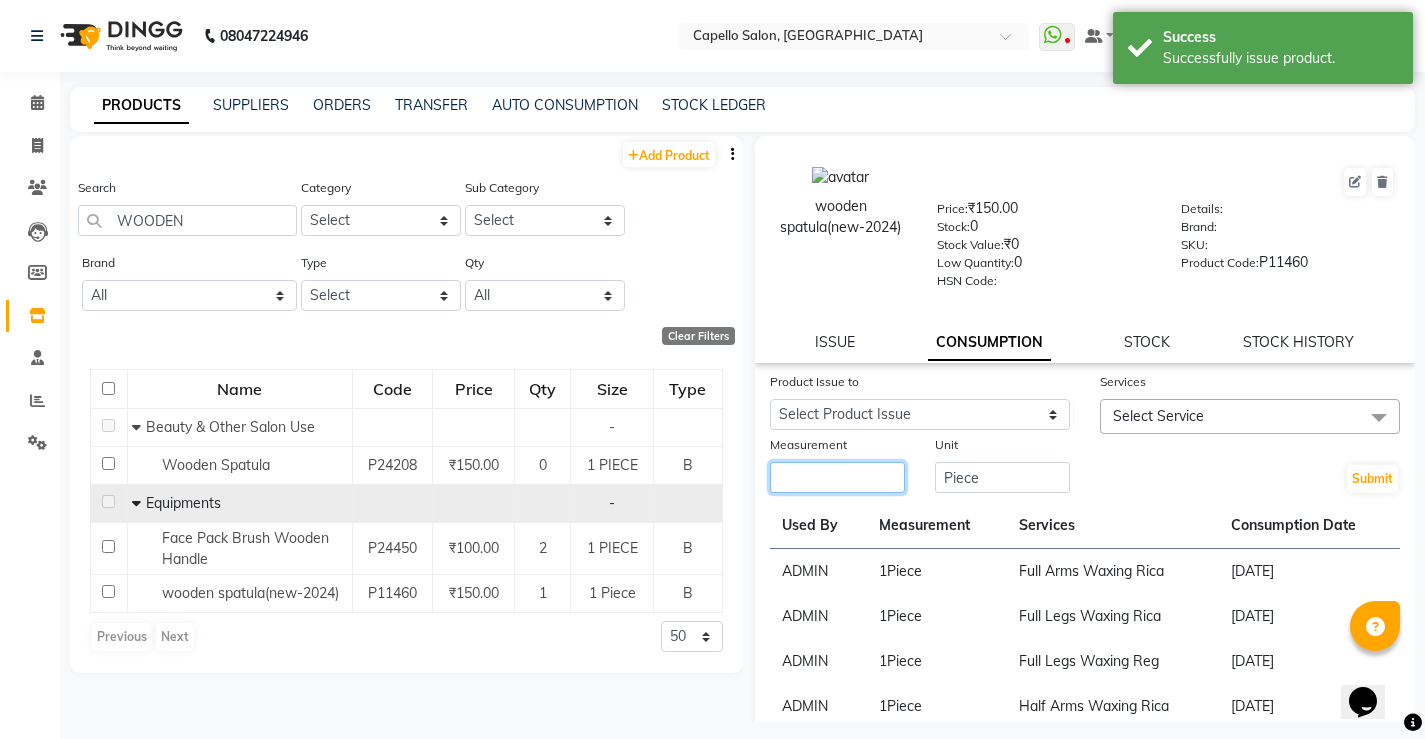 click 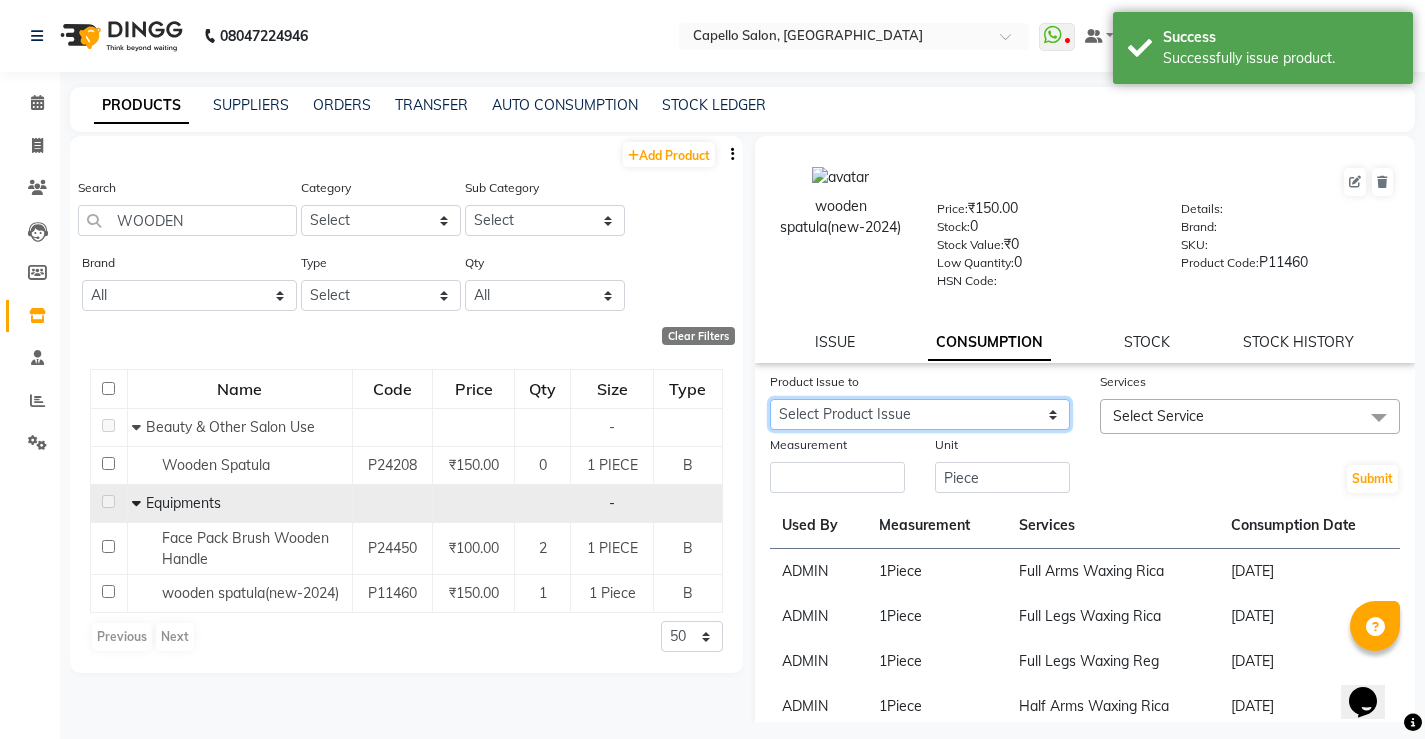 click on "Select Product Issue [DATE], Issued to: MANAGER, Balance: 1" 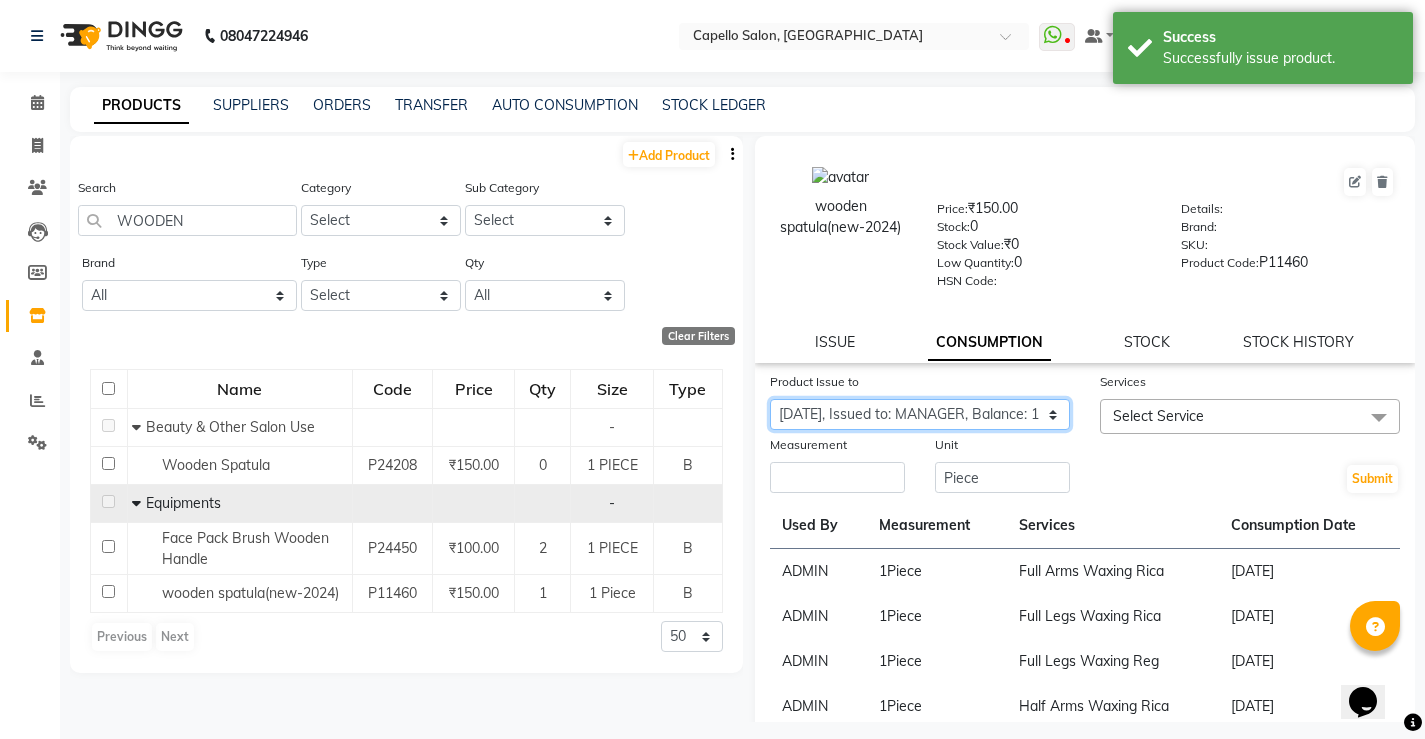 click on "Select Product Issue [DATE], Issued to: MANAGER, Balance: 1" 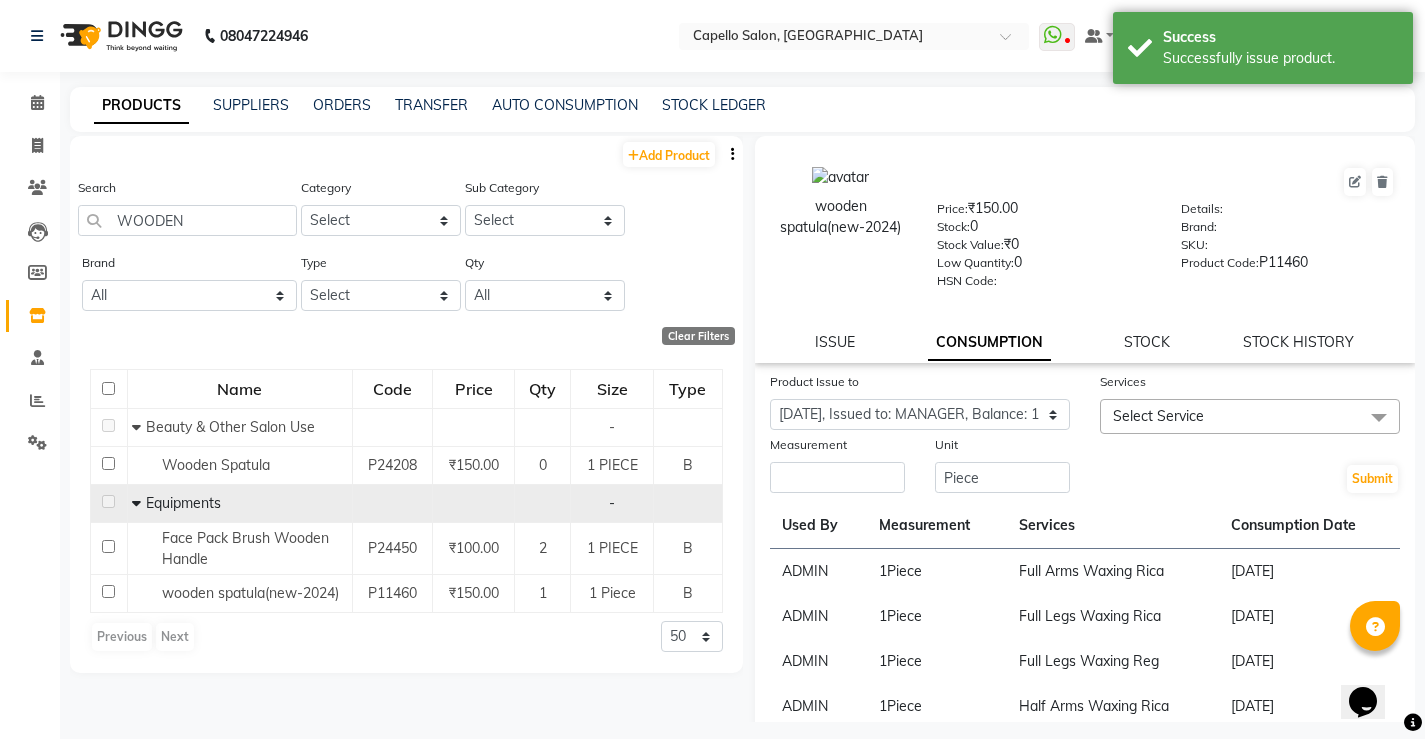 click on "Select Service" 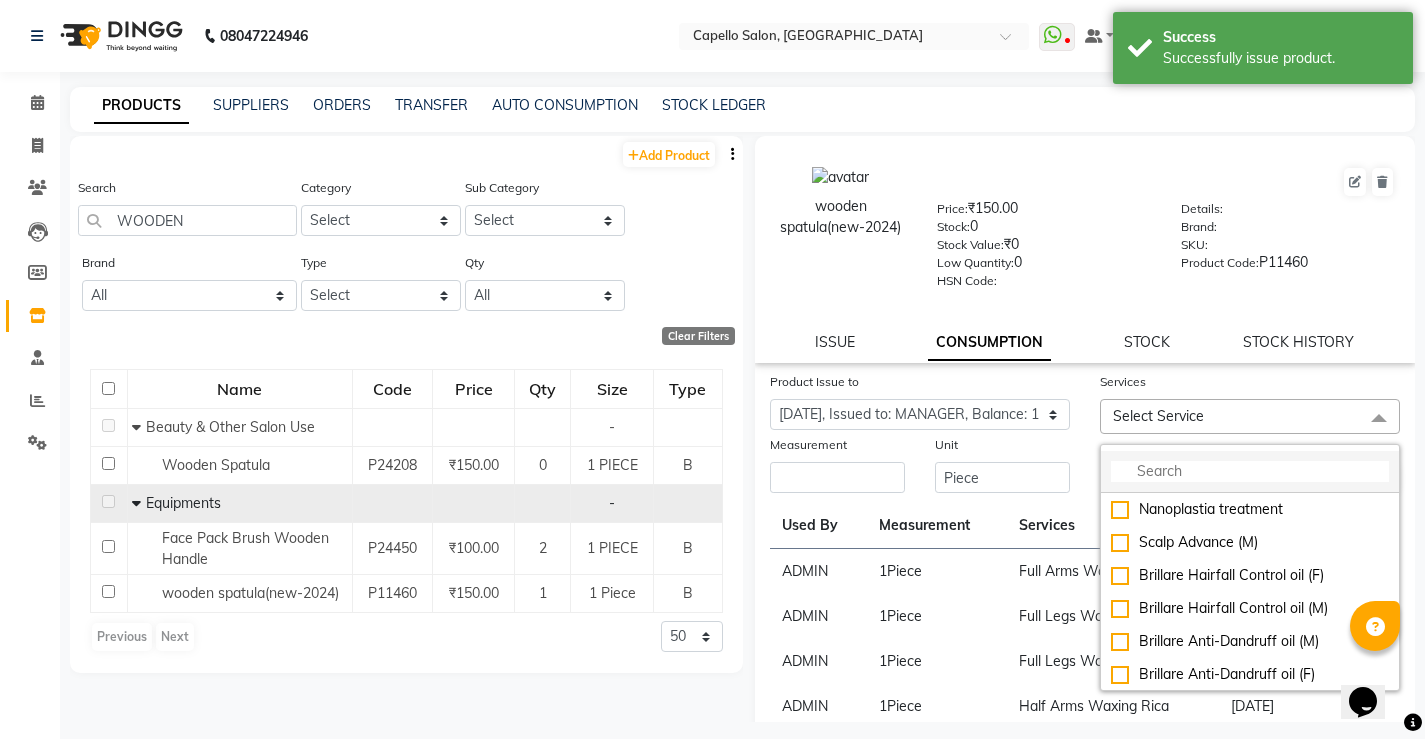 click 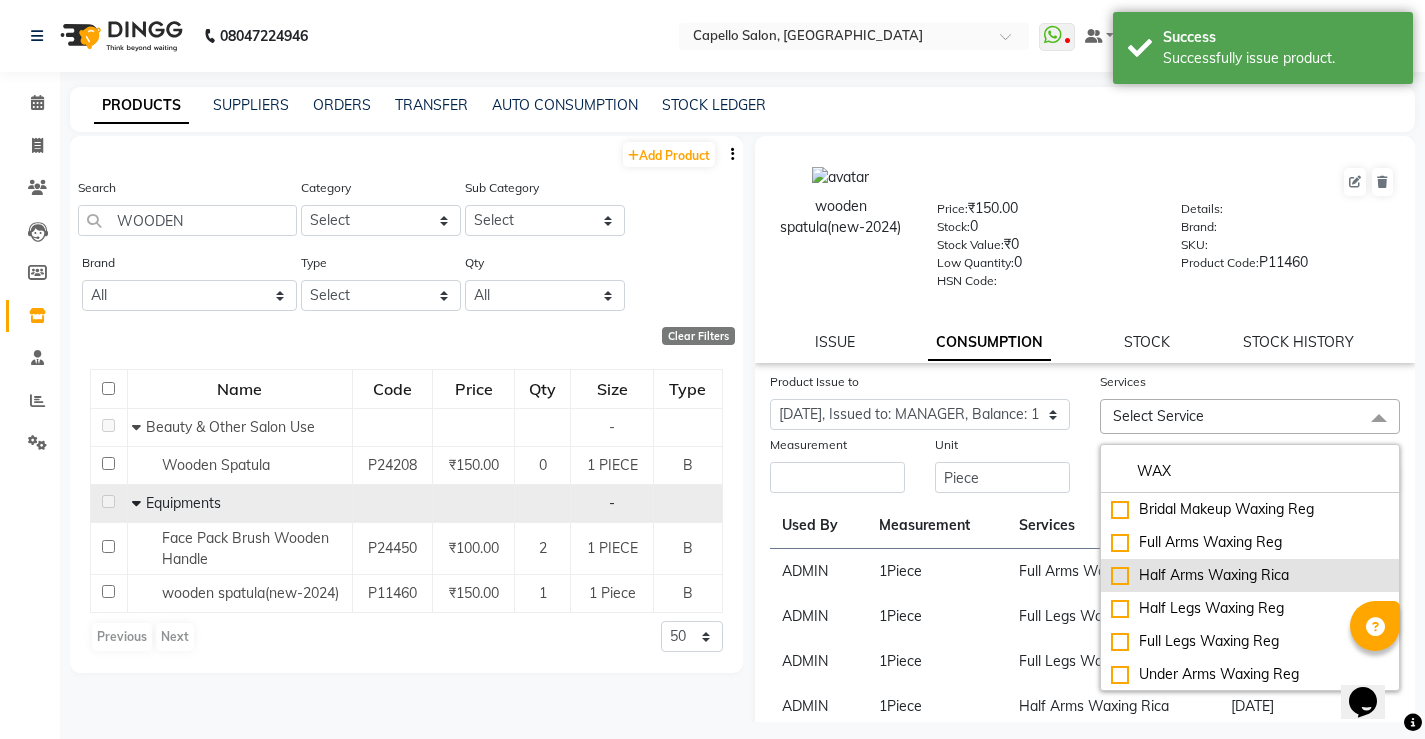 type on "WAX" 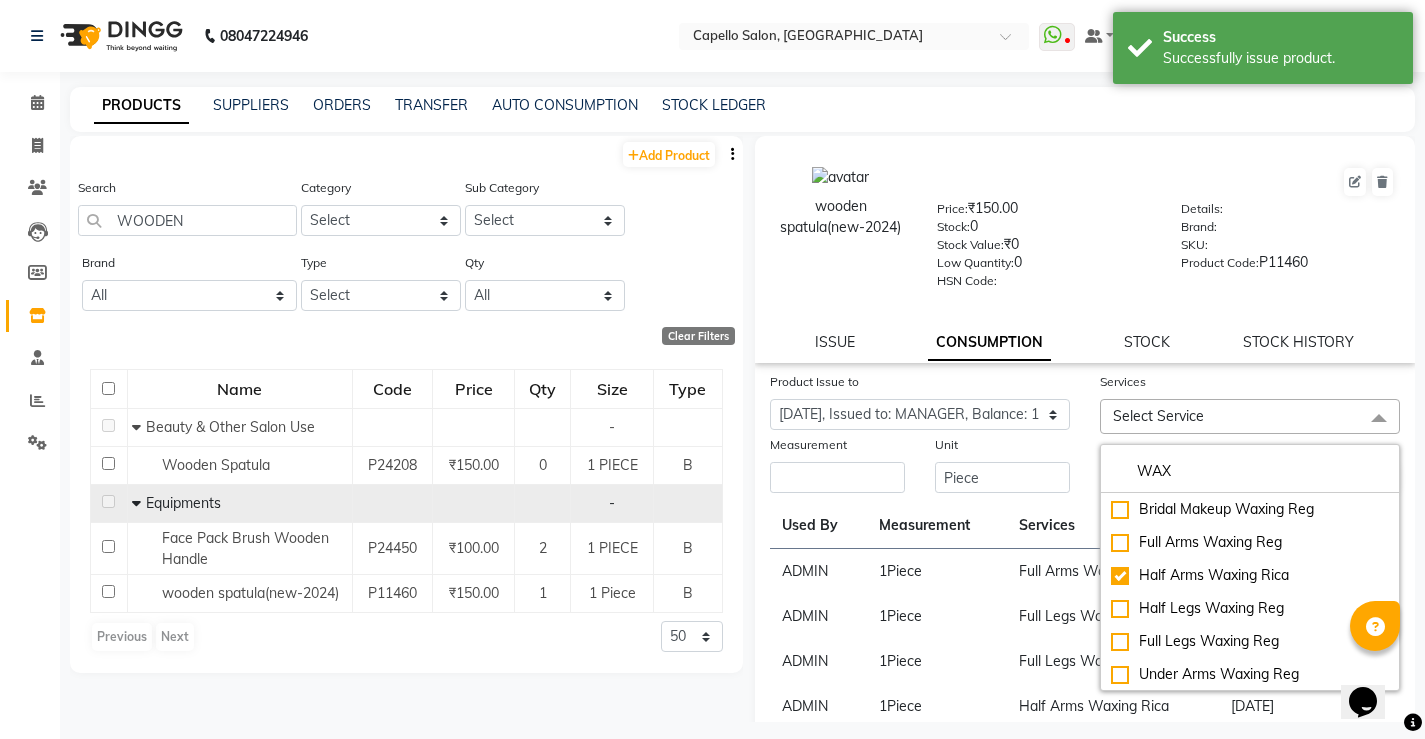 checkbox on "true" 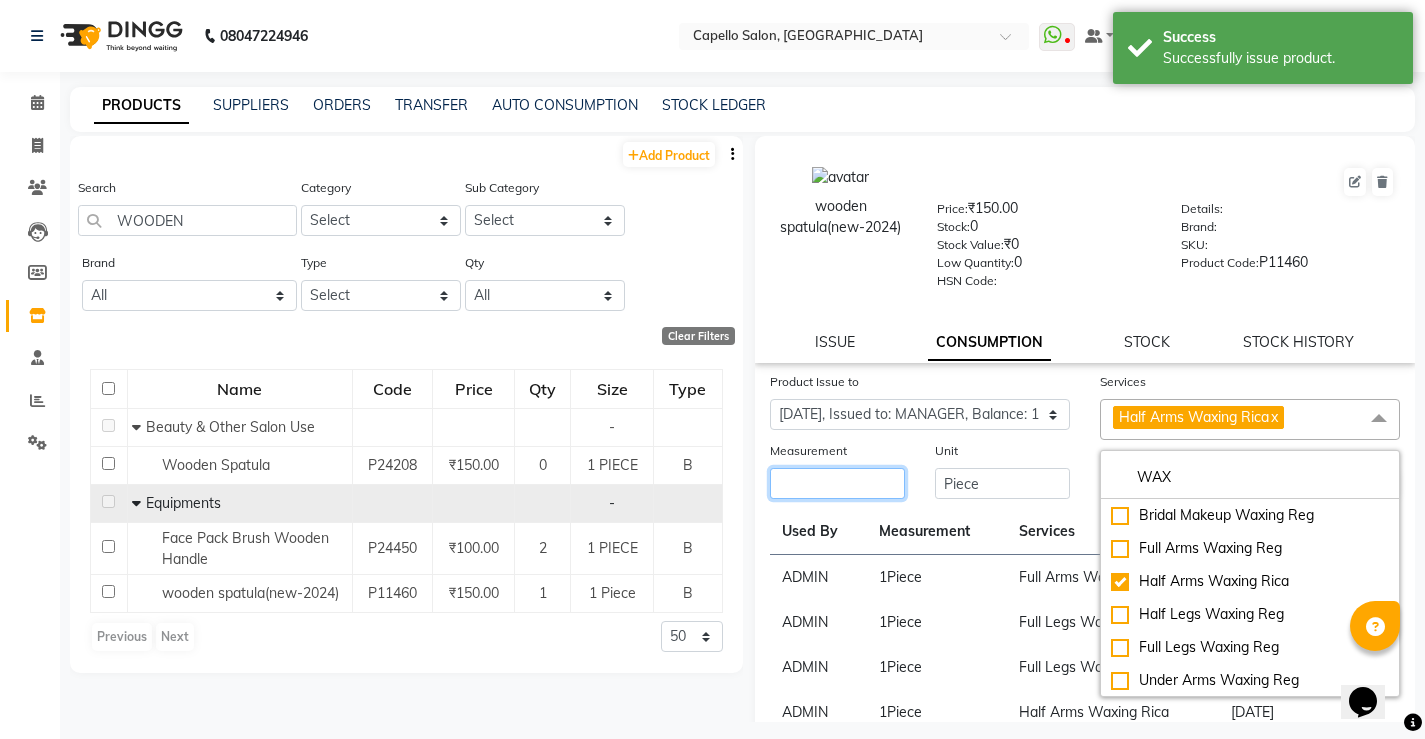 click 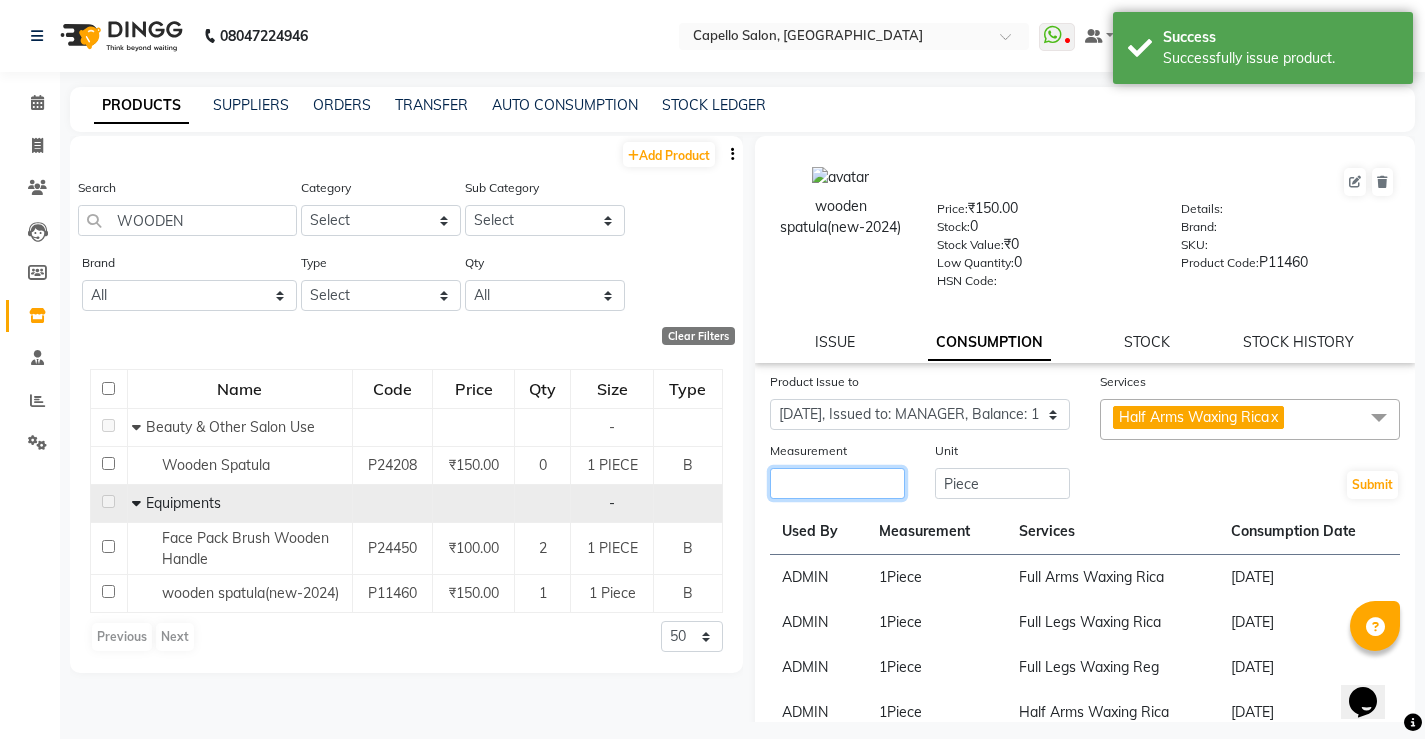 type on "4" 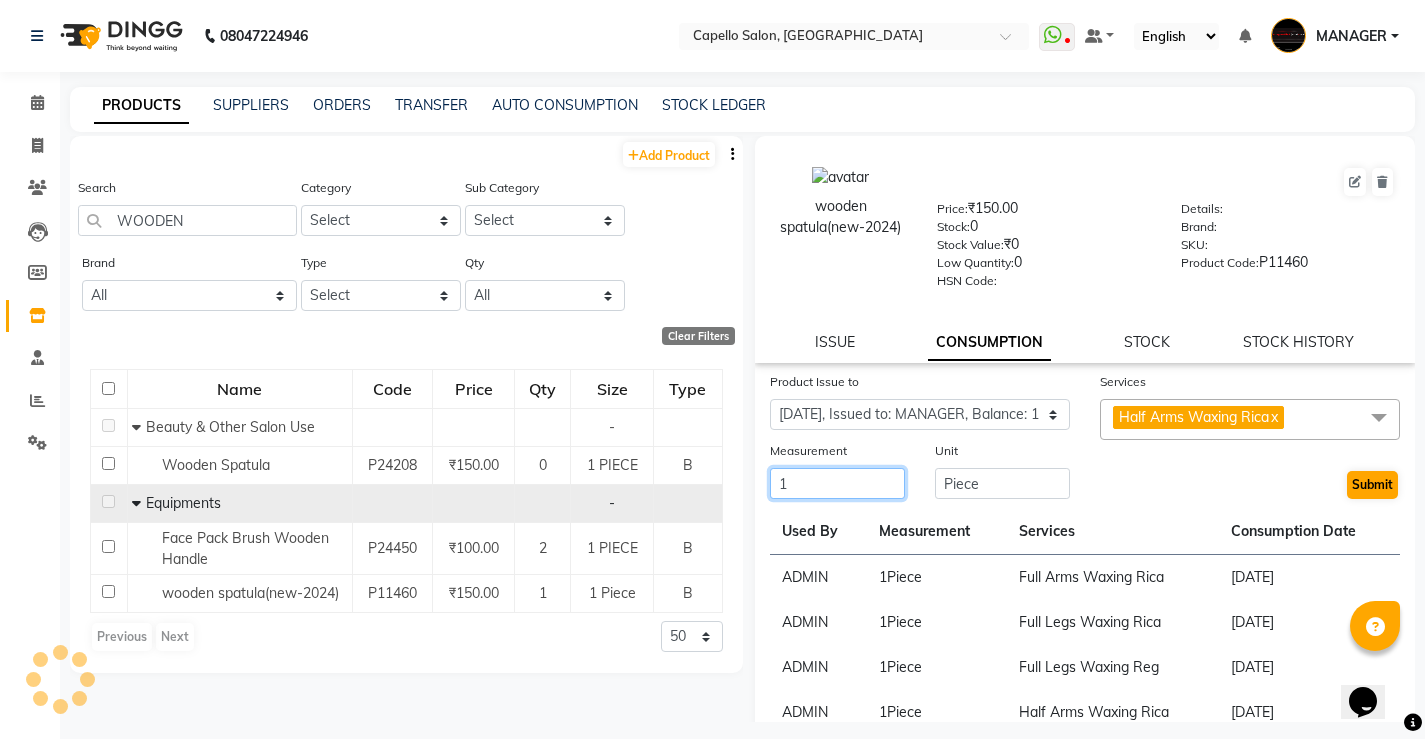 type on "1" 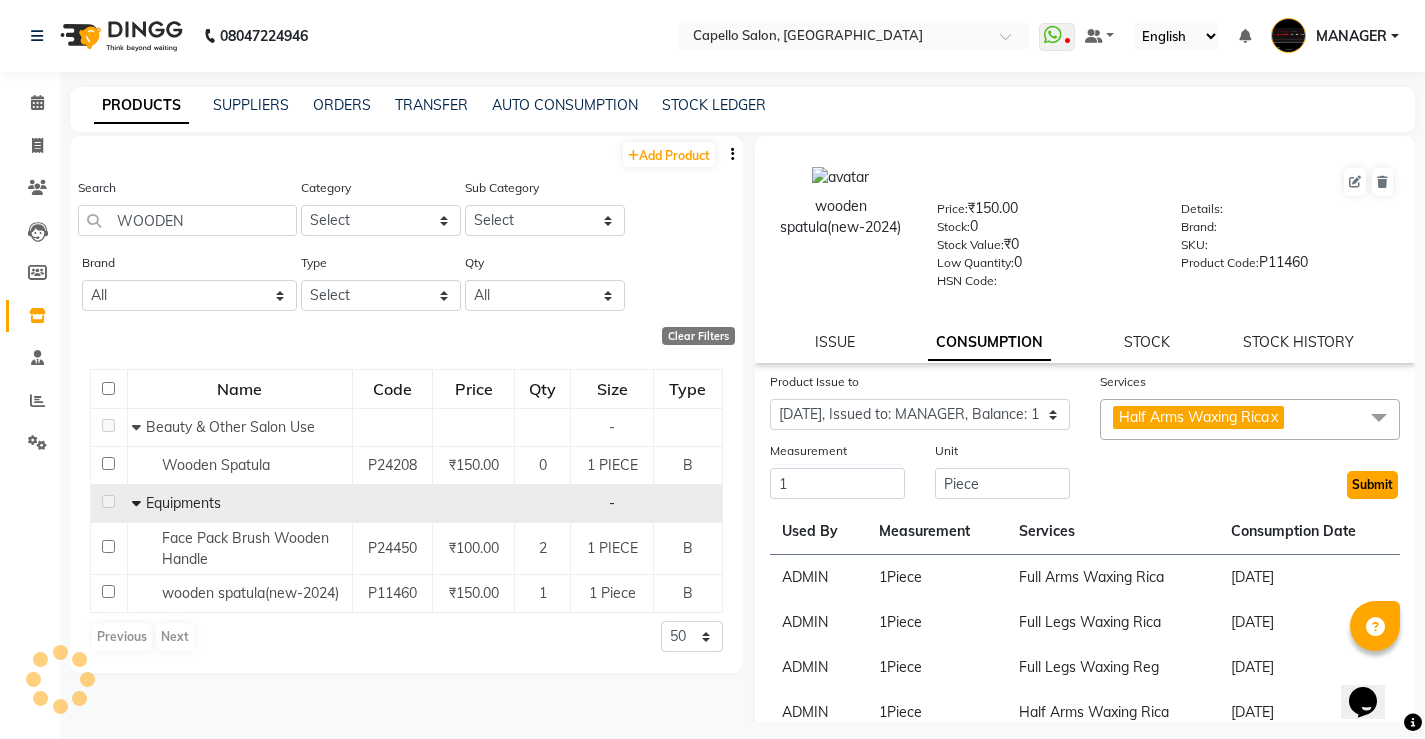 click on "Submit" 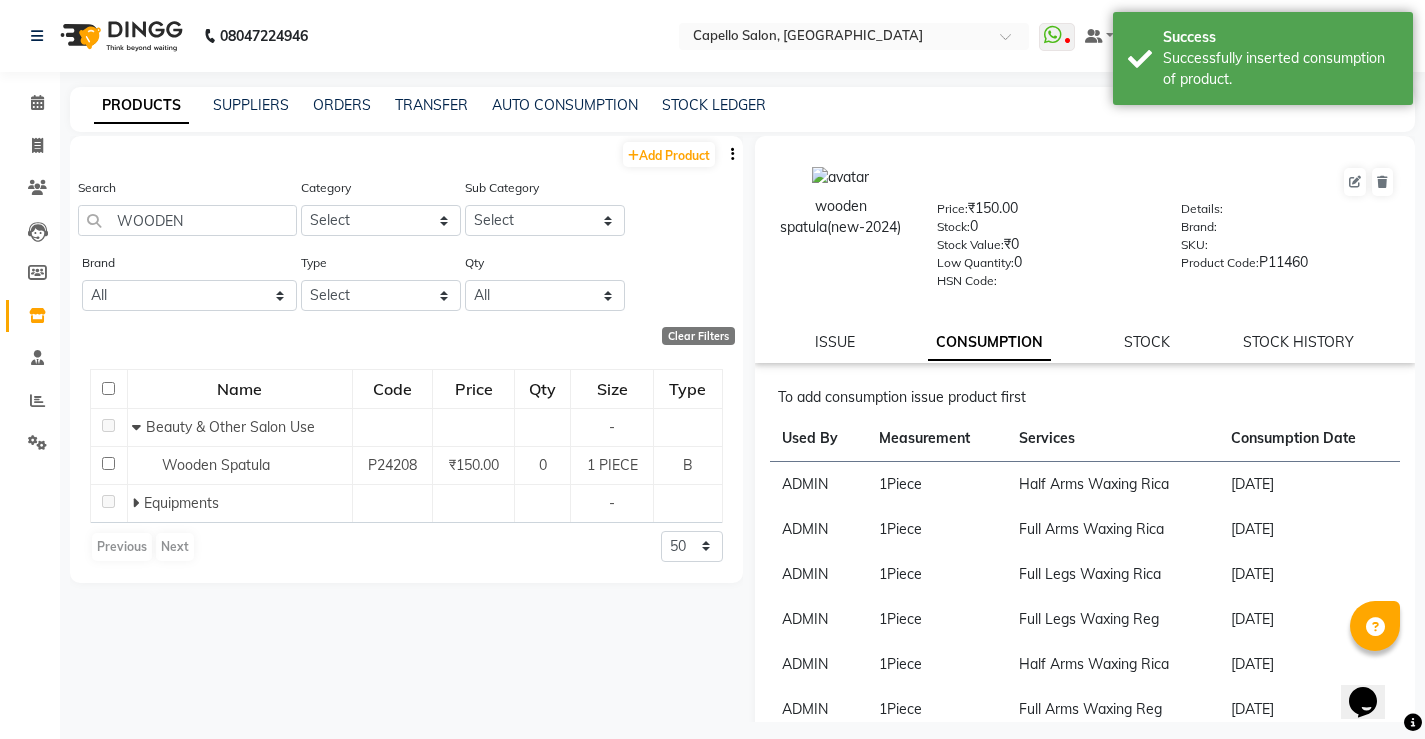 drag, startPoint x: 219, startPoint y: 203, endPoint x: 0, endPoint y: 182, distance: 220.00455 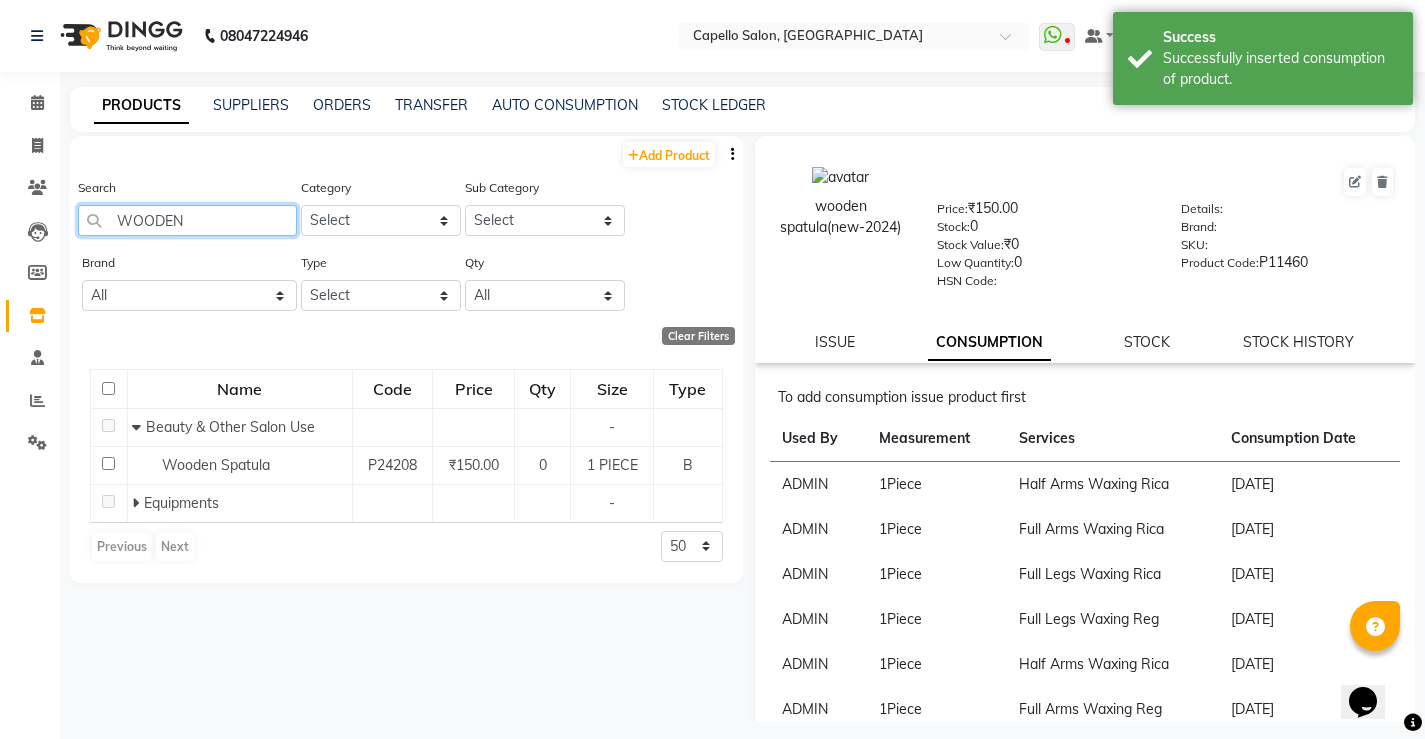 drag, startPoint x: 190, startPoint y: 215, endPoint x: 0, endPoint y: 189, distance: 191.77069 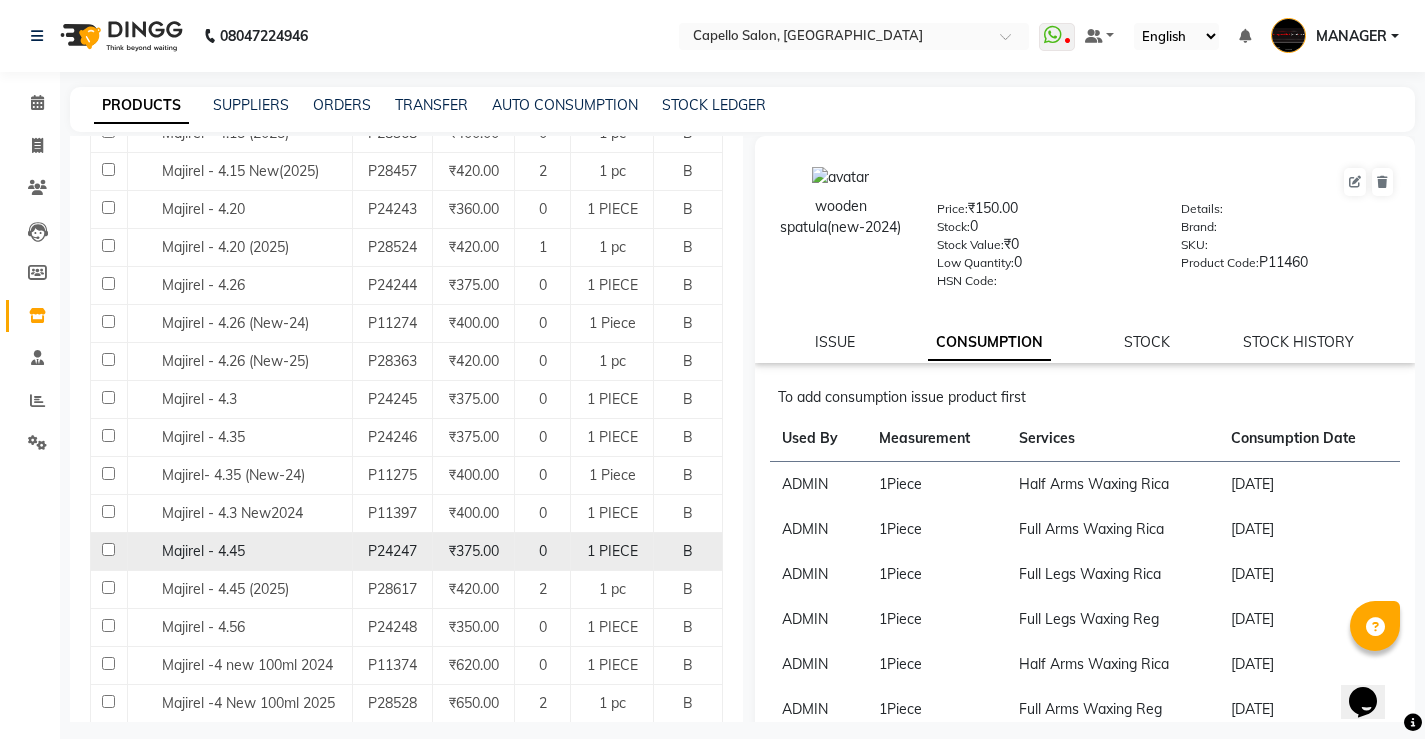 scroll, scrollTop: 800, scrollLeft: 0, axis: vertical 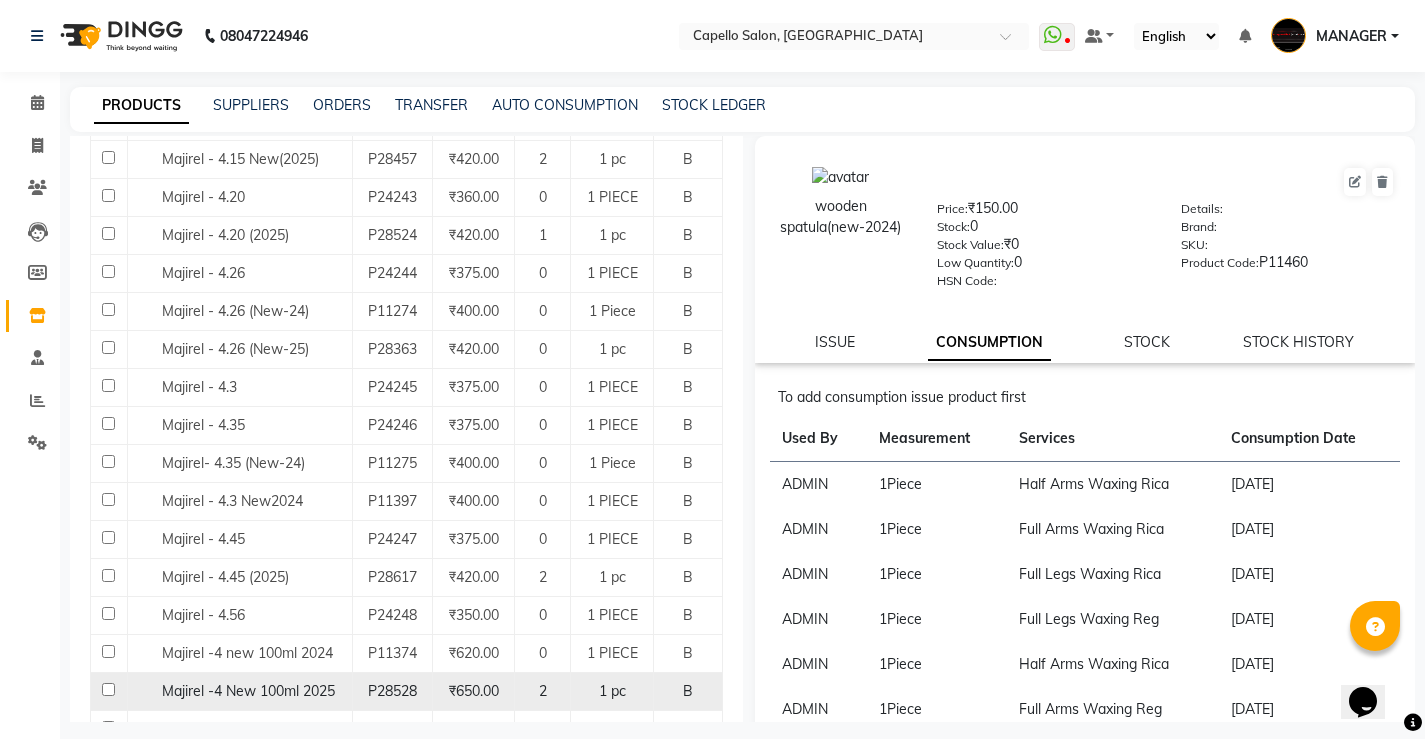 type on "MAJIREL" 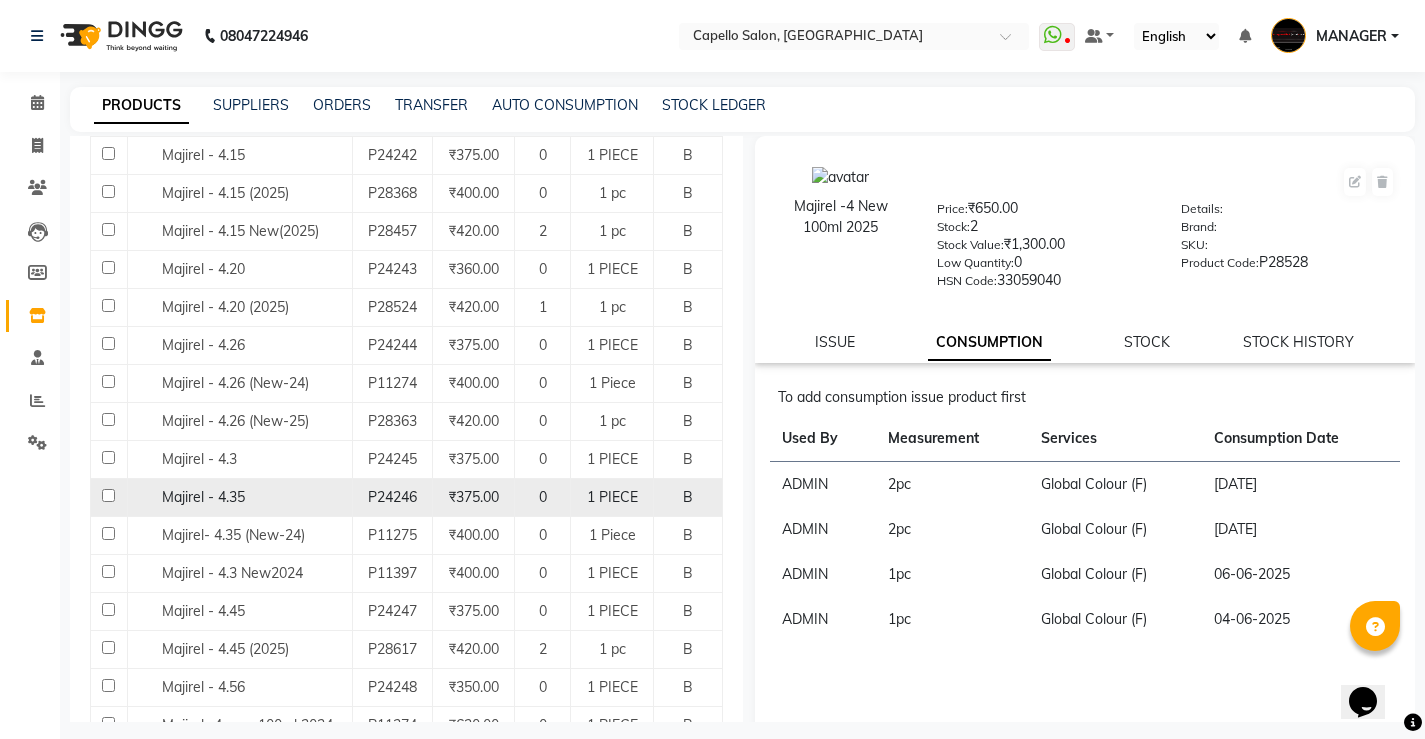 scroll, scrollTop: 700, scrollLeft: 0, axis: vertical 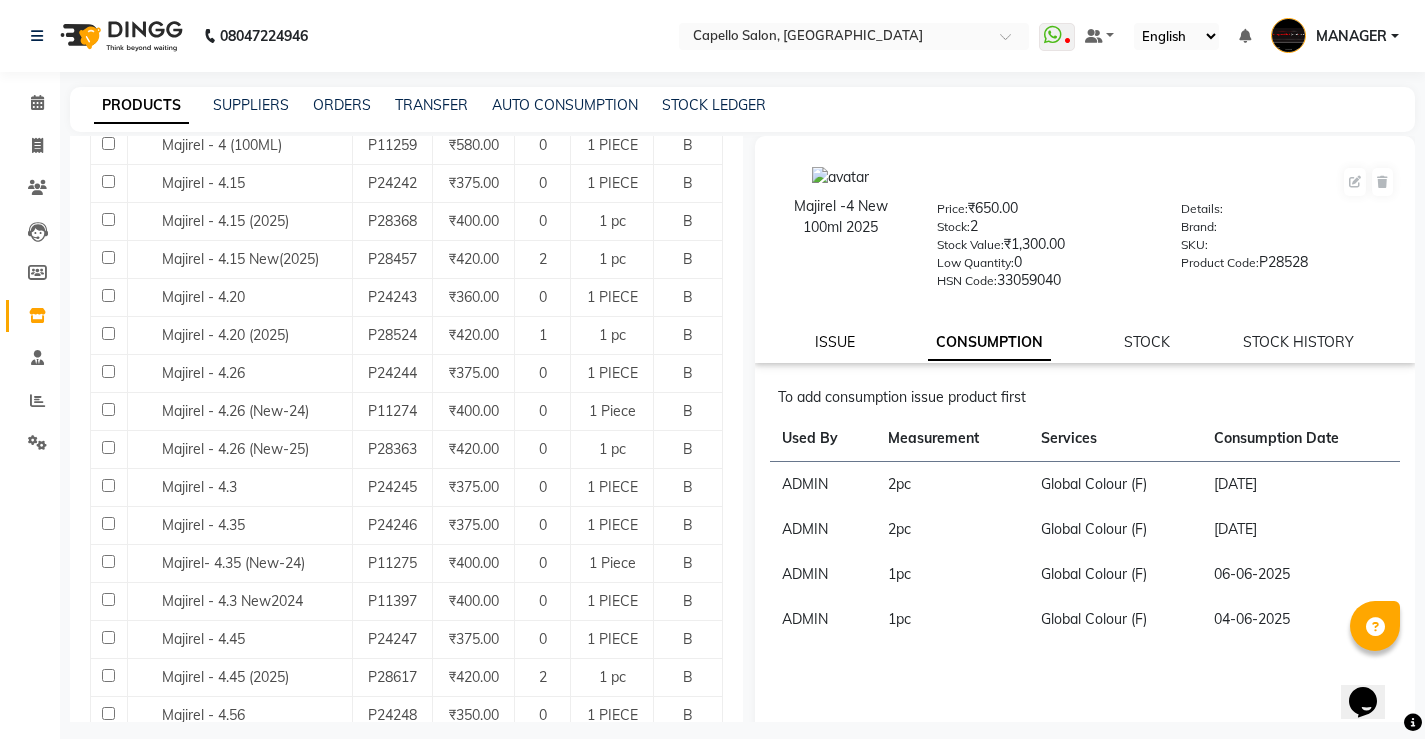 click on "ISSUE" 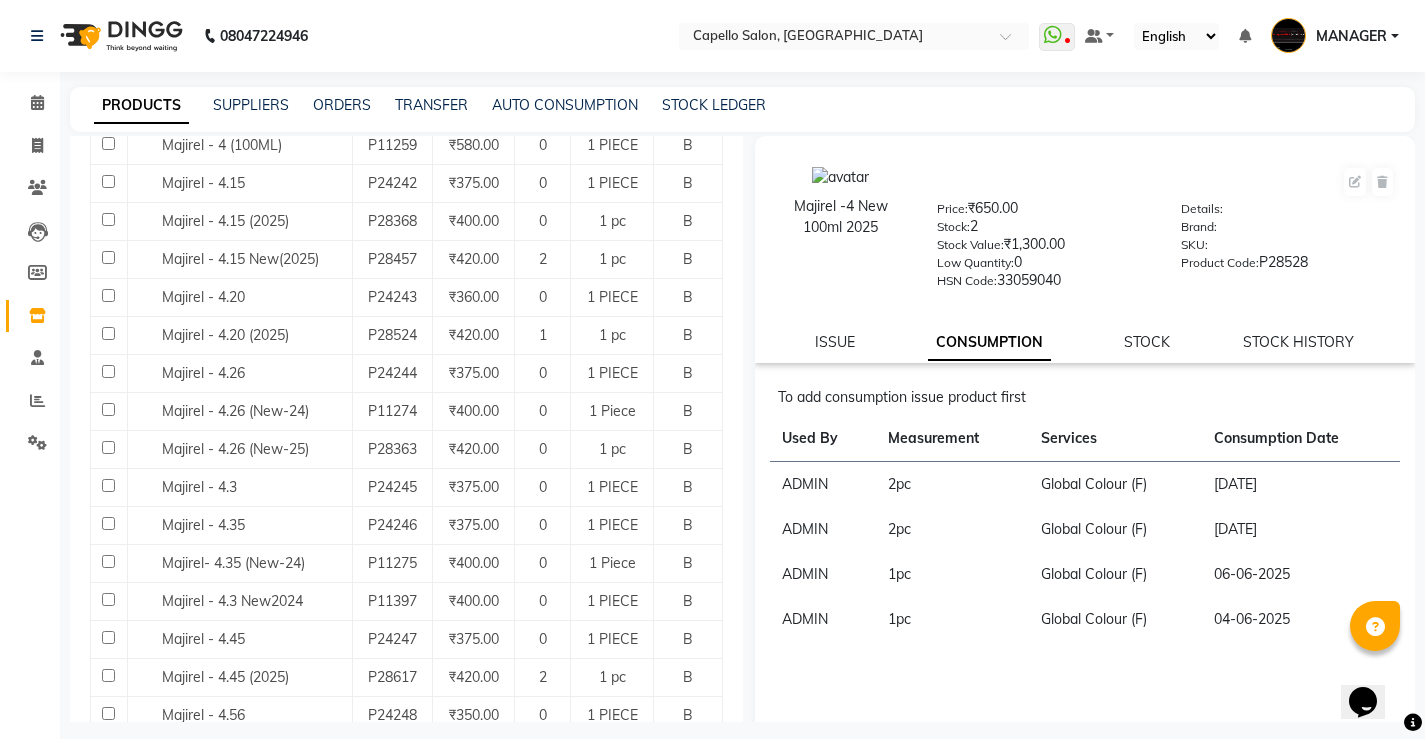 select 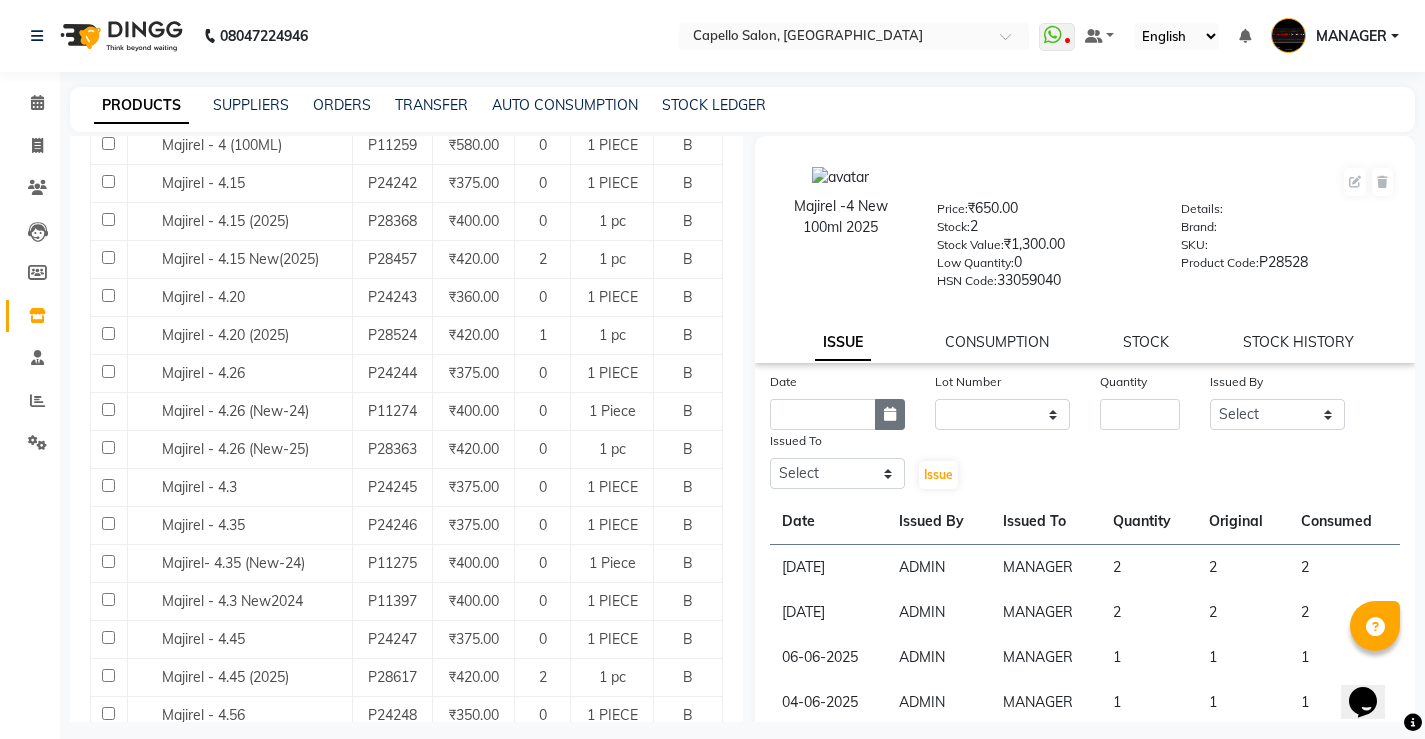 click 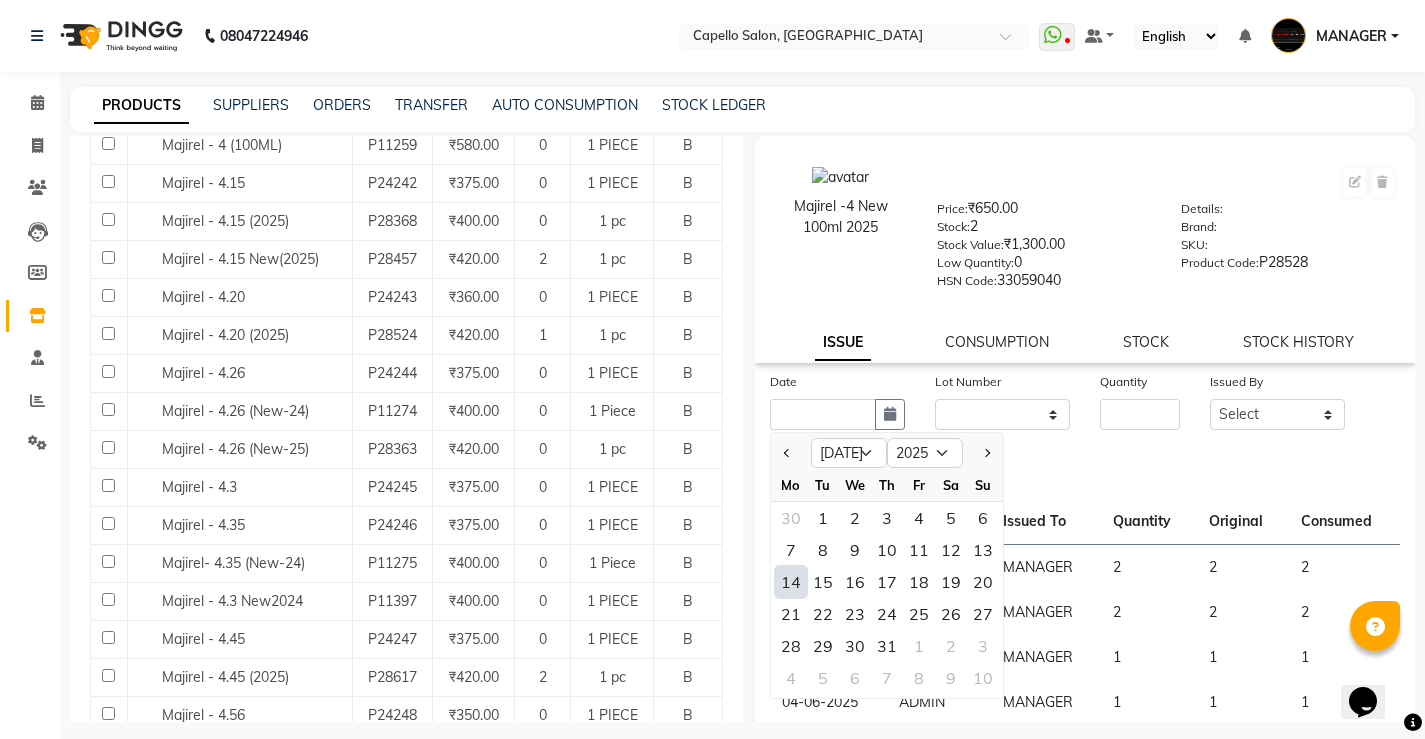 drag, startPoint x: 781, startPoint y: 583, endPoint x: 917, endPoint y: 504, distance: 157.28 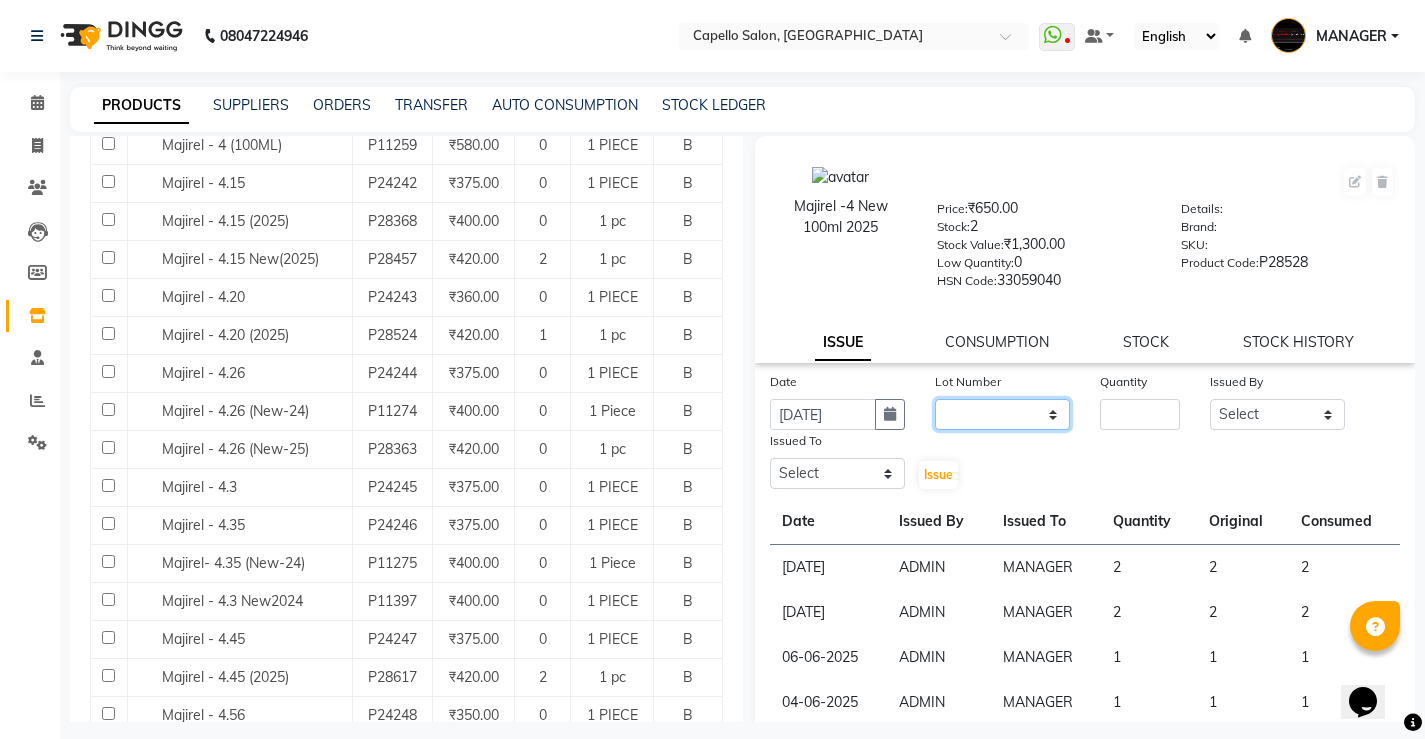 click on "None" 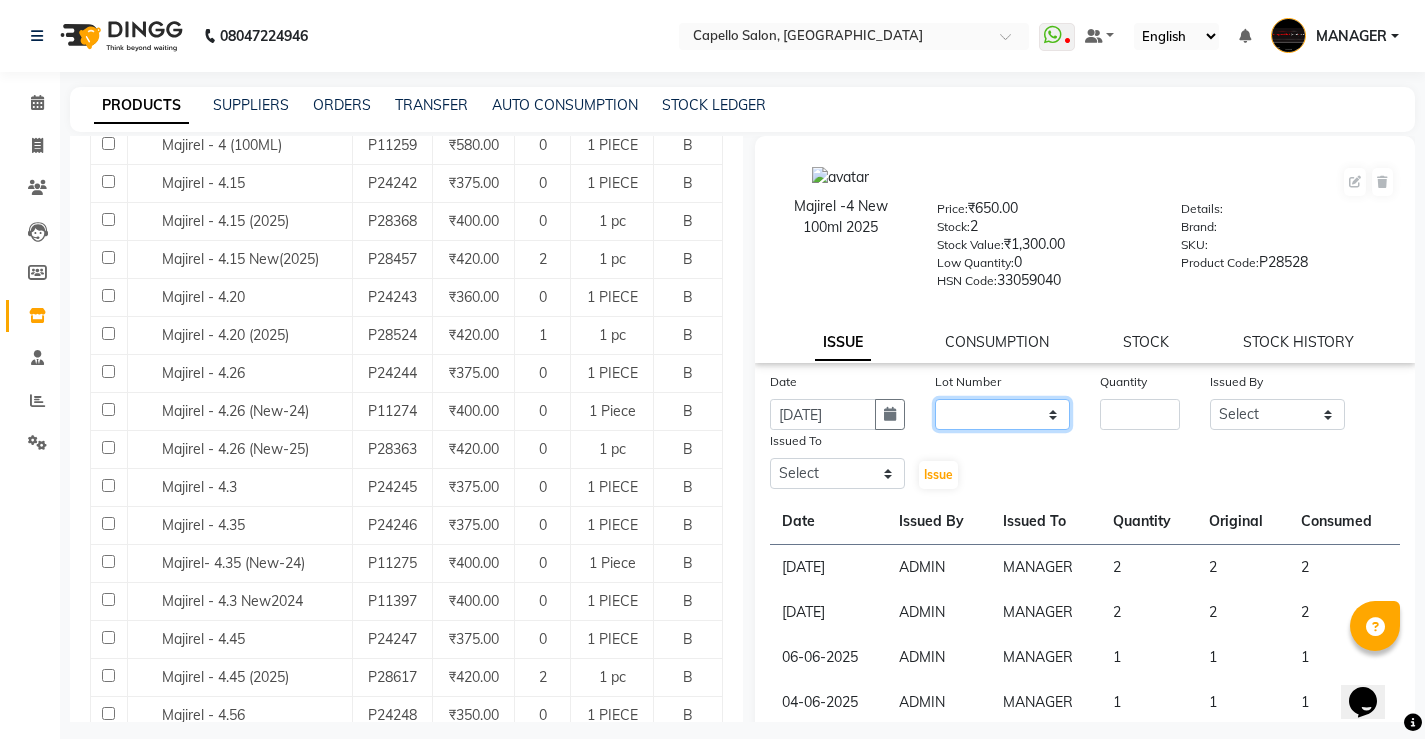 select on "0: null" 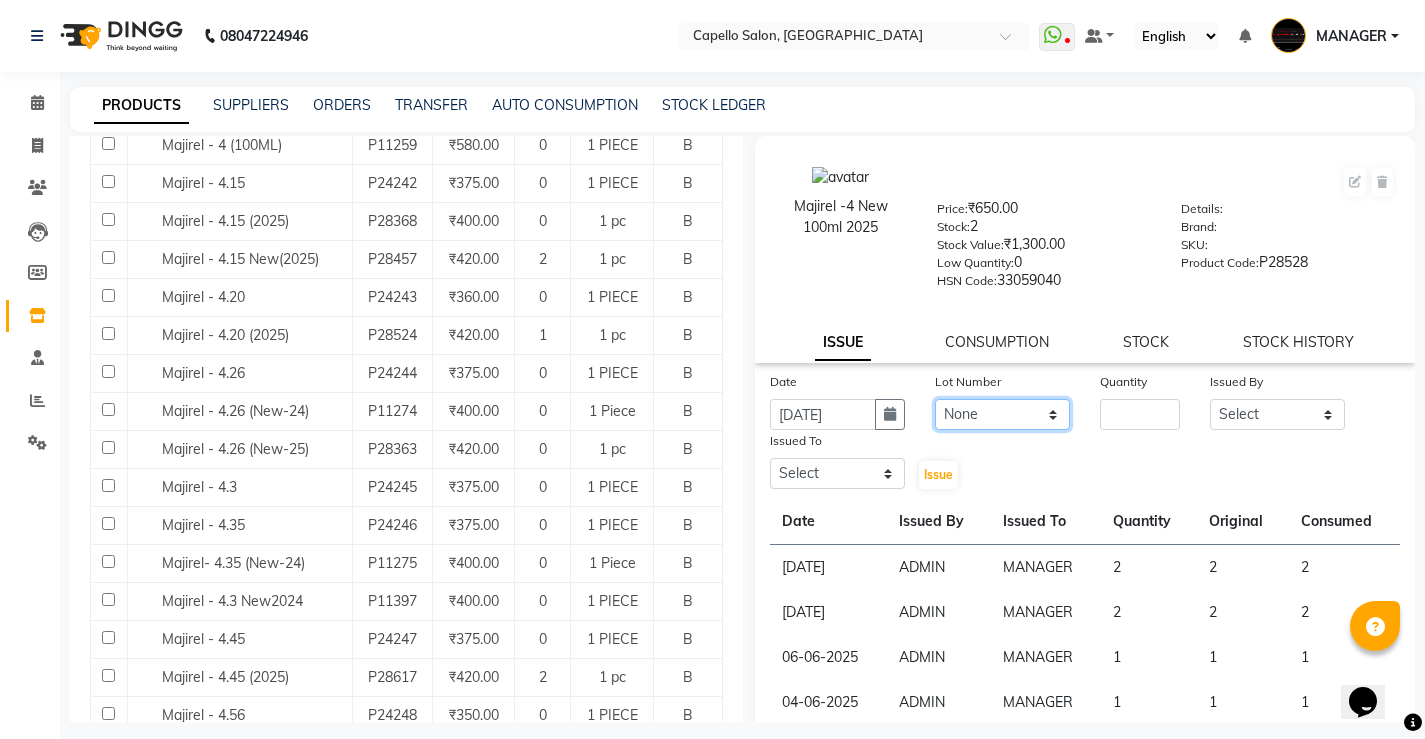 click on "None" 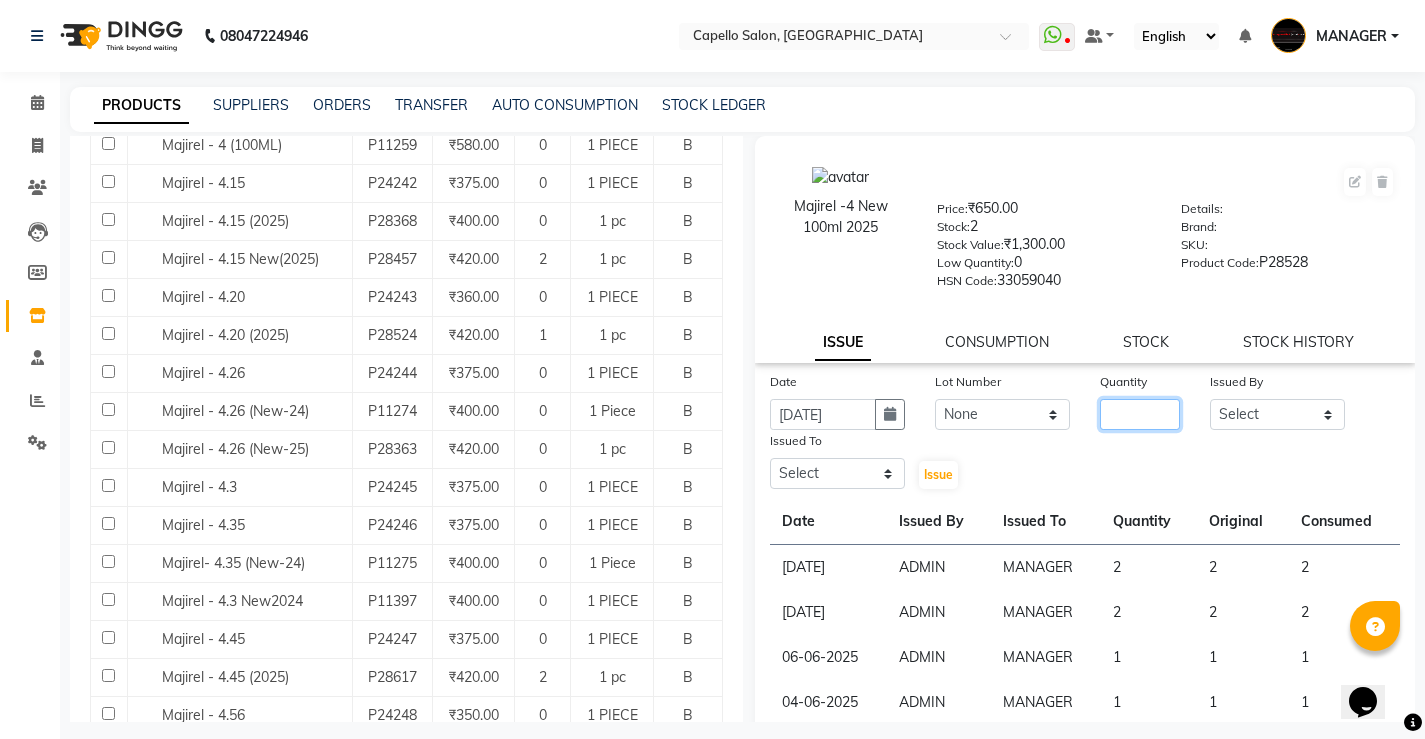 click 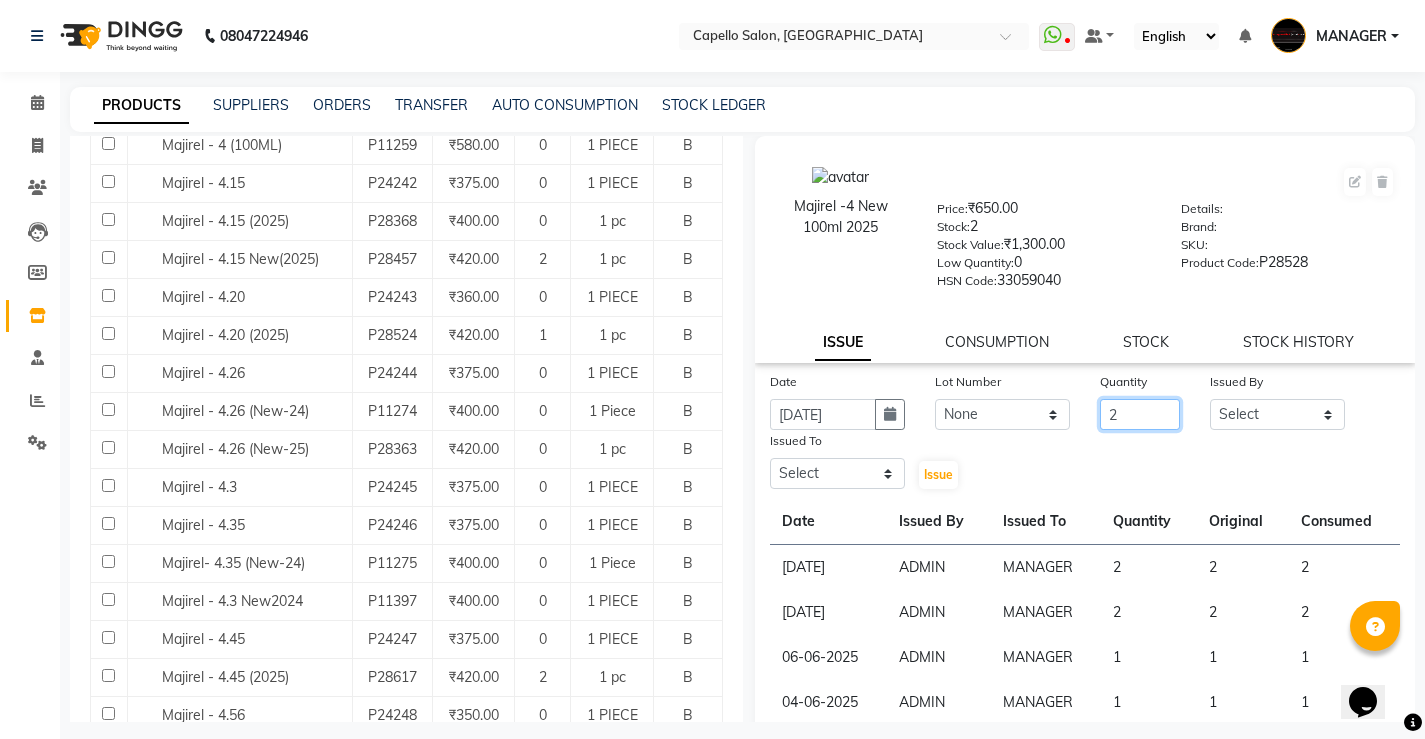 type on "2" 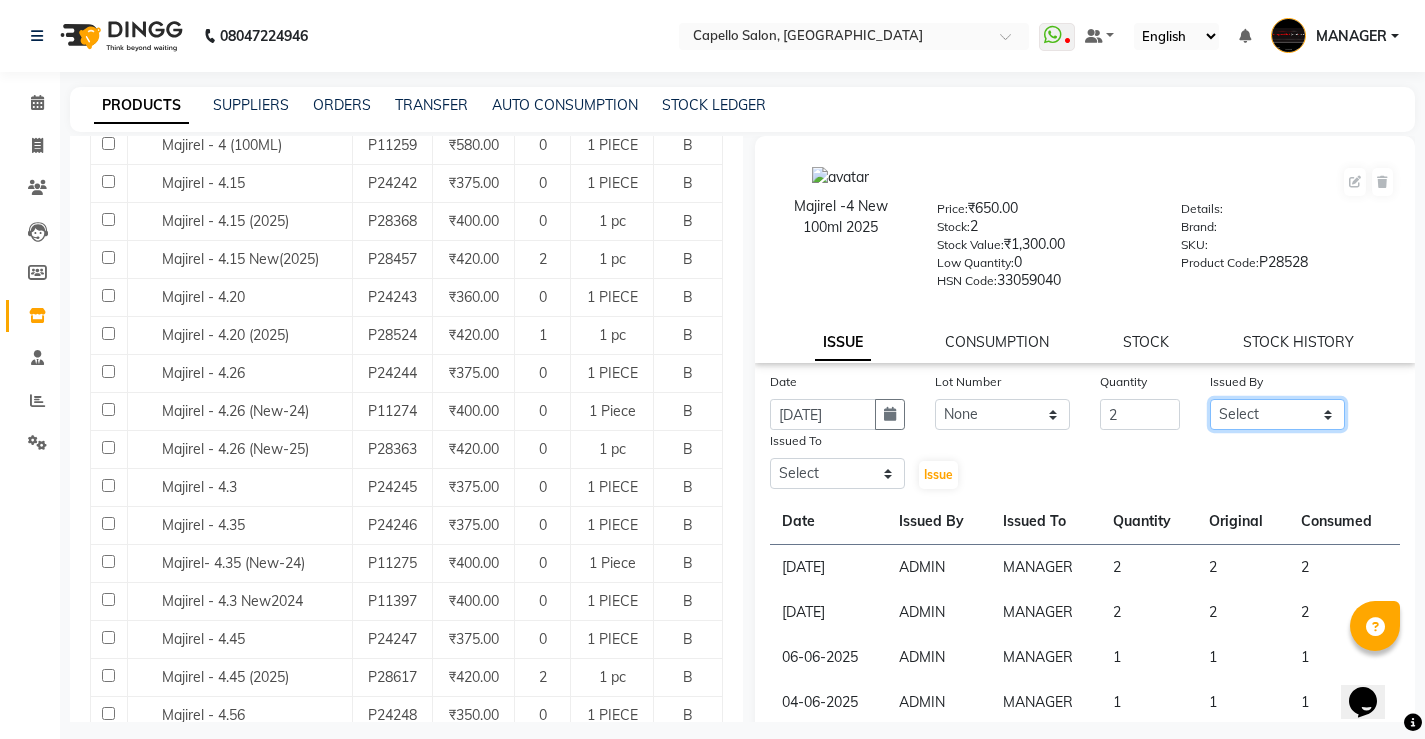 click on "Select [PERSON_NAME] [PERSON_NAME] MANAGER [PERSON_NAME]  [PERSON_NAME] [PERSON_NAME] [PERSON_NAME]" 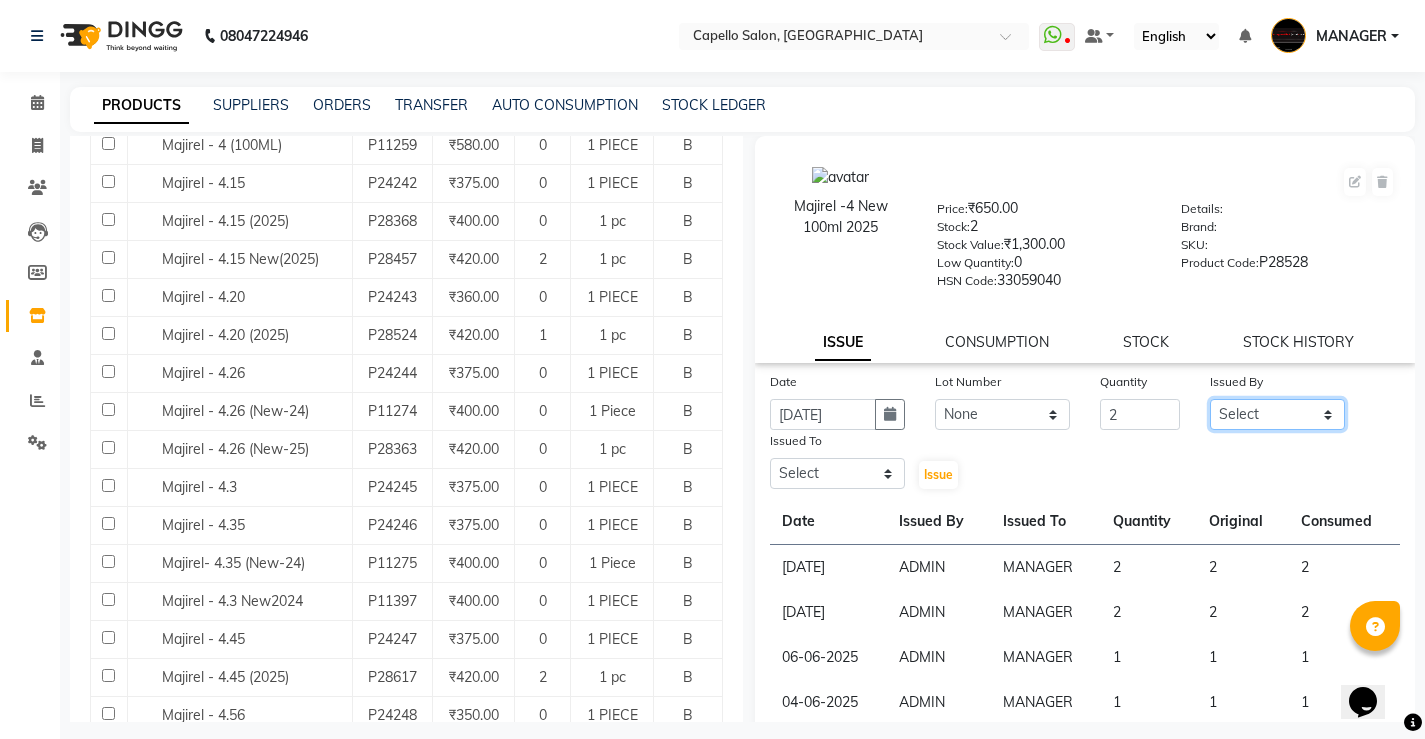select on "14710" 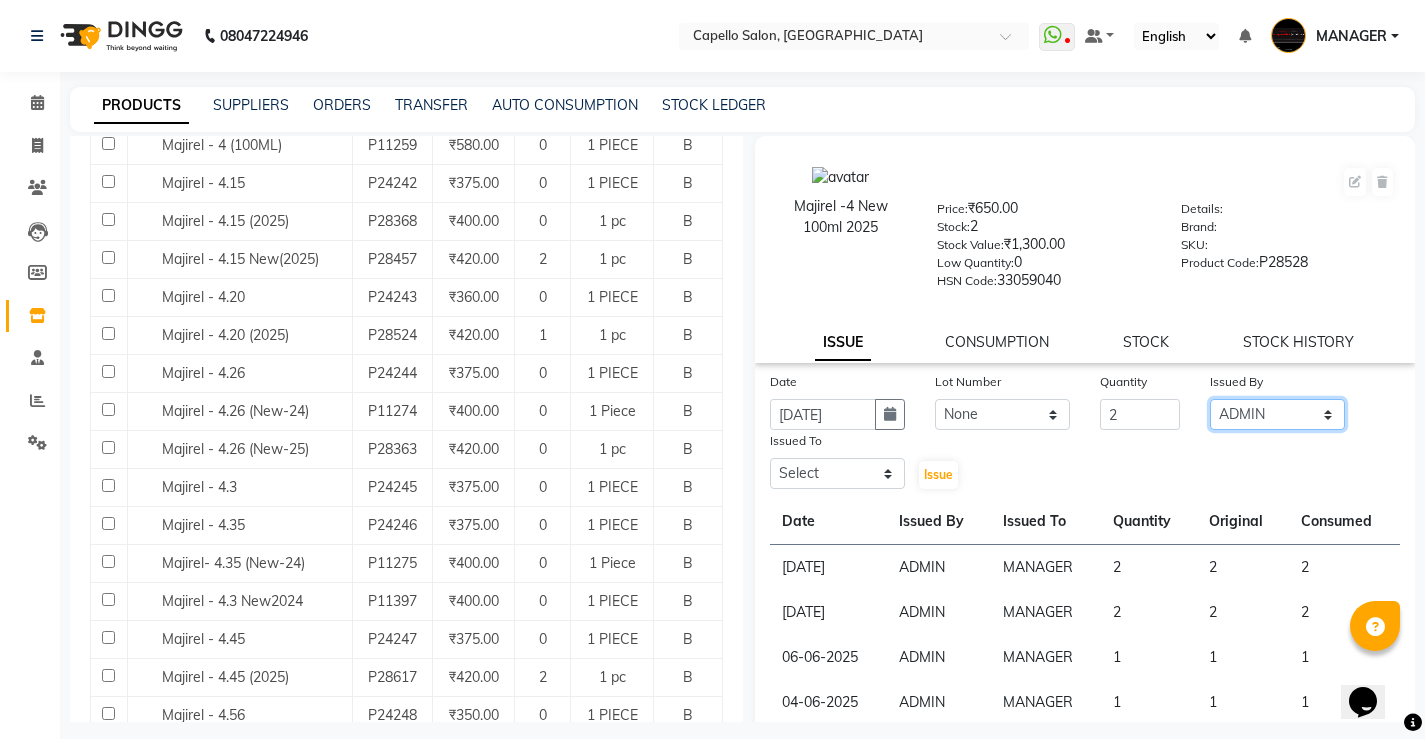click on "Select [PERSON_NAME] [PERSON_NAME] MANAGER [PERSON_NAME]  [PERSON_NAME] [PERSON_NAME] [PERSON_NAME]" 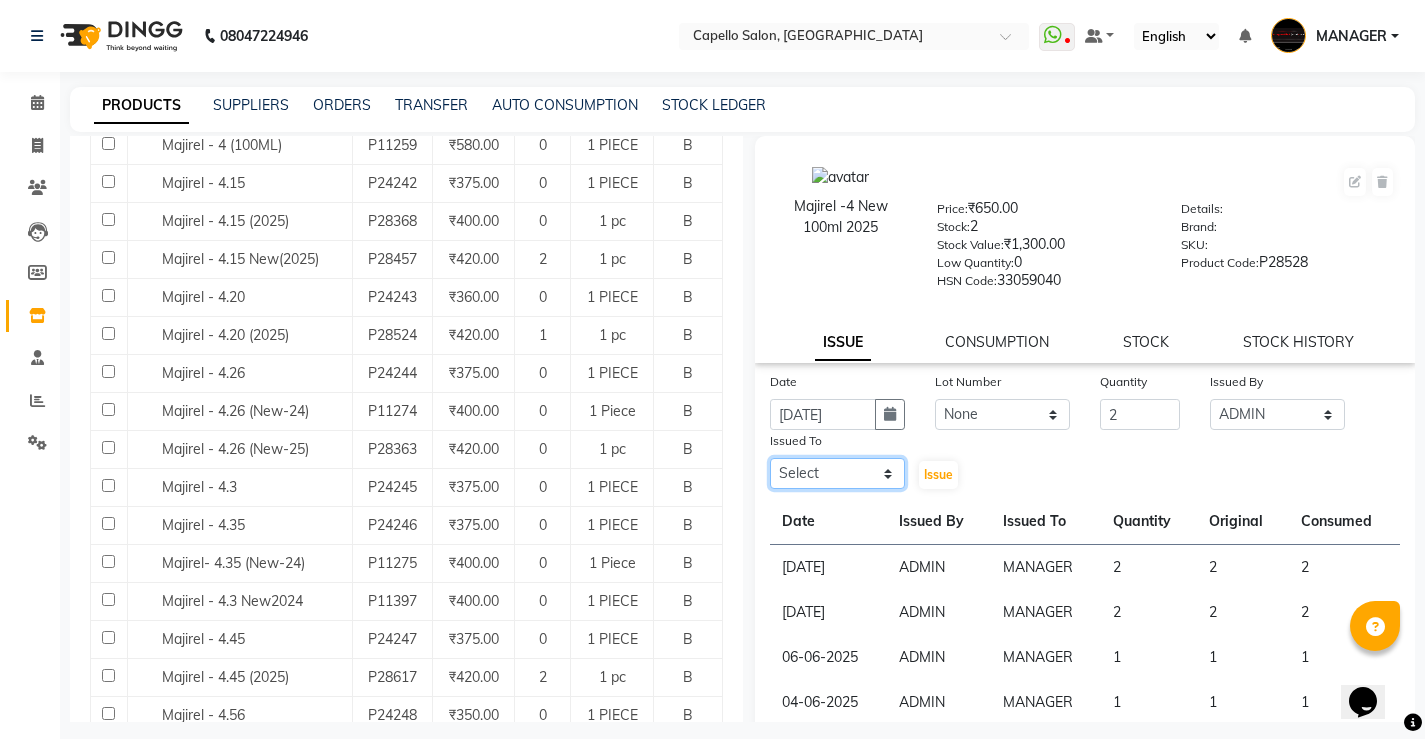 click on "Select [PERSON_NAME] [PERSON_NAME] MANAGER [PERSON_NAME]  [PERSON_NAME] [PERSON_NAME] [PERSON_NAME]" 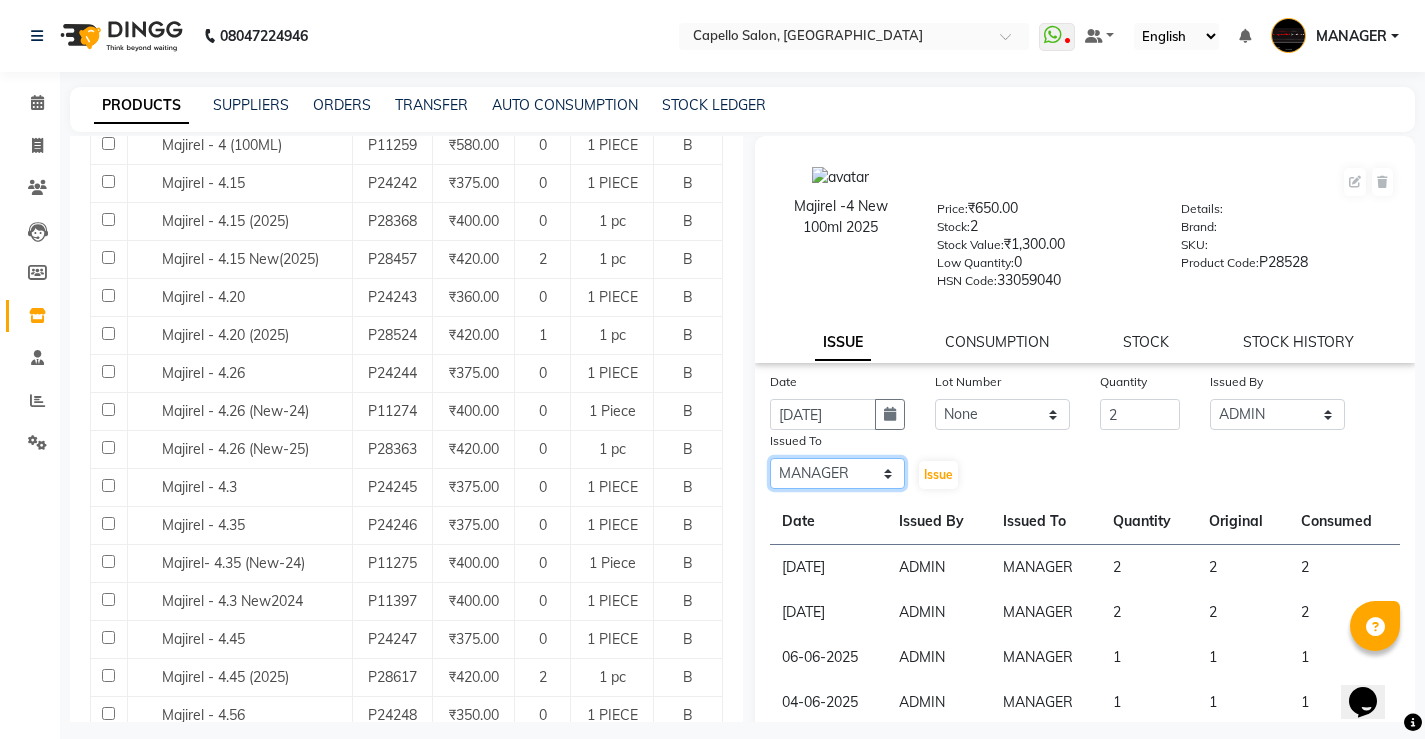 click on "Select [PERSON_NAME] [PERSON_NAME] MANAGER [PERSON_NAME]  [PERSON_NAME] [PERSON_NAME] [PERSON_NAME]" 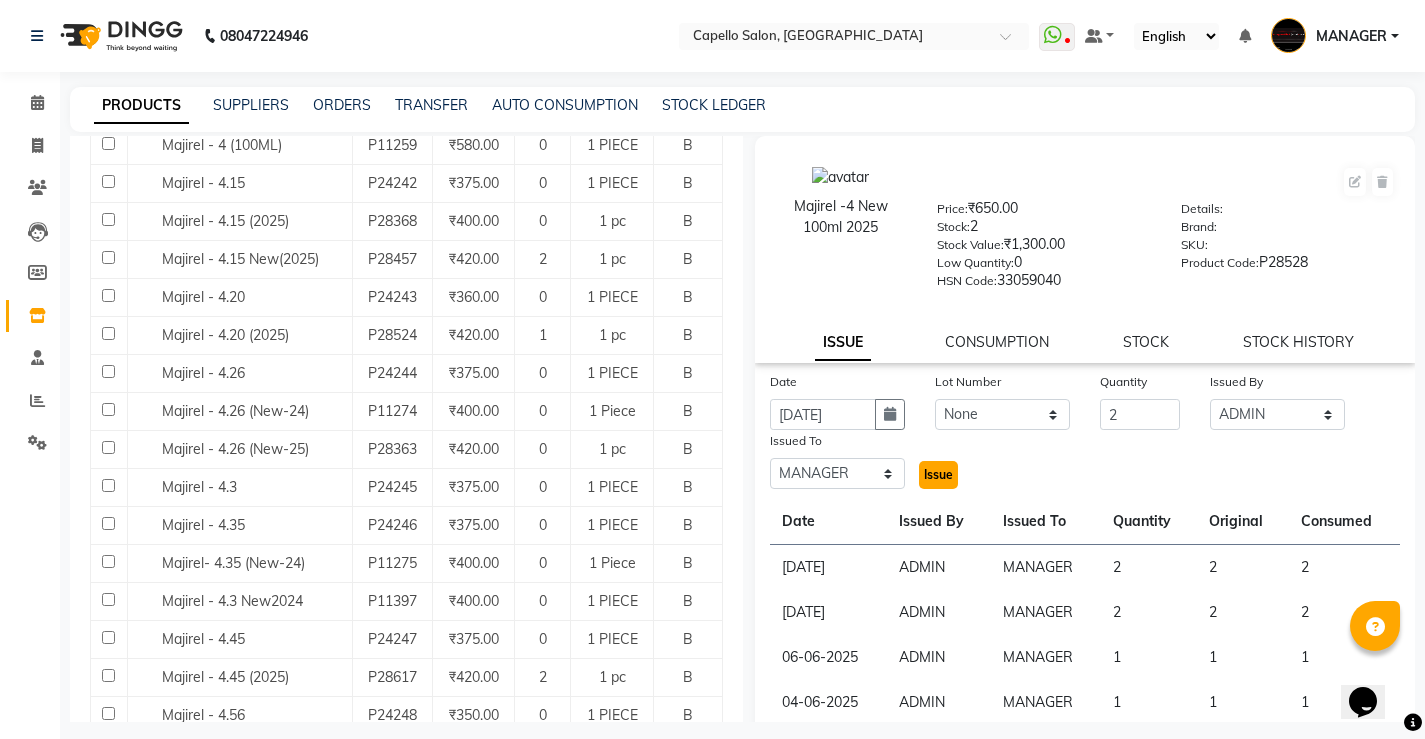click on "Issue" 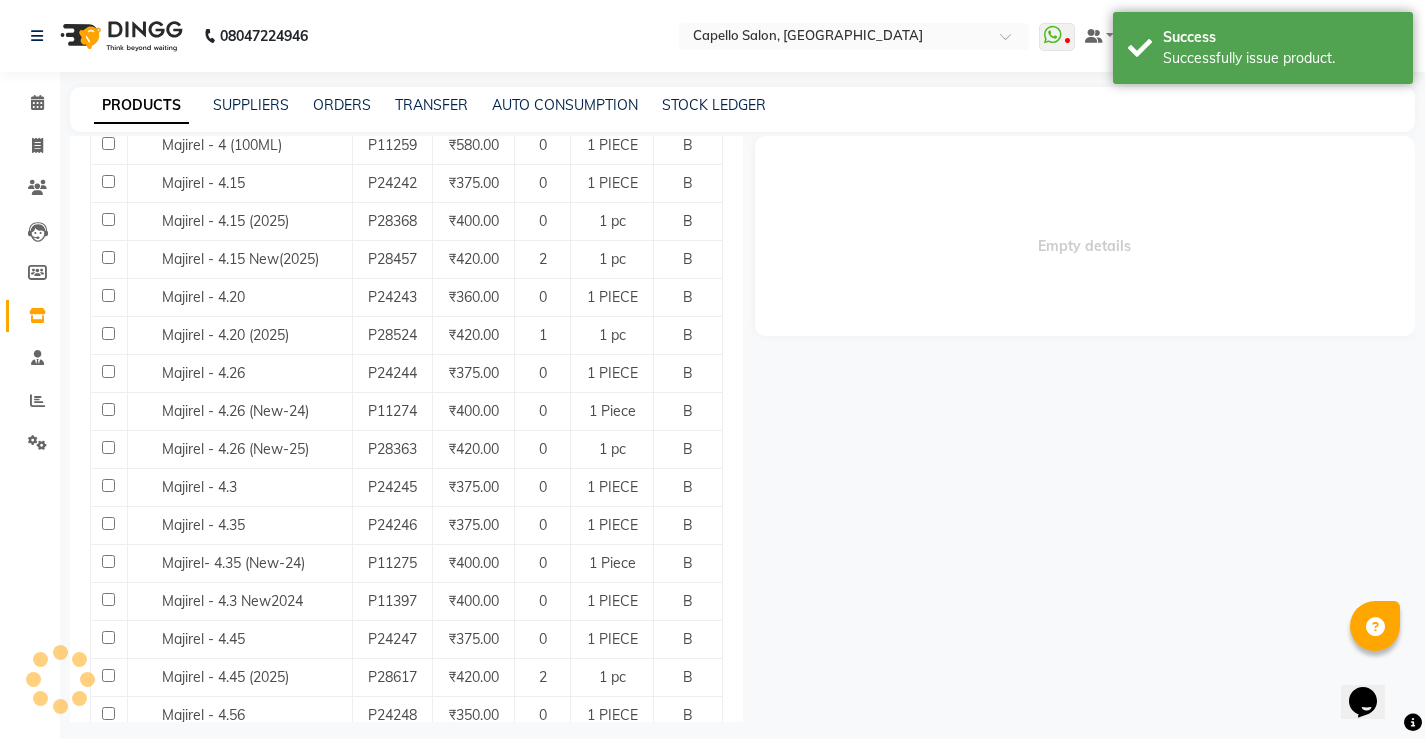 select 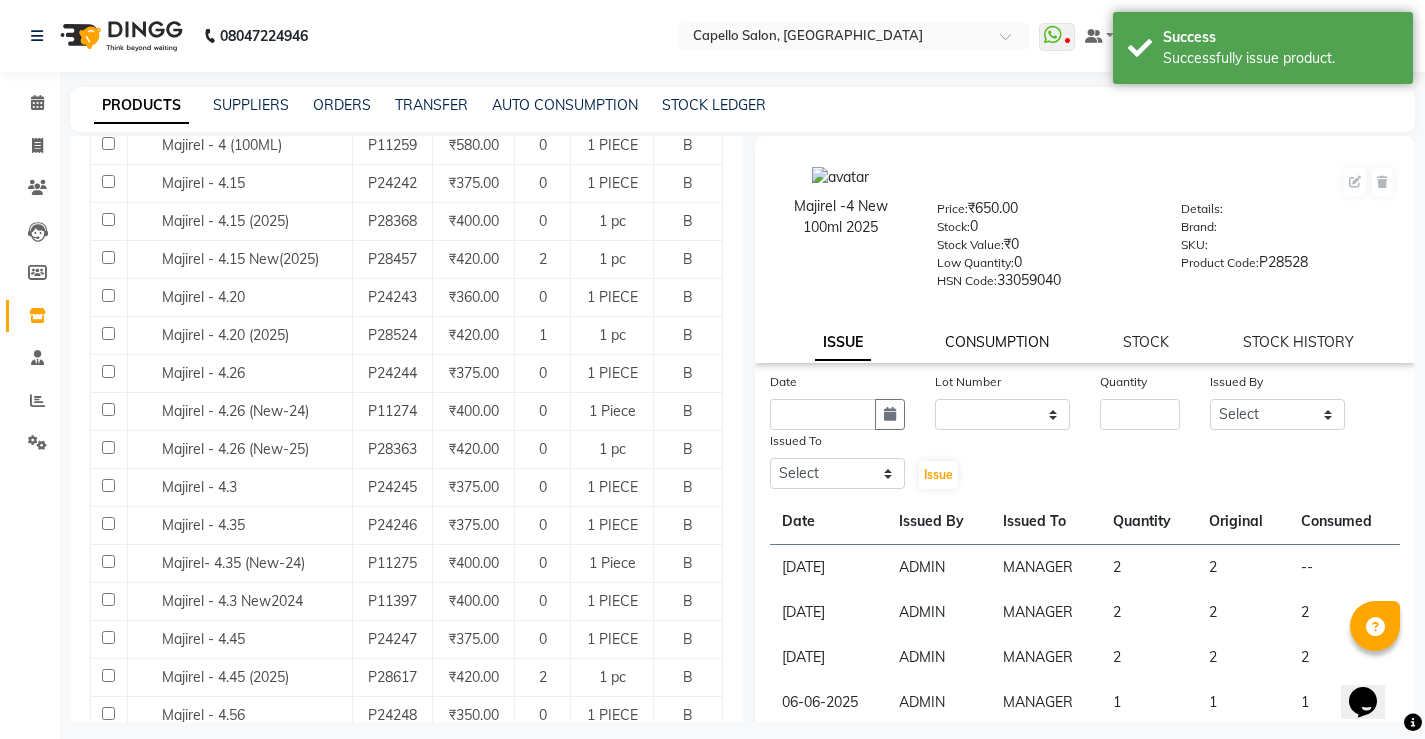 click on "CONSUMPTION" 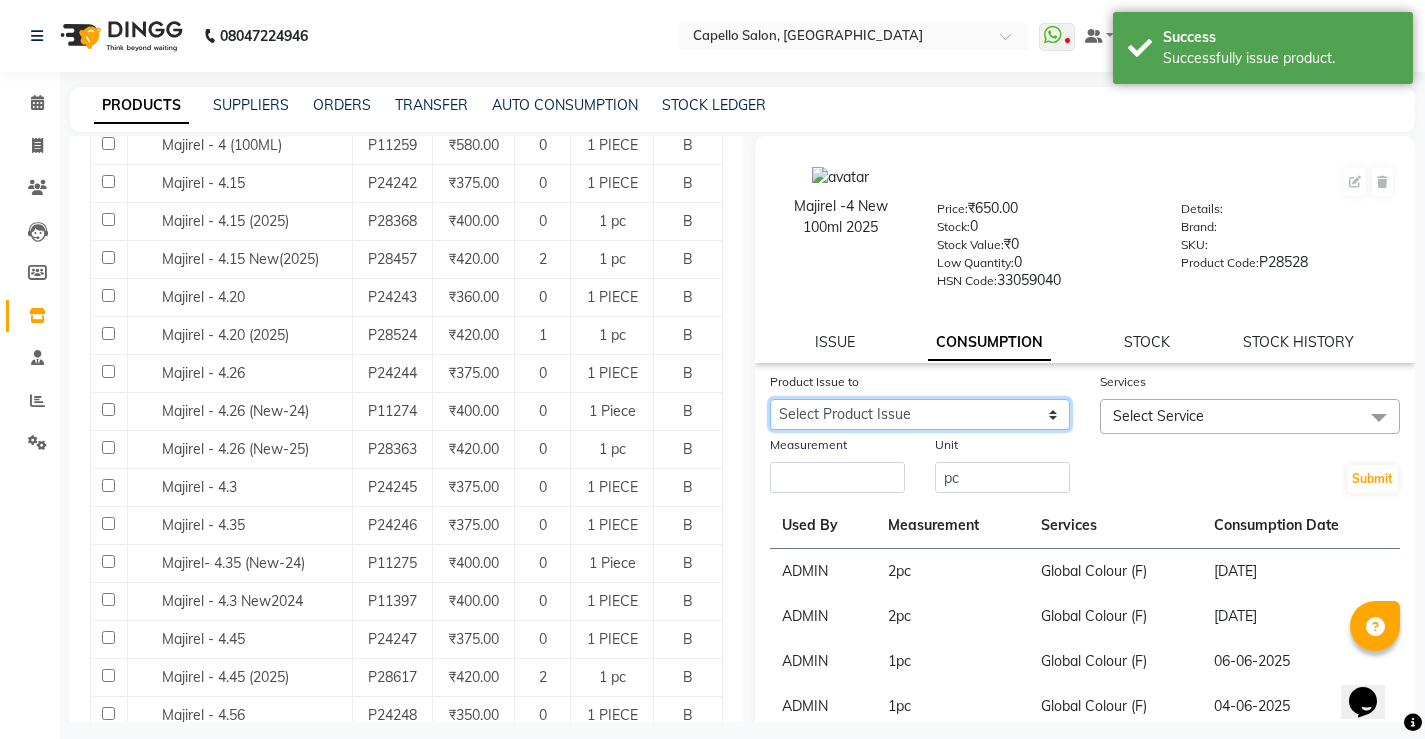 click on "Select Product Issue [DATE], Issued to: MANAGER, Balance: 2" 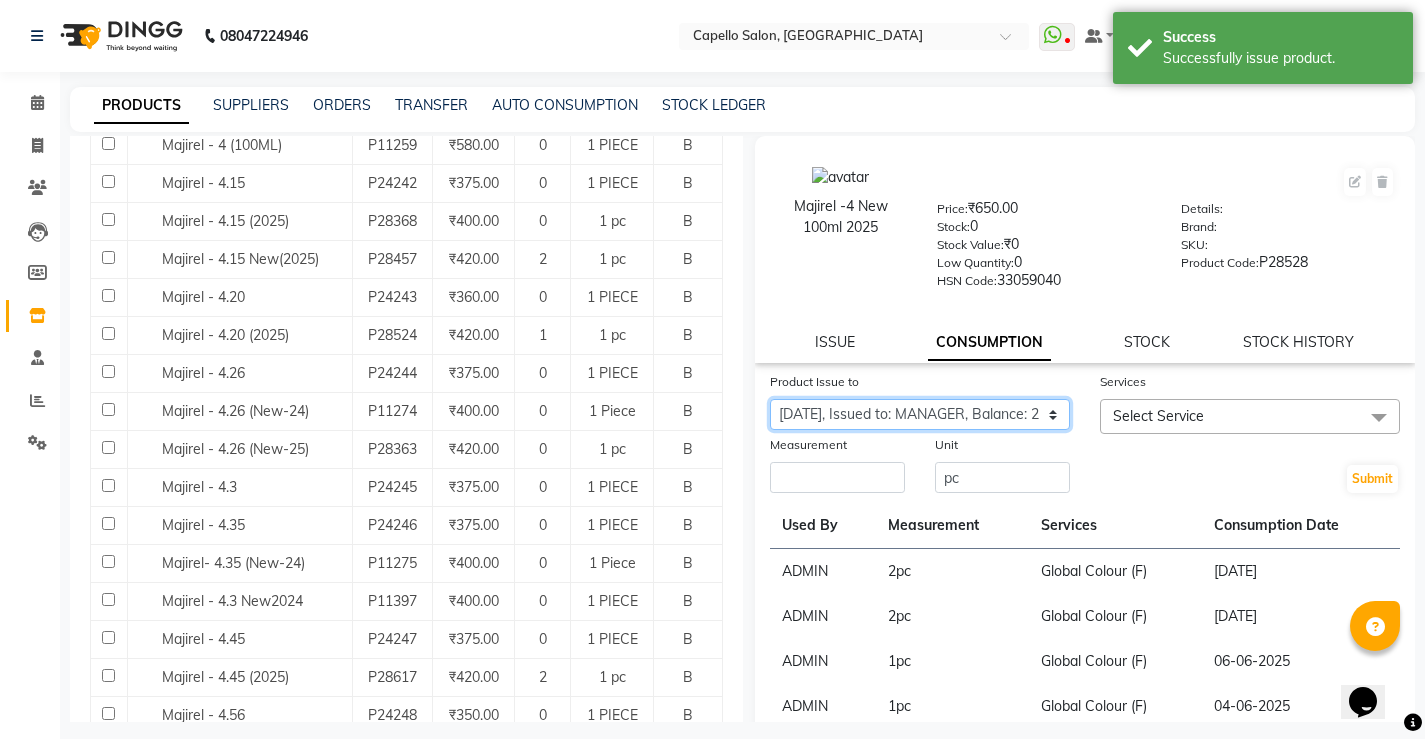 click on "Select Product Issue [DATE], Issued to: MANAGER, Balance: 2" 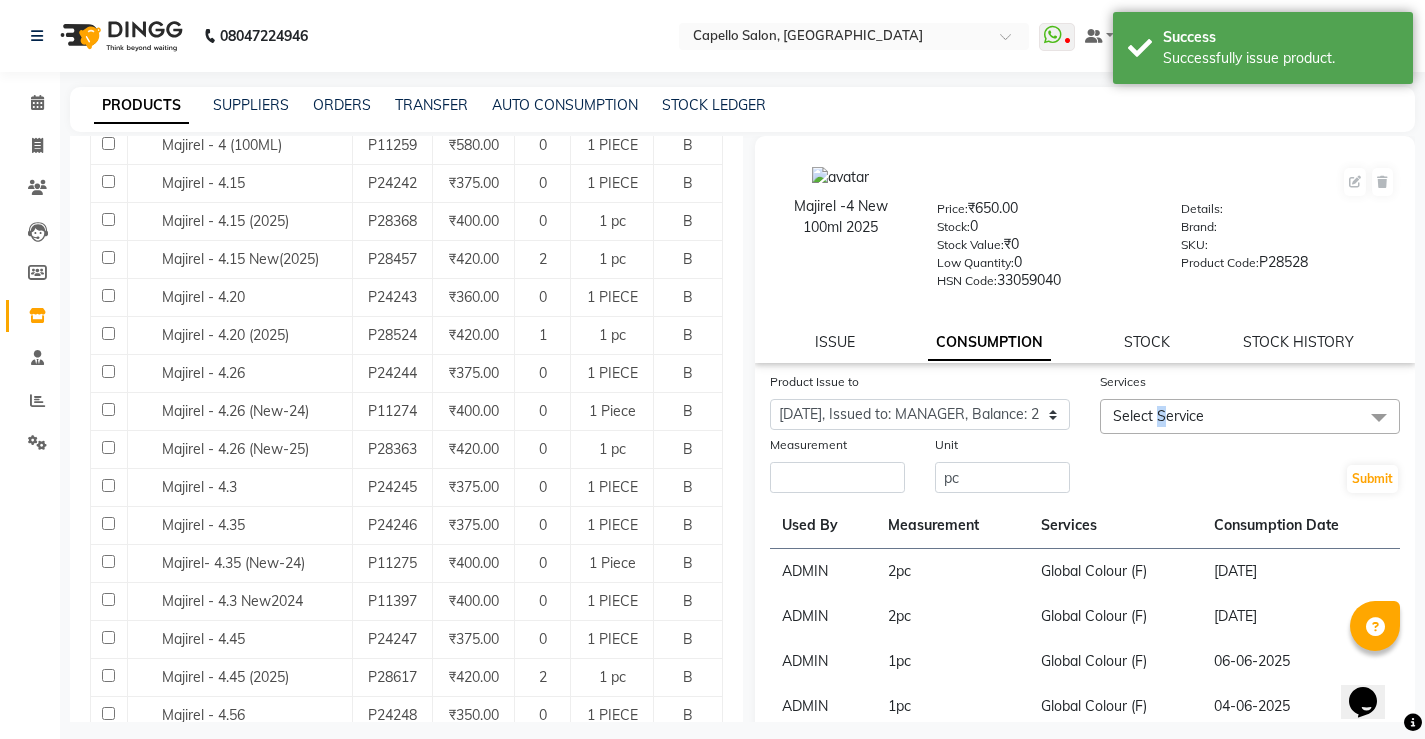 click on "Select Service" 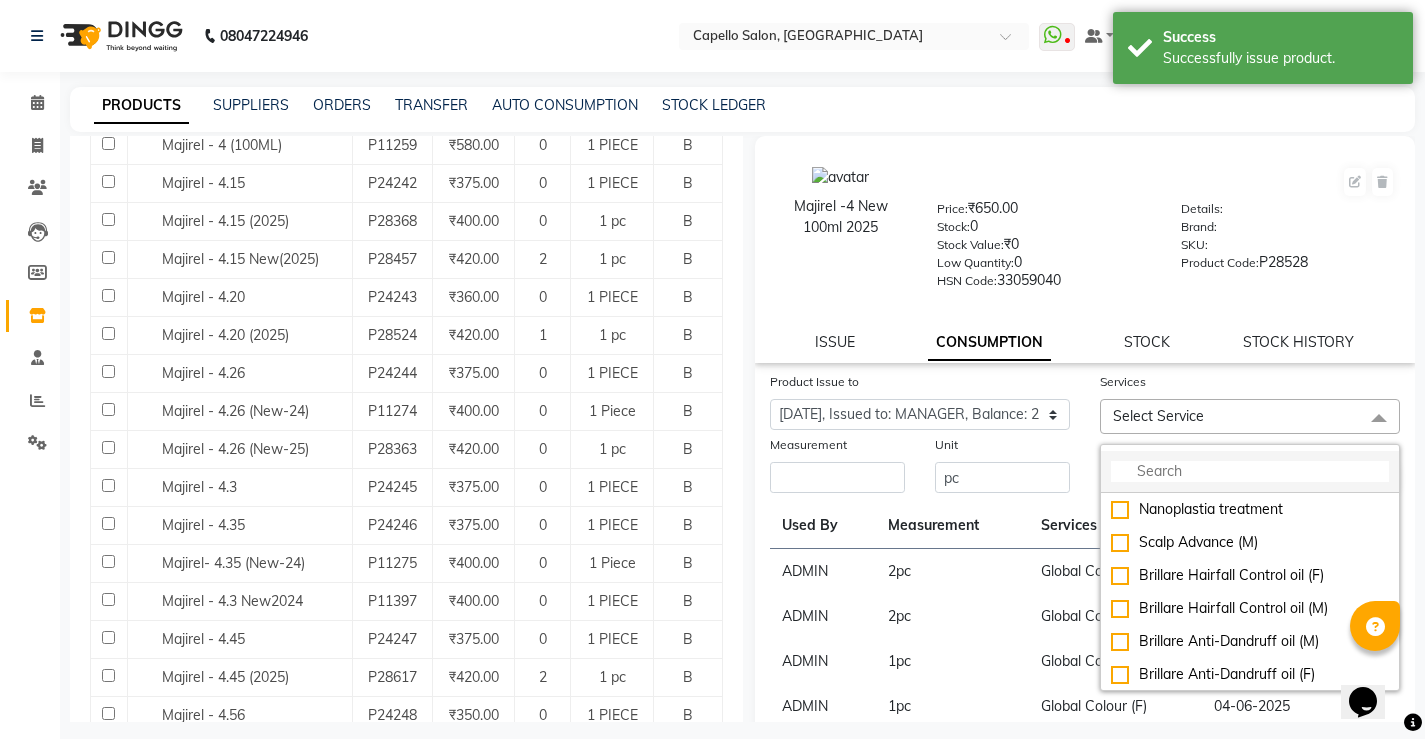 click 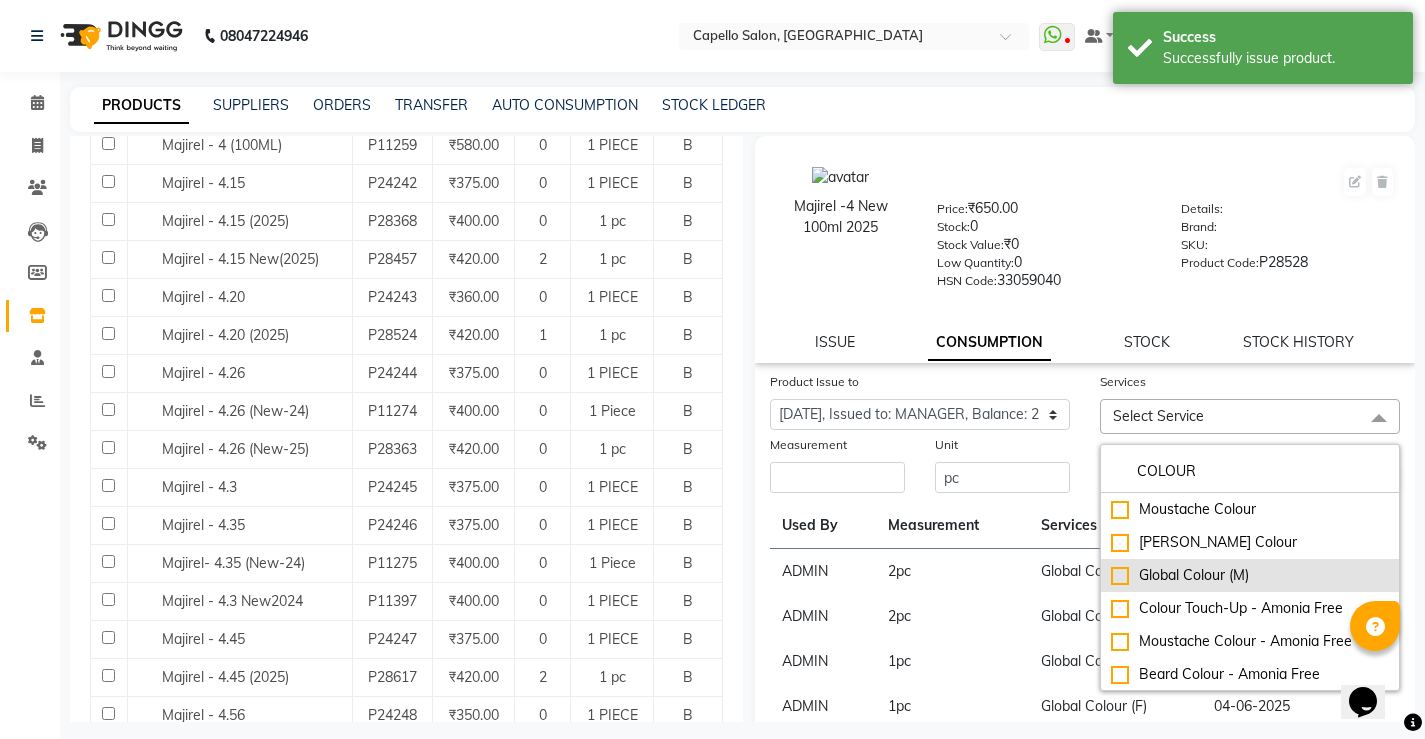type 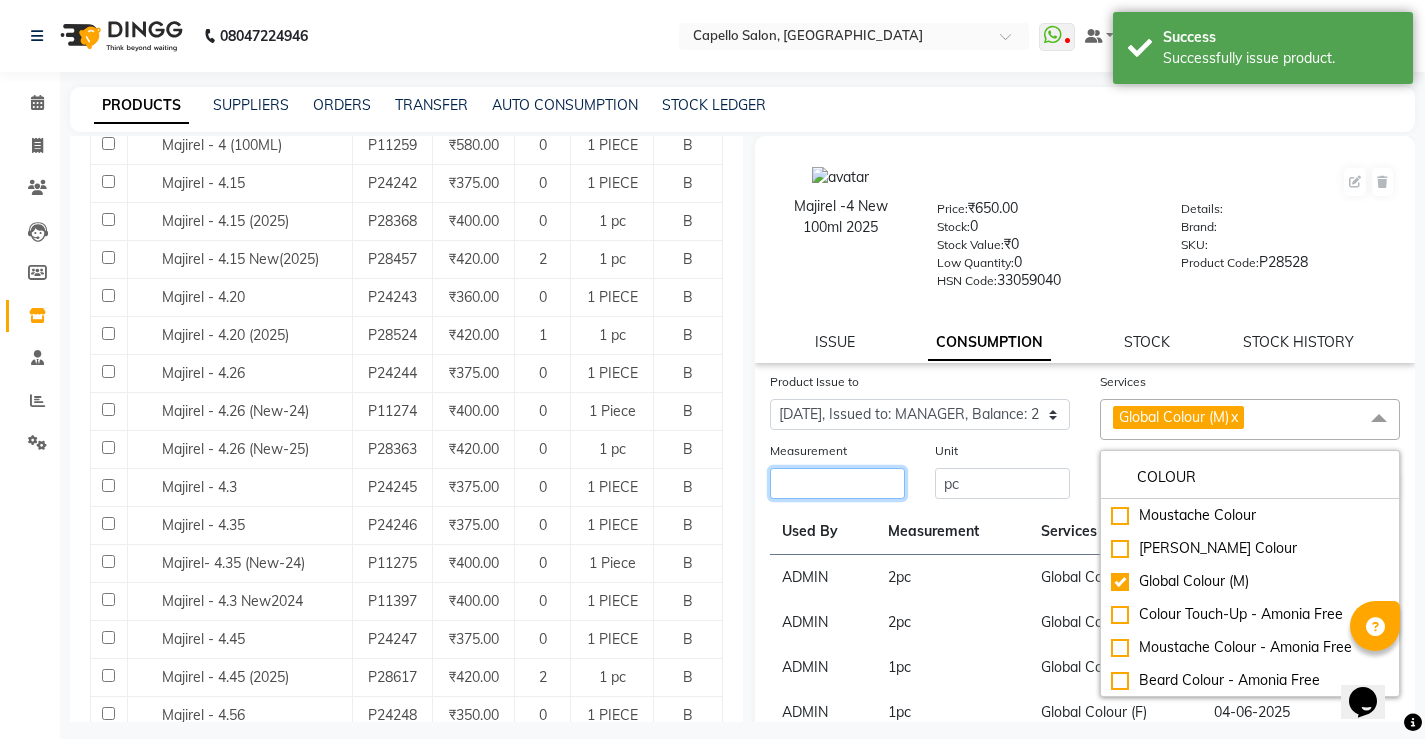 click 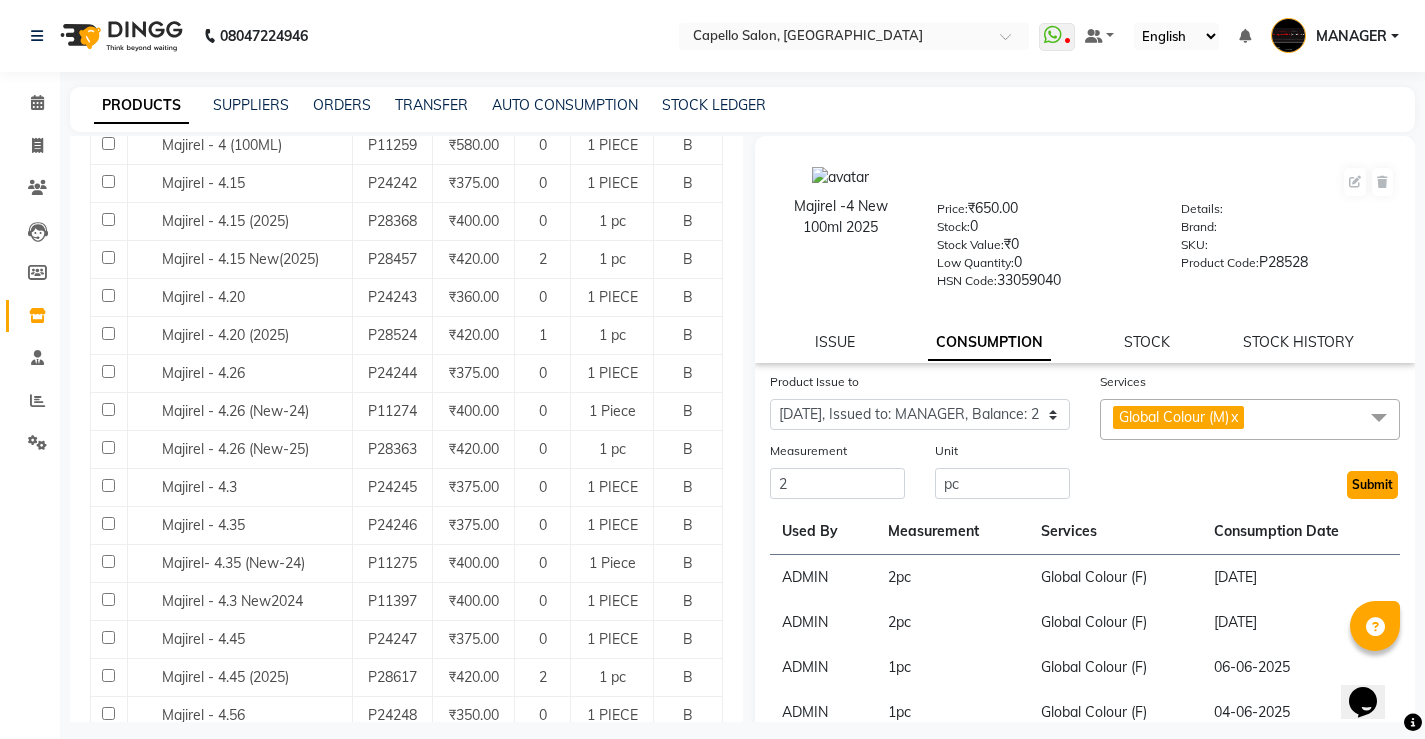 click on "Submit" 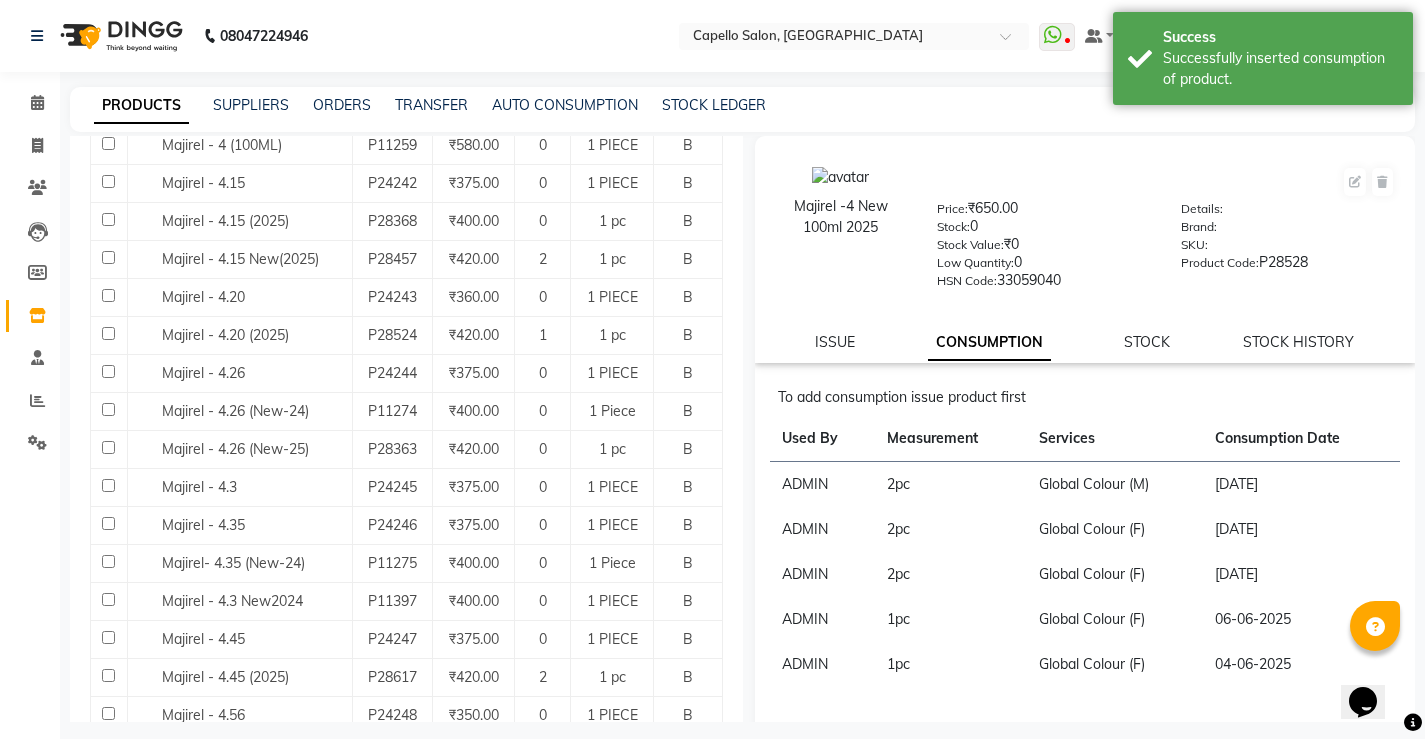scroll, scrollTop: 0, scrollLeft: 0, axis: both 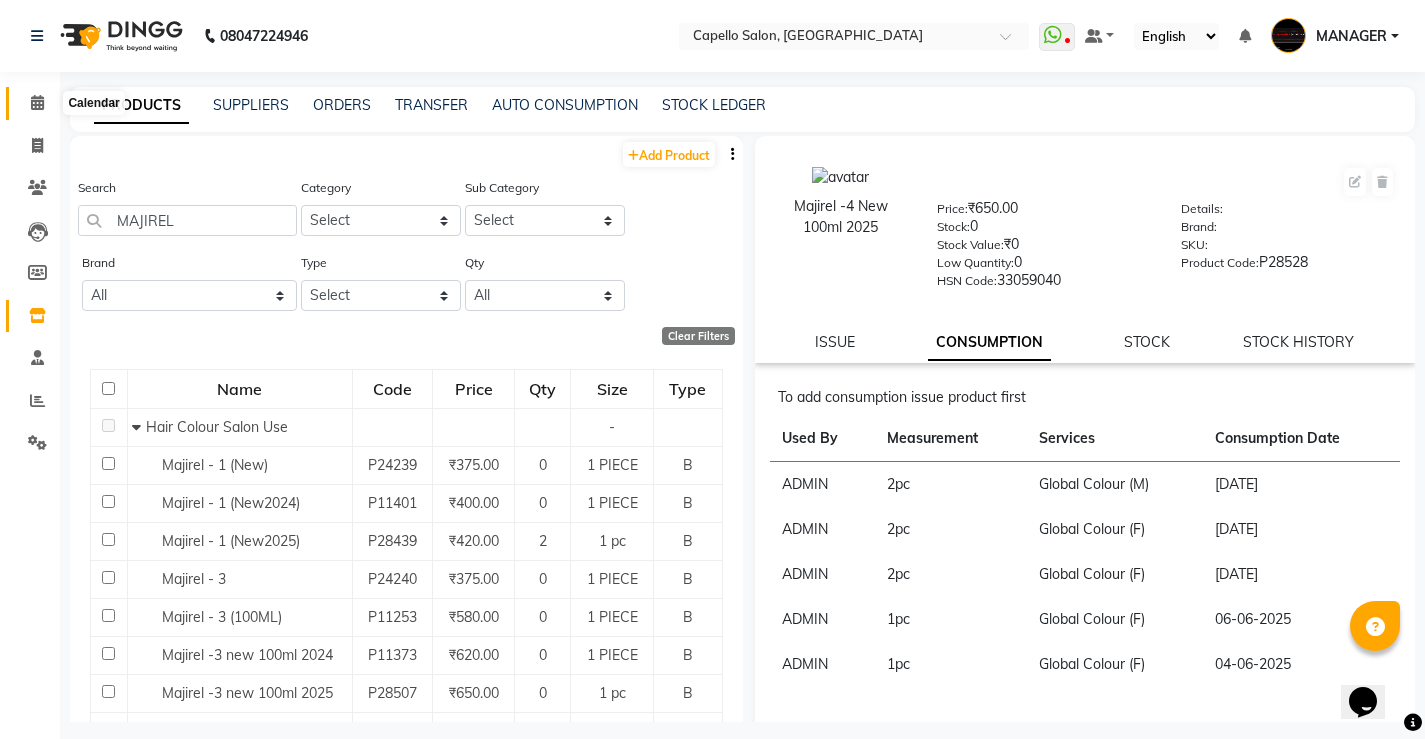 click 